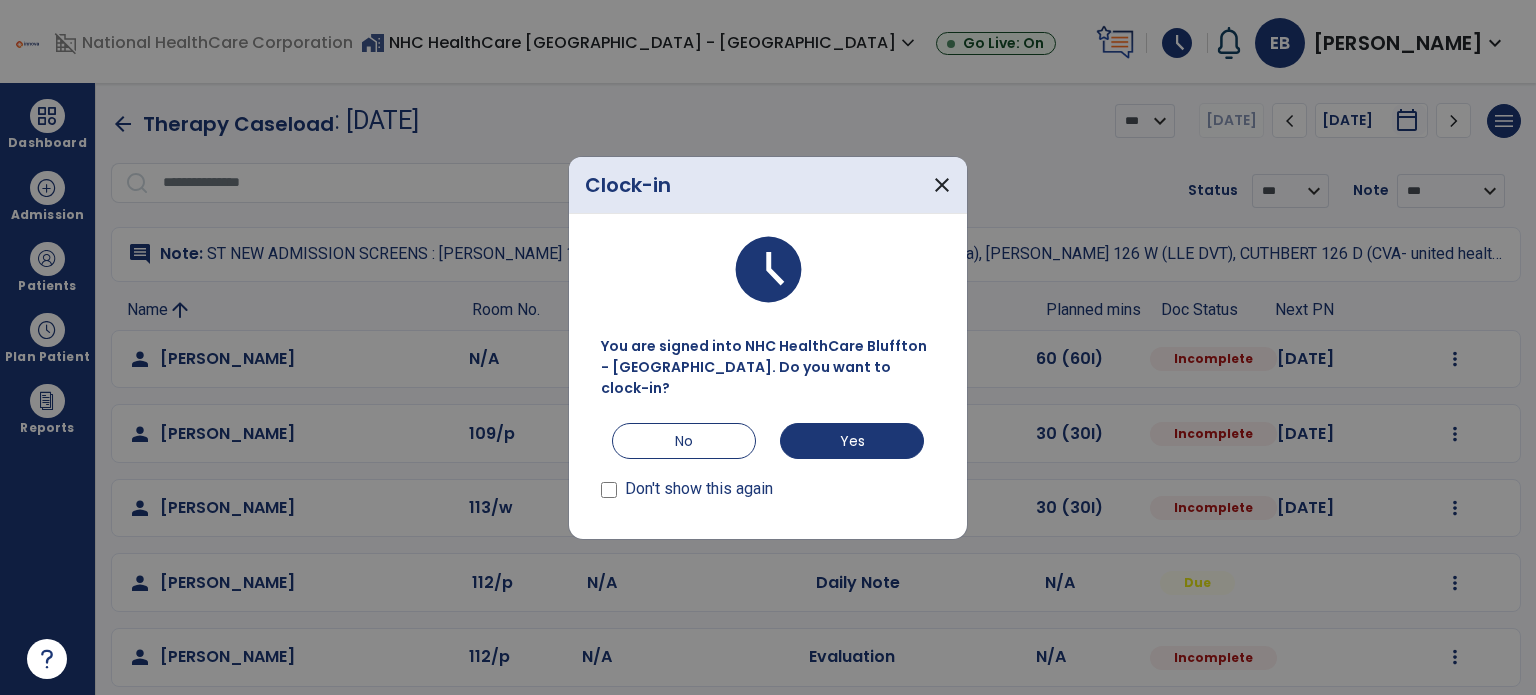 scroll, scrollTop: 0, scrollLeft: 0, axis: both 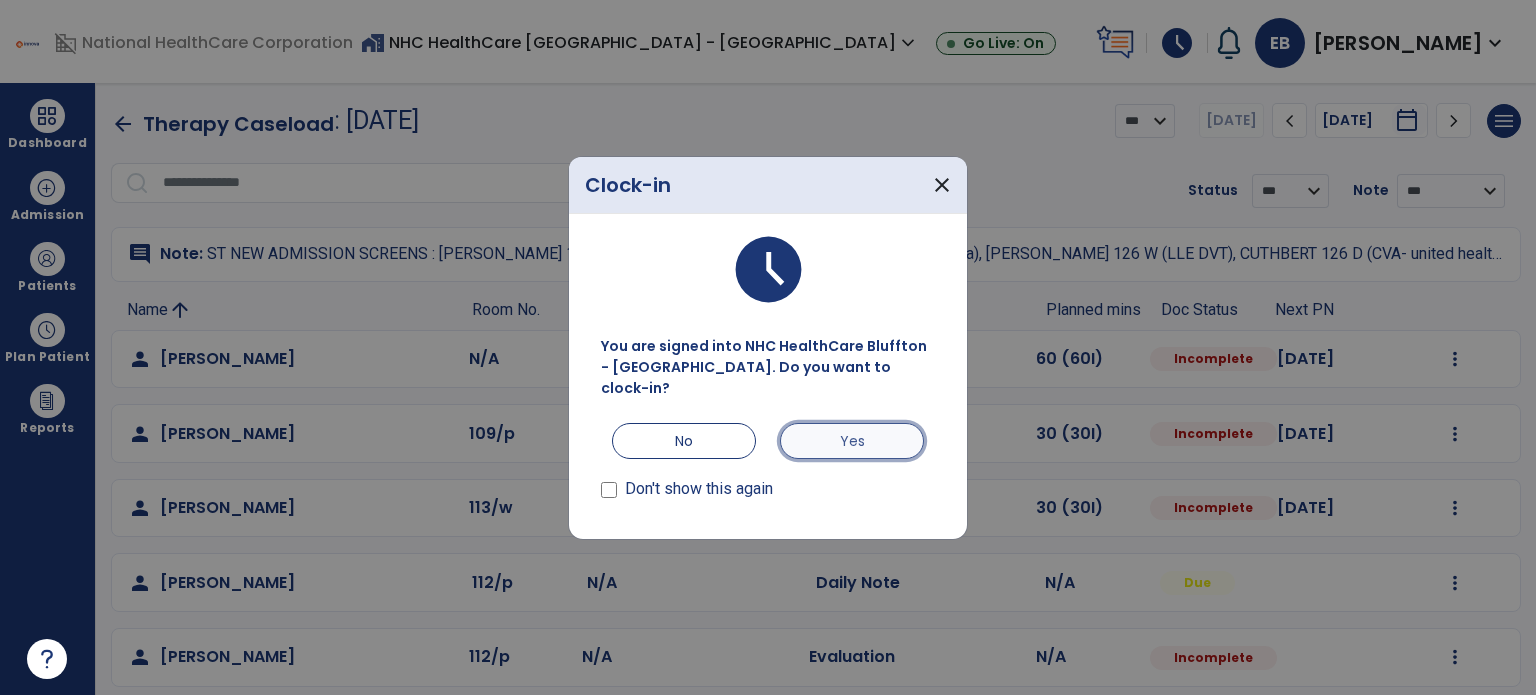 click on "Yes" at bounding box center [852, 441] 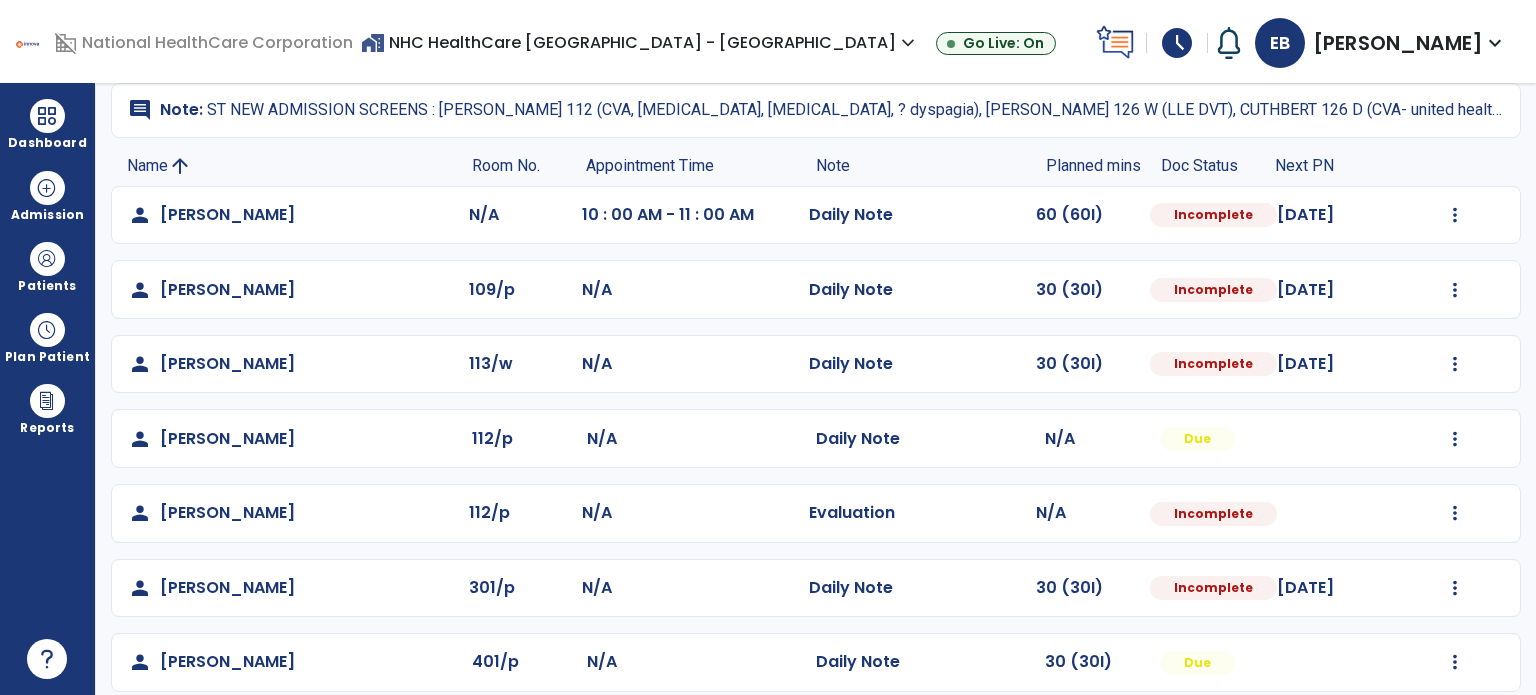scroll, scrollTop: 0, scrollLeft: 0, axis: both 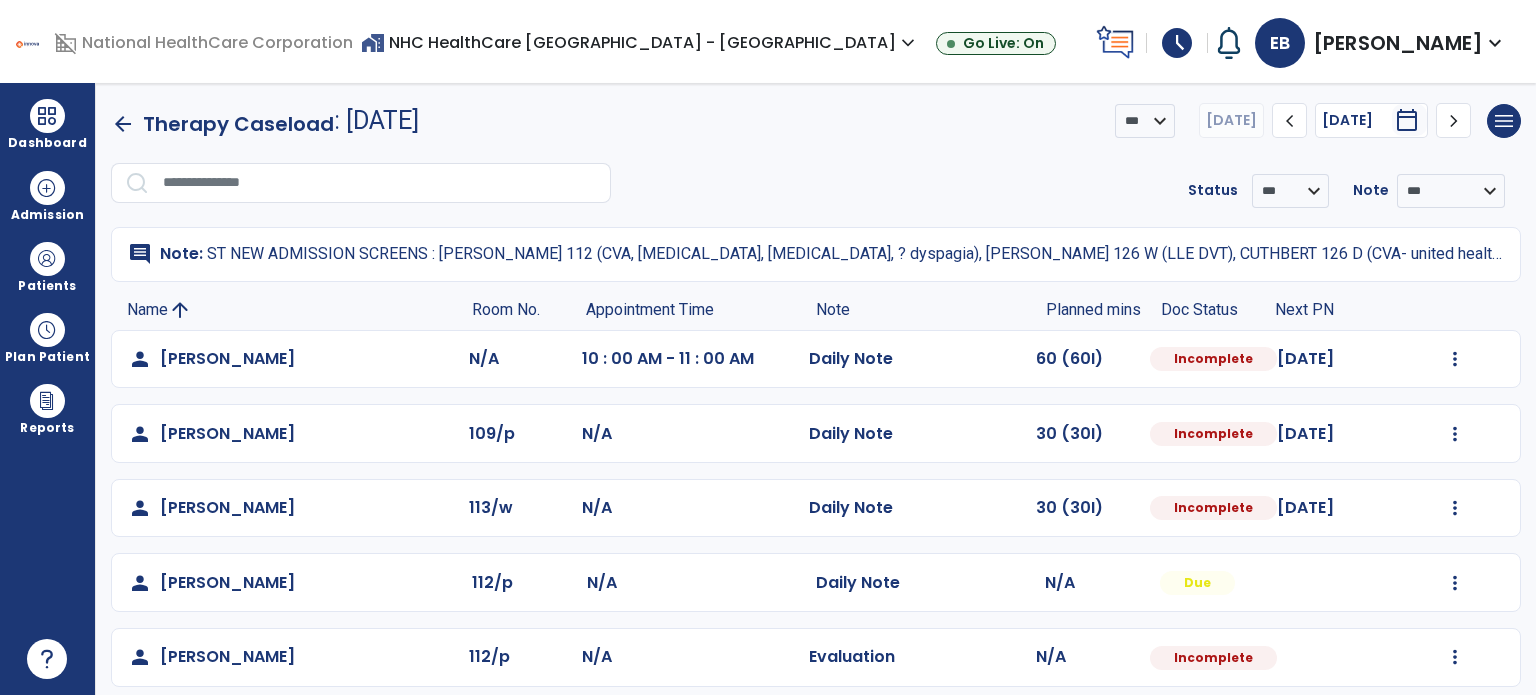 click on "arrow_back" 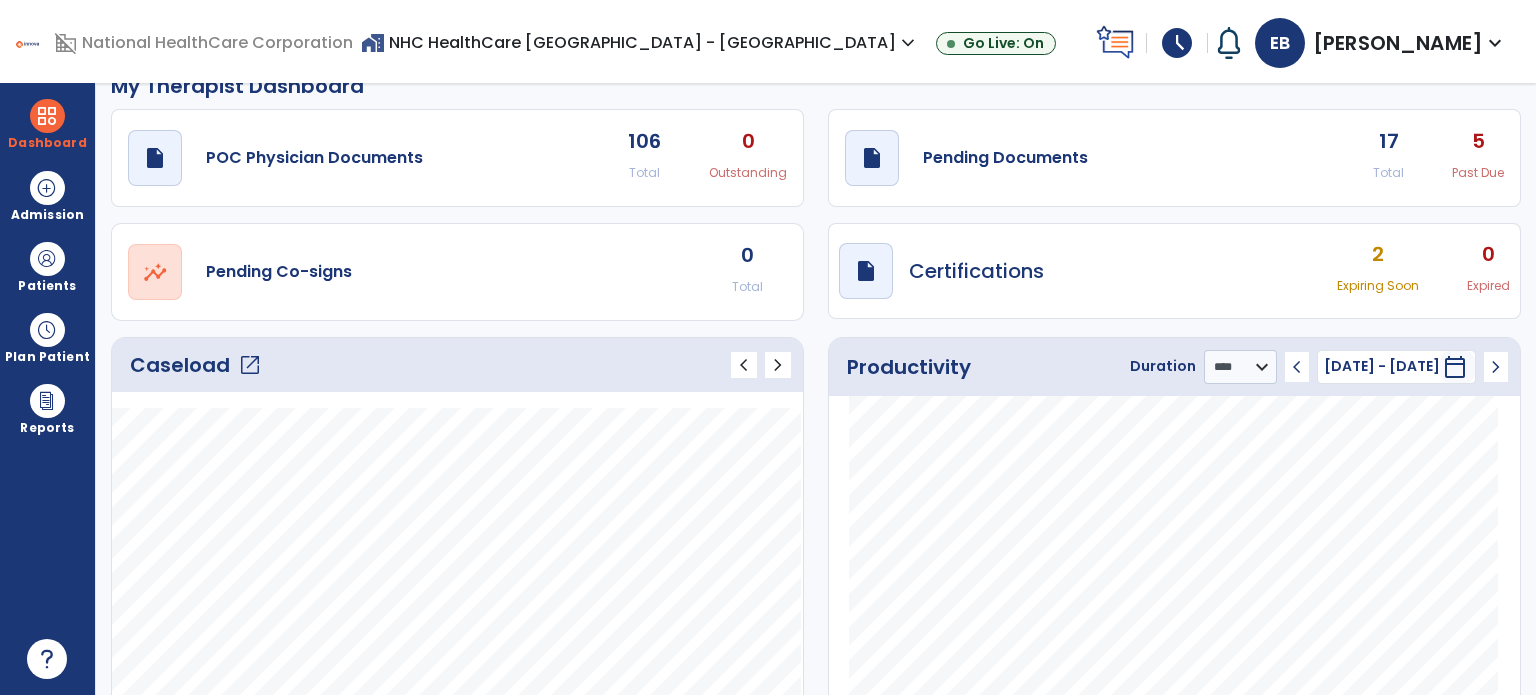 scroll, scrollTop: 0, scrollLeft: 0, axis: both 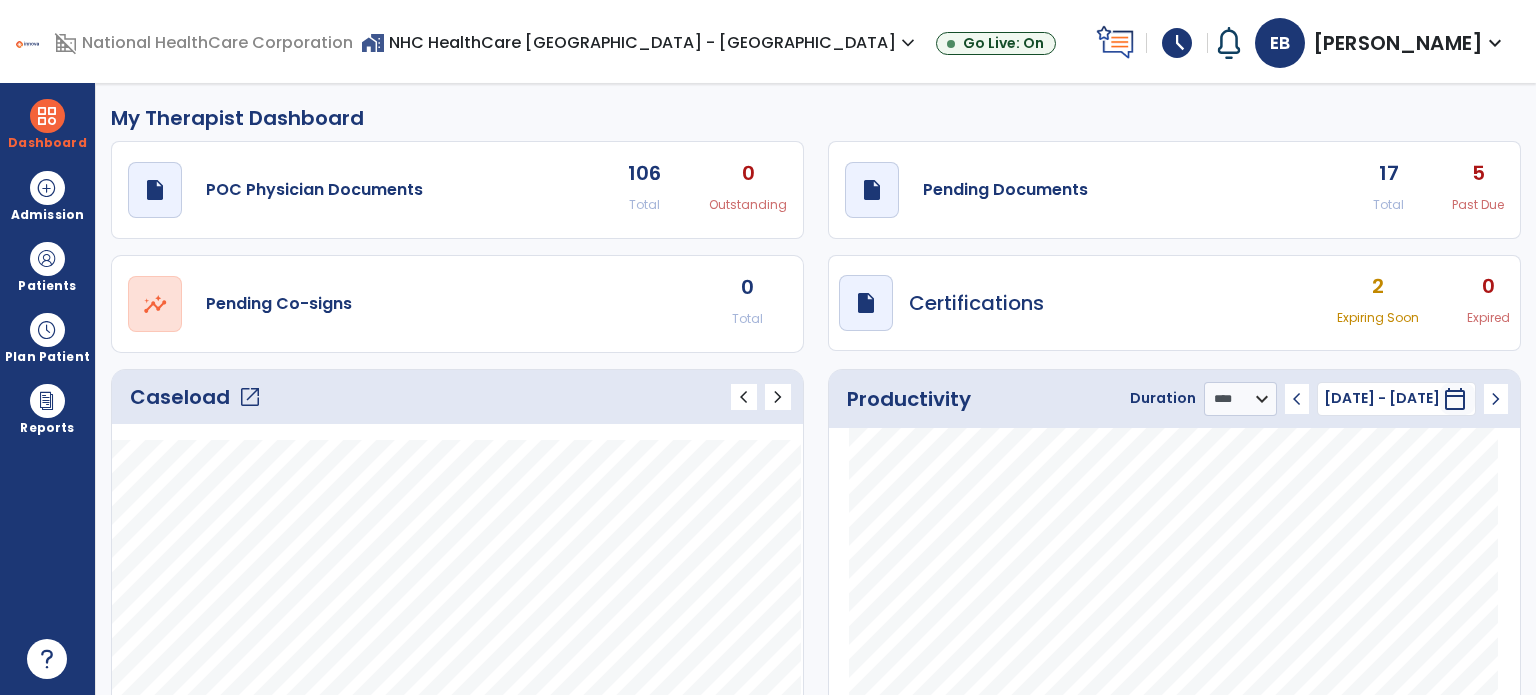 click on "open_in_new" 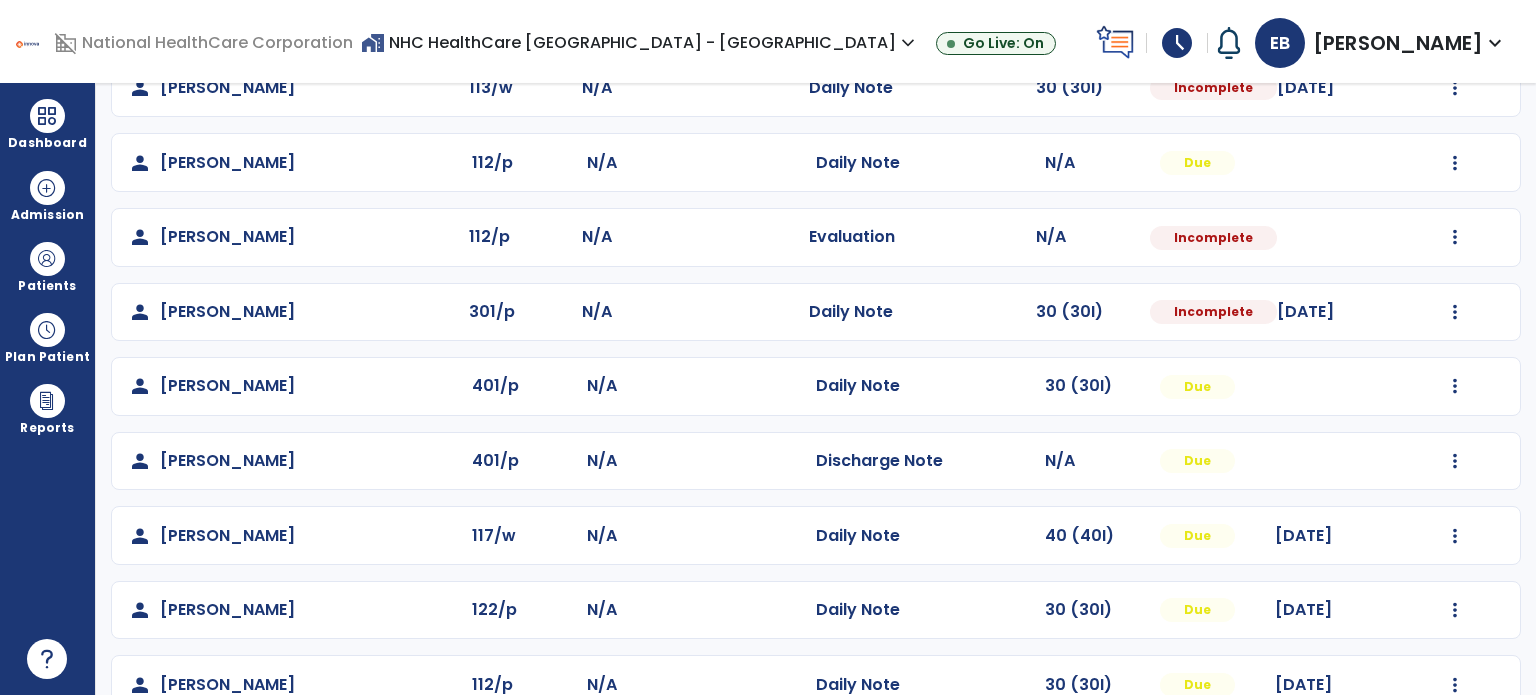 scroll, scrollTop: 539, scrollLeft: 0, axis: vertical 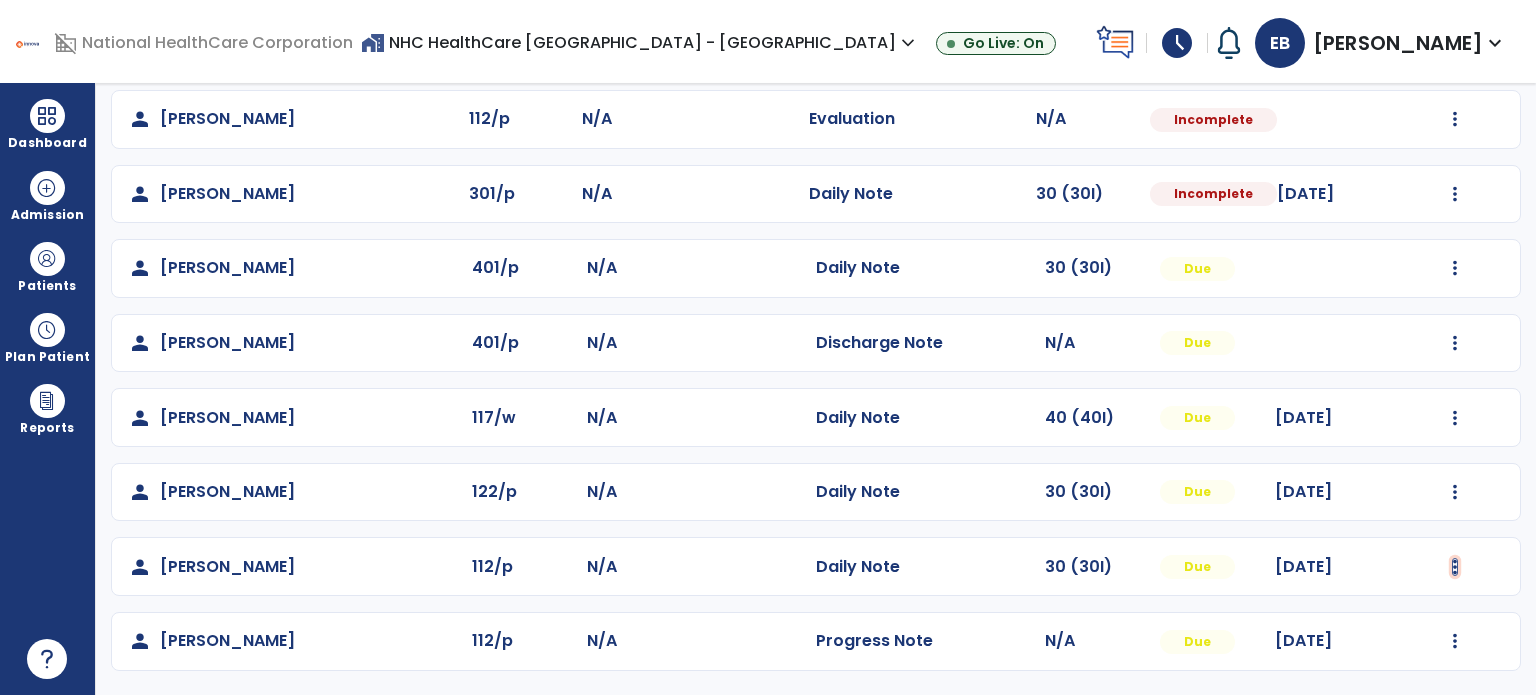 click at bounding box center [1455, -179] 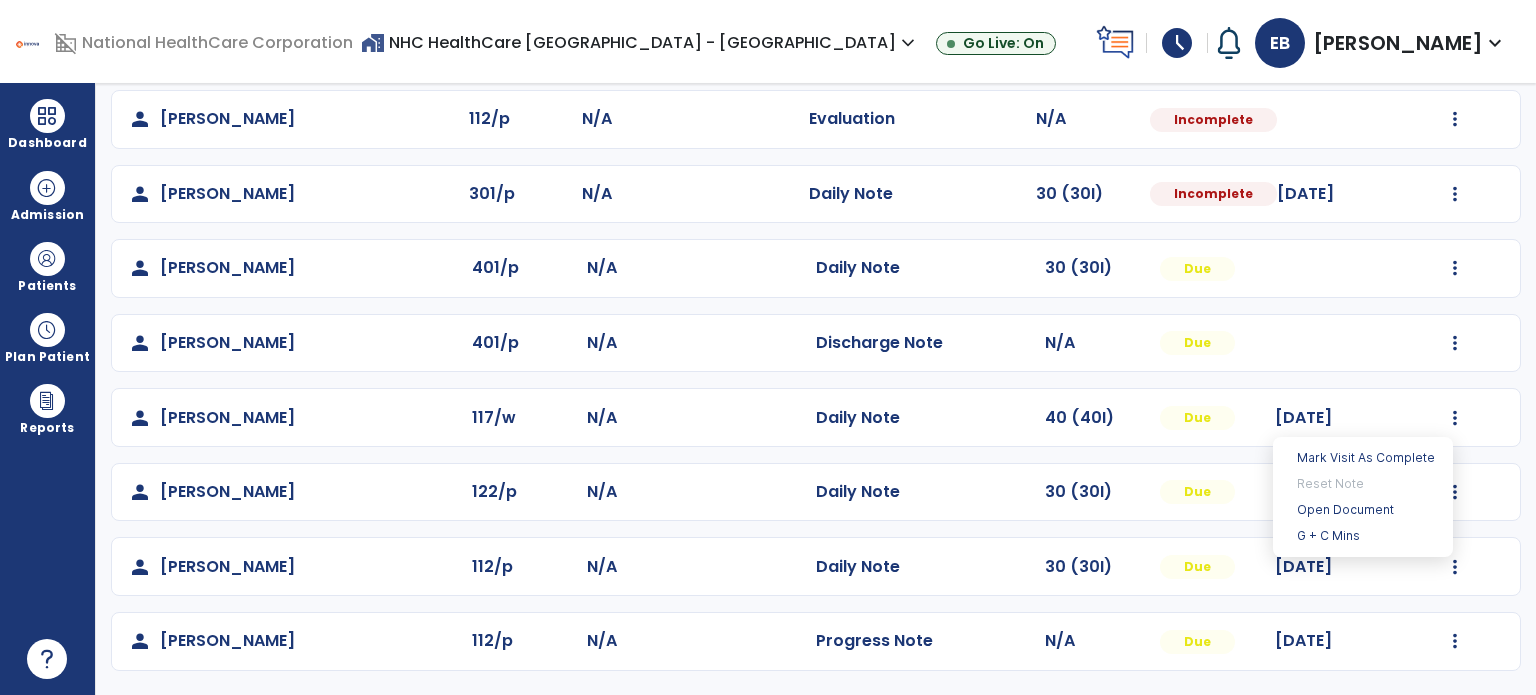 click on "person   [PERSON_NAME]/A 10 : 00 AM - 11 : 00 AM  Daily Note   60 (60I)  Incomplete [DATE]  Mark Visit As Complete   Reset Note   Open Document   G + C Mins   person   [PERSON_NAME]  109/p N/A  Daily Note   30 (30I)  Incomplete [DATE]  Mark Visit As Complete   Reset Note   Open Document   G + C Mins   person   [PERSON_NAME]  113/w N/A  Daily Note   30 (30I)  Incomplete [DATE]  Mark Visit As Complete   Reset Note   Open Document   G + C Mins   person   [PERSON_NAME]  112/p N/A  Daily Note   N/A  Due  Mark Visit As Complete   Reset Note   Open Document   G + C Mins   person   [PERSON_NAME]  112/p N/A  Evaluation   N/A  Incomplete  Mark Visit As Complete   Reset Note   Open Document   G + C Mins   person   [PERSON_NAME]  301/p N/A  Daily Note   30 (30I)  Incomplete [DATE]  Mark Visit As Complete   Reset Note   Open Document   G + C Mins   person   [PERSON_NAME]  401/p N/A  Daily Note   30 (30I)  Due  Mark Visit As Complete   Reset Note   Open Document   G + C Mins   person  401/p N/A Due" 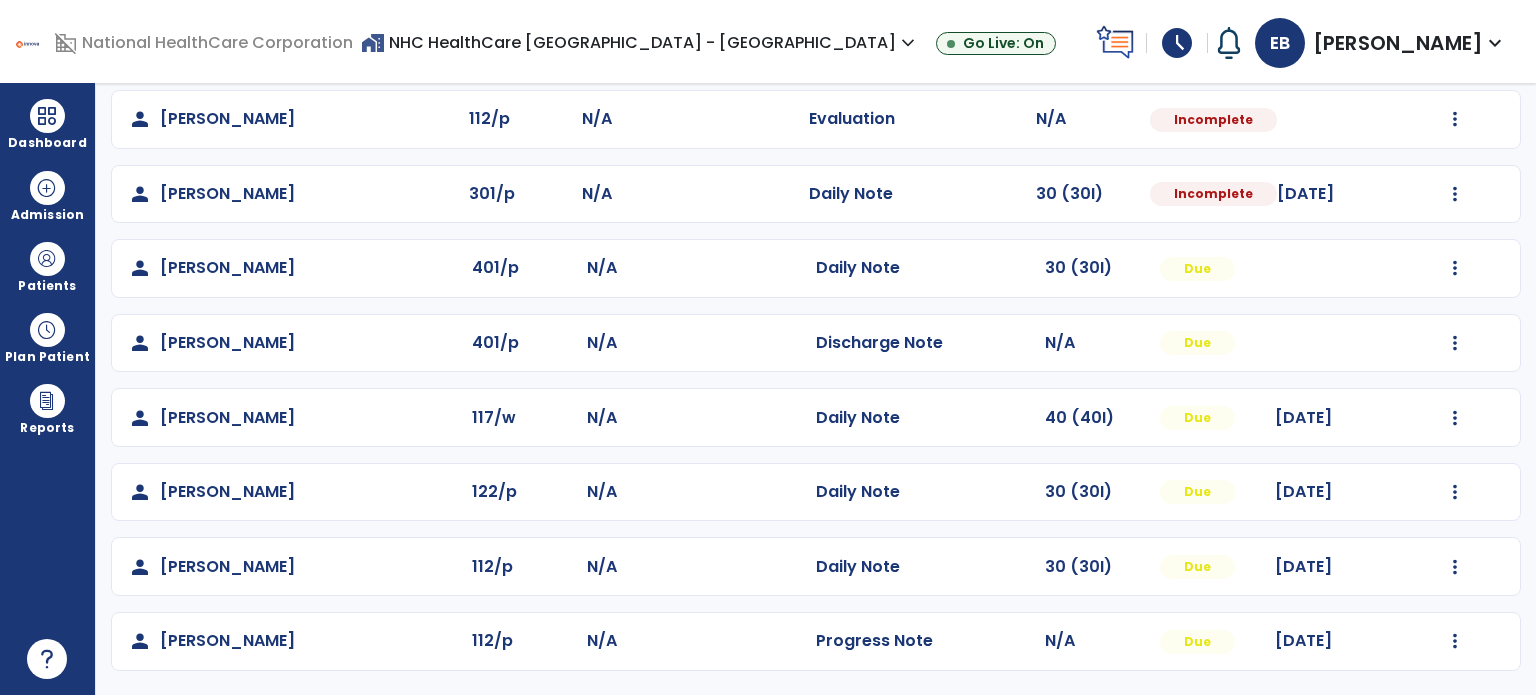 scroll, scrollTop: 508, scrollLeft: 0, axis: vertical 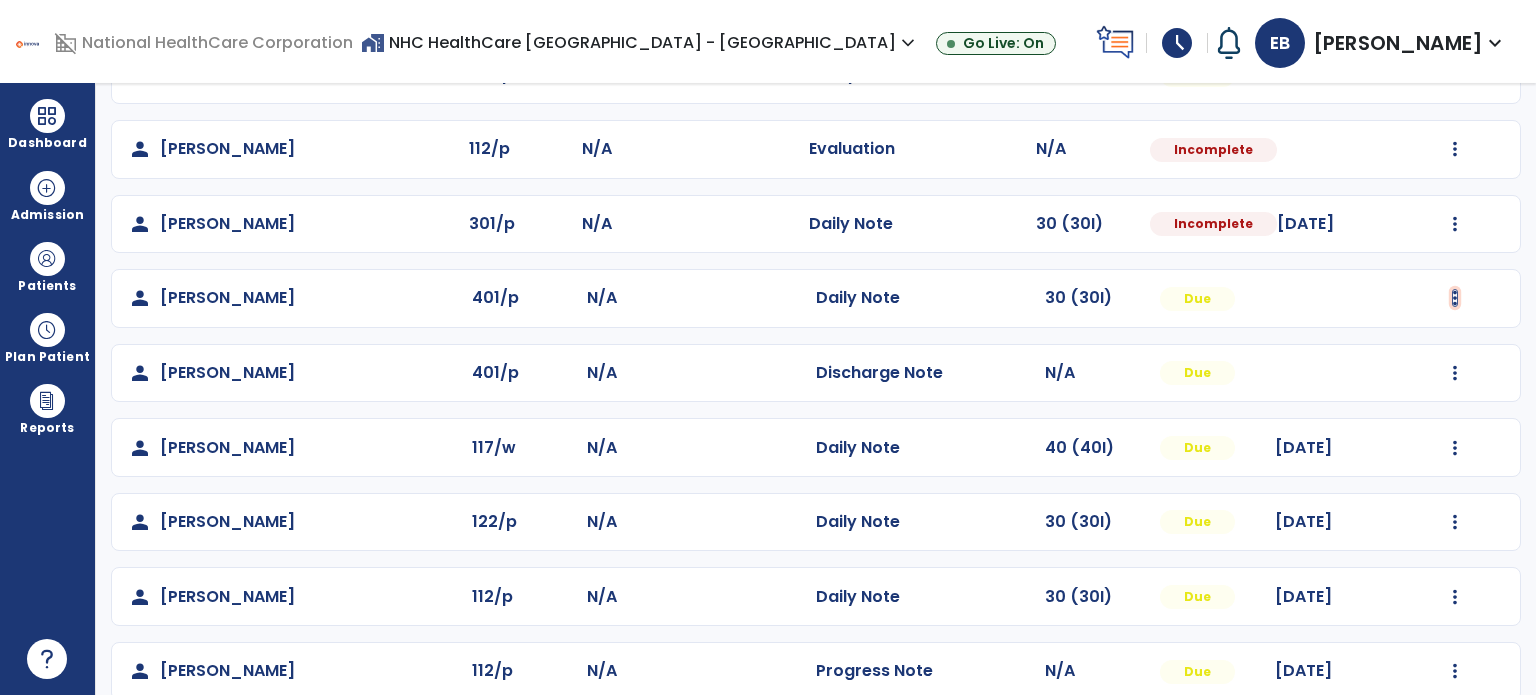 click at bounding box center [1455, -149] 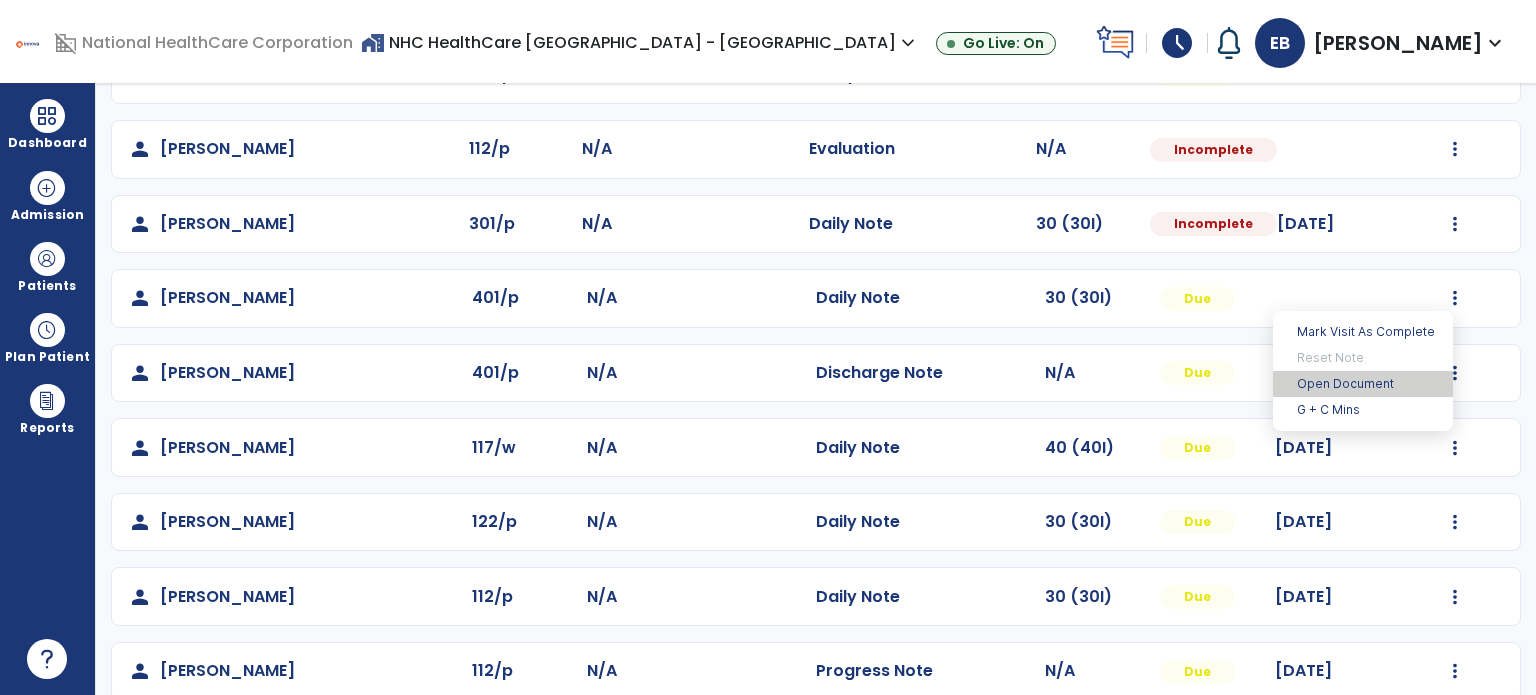 click on "Open Document" at bounding box center (1363, 384) 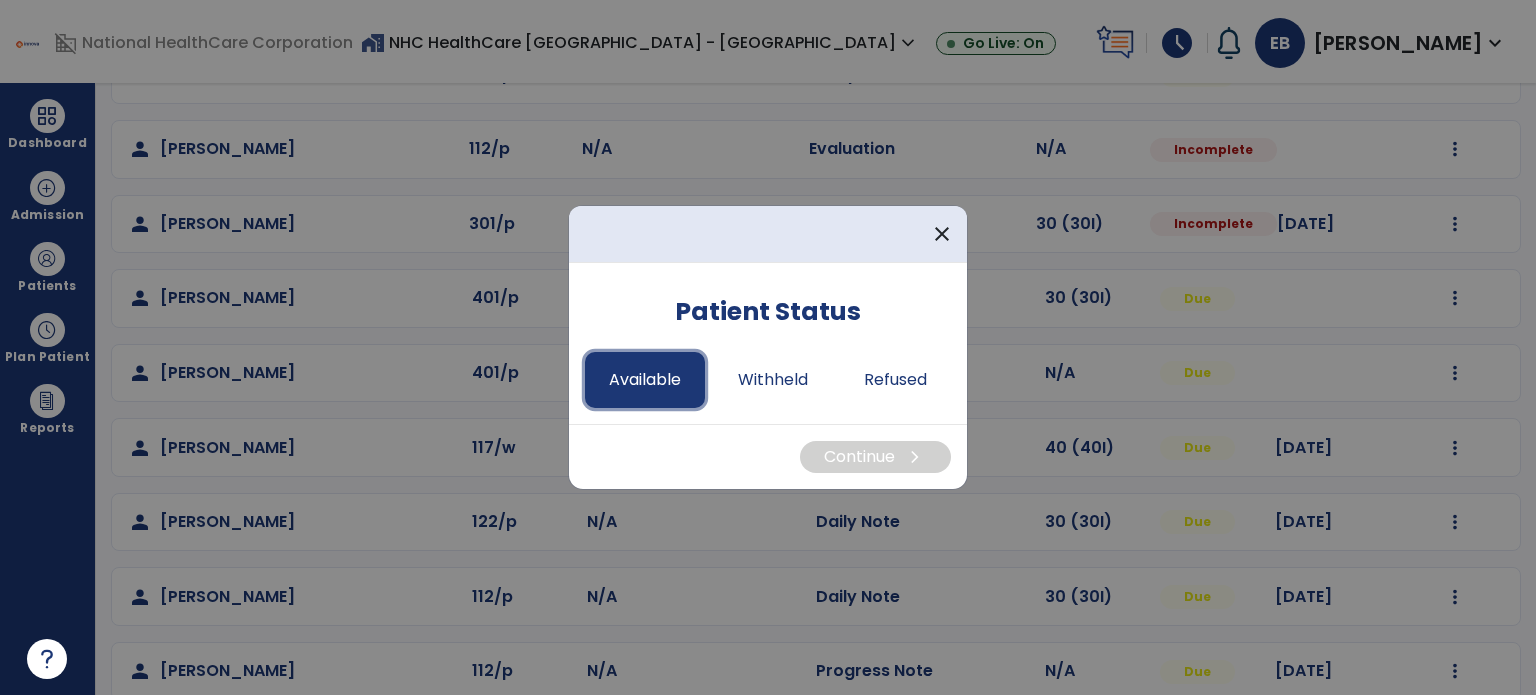 click on "Available" at bounding box center [645, 380] 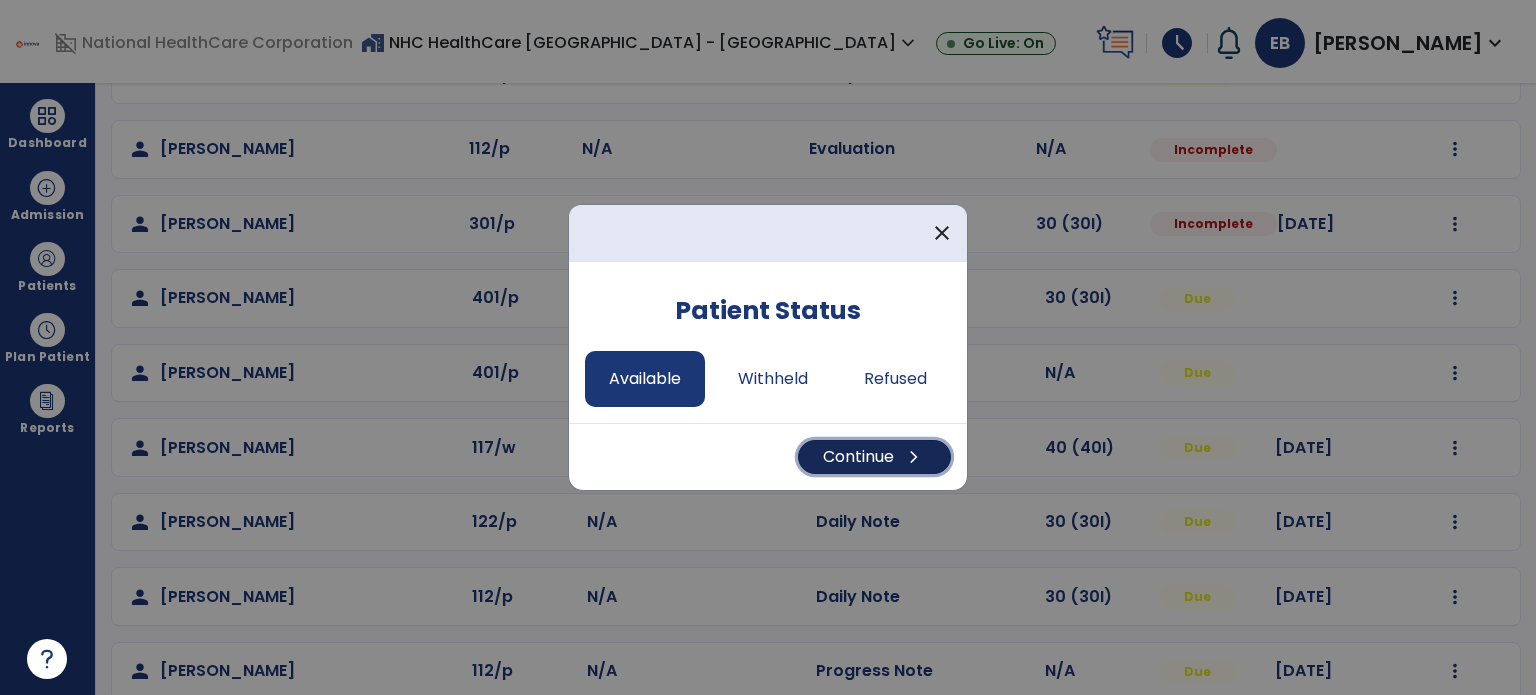click on "Continue   chevron_right" at bounding box center [874, 457] 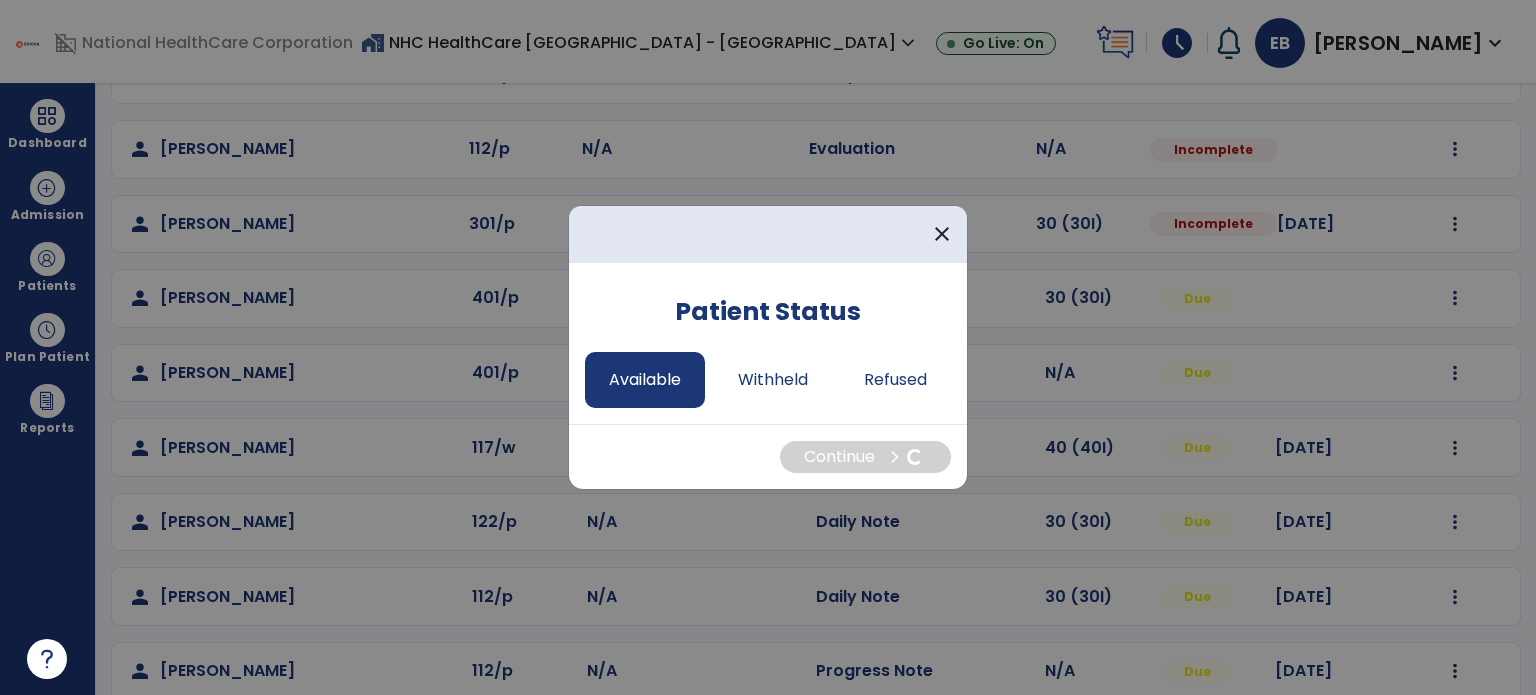 select on "*" 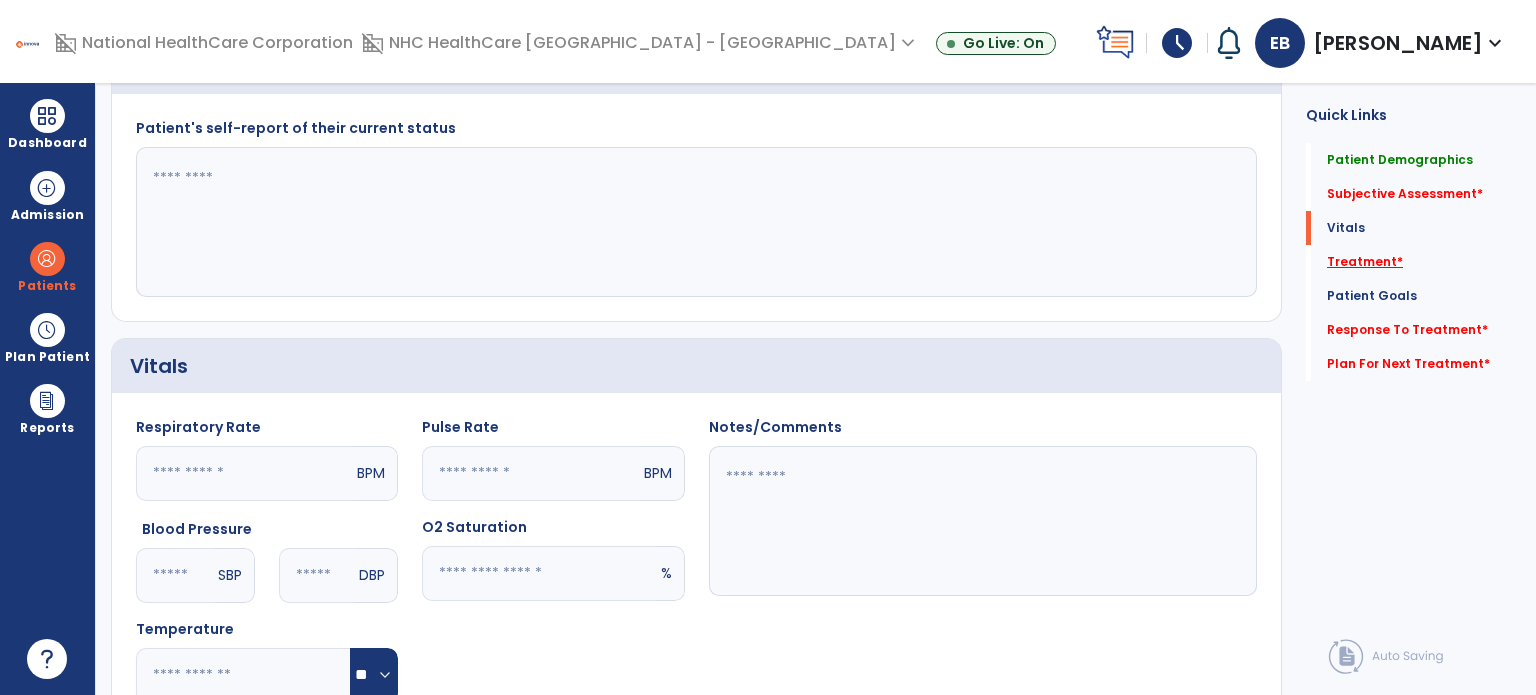 click on "Treatment   *" 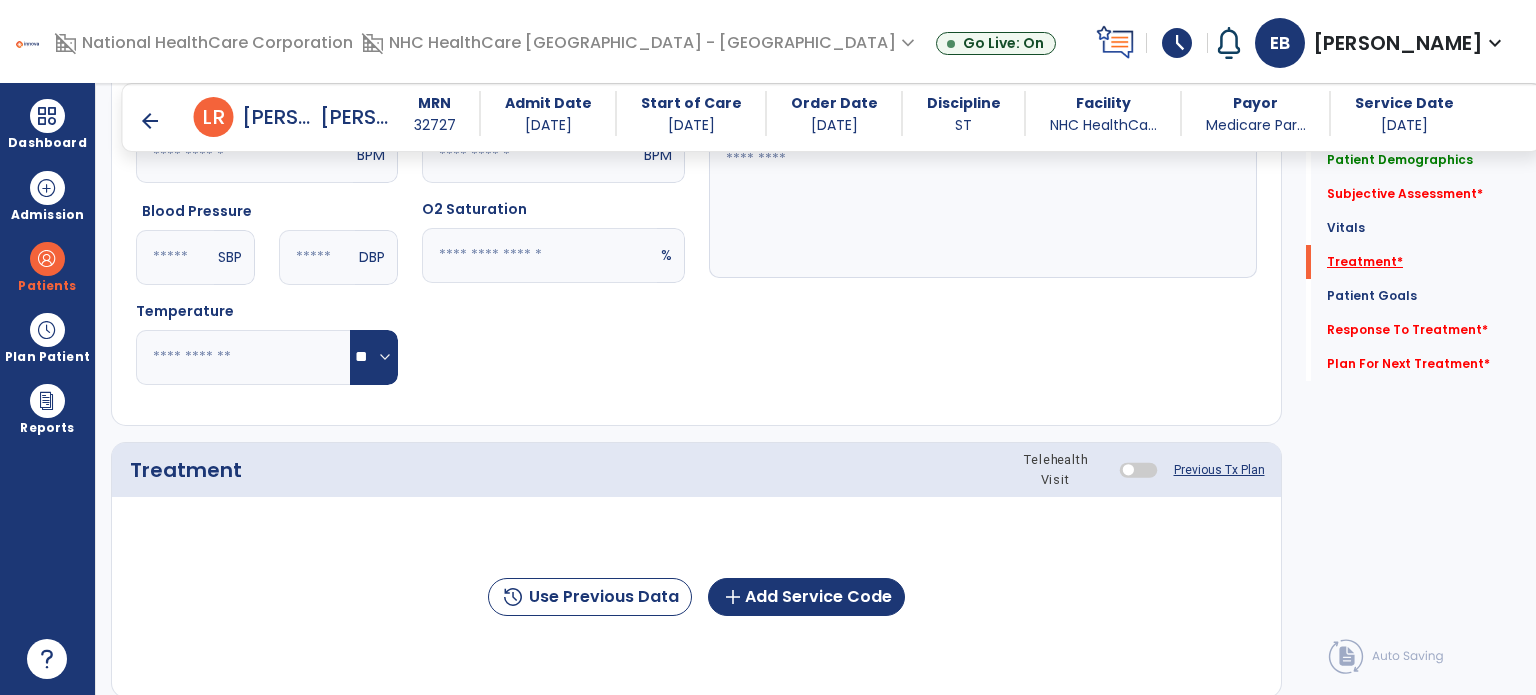 scroll, scrollTop: 1005, scrollLeft: 0, axis: vertical 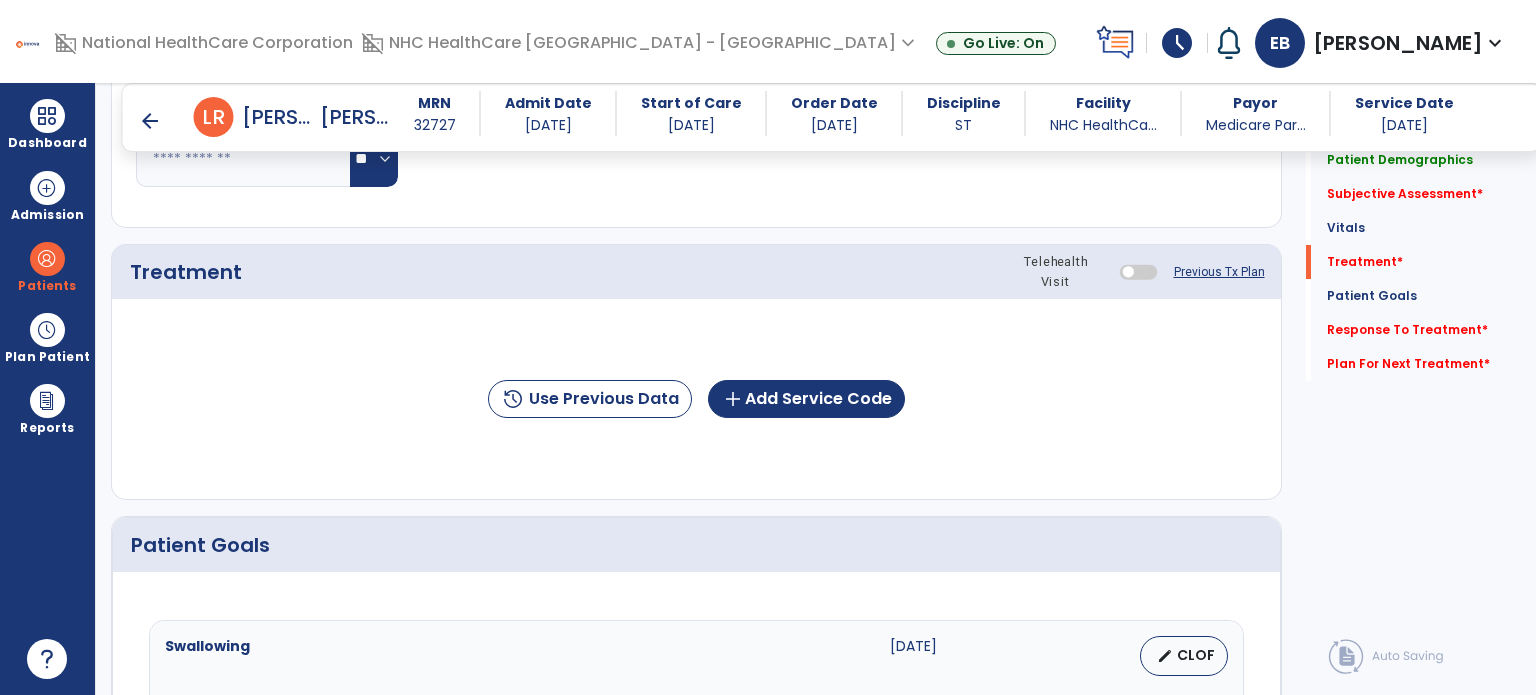 click on "history  Use Previous Data  add  Add Service Code" 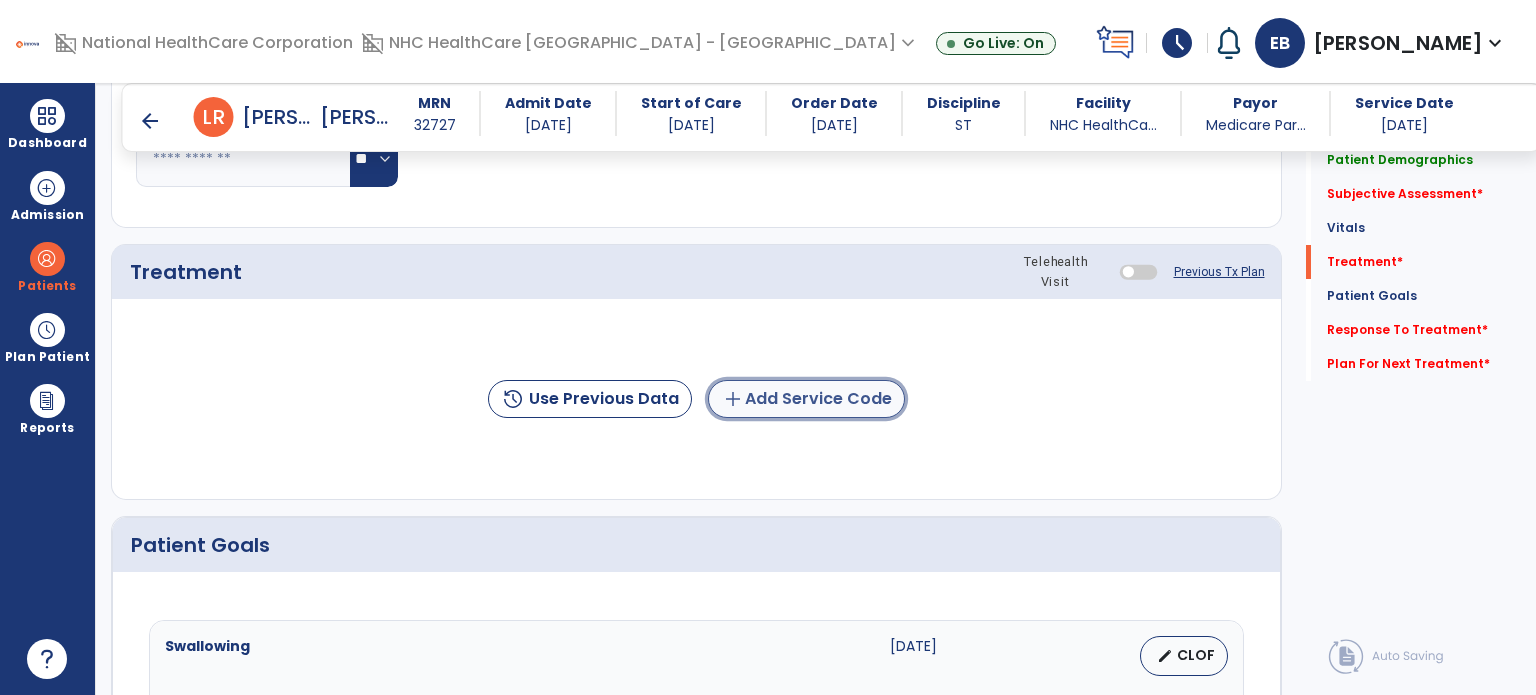 click on "add  Add Service Code" 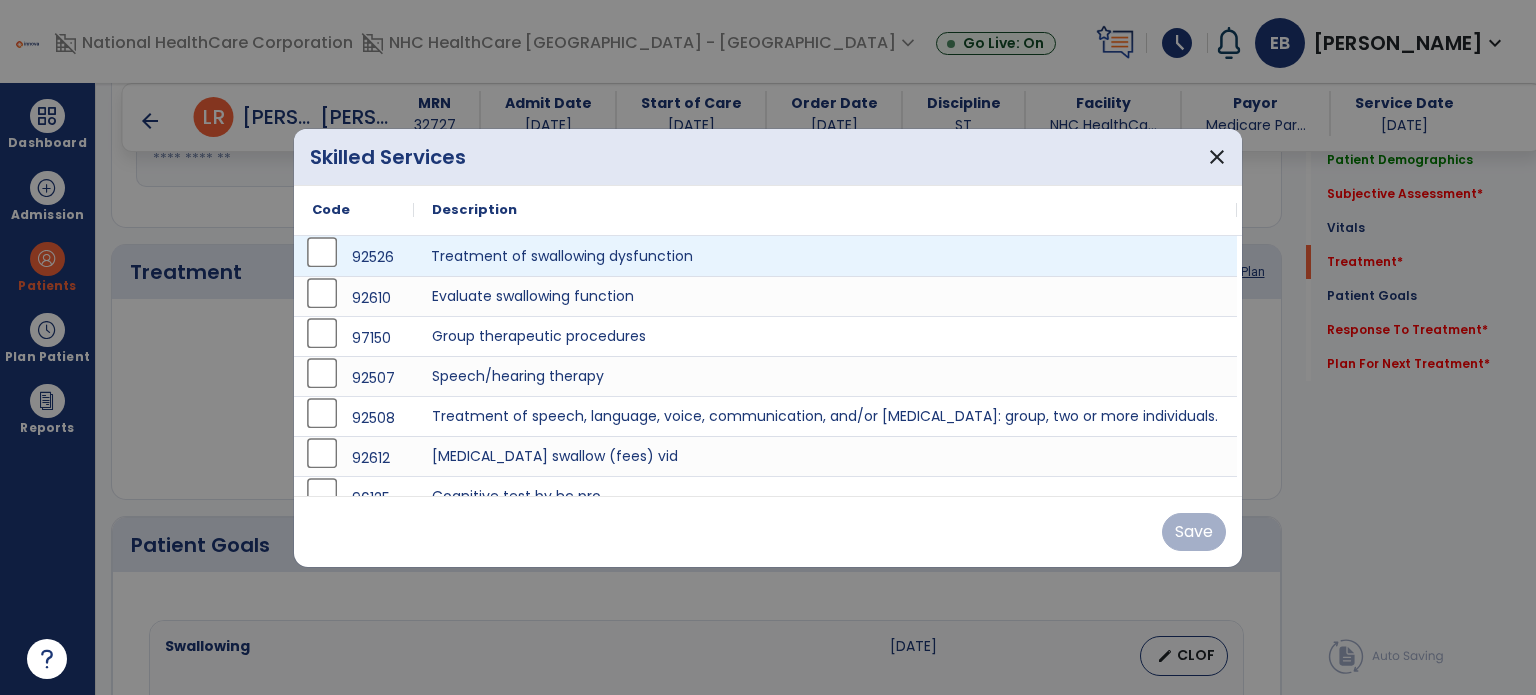 click on "Treatment of swallowing dysfunction" at bounding box center (825, 256) 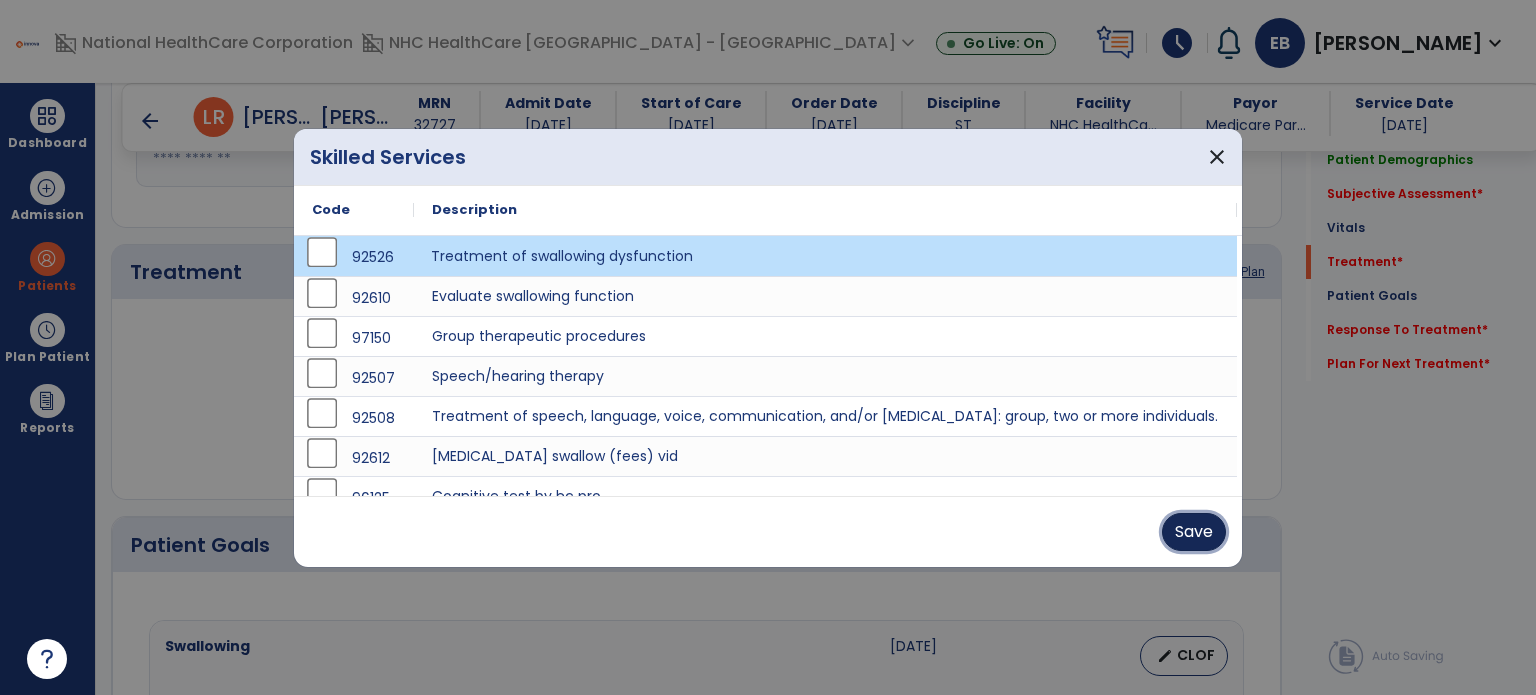 click on "Save" at bounding box center [1194, 532] 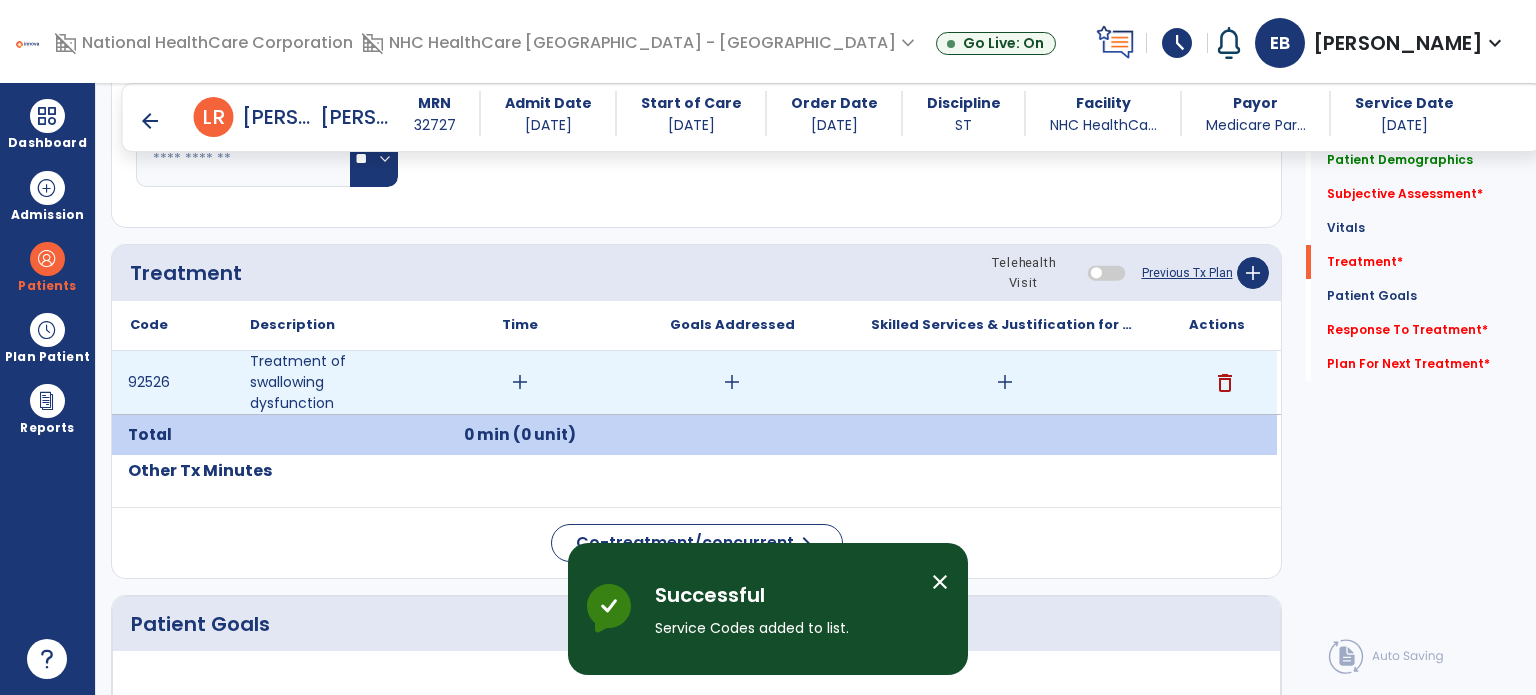 click on "add" at bounding box center (1005, 382) 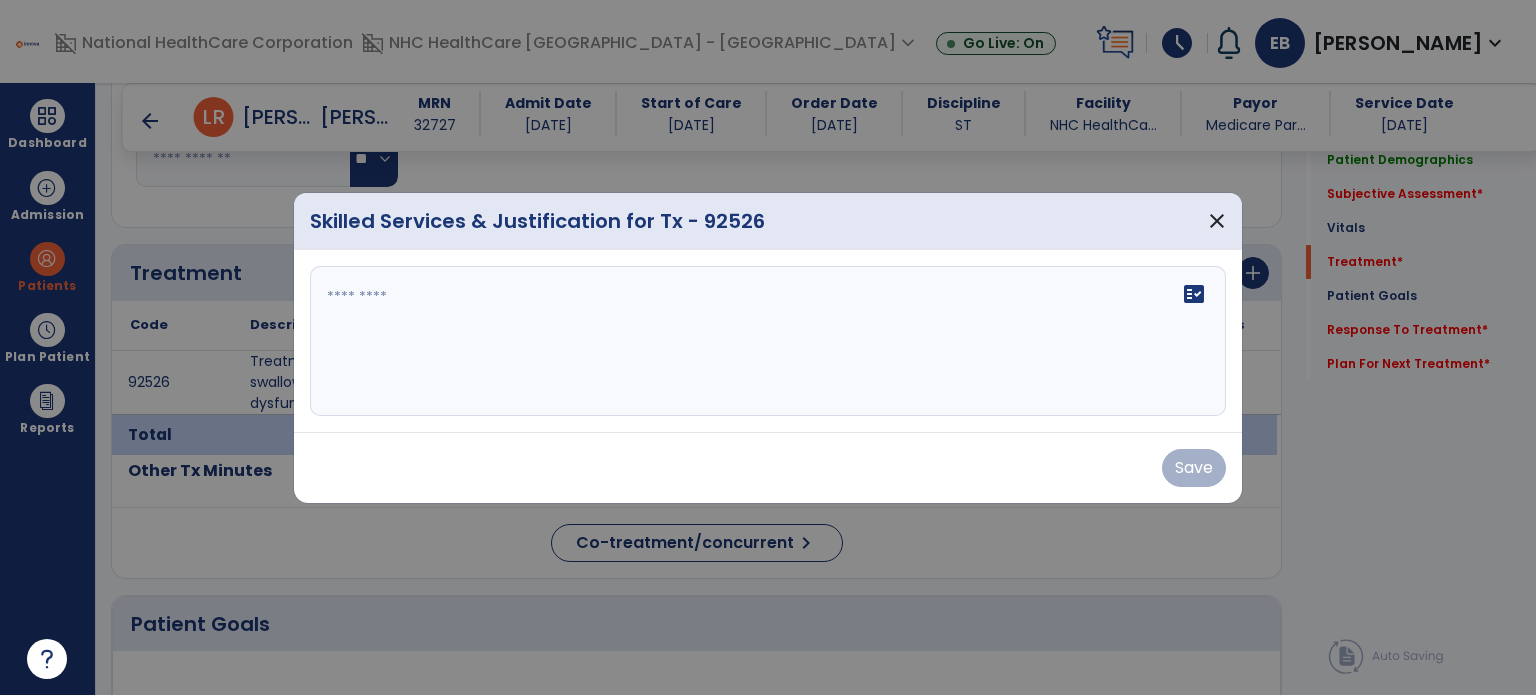 click on "fact_check" at bounding box center [768, 341] 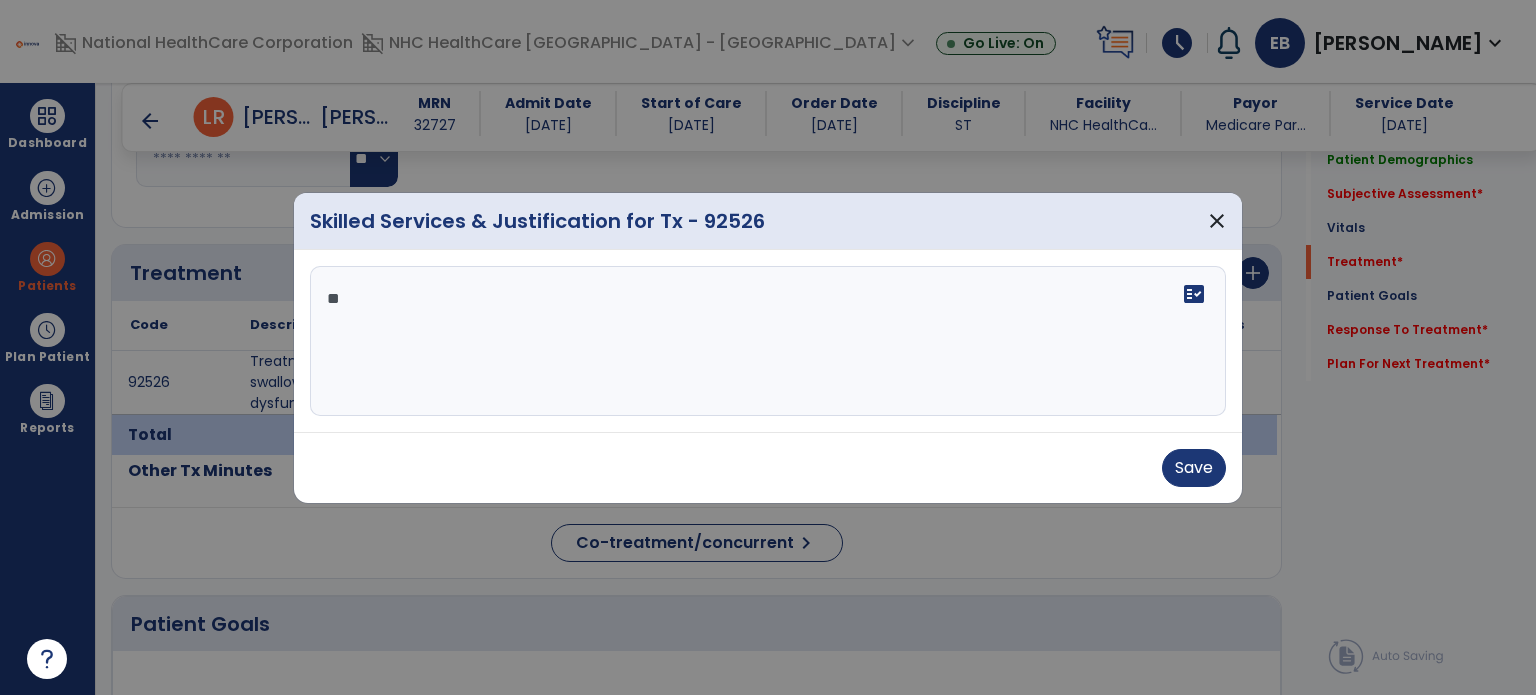 scroll, scrollTop: 0, scrollLeft: 0, axis: both 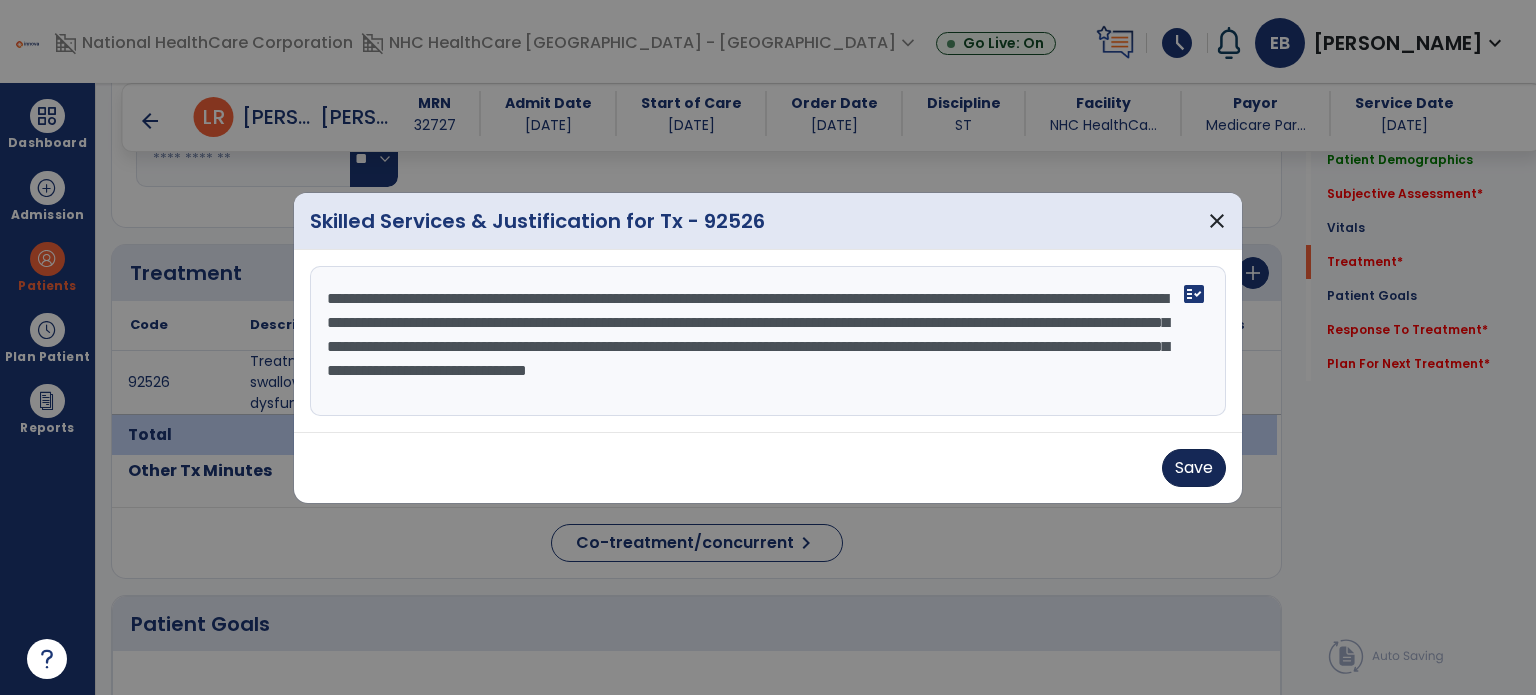 type on "**********" 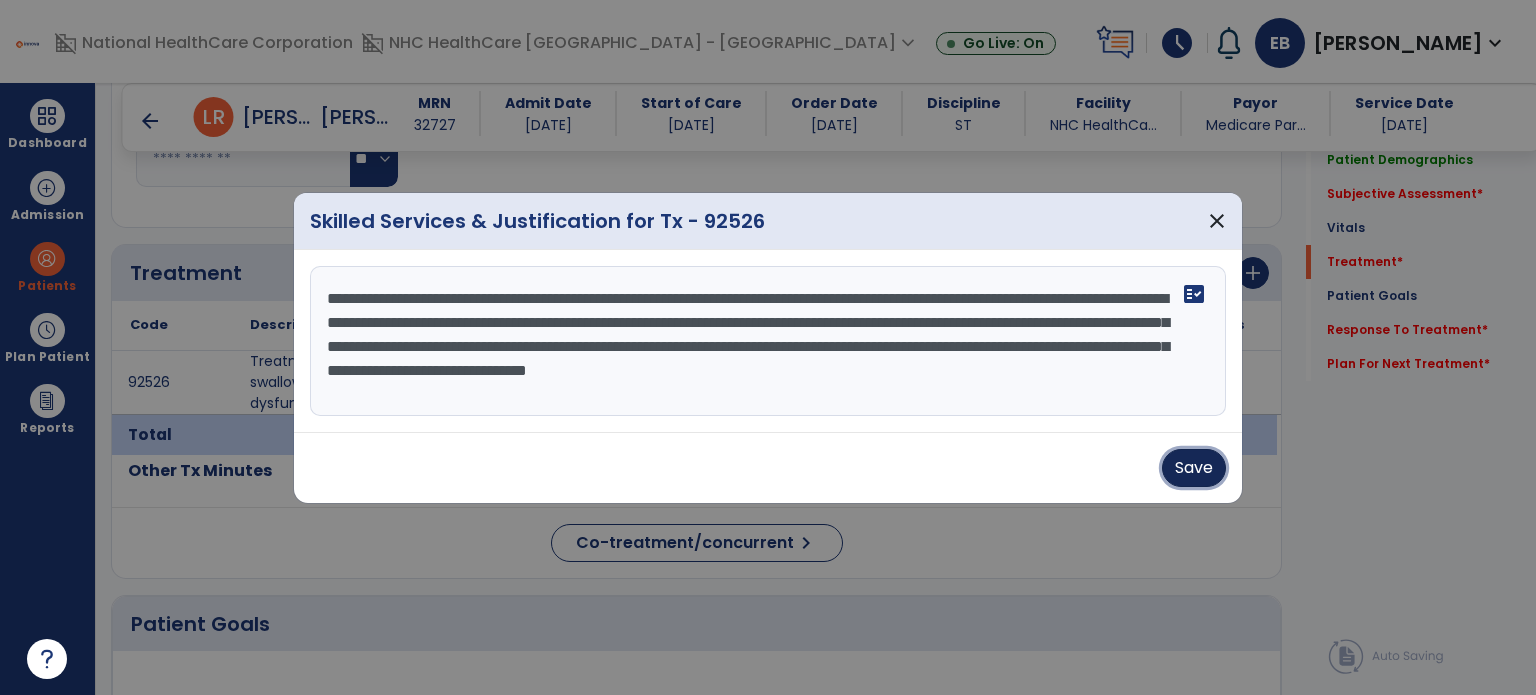 click on "Save" at bounding box center (1194, 468) 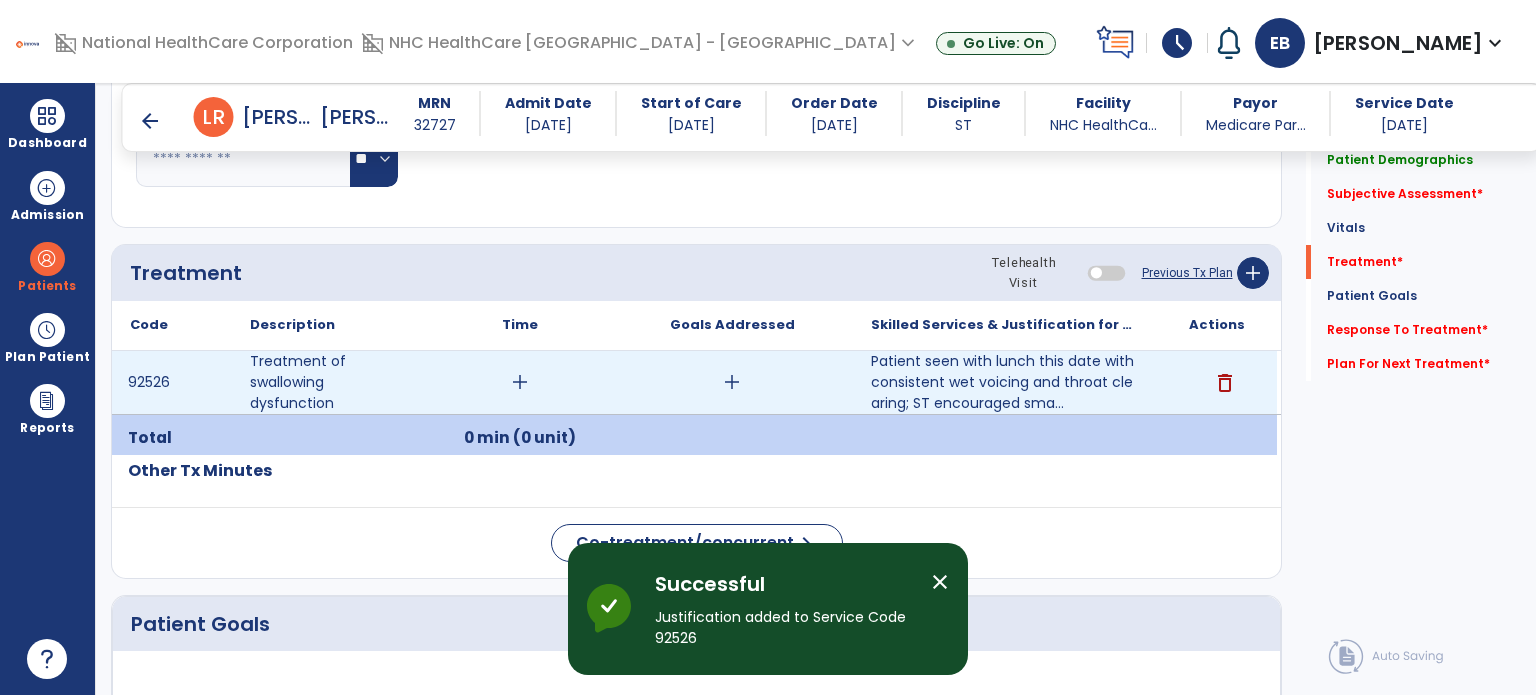 click on "add" at bounding box center (520, 382) 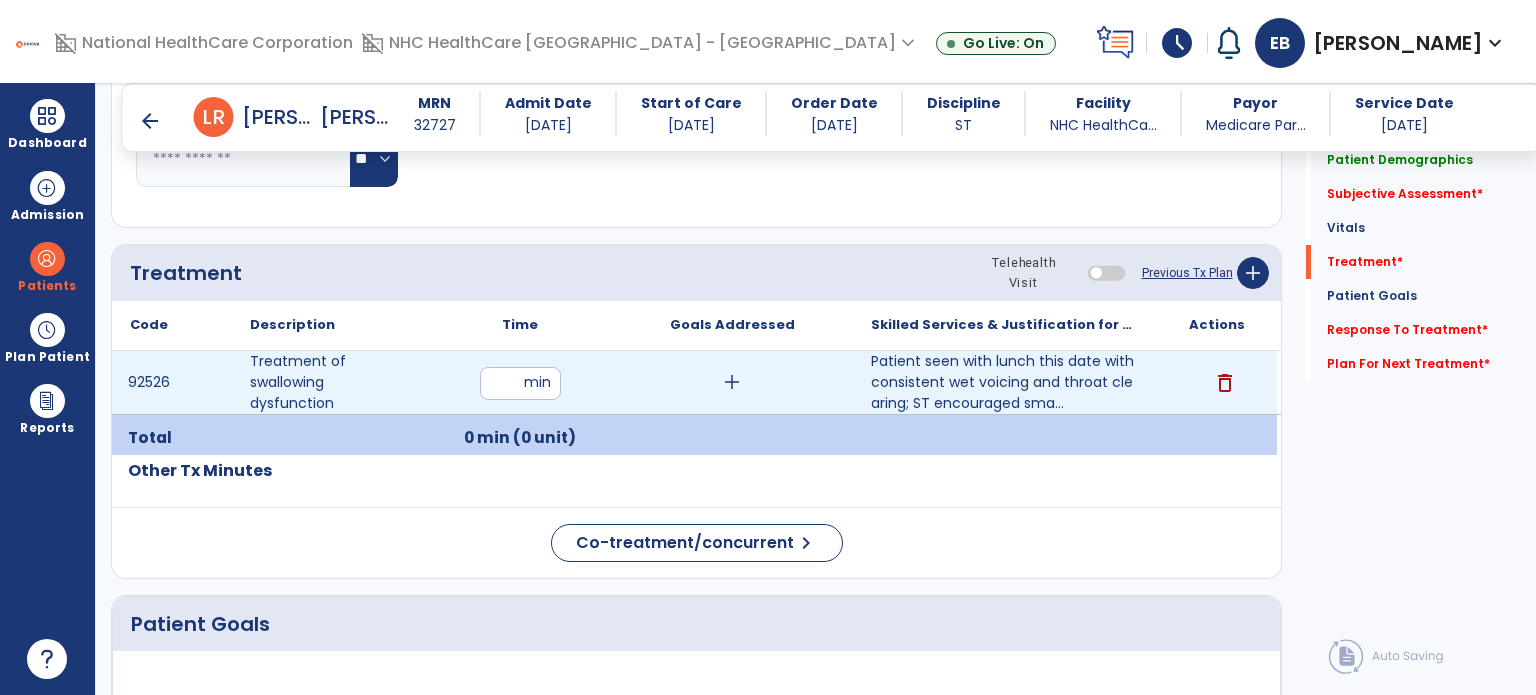 click at bounding box center (520, 383) 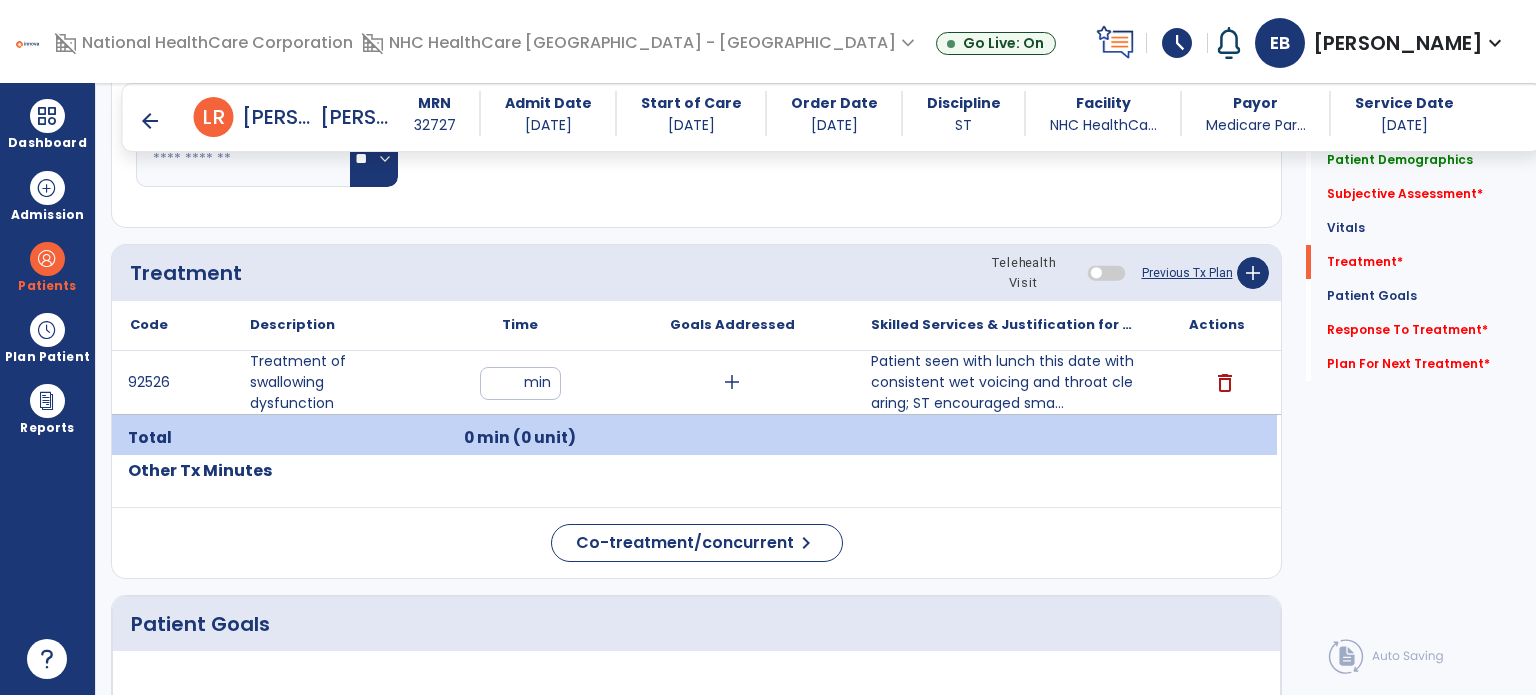 type on "*" 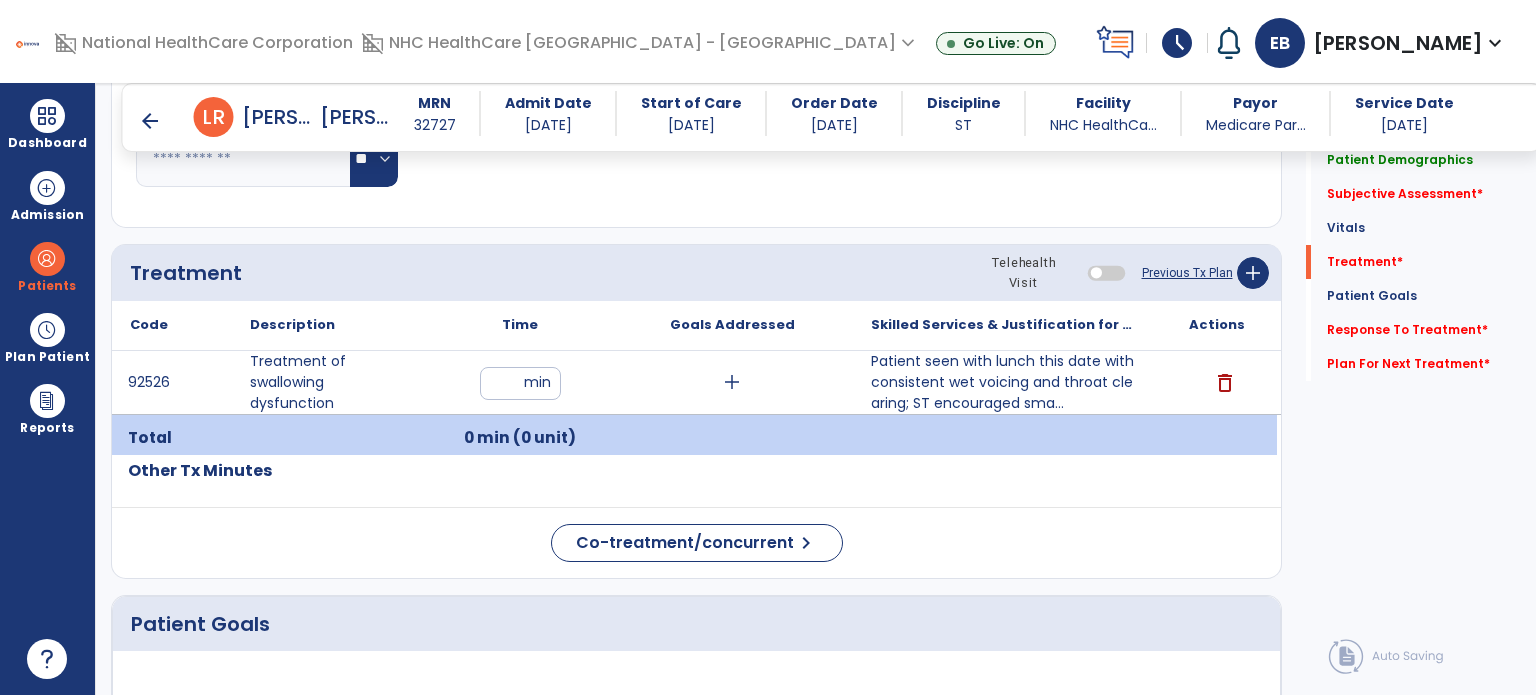 type on "**" 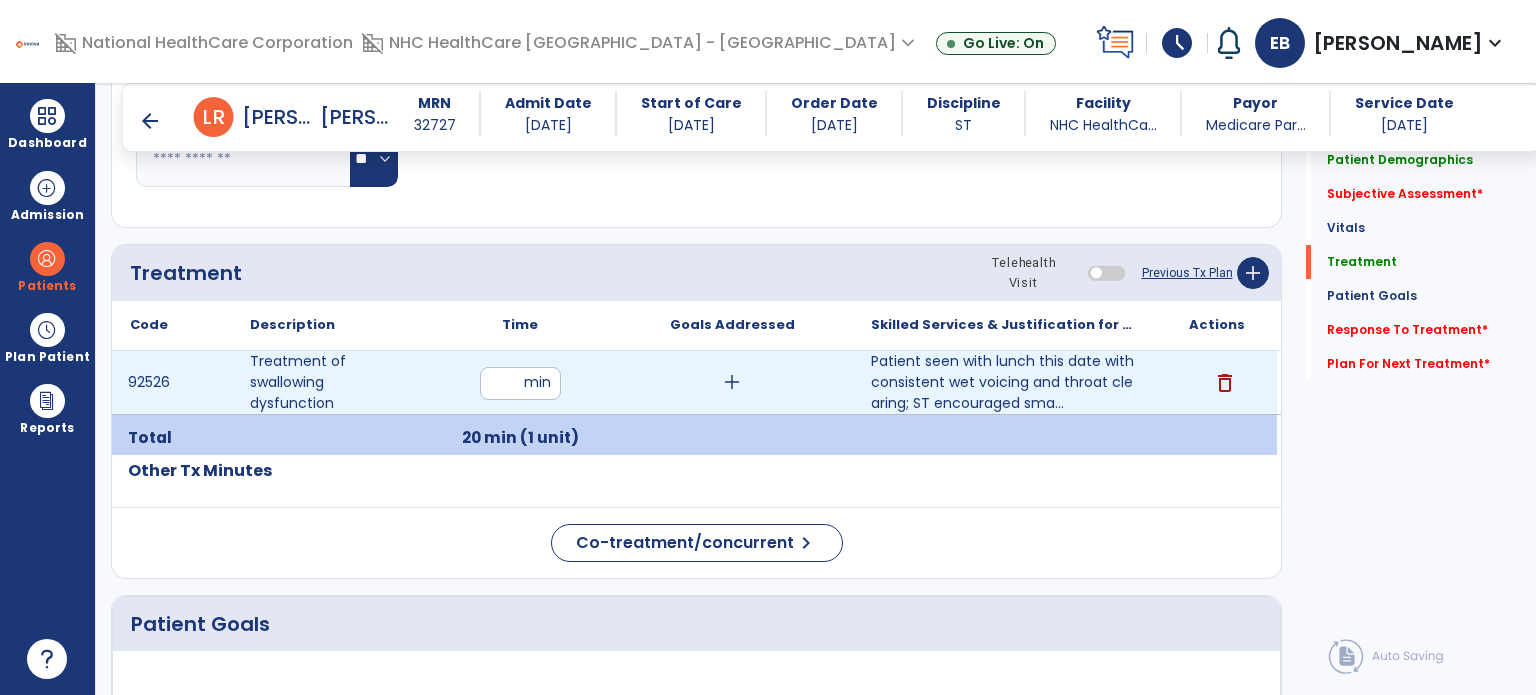click on "**" at bounding box center [520, 383] 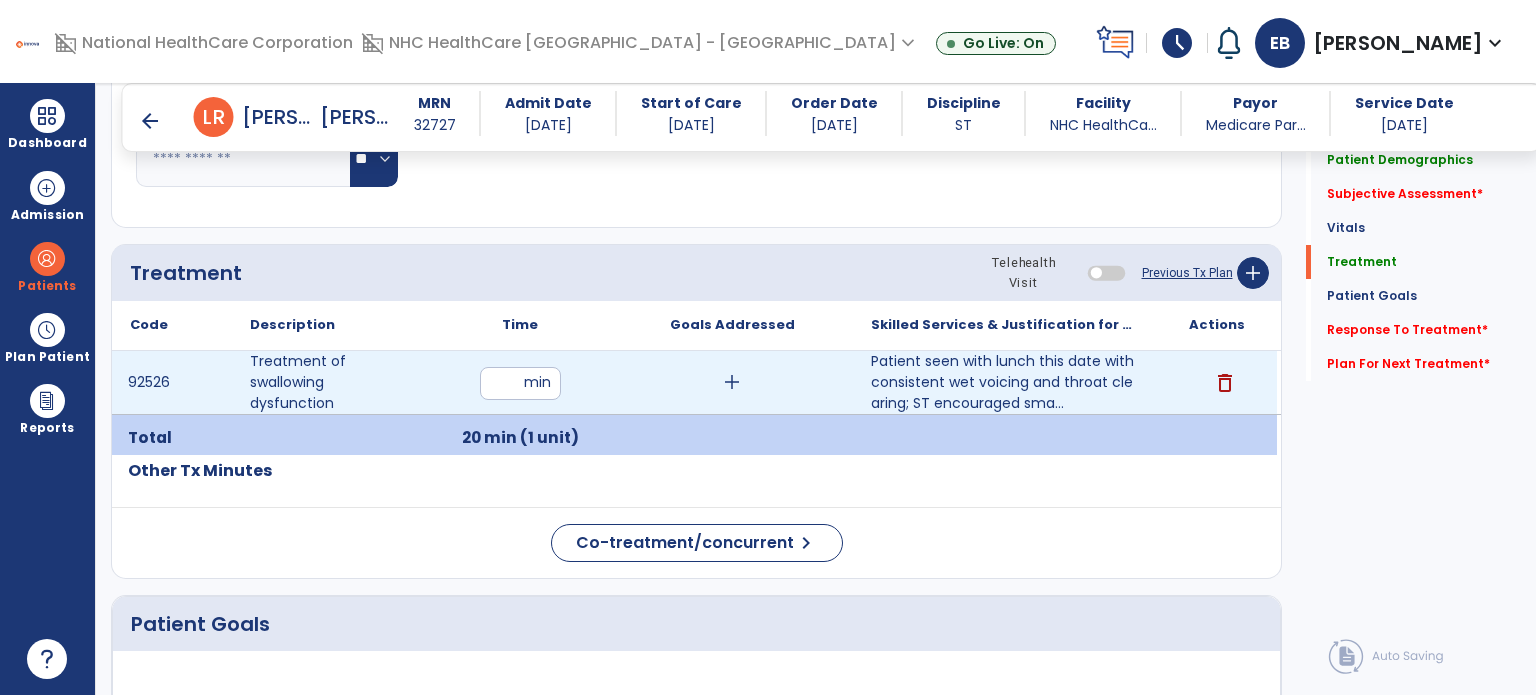 type on "**" 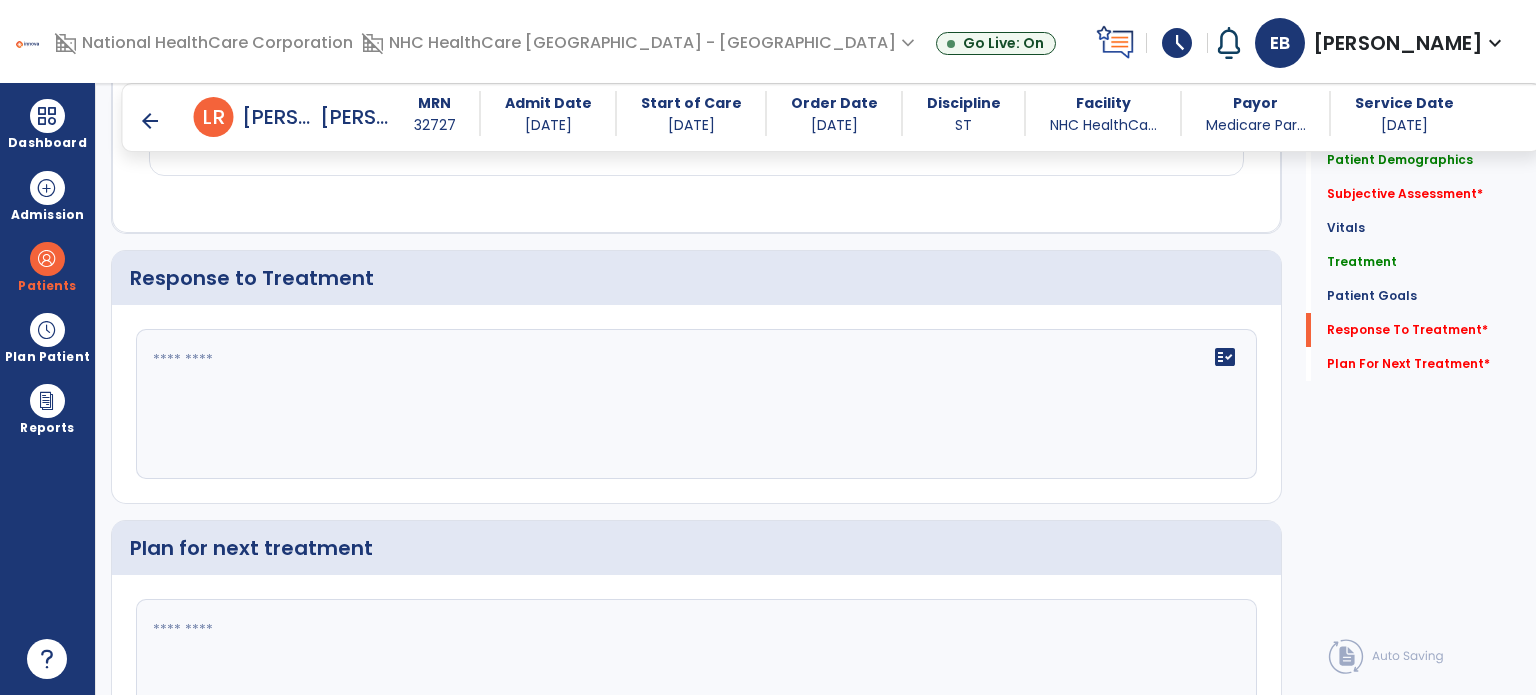 scroll, scrollTop: 2319, scrollLeft: 0, axis: vertical 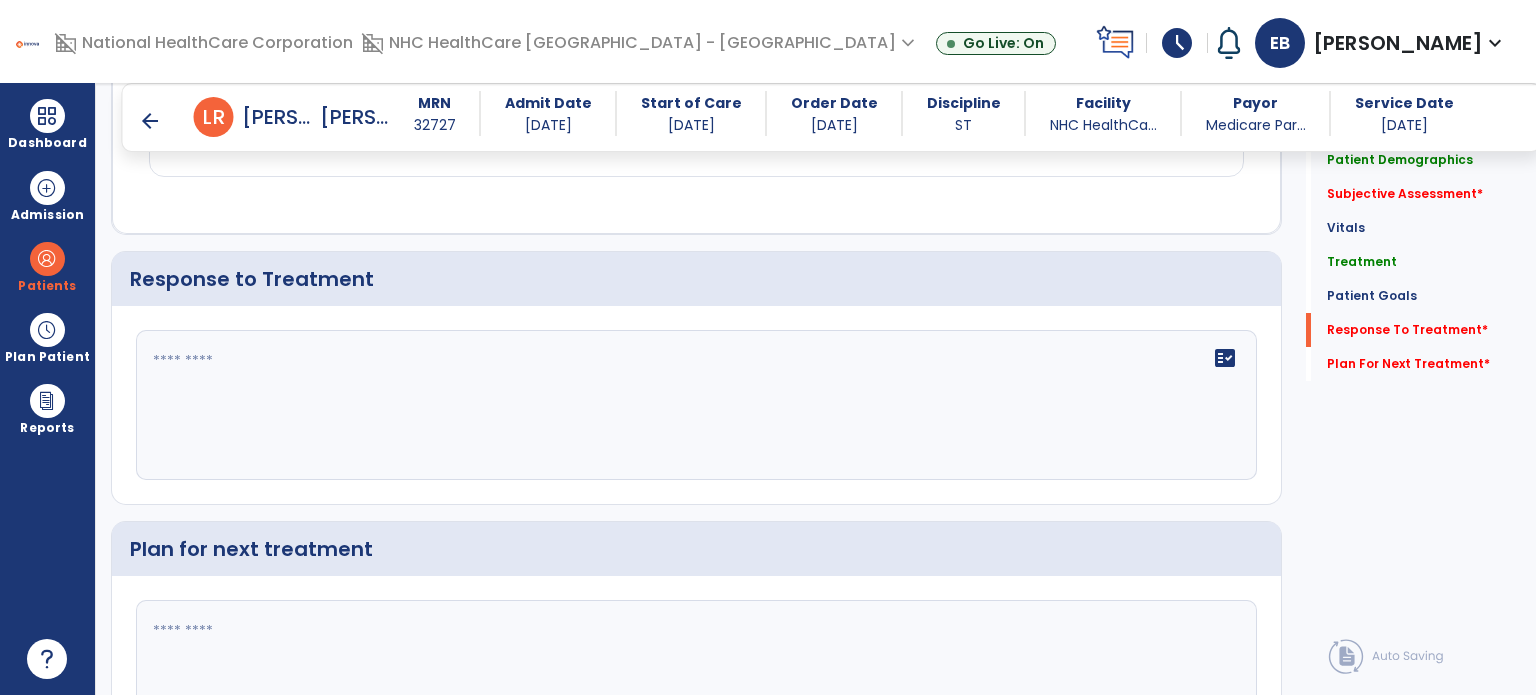 click on "fact_check" 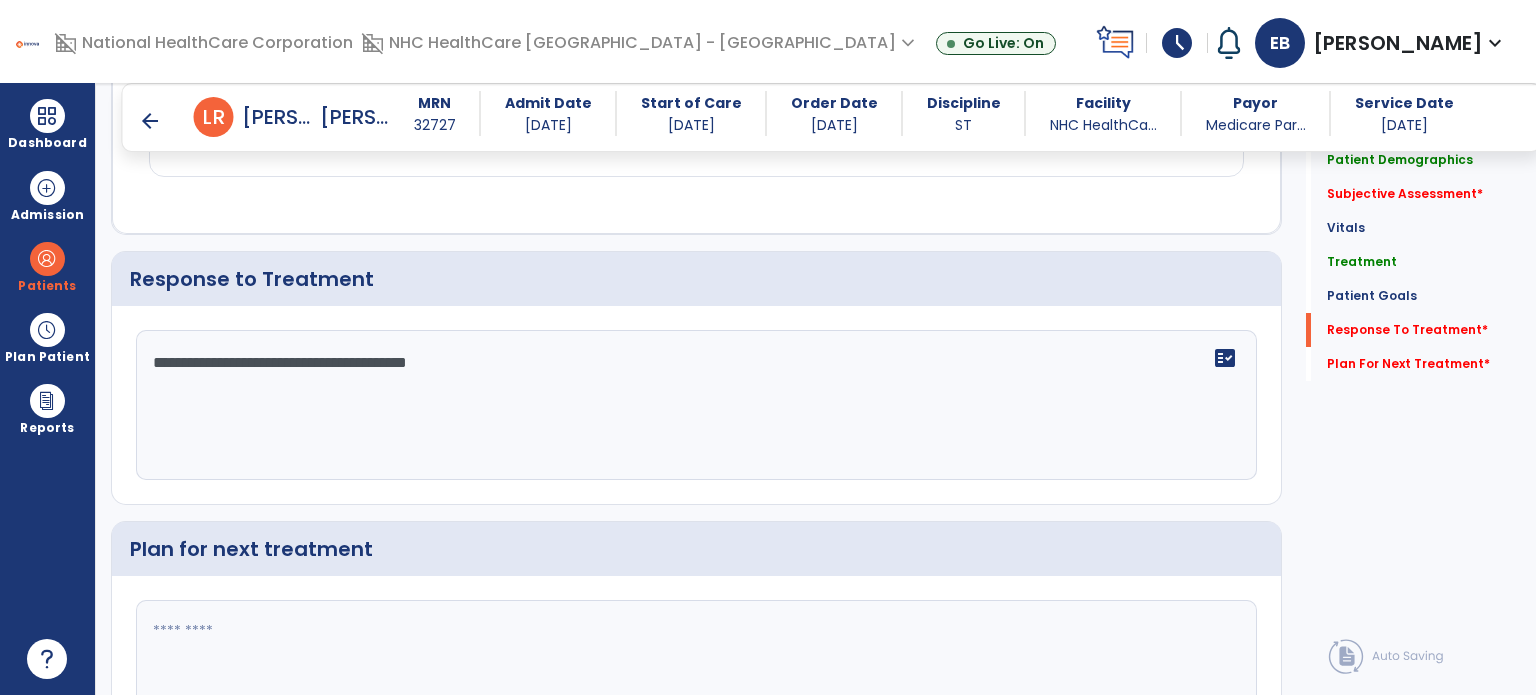 scroll, scrollTop: 2458, scrollLeft: 0, axis: vertical 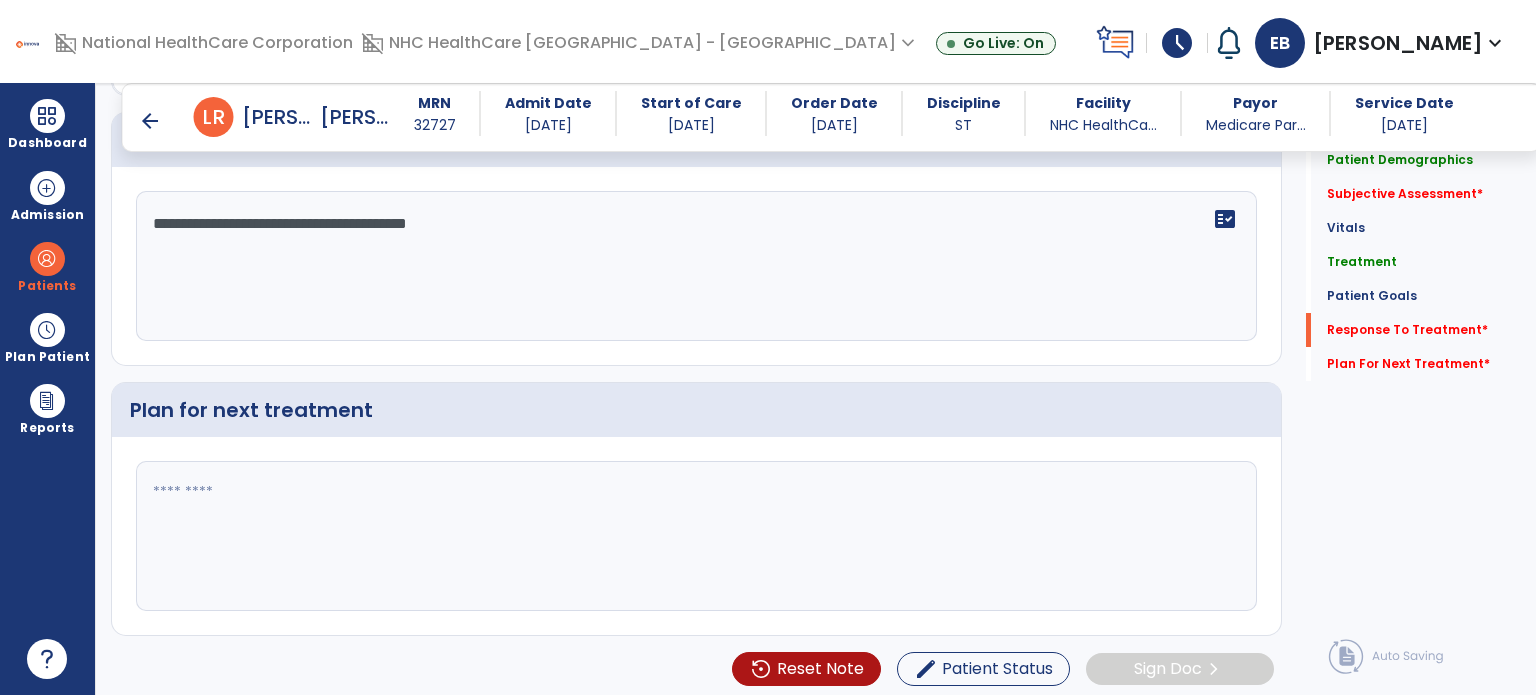 type on "**********" 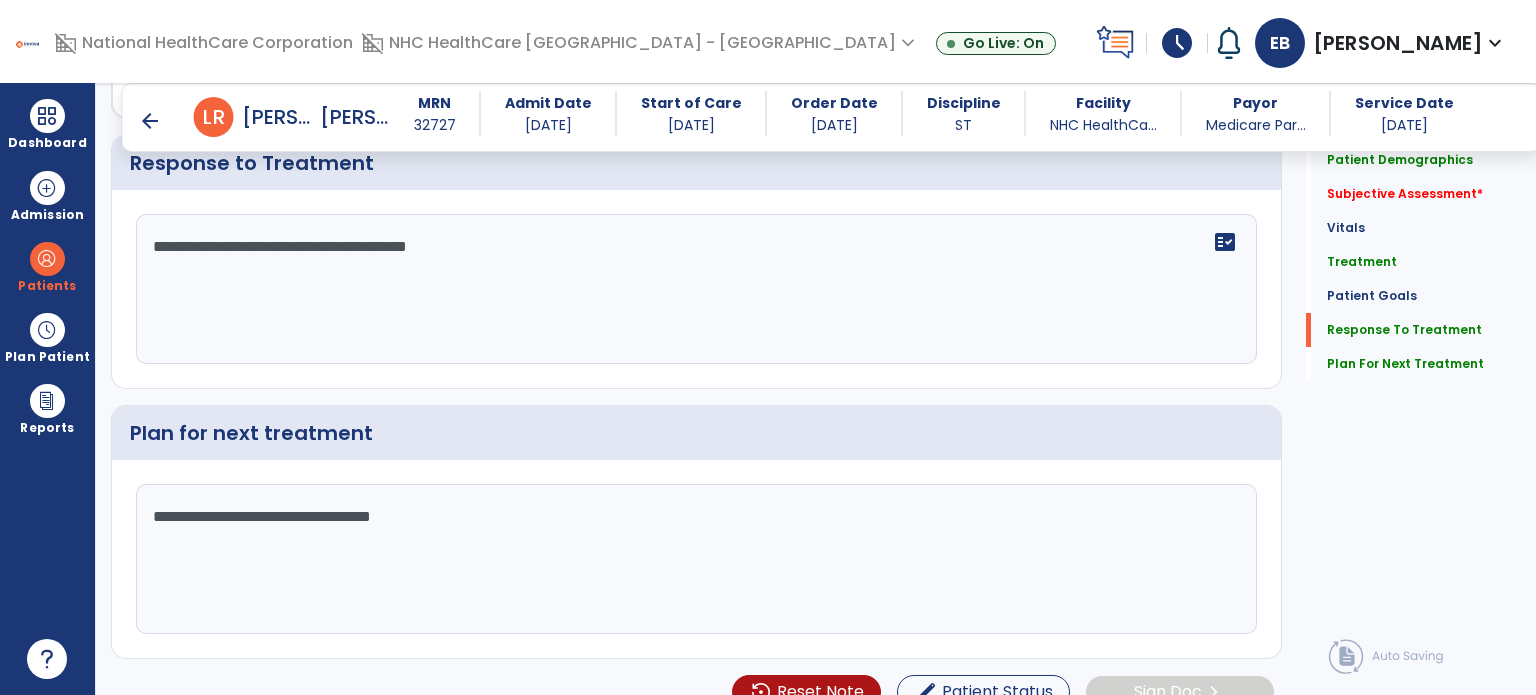 scroll, scrollTop: 2458, scrollLeft: 0, axis: vertical 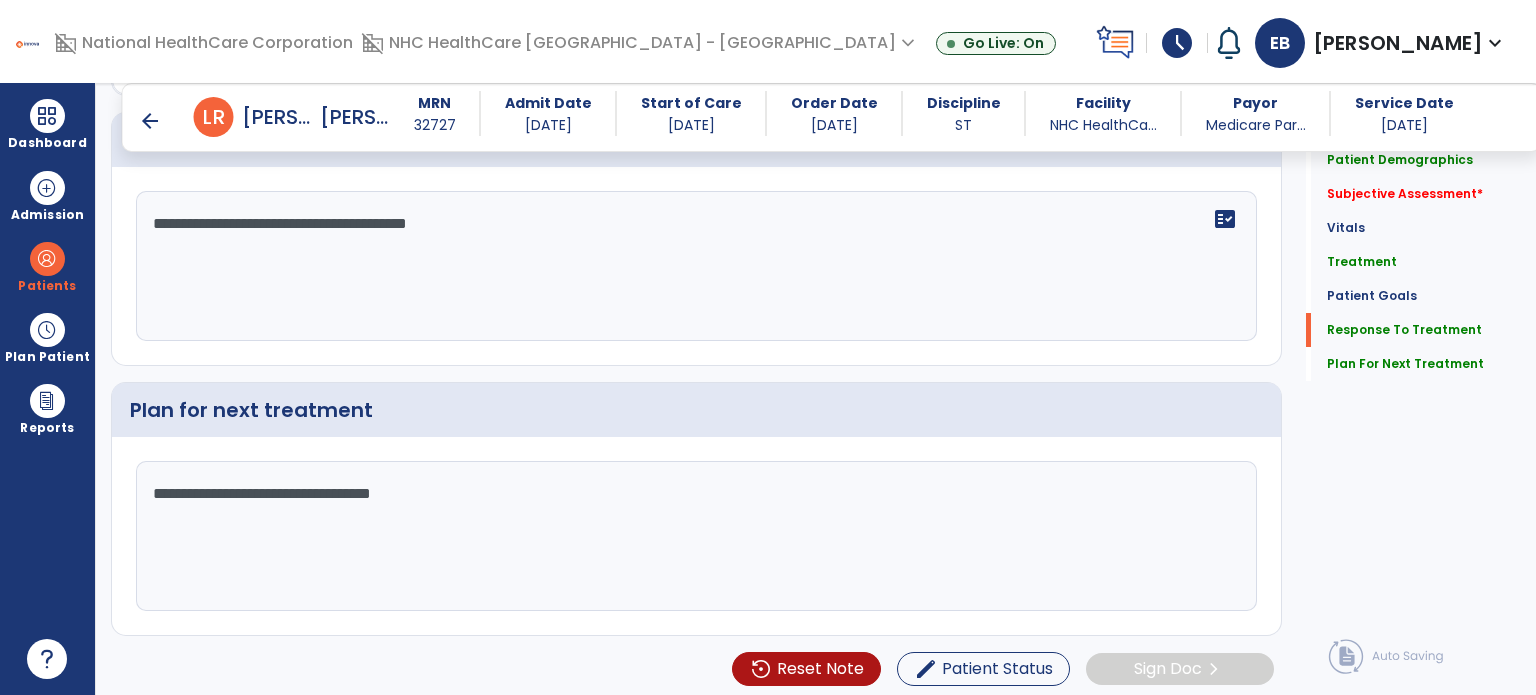 type on "**********" 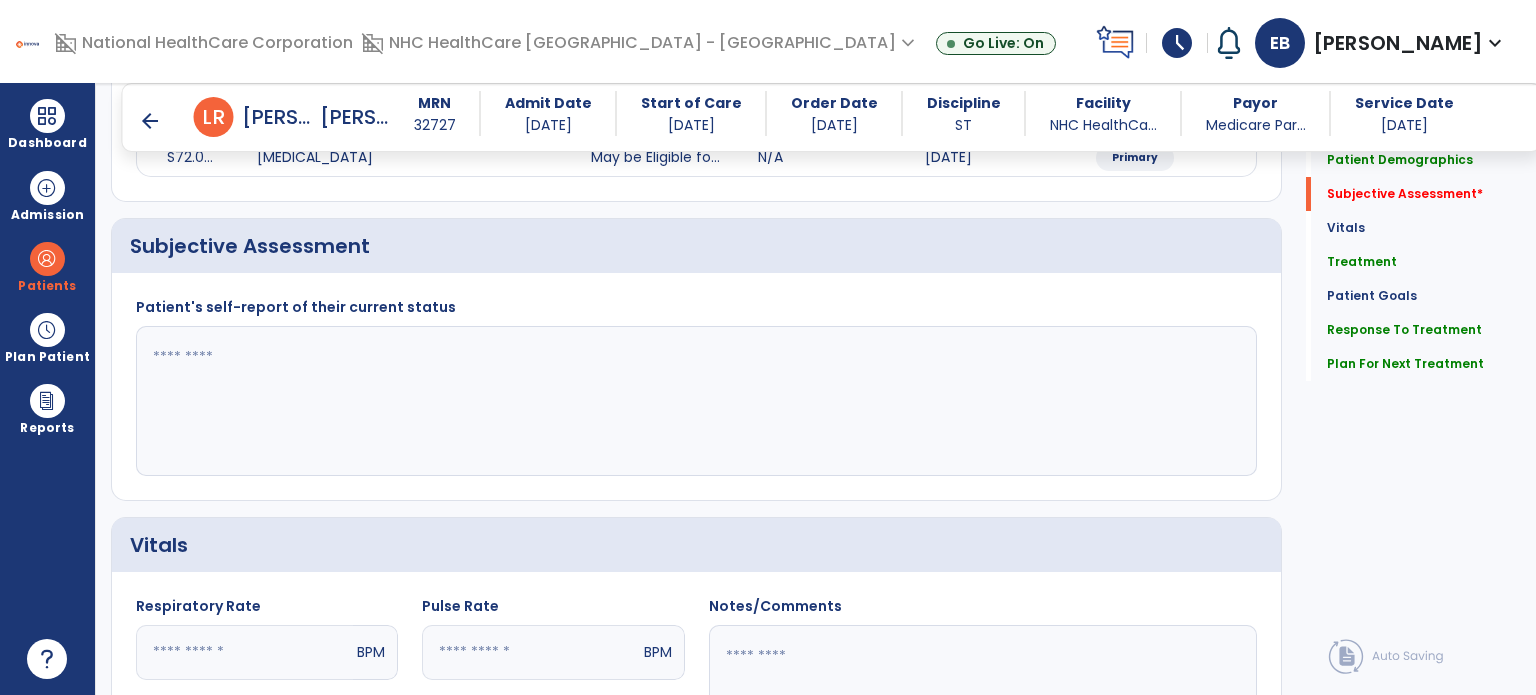 scroll, scrollTop: 324, scrollLeft: 0, axis: vertical 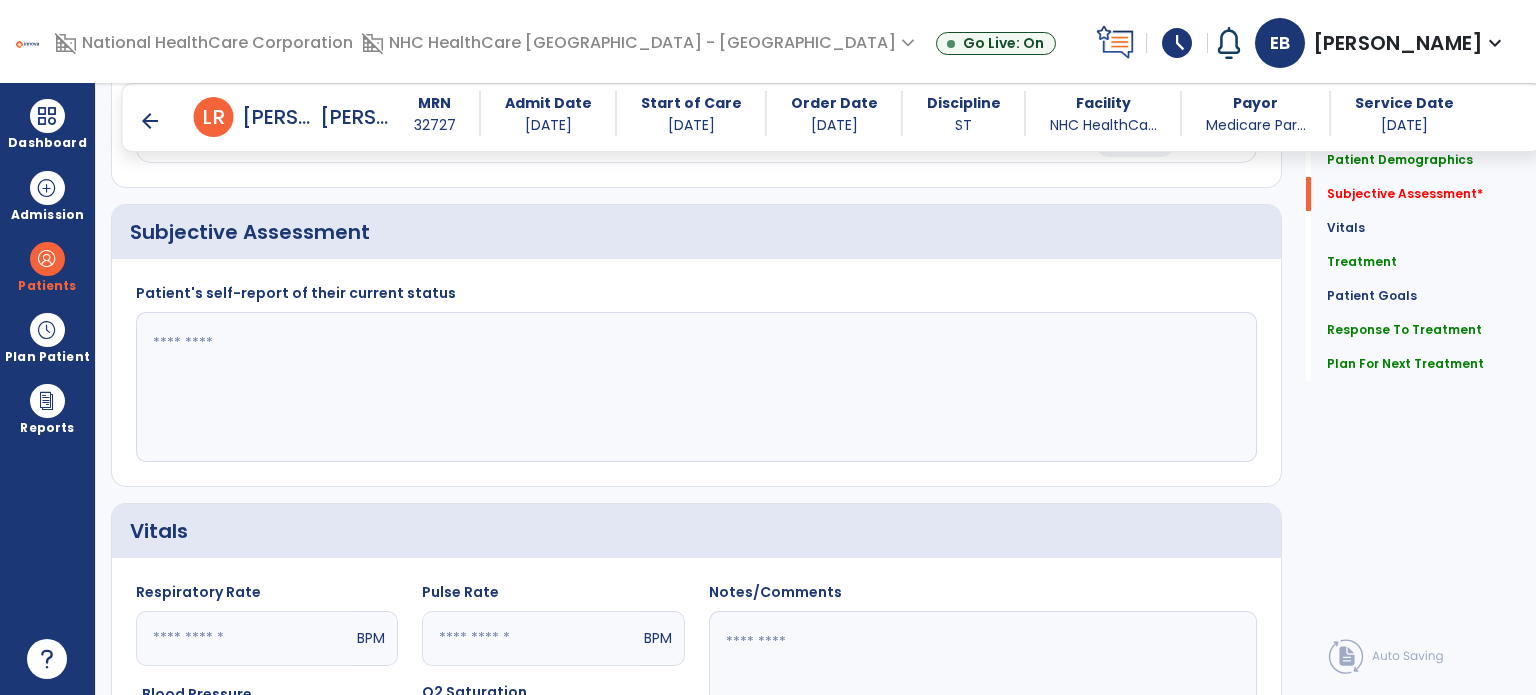click 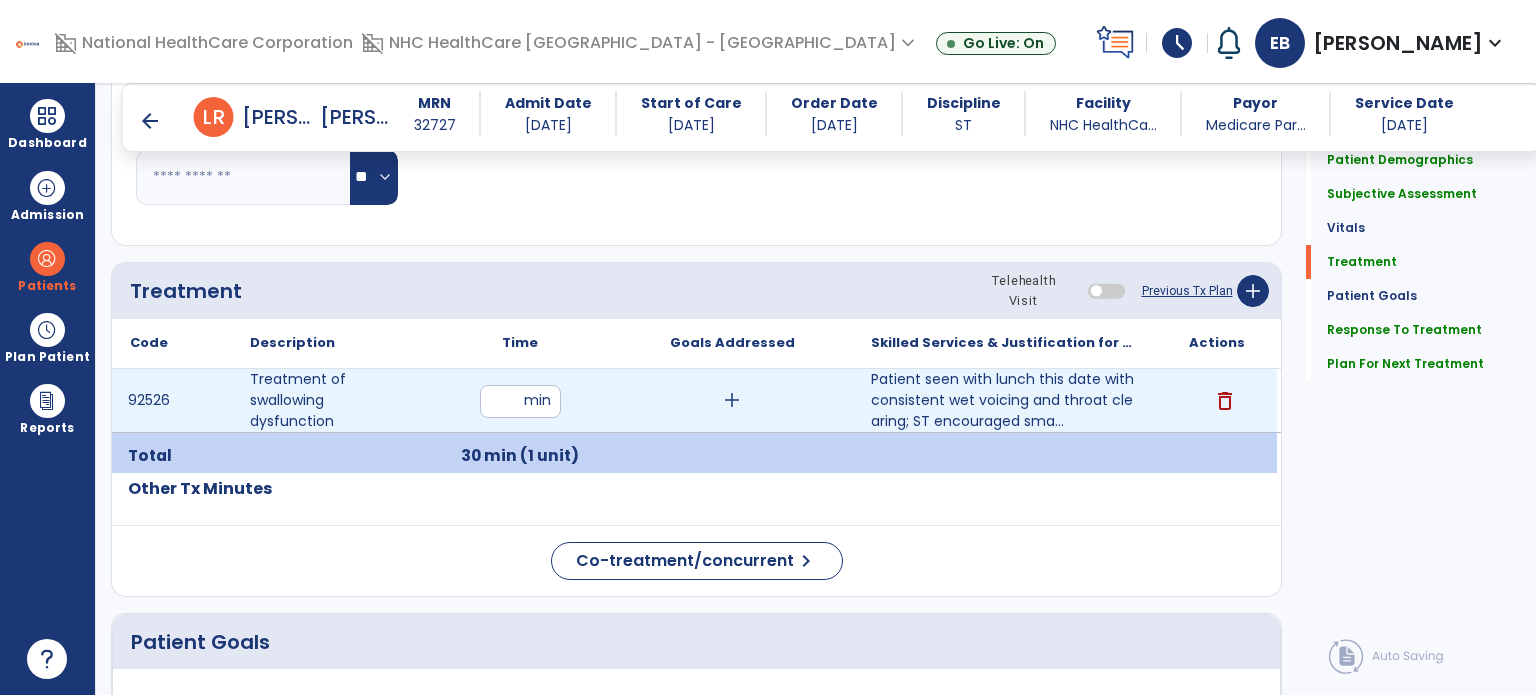 scroll, scrollTop: 987, scrollLeft: 0, axis: vertical 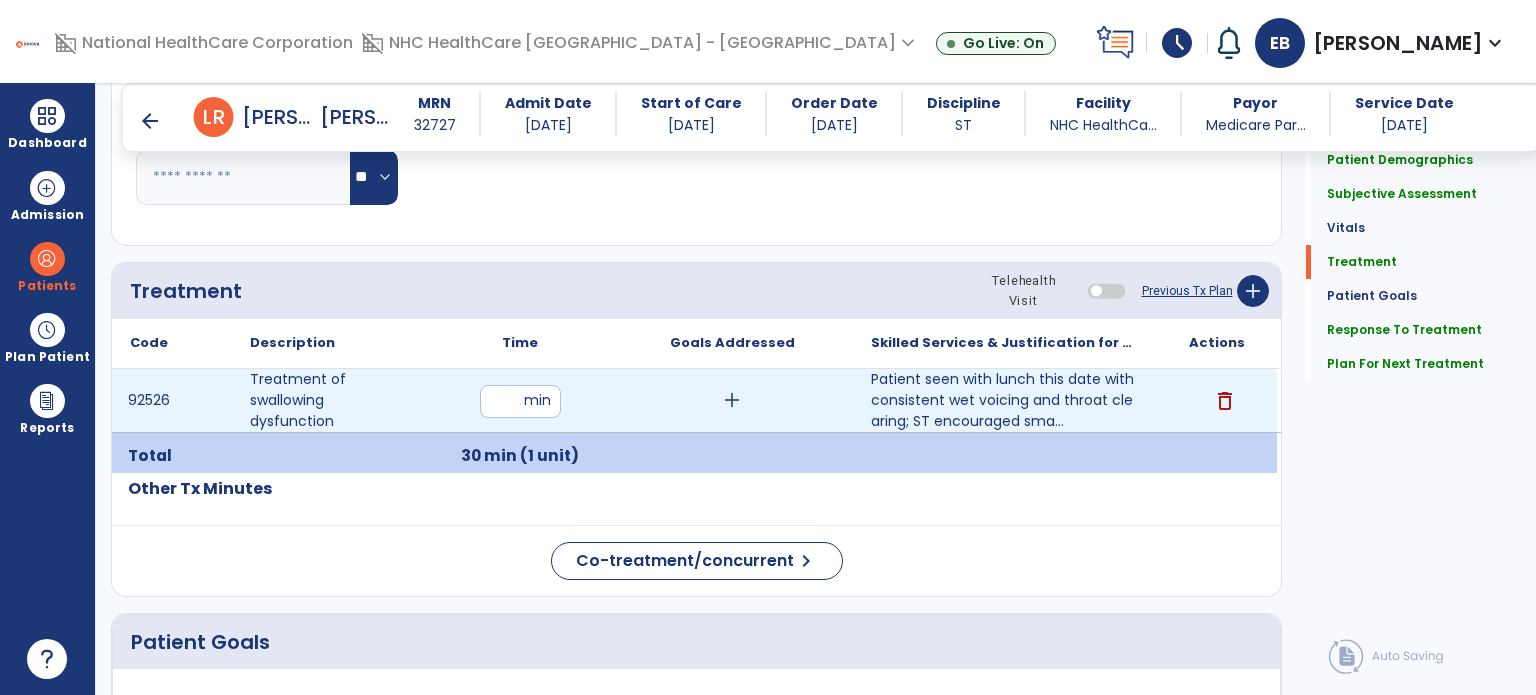 type on "**********" 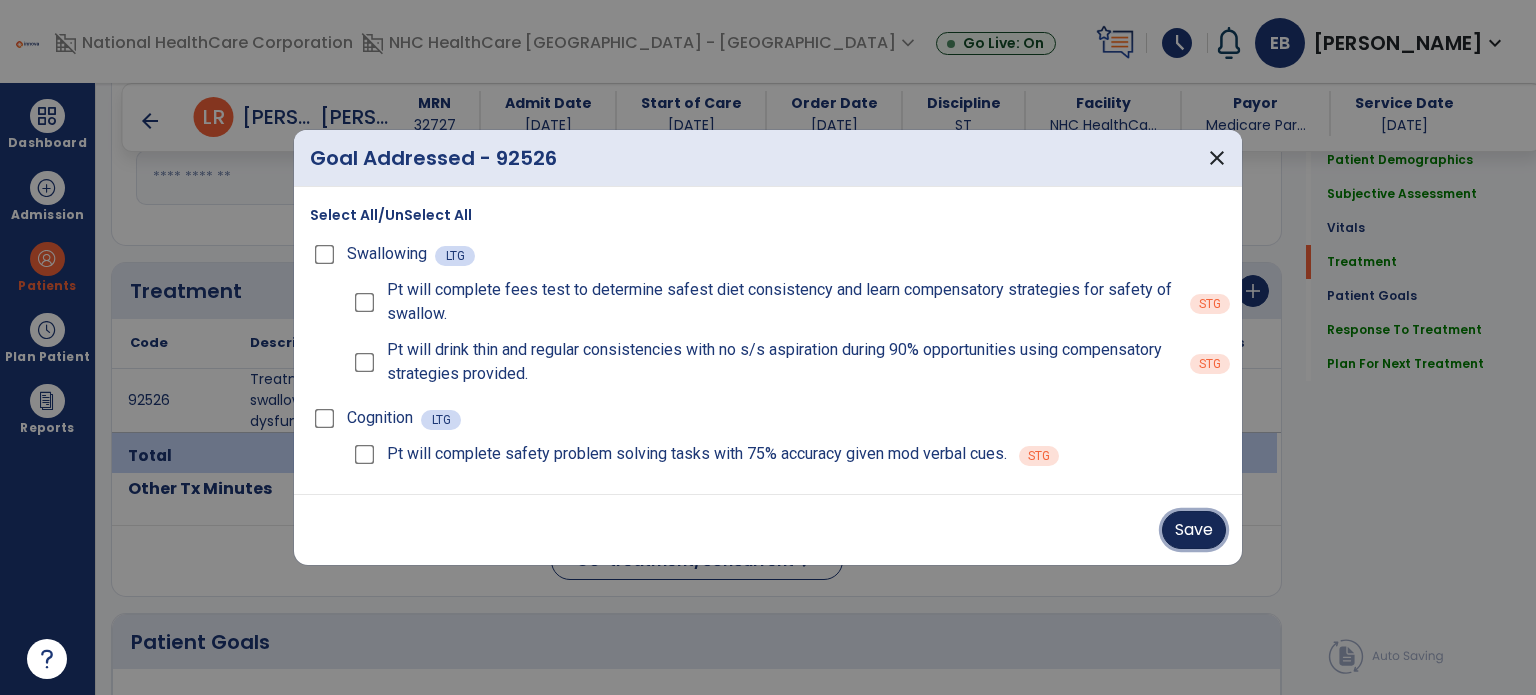 click on "Save" at bounding box center (1194, 530) 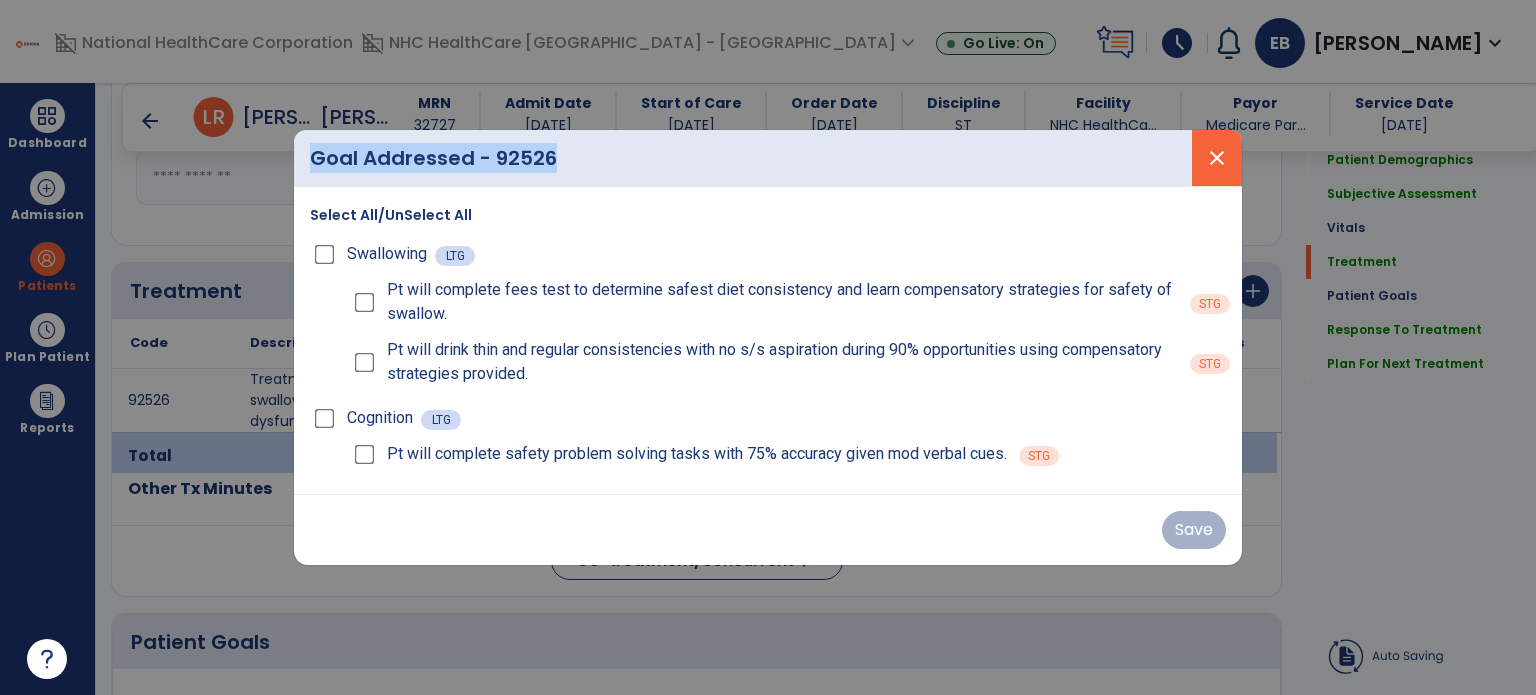 drag, startPoint x: 1220, startPoint y: 126, endPoint x: 1218, endPoint y: 151, distance: 25.079872 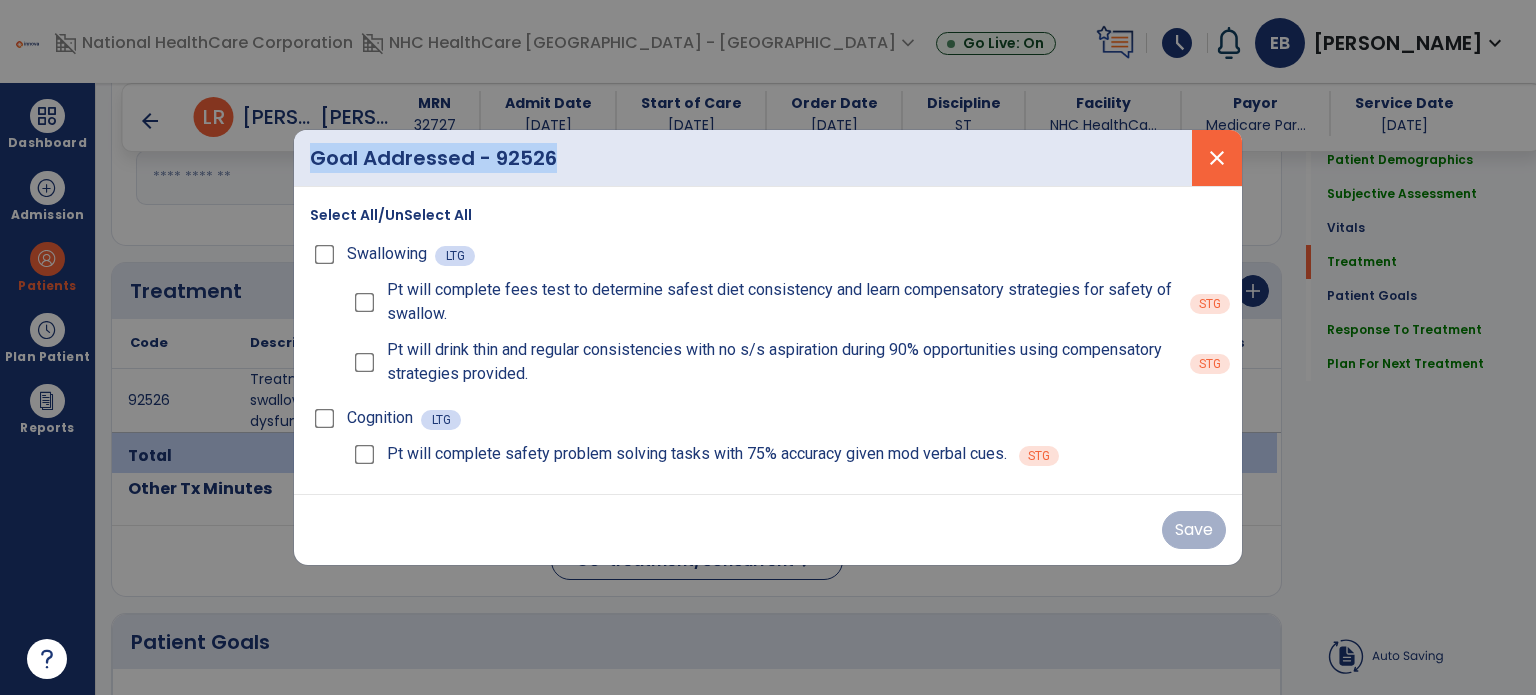 click on "Goal Addressed - 92526   close  Select All/UnSelect All Swallowing  LTG  Pt will complete fees test to determine safest diet consistency and learn compensatory strategies for safety of swallow.  STG  Pt will drink thin and regular consistencies with no s/s aspiration during 90% opportunities using compensatory strategies provided.  STG  Cognition  LTG  Pt will complete safety problem solving tasks with 75% accuracy given mod verbal cues.   STG   Save" at bounding box center [768, 347] 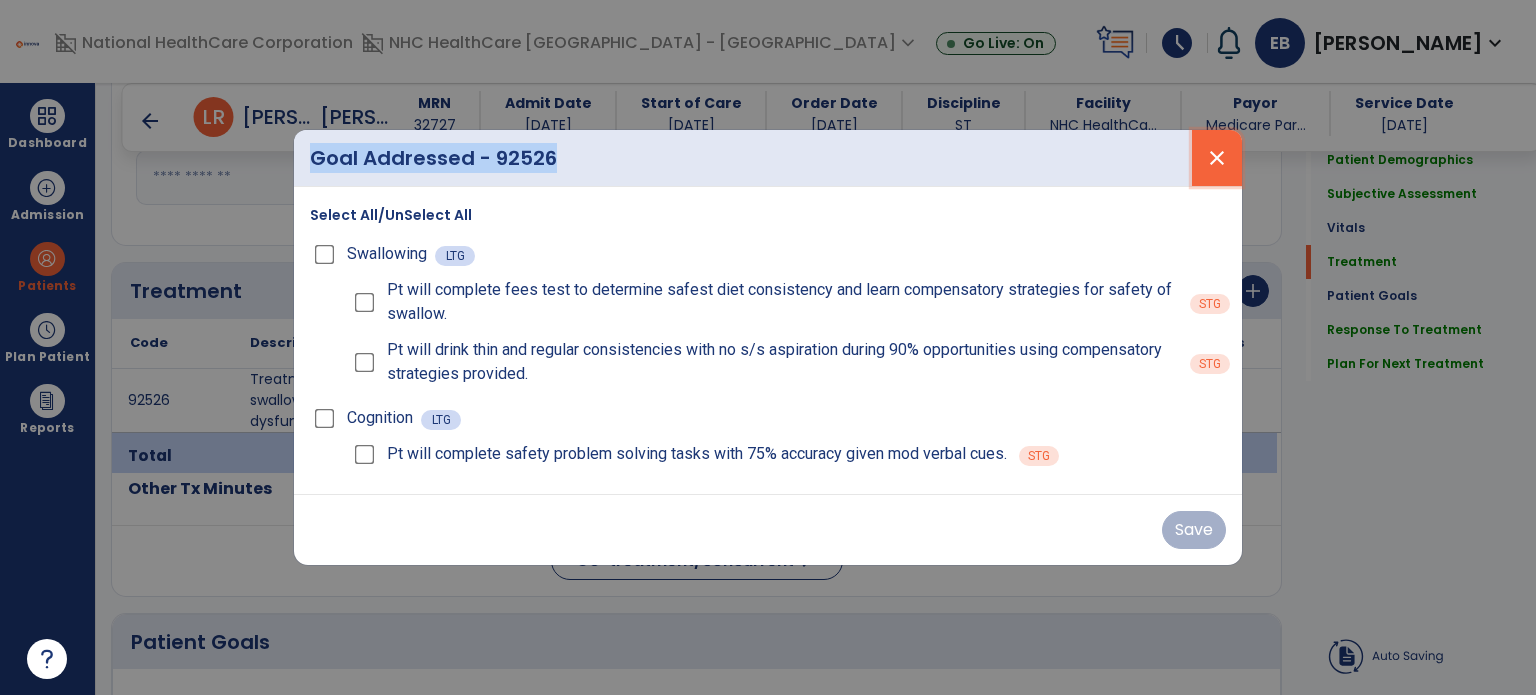 click on "close" at bounding box center [1217, 158] 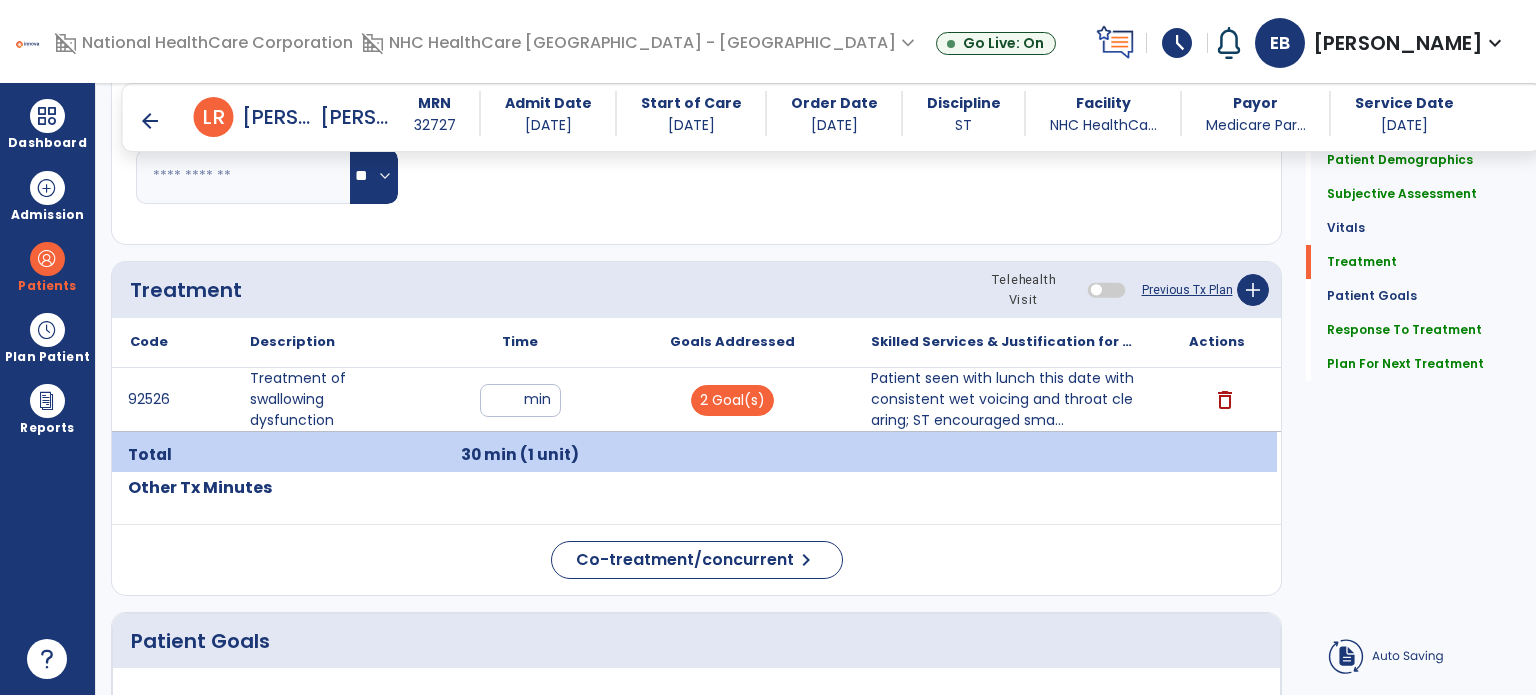 scroll, scrollTop: 990, scrollLeft: 0, axis: vertical 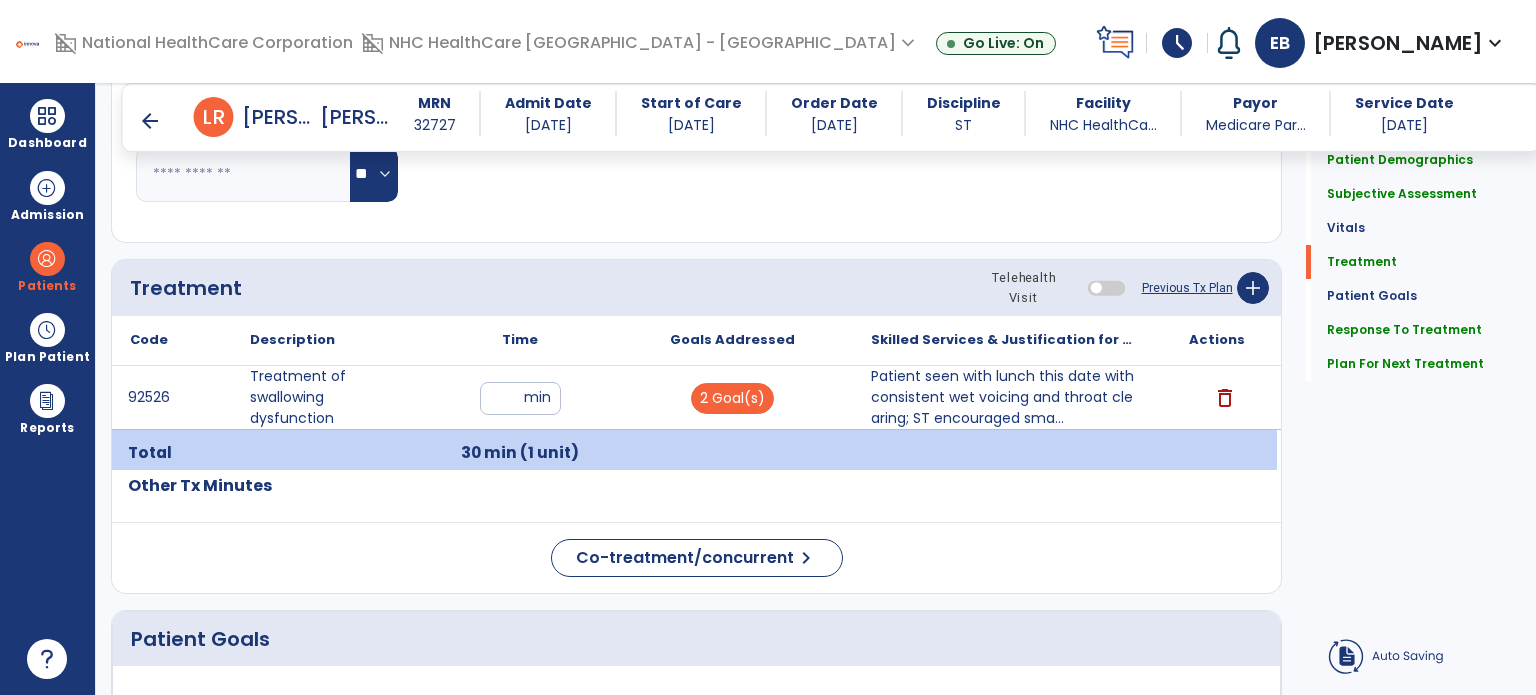 click on "arrow_back" at bounding box center (150, 121) 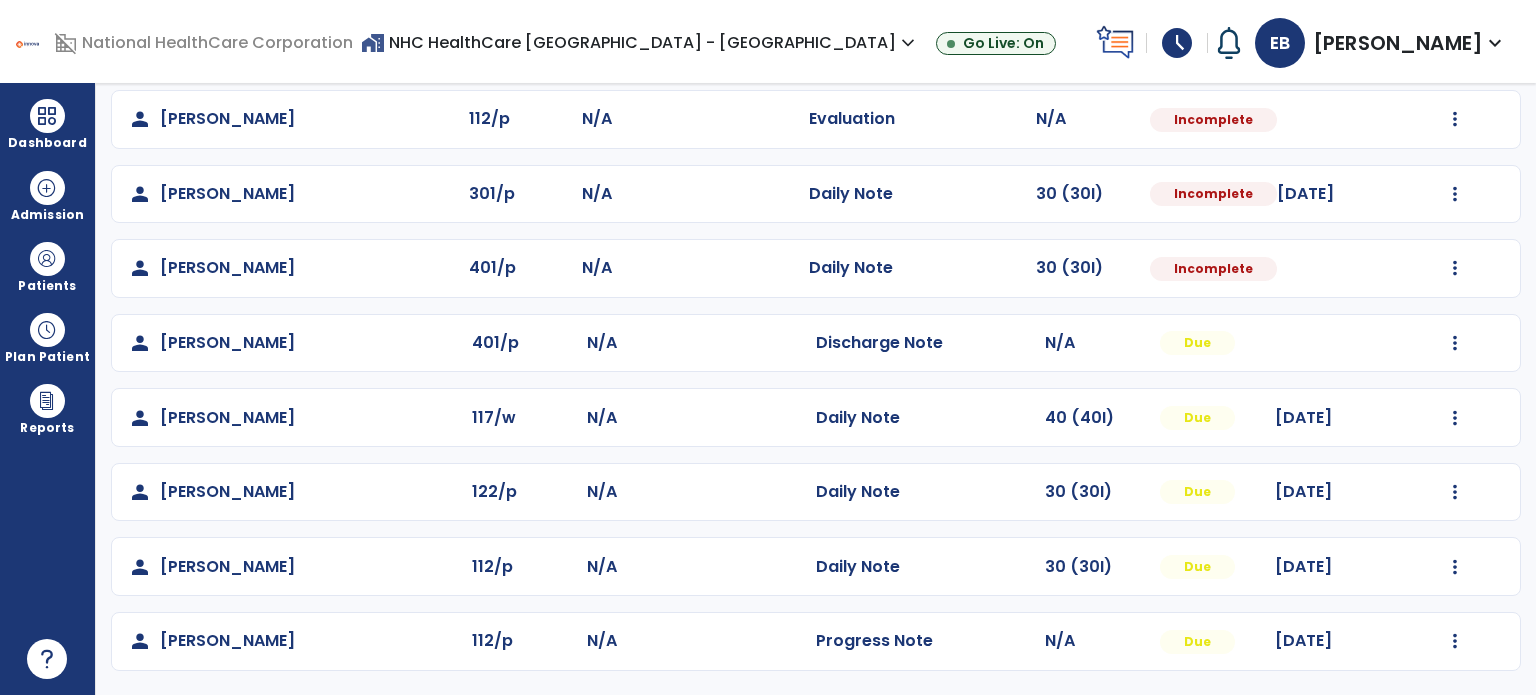 scroll, scrollTop: 539, scrollLeft: 0, axis: vertical 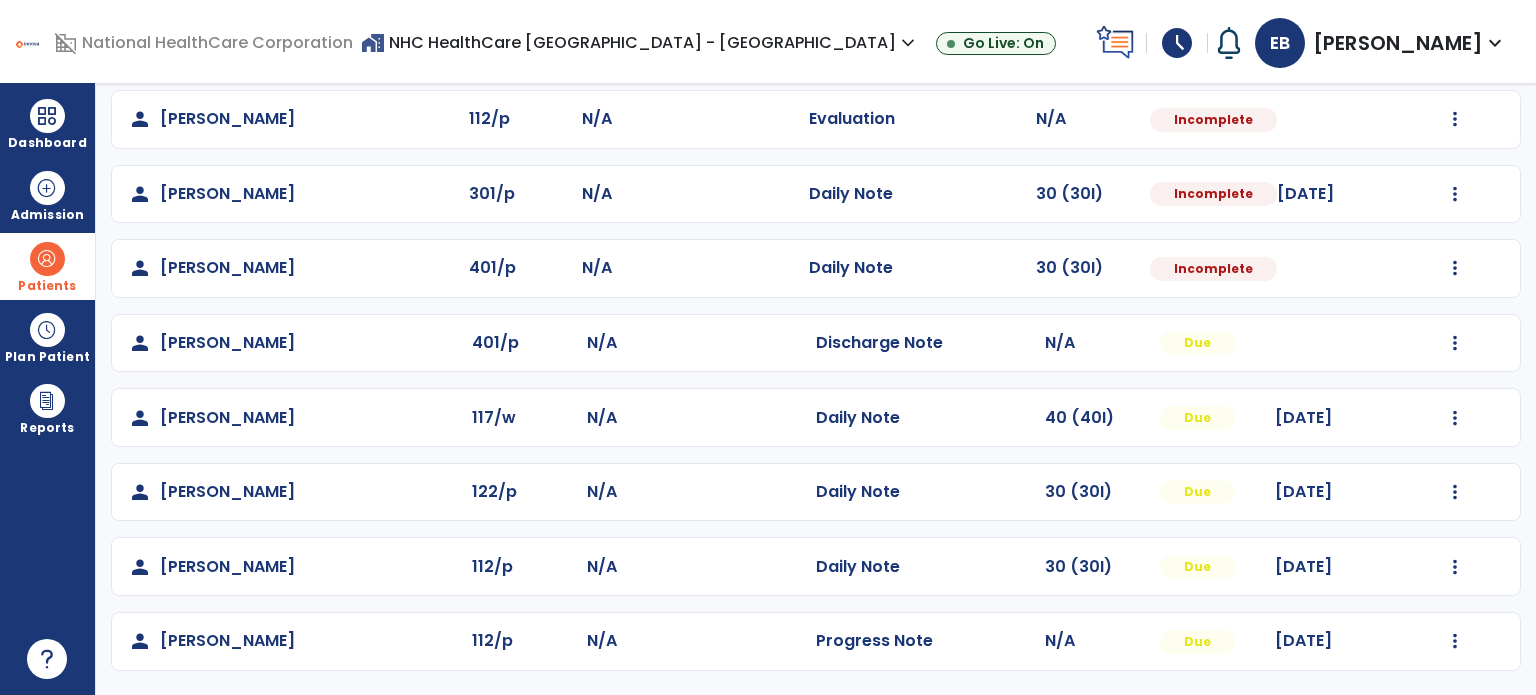 click at bounding box center (47, 259) 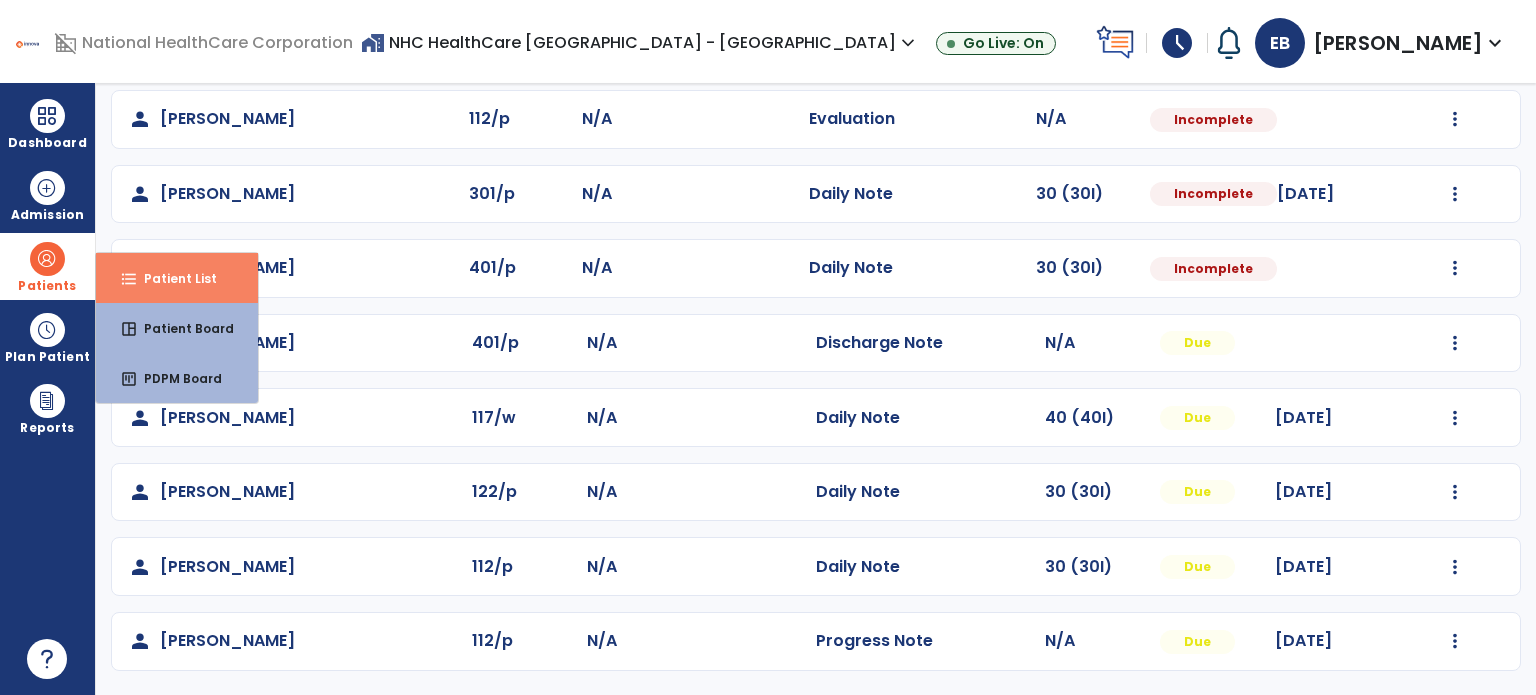 click on "Patient List" at bounding box center [172, 278] 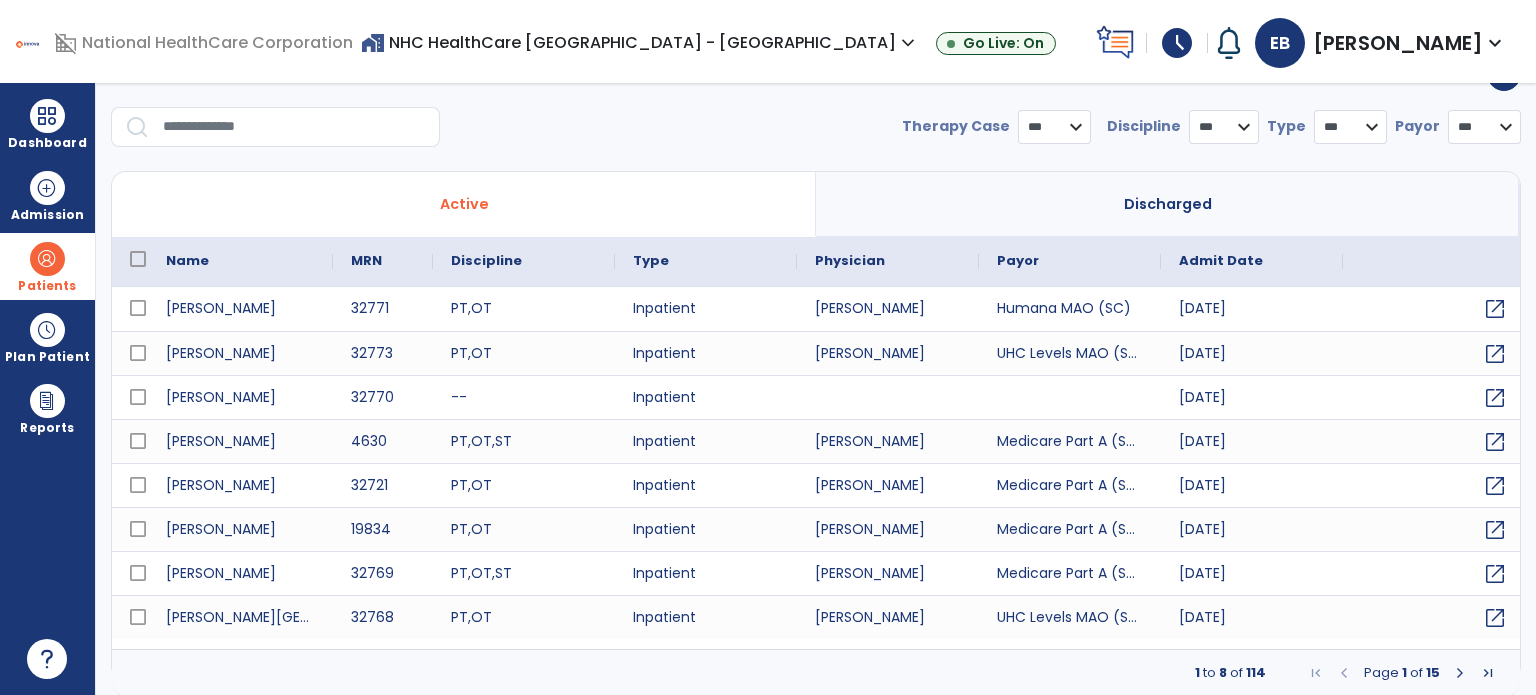 select on "***" 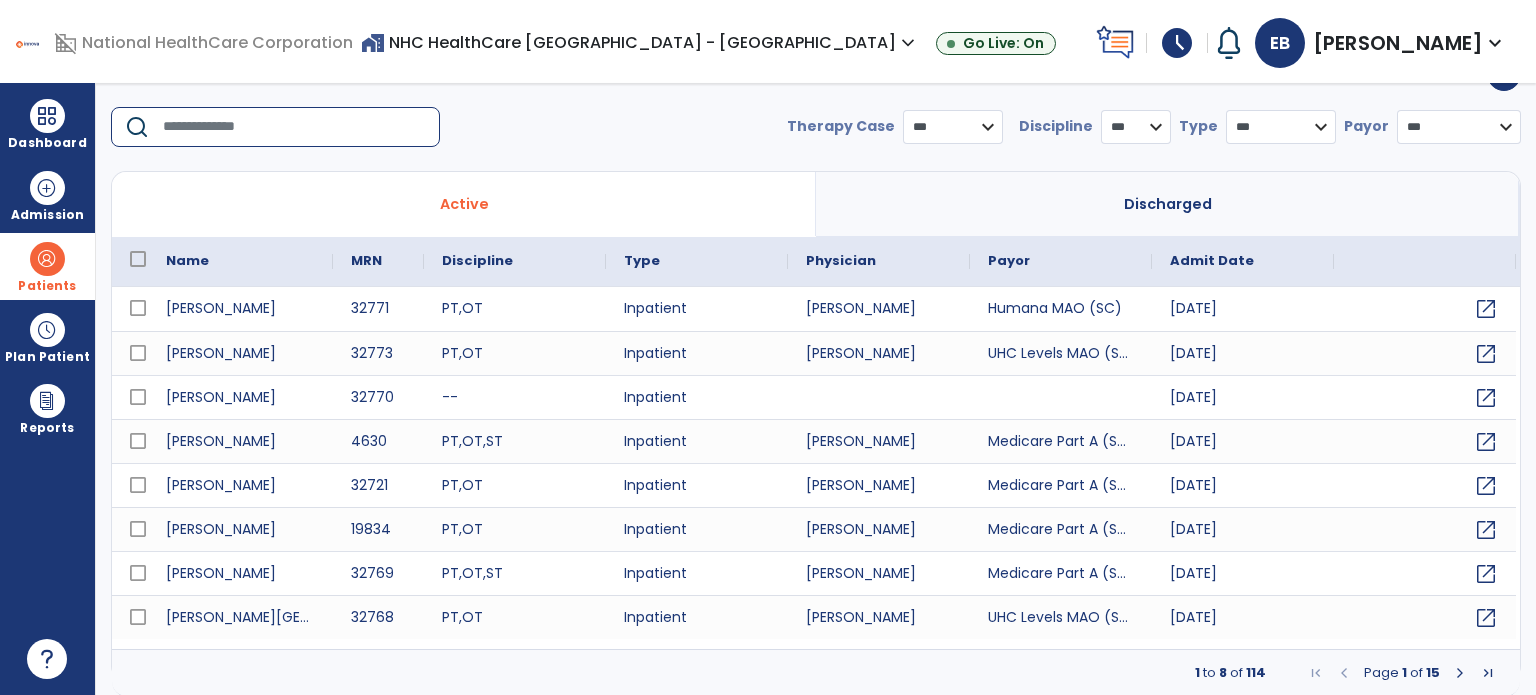 click at bounding box center [294, 127] 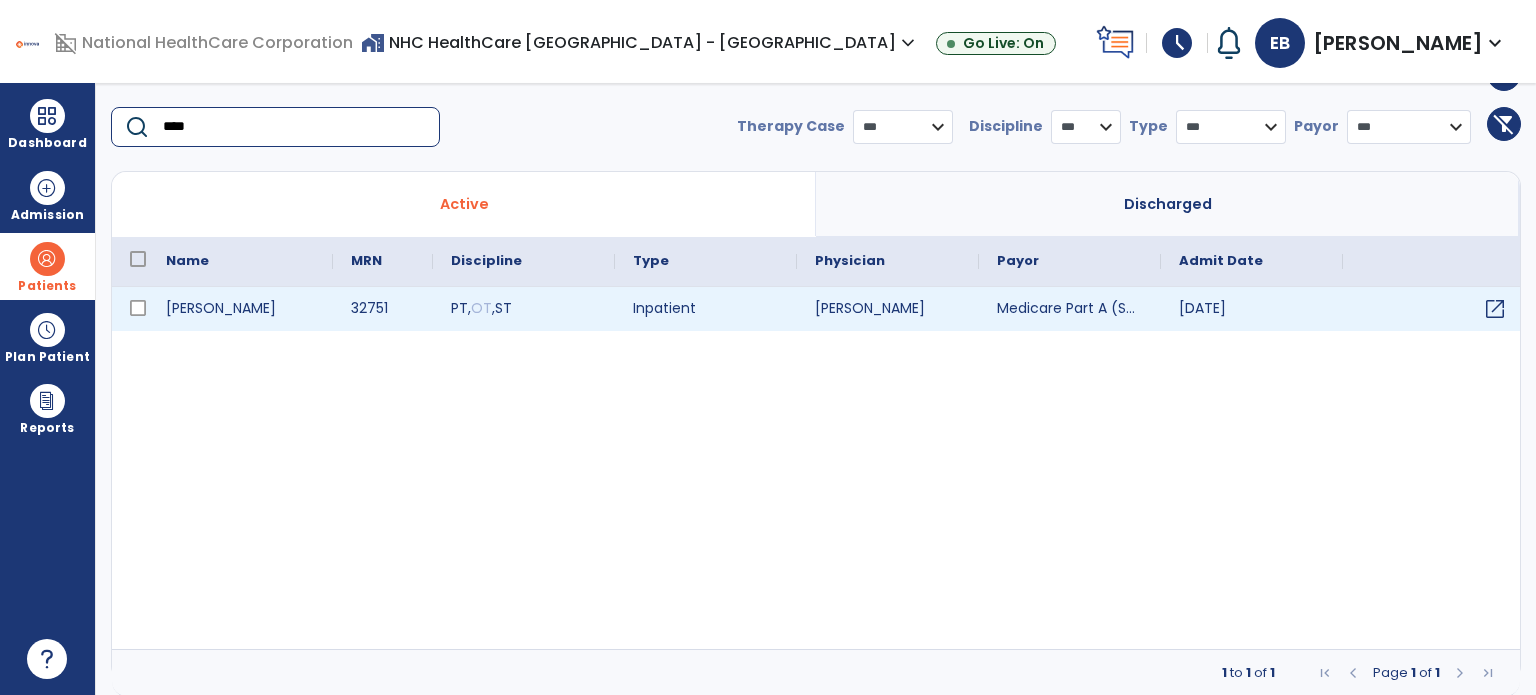 type on "****" 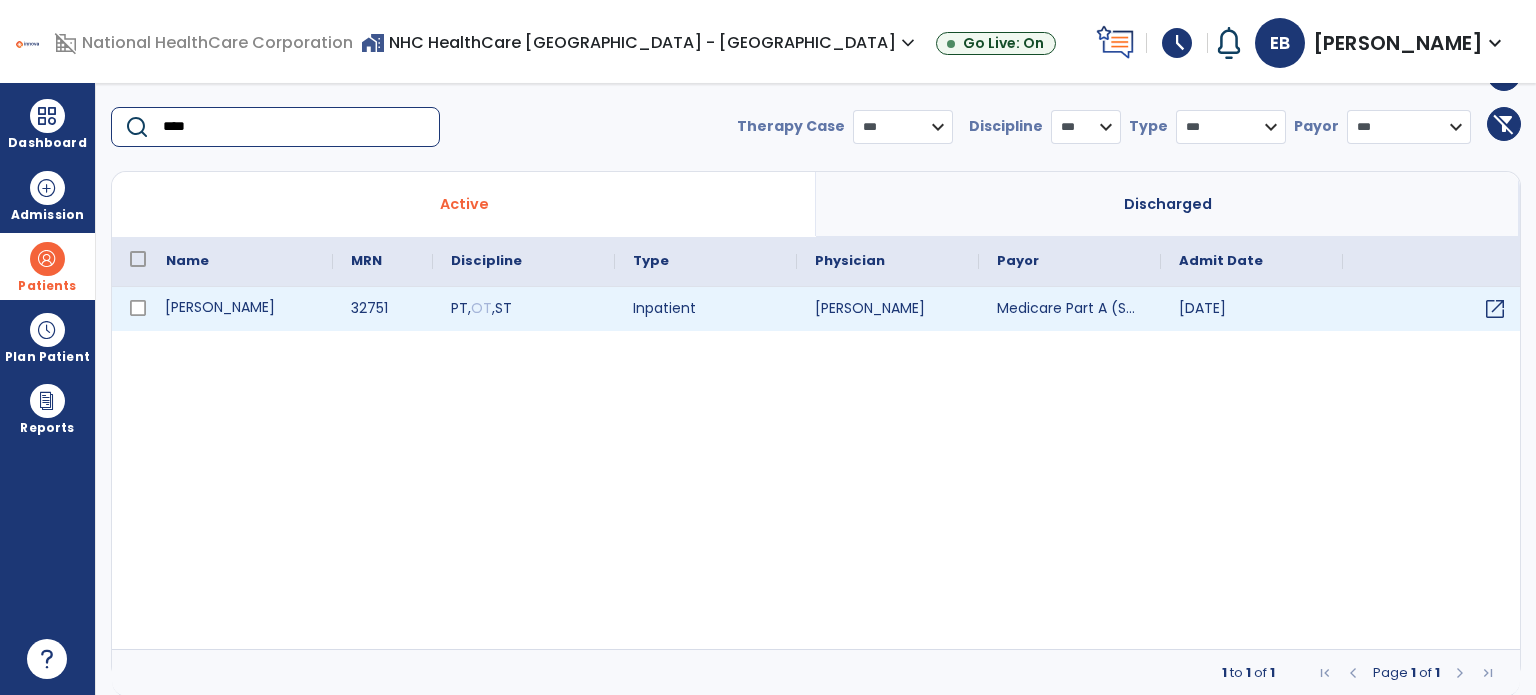 click on "[PERSON_NAME]" at bounding box center (240, 309) 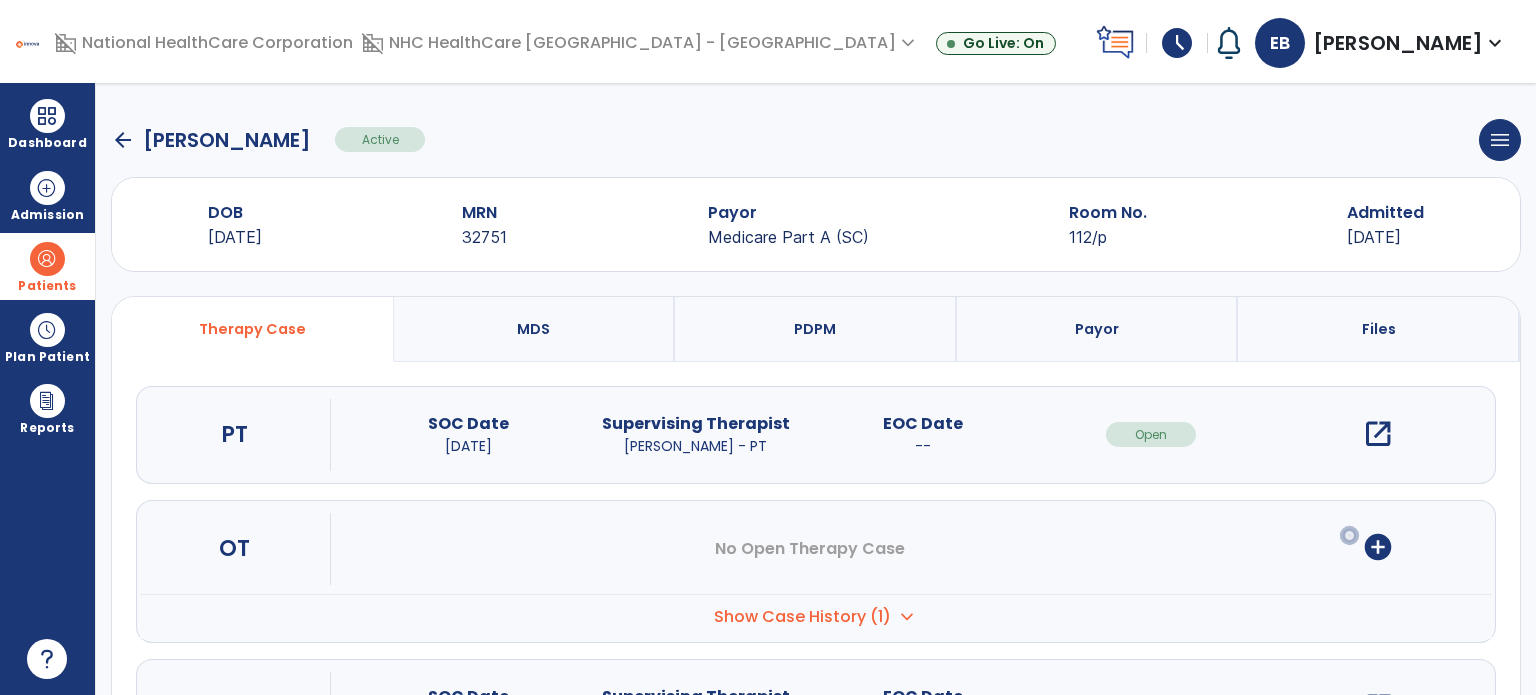 scroll, scrollTop: 107, scrollLeft: 0, axis: vertical 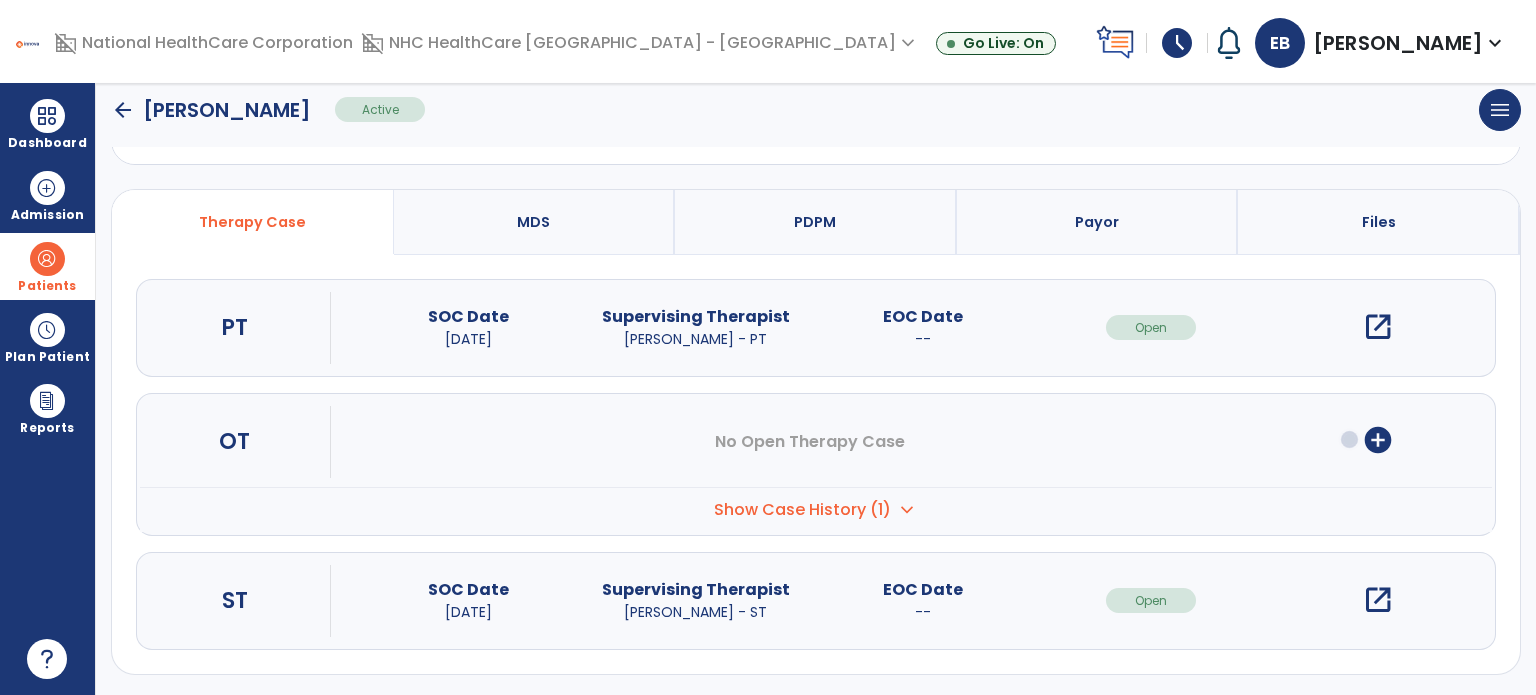 click on "open_in_new" at bounding box center [1378, 600] 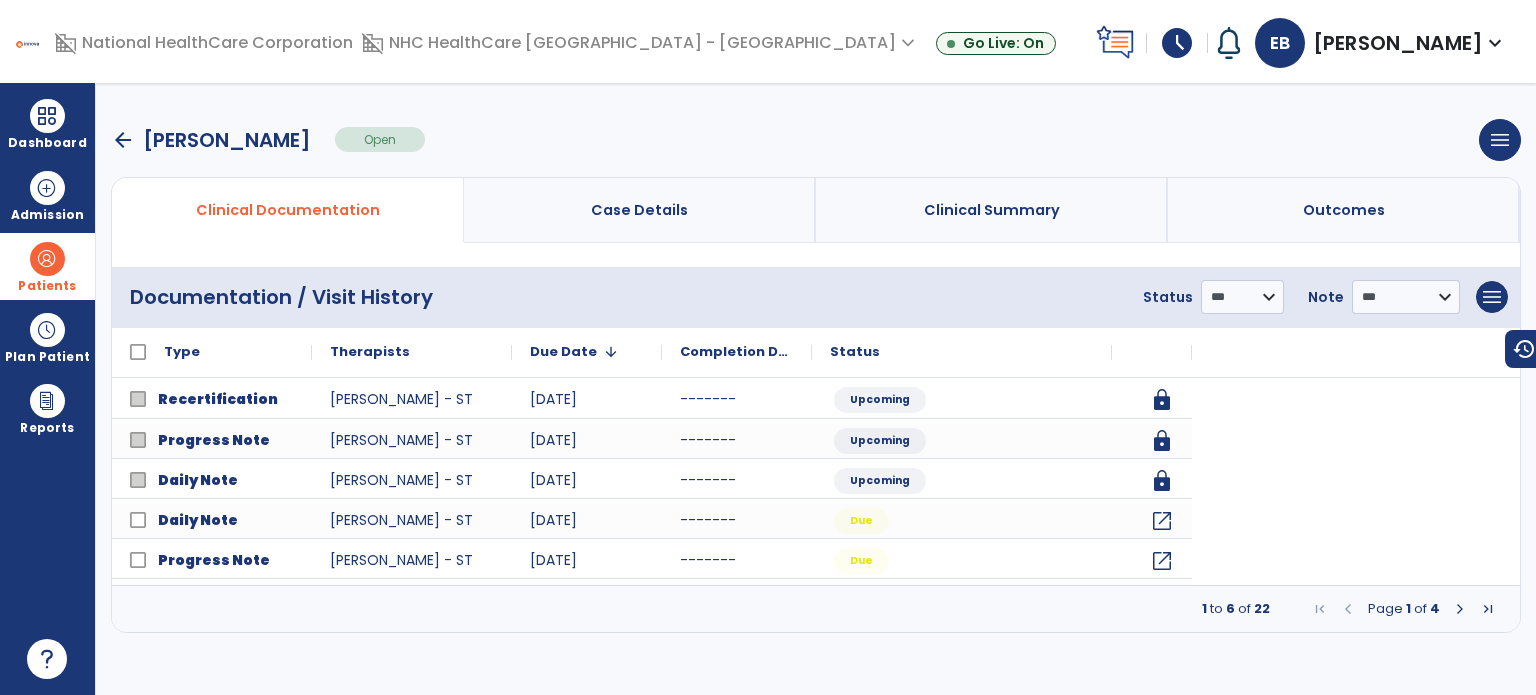 scroll, scrollTop: 0, scrollLeft: 0, axis: both 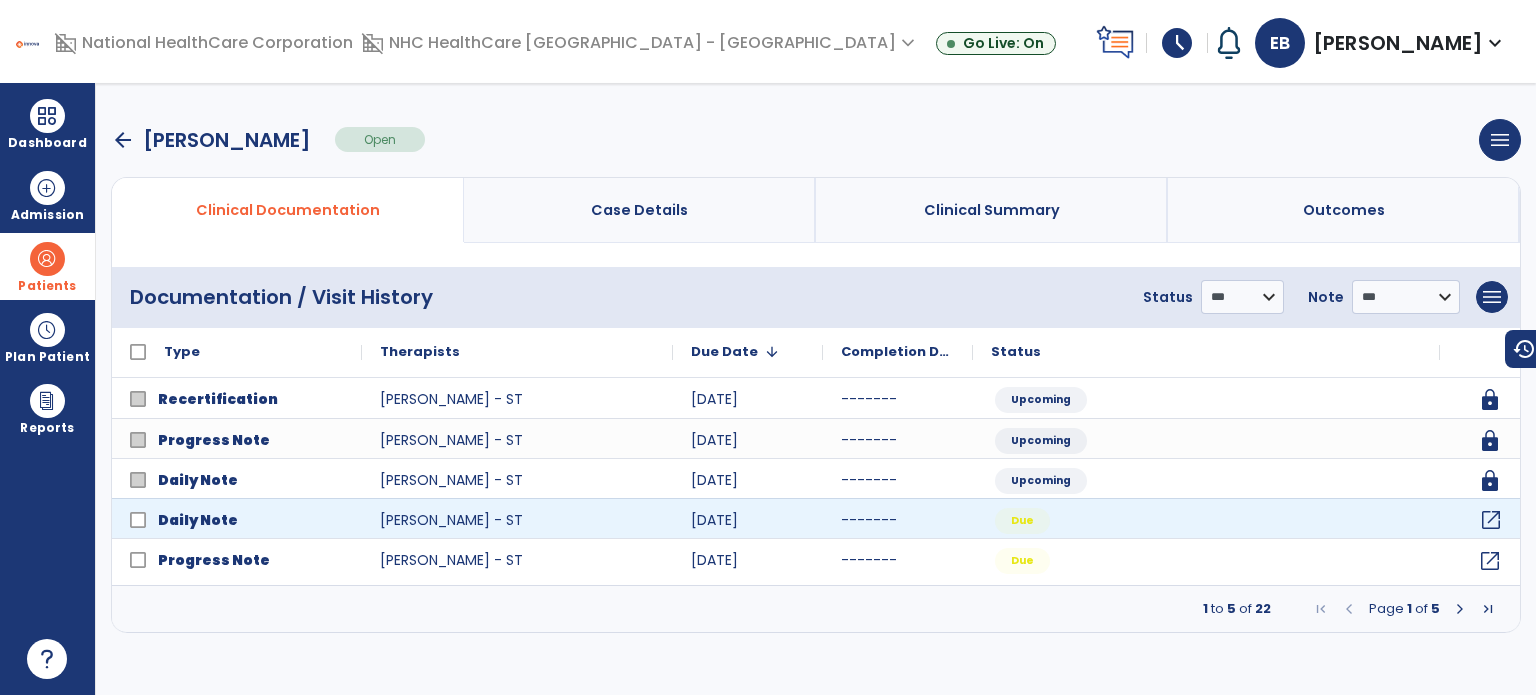 click on "open_in_new" 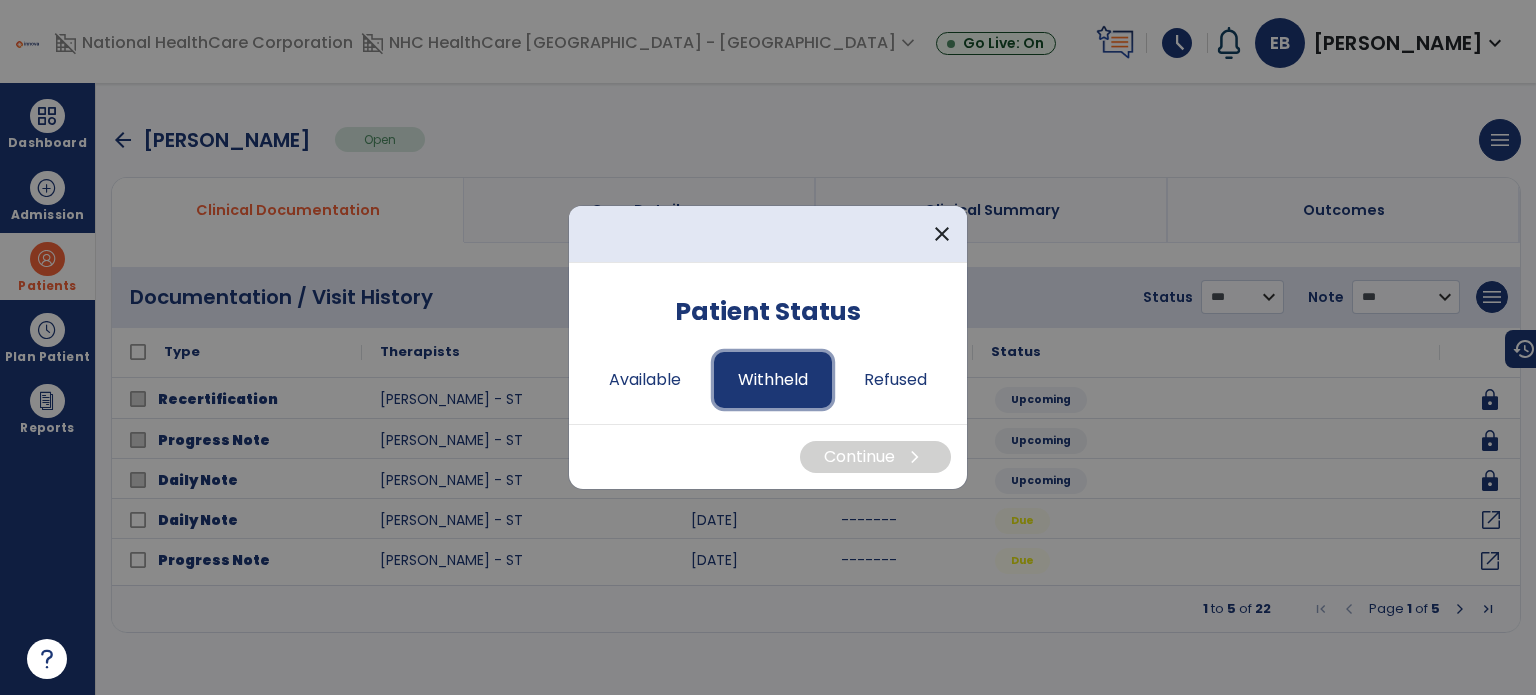 click on "Withheld" at bounding box center (773, 380) 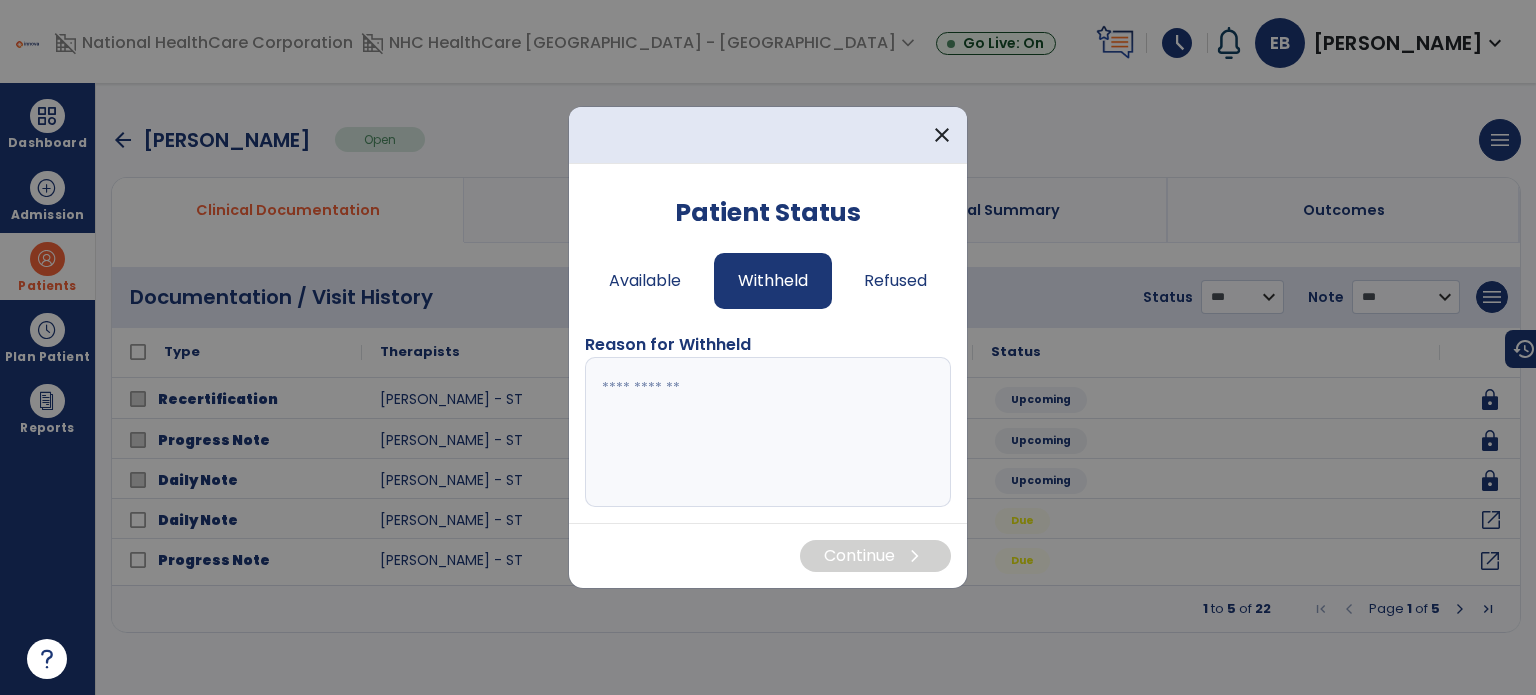 click at bounding box center [768, 432] 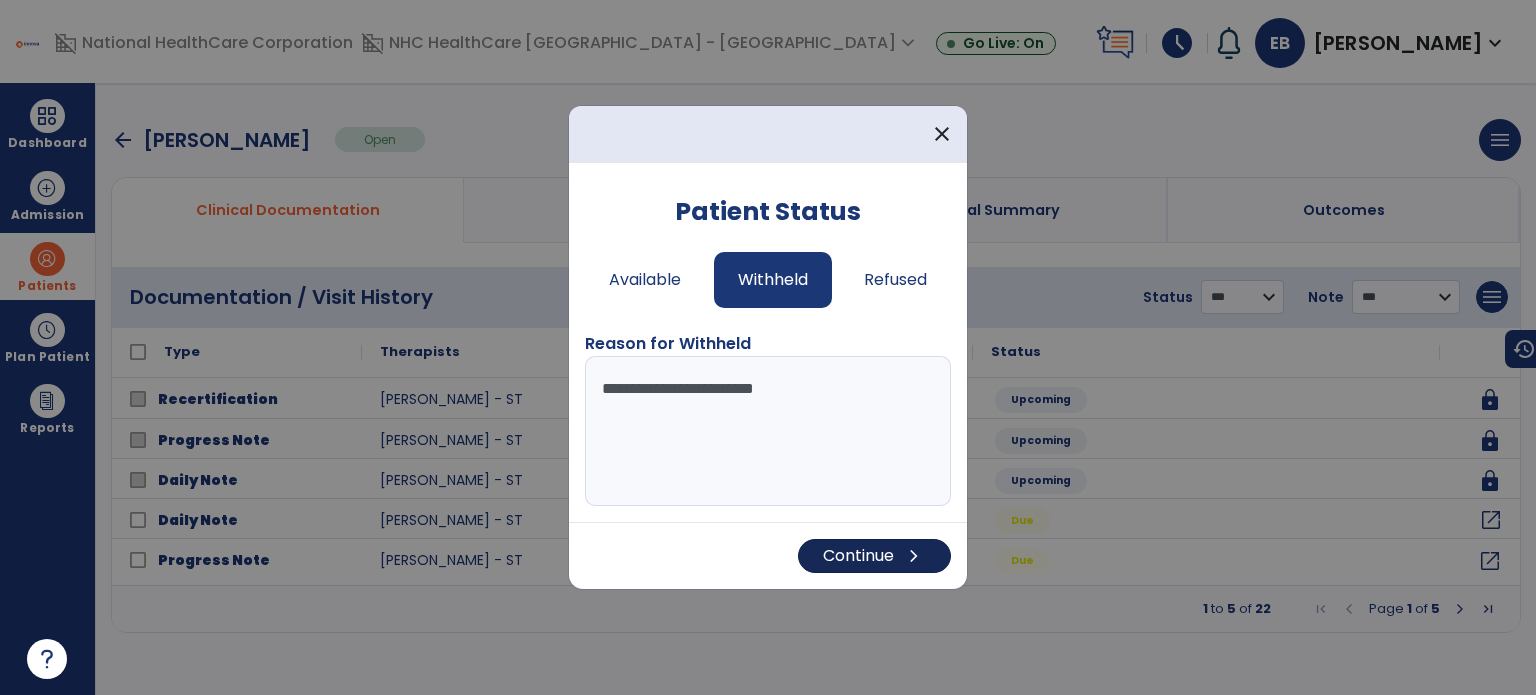 type on "**********" 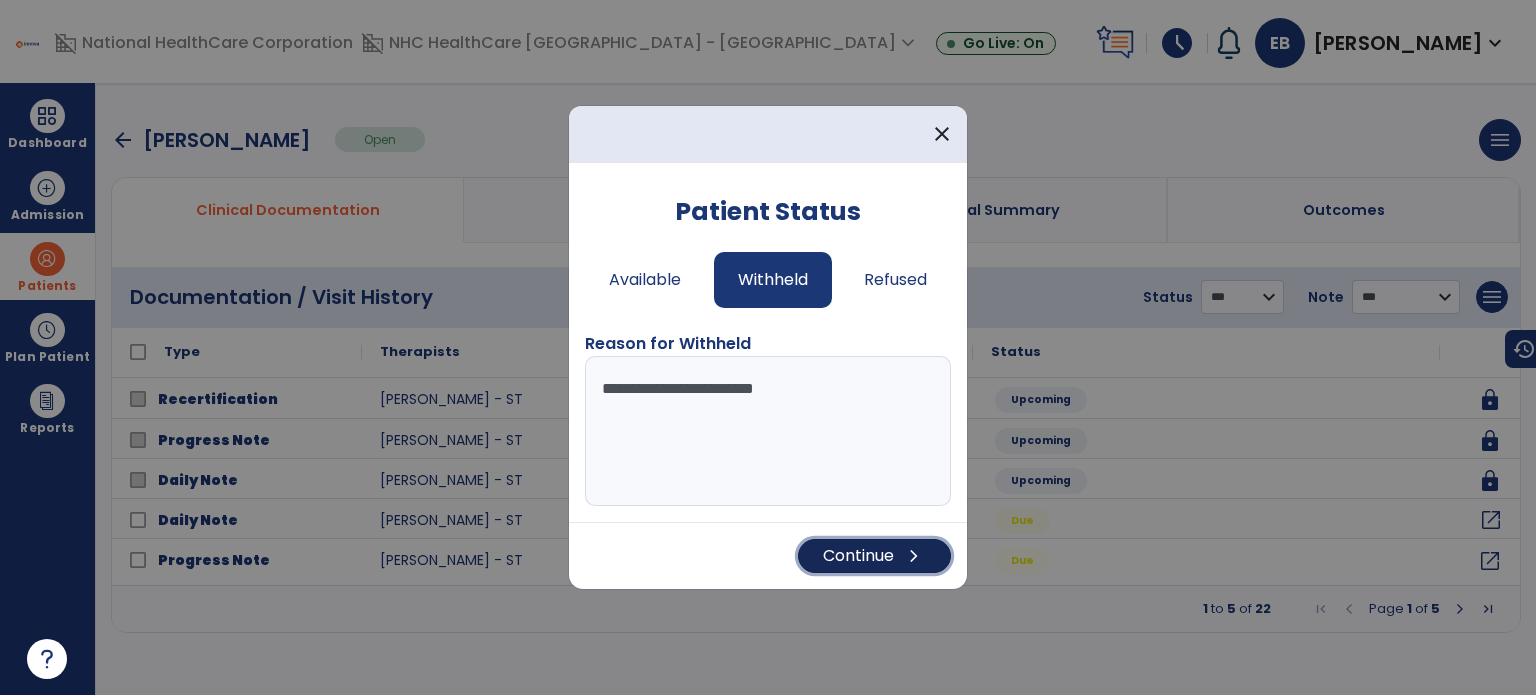 click on "Continue   chevron_right" at bounding box center (874, 556) 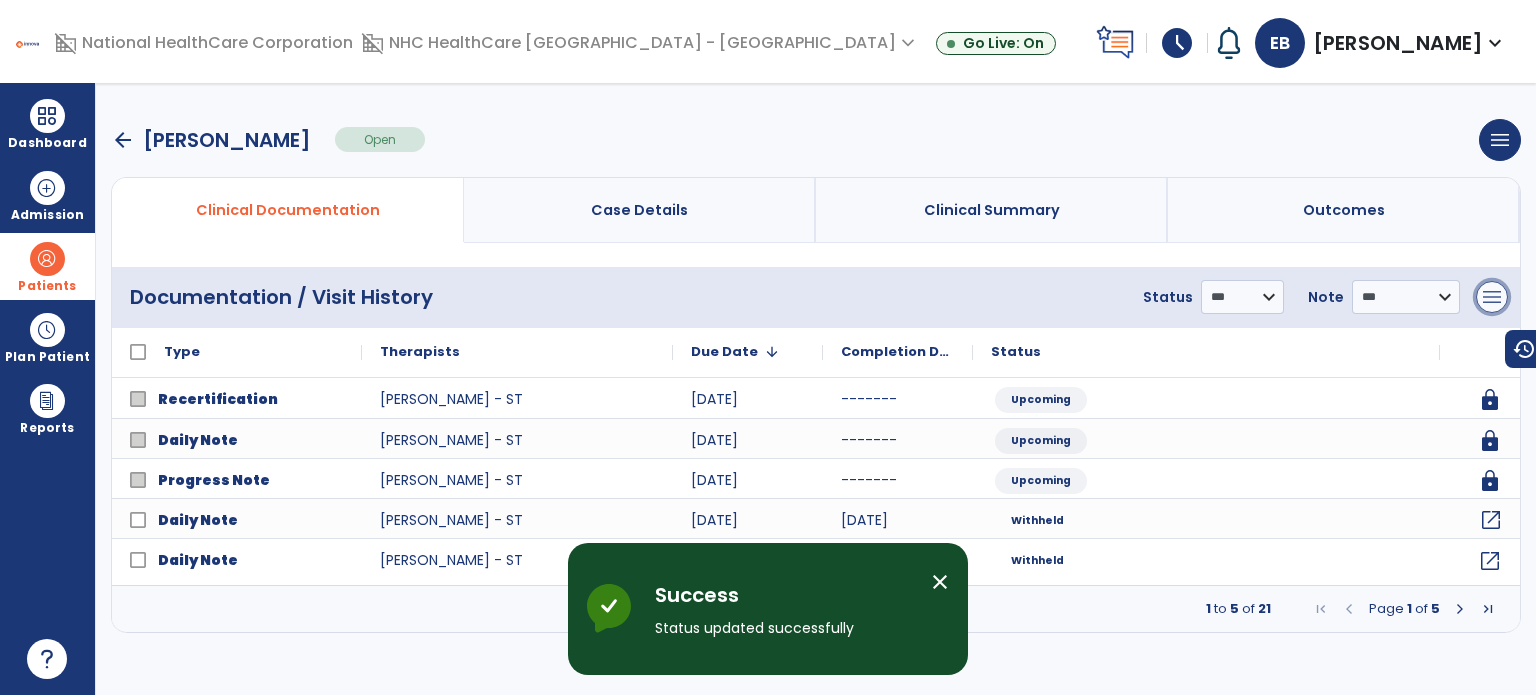 click on "menu" at bounding box center (1492, 297) 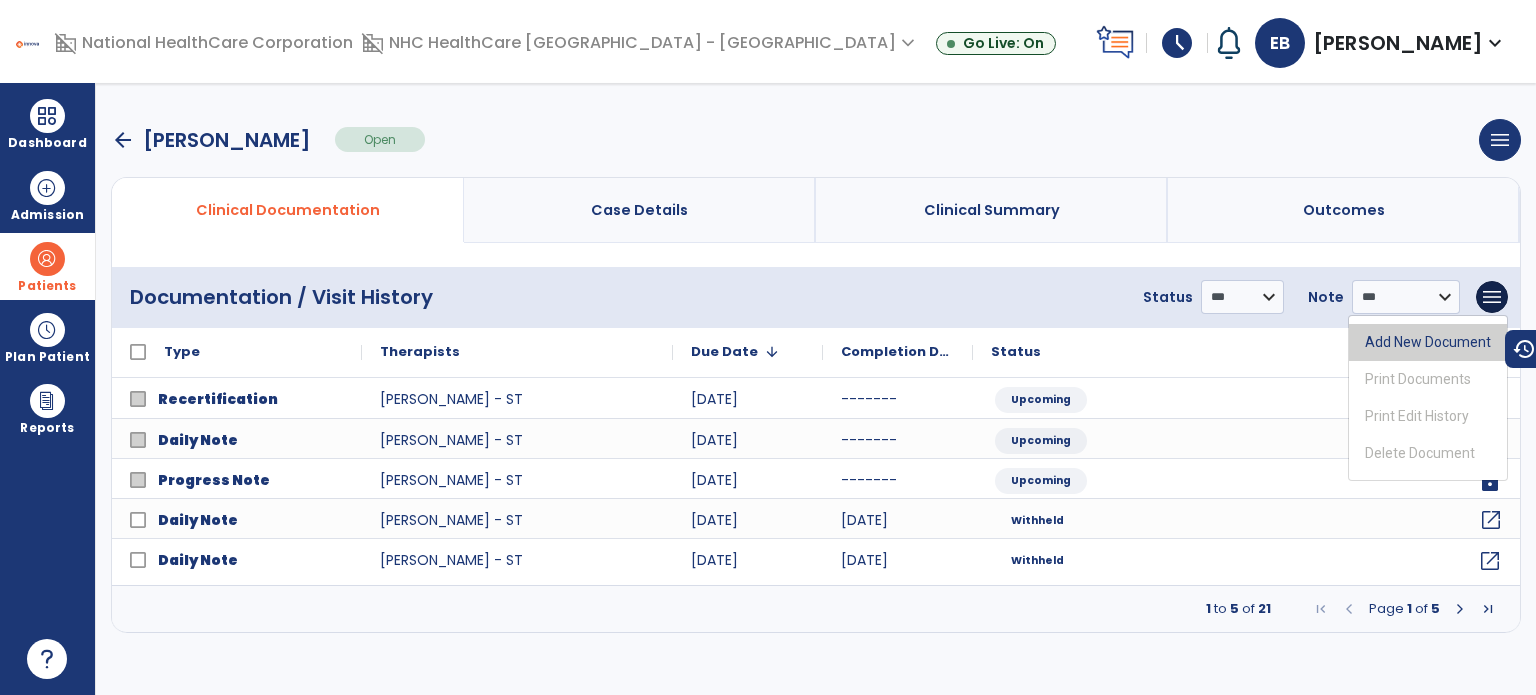 click on "Add New Document" at bounding box center (1428, 342) 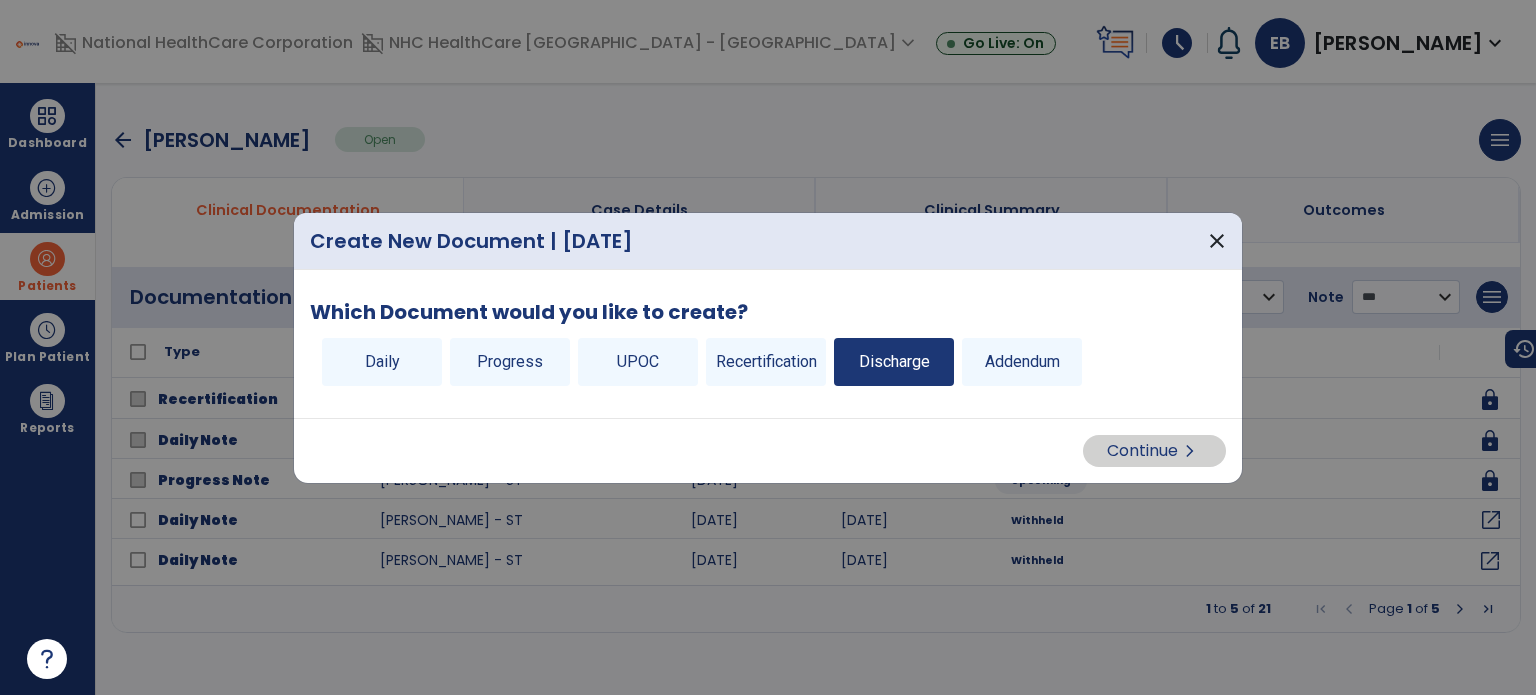 click on "Discharge" at bounding box center (894, 362) 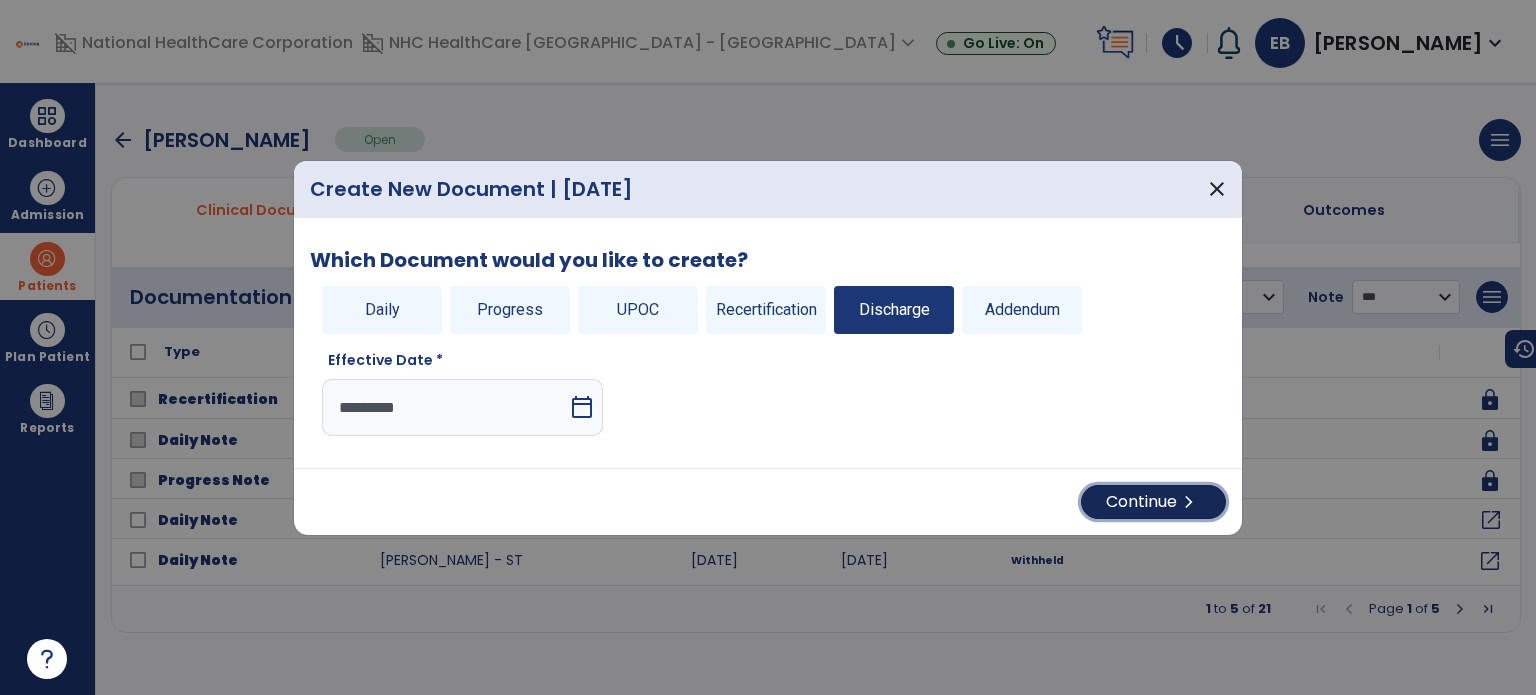 click on "Continue   chevron_right" at bounding box center (1153, 502) 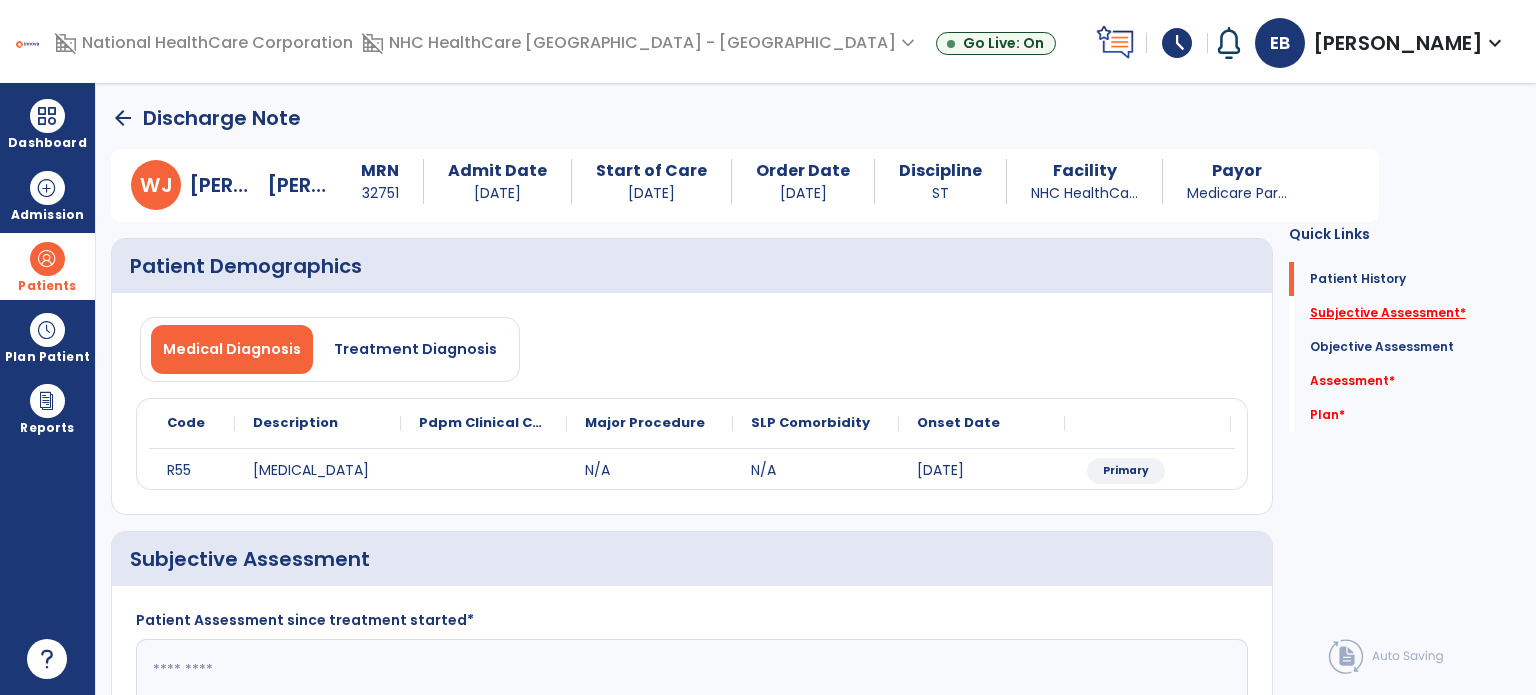 click on "Subjective Assessment   *" 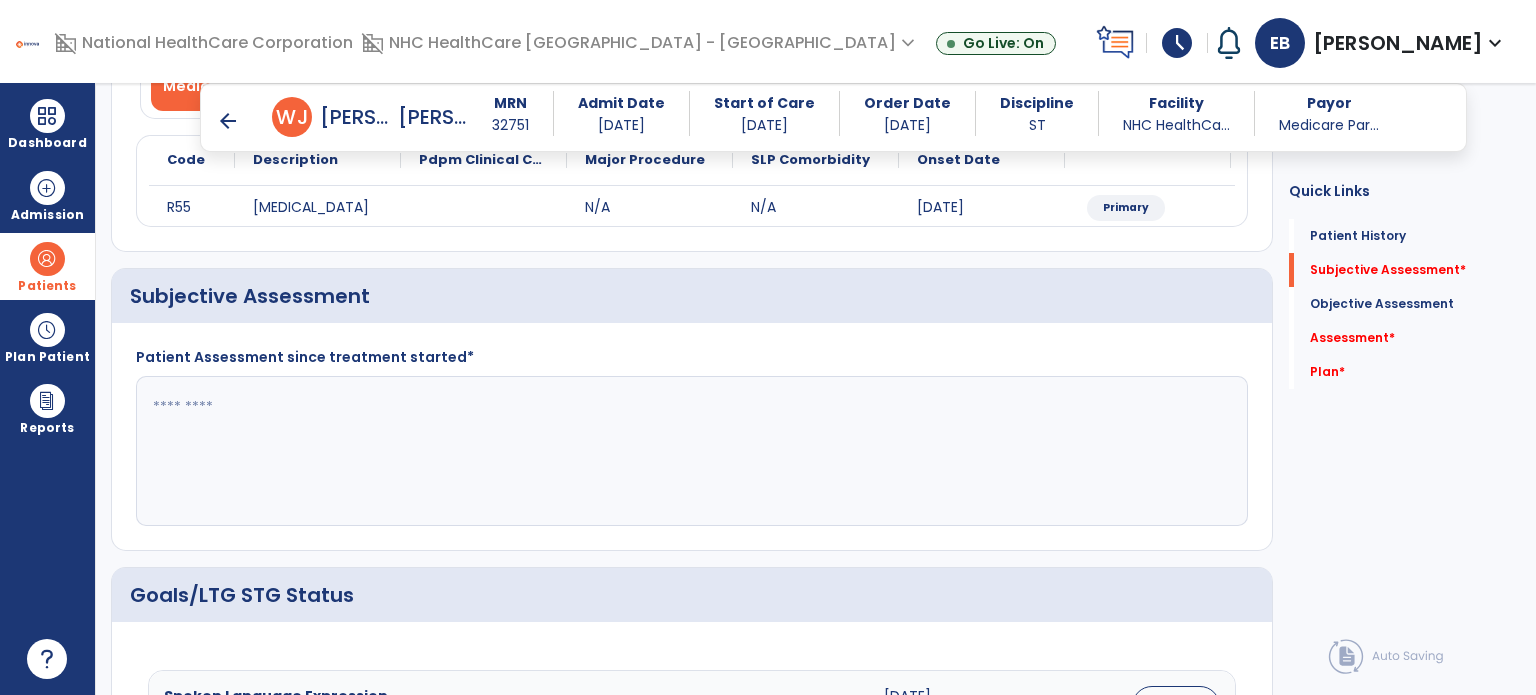 scroll, scrollTop: 282, scrollLeft: 0, axis: vertical 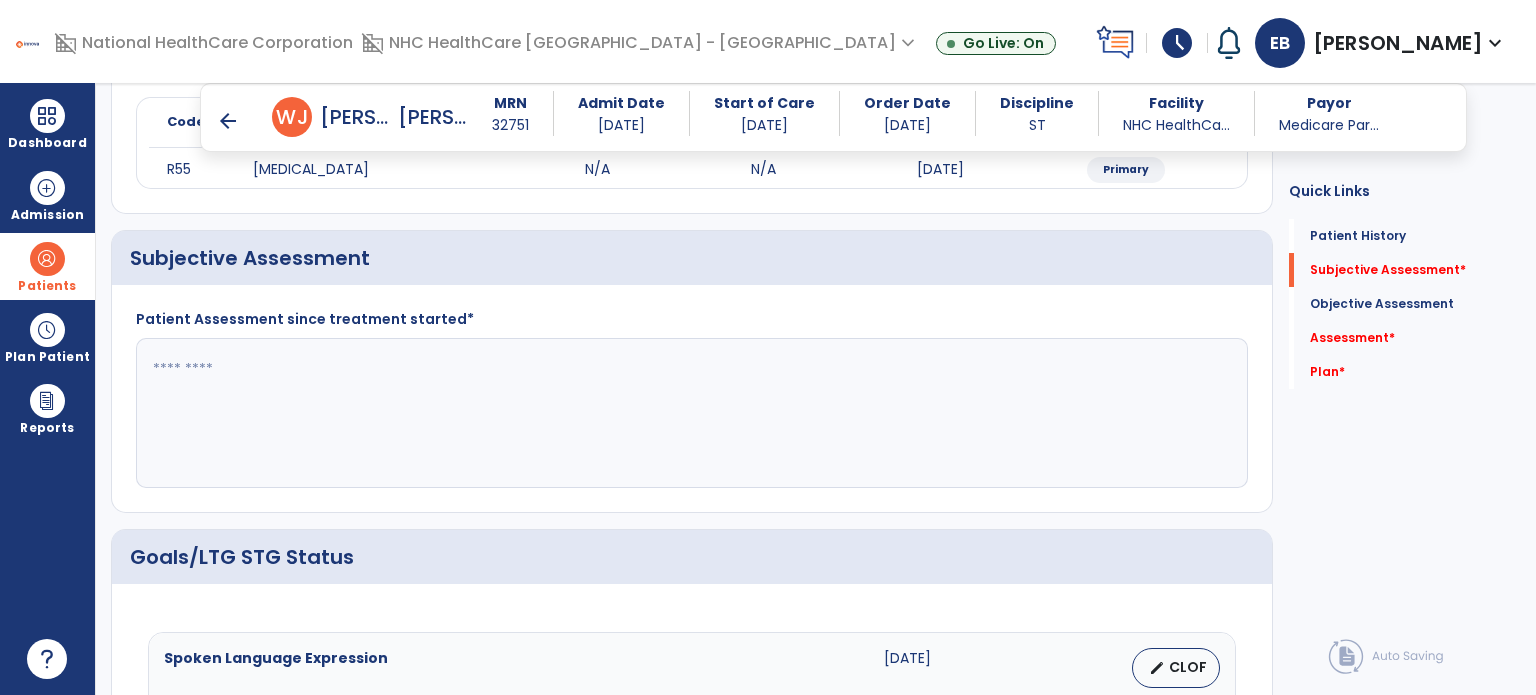 click 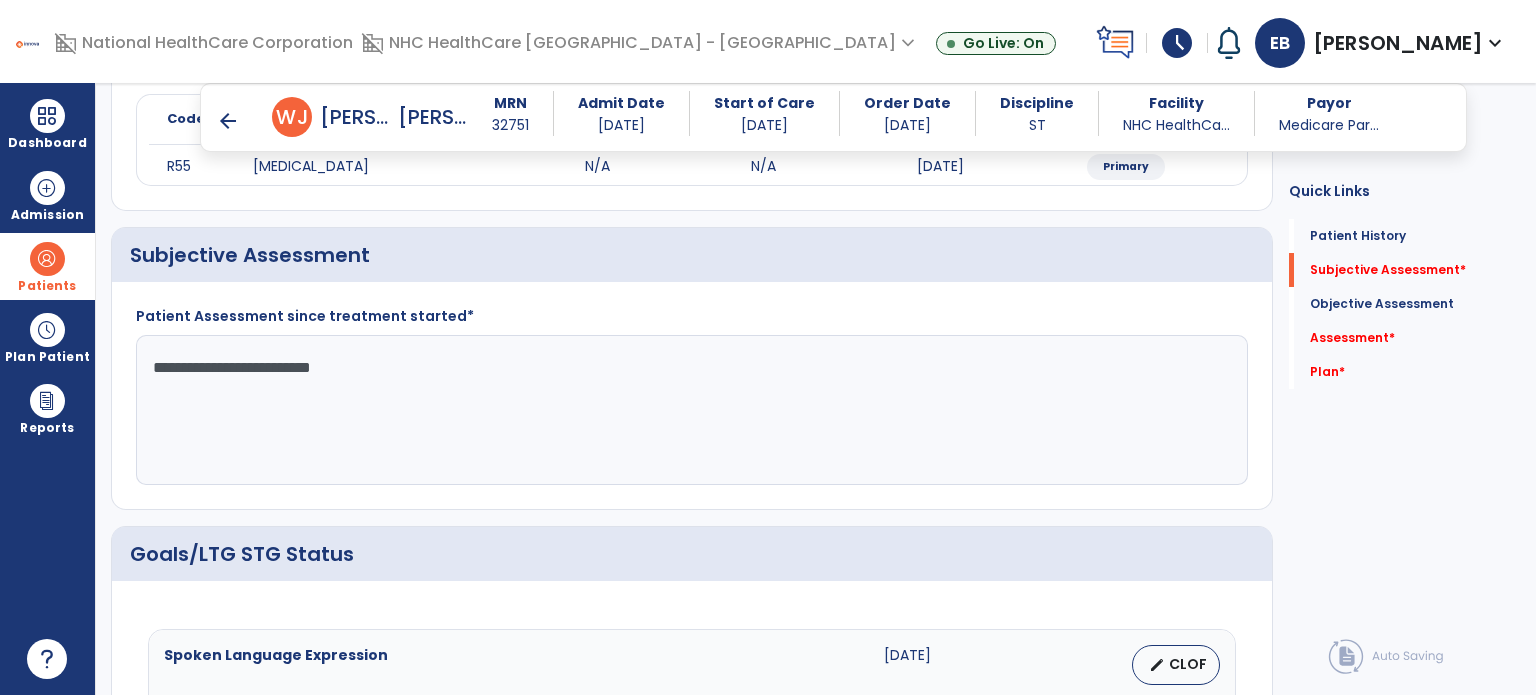scroll, scrollTop: 243, scrollLeft: 0, axis: vertical 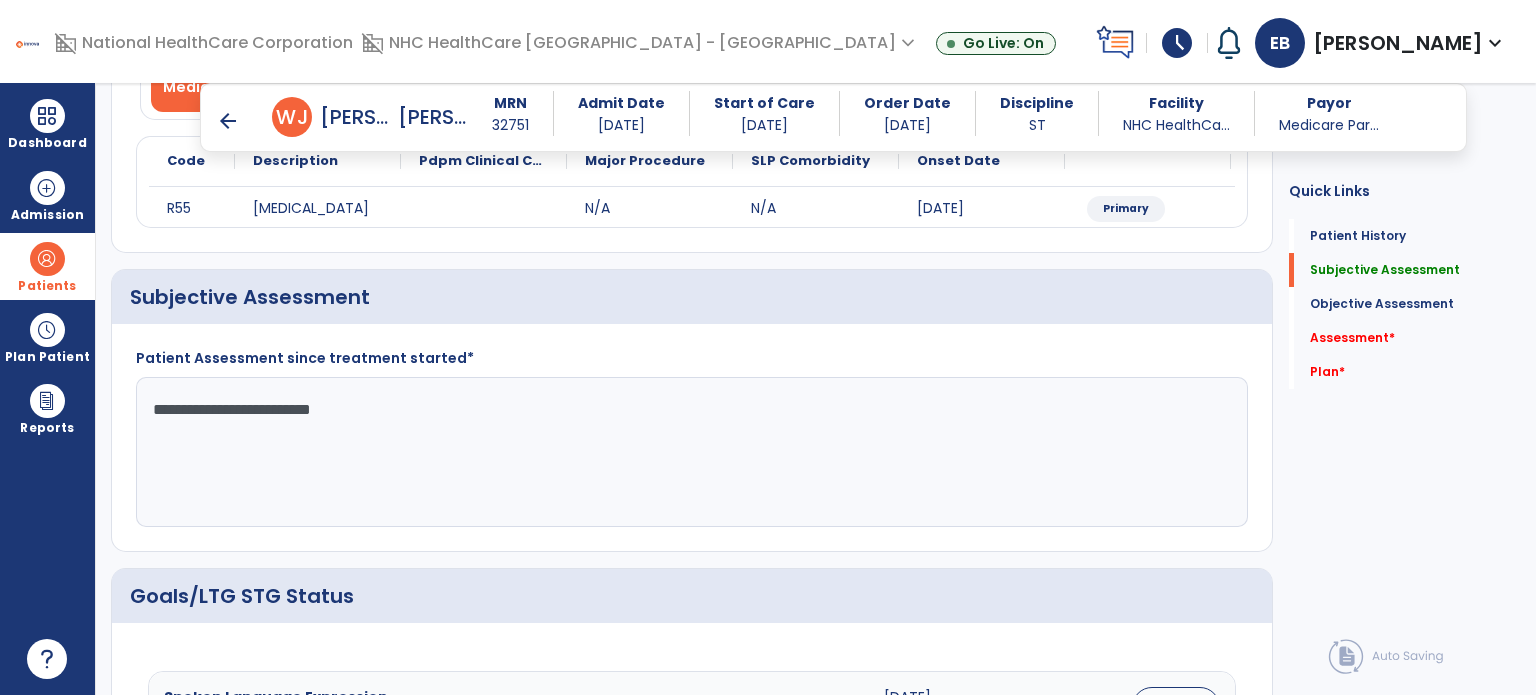 drag, startPoint x: 271, startPoint y: 408, endPoint x: 172, endPoint y: 409, distance: 99.00505 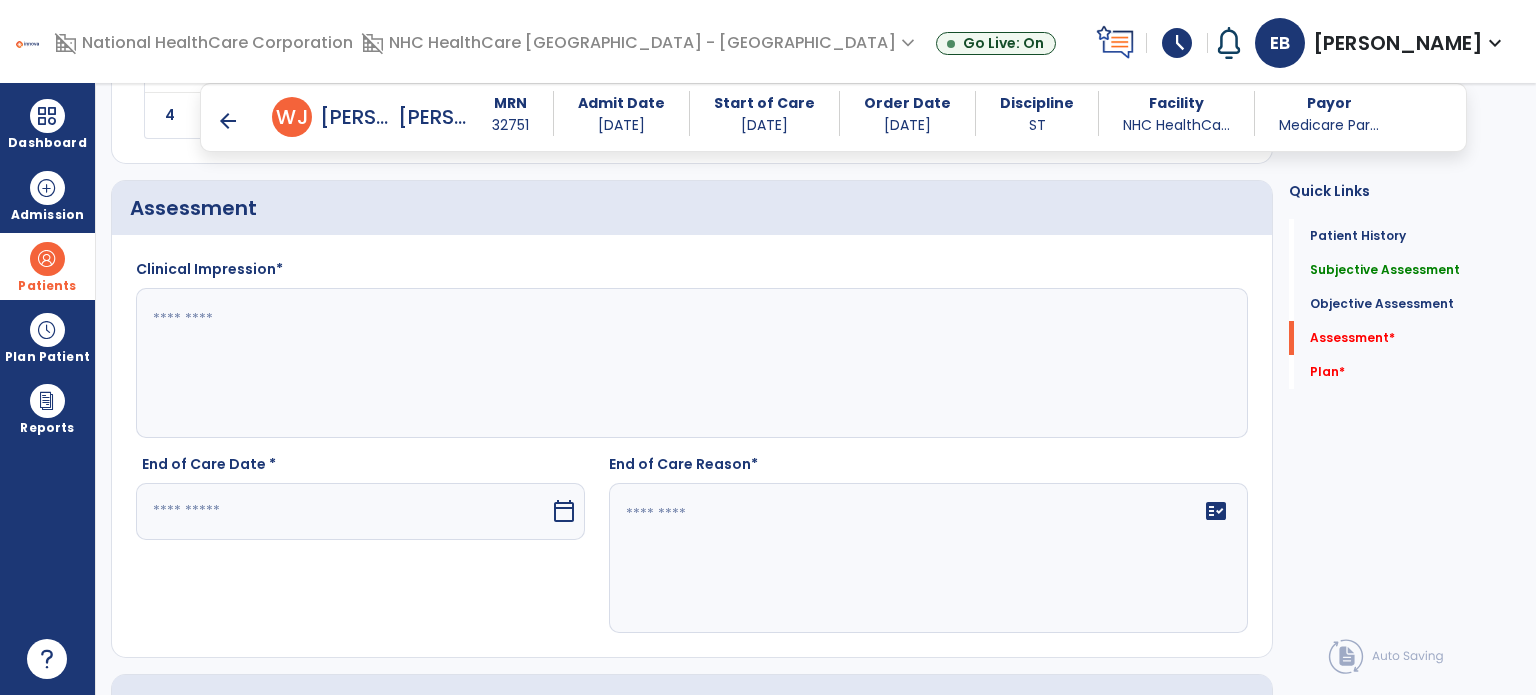 scroll, scrollTop: 1962, scrollLeft: 0, axis: vertical 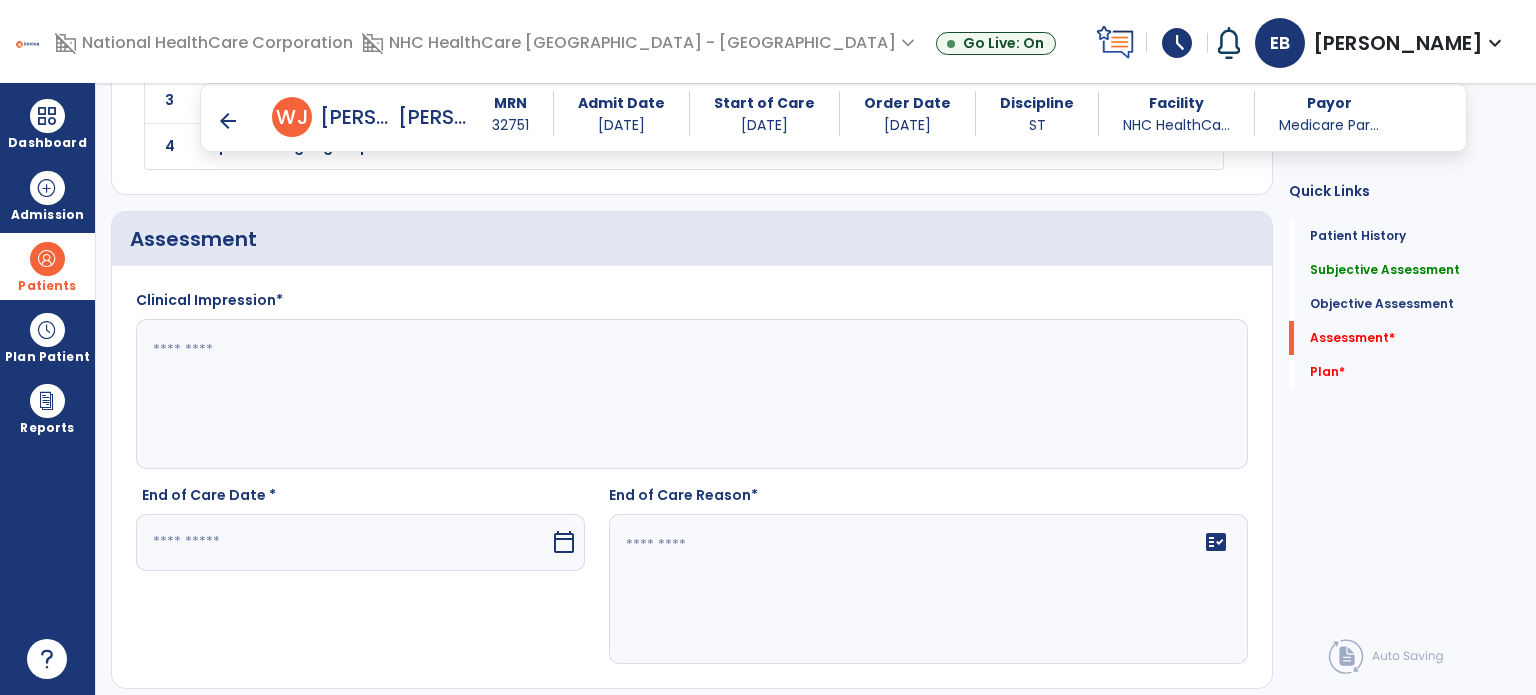 type on "**********" 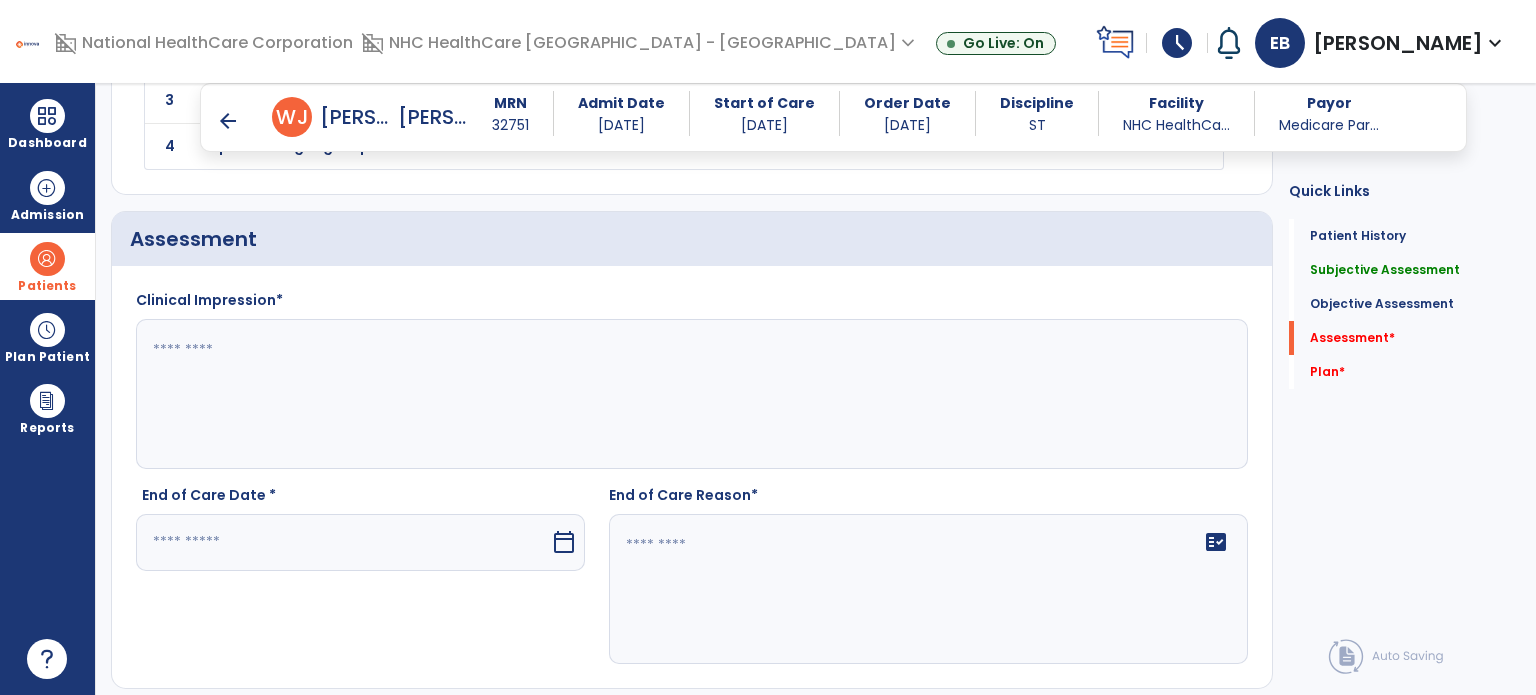 click 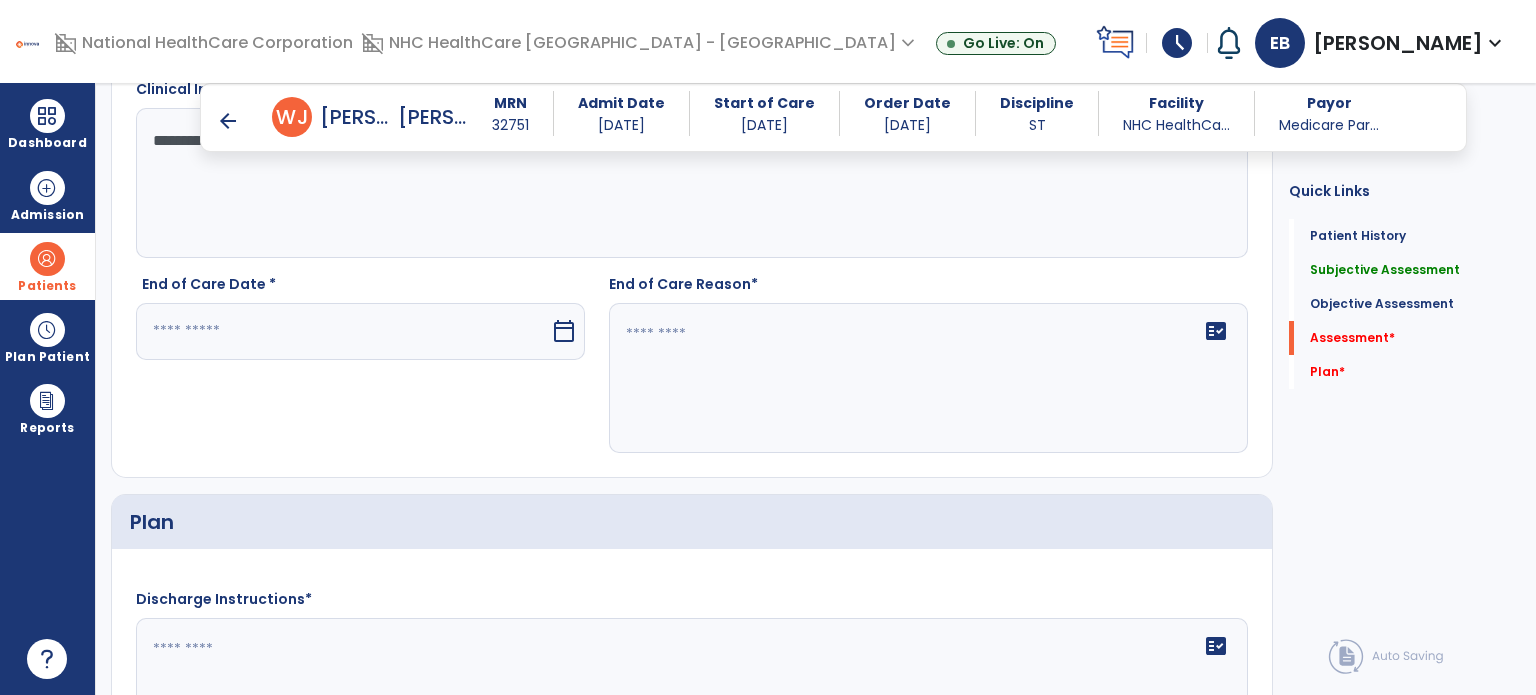 scroll, scrollTop: 2176, scrollLeft: 0, axis: vertical 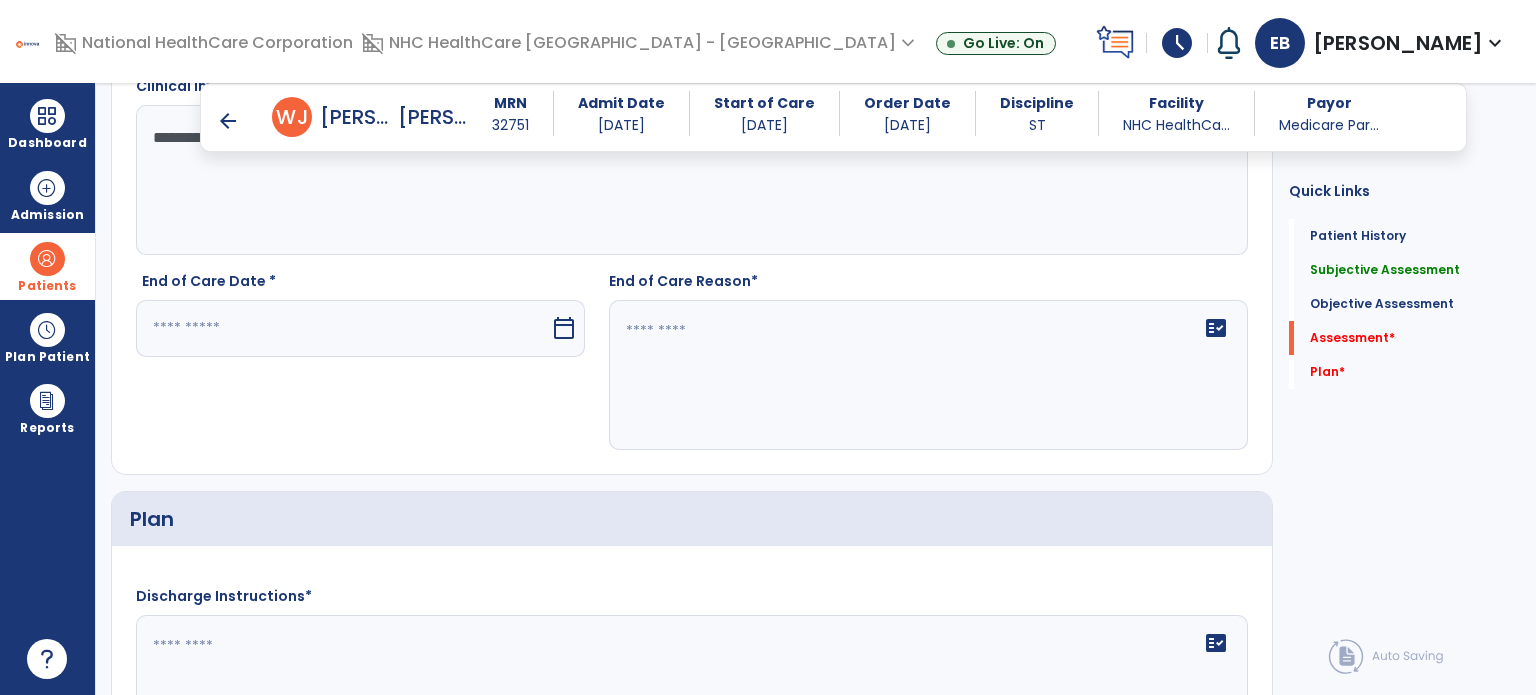 type on "**********" 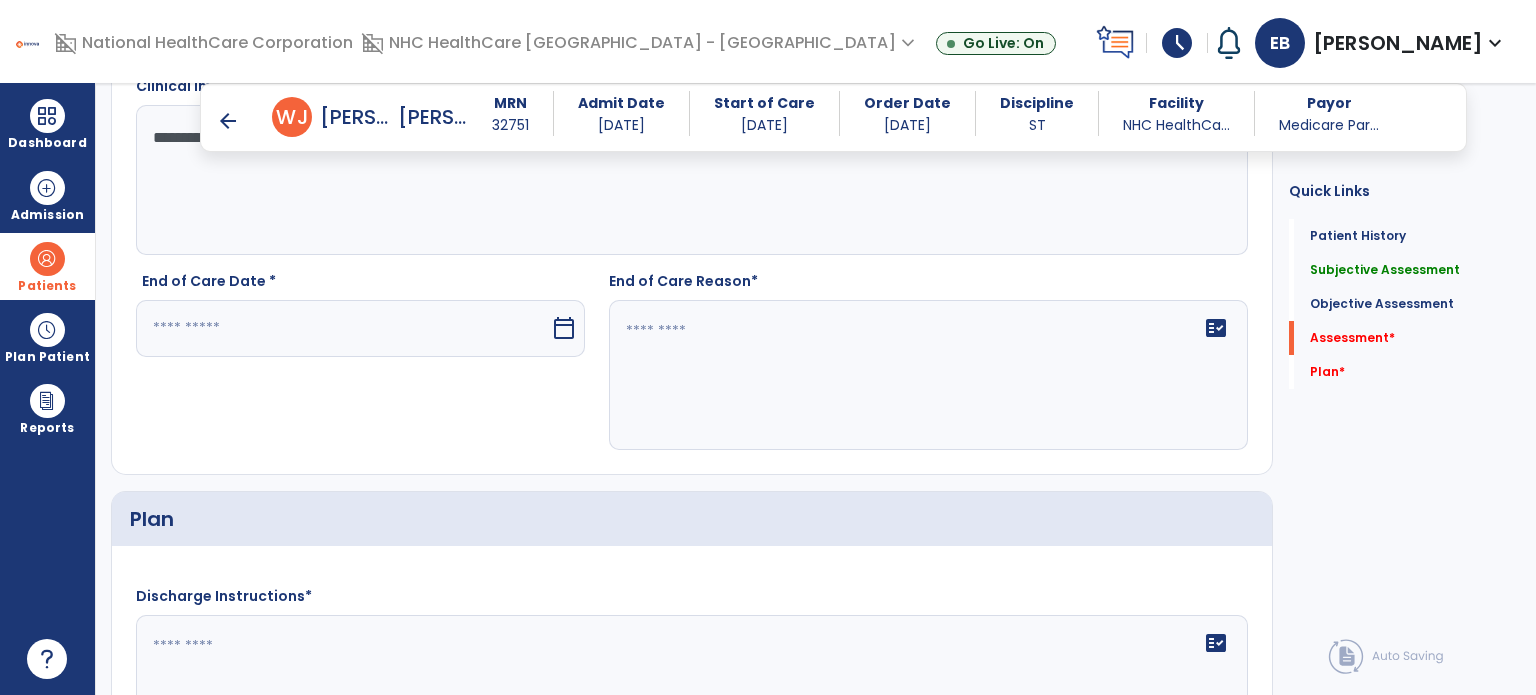 click at bounding box center (343, 328) 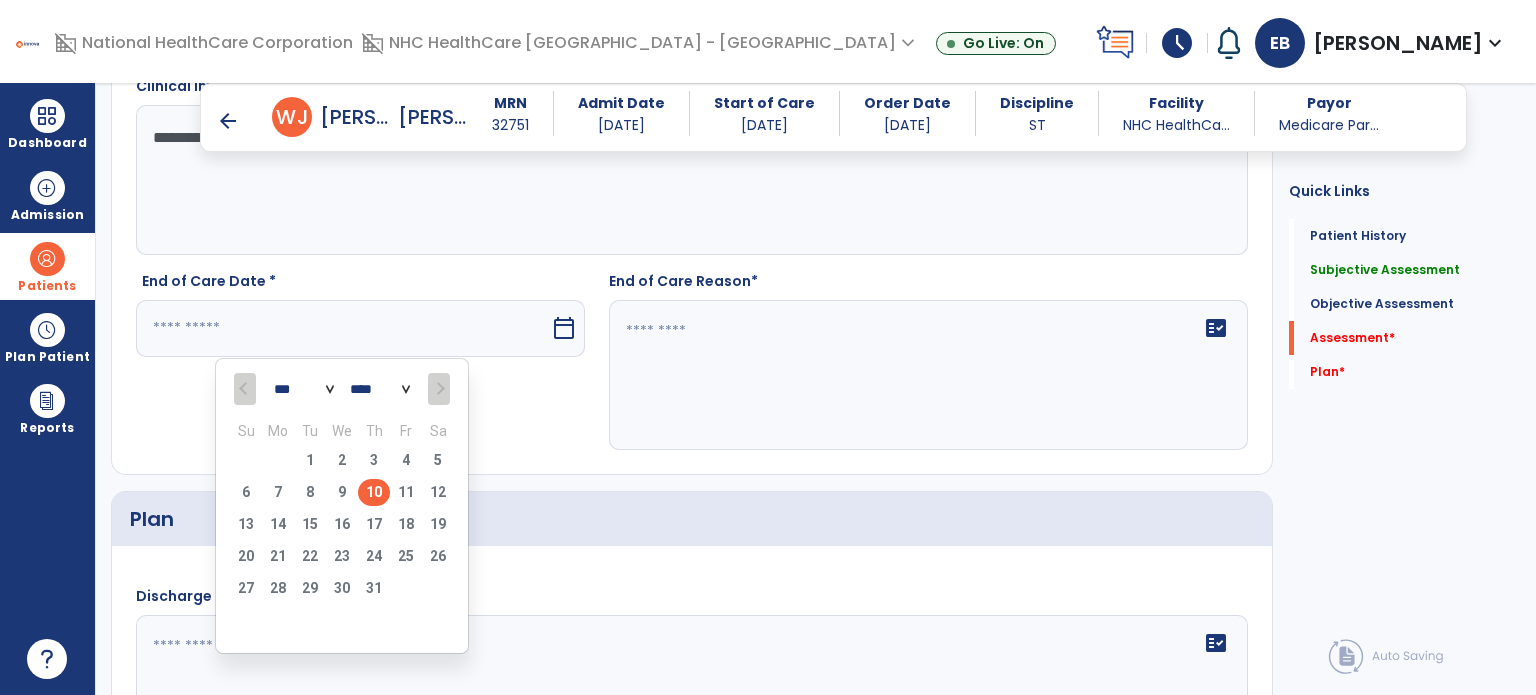 click at bounding box center (246, 389) 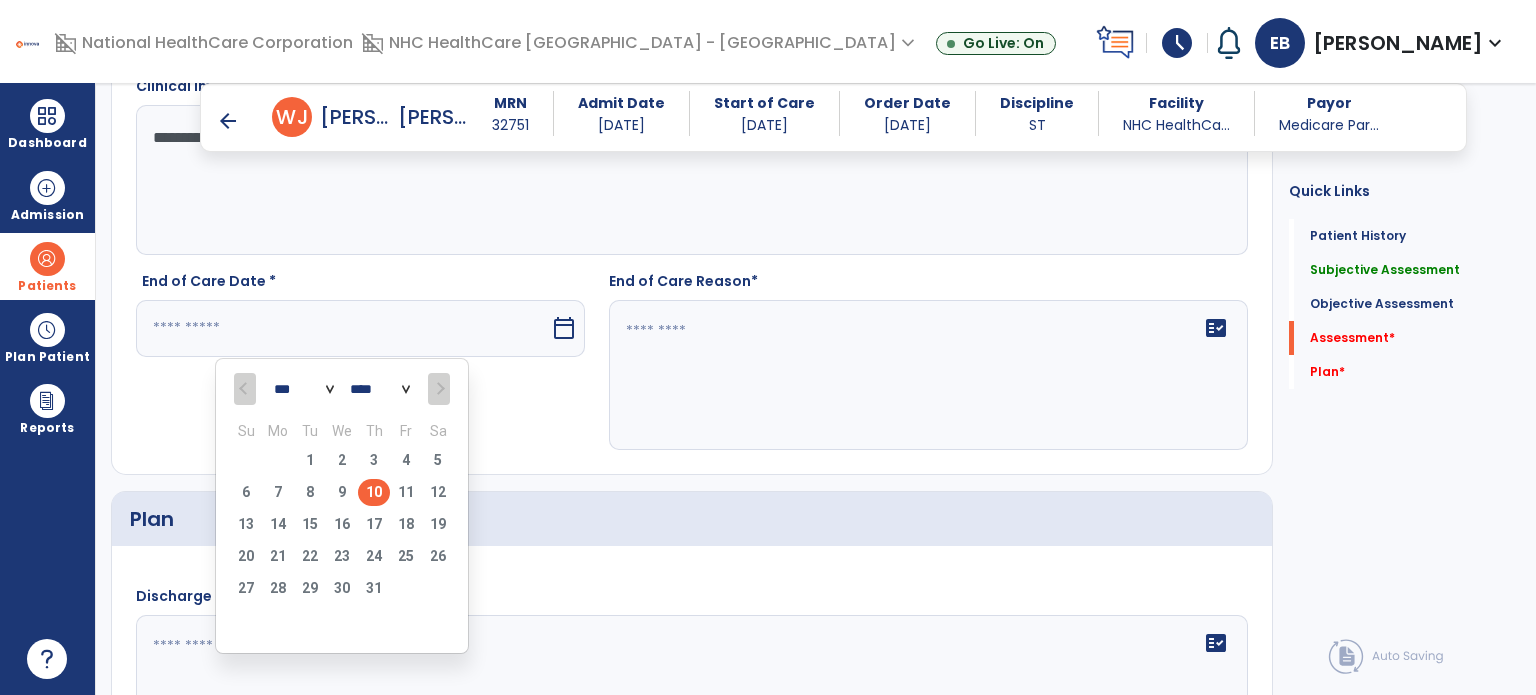 type on "*********" 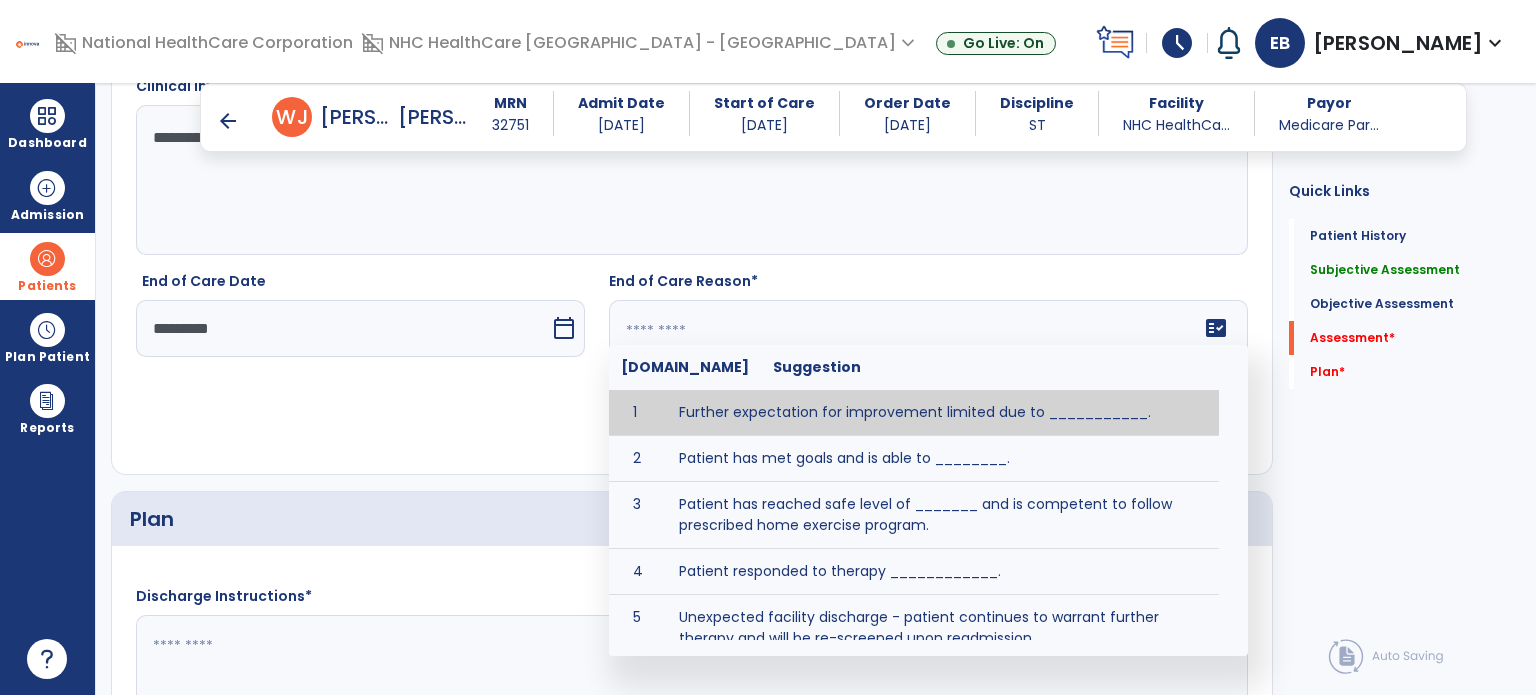 click on "fact_check  [DOMAIN_NAME] Suggestion 1 Further expectation for improvement limited due to ___________. 2 Patient has met goals and is able to ________. 3 Patient has reached safe level of _______ and is competent to follow prescribed home exercise program. 4 Patient responded to therapy ____________. 5 Unexpected facility discharge - patient continues to warrant further therapy and will be re-screened upon readmission. 6 Unstable medical condition makes continued services inappropriate at this time." 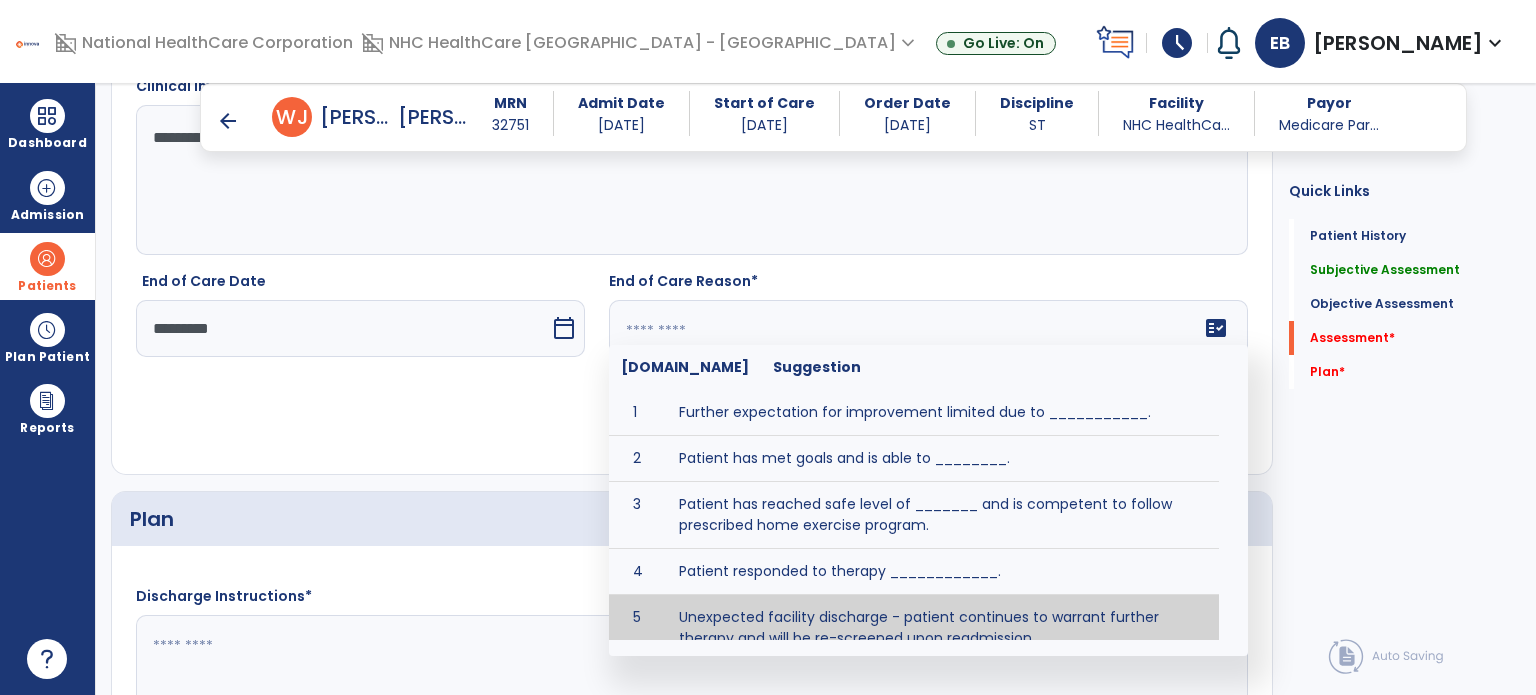 type on "**********" 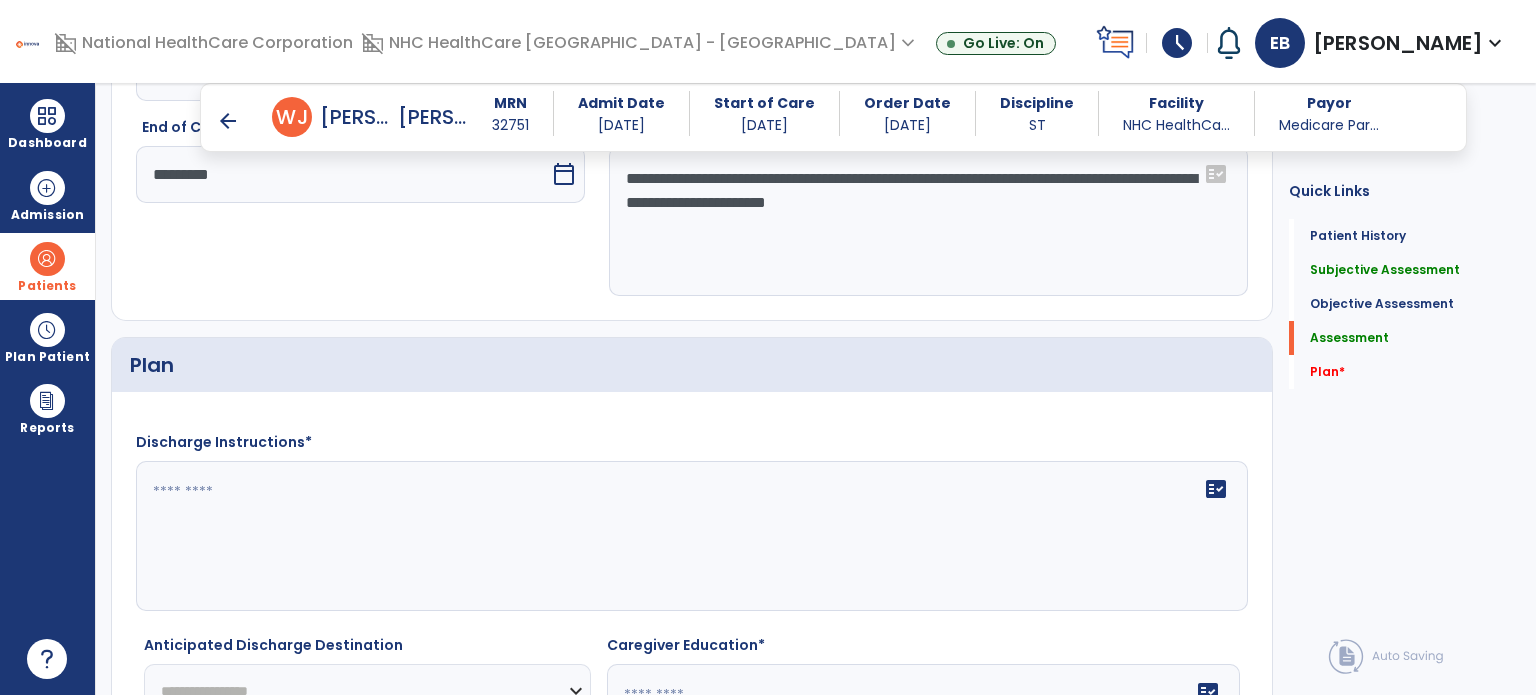 scroll, scrollTop: 2336, scrollLeft: 0, axis: vertical 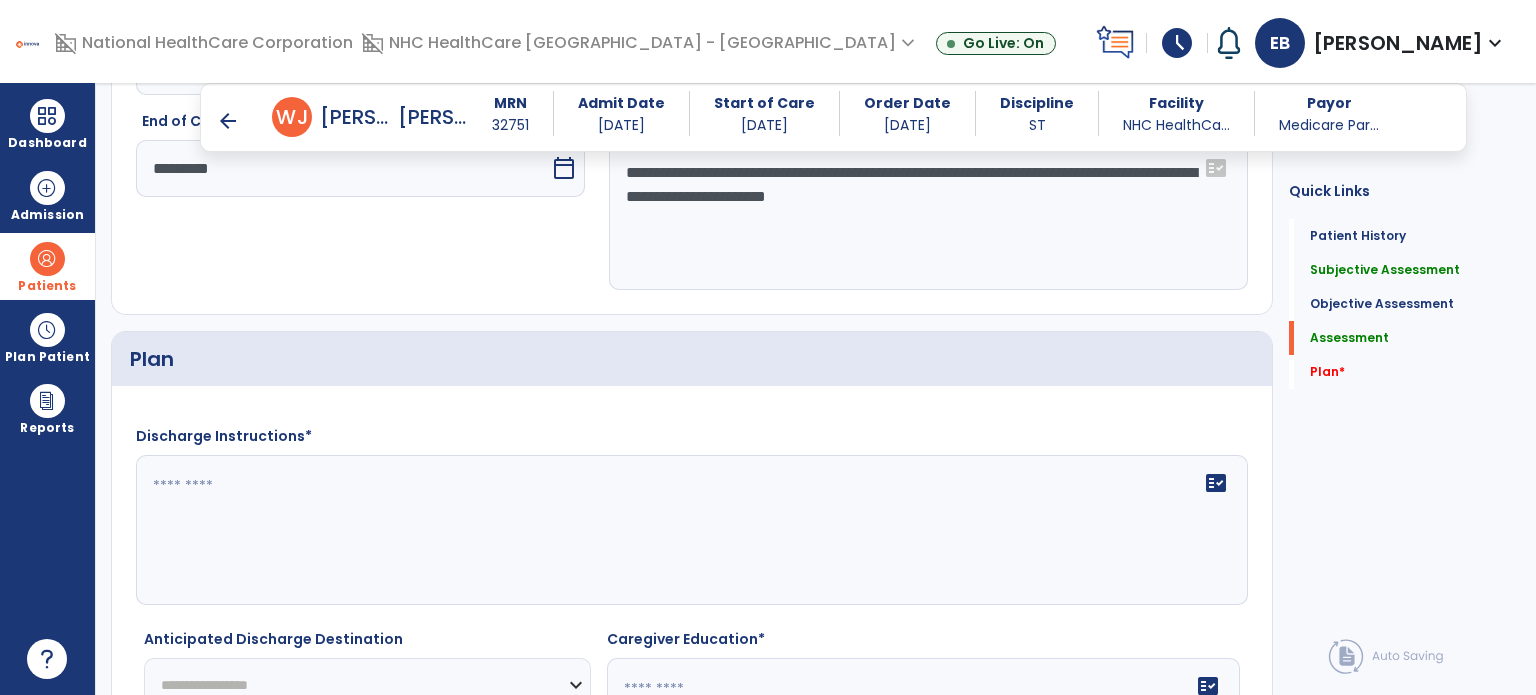 click on "fact_check" 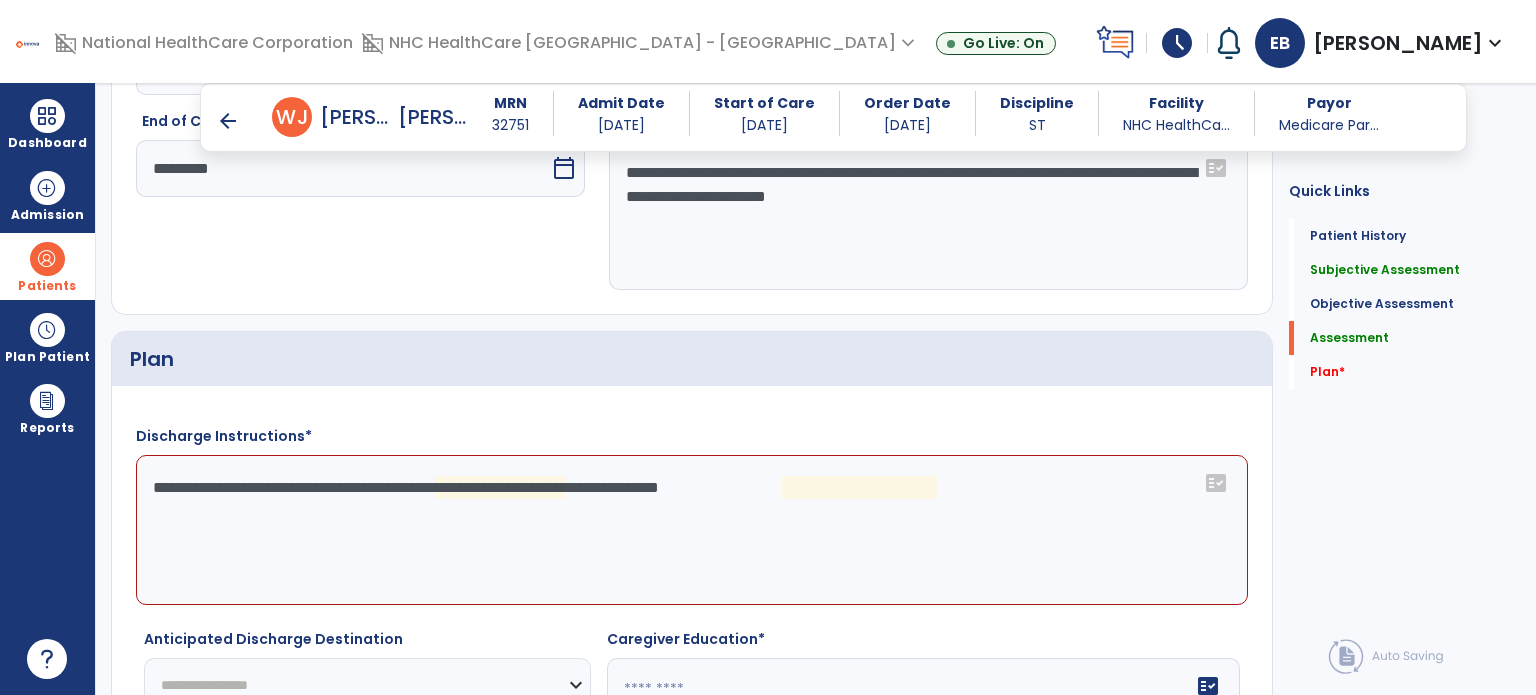 click on "**********" 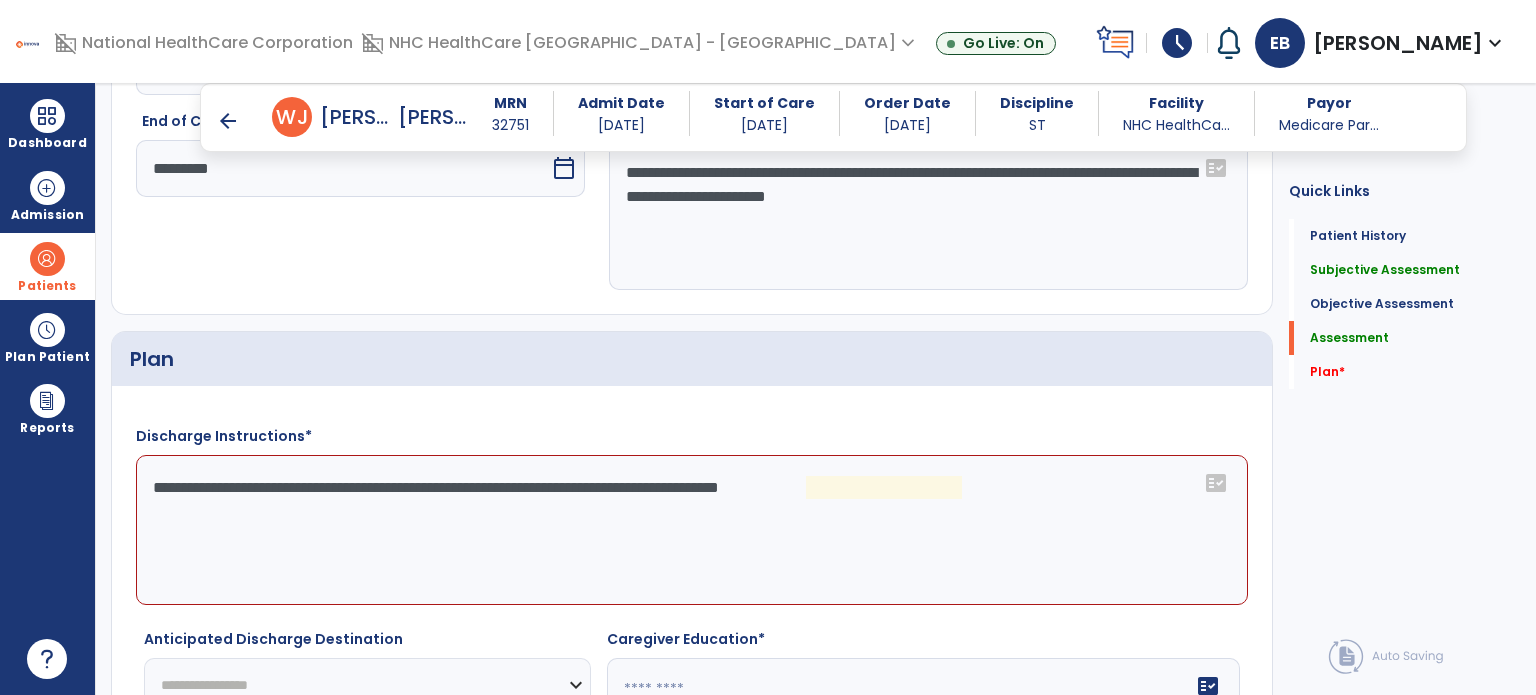 click on "**********" 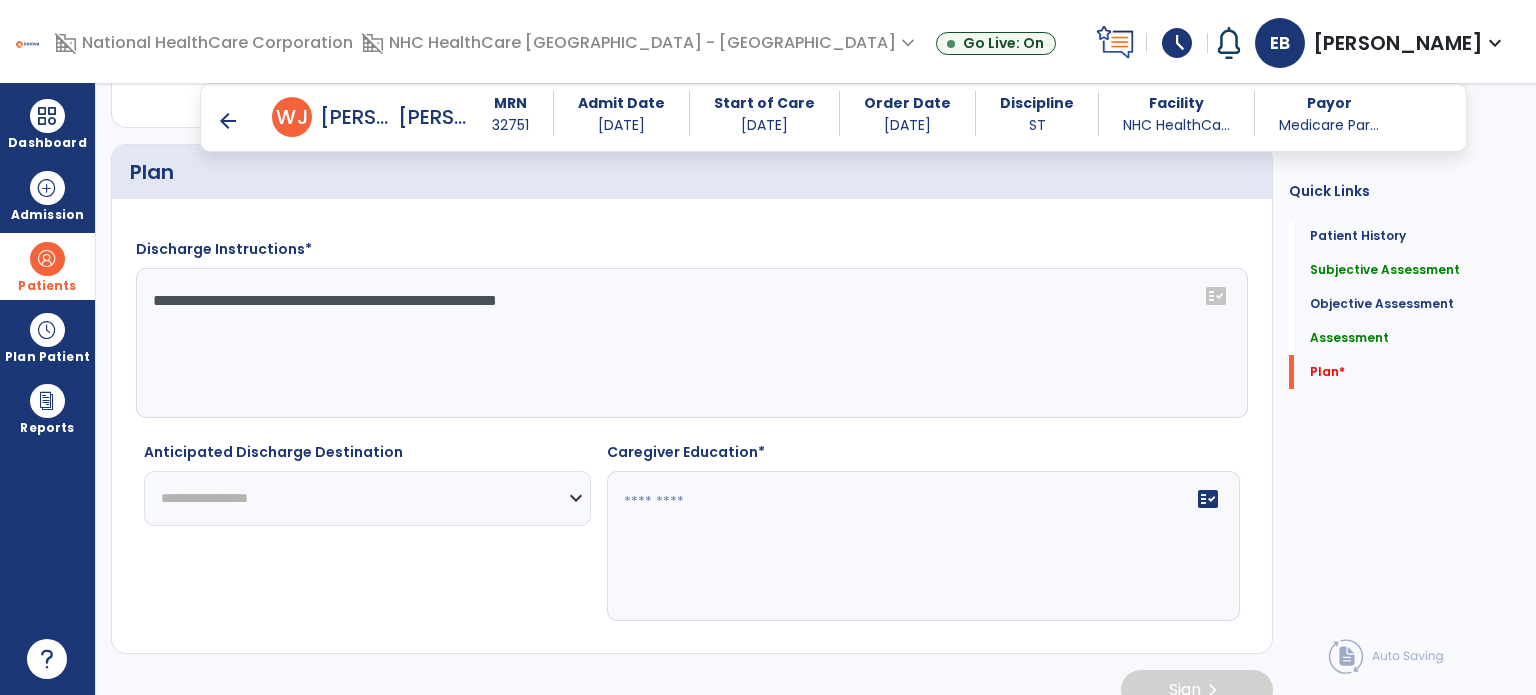 scroll, scrollTop: 2524, scrollLeft: 0, axis: vertical 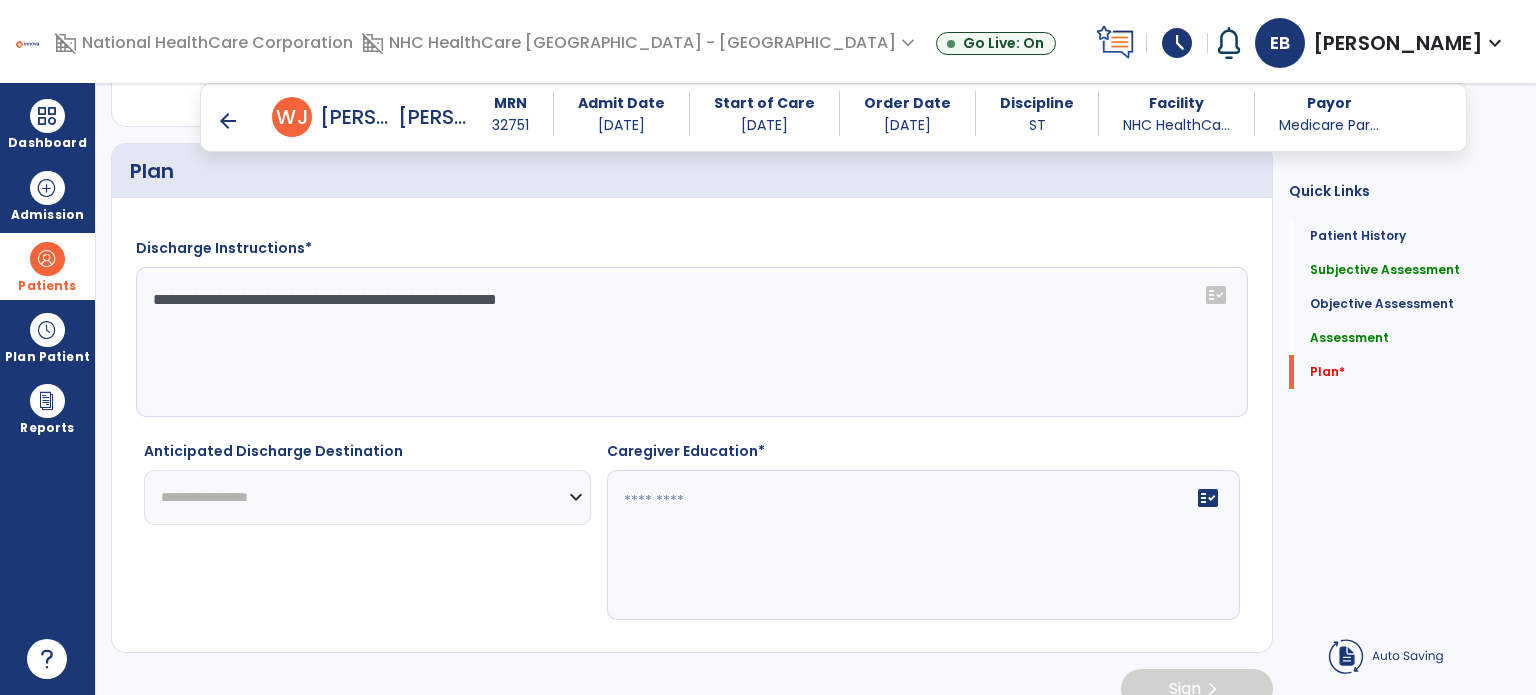 type on "**********" 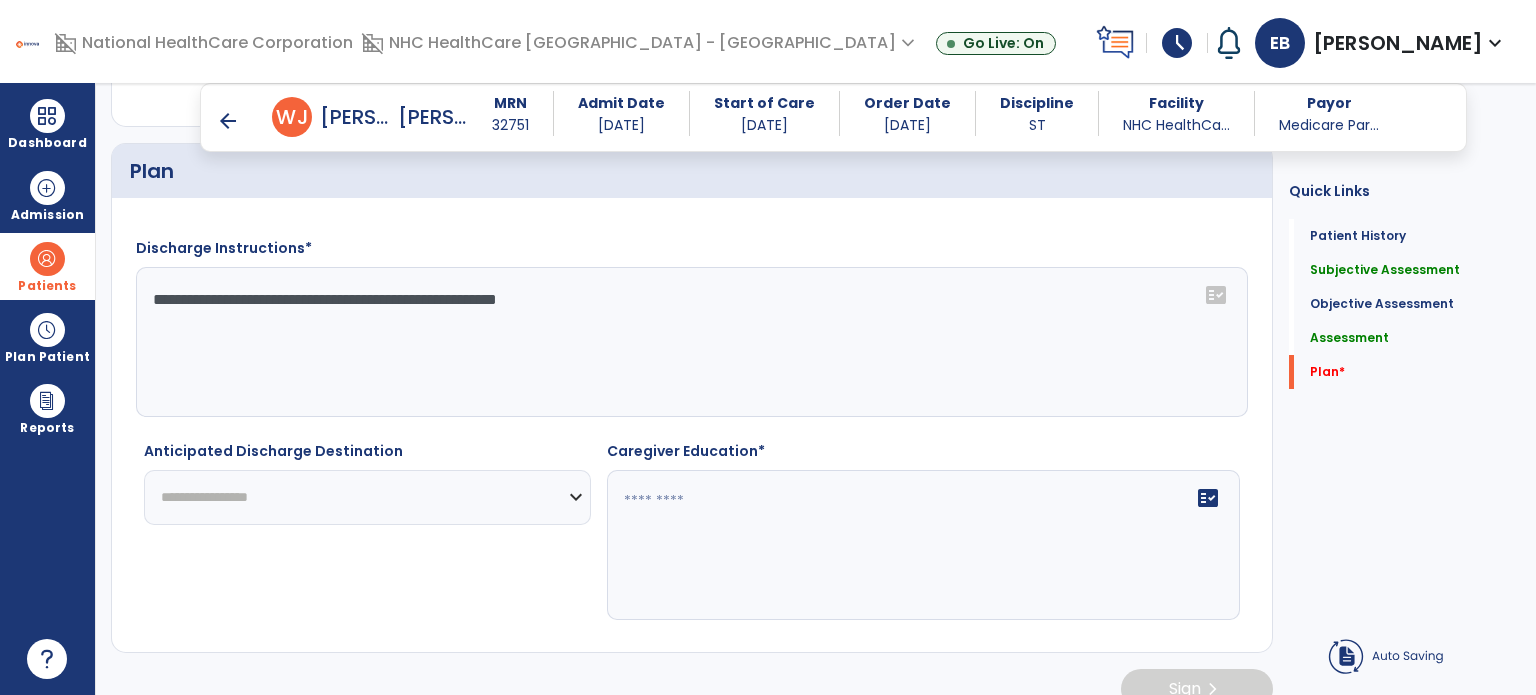 click on "**********" 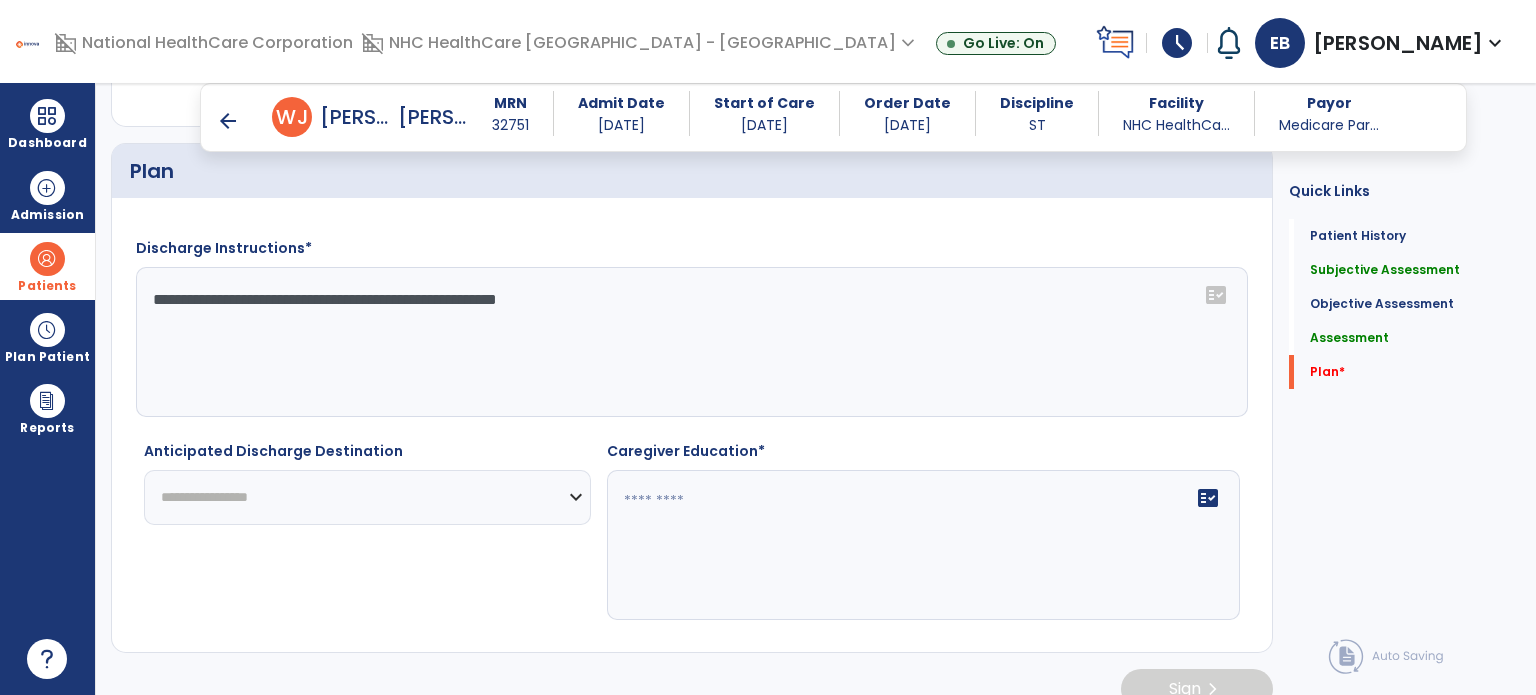 select on "********" 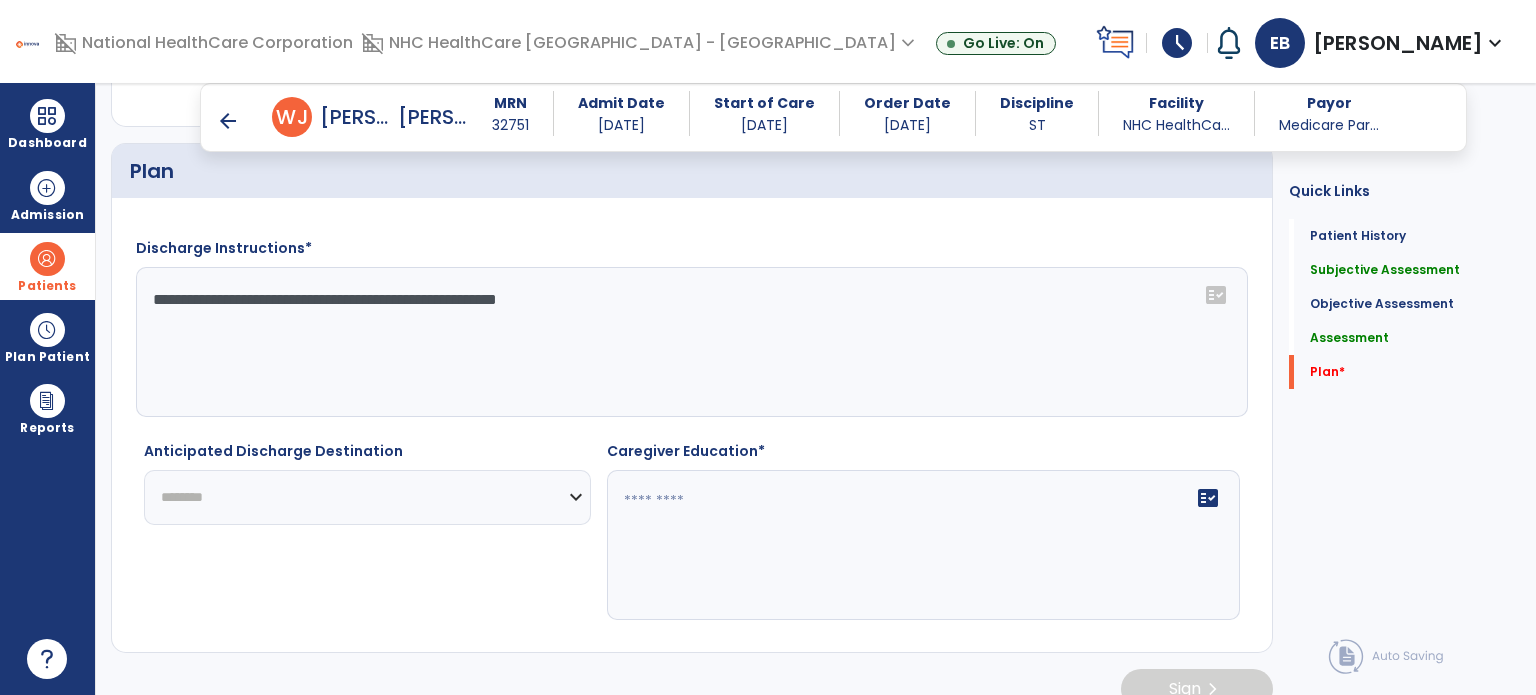 click on "**********" 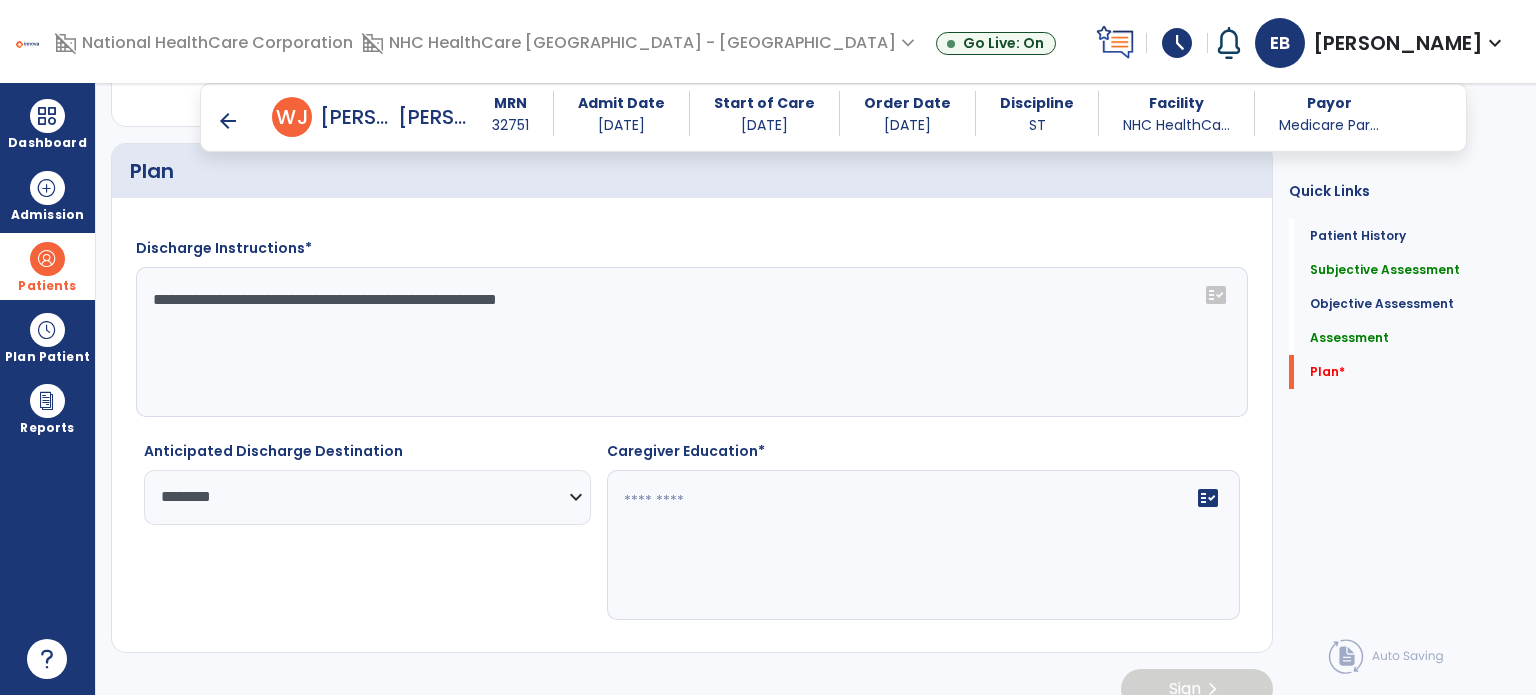 click on "fact_check" 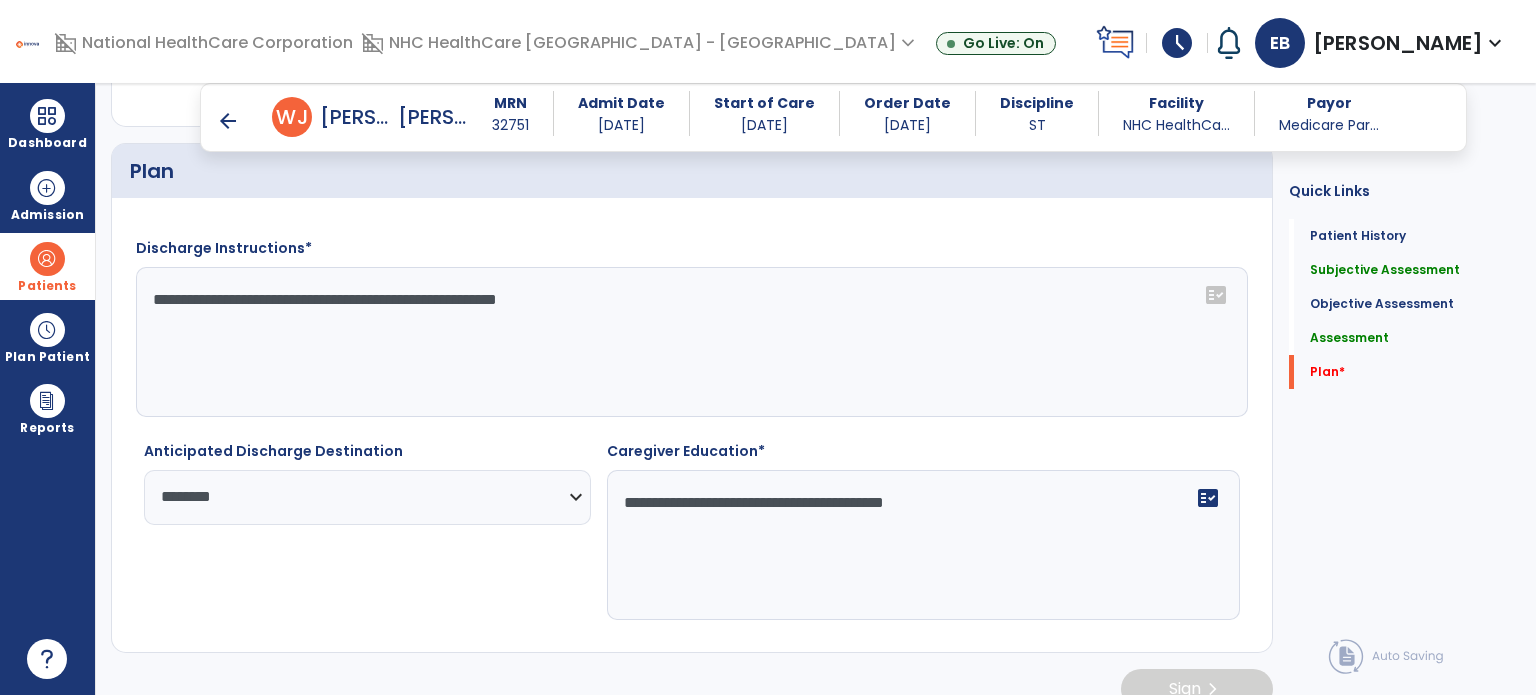 scroll, scrollTop: 2546, scrollLeft: 0, axis: vertical 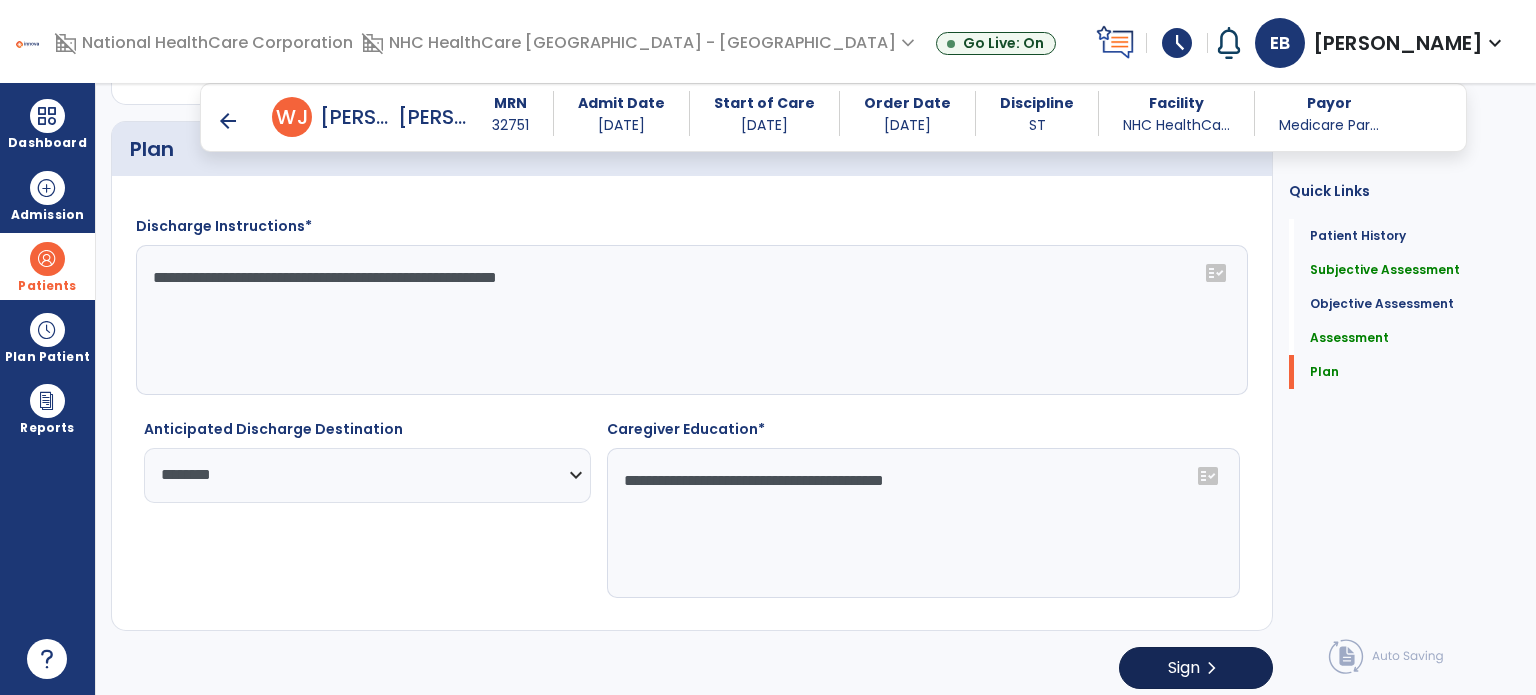 type on "**********" 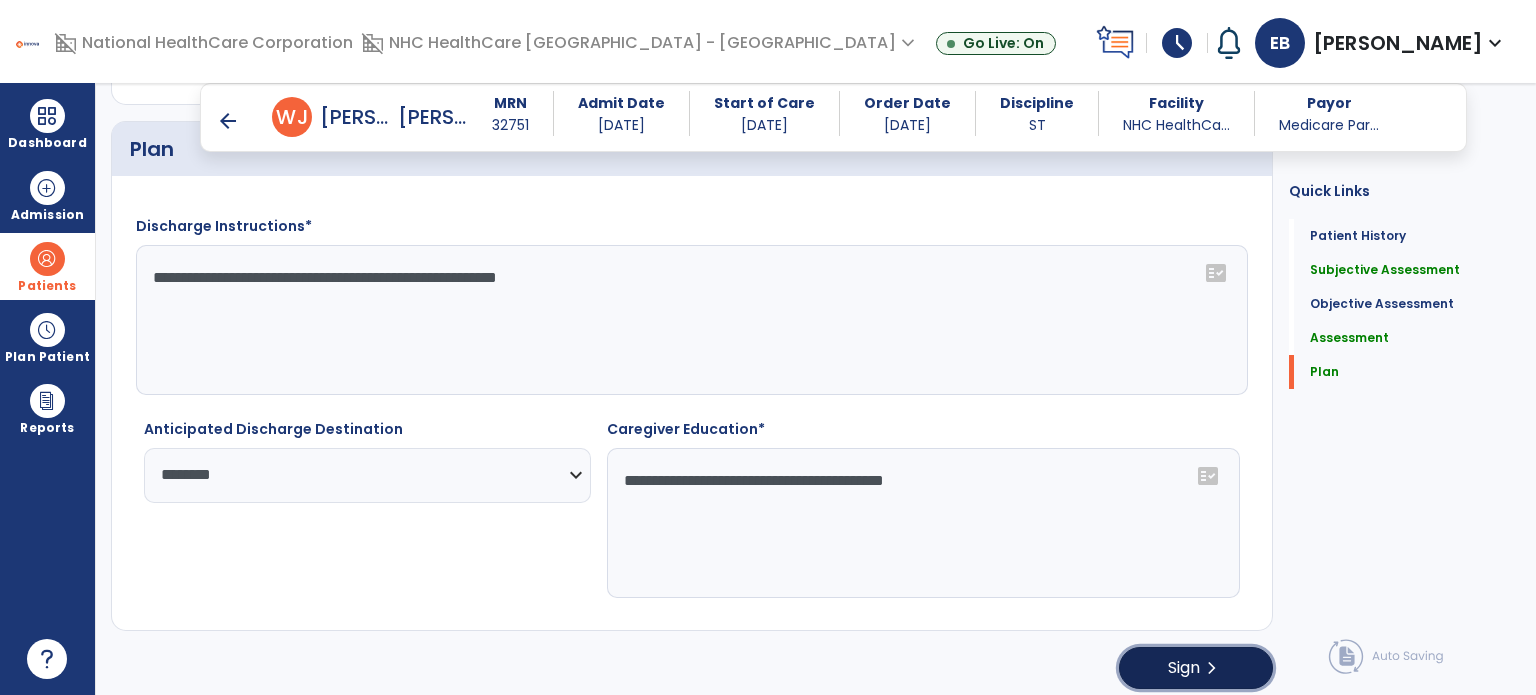 click on "Sign" 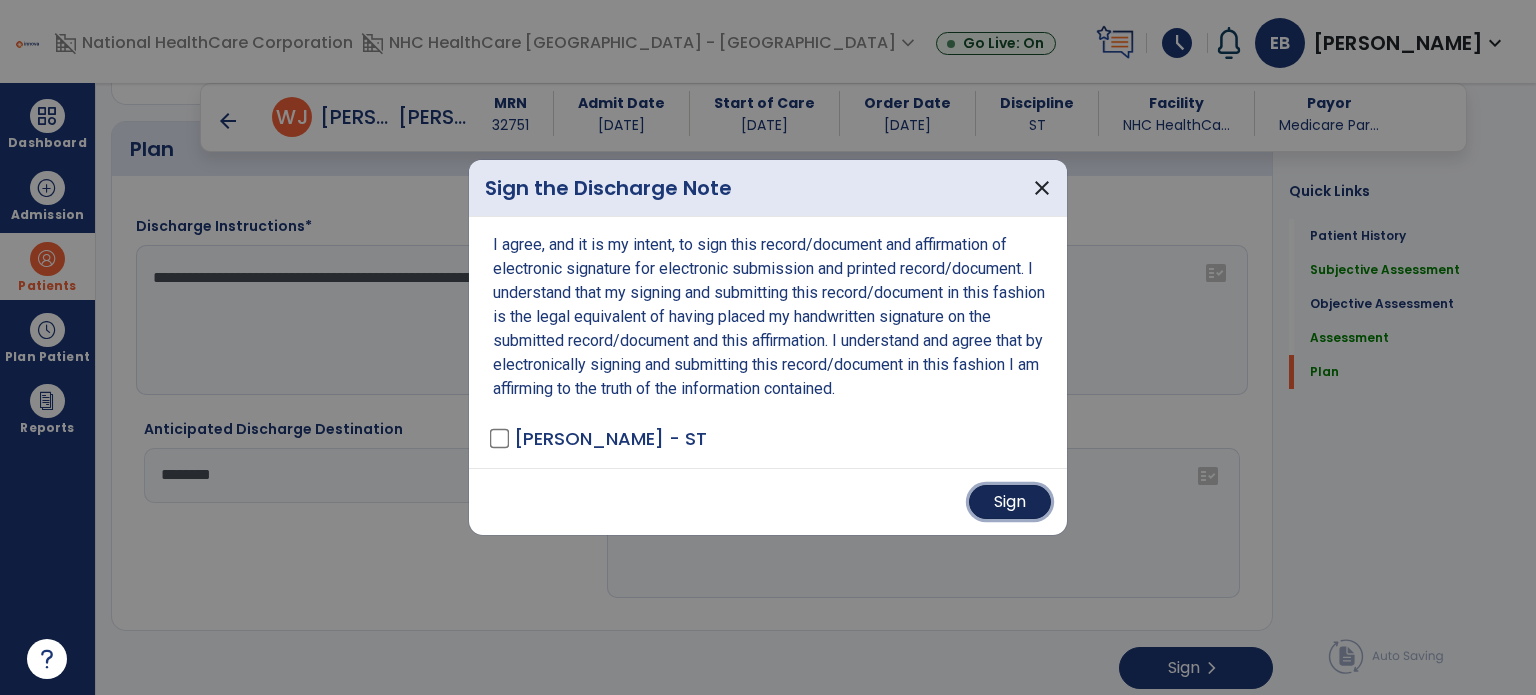 click on "Sign" at bounding box center [1010, 502] 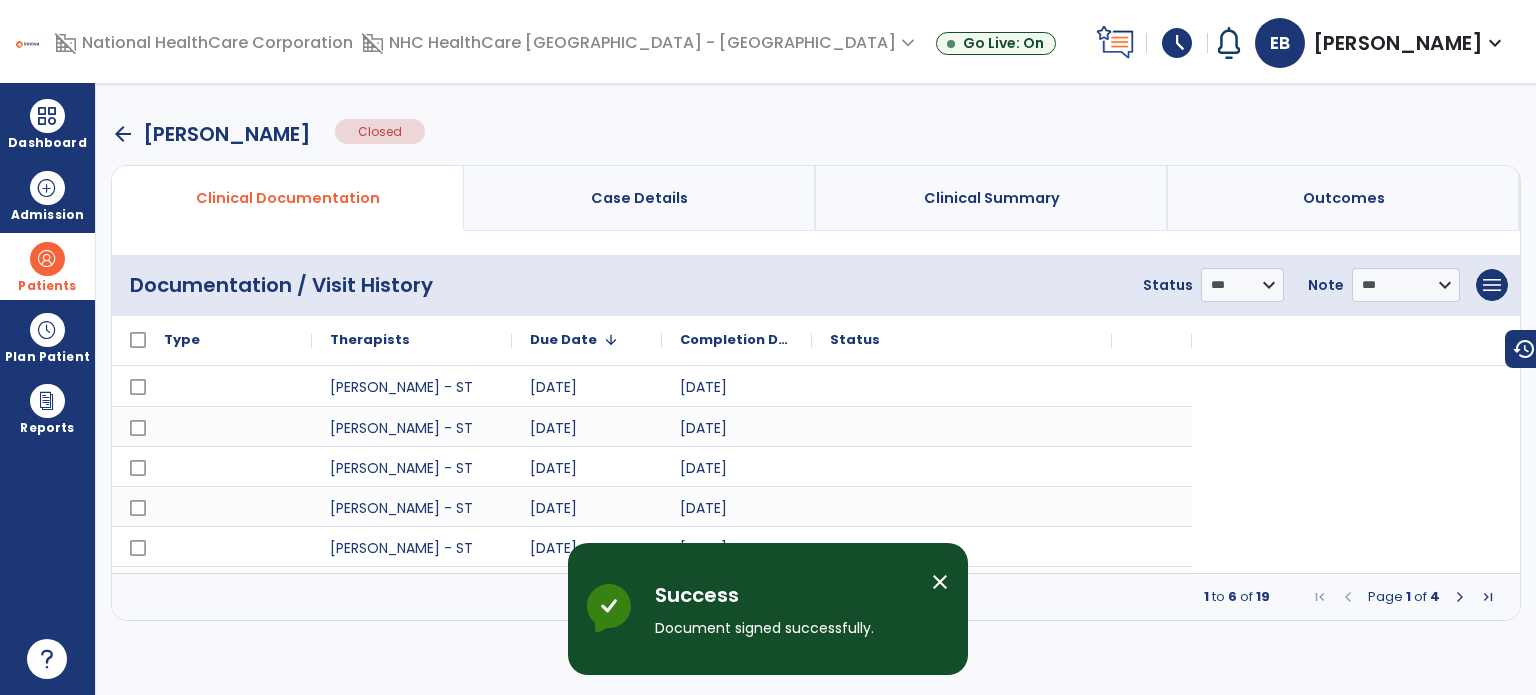 scroll, scrollTop: 0, scrollLeft: 0, axis: both 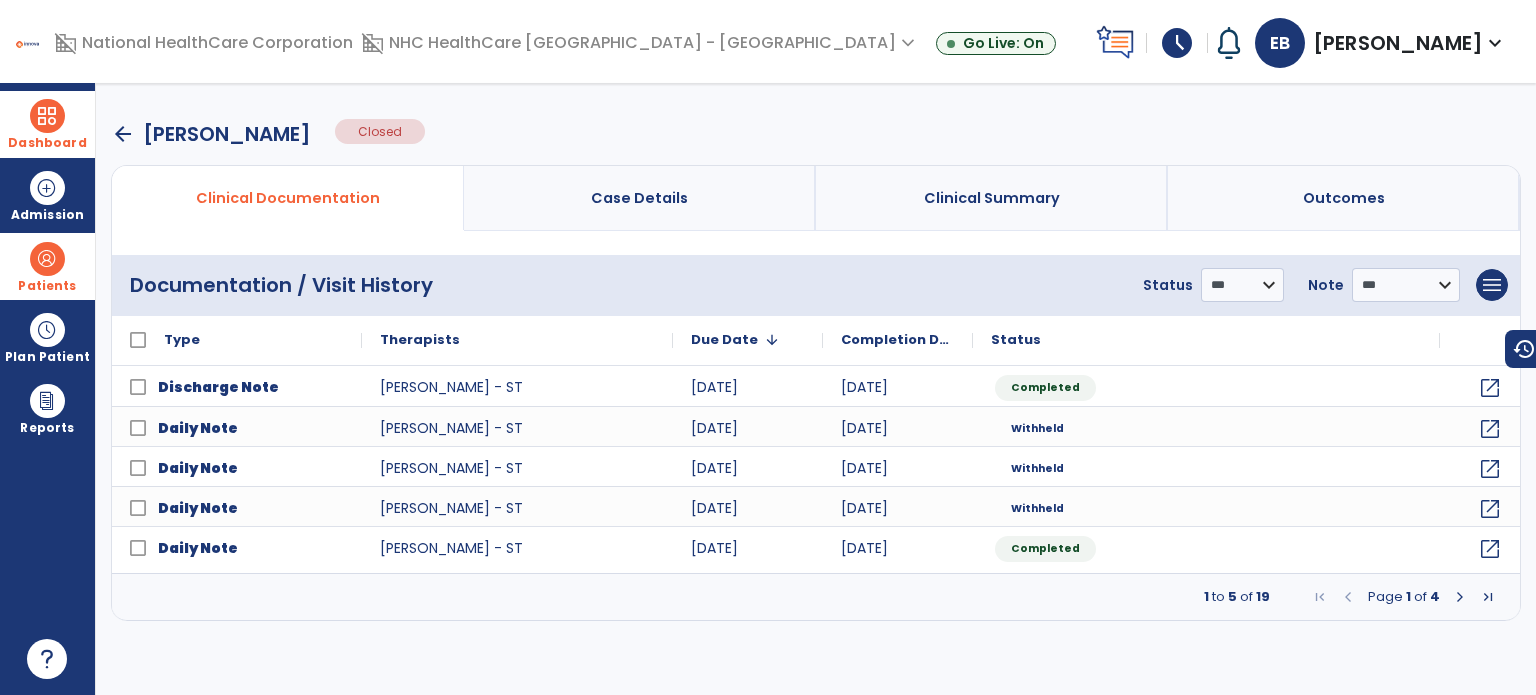 click at bounding box center (47, 116) 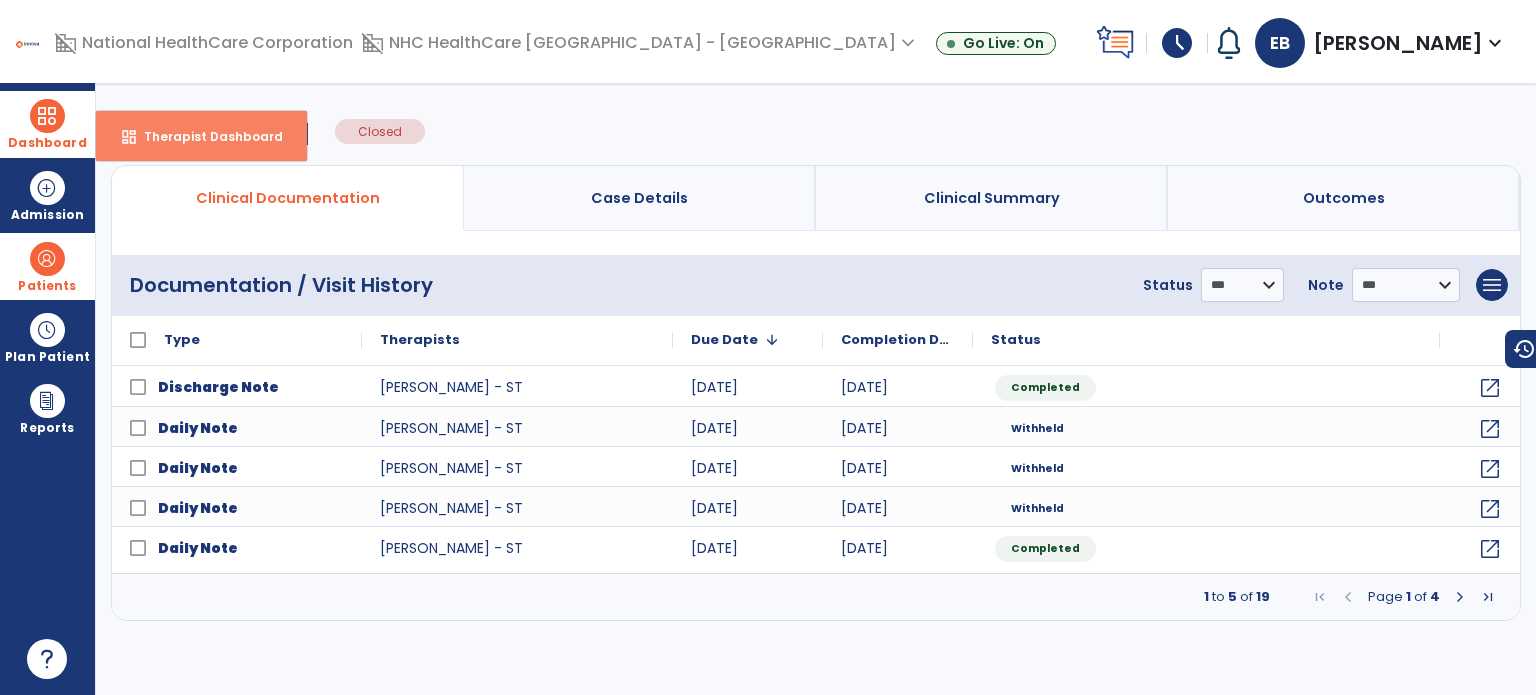 click on "Therapist Dashboard" at bounding box center (205, 136) 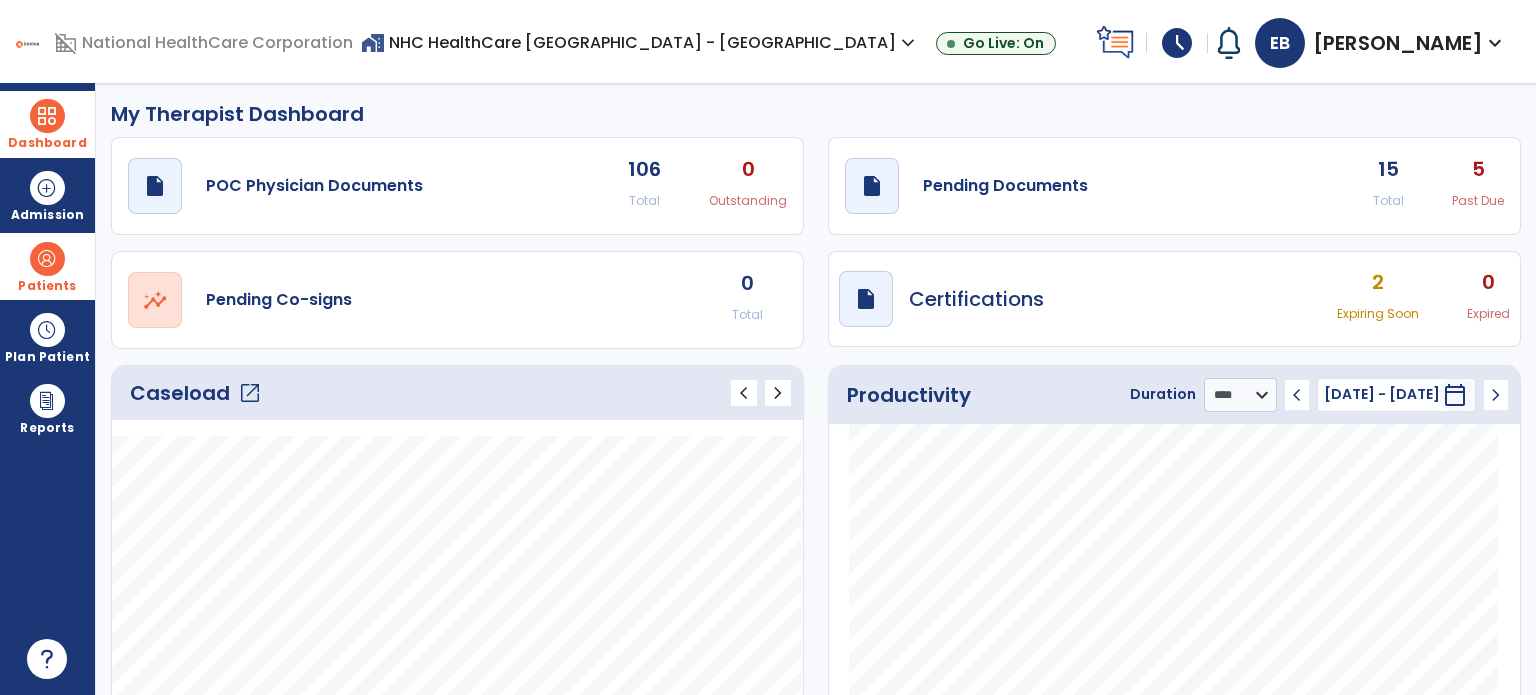 scroll, scrollTop: 0, scrollLeft: 0, axis: both 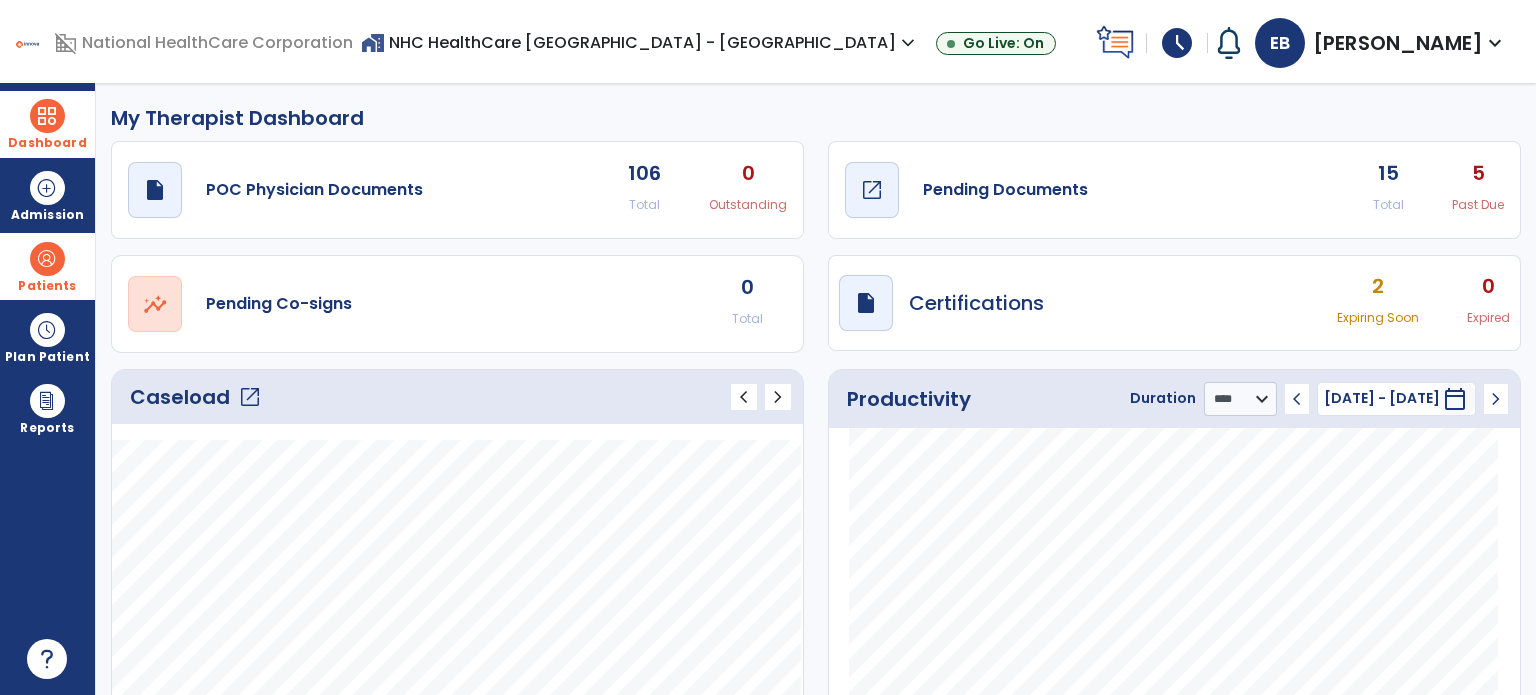 click on "Pending Documents" 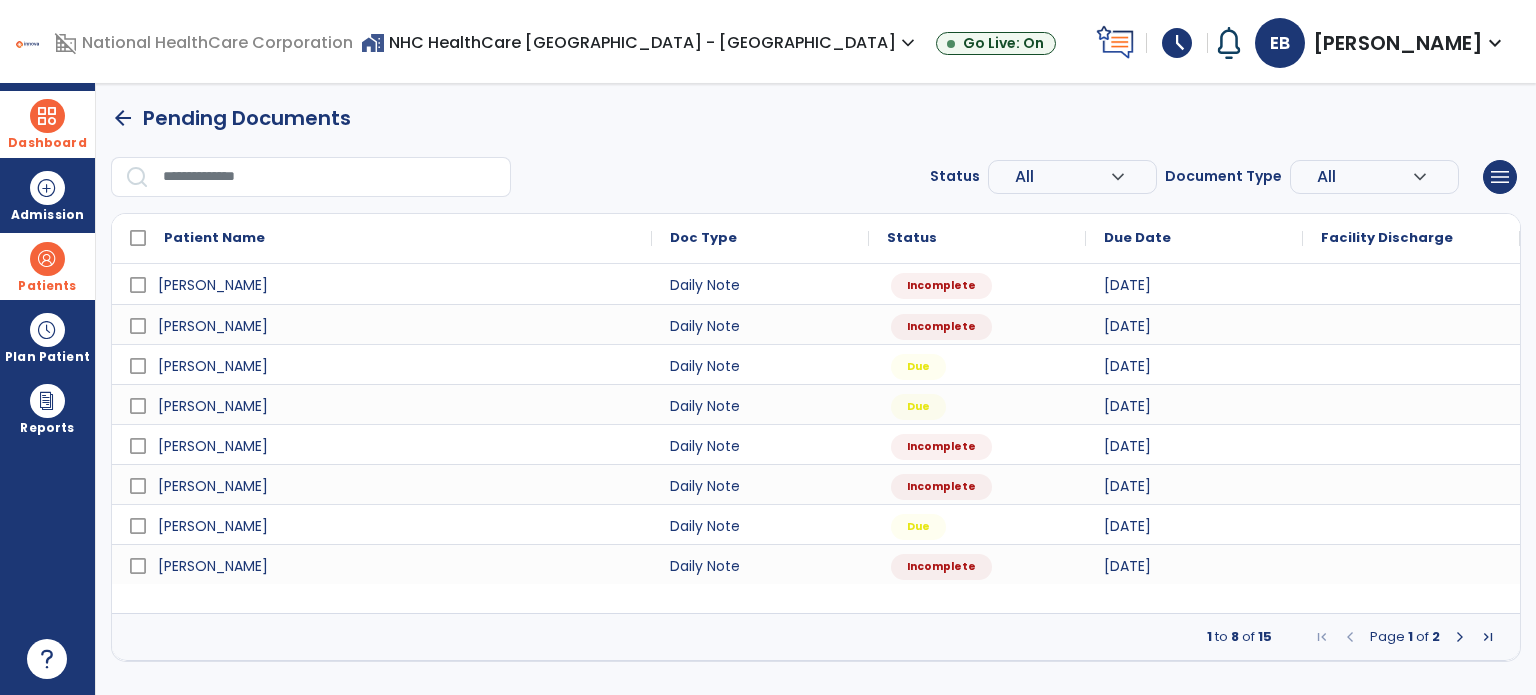 click at bounding box center [1460, 637] 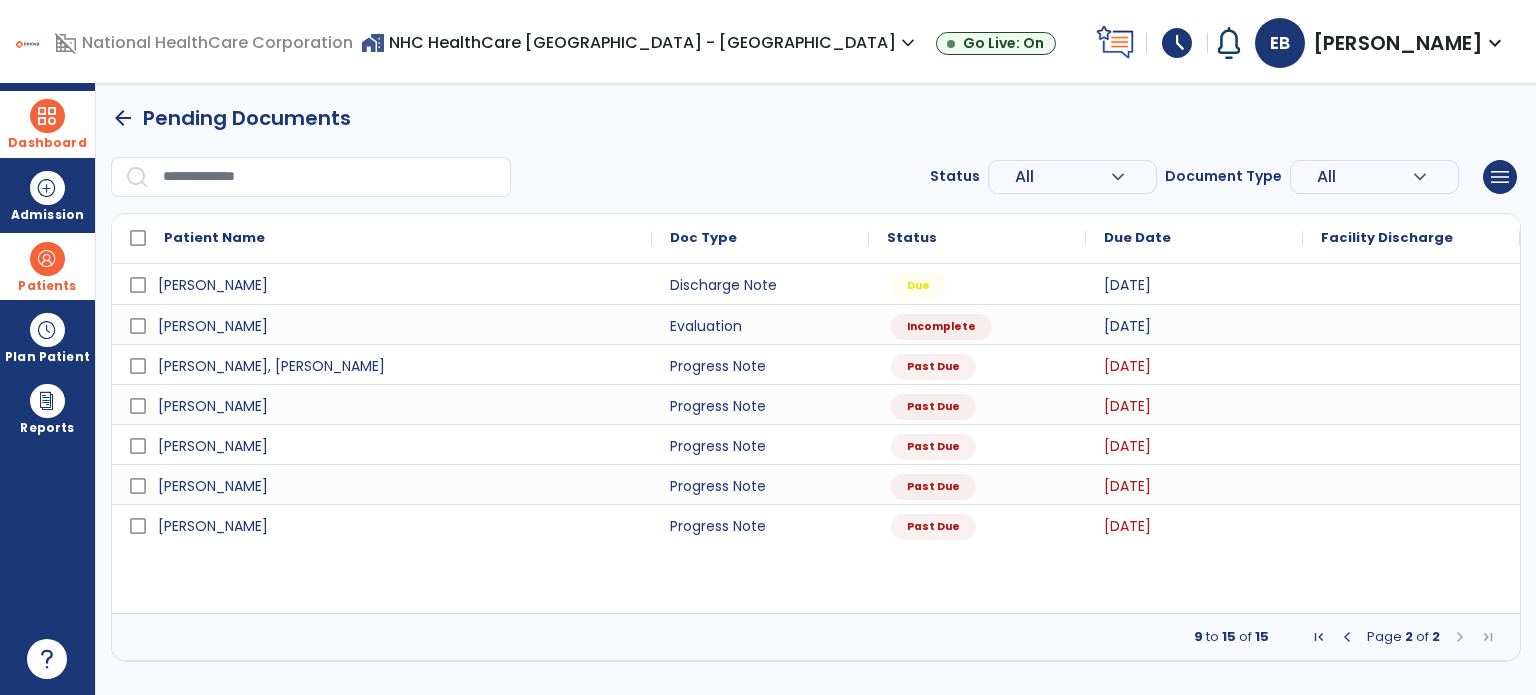 click at bounding box center [1347, 637] 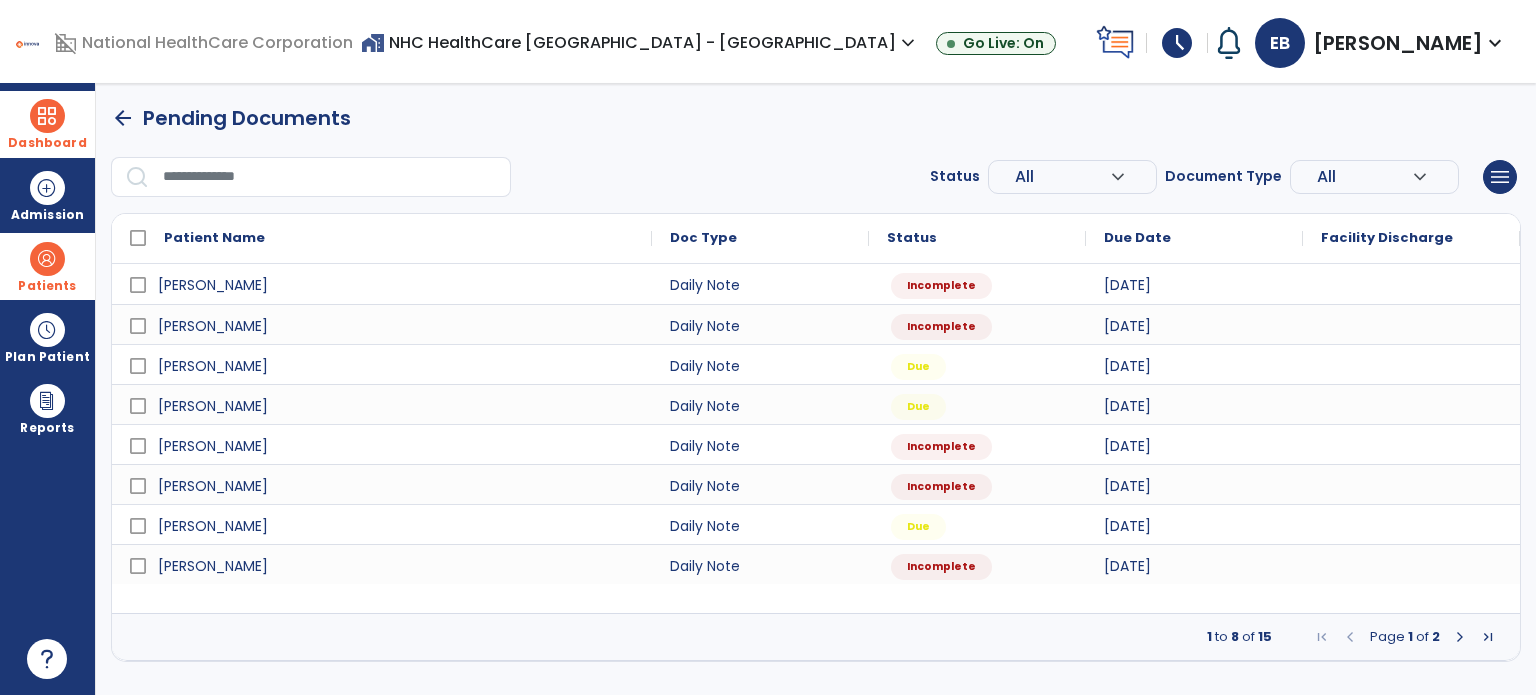 click at bounding box center [1460, 637] 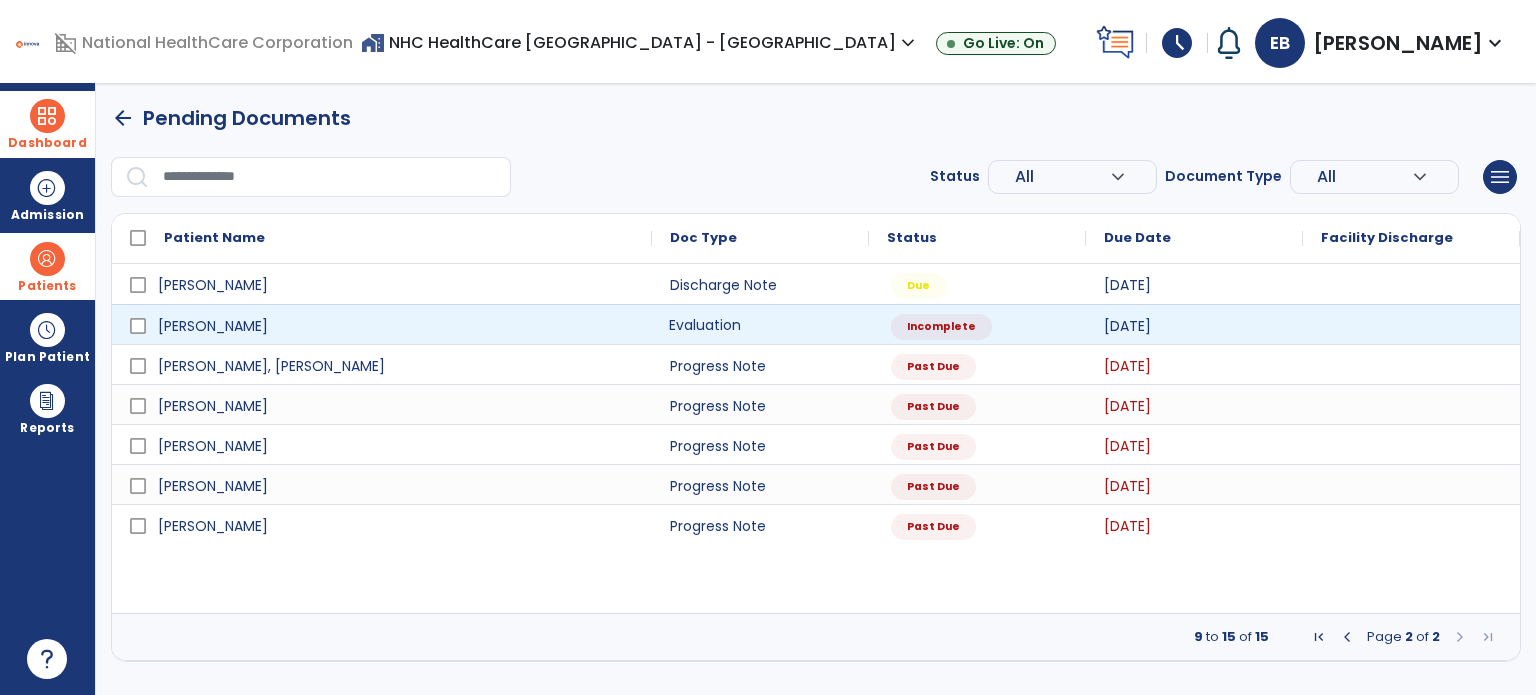 click on "Evaluation" at bounding box center (760, 324) 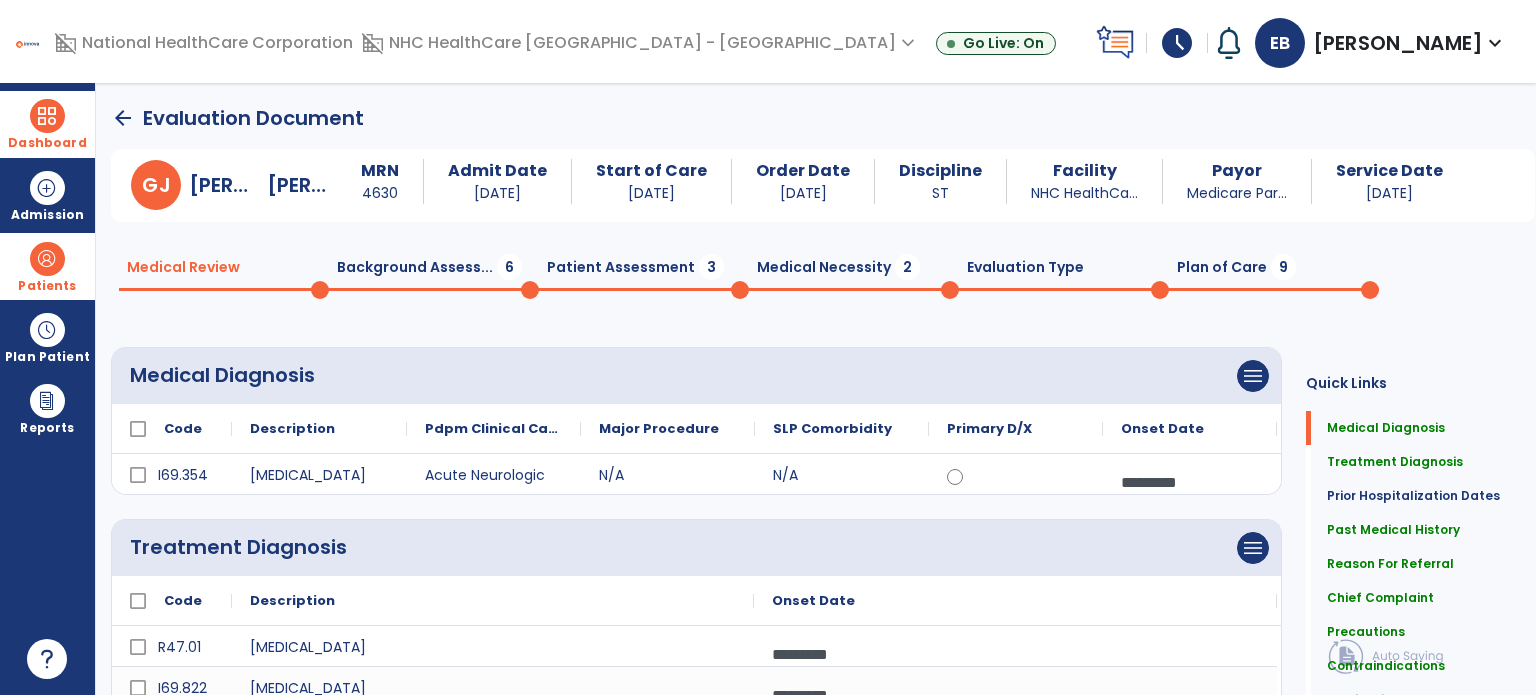 click on "Background Assess...  6" 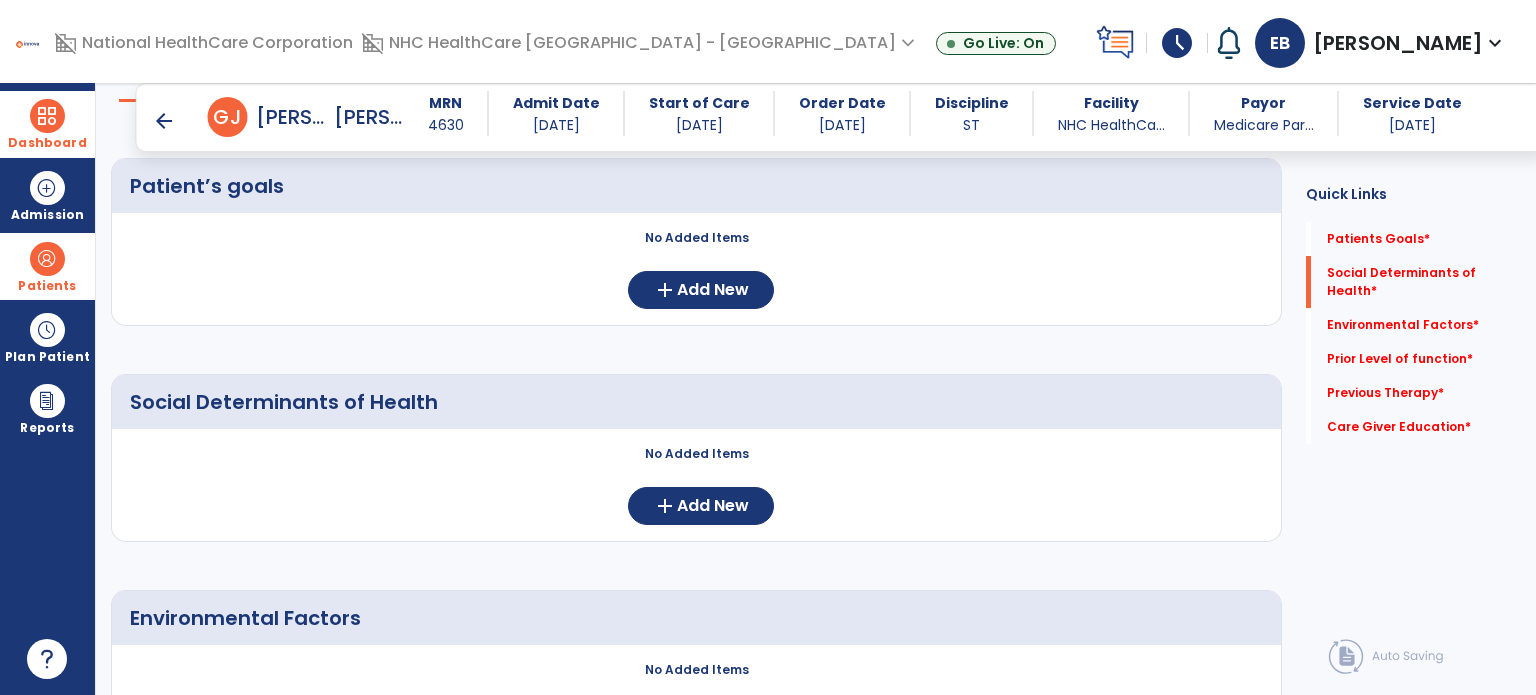 scroll, scrollTop: 152, scrollLeft: 0, axis: vertical 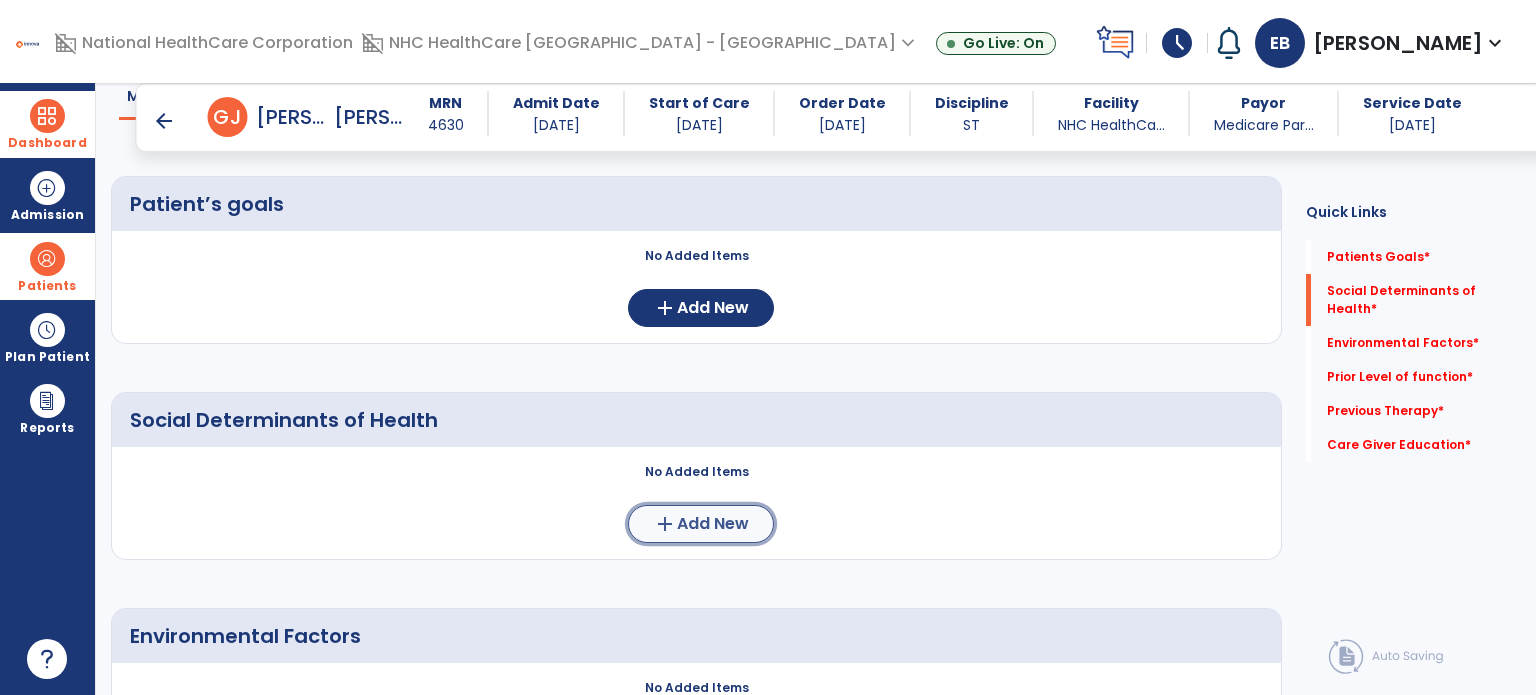 click on "add" 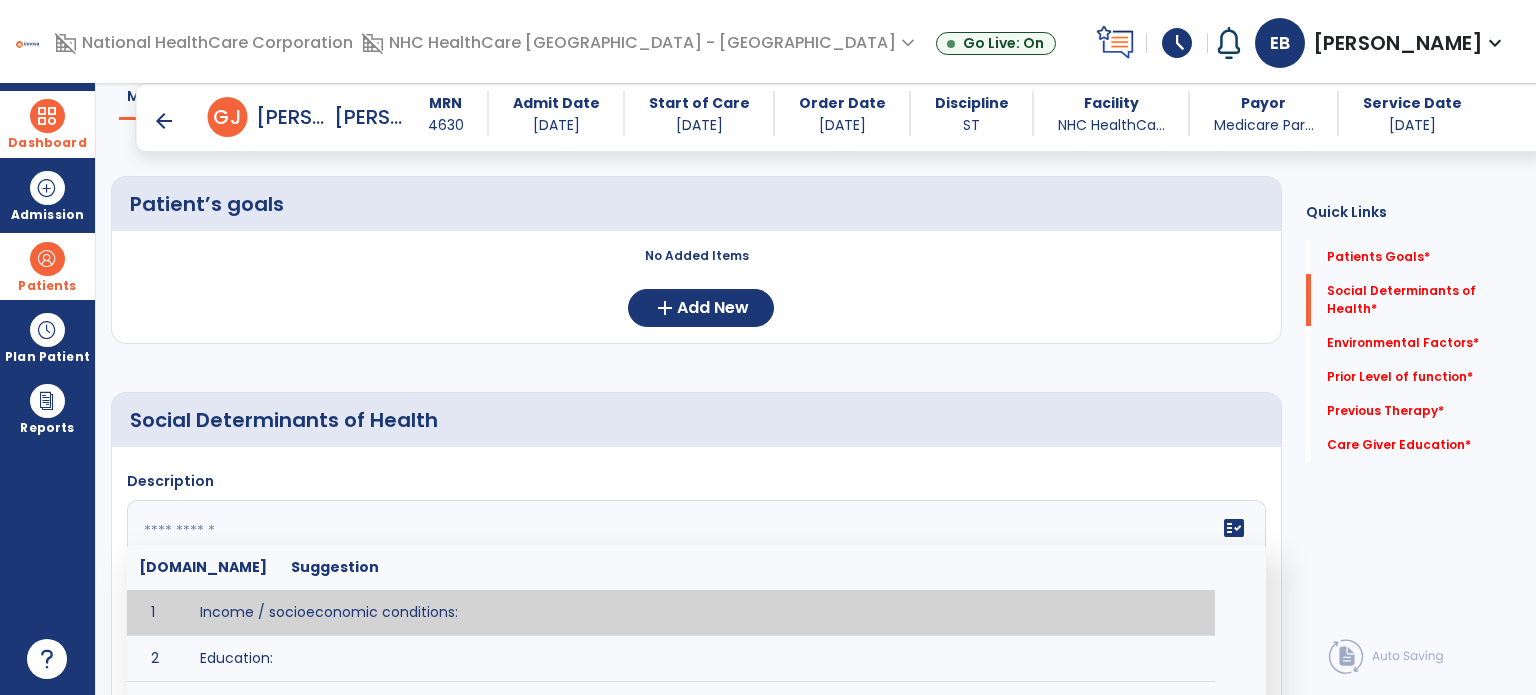 click 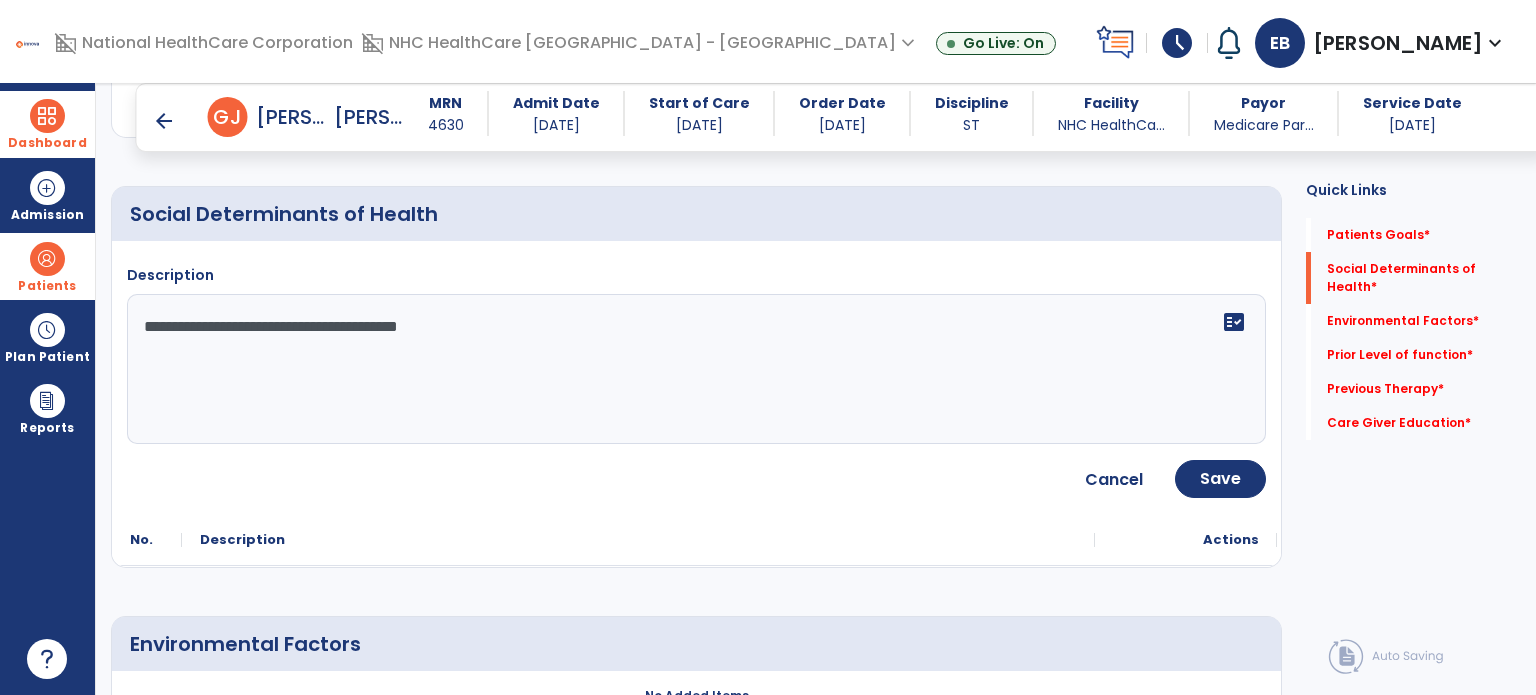 scroll, scrollTop: 367, scrollLeft: 0, axis: vertical 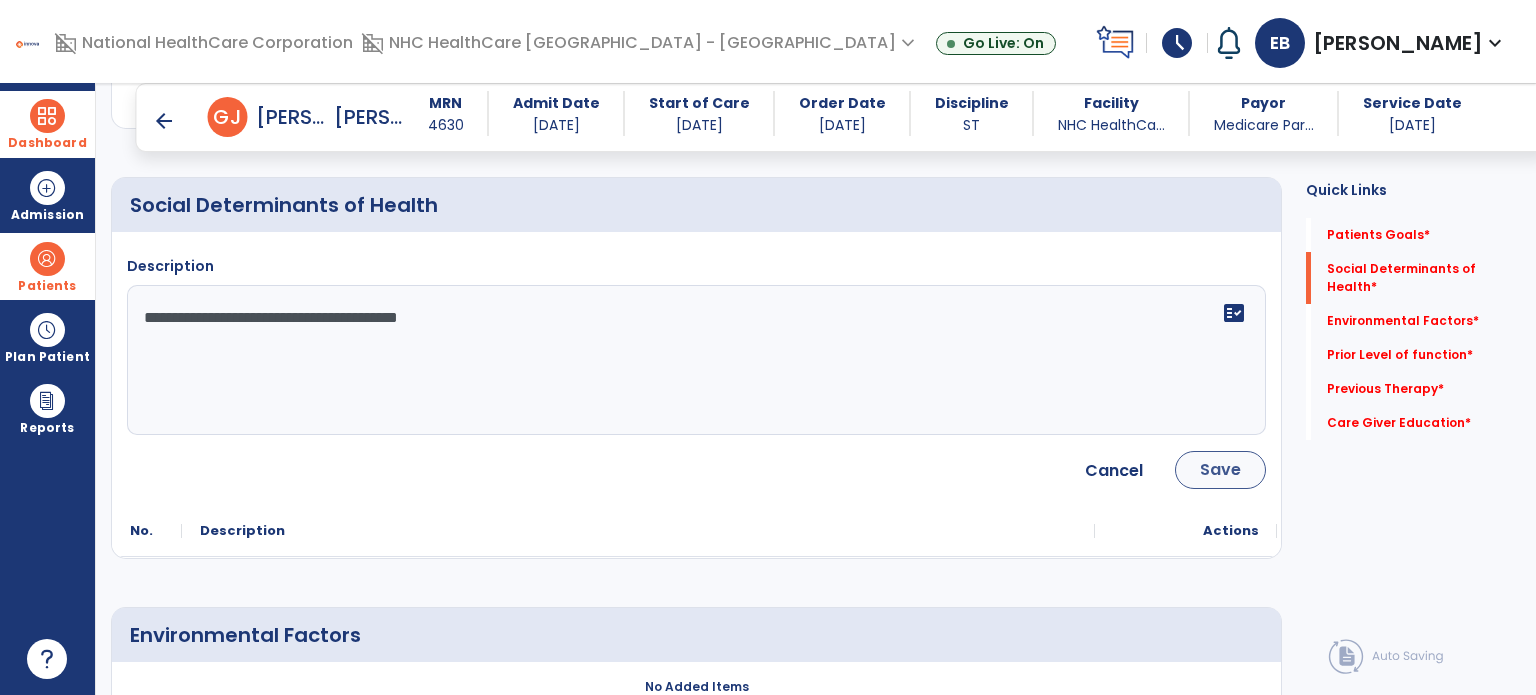 type on "**********" 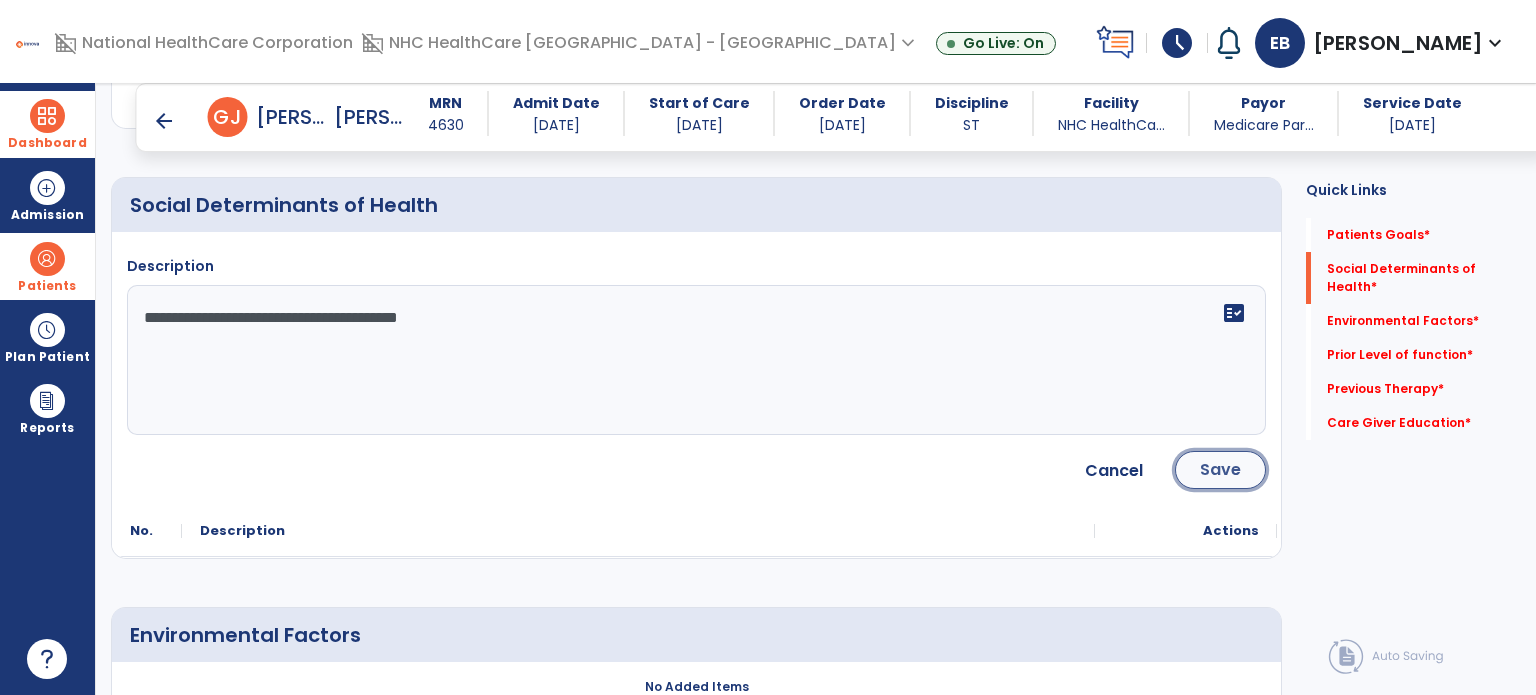 click on "Save" 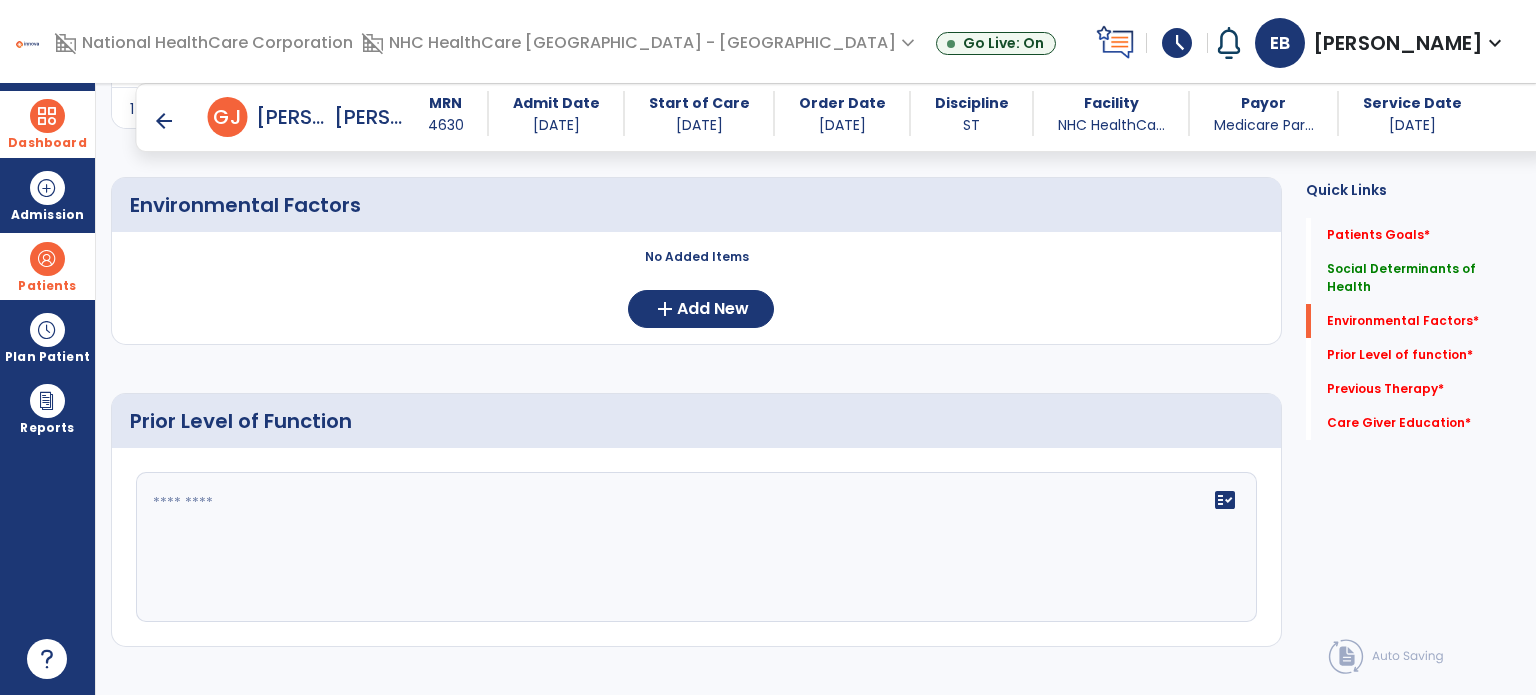 scroll, scrollTop: 611, scrollLeft: 0, axis: vertical 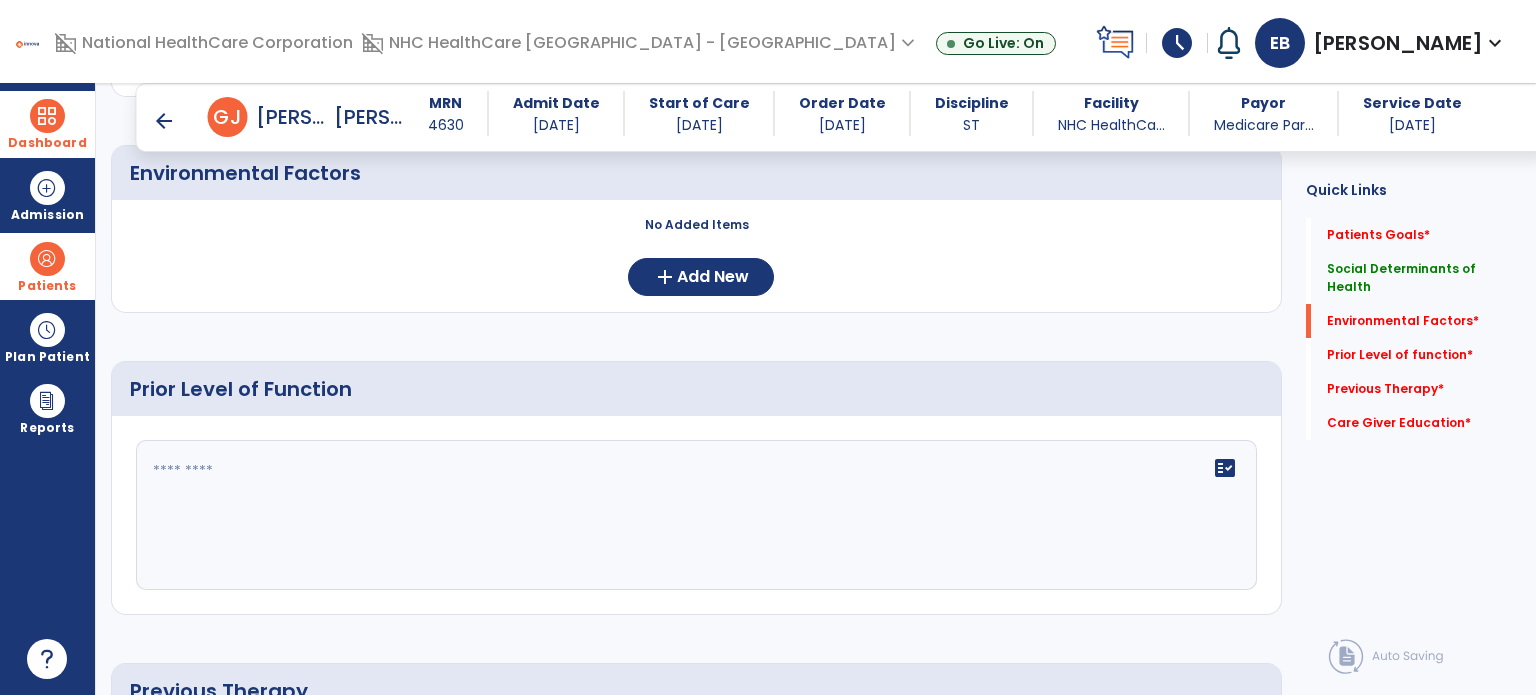 click 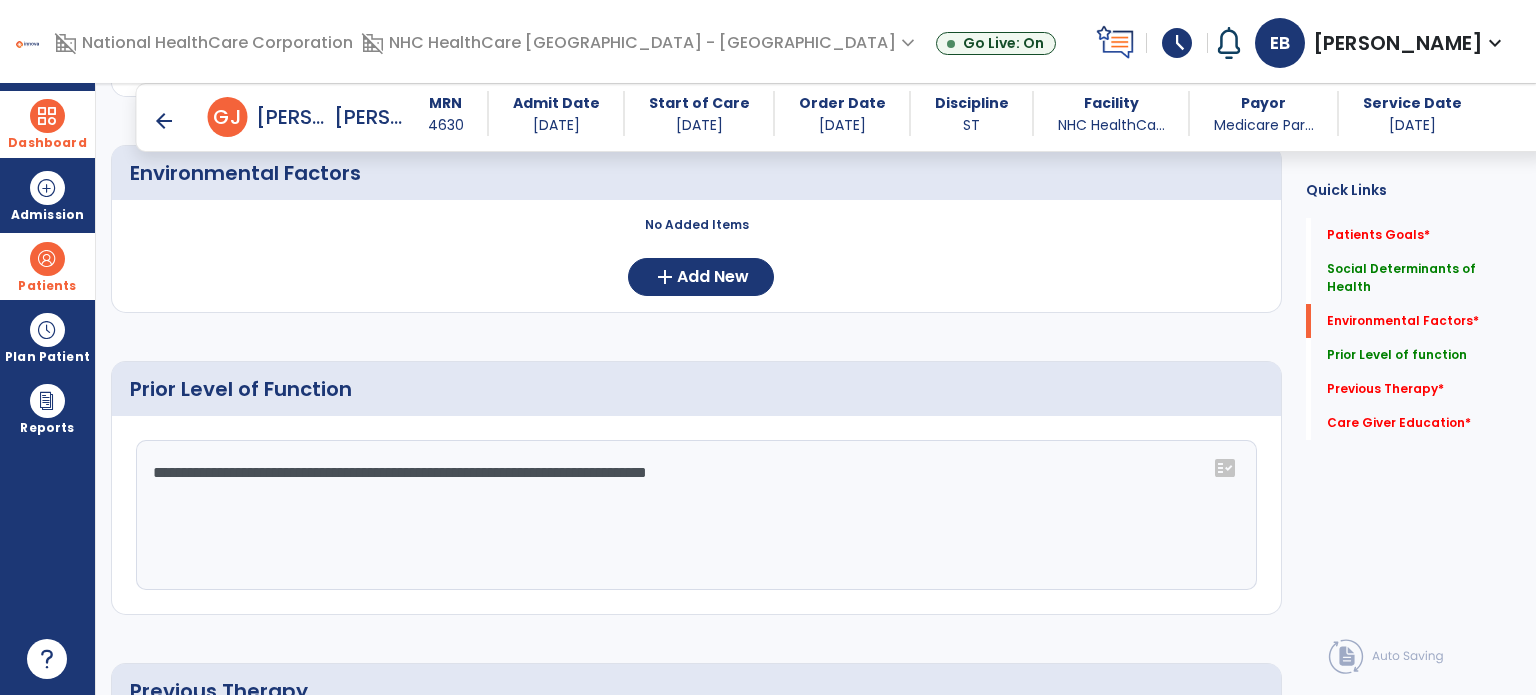 drag, startPoint x: 840, startPoint y: 471, endPoint x: 177, endPoint y: 476, distance: 663.01886 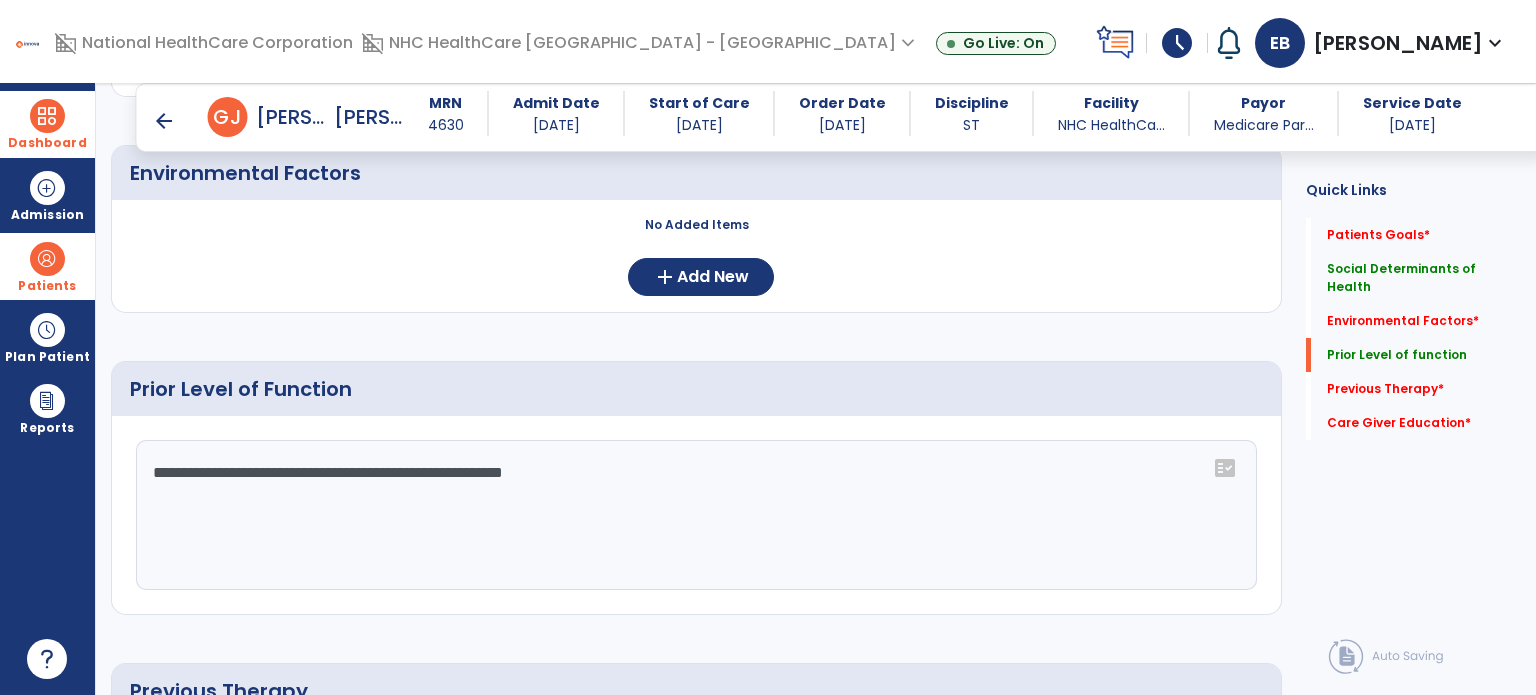 scroll, scrollTop: 895, scrollLeft: 0, axis: vertical 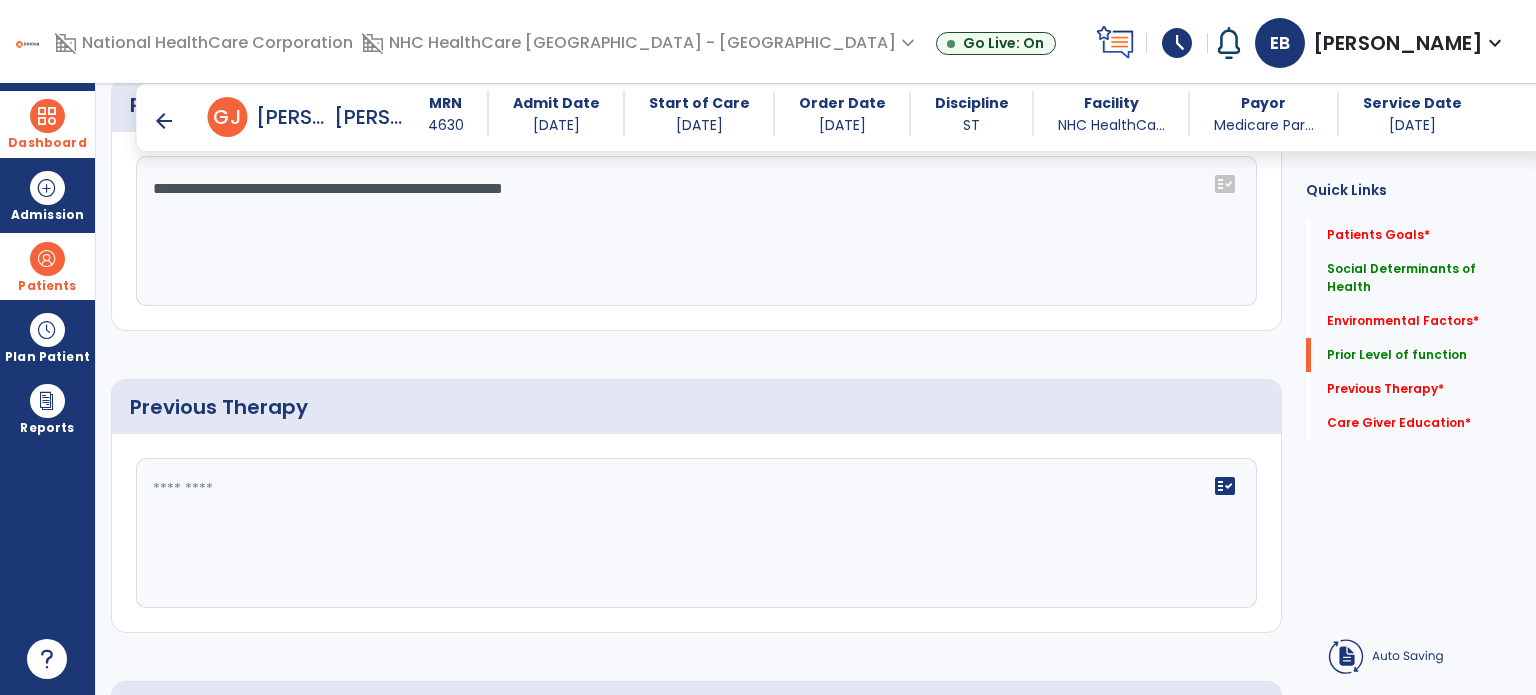 type on "**********" 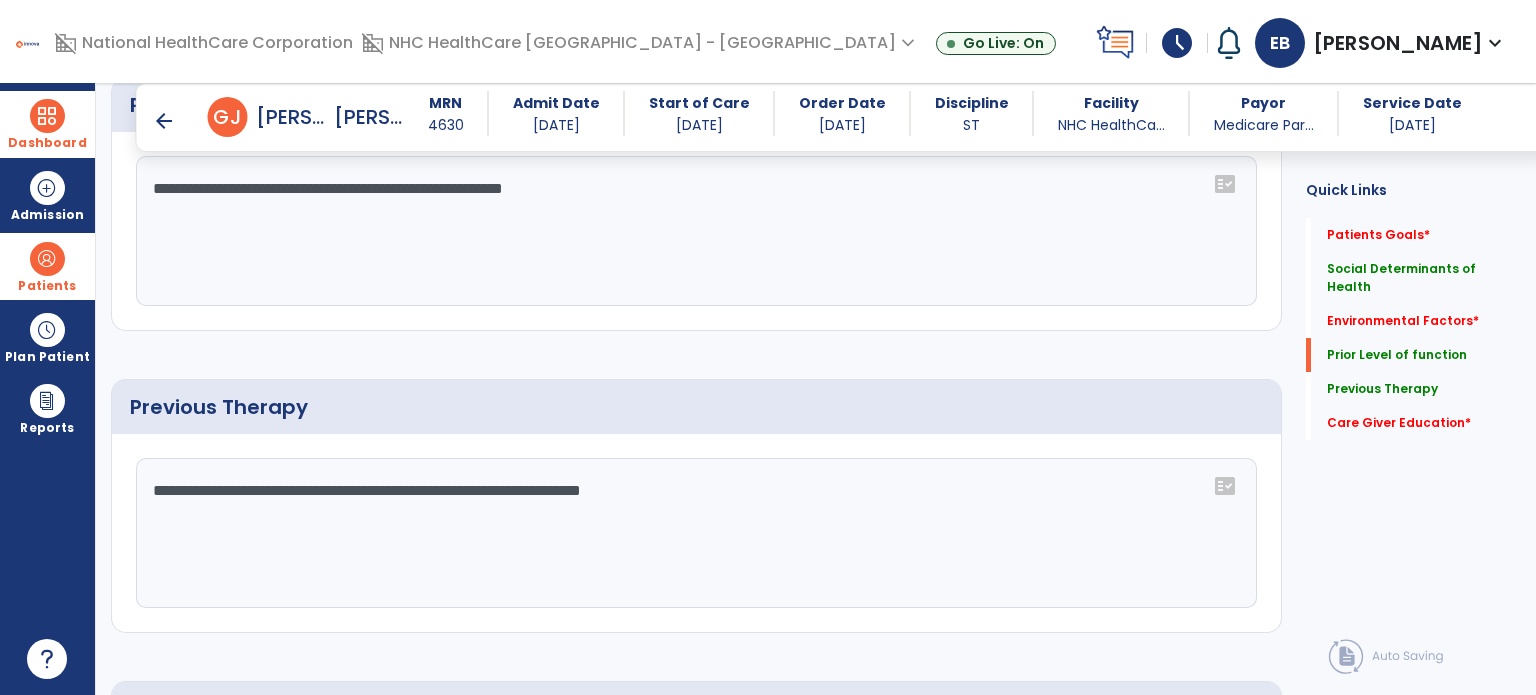 click on "**********" 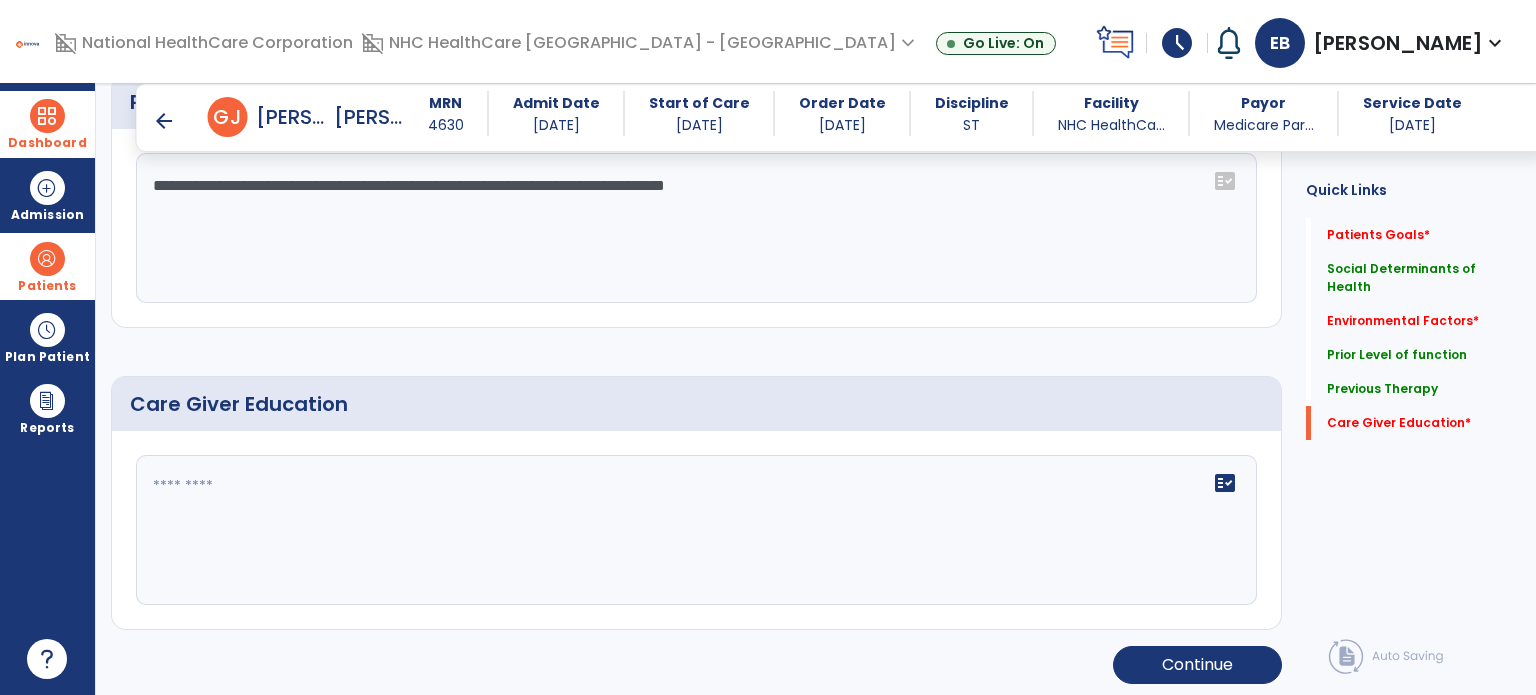 type on "**********" 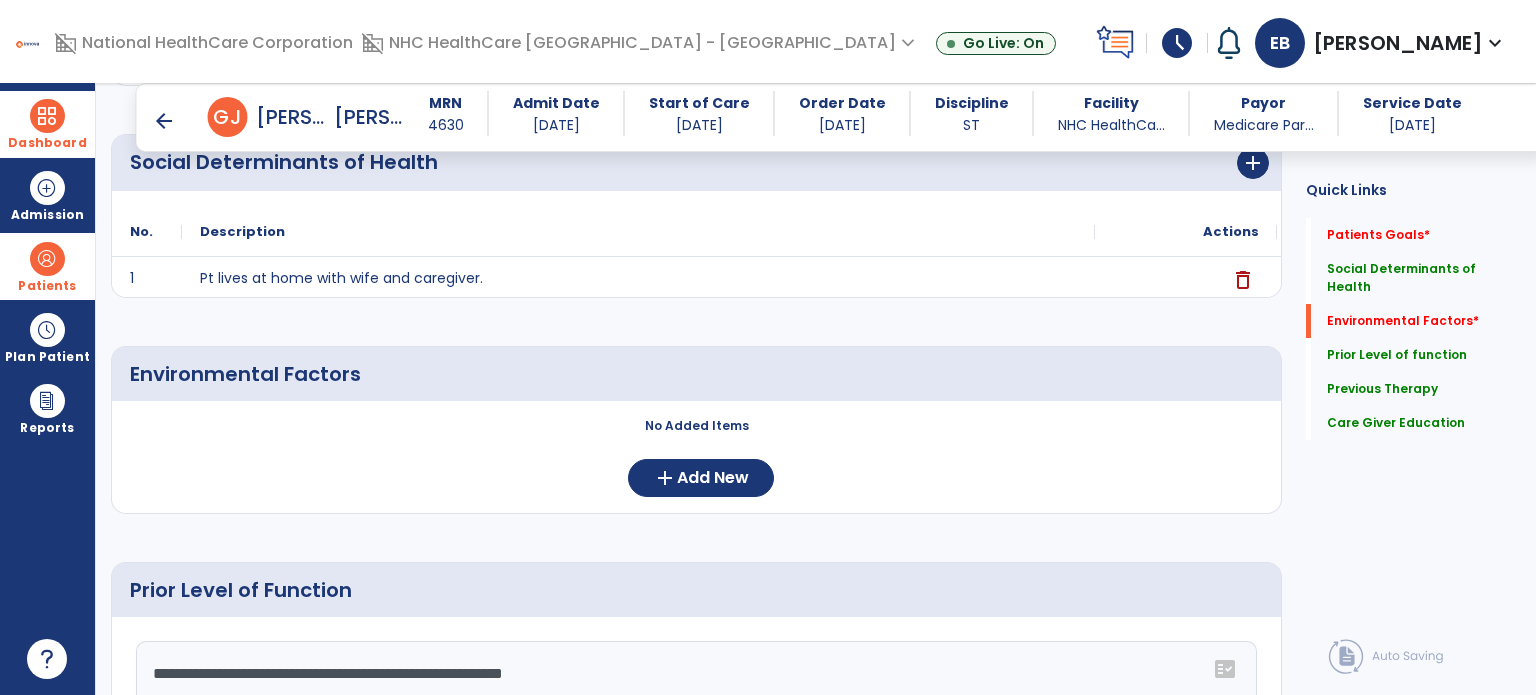 scroll, scrollTop: 408, scrollLeft: 0, axis: vertical 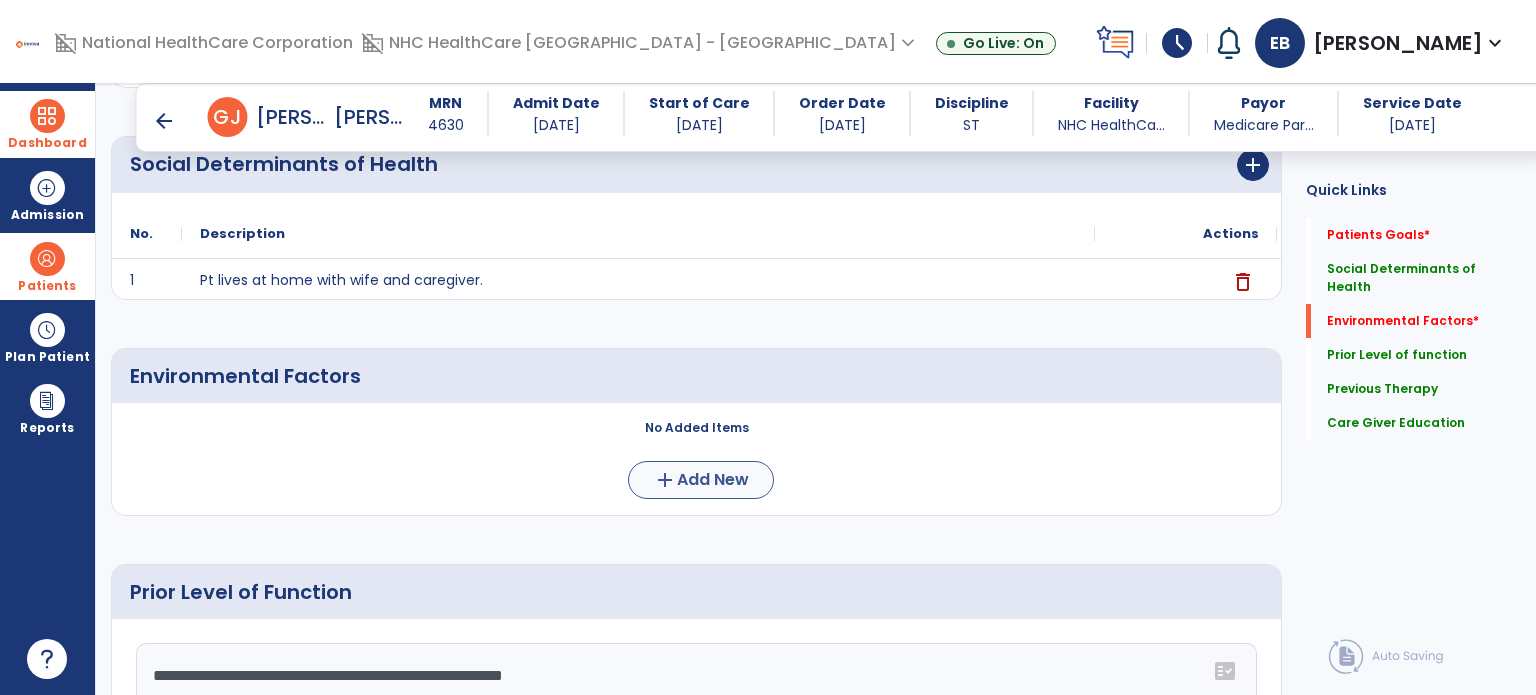 type on "**********" 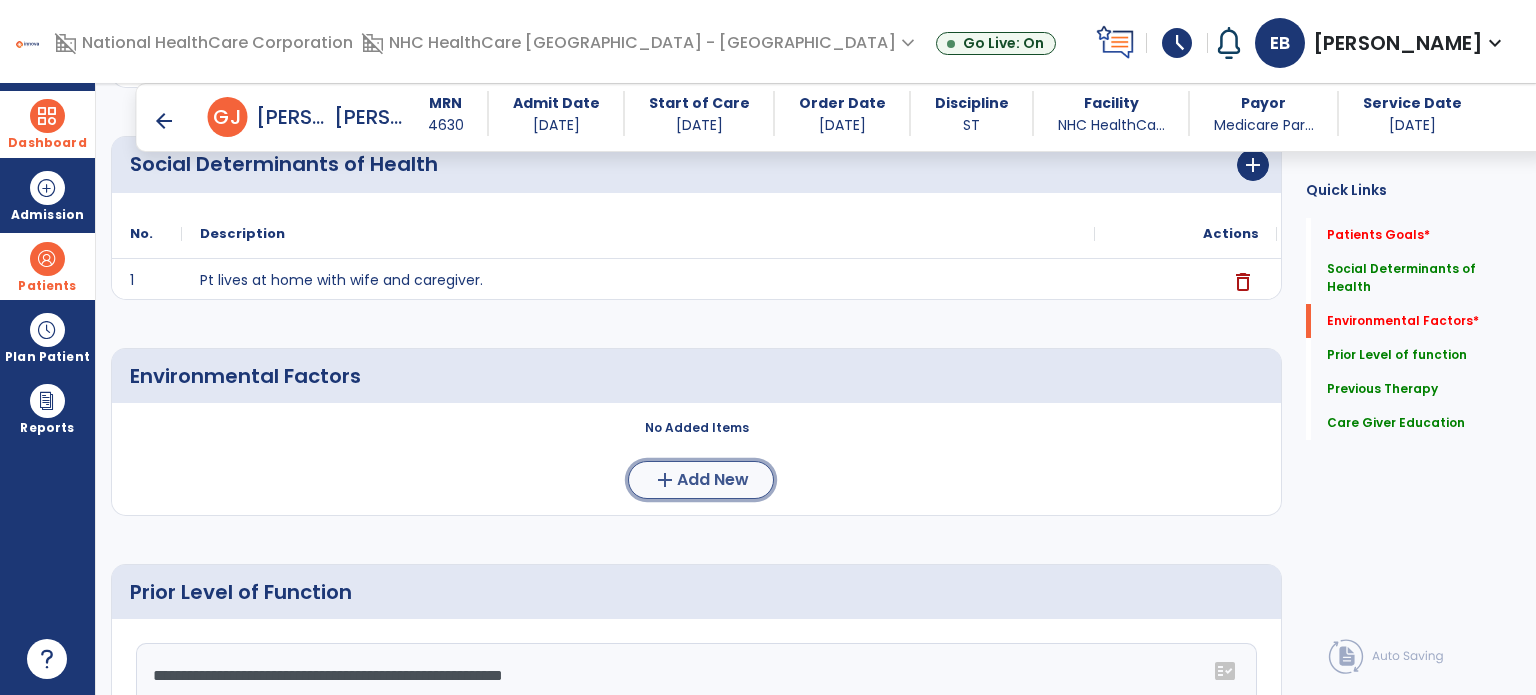 click on "add" 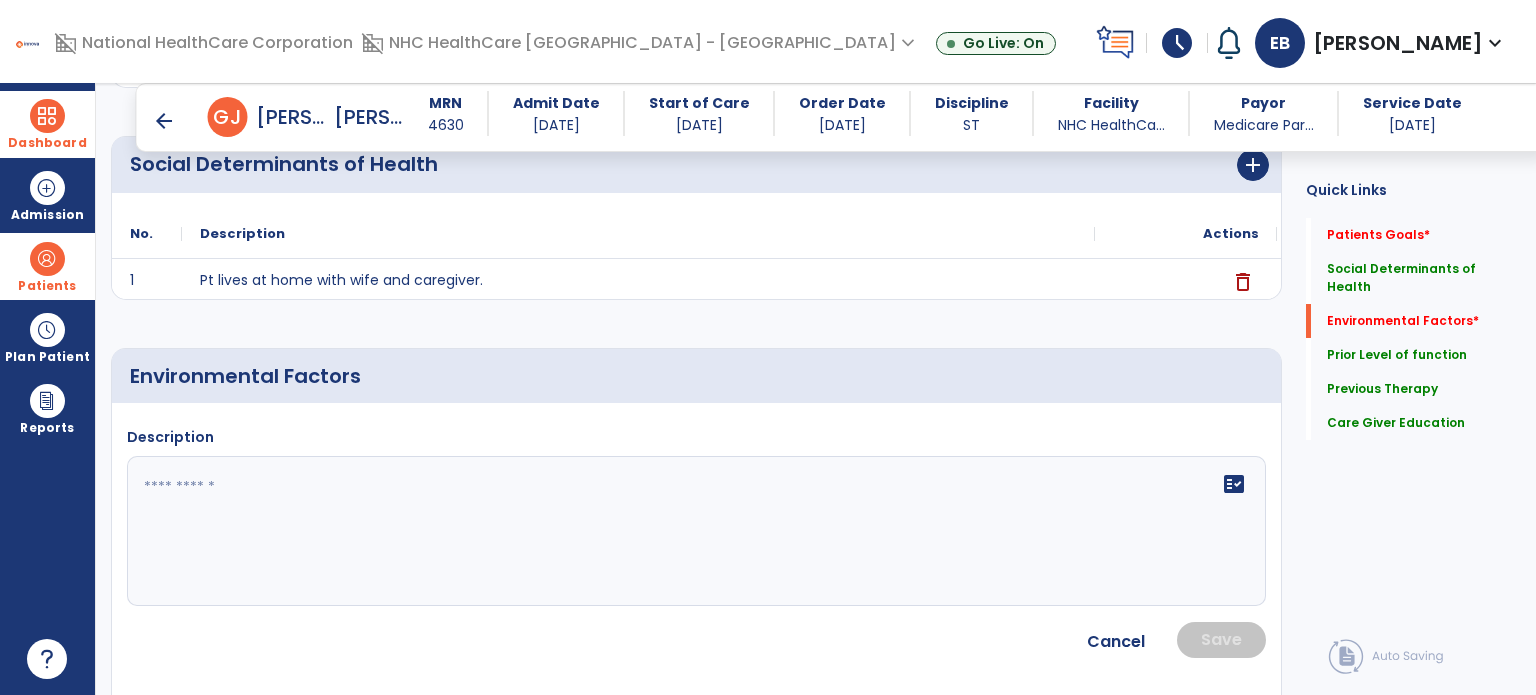 click on "fact_check" 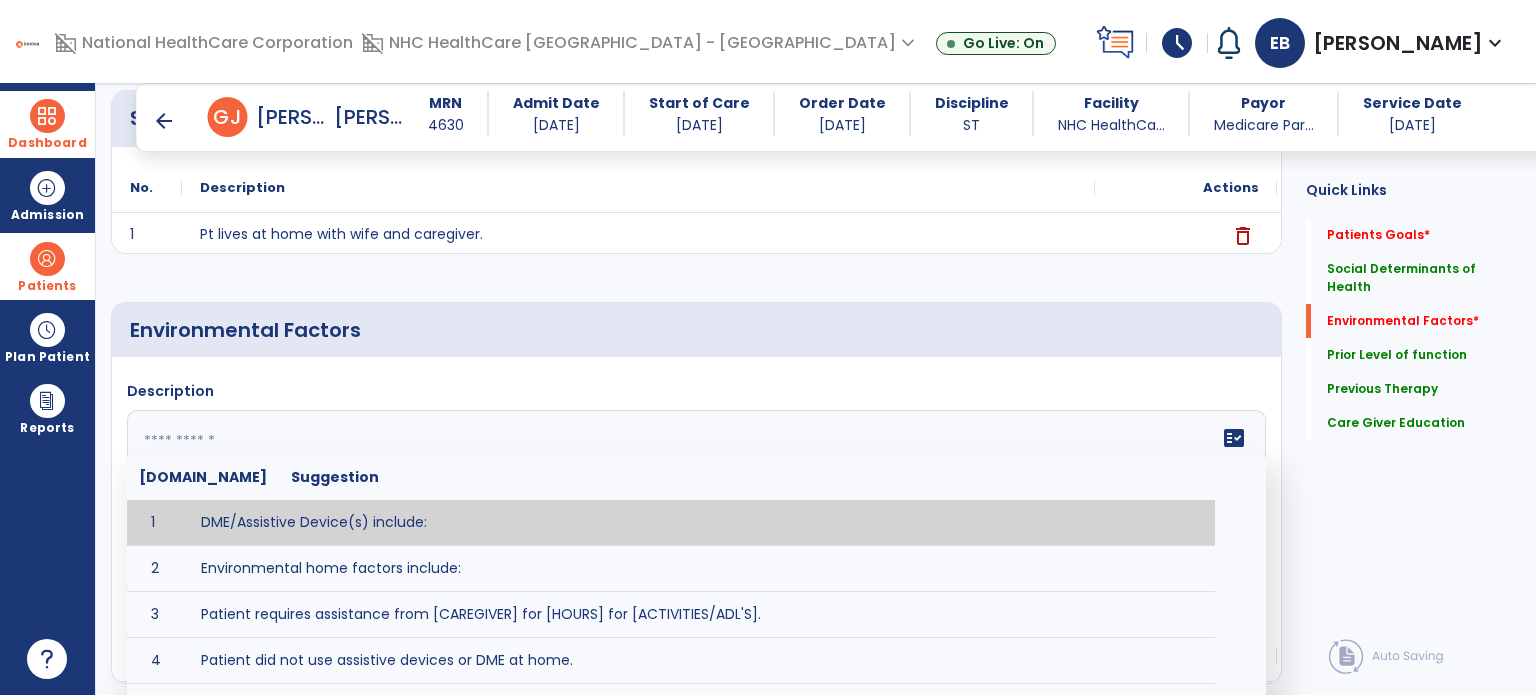 scroll, scrollTop: 452, scrollLeft: 0, axis: vertical 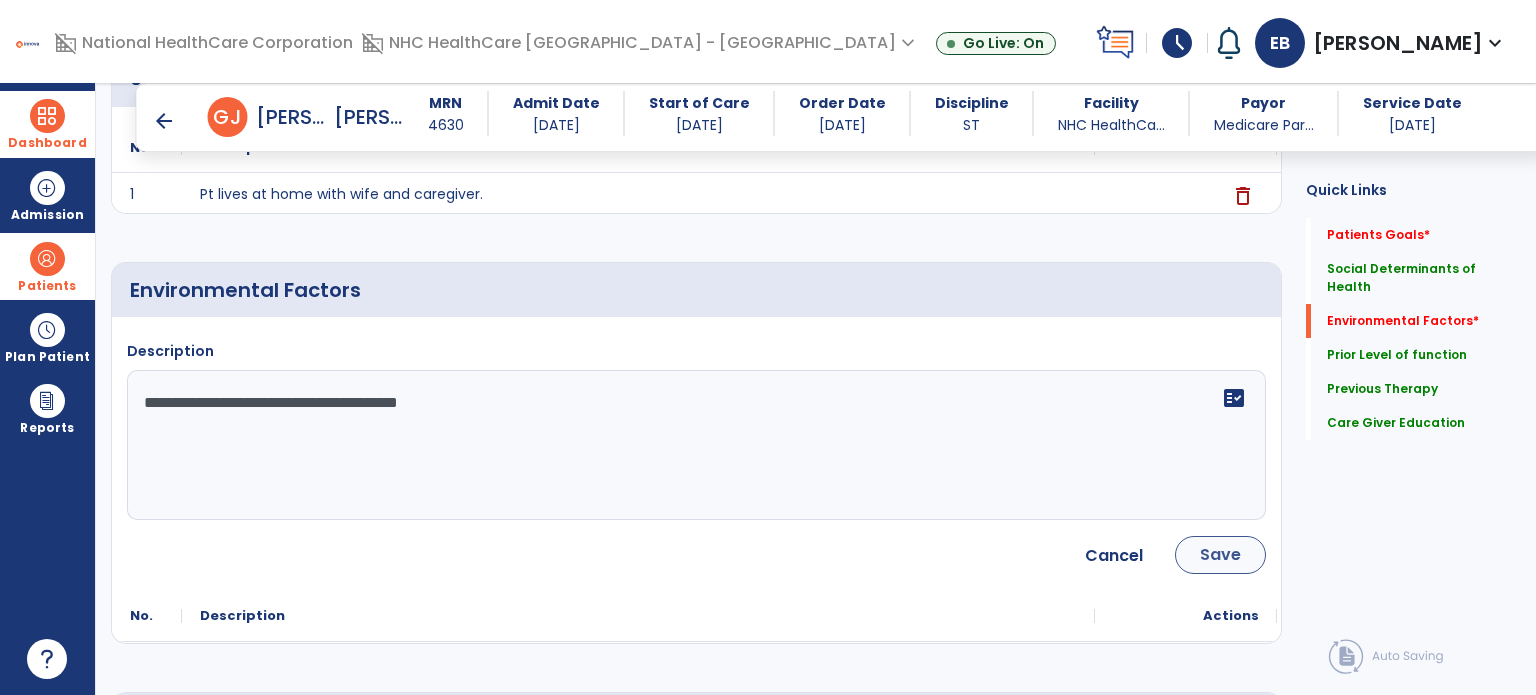 type on "**********" 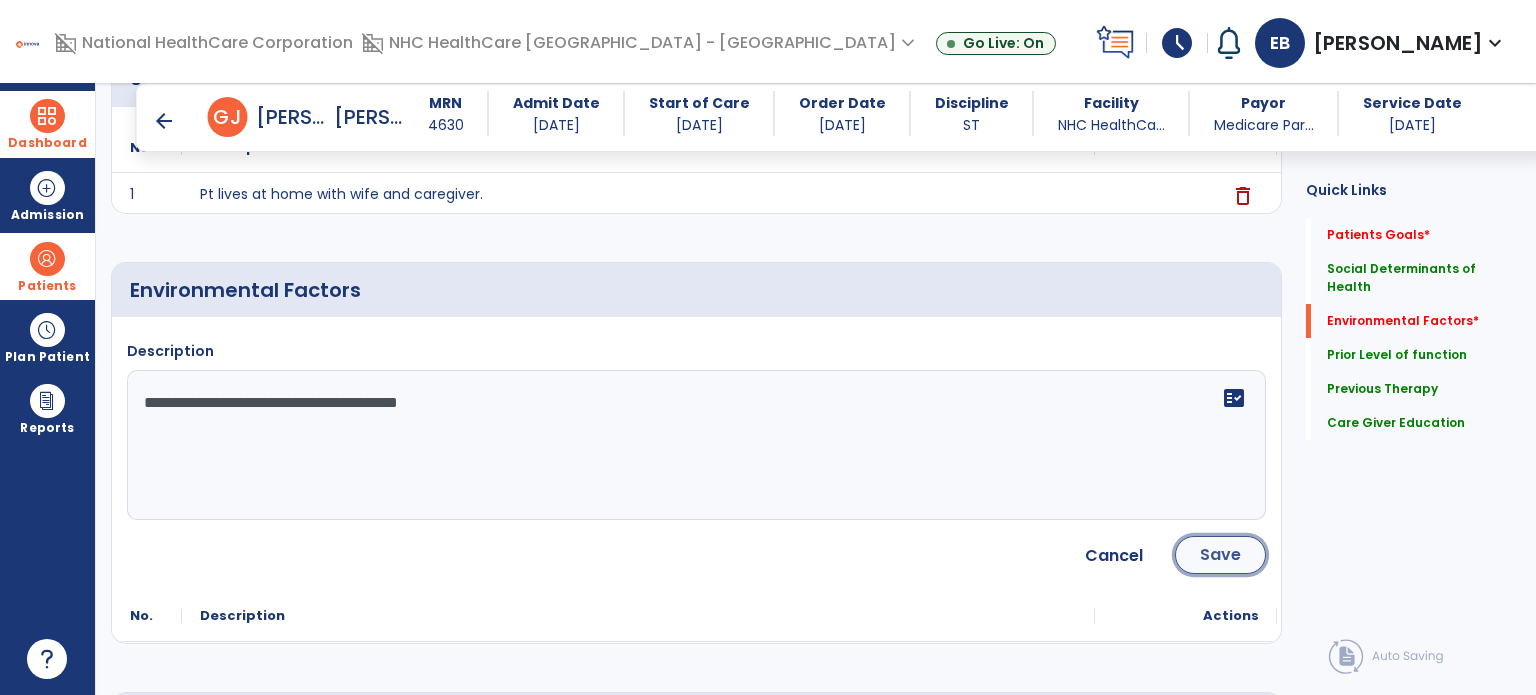 click on "Save" 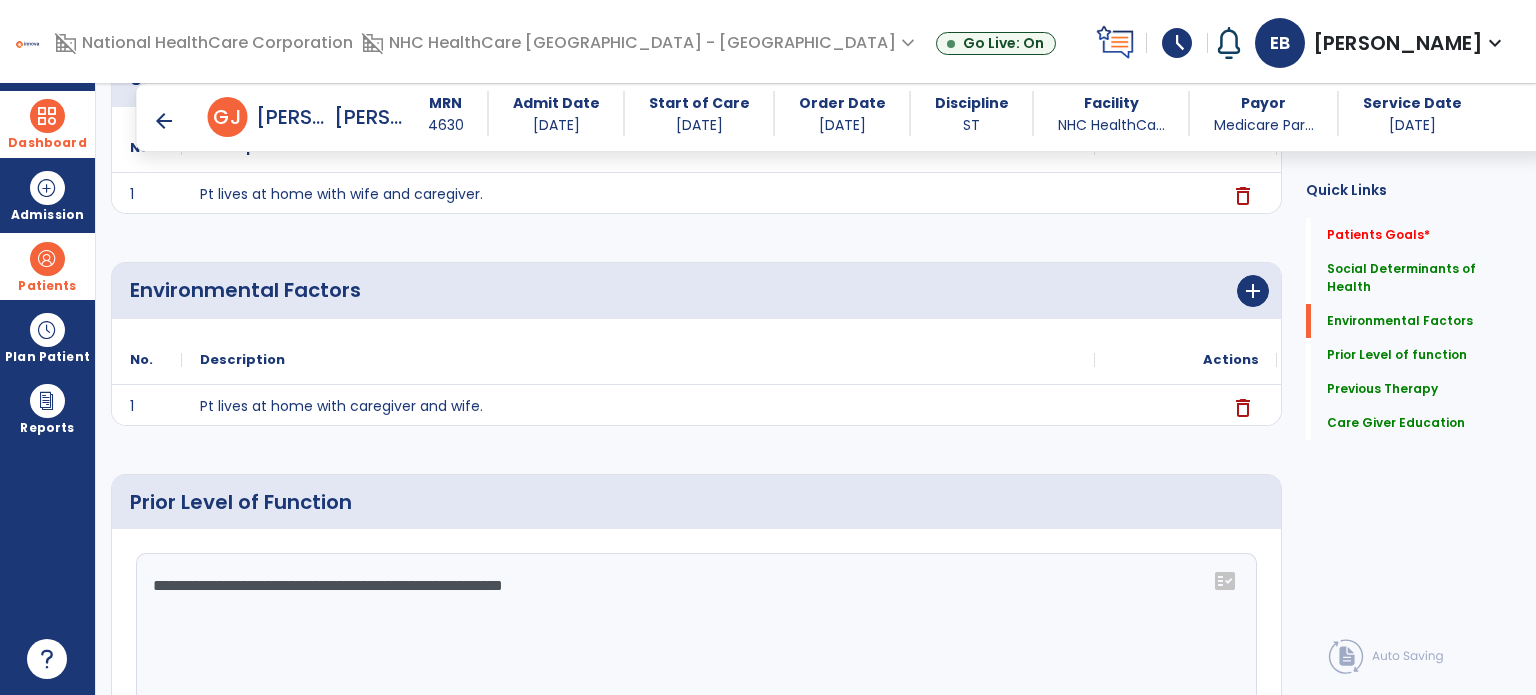 scroll, scrollTop: 0, scrollLeft: 0, axis: both 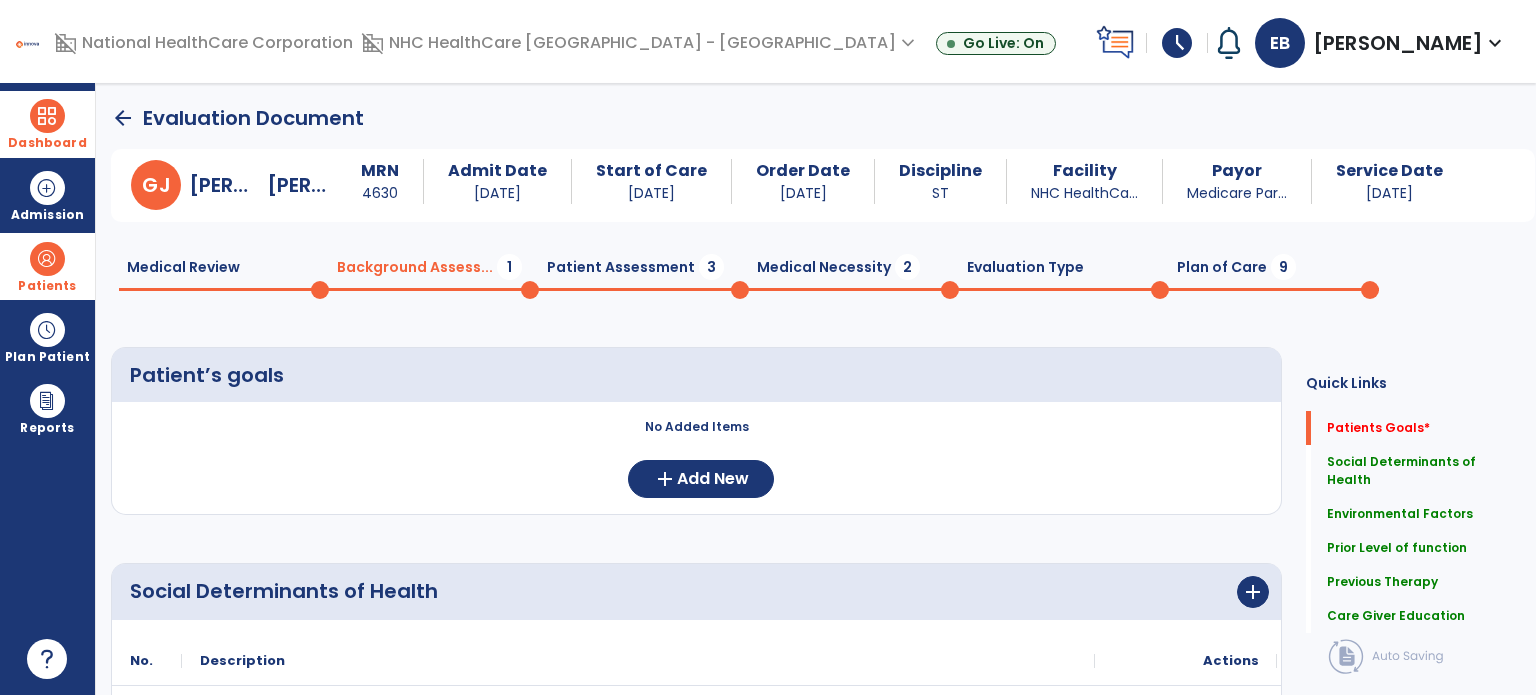 click on "Patient Assessment  3" 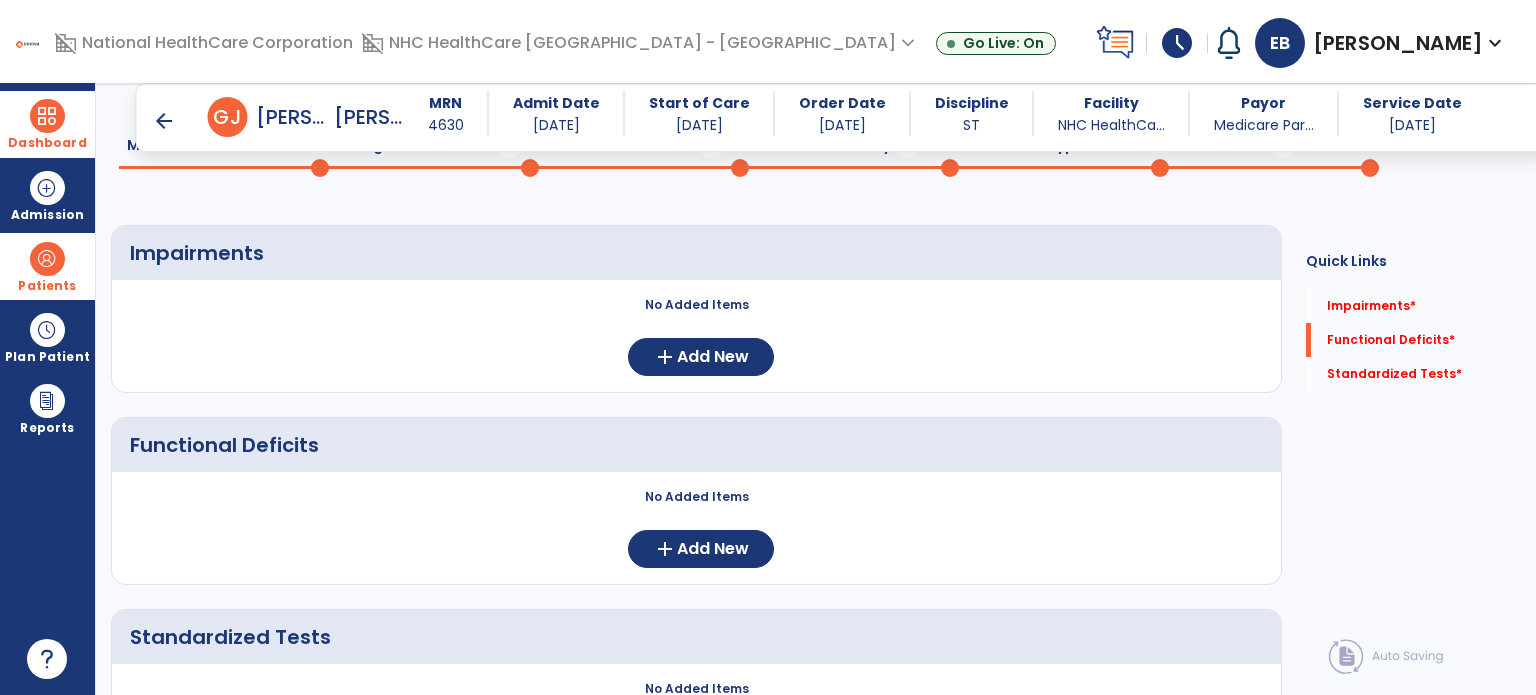 scroll, scrollTop: 104, scrollLeft: 0, axis: vertical 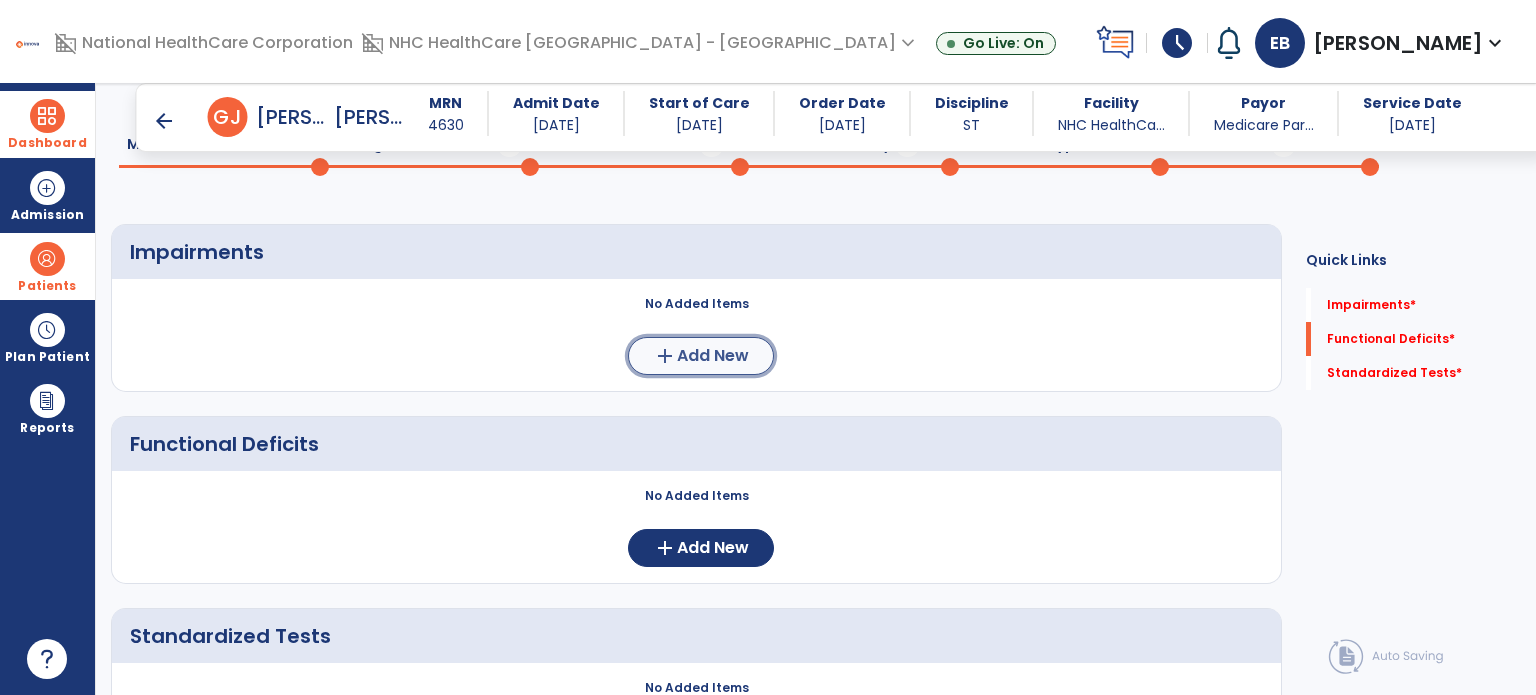 click on "add" 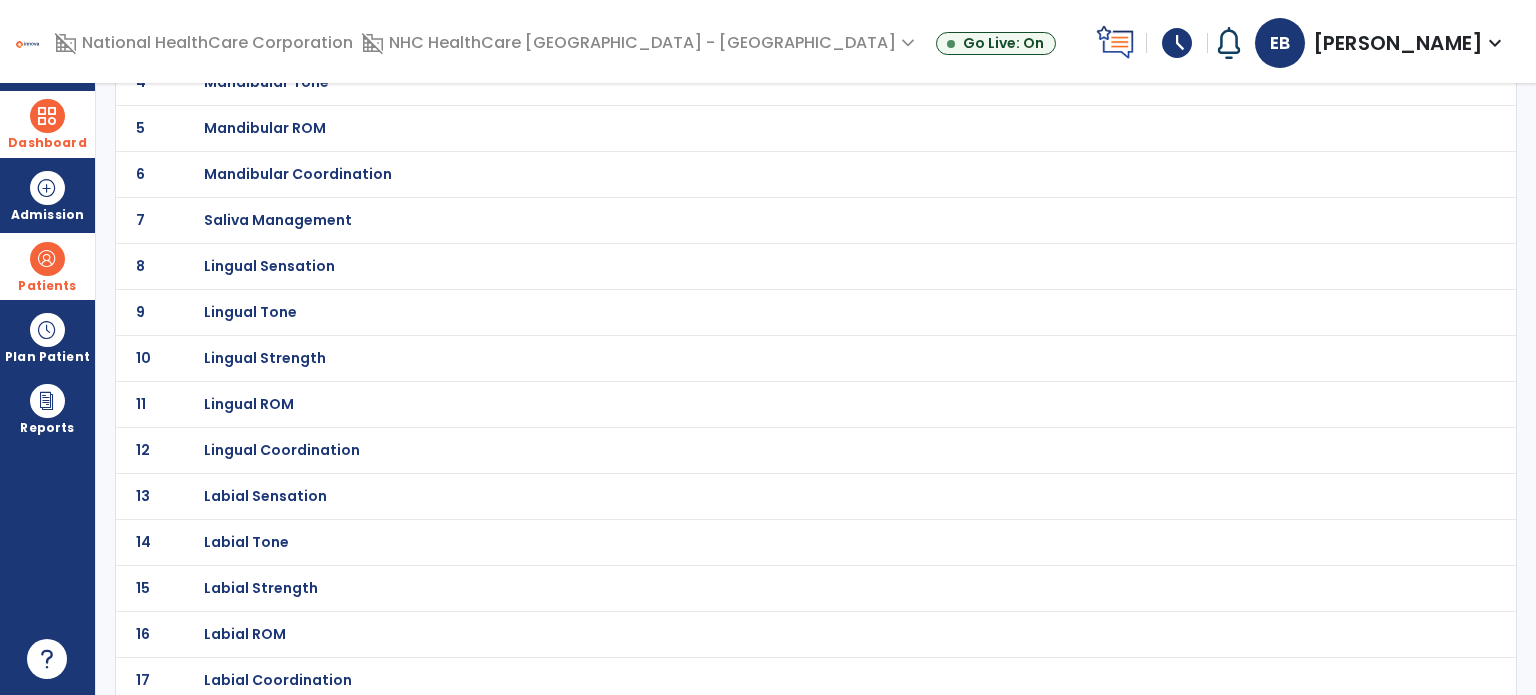 scroll, scrollTop: 332, scrollLeft: 0, axis: vertical 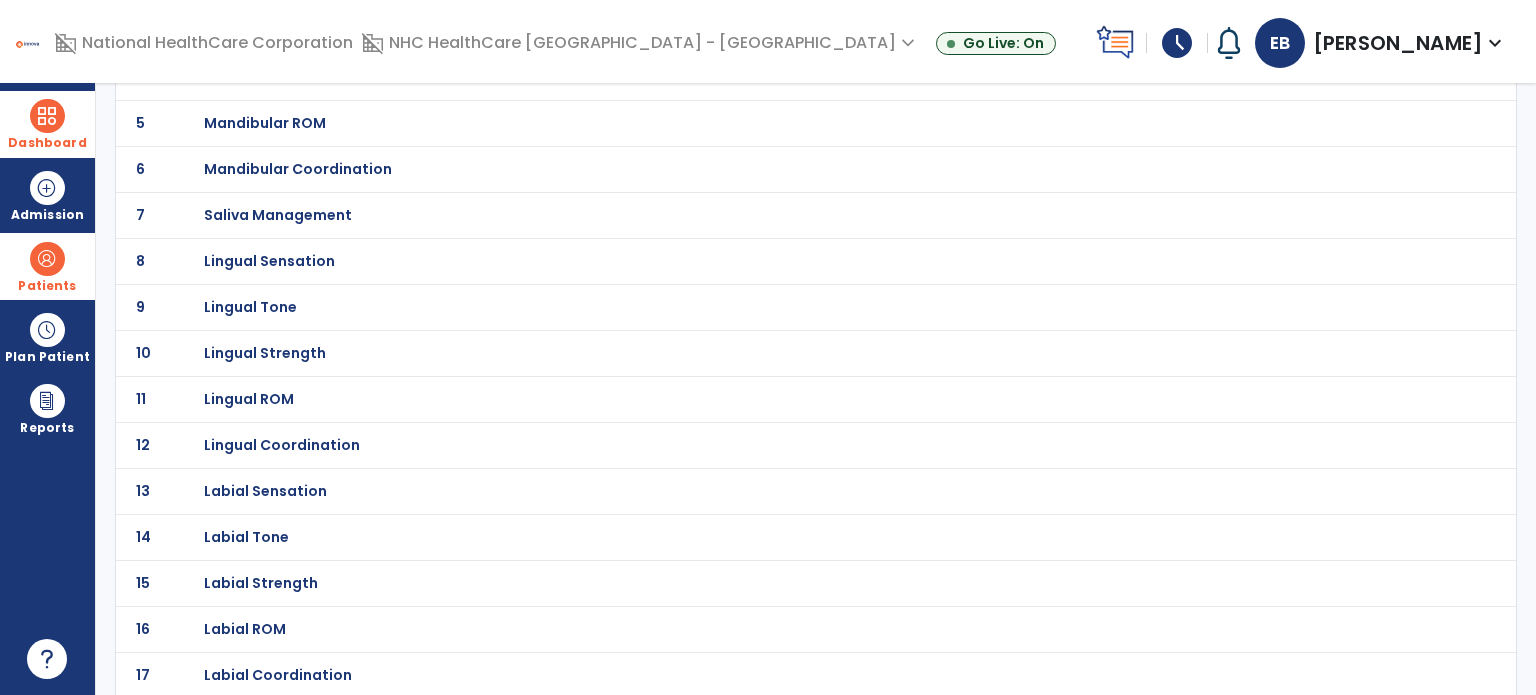 click on "Labial Coordination" at bounding box center [265, -61] 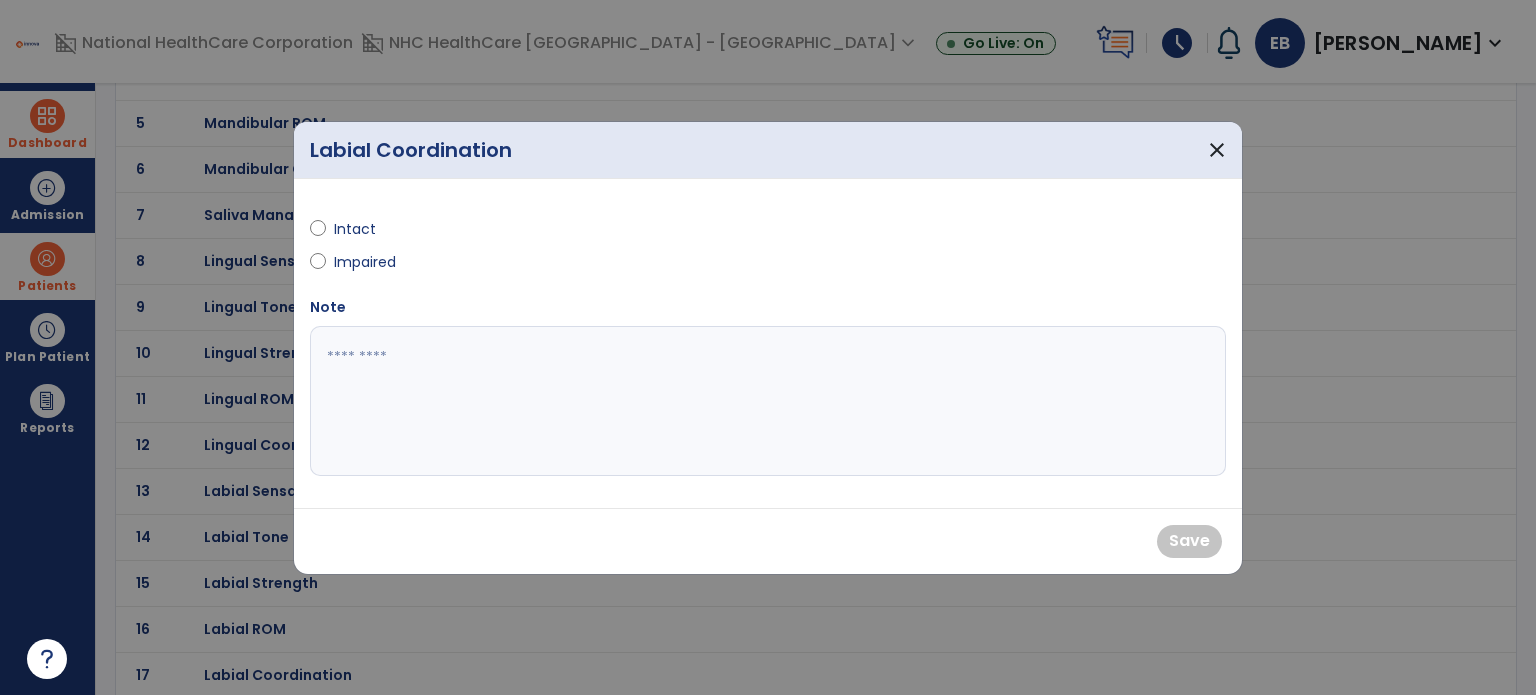 click at bounding box center [768, 401] 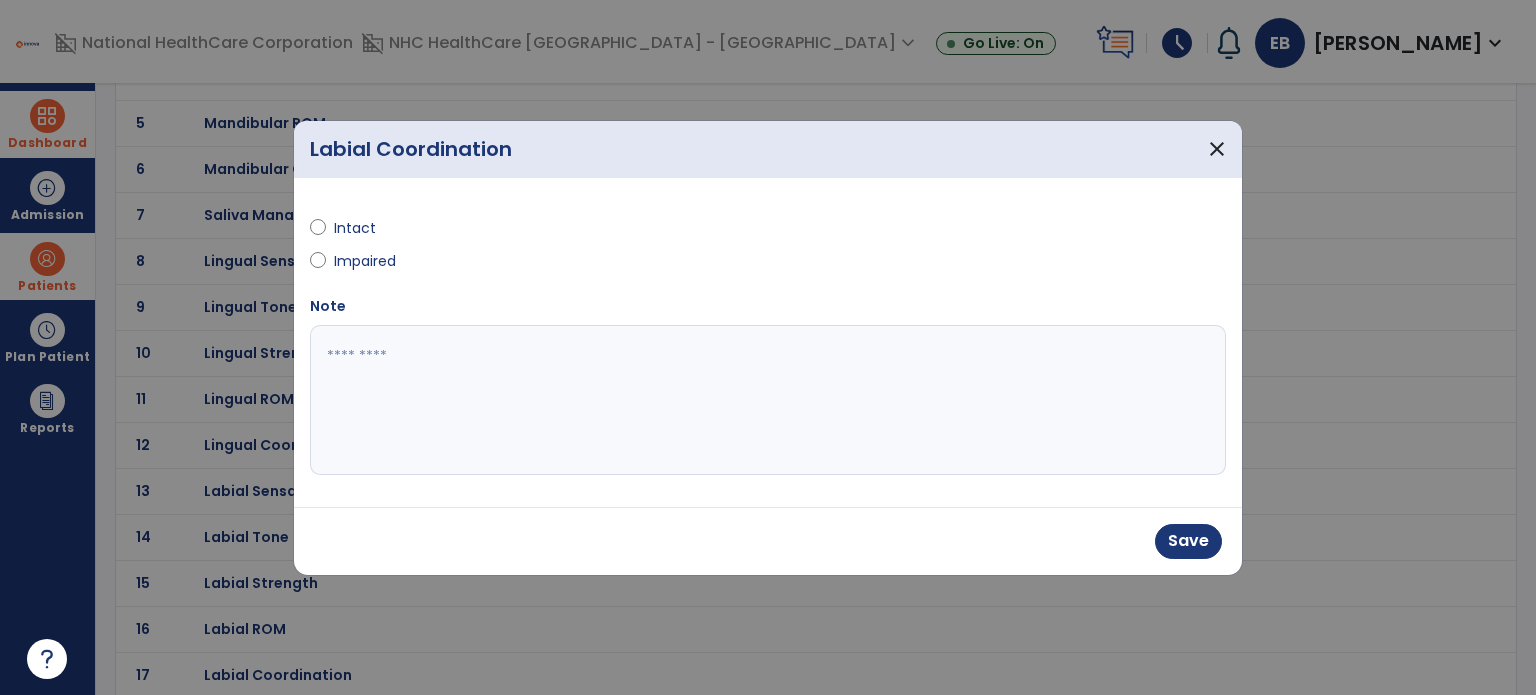 click at bounding box center (768, 400) 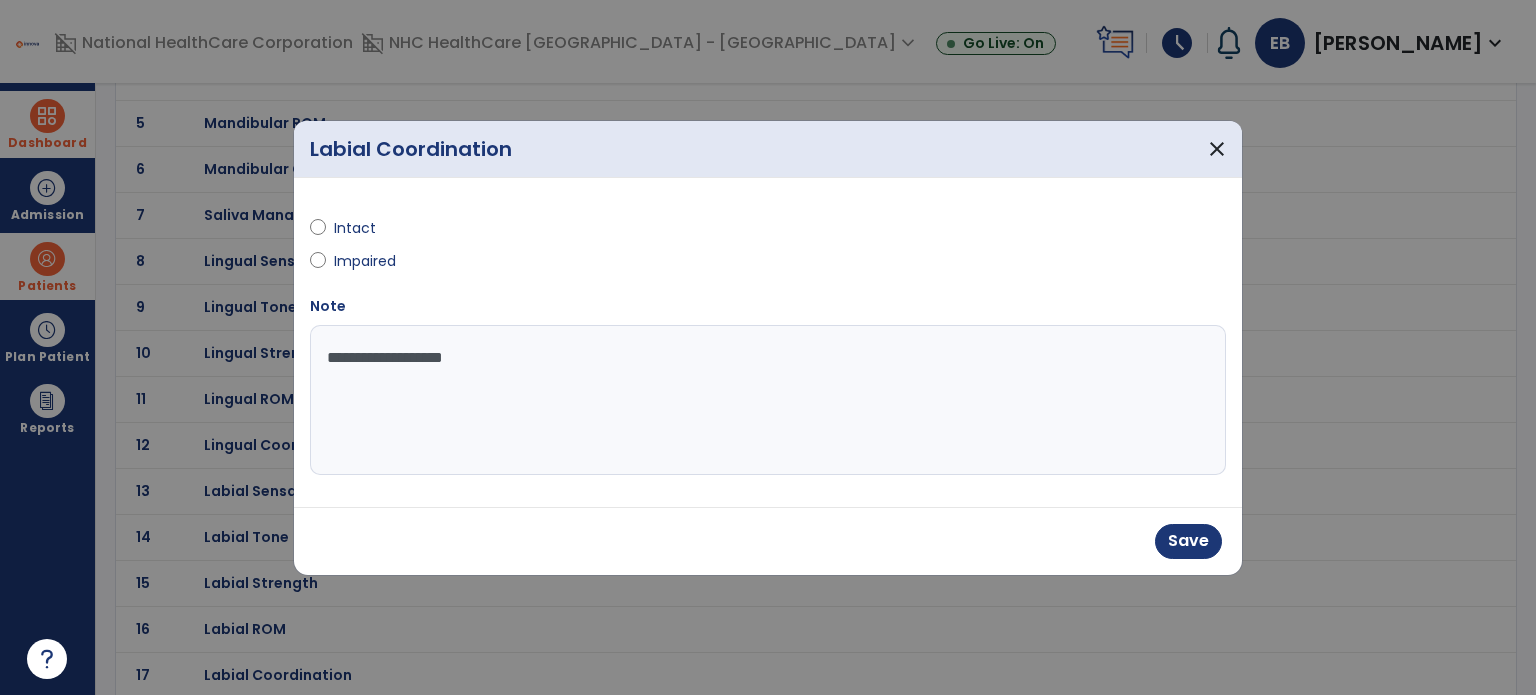 click on "**********" at bounding box center (768, 400) 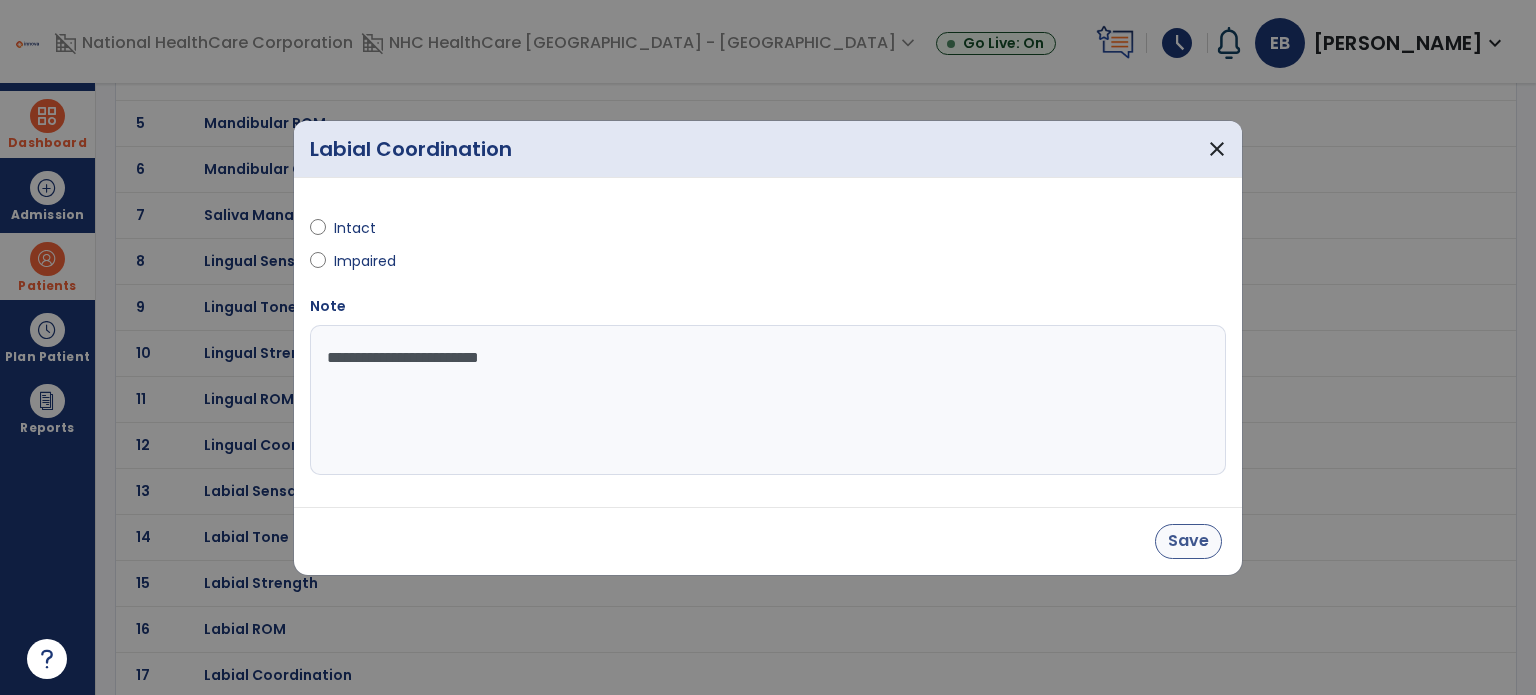 type on "**********" 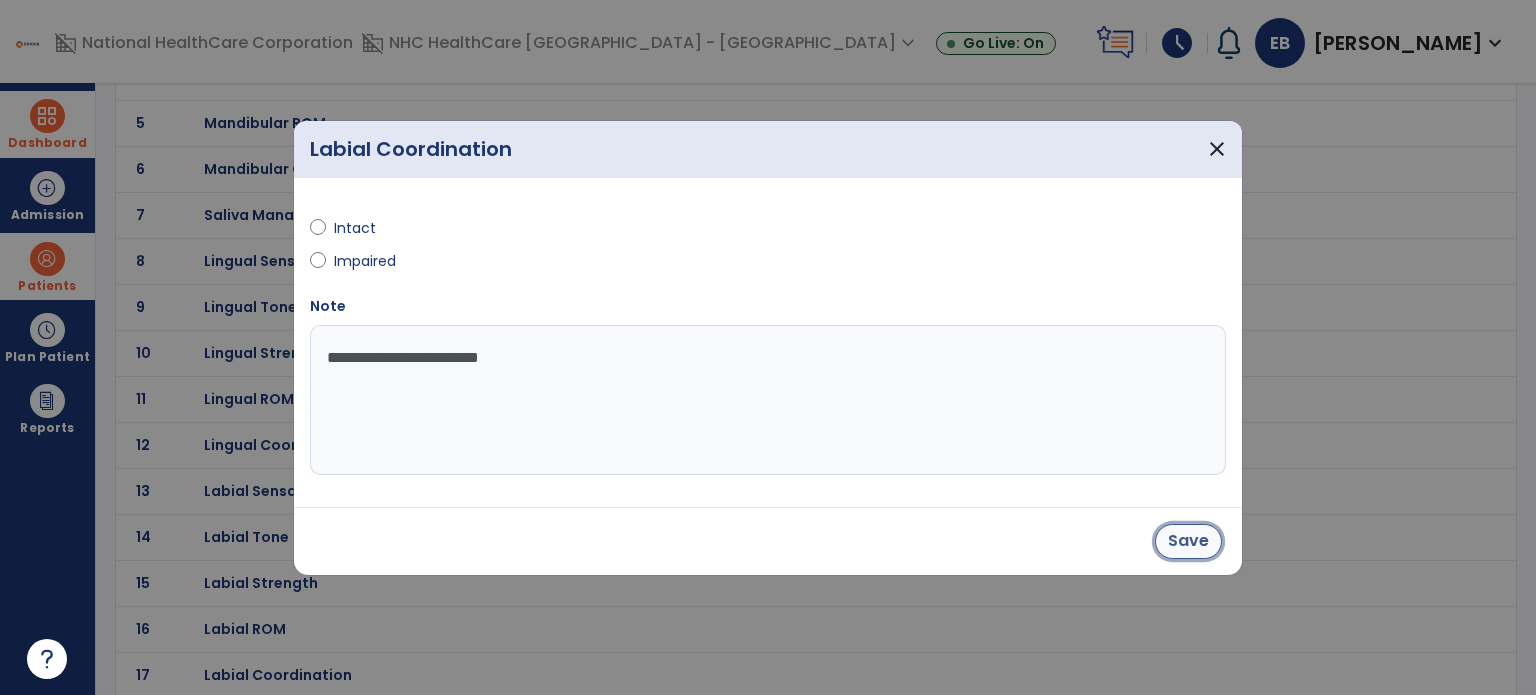 click on "Save" at bounding box center (1188, 541) 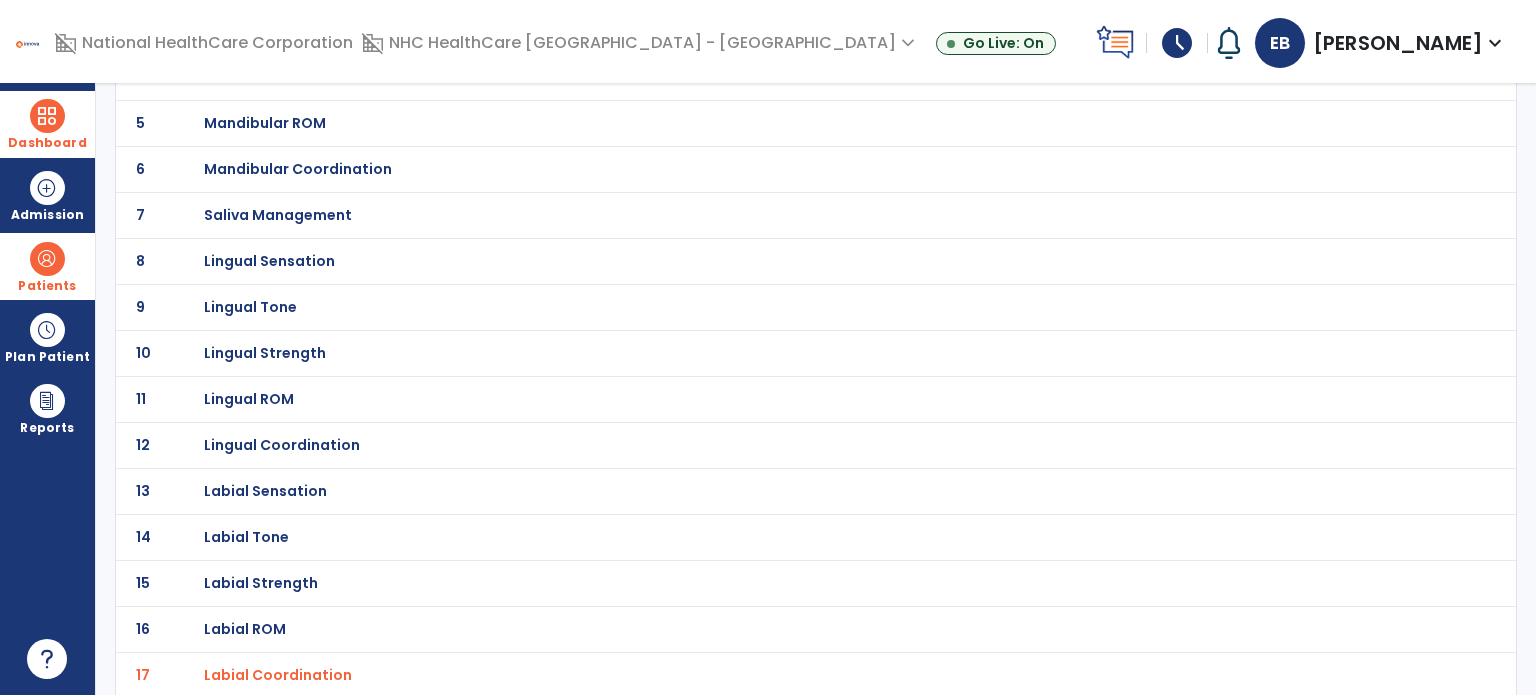 scroll, scrollTop: 0, scrollLeft: 0, axis: both 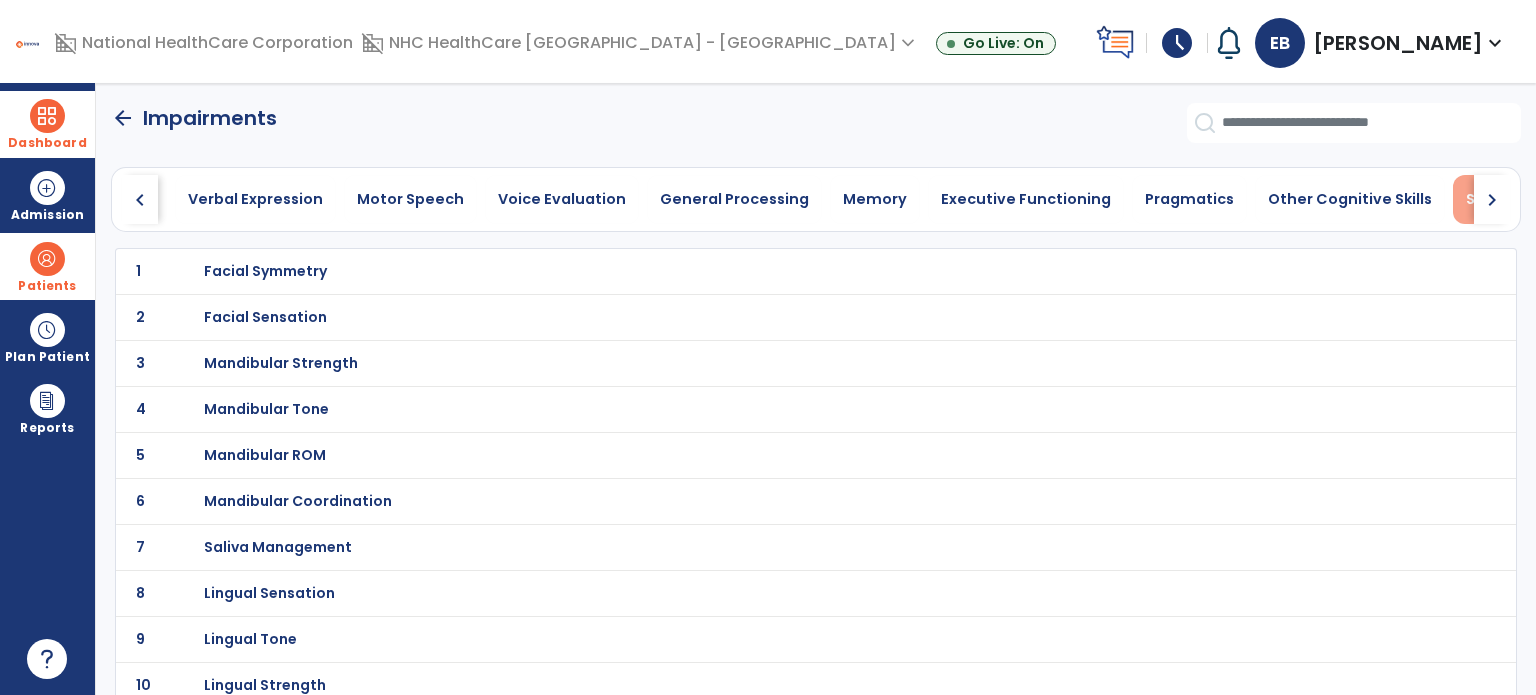 click on "Swallowing" at bounding box center [1508, 199] 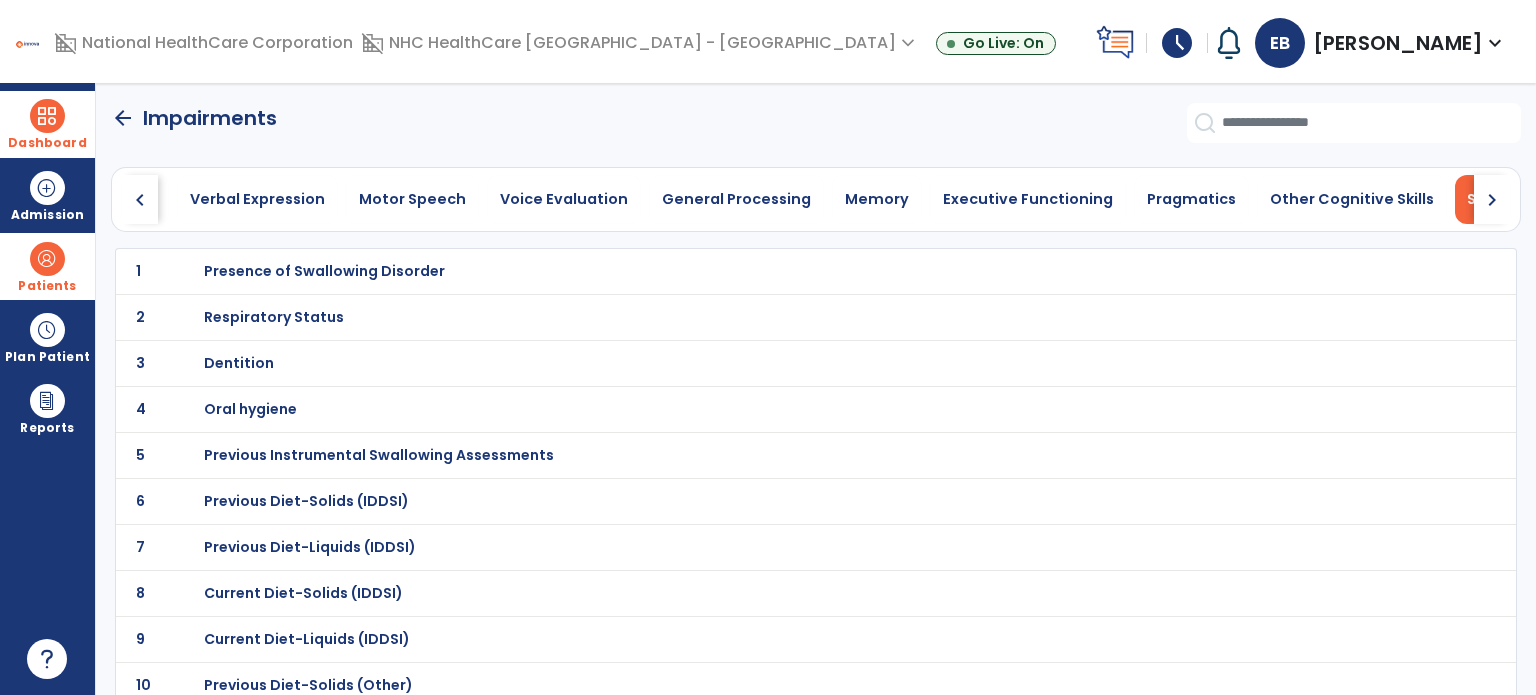 scroll, scrollTop: 0, scrollLeft: 822, axis: horizontal 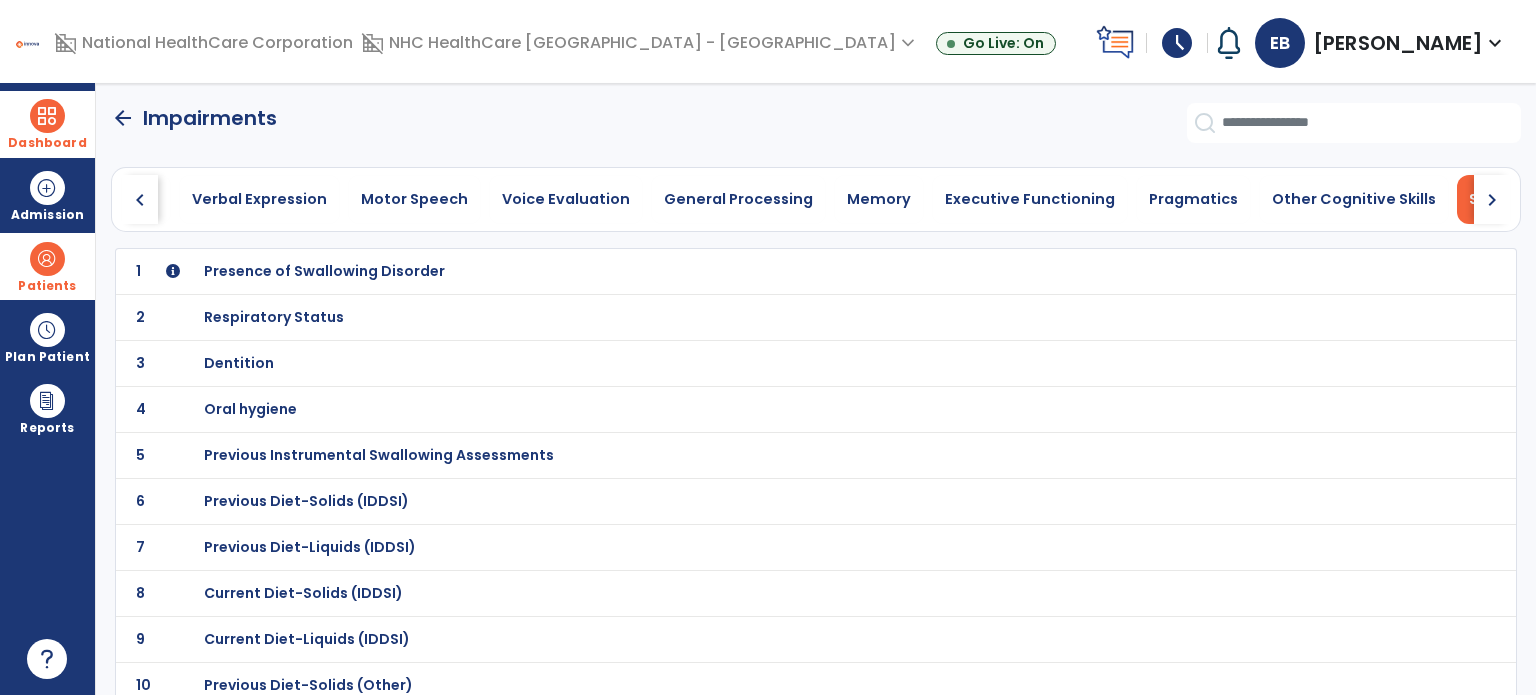 click on "Presence of Swallowing Disorder" at bounding box center (324, 271) 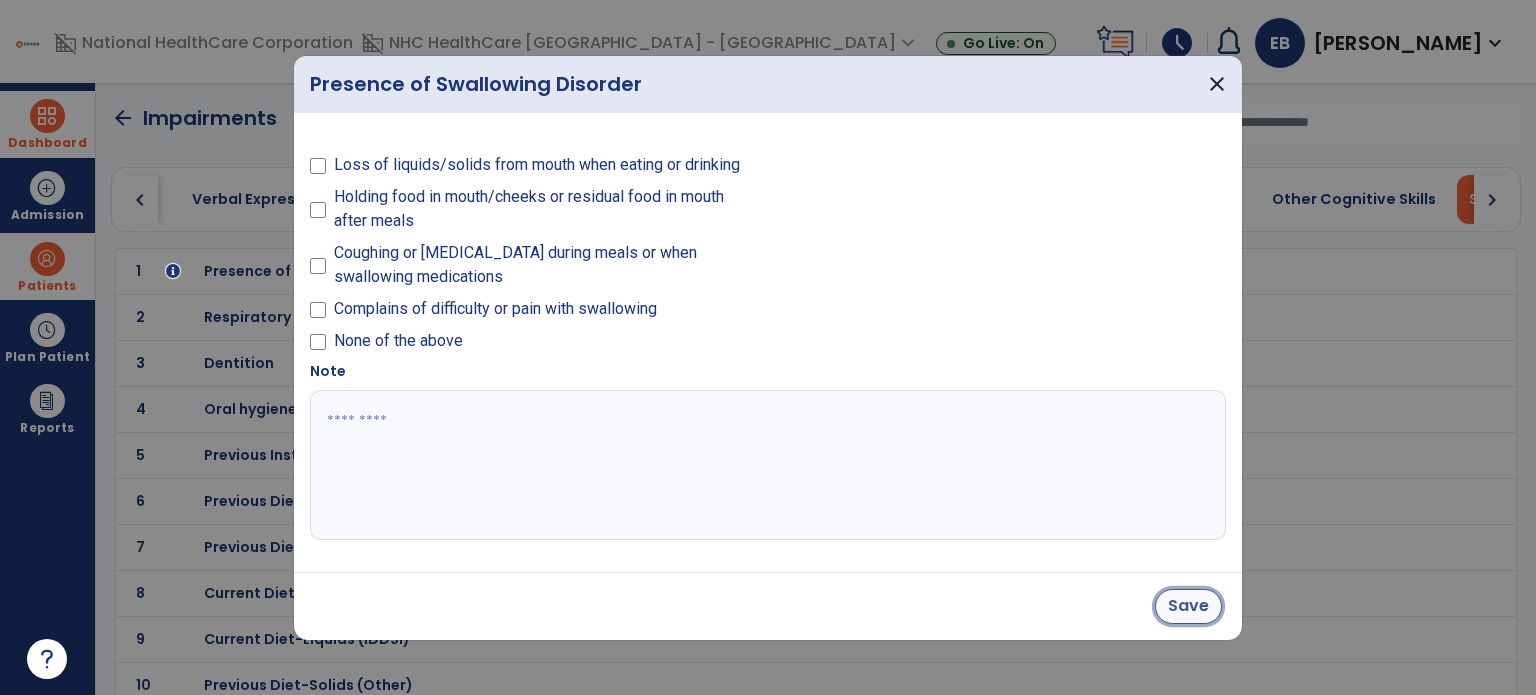 click on "Save" at bounding box center (1188, 606) 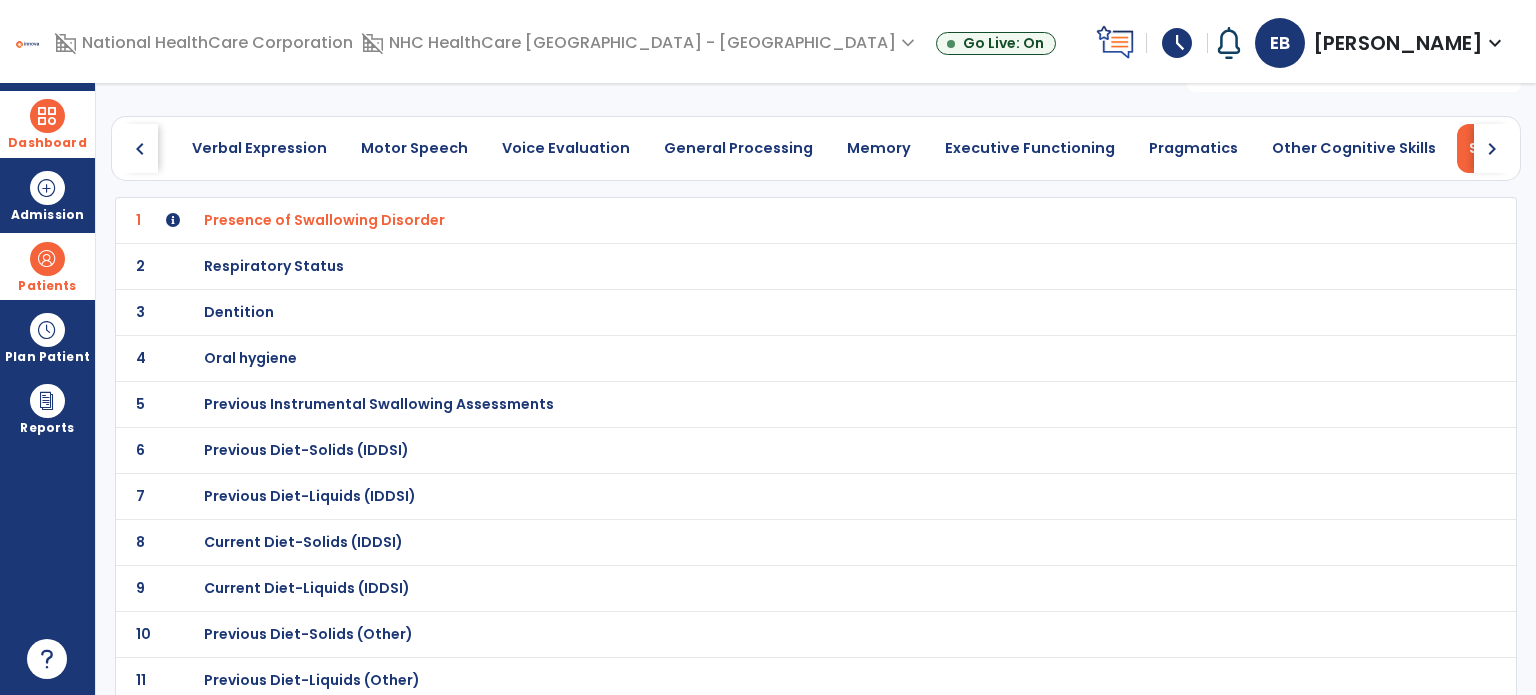 scroll, scrollTop: 44, scrollLeft: 0, axis: vertical 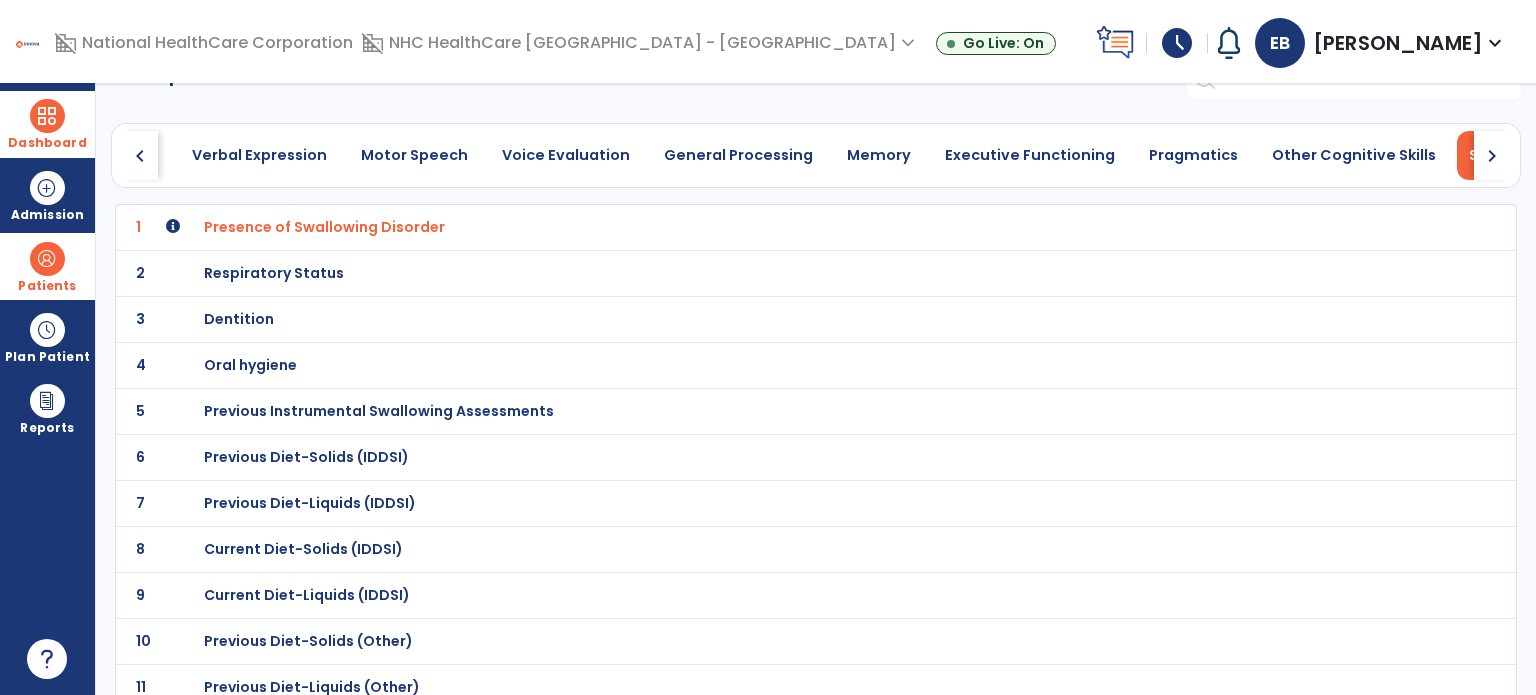 click on "Previous Instrumental Swallowing Assessments" at bounding box center (324, 227) 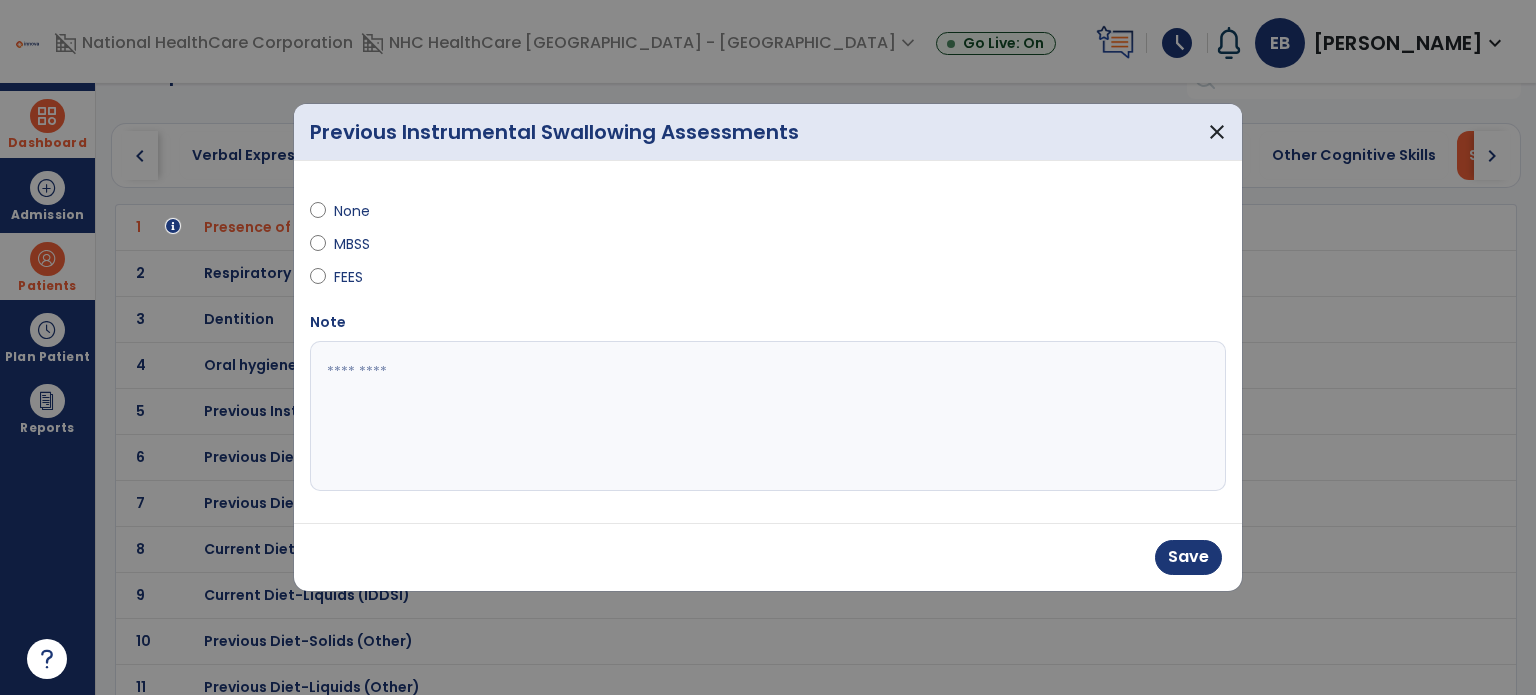 click at bounding box center [768, 416] 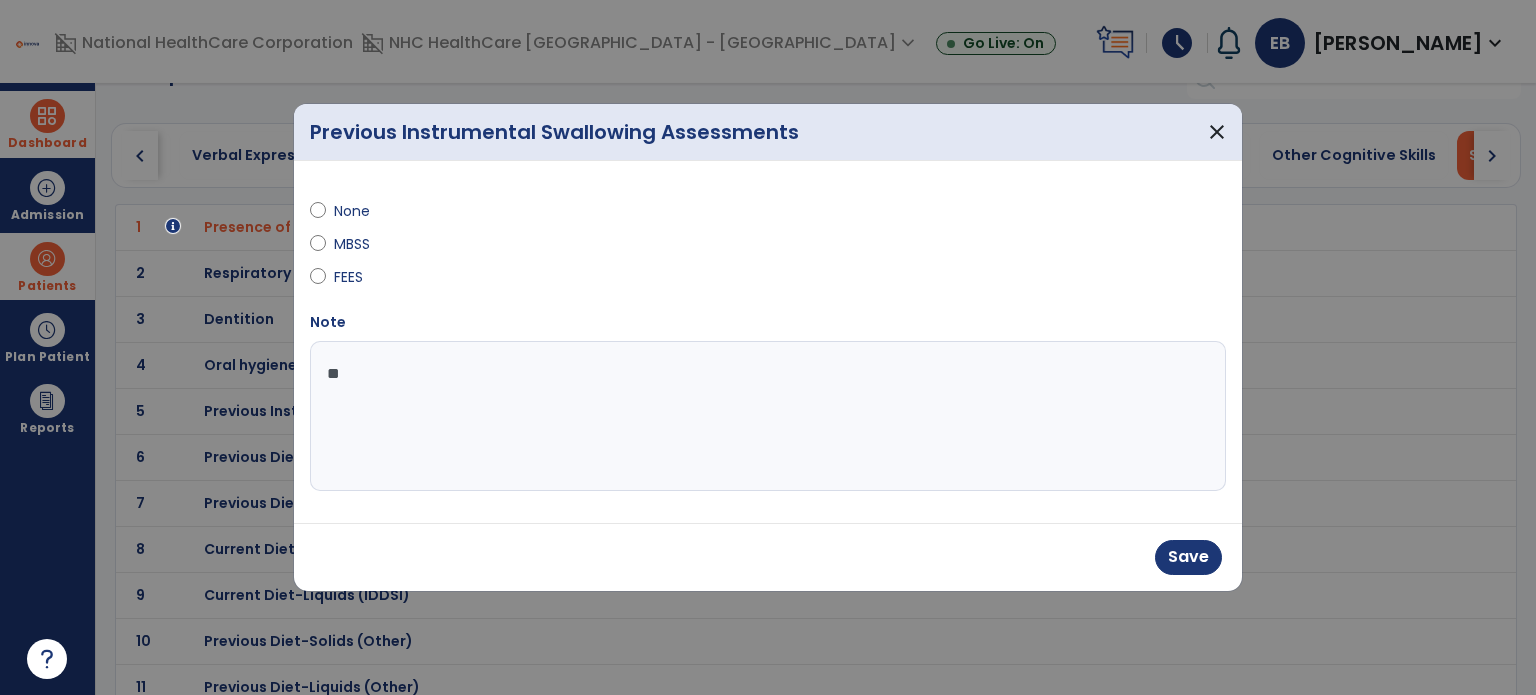 type on "*" 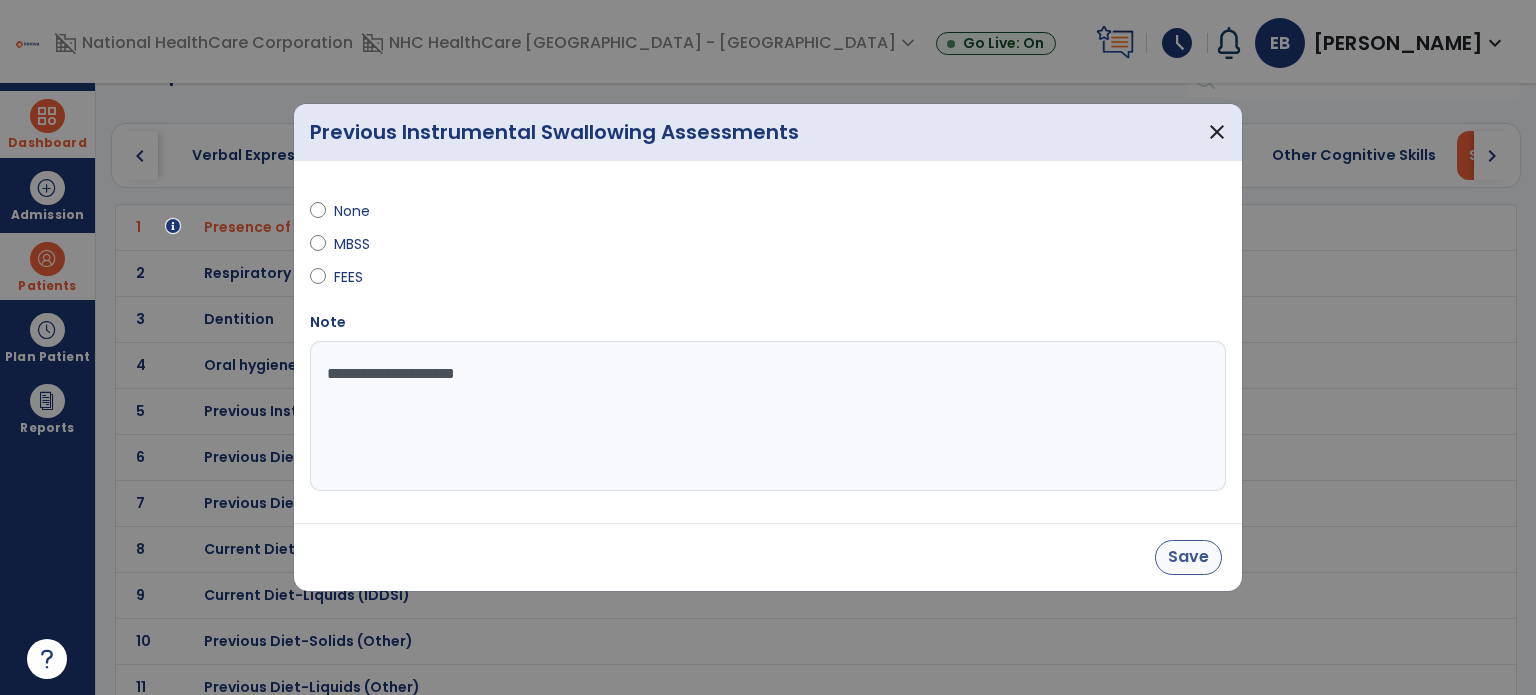 type on "**********" 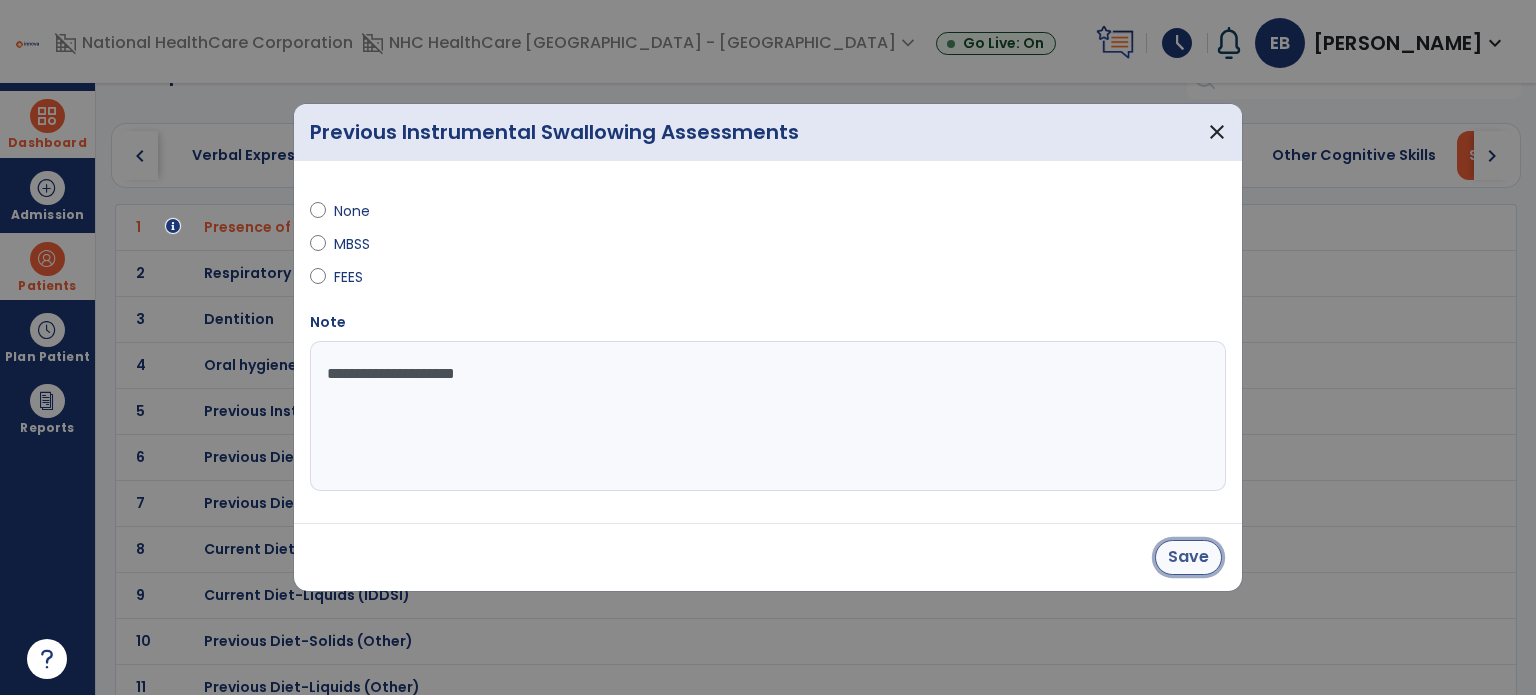 click on "Save" at bounding box center (1188, 557) 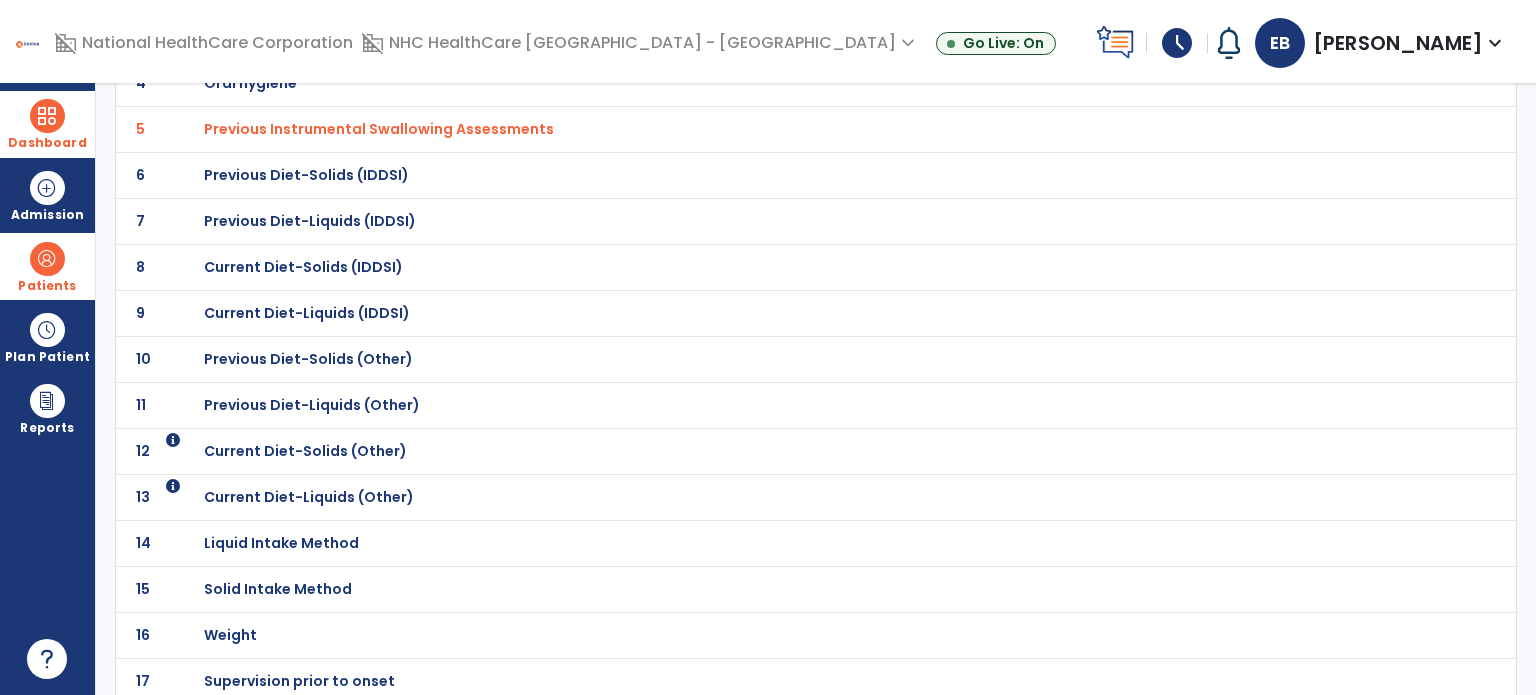 scroll, scrollTop: 335, scrollLeft: 0, axis: vertical 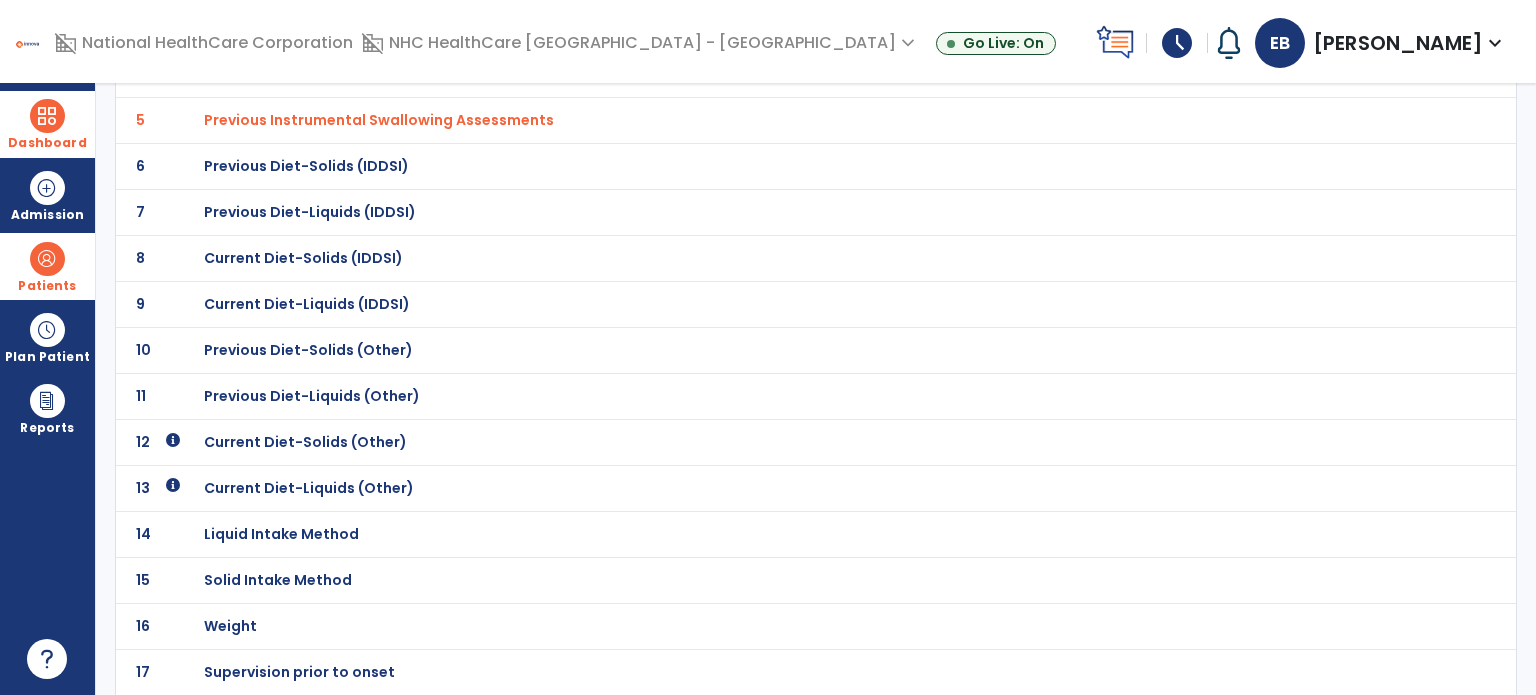 click on "Current Diet-Solids (Other)" at bounding box center [324, -64] 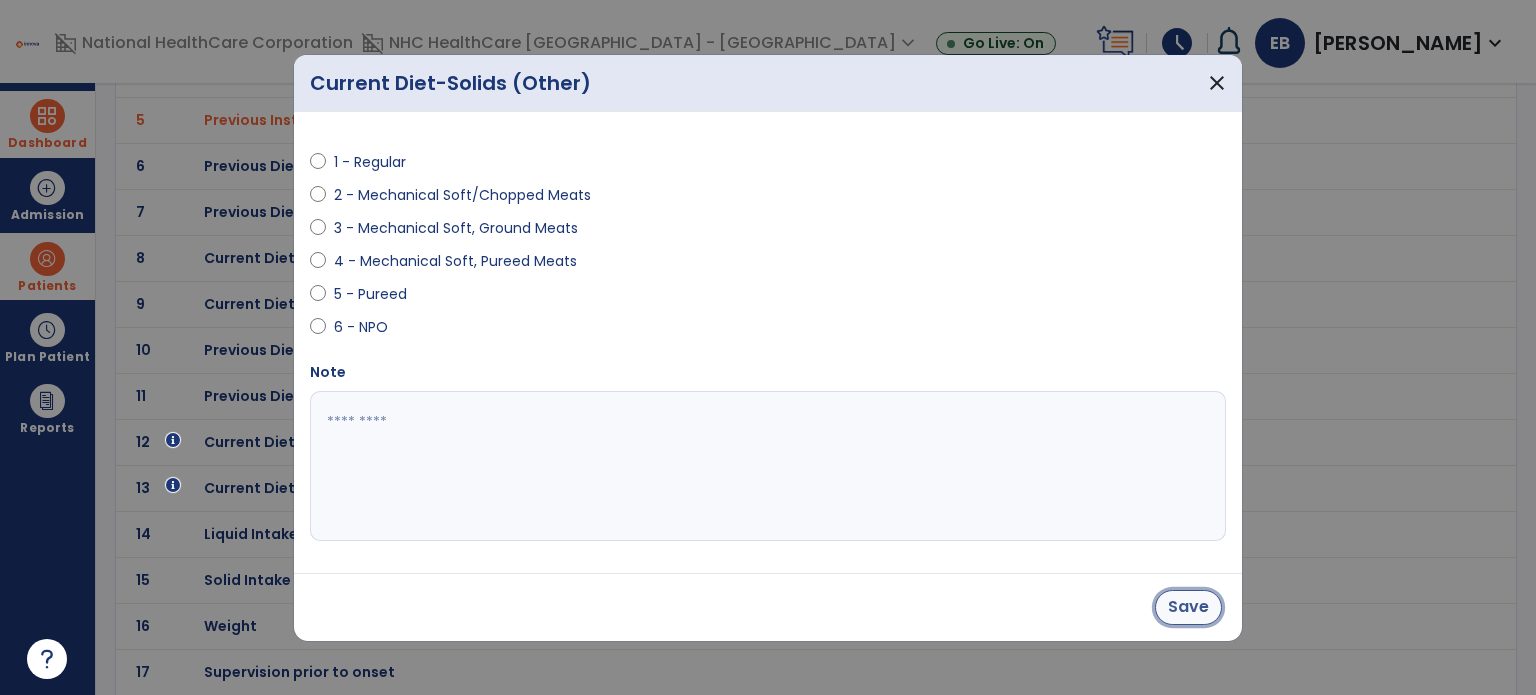 click on "Save" at bounding box center (1188, 607) 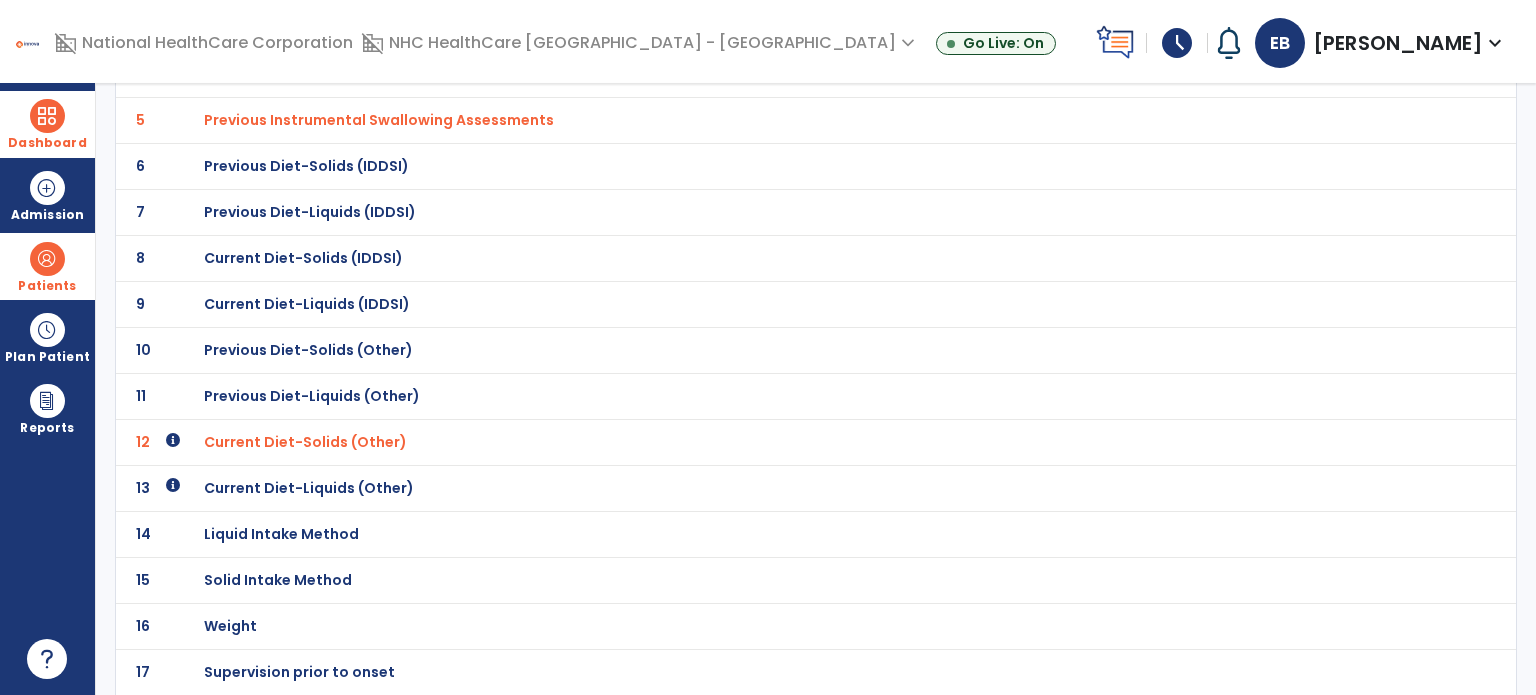 click on "Current Diet-Liquids (Other)" at bounding box center (324, -64) 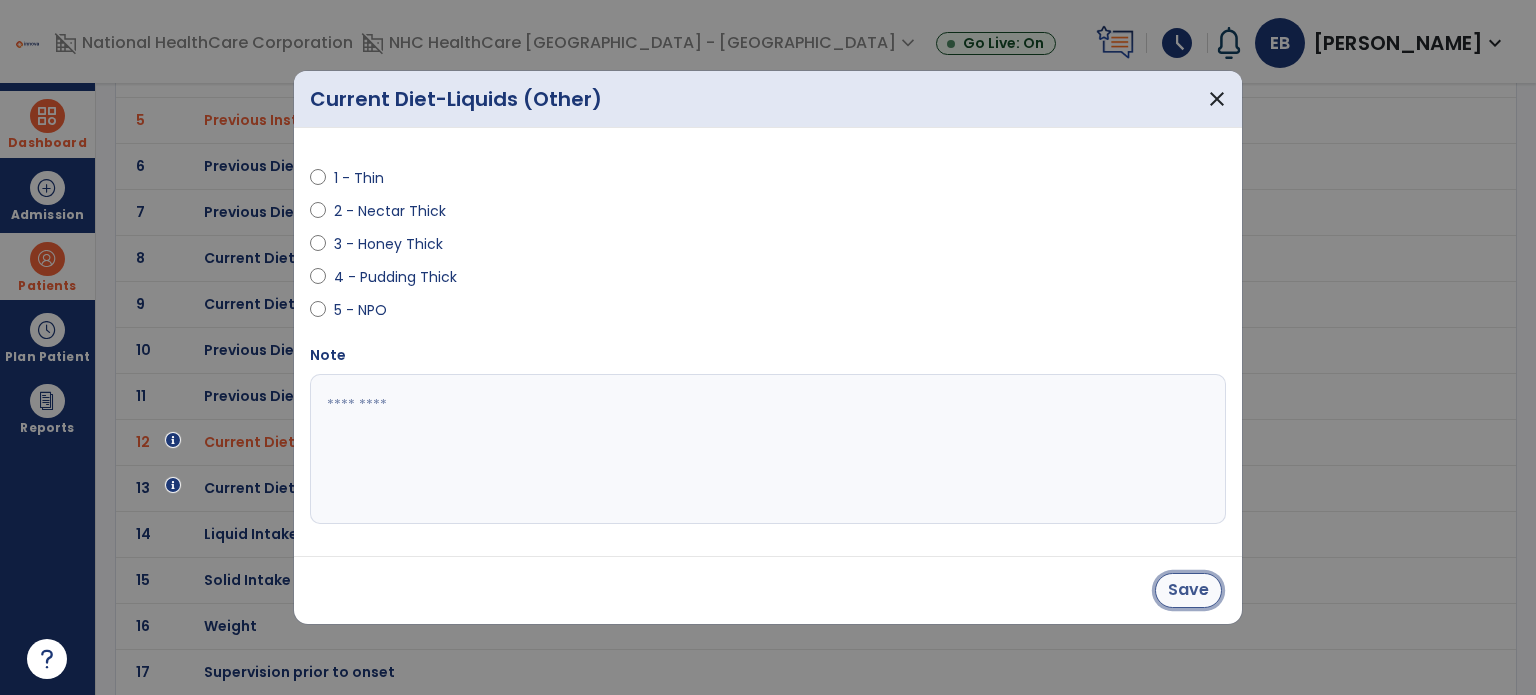 click on "Save" at bounding box center (1188, 590) 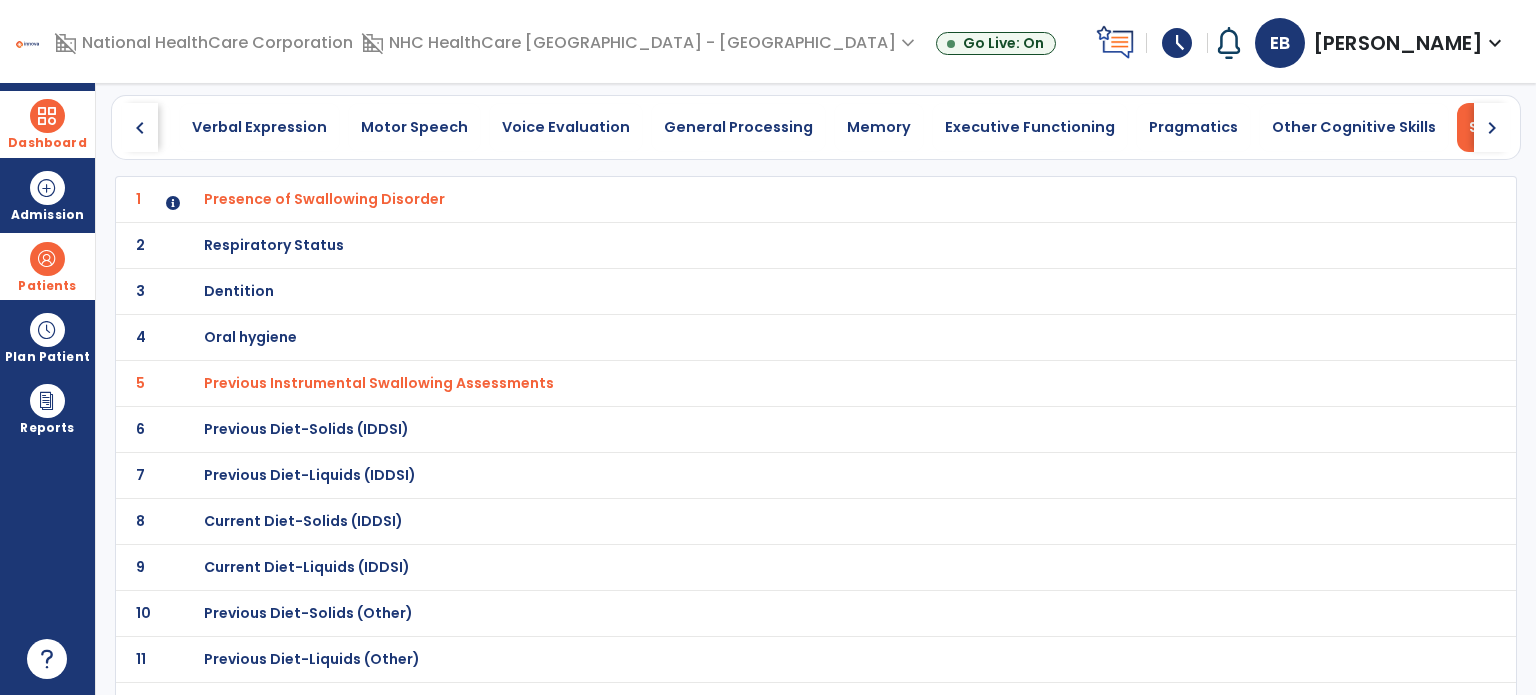 scroll, scrollTop: 67, scrollLeft: 0, axis: vertical 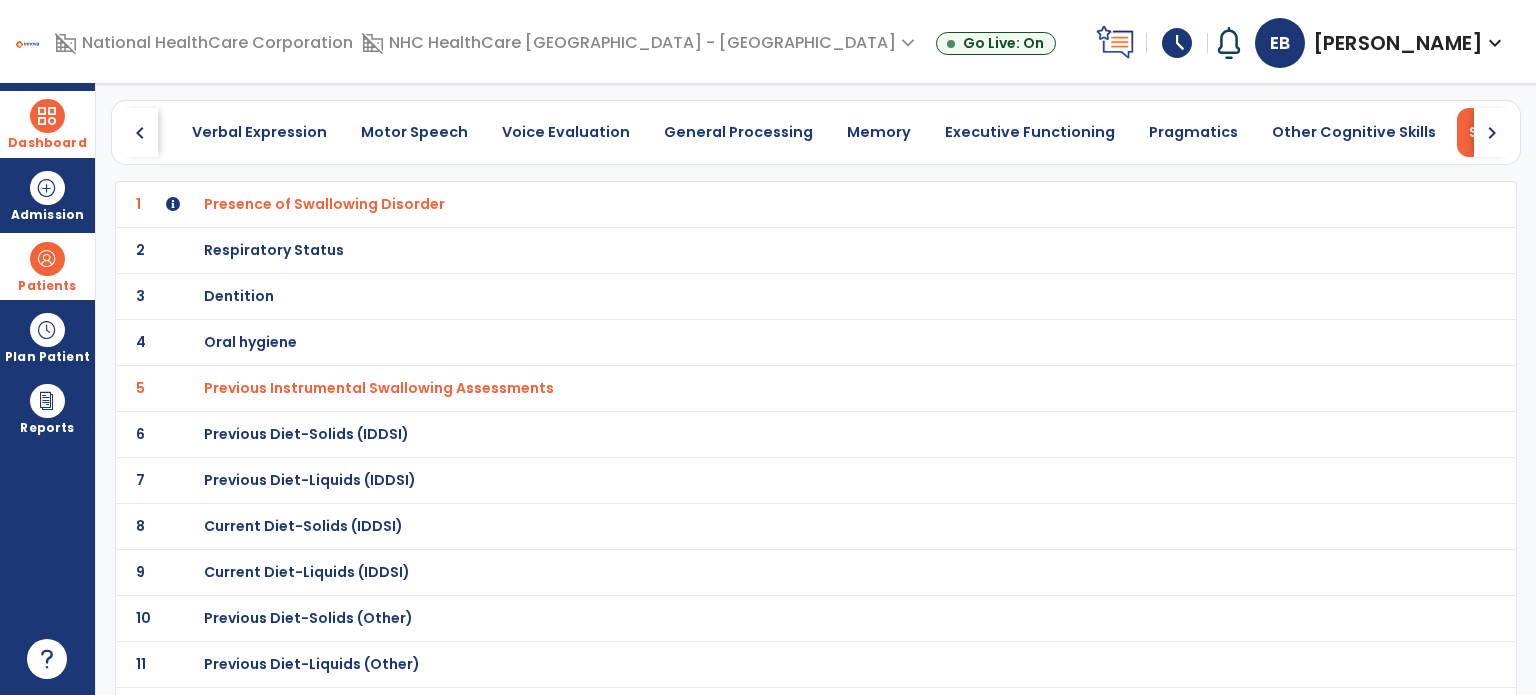 click on "5 Previous Instrumental Swallowing Assessments" 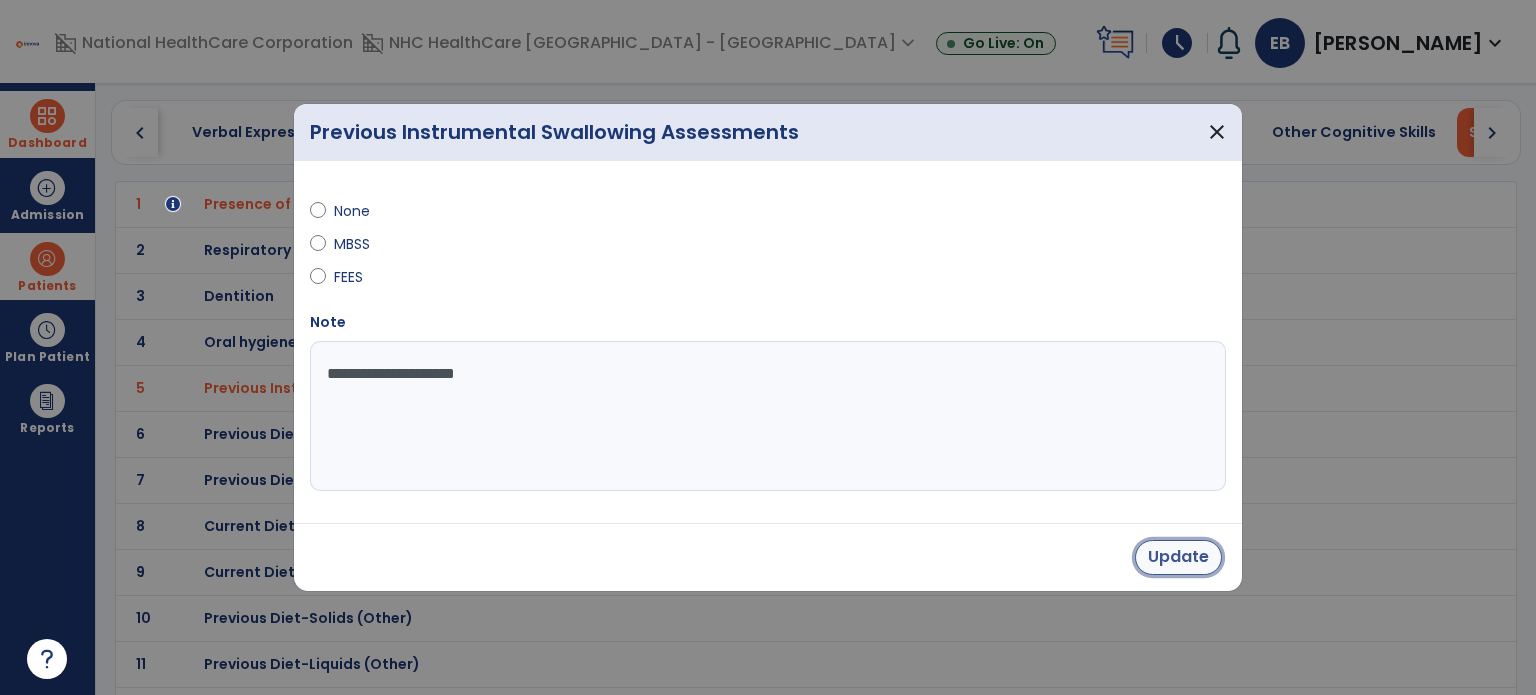 click on "Update" at bounding box center [1178, 557] 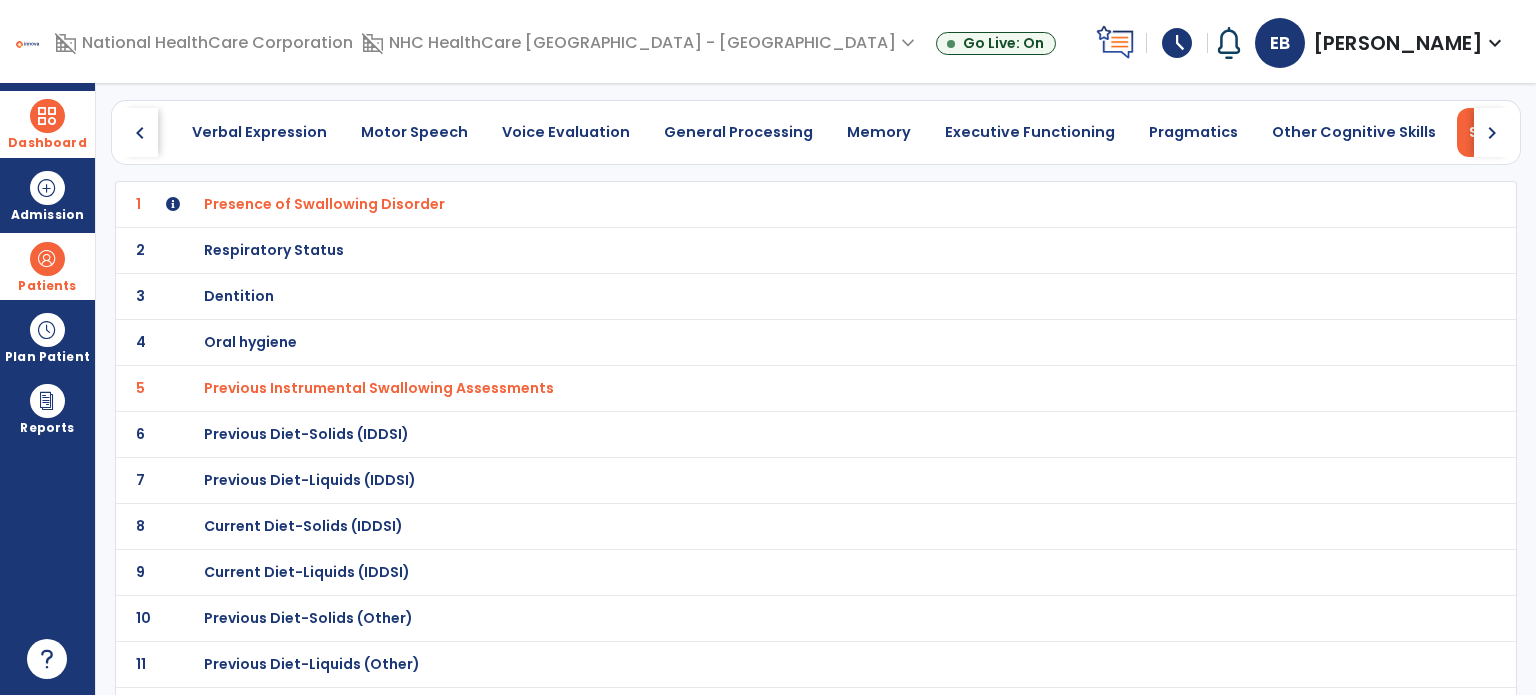 scroll, scrollTop: 0, scrollLeft: 0, axis: both 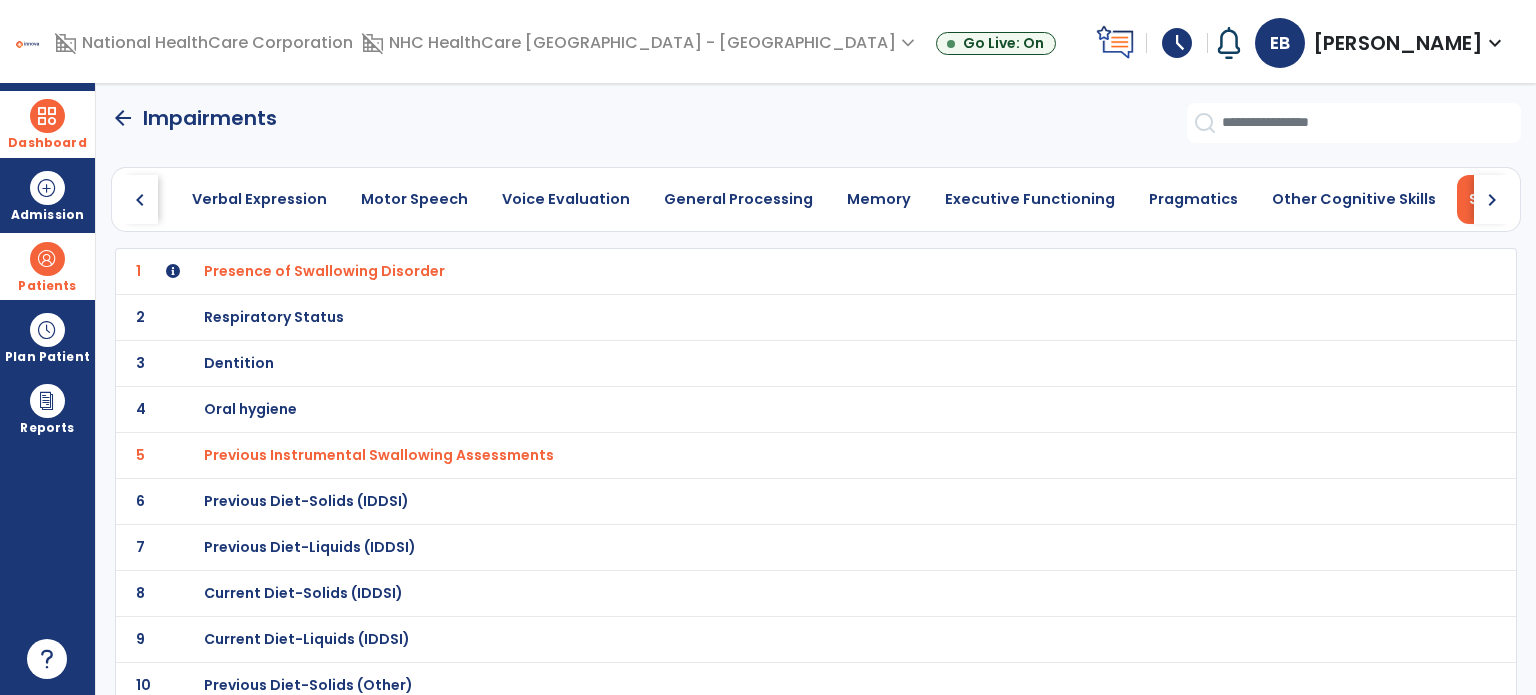 click on "Dentition" at bounding box center (324, 271) 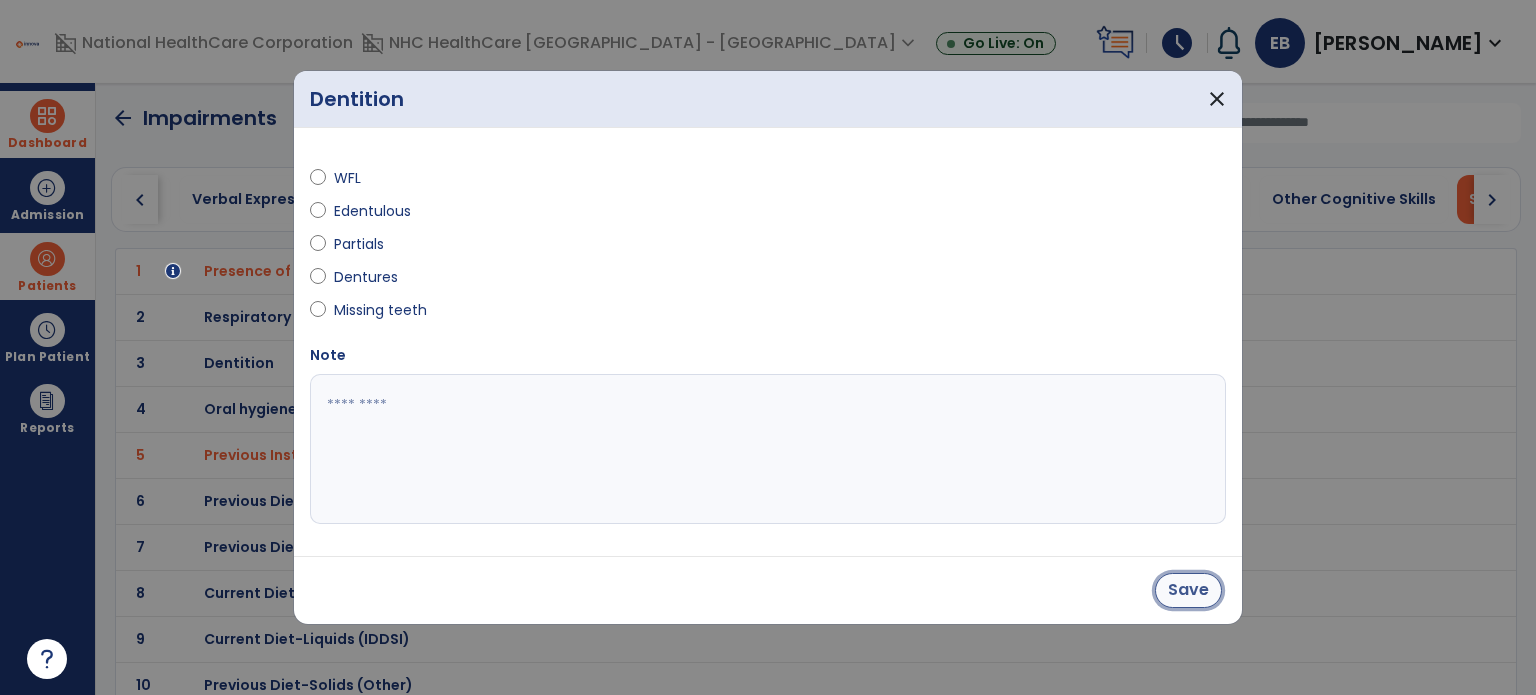 click on "Save" at bounding box center [1188, 590] 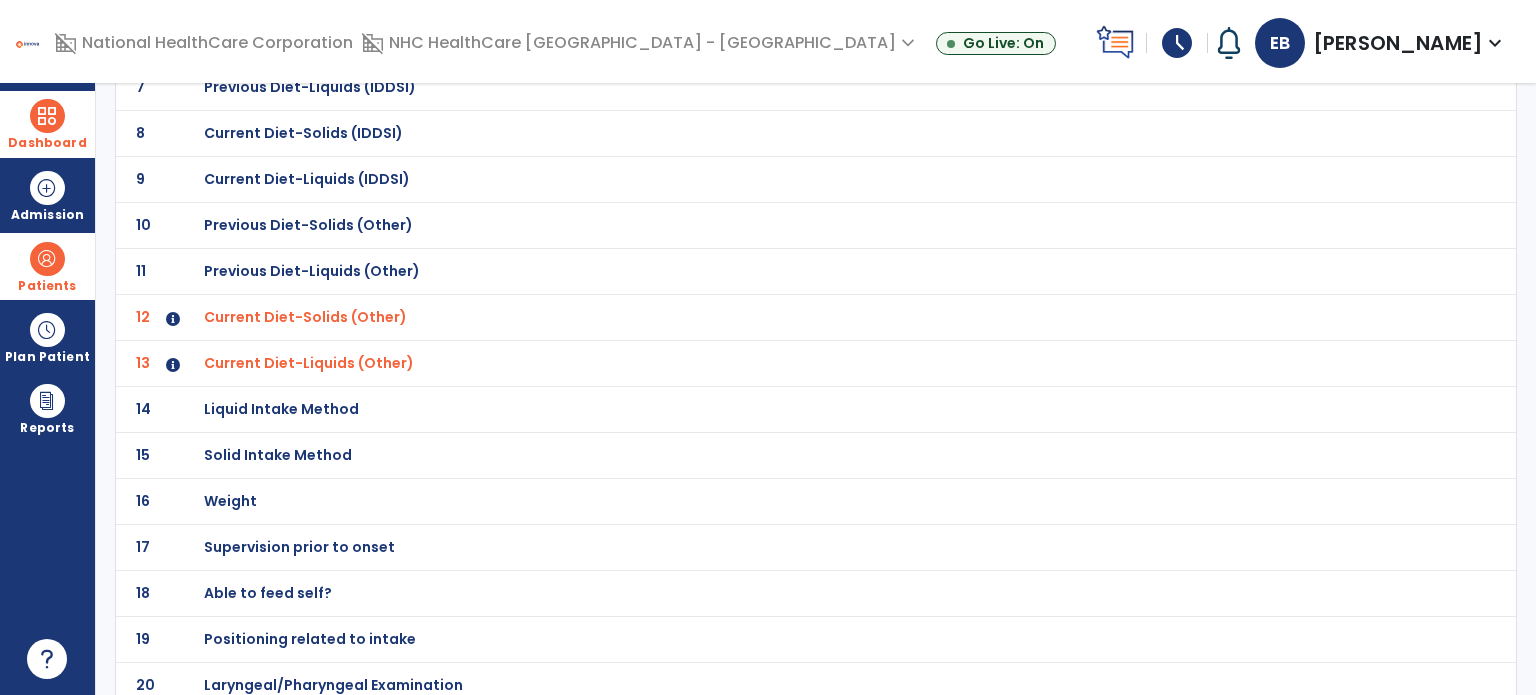 scroll, scrollTop: 454, scrollLeft: 0, axis: vertical 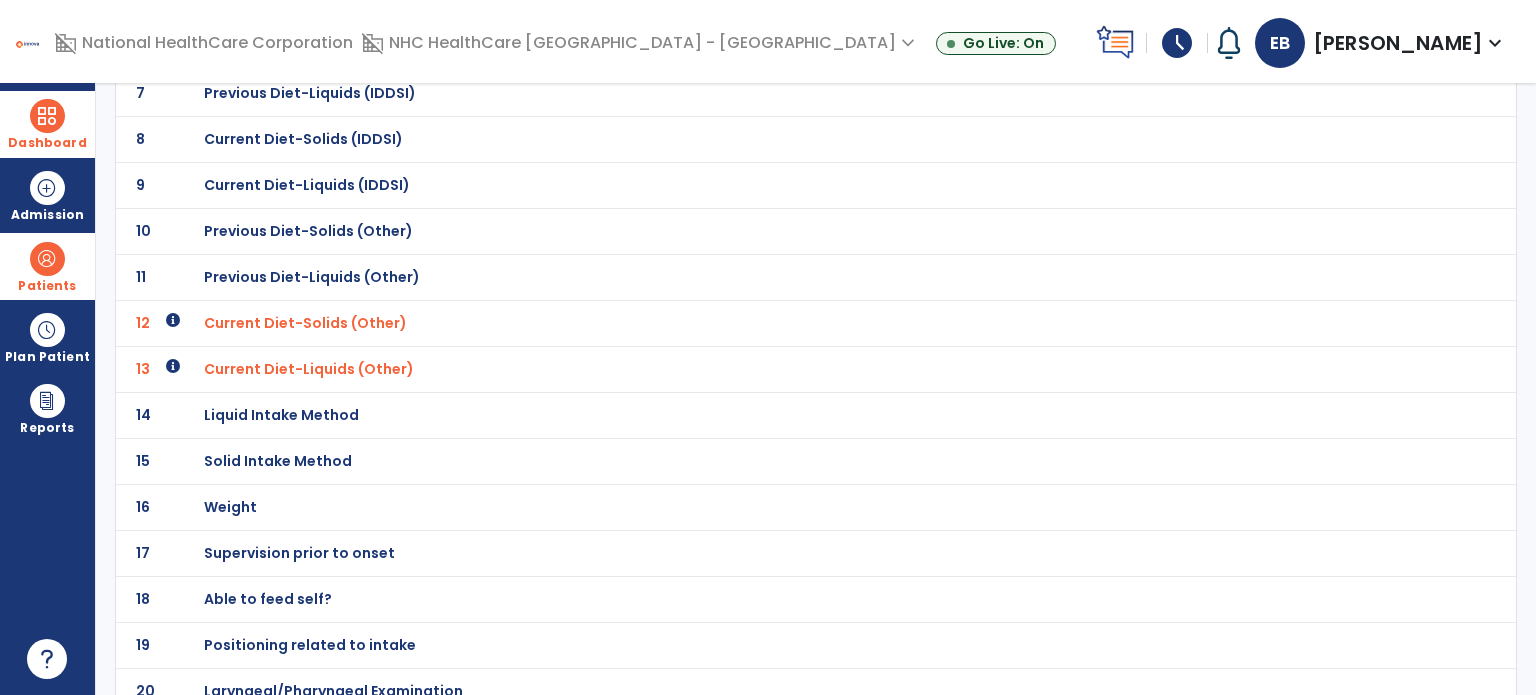 click on "Liquid Intake Method" at bounding box center (324, -183) 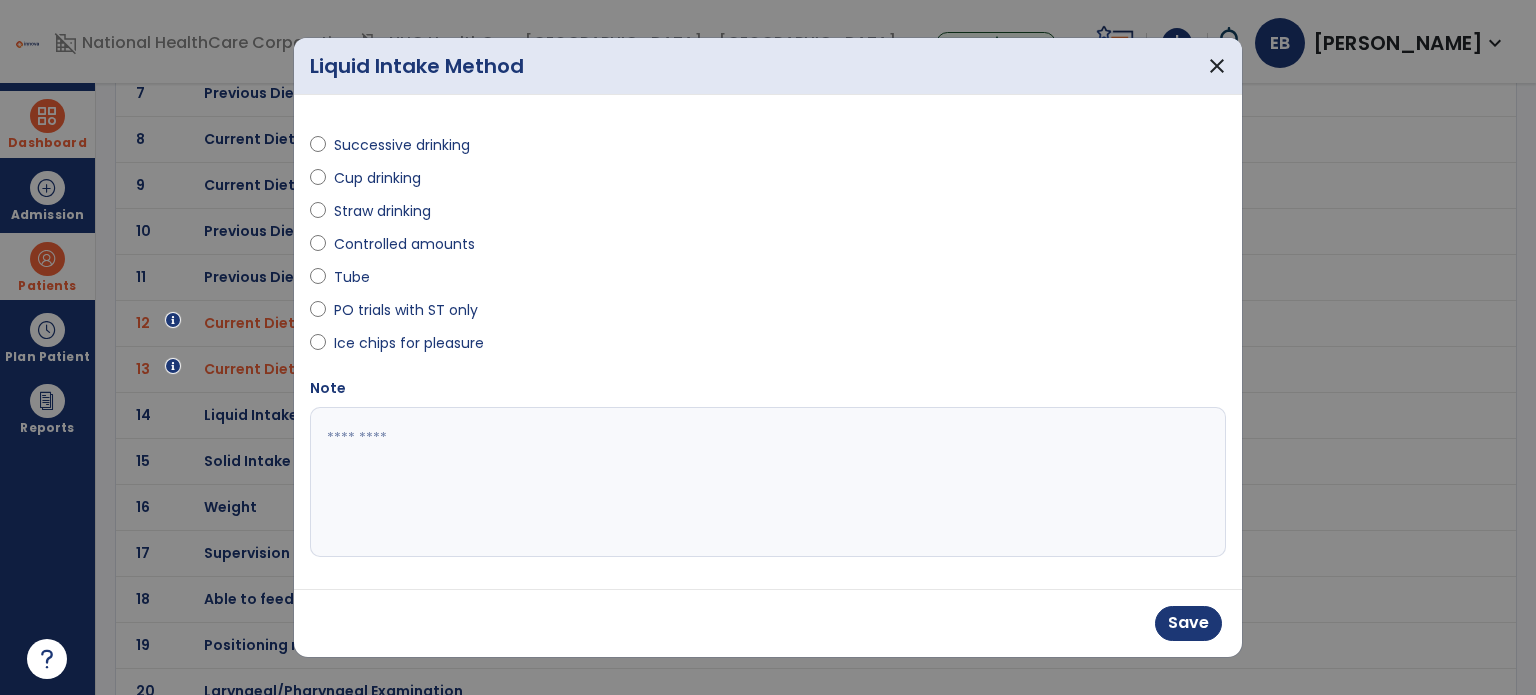 click at bounding box center [768, 482] 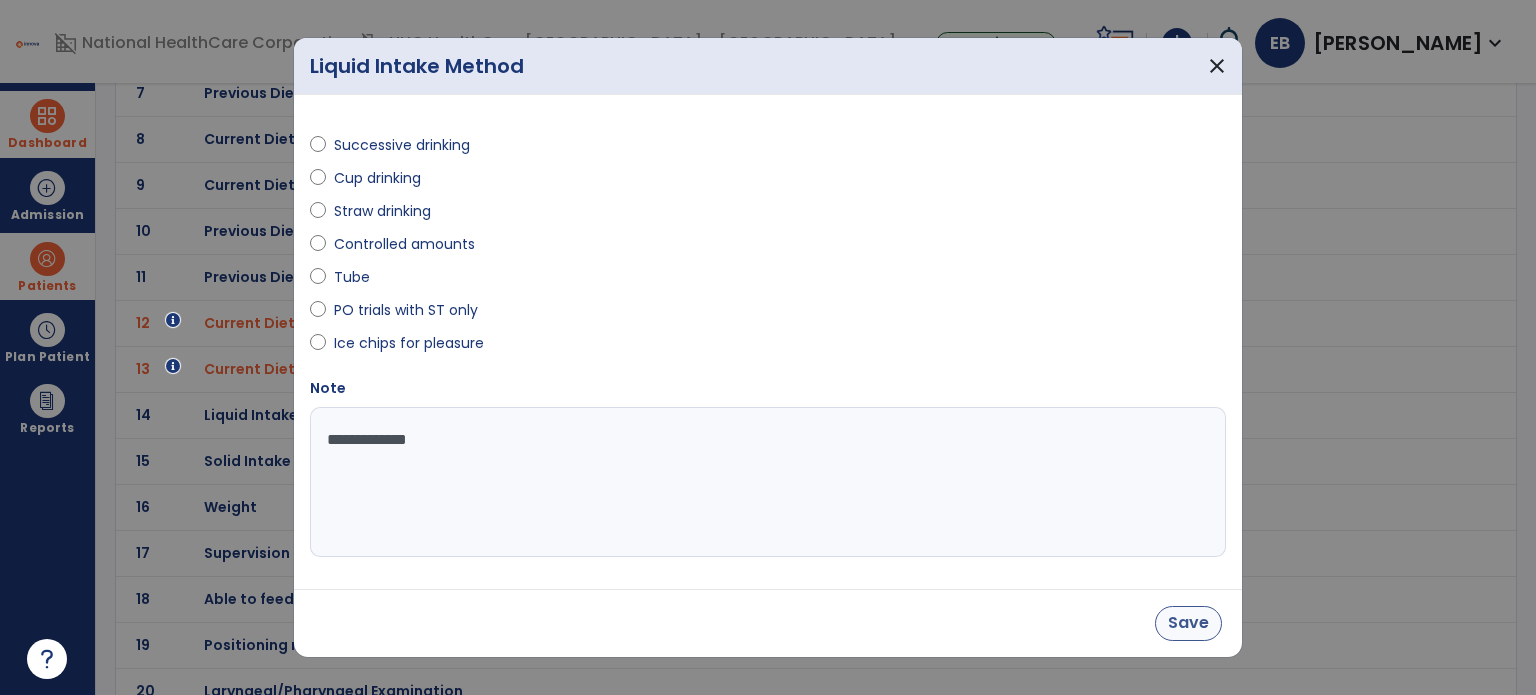 type on "**********" 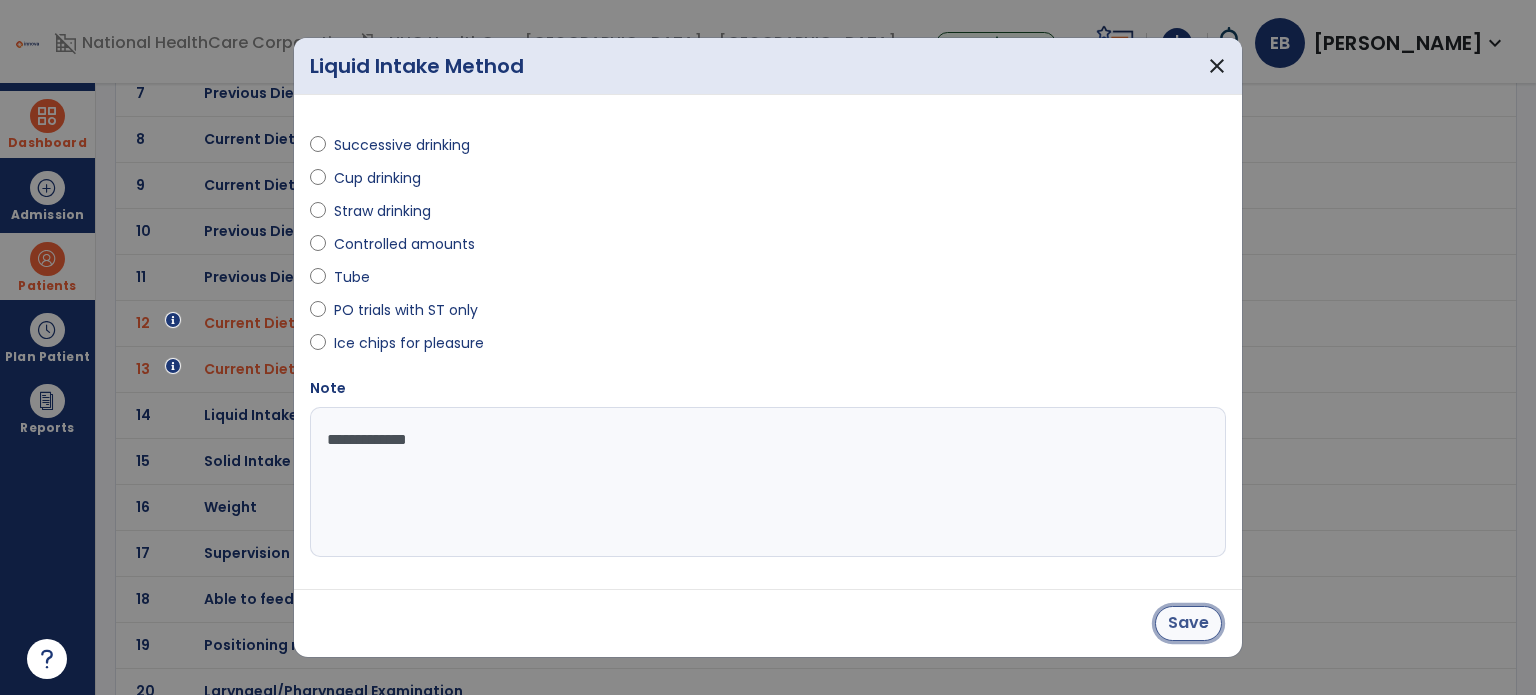 click on "Save" at bounding box center (1188, 623) 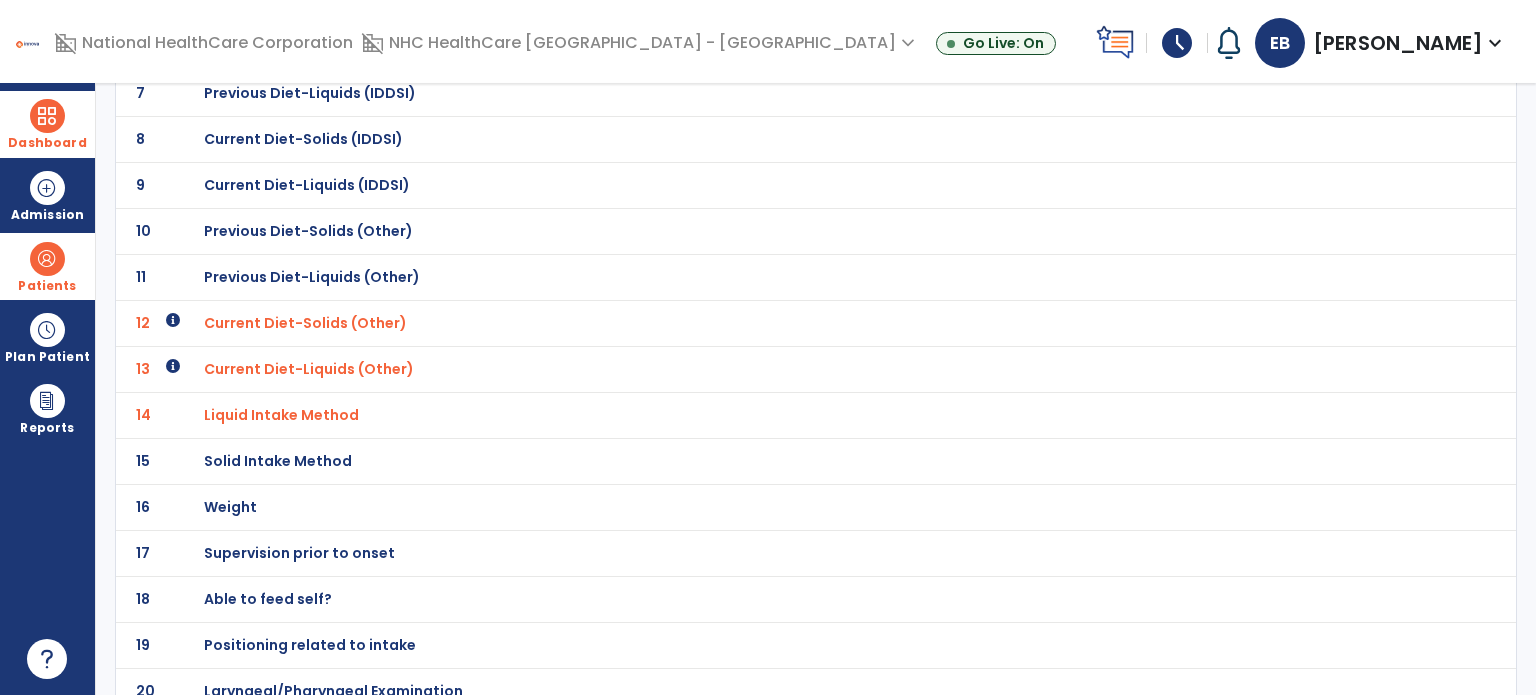 scroll, scrollTop: 0, scrollLeft: 0, axis: both 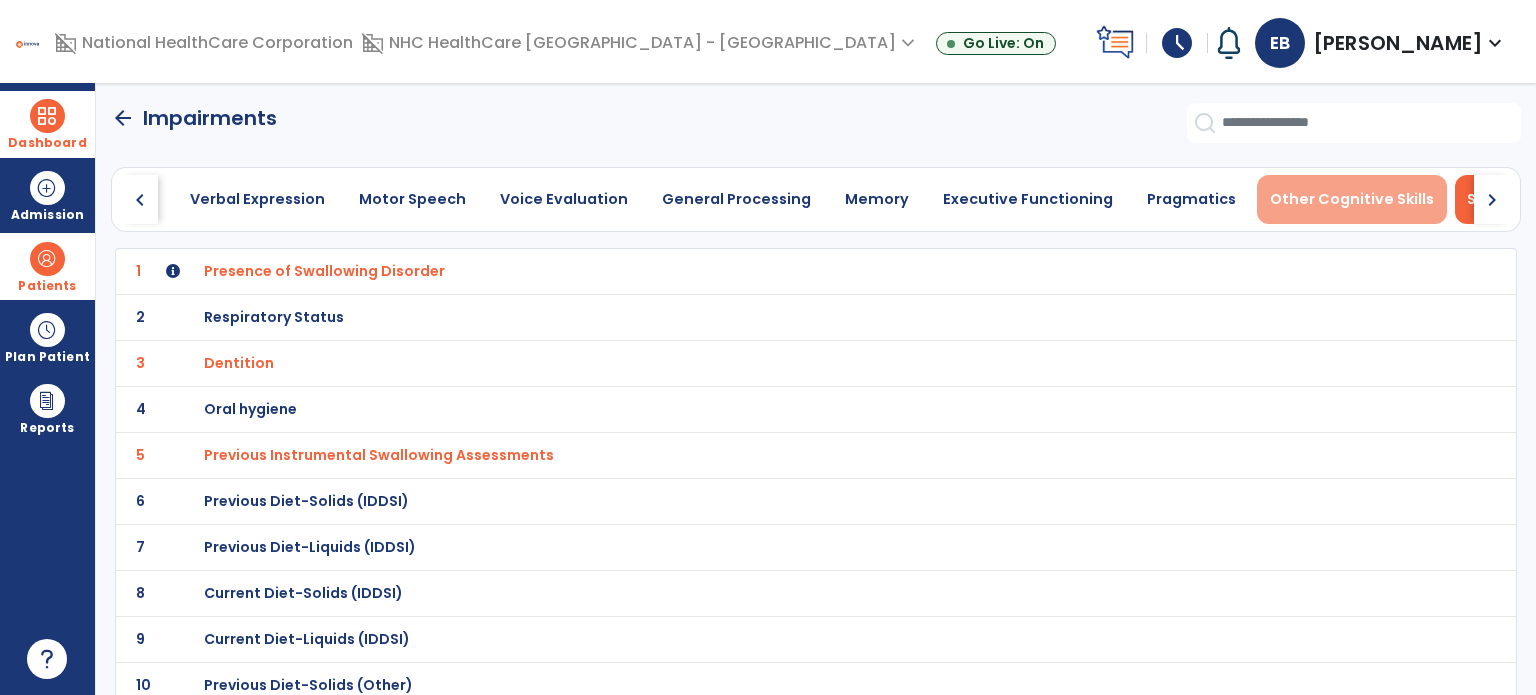 click on "Other Cognitive Skills" at bounding box center [1352, 199] 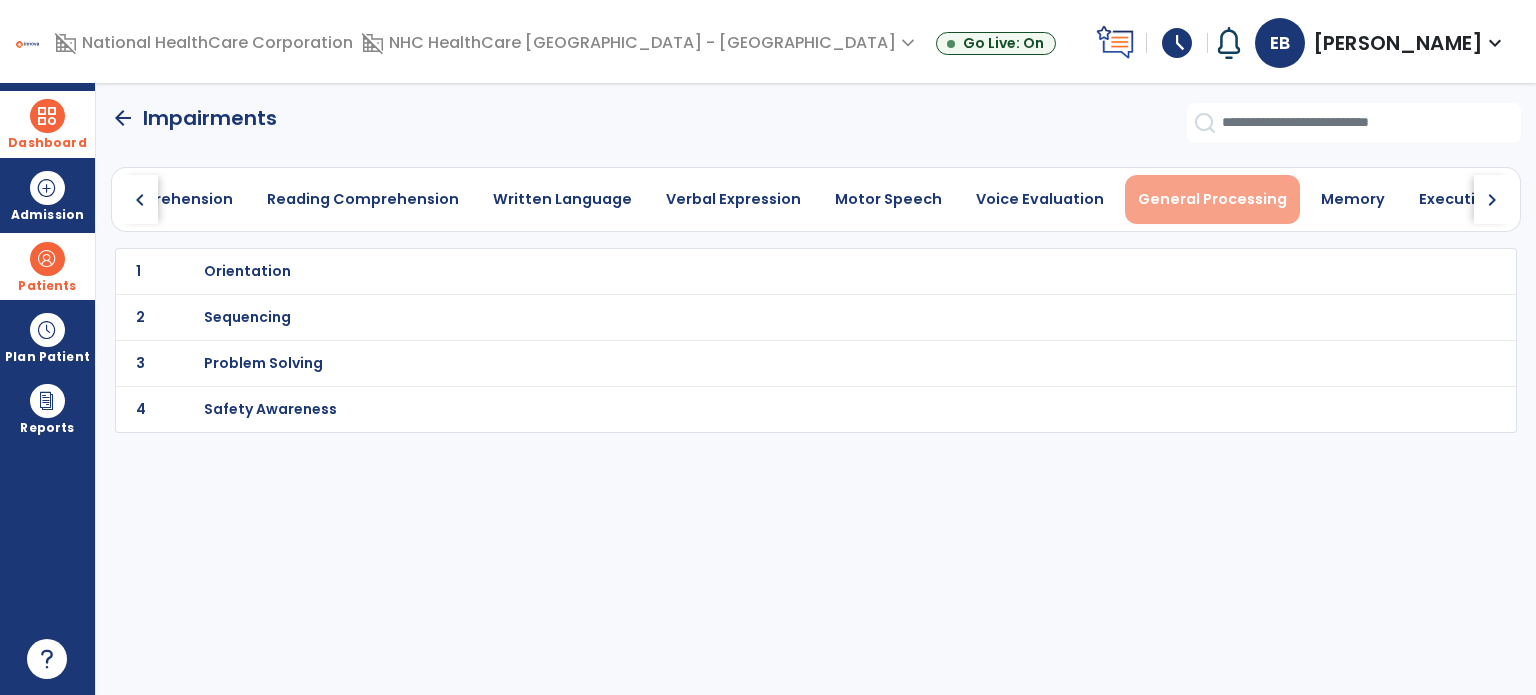 scroll, scrollTop: 0, scrollLeft: 0, axis: both 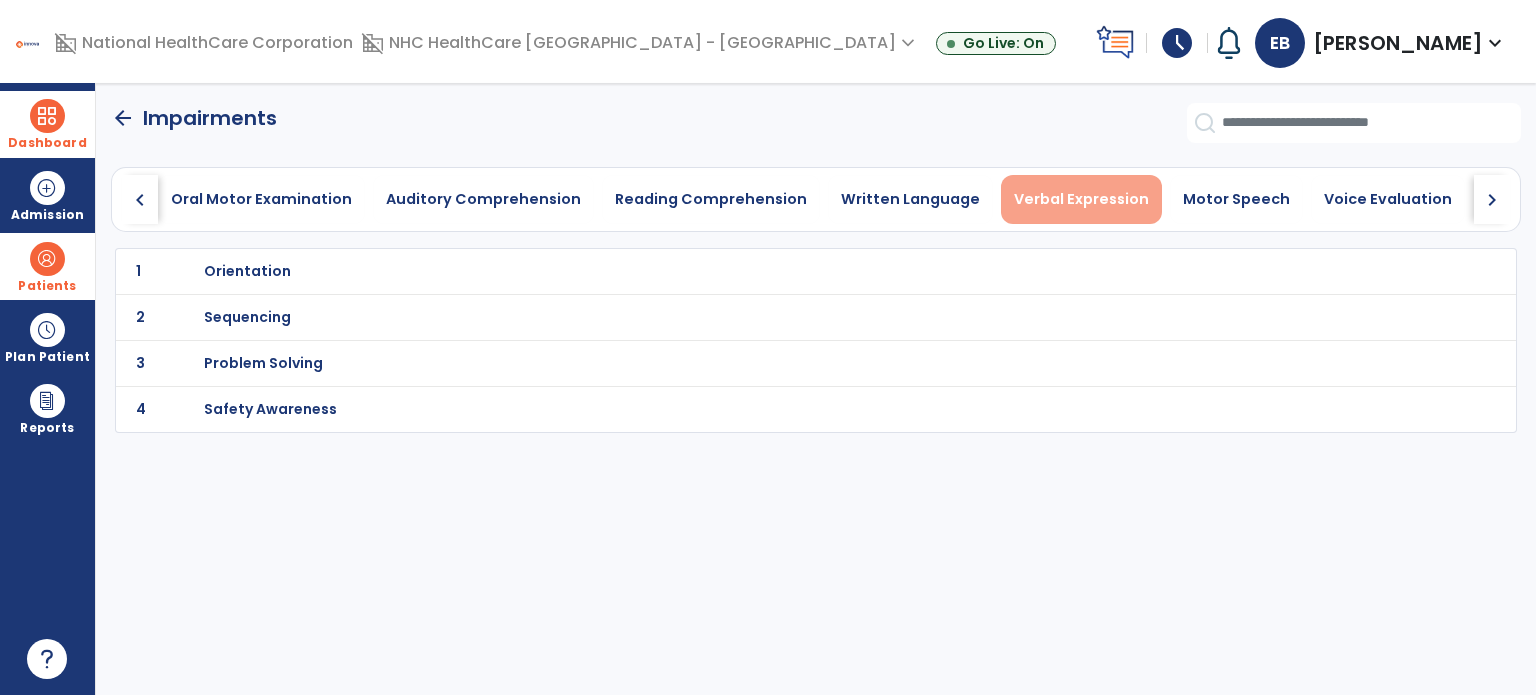 click on "Verbal Expression" at bounding box center [1081, 199] 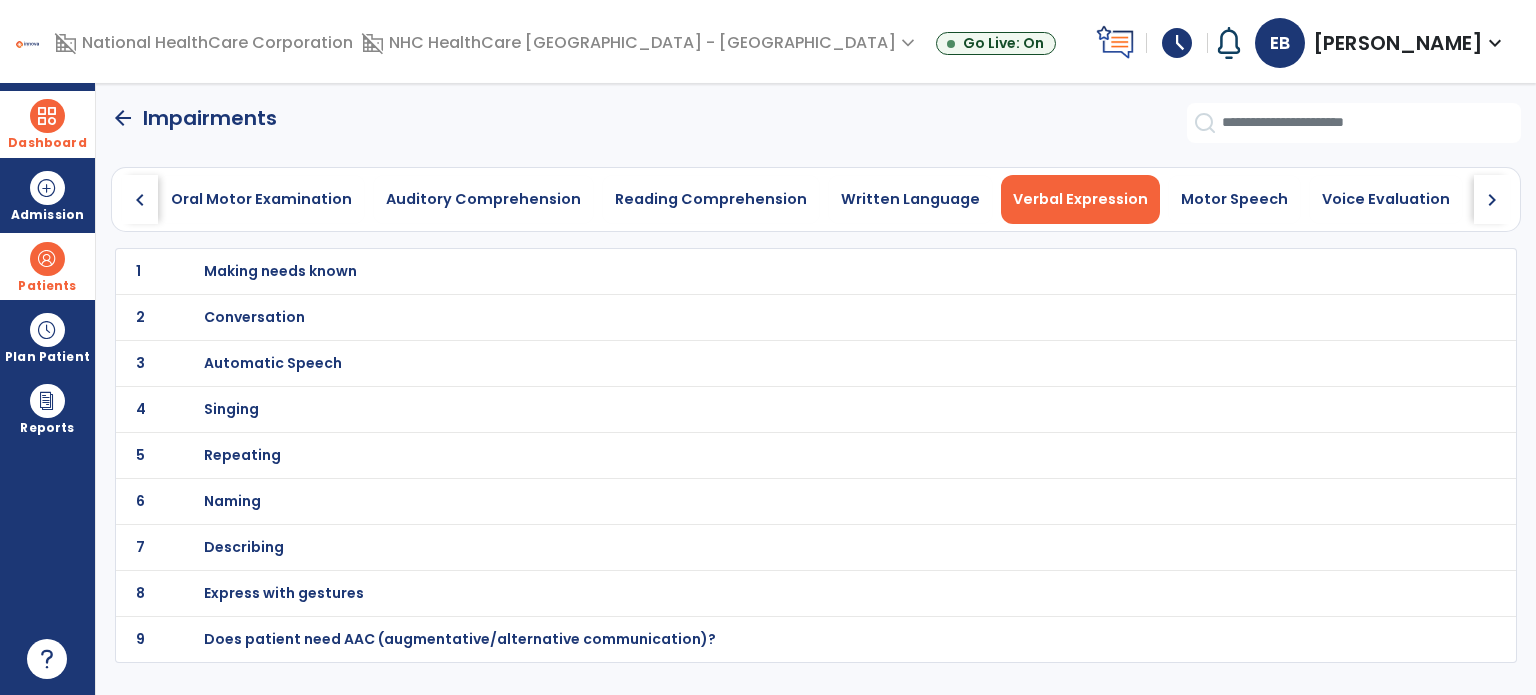 click on "Naming" at bounding box center (772, 271) 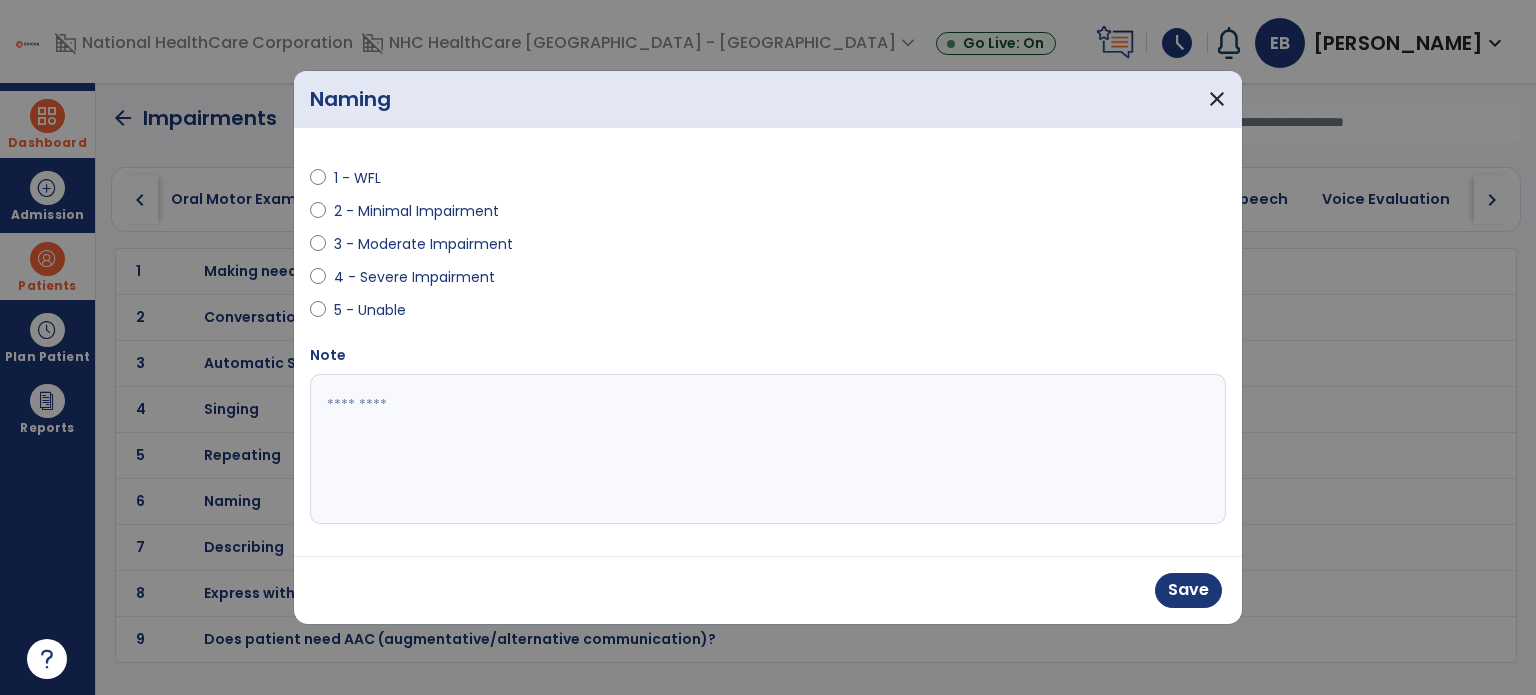 click at bounding box center (768, 449) 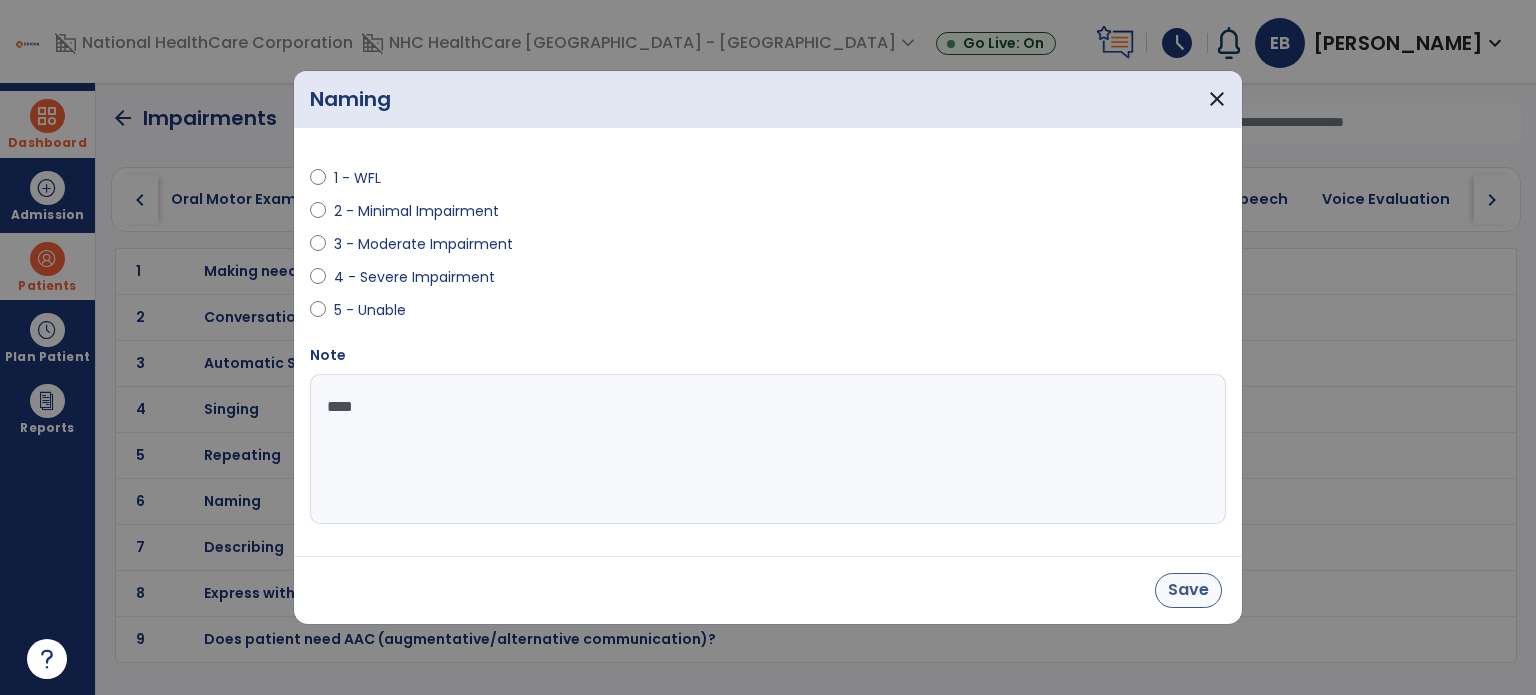 type on "****" 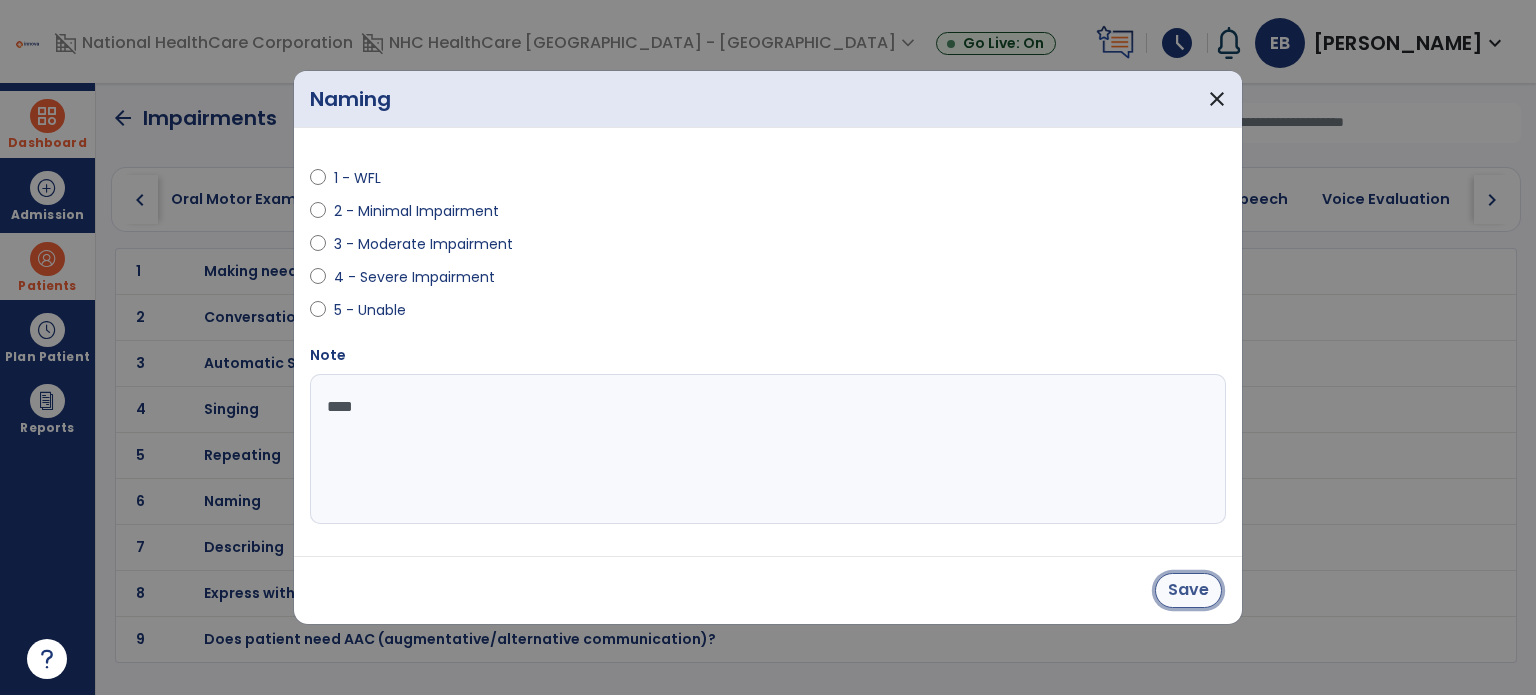 click on "Save" at bounding box center [1188, 590] 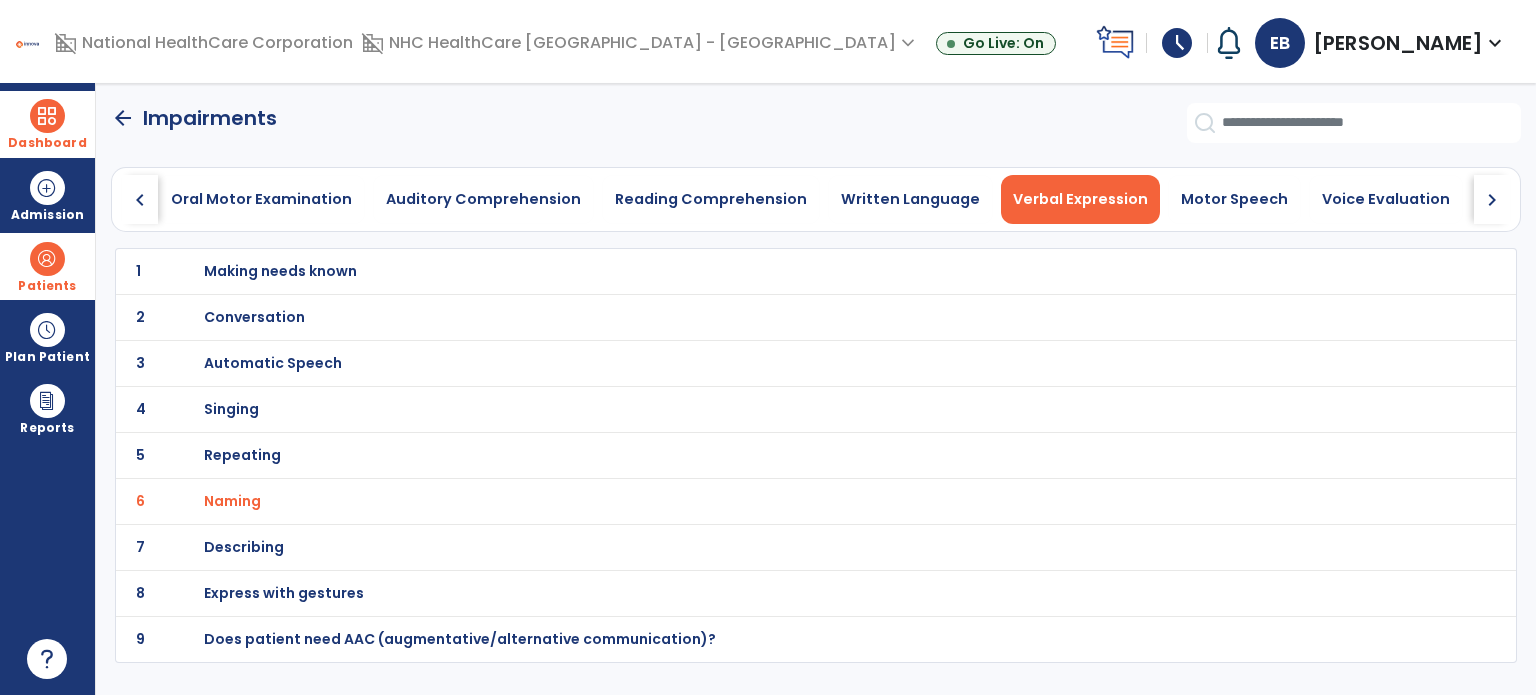 click on "Automatic Speech" at bounding box center (280, 271) 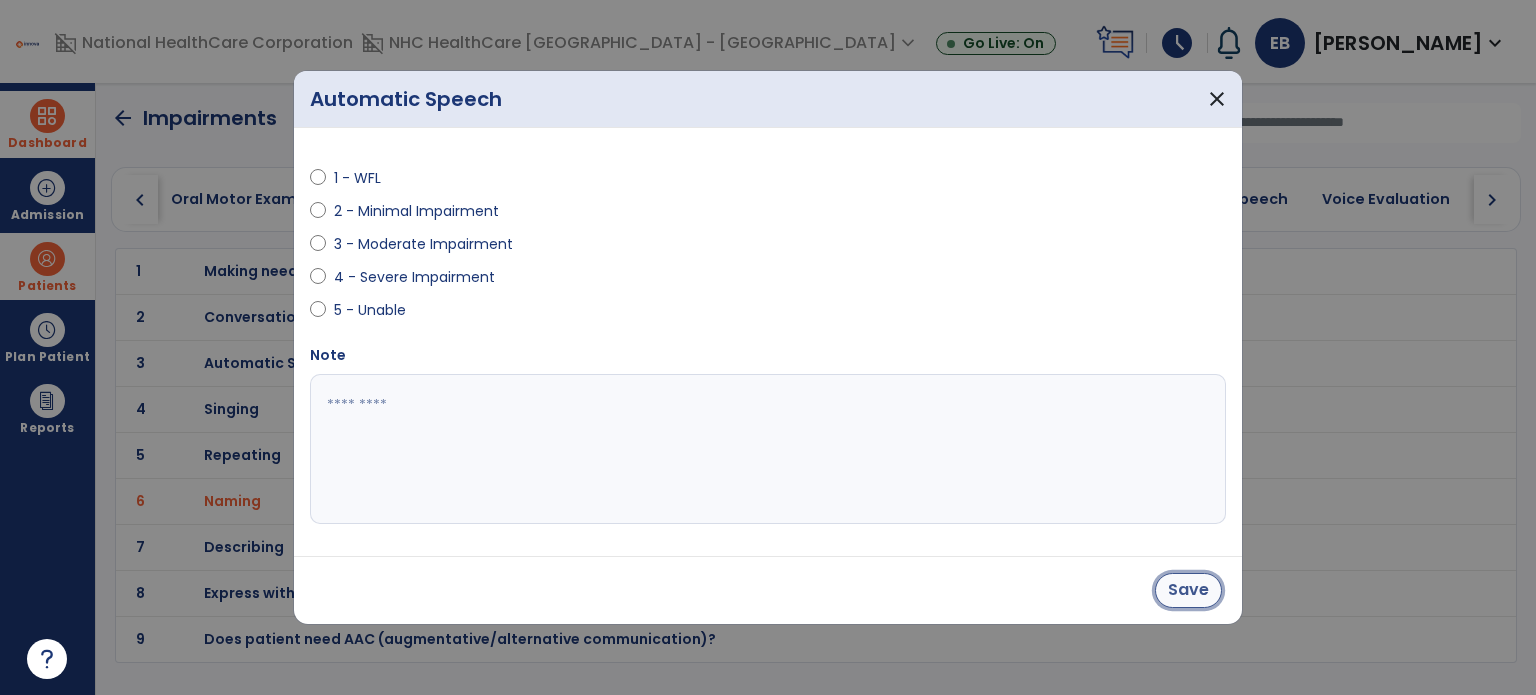 click on "Save" at bounding box center (1188, 590) 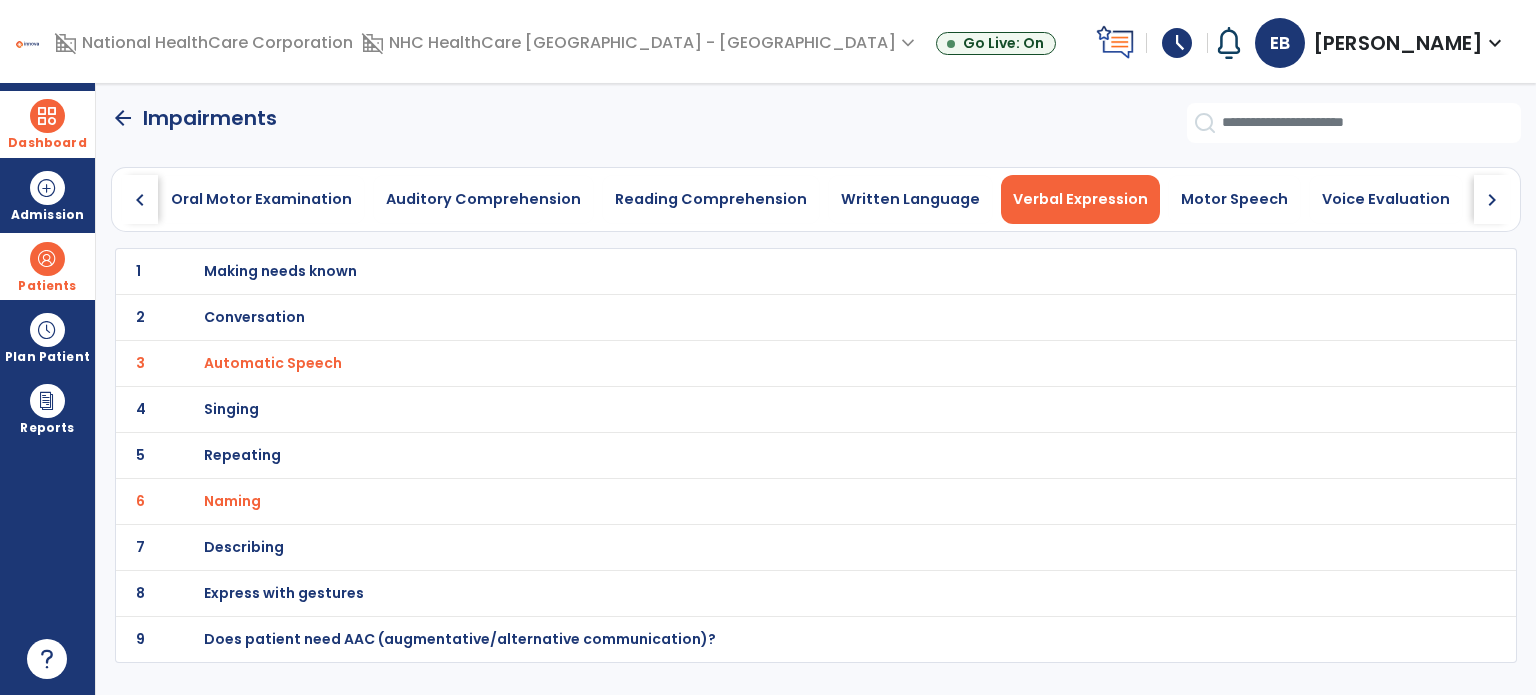 click on "Conversation" at bounding box center (280, 271) 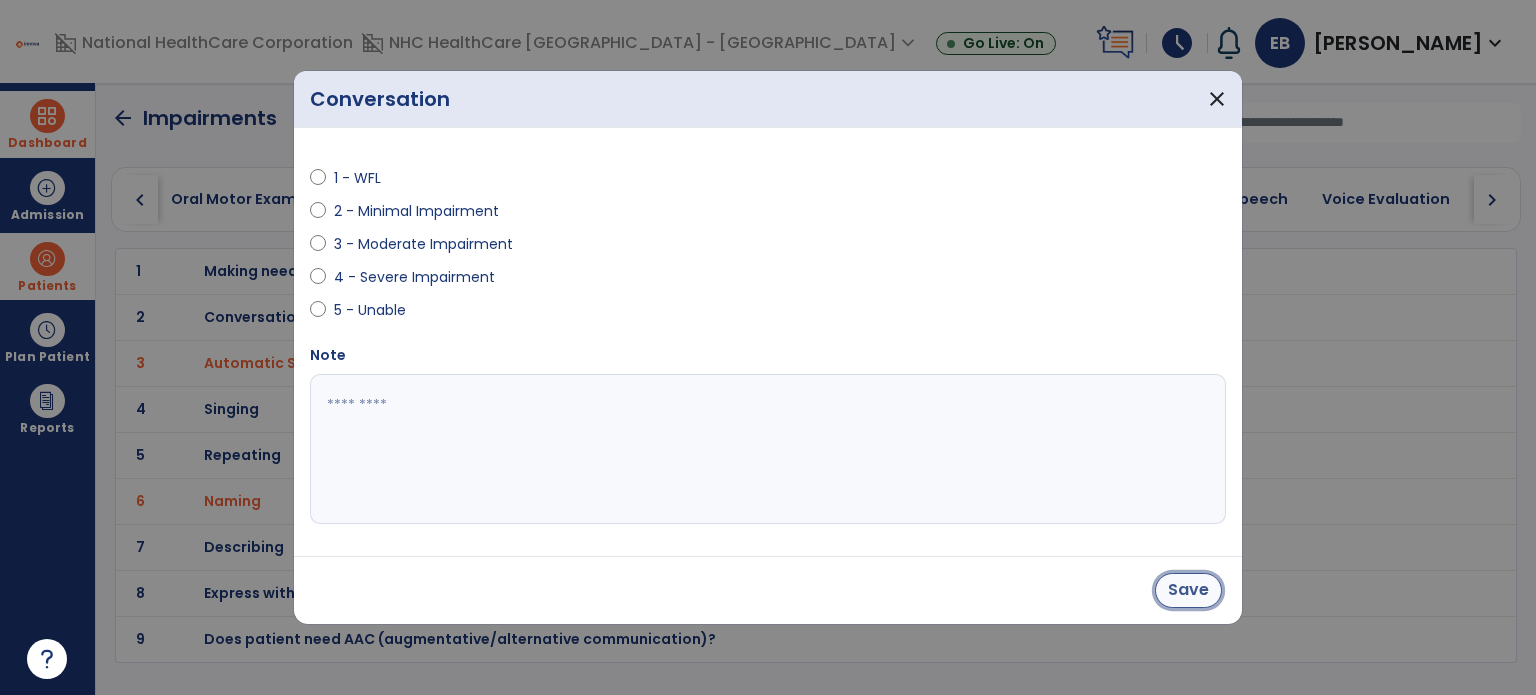 click on "Save" at bounding box center [1188, 590] 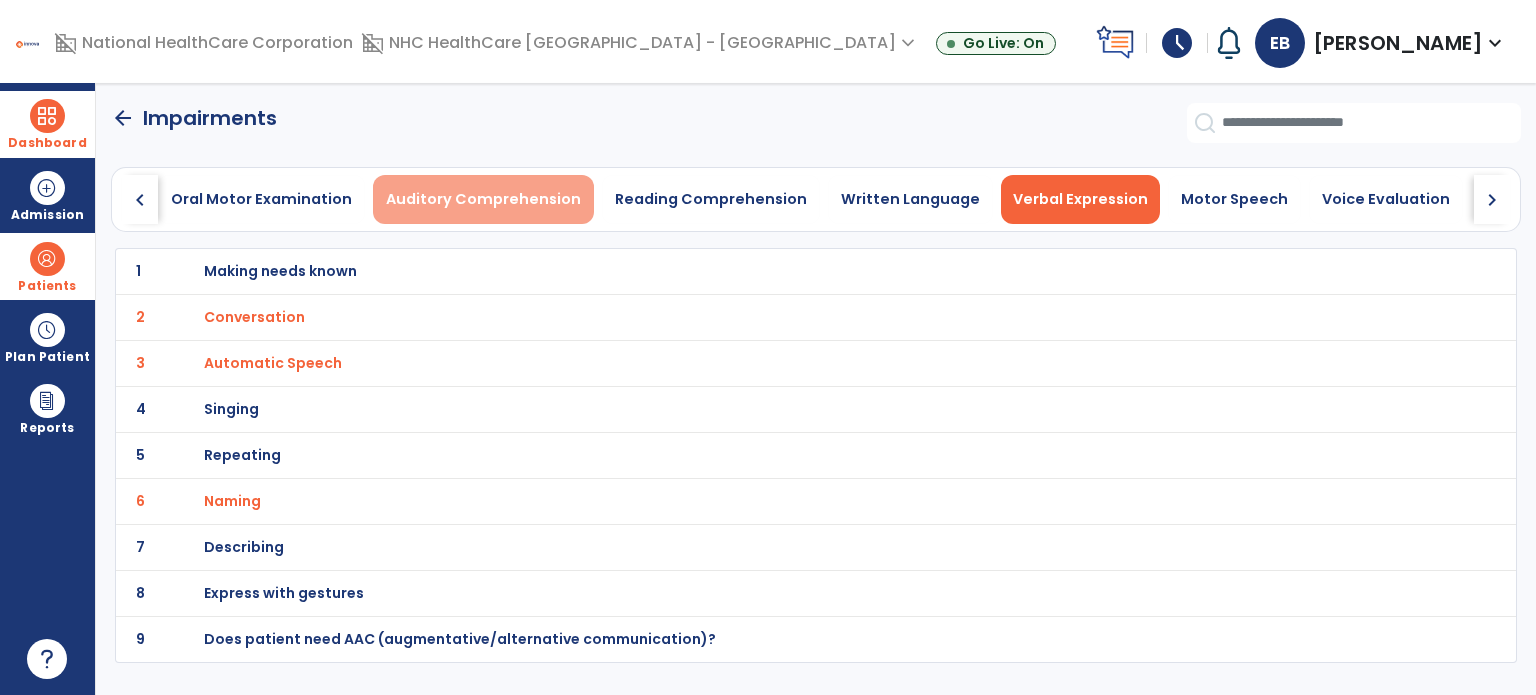 click on "Auditory Comprehension" at bounding box center (483, 199) 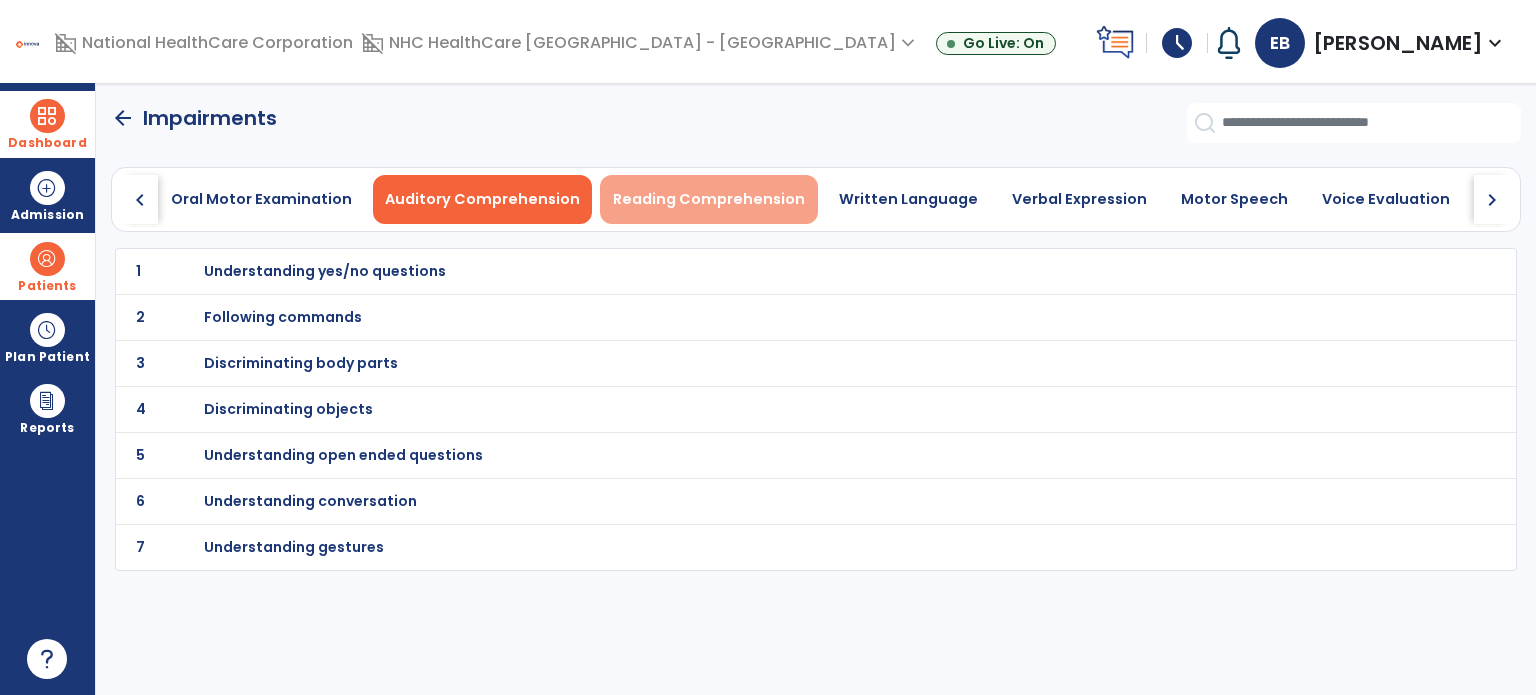 click on "Reading Comprehension" at bounding box center [709, 199] 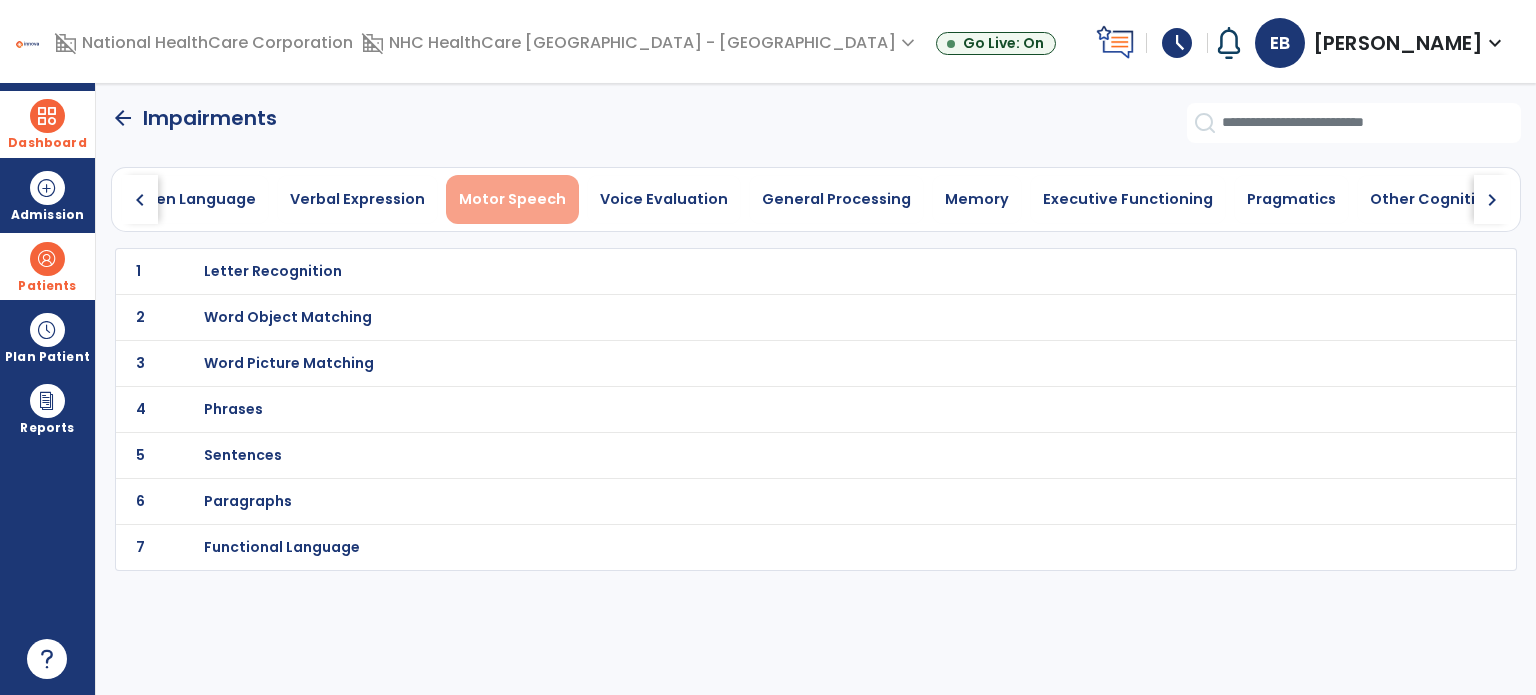 scroll, scrollTop: 0, scrollLeft: 724, axis: horizontal 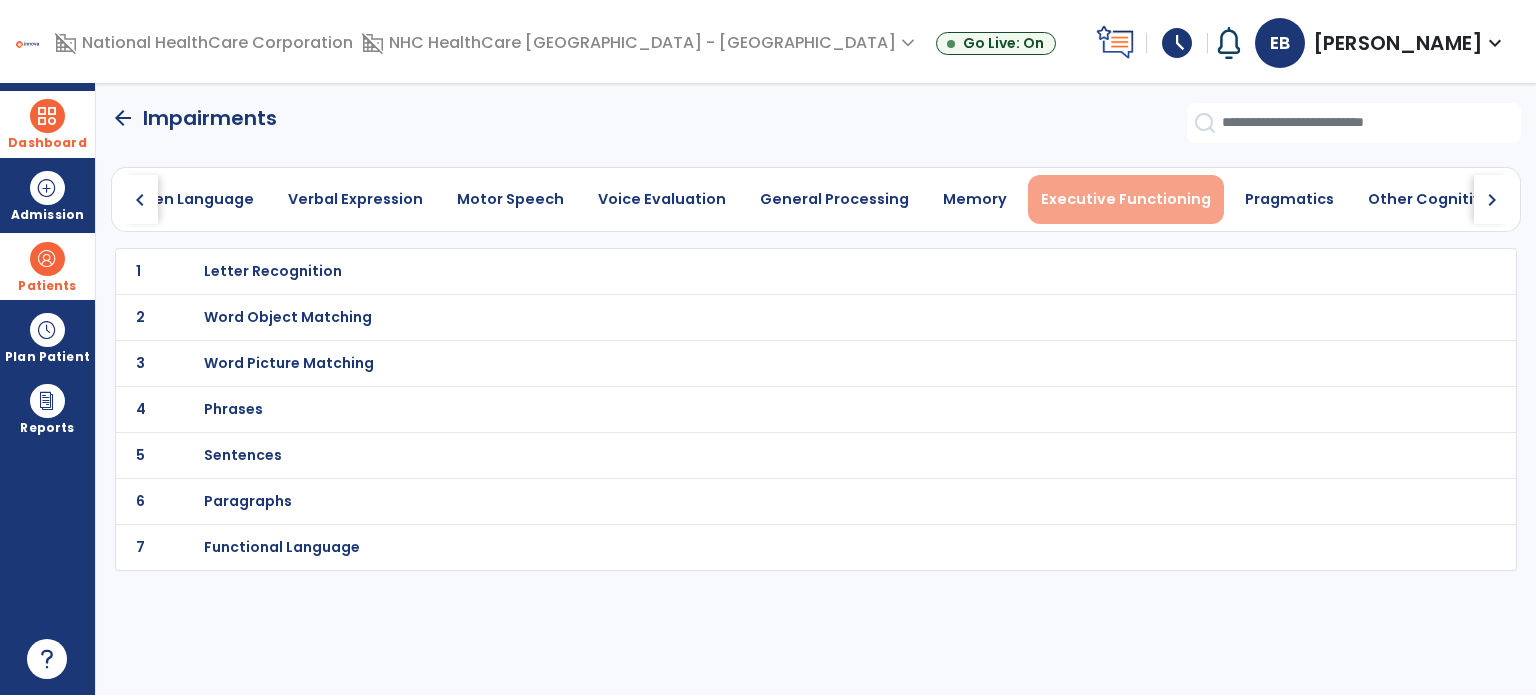 click on "Executive Functioning" at bounding box center (1126, 199) 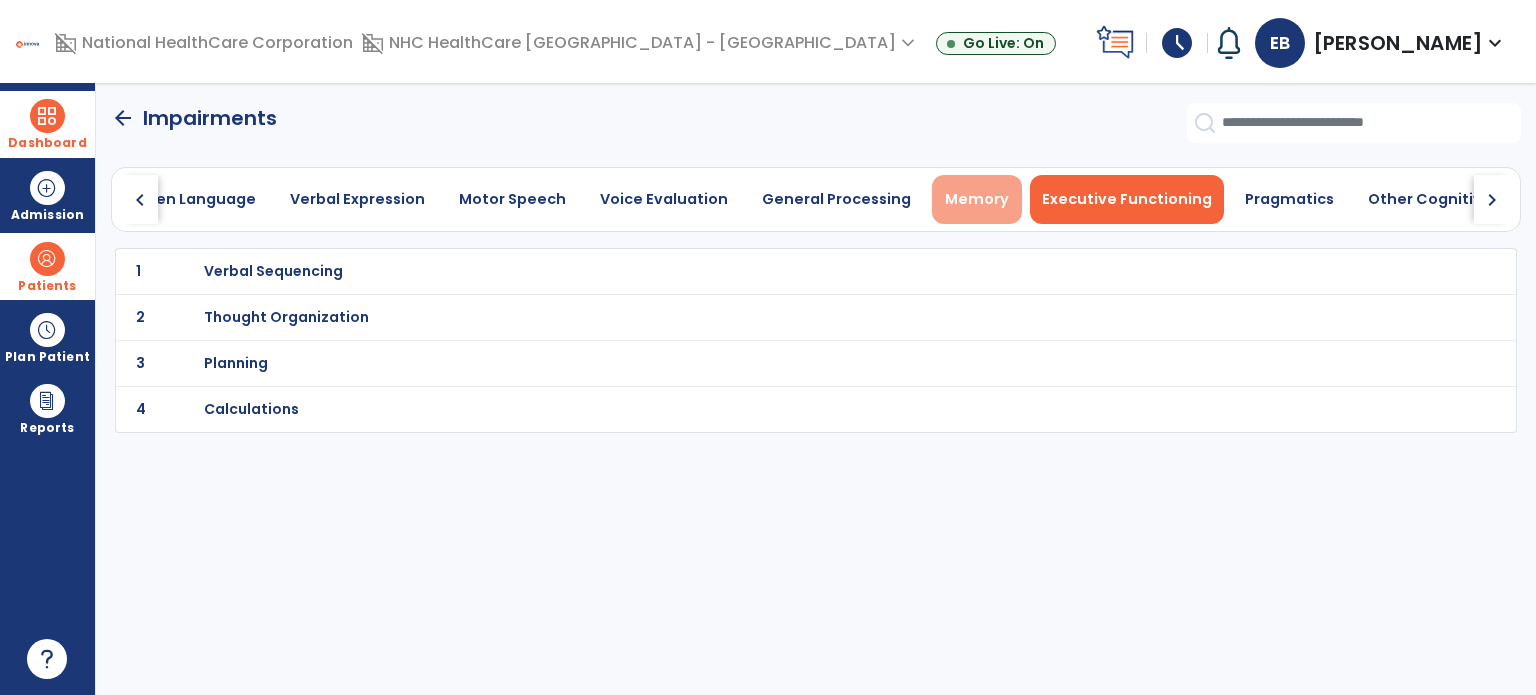 click on "Memory" at bounding box center (977, 199) 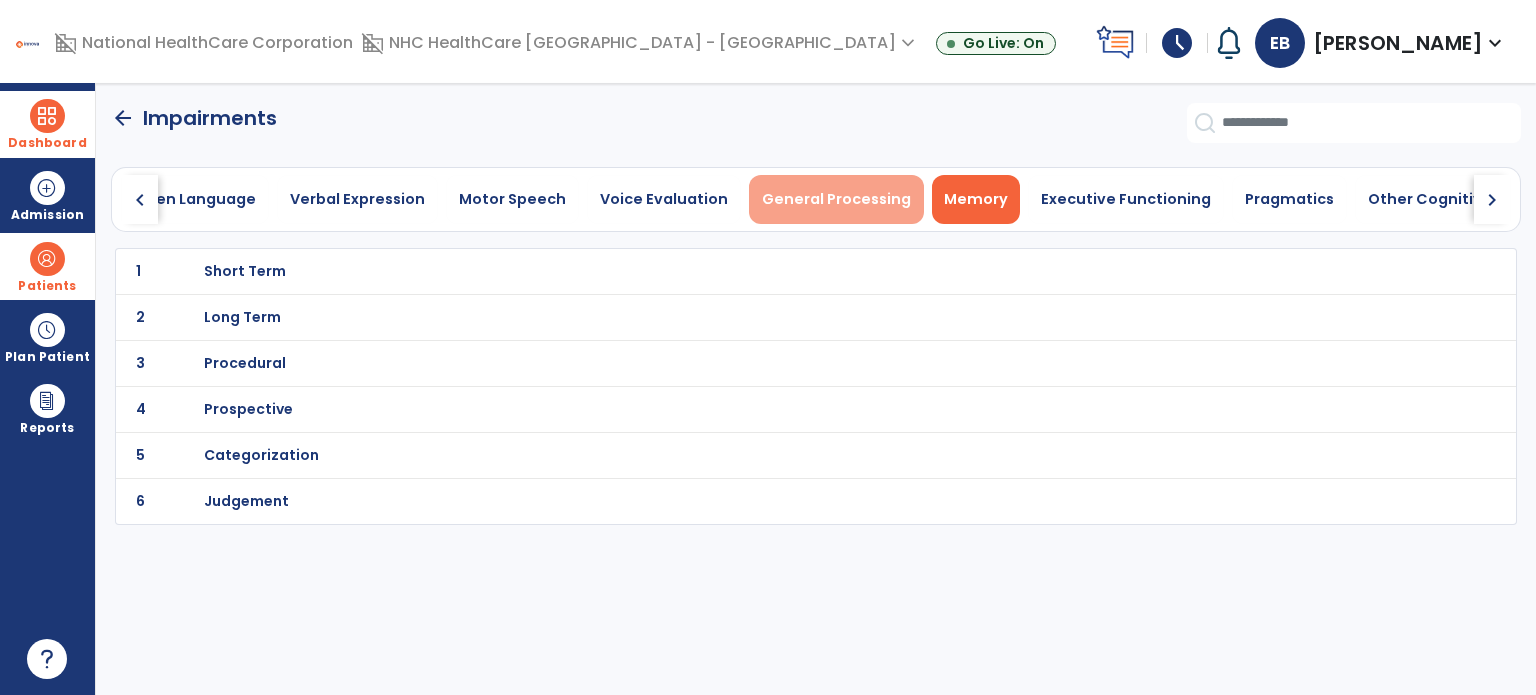 click on "General Processing" at bounding box center [836, 199] 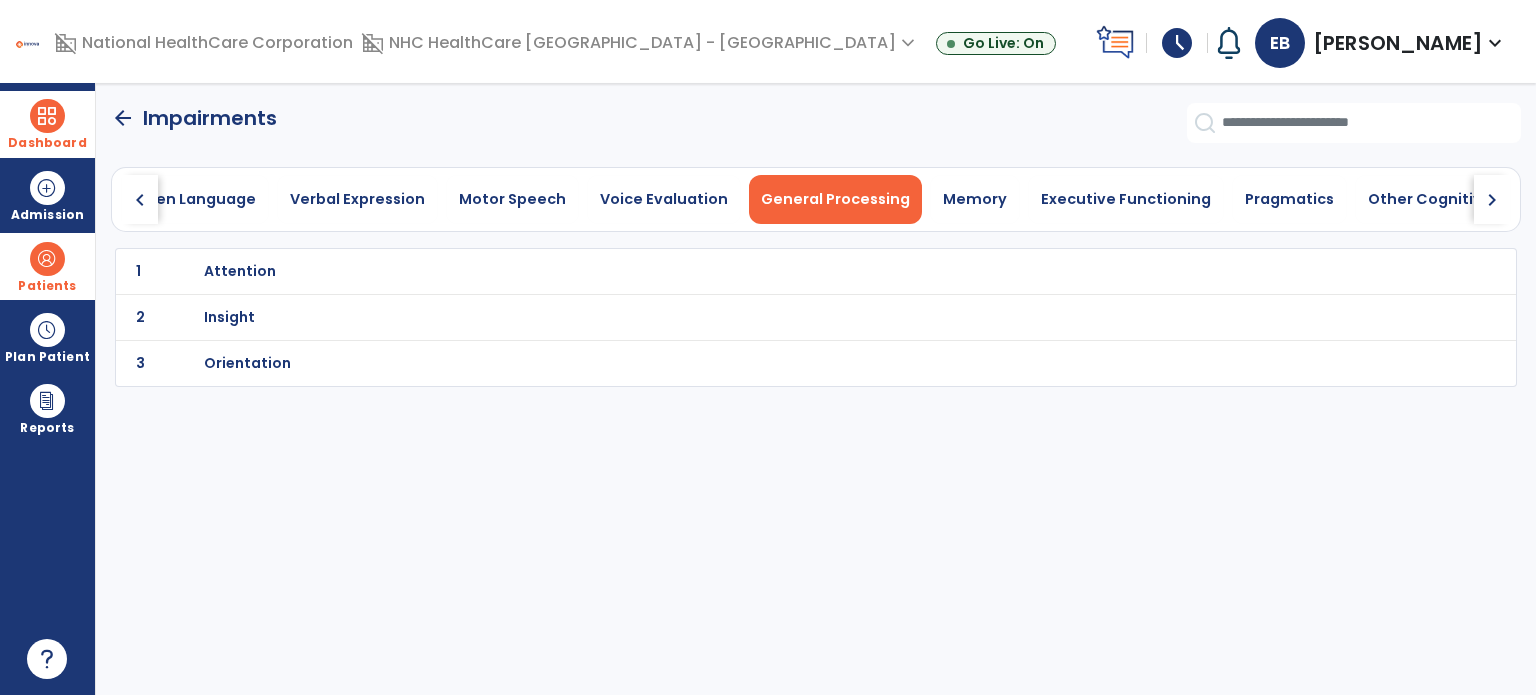 click on "chevron_left" 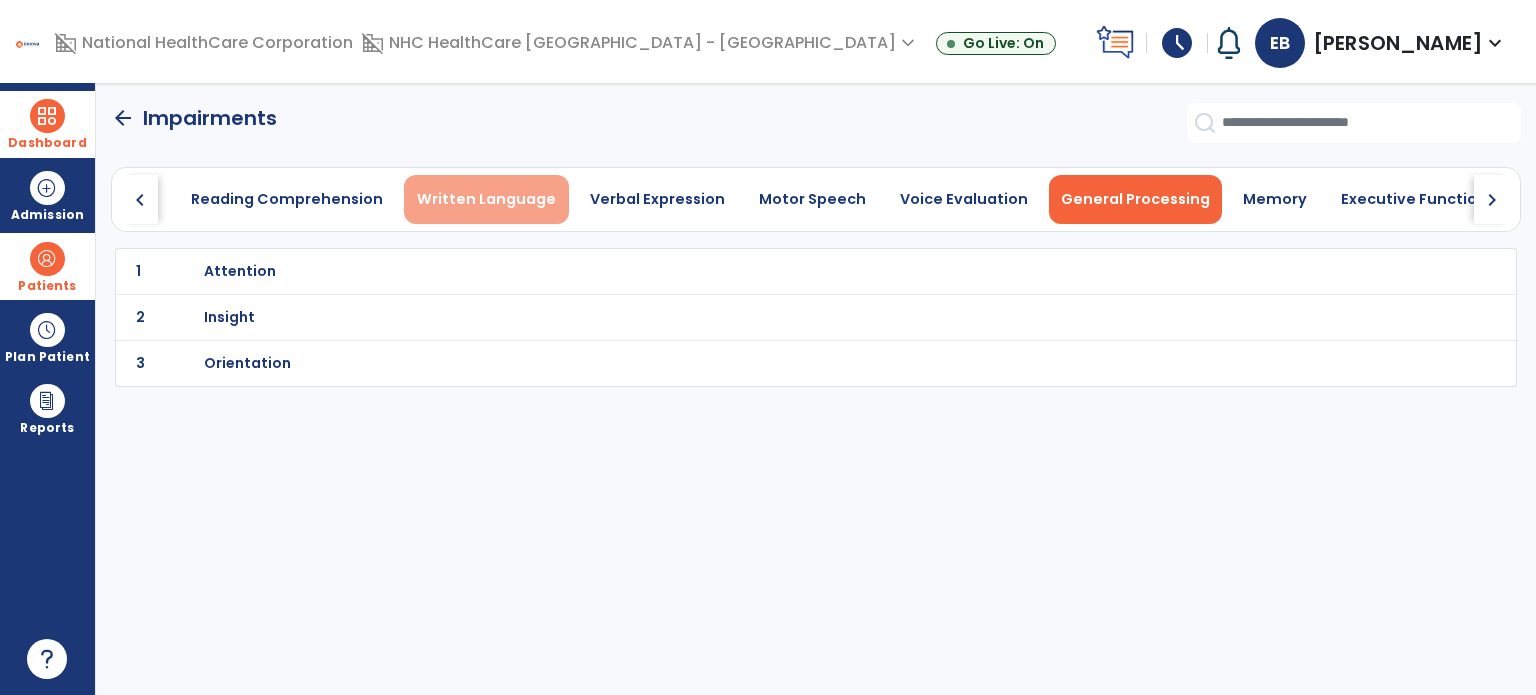 scroll, scrollTop: 0, scrollLeft: 0, axis: both 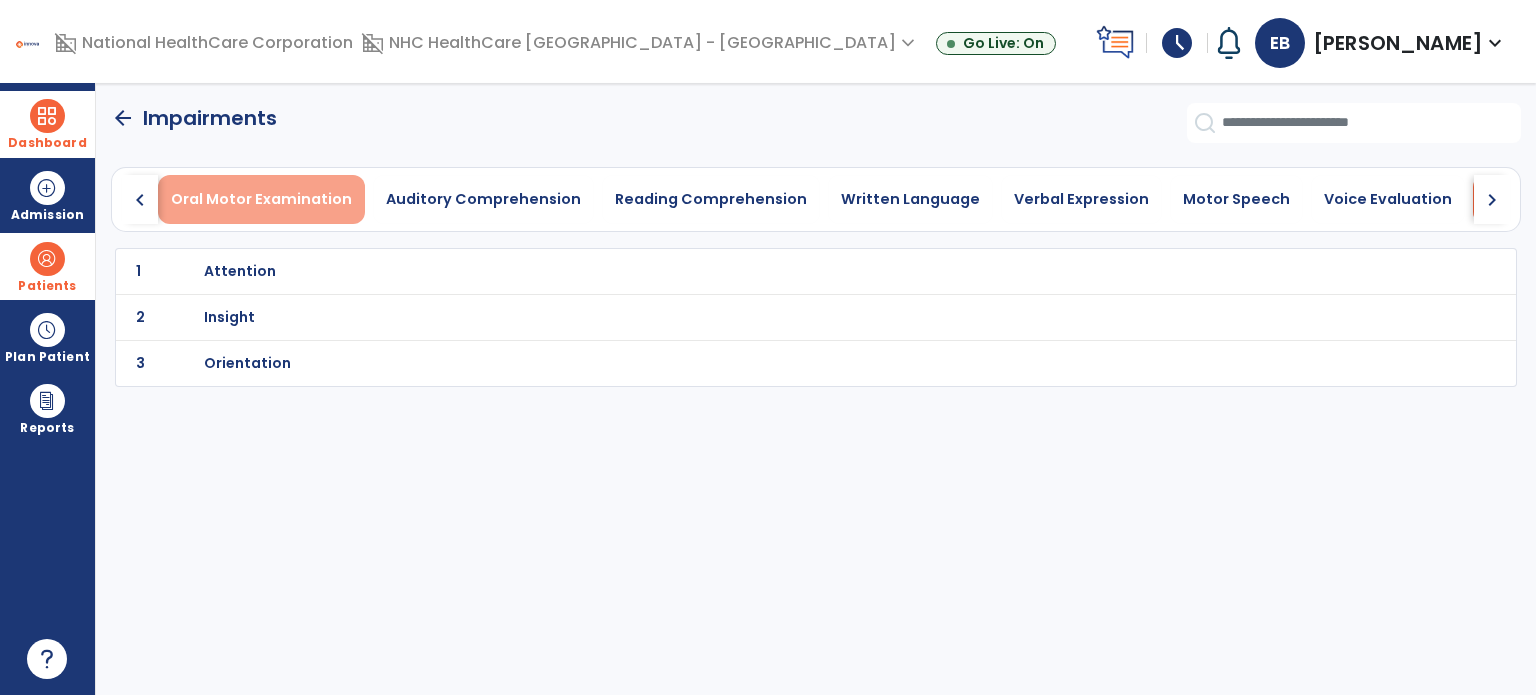 click on "Oral Motor Examination" at bounding box center (261, 199) 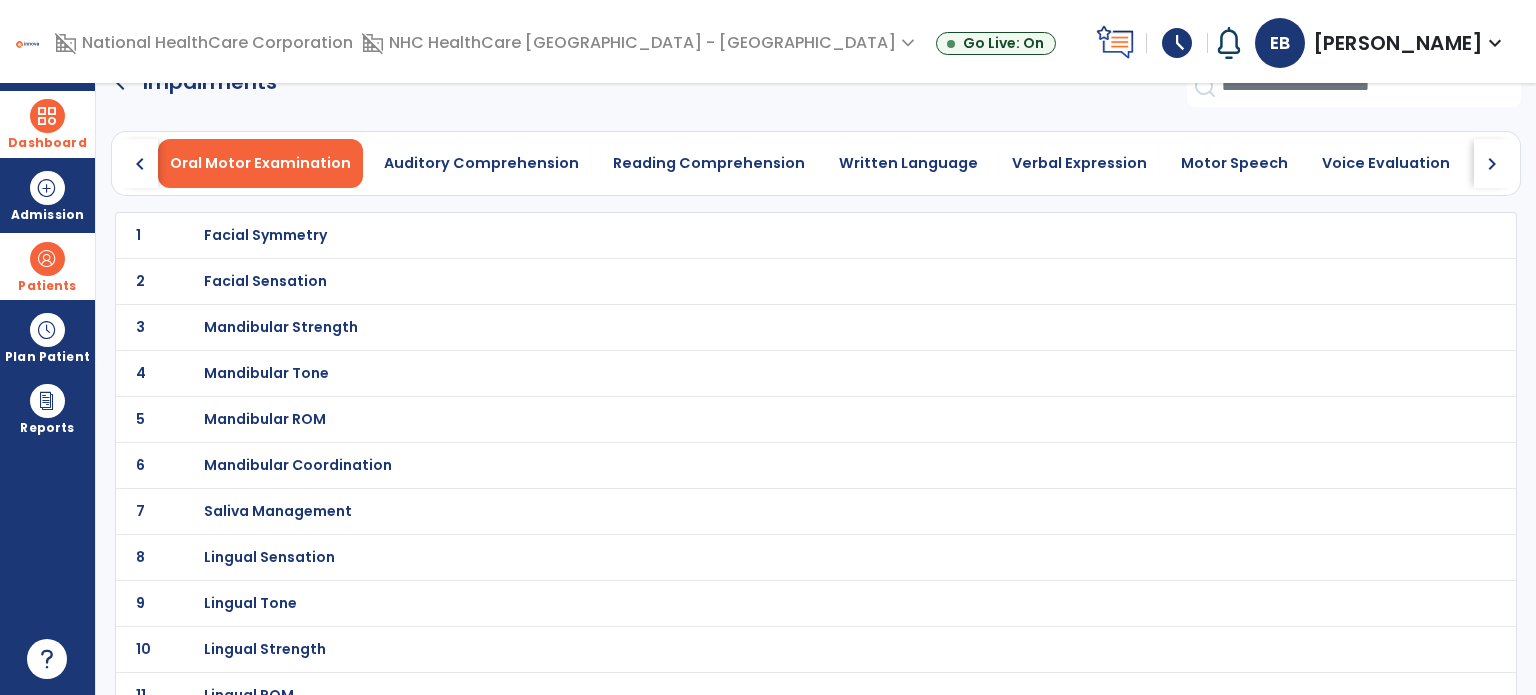 scroll, scrollTop: 0, scrollLeft: 0, axis: both 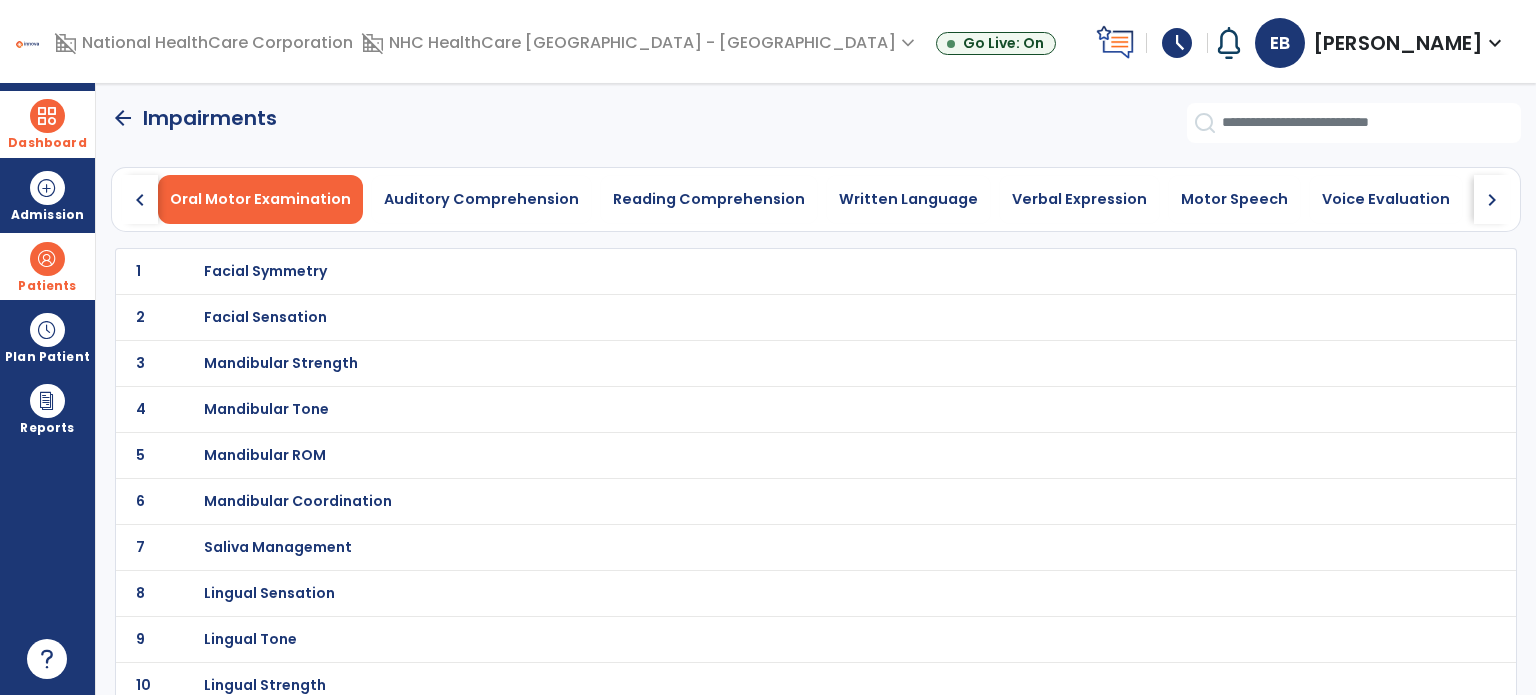 click on "arrow_back" 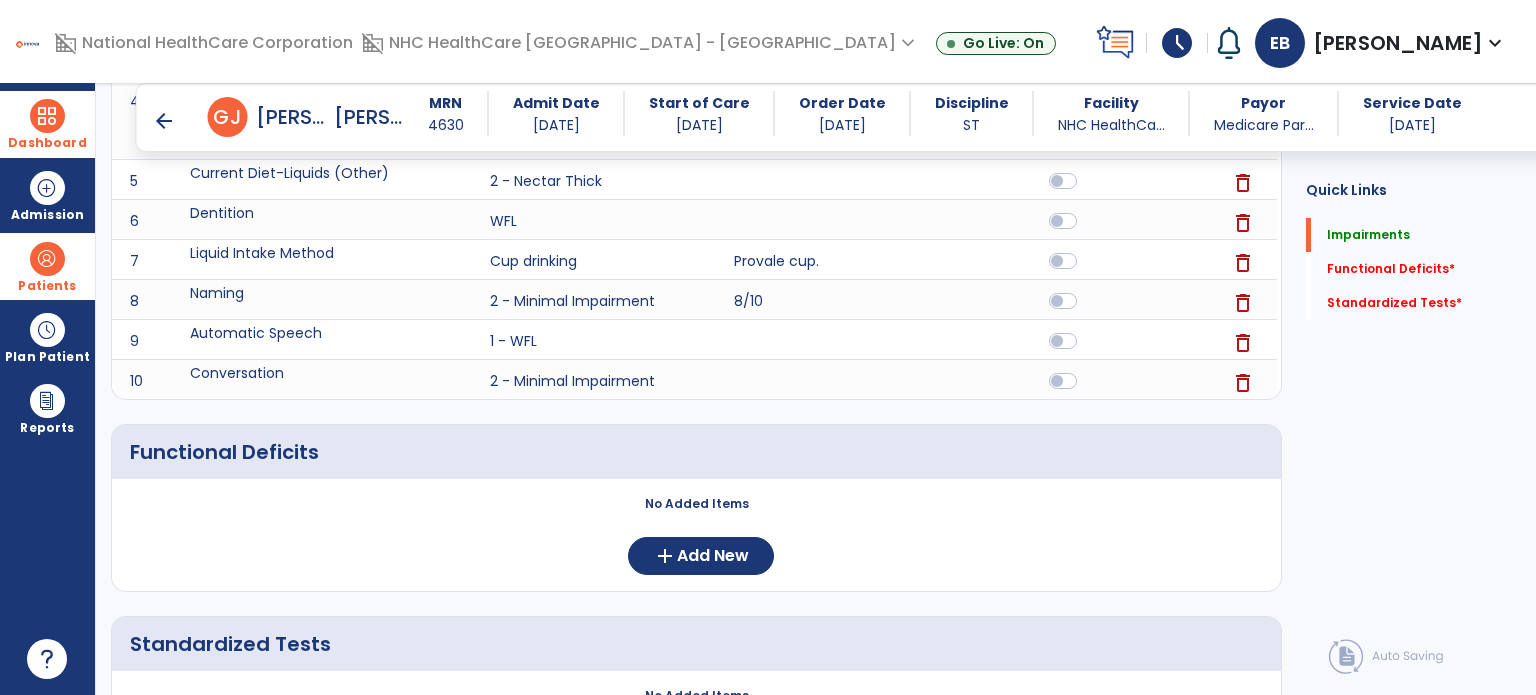 scroll, scrollTop: 574, scrollLeft: 0, axis: vertical 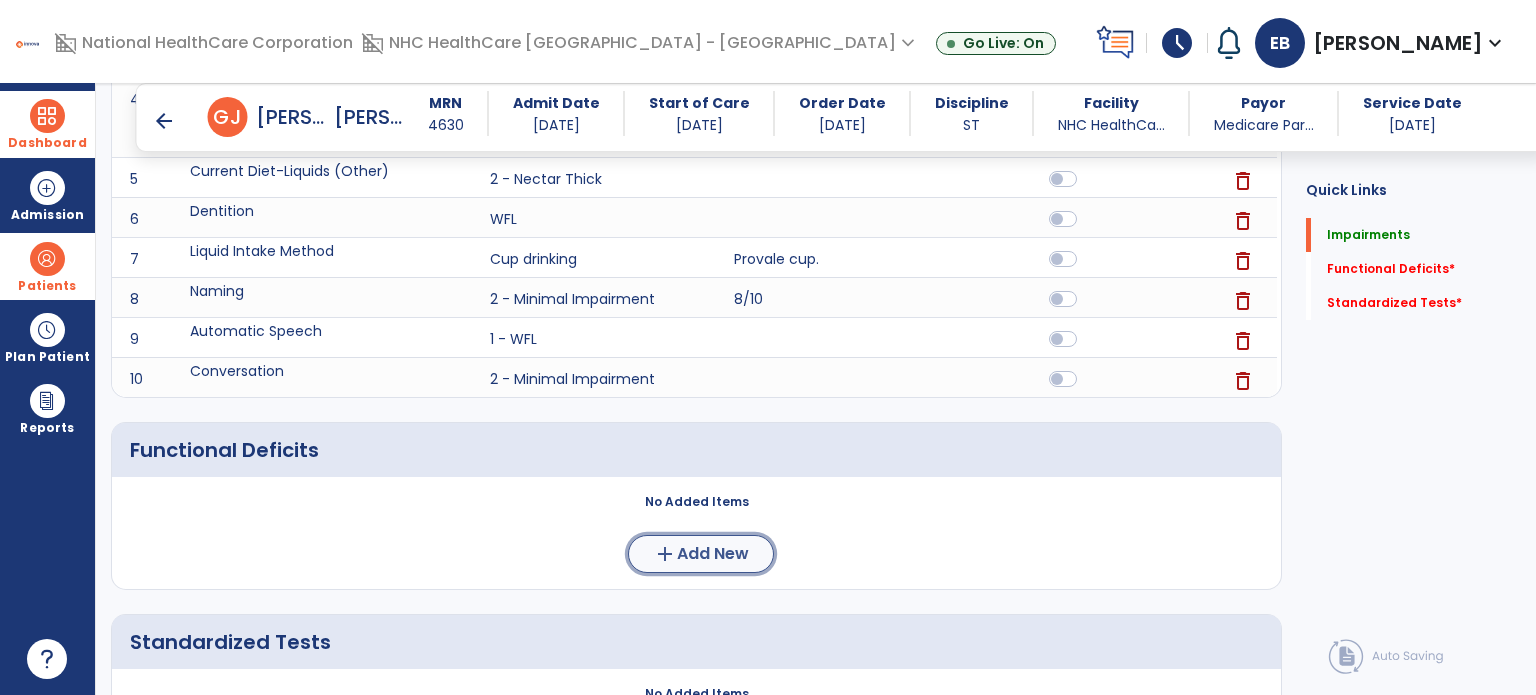 click on "add" 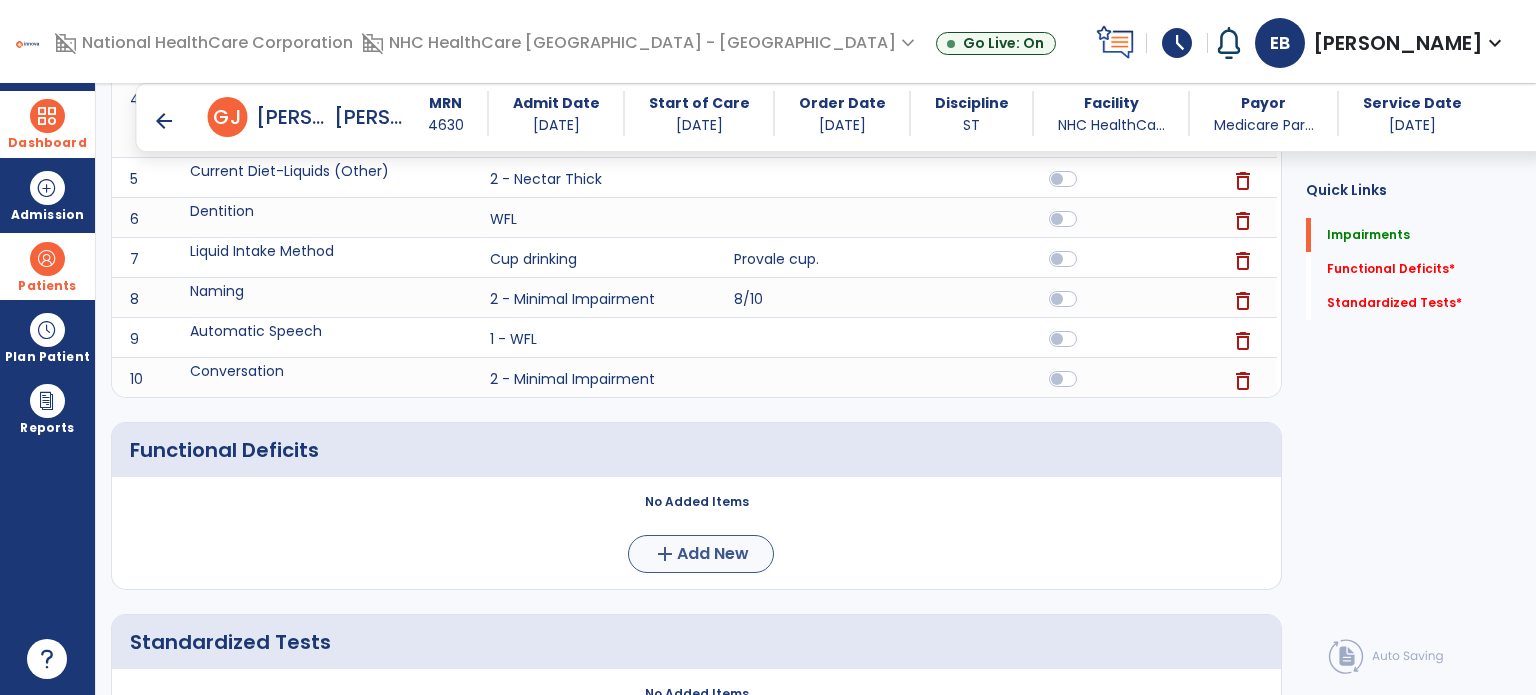 scroll, scrollTop: 0, scrollLeft: 0, axis: both 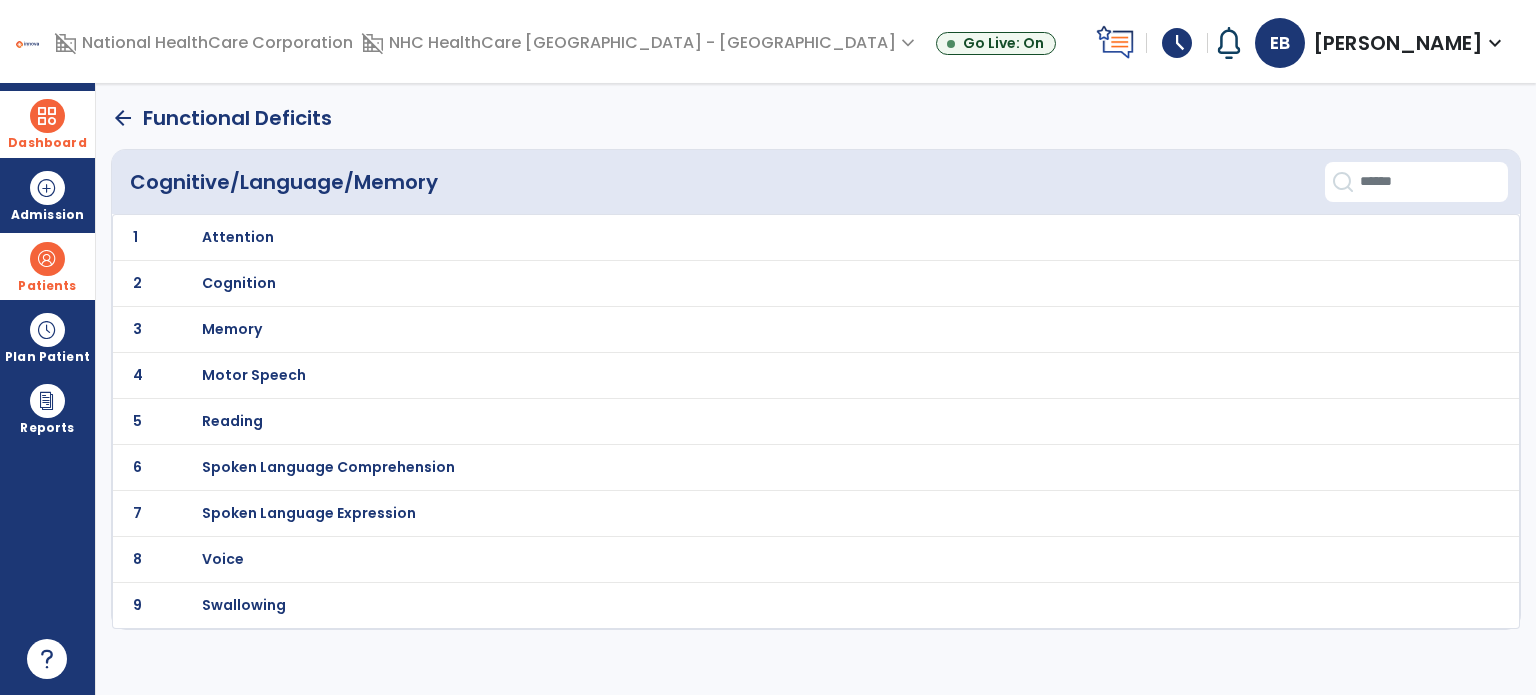click on "Motor Speech" at bounding box center (238, 237) 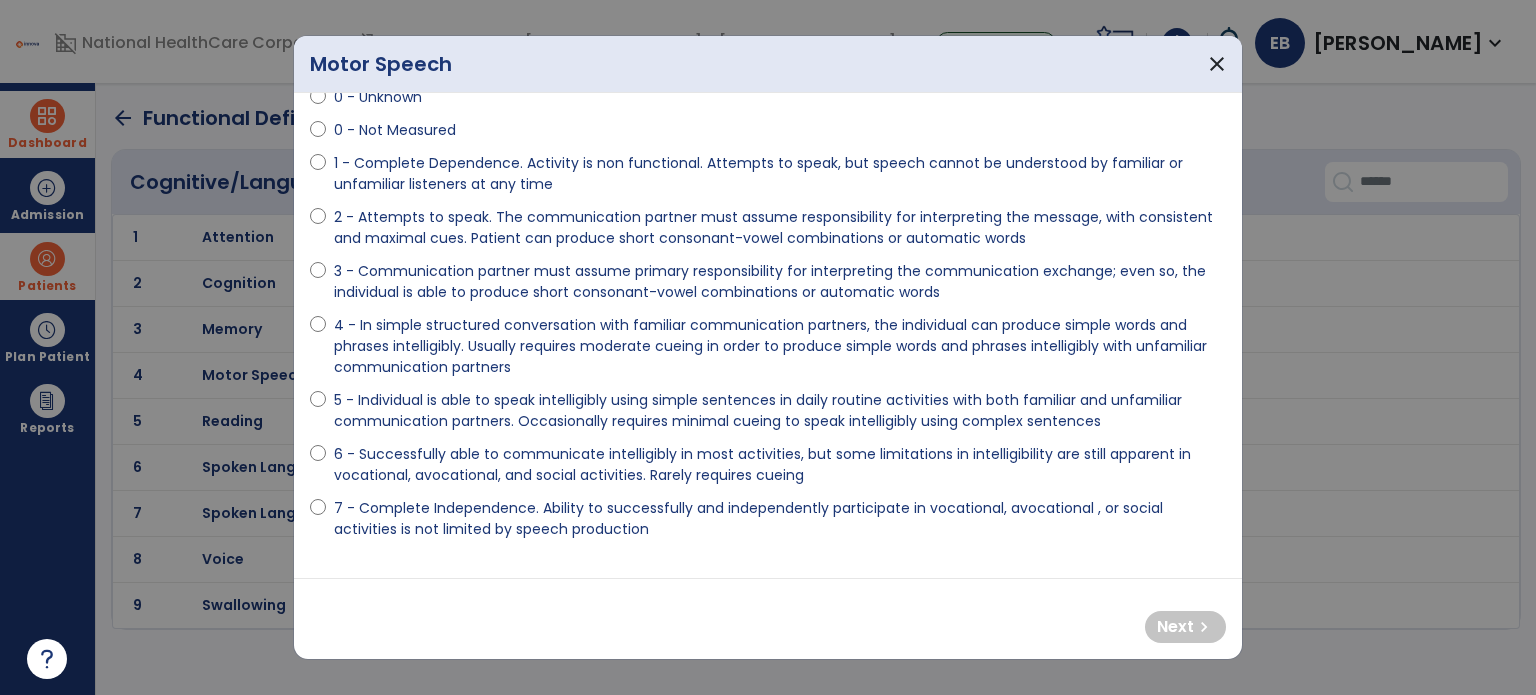 scroll, scrollTop: 86, scrollLeft: 0, axis: vertical 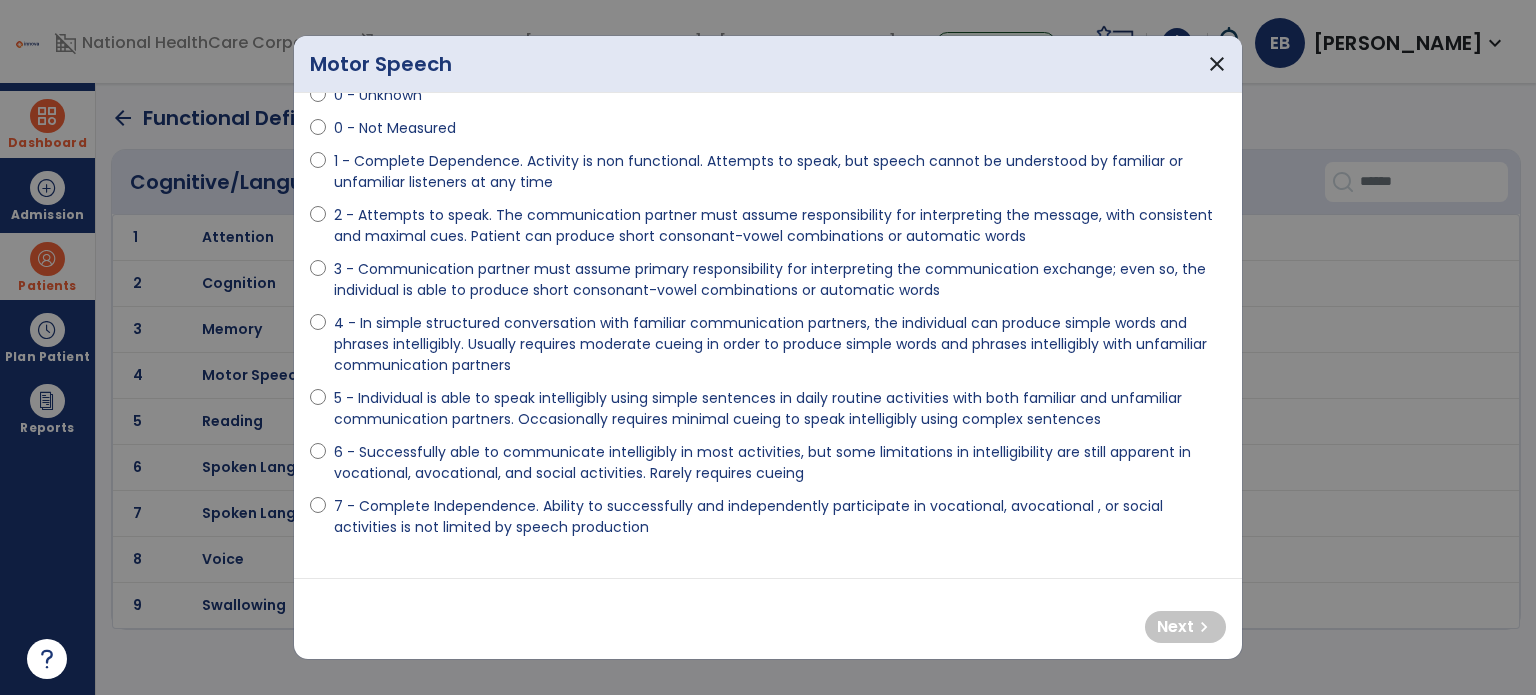 click on "5 - Individual is able to speak intelligibly using simple sentences in daily routine activities with both familiar and unfamiliar communication partners. Occasionally requires minimal cueing to speak intelligibly using complex sentences" at bounding box center (780, 409) 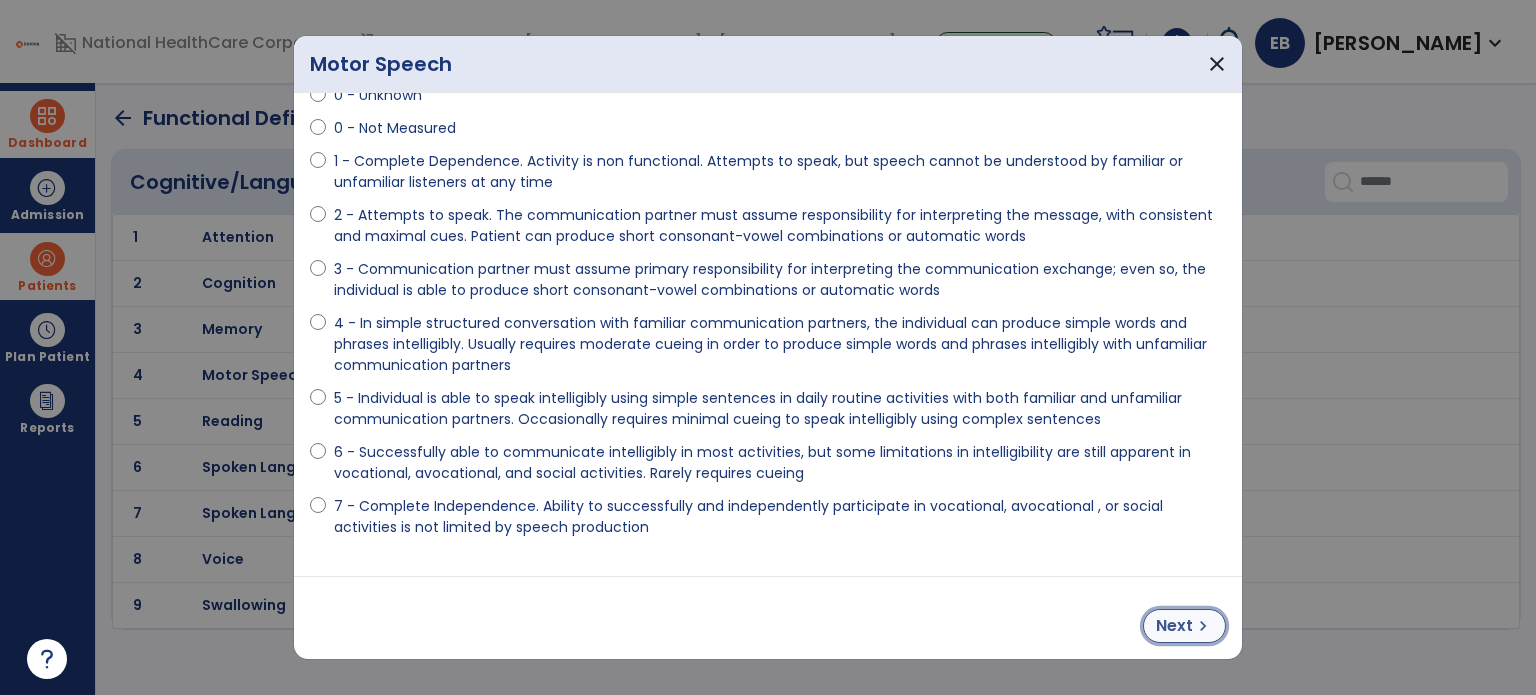 click on "Next" at bounding box center [1174, 626] 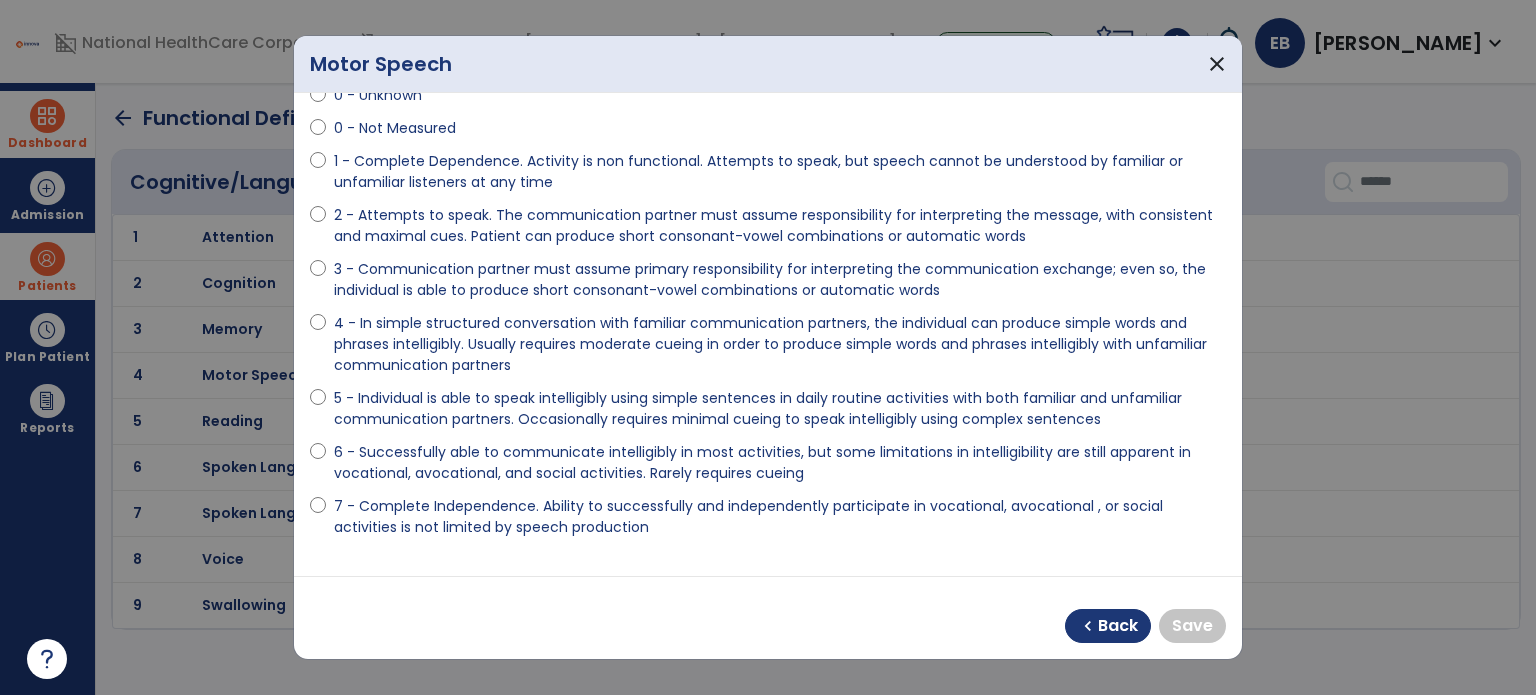click on "4 - In simple structured conversation with familiar communication partners, the individual can produce simple words and phrases intelligibly. Usually requires moderate cueing in order to produce simple words and phrases intelligibly with unfamiliar communication partners" at bounding box center (780, 344) 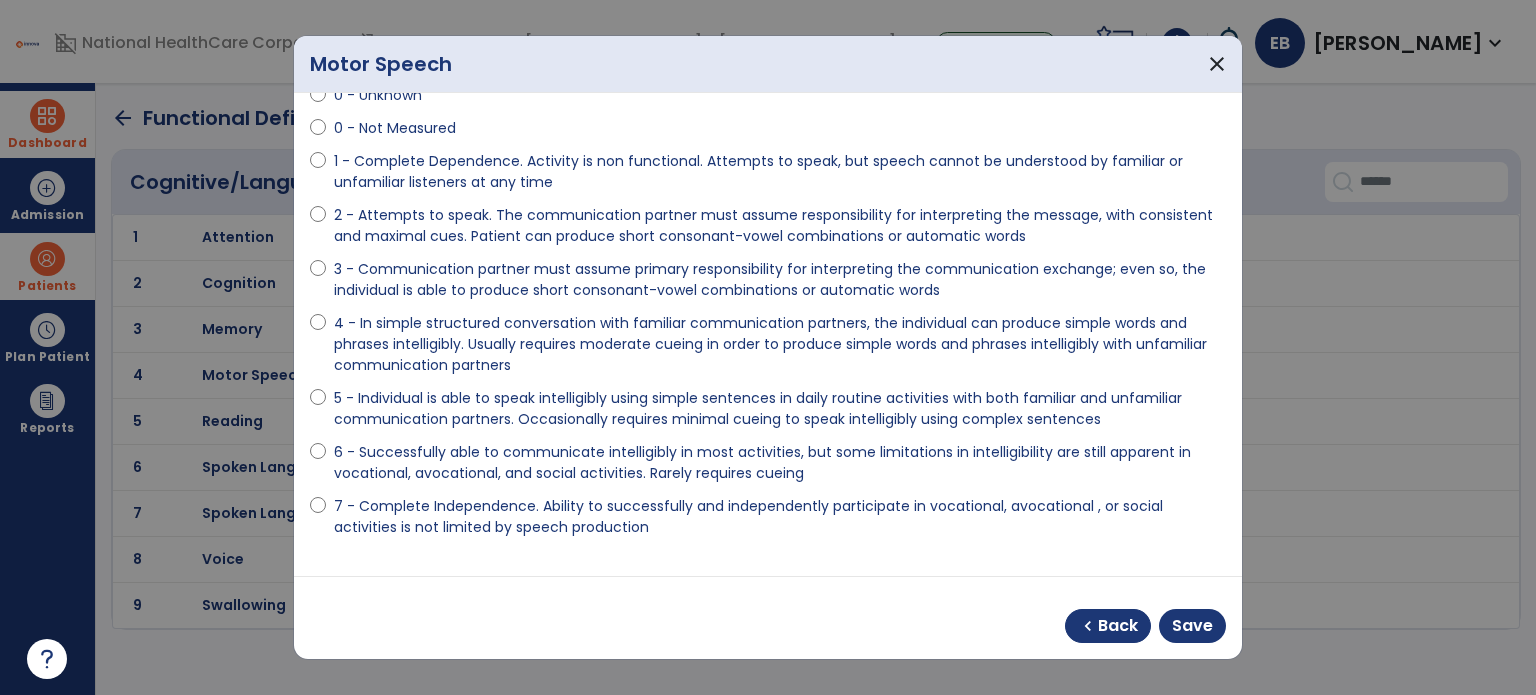 click on "7 - Complete Independence. Ability to successfully and independently participate in vocational, avocational , or social activities is not limited by speech production" at bounding box center (780, 517) 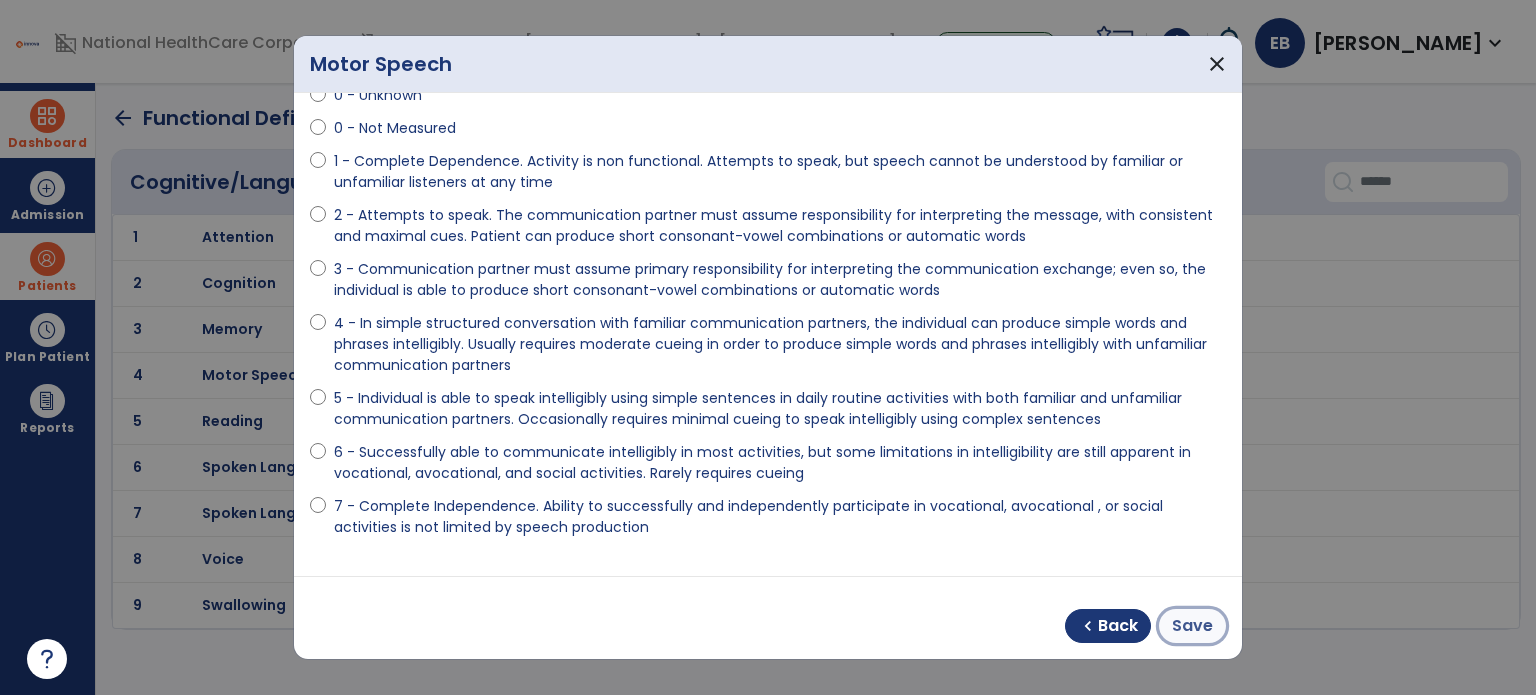 click on "Save" at bounding box center [1192, 626] 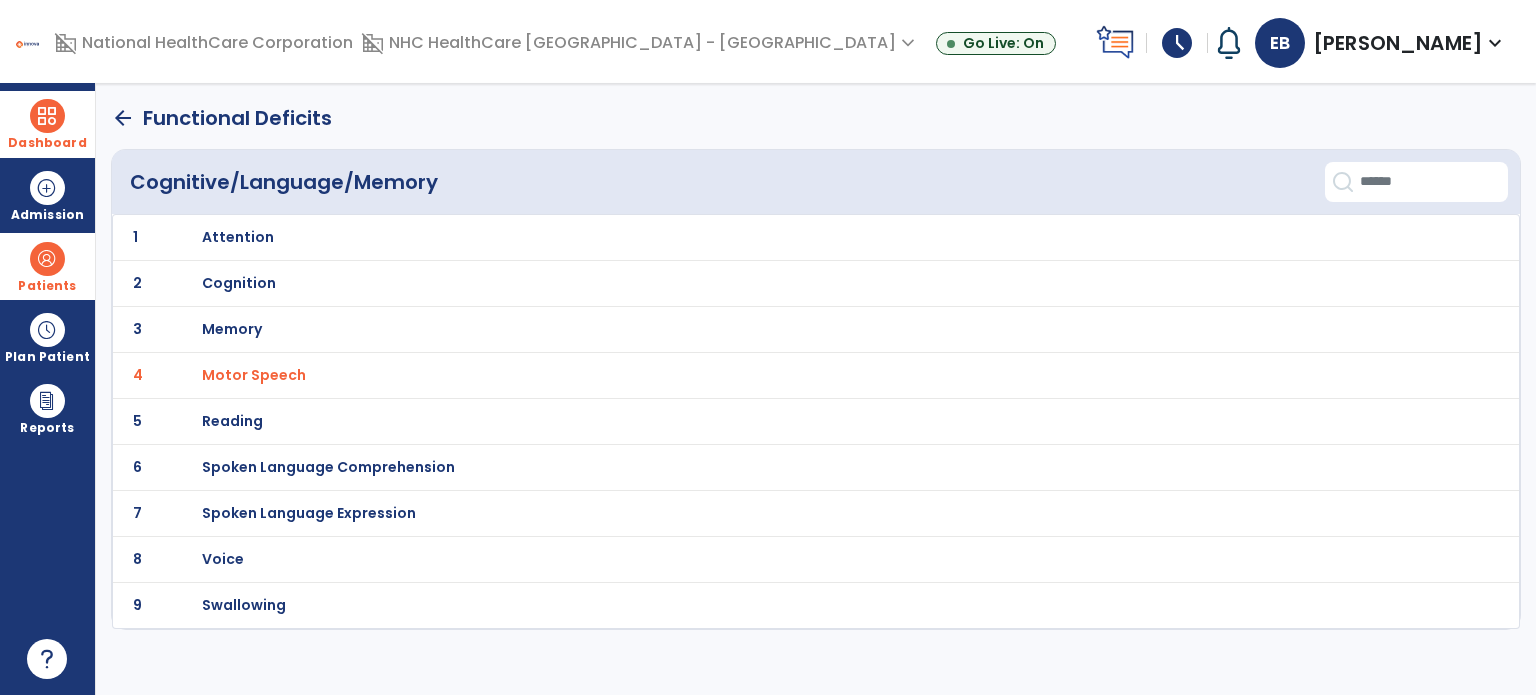 click on "Swallowing" at bounding box center (238, 237) 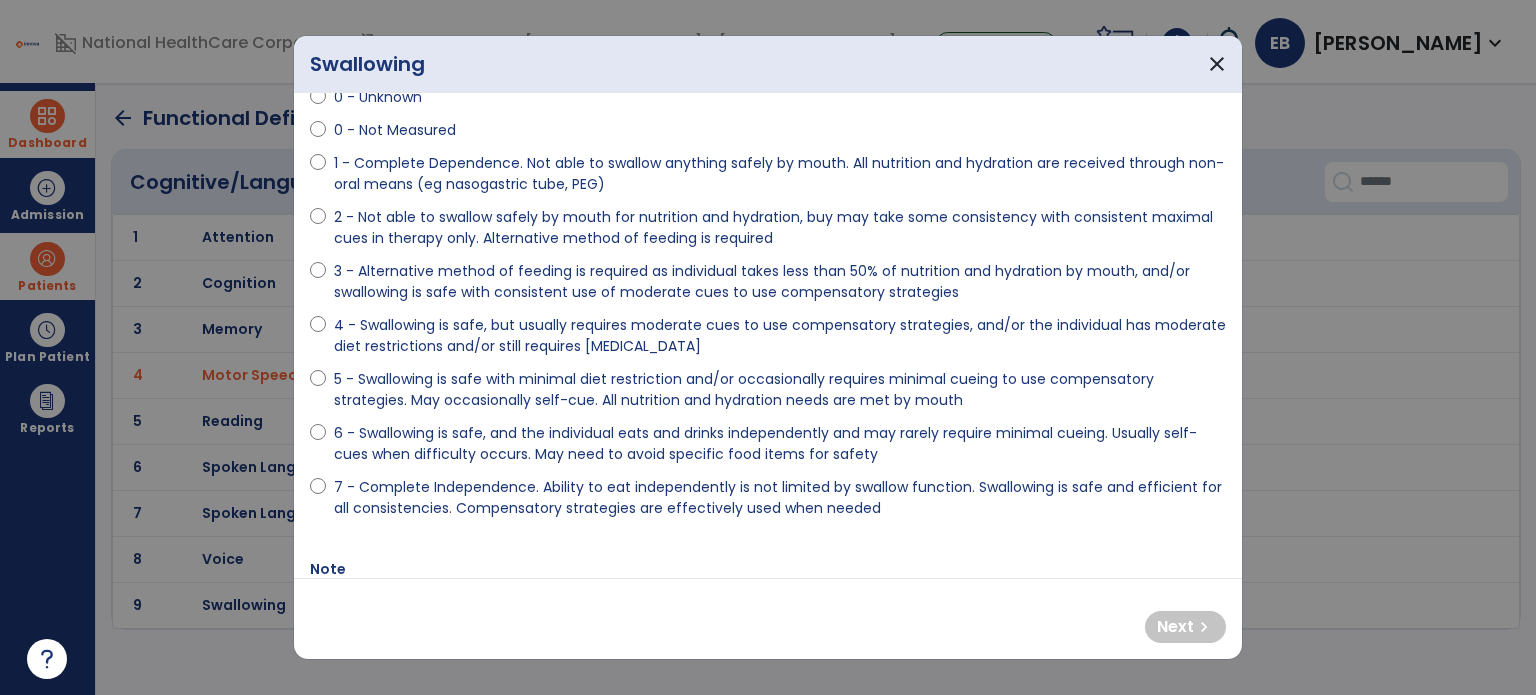 scroll, scrollTop: 86, scrollLeft: 0, axis: vertical 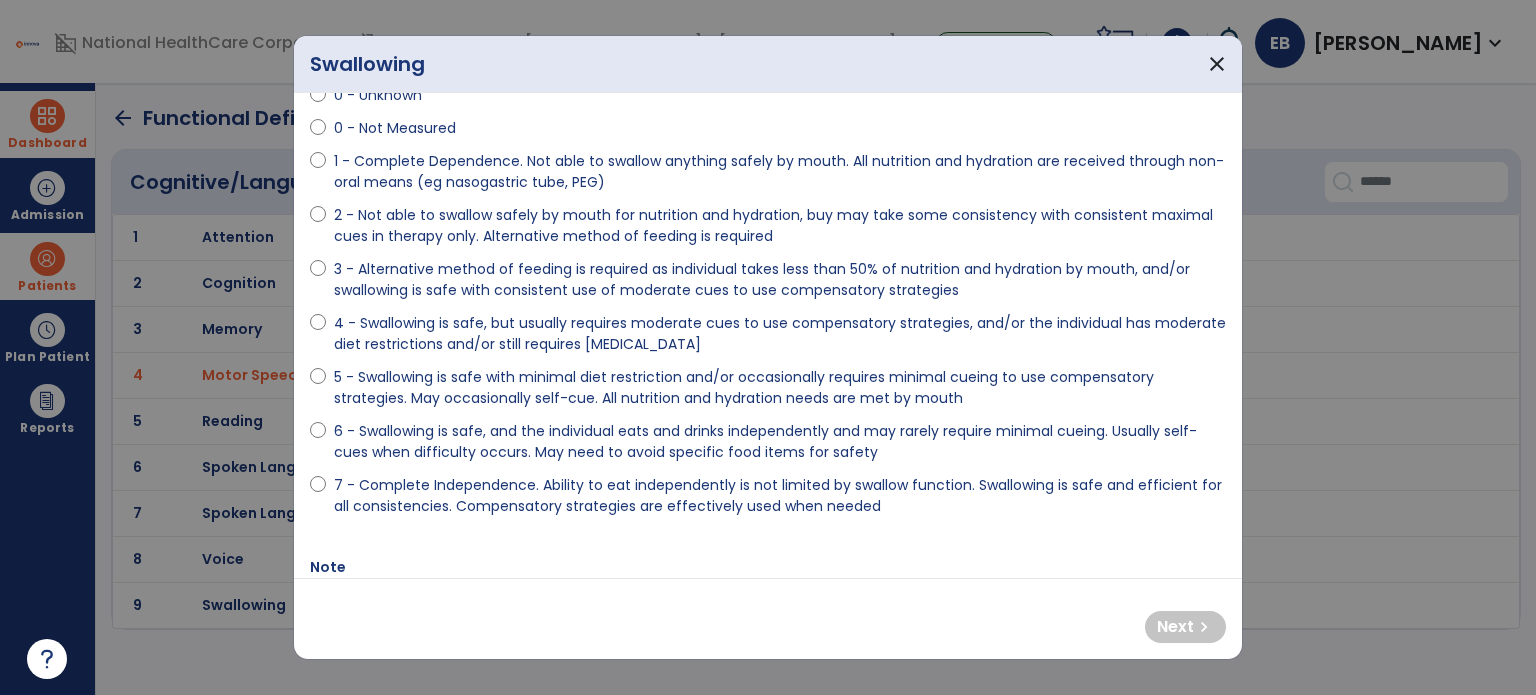 click on "4 - Swallowing is safe, but usually requires moderate cues to use compensatory strategies, and/or the individual has moderate diet restrictions and/or still requires [MEDICAL_DATA]" at bounding box center [780, 334] 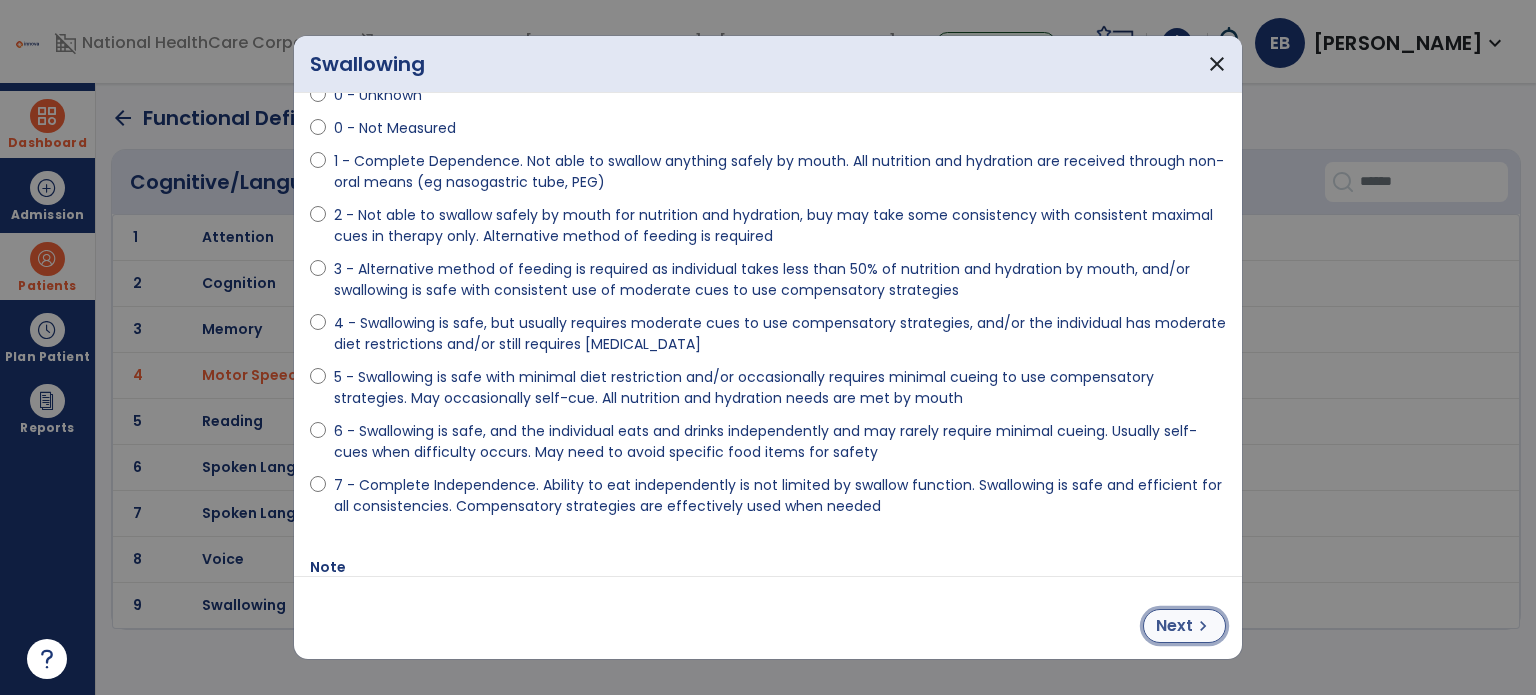 click on "chevron_right" at bounding box center [1203, 626] 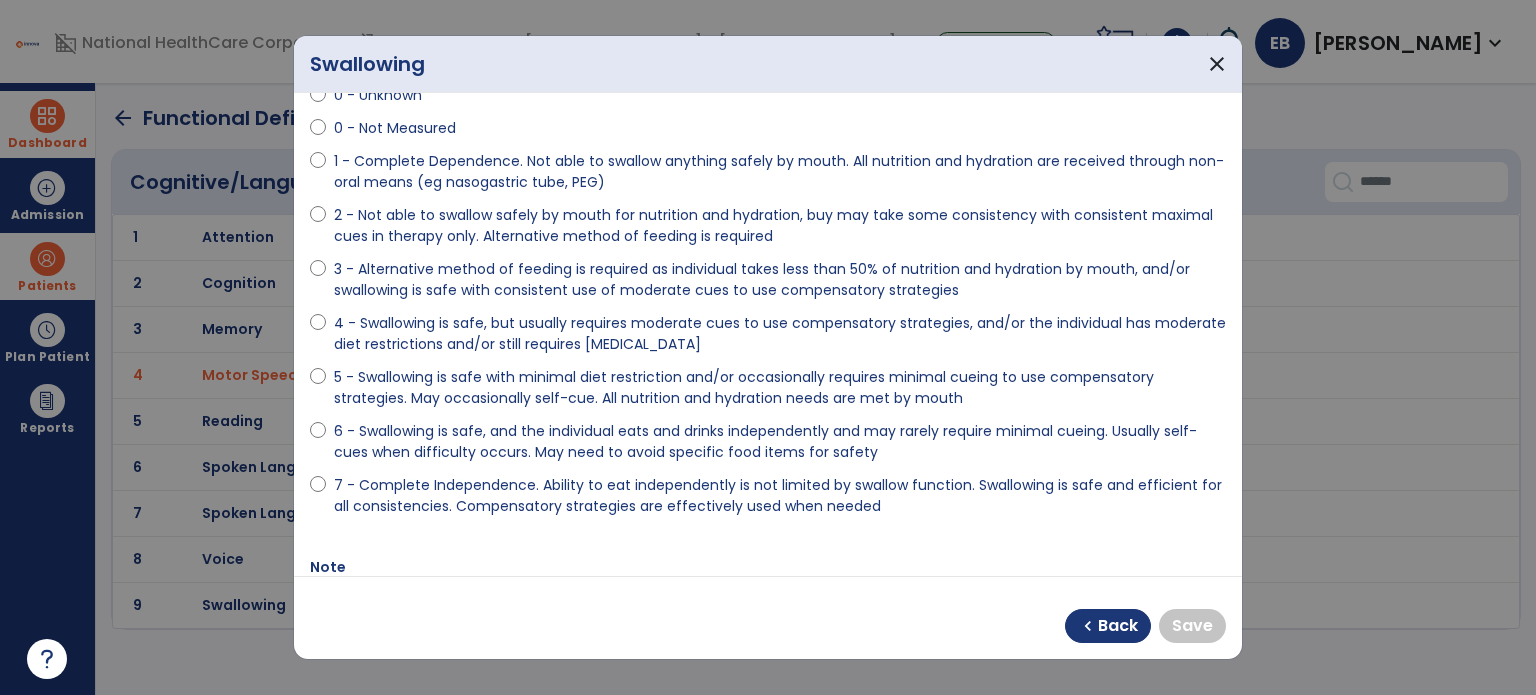 click on "7 - Complete Independence. Ability to eat independently is not limited by swallow function. Swallowing is safe and efficient for all consistencies. Compensatory strategies are effectively used when needed" at bounding box center (780, 496) 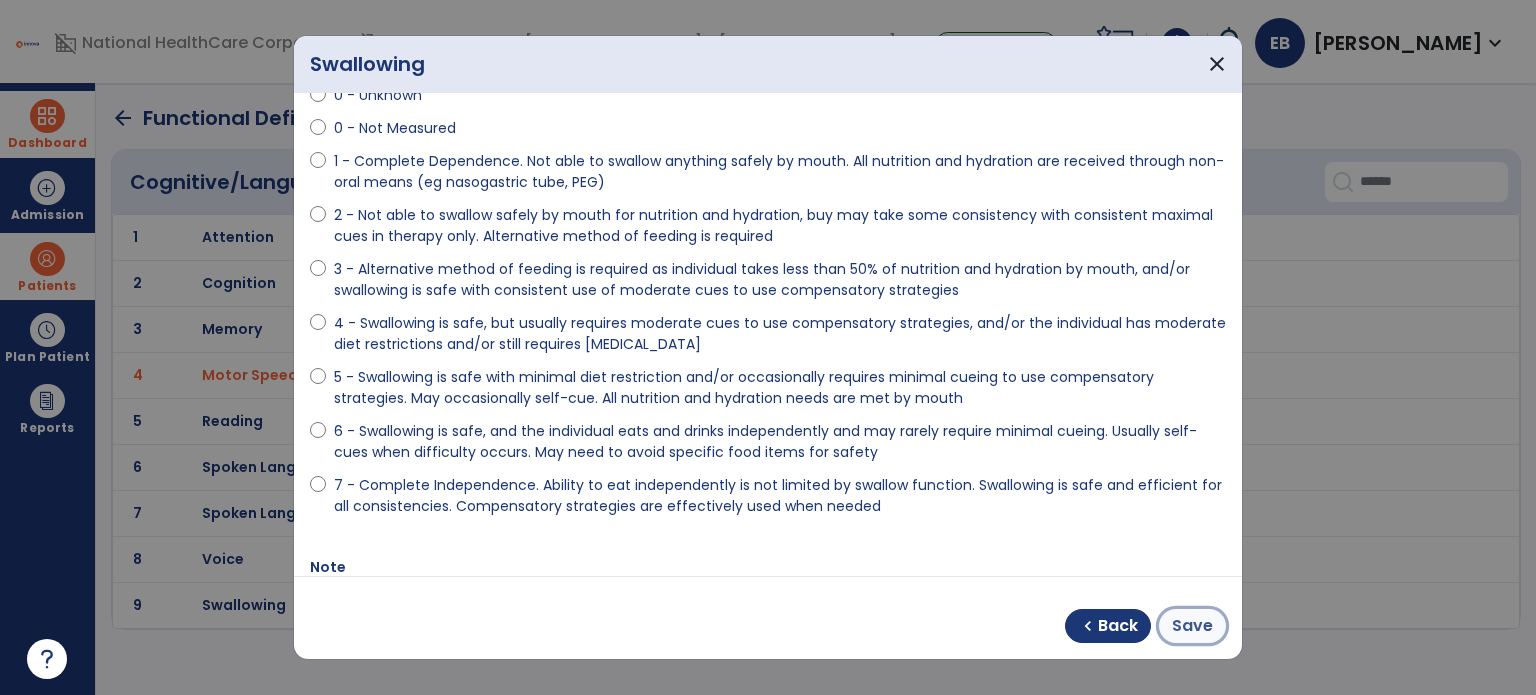 click on "Save" at bounding box center [1192, 626] 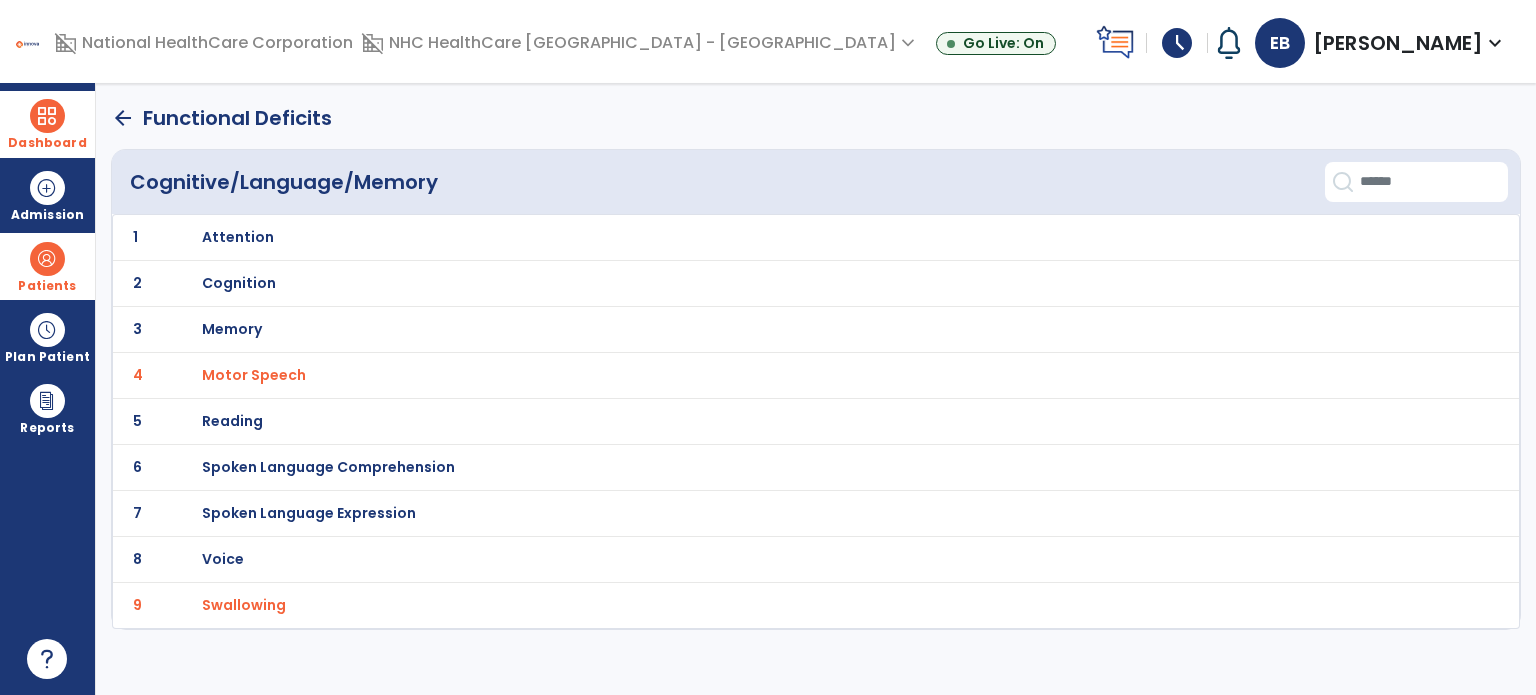 click on "Spoken Language Expression" at bounding box center (238, 237) 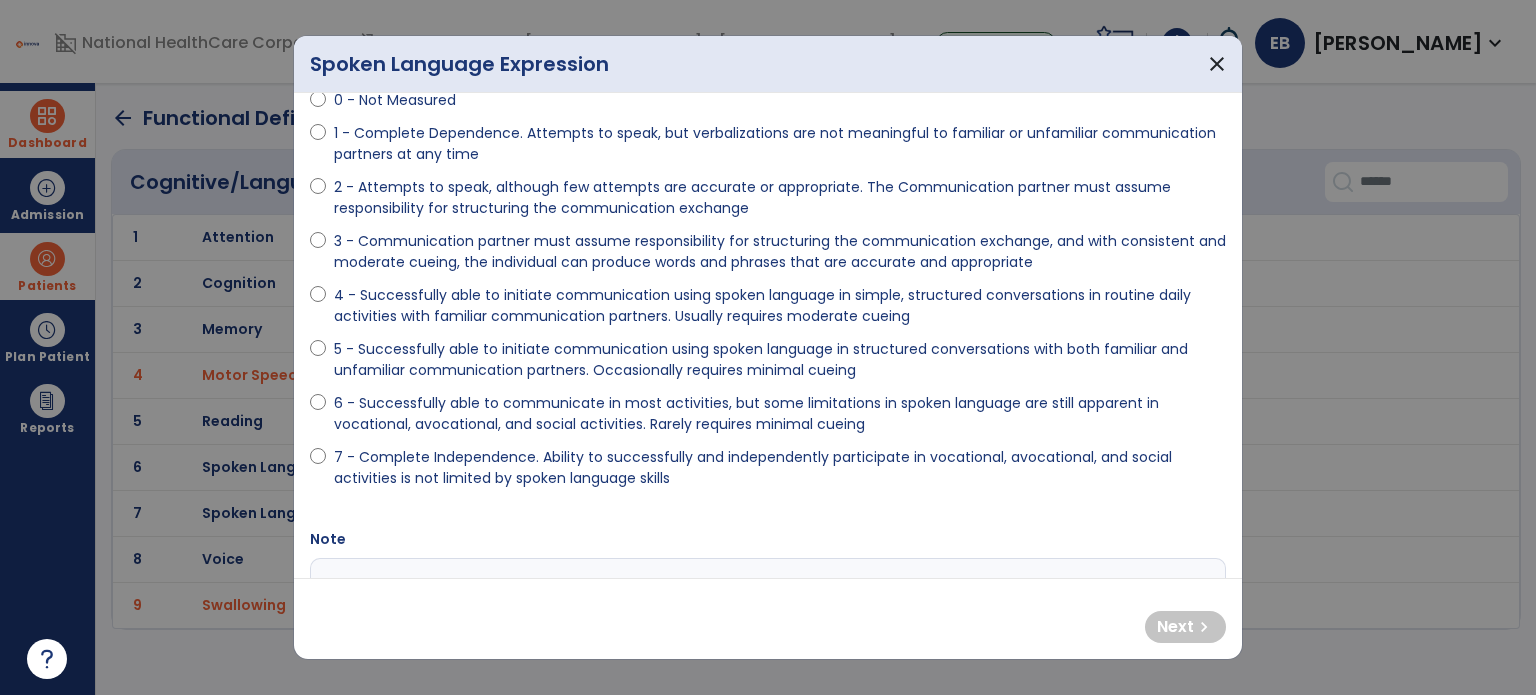 scroll, scrollTop: 116, scrollLeft: 0, axis: vertical 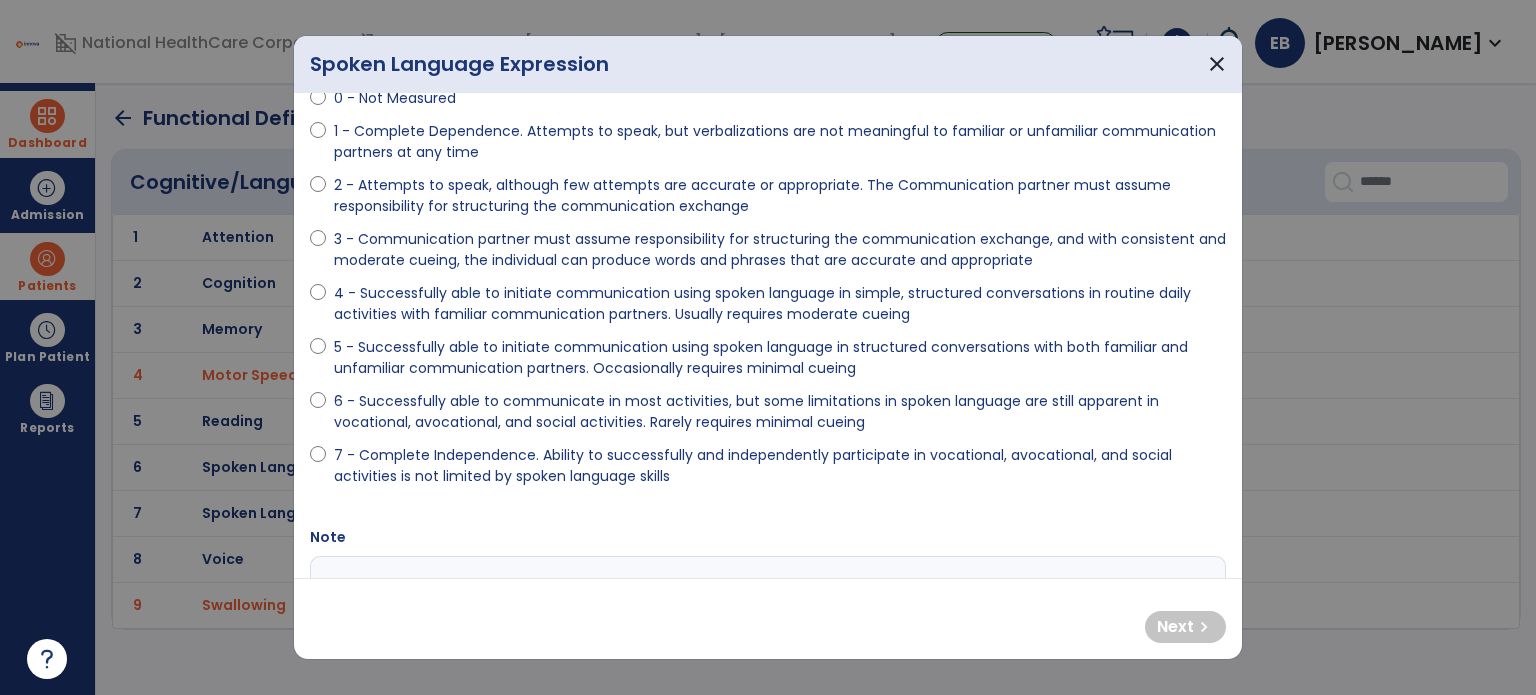 click on "5 - Successfully able to initiate communication using spoken language in structured conversations with both familiar and unfamiliar communication partners. Occasionally requires minimal cueing" at bounding box center (780, 358) 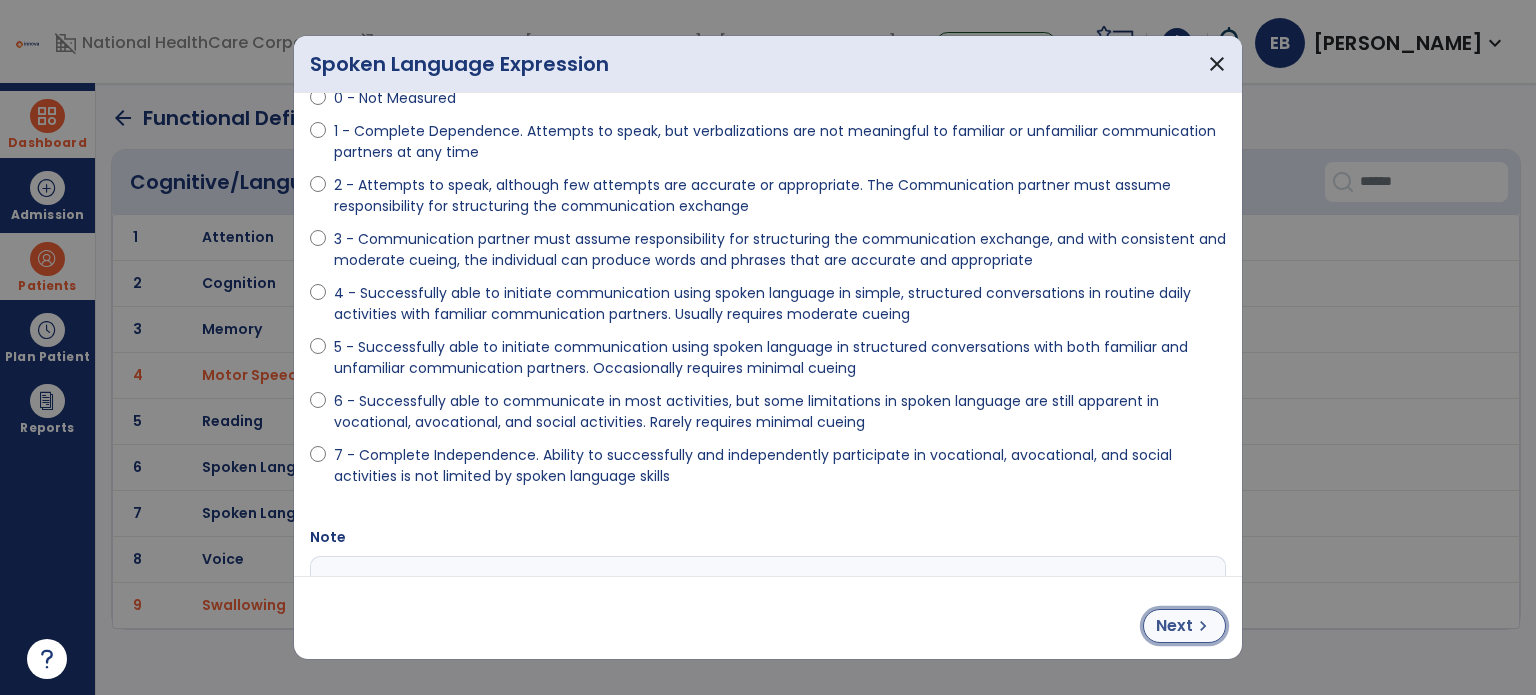 click on "Next" at bounding box center (1174, 626) 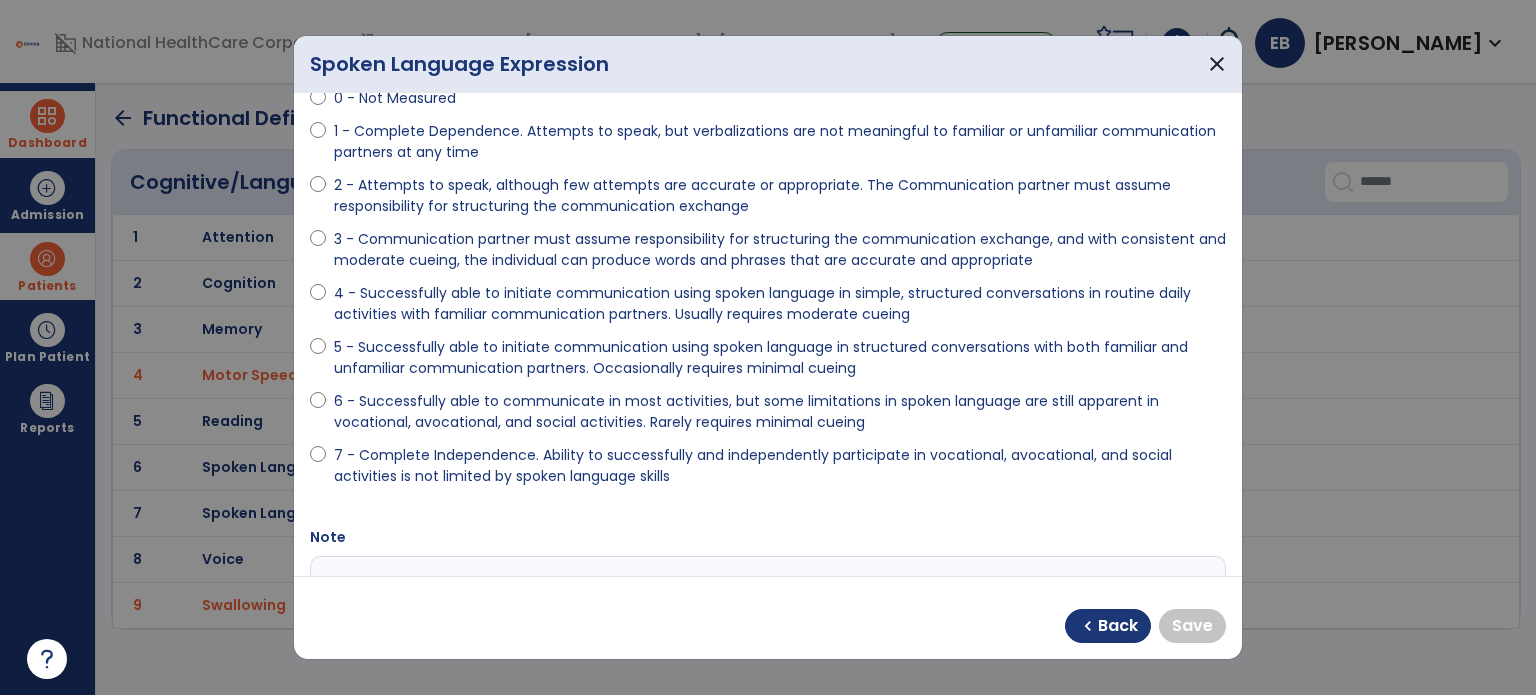 click on "7 - Complete Independence. Ability to successfully and independently participate in vocational, avocational, and social activities is not limited by spoken language skills" at bounding box center (780, 466) 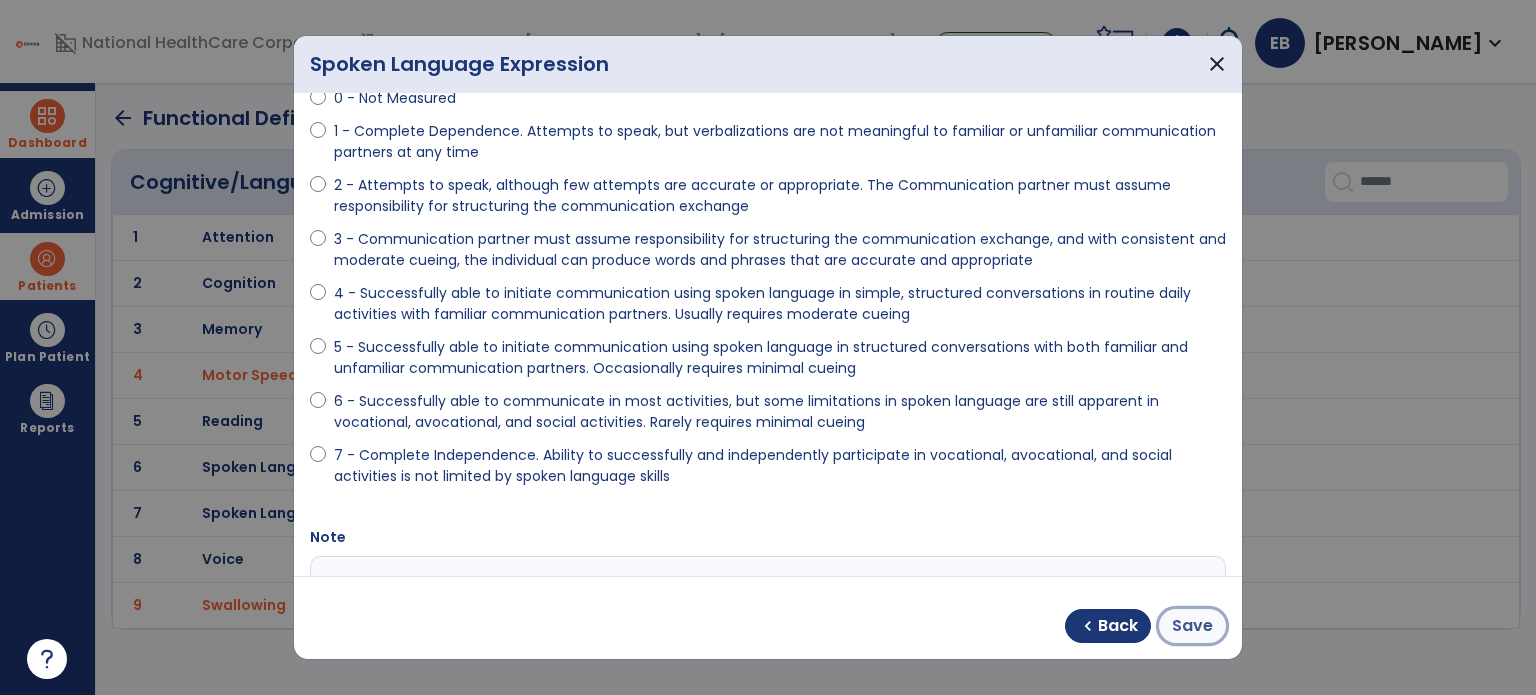 click on "Save" at bounding box center (1192, 626) 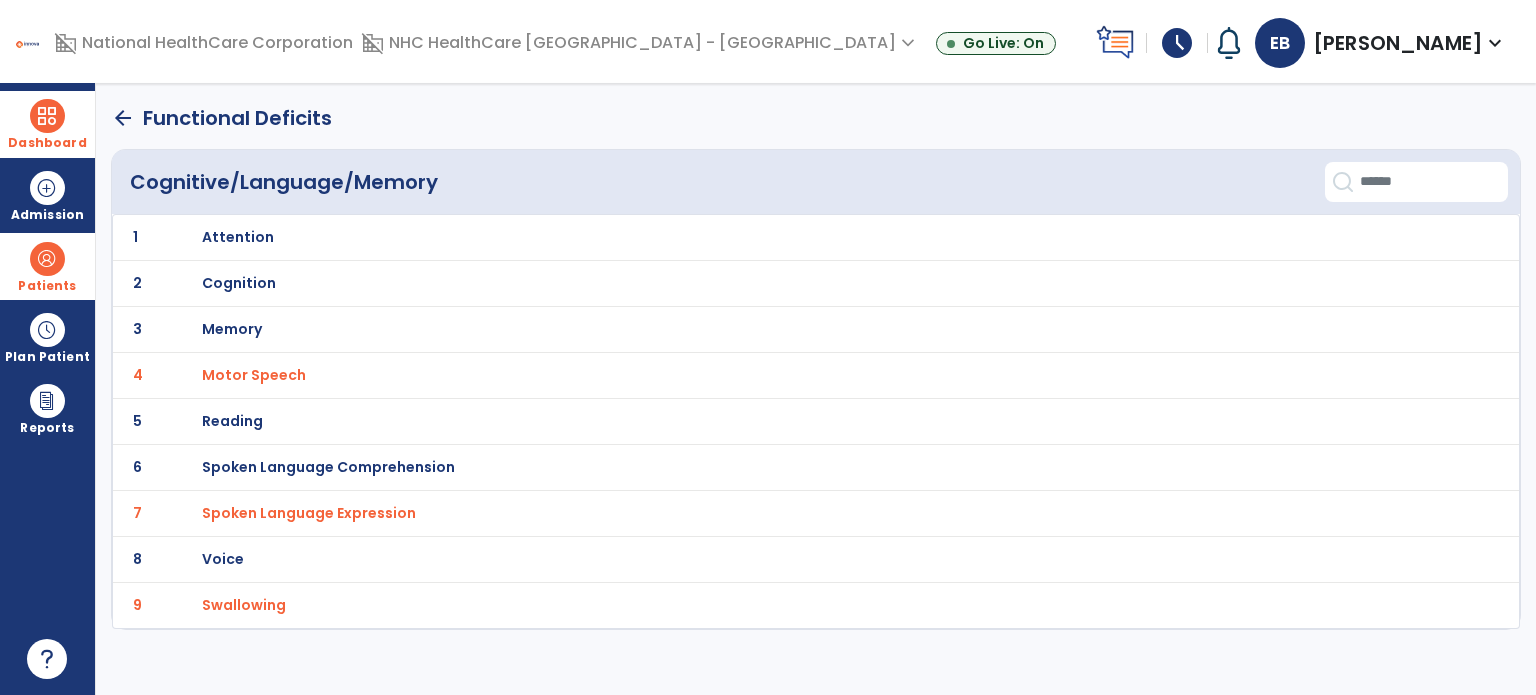 click on "arrow_back" 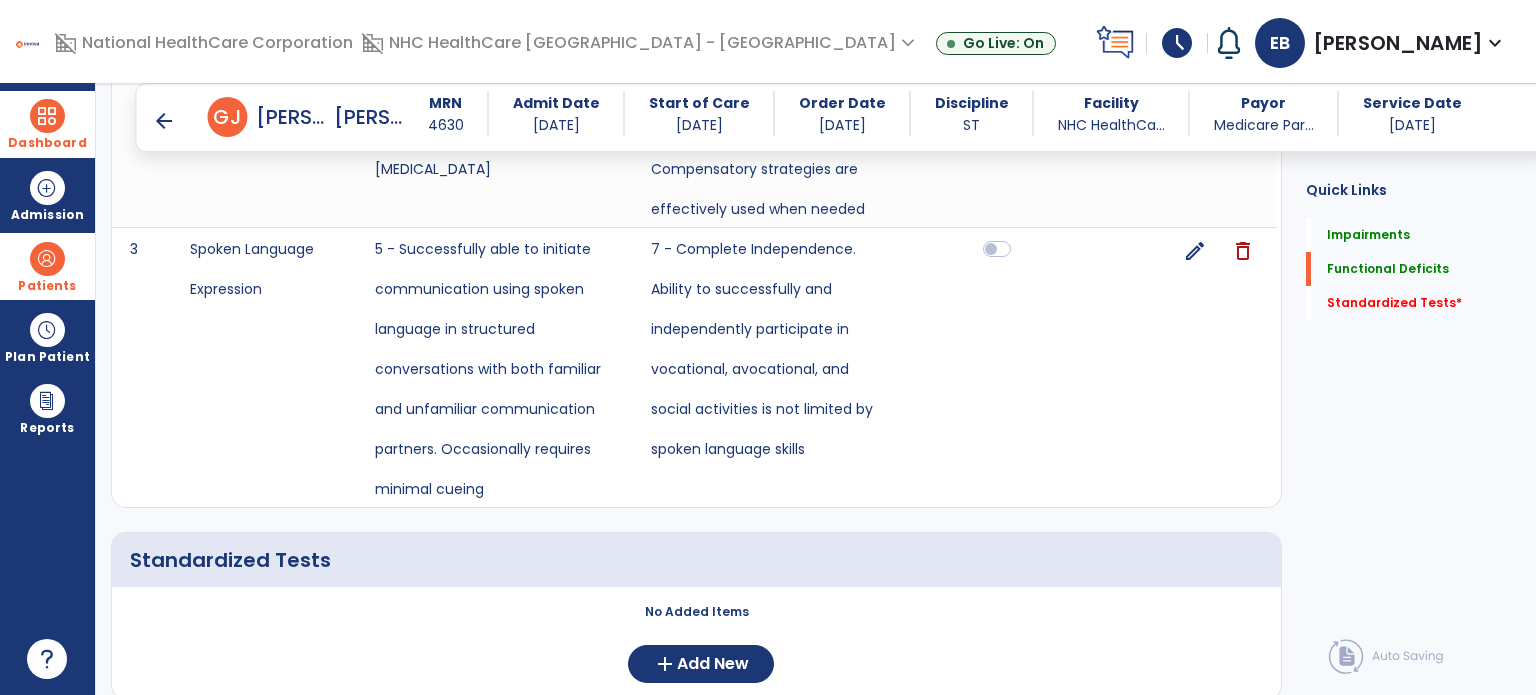 scroll, scrollTop: 1556, scrollLeft: 0, axis: vertical 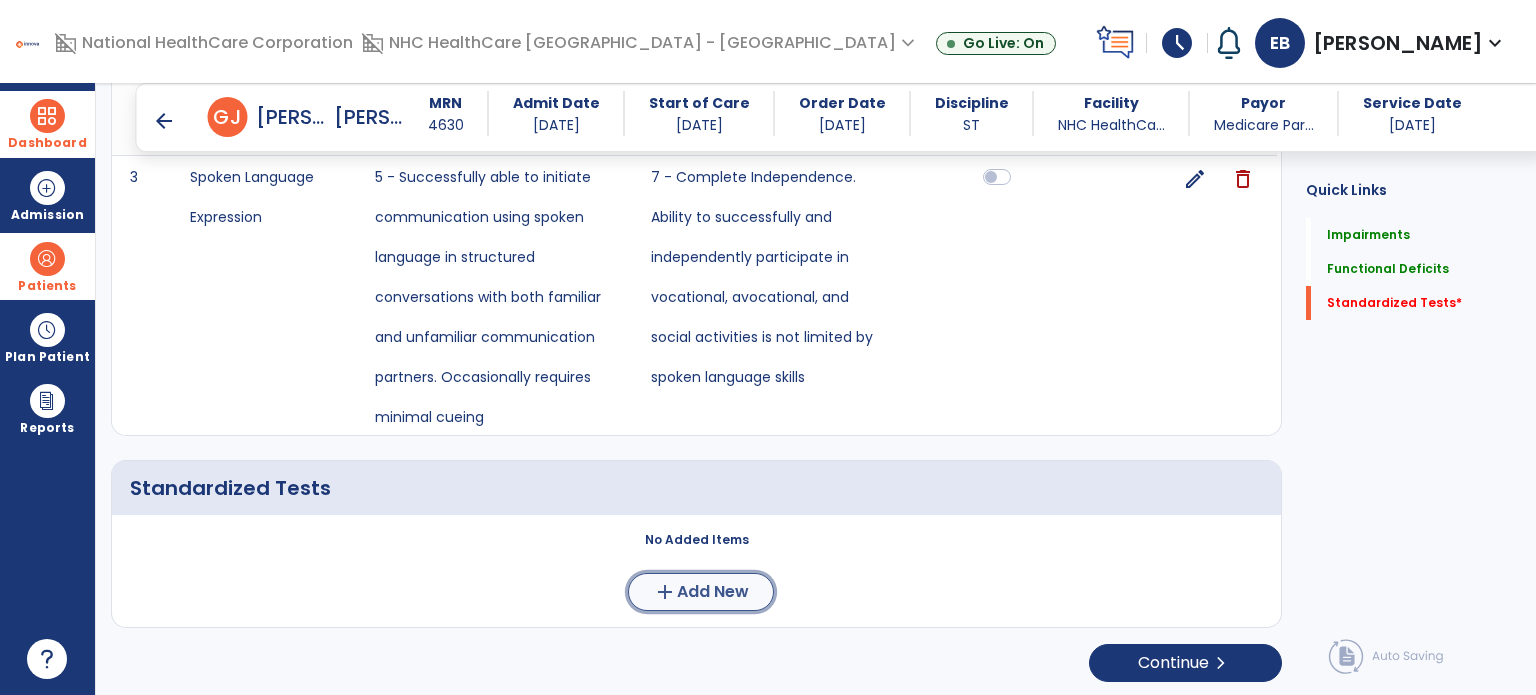 click on "Add New" 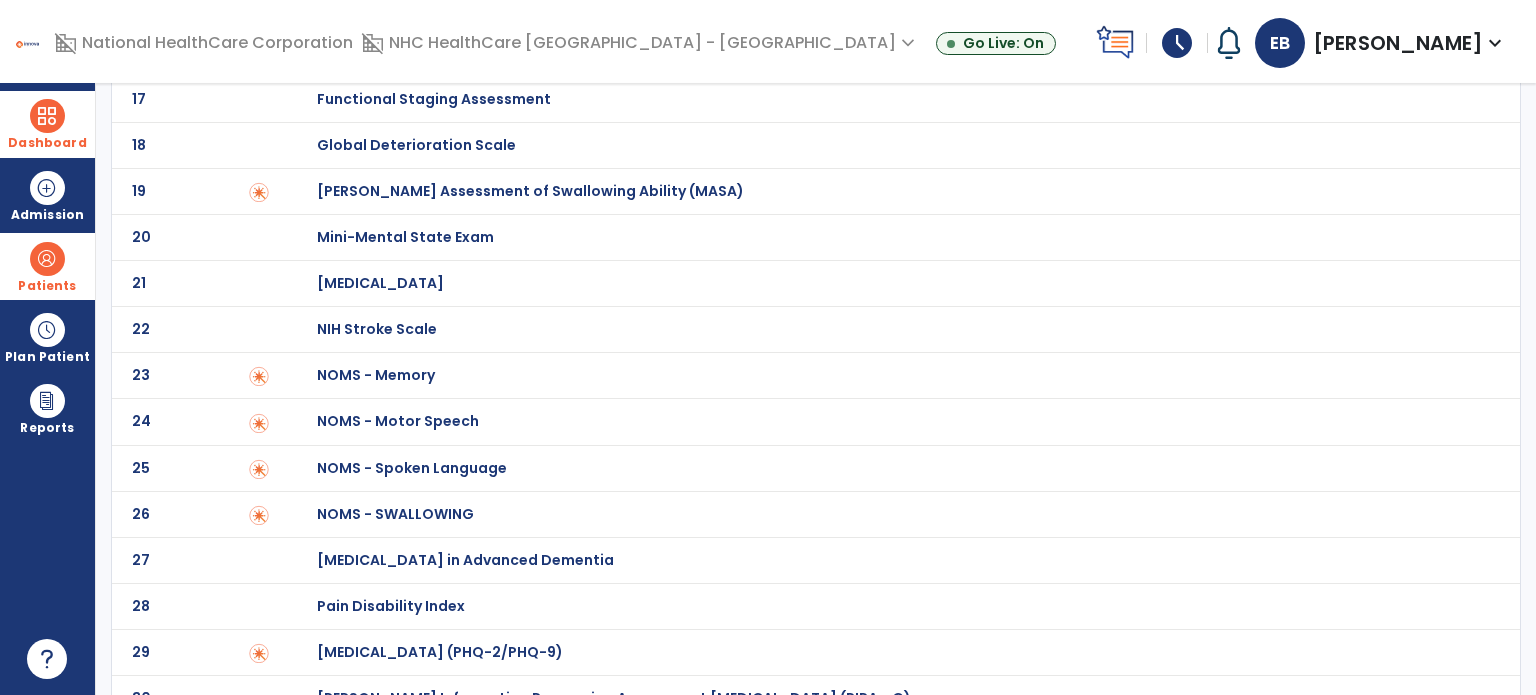 scroll, scrollTop: 837, scrollLeft: 0, axis: vertical 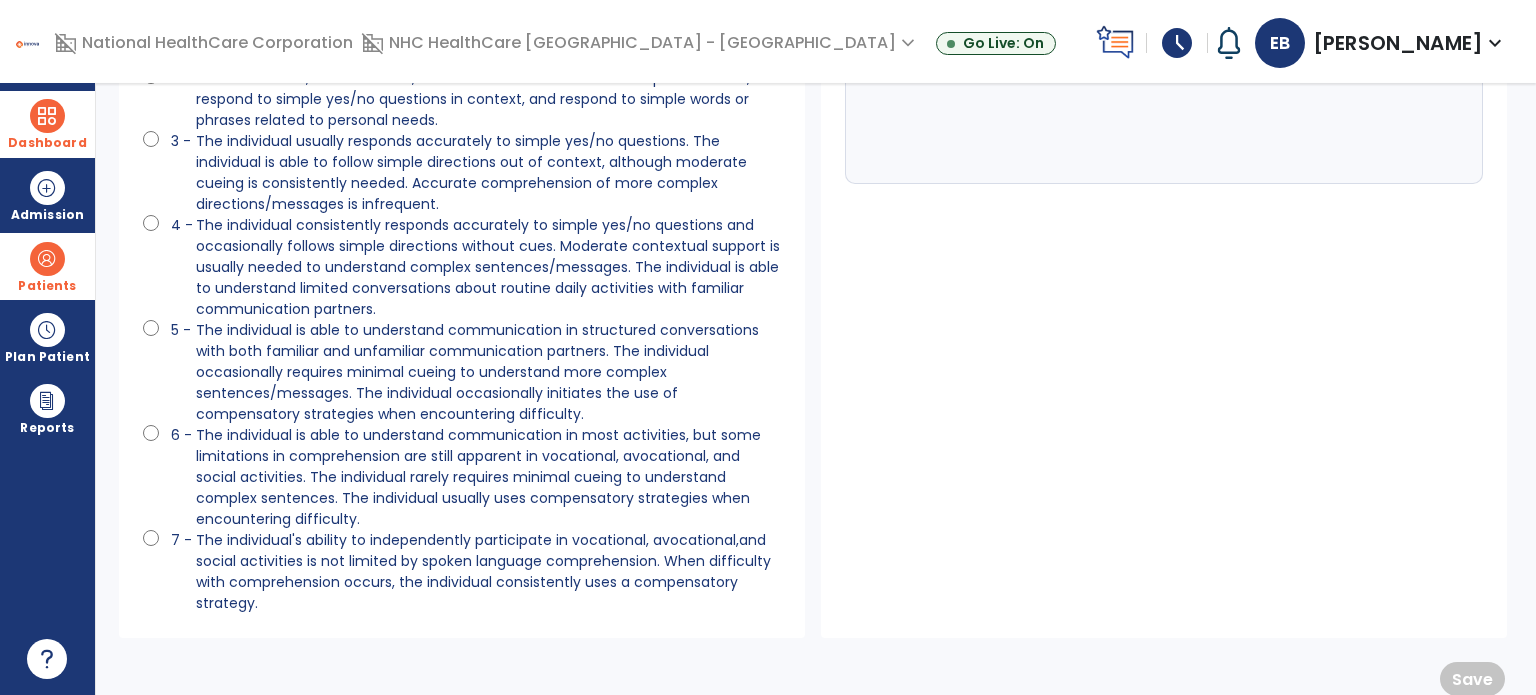 click on "The individual is able to understand communication in most activities, but some limitations in comprehension are still apparent in vocational, avocational, and social activities. The individual rarely requires minimal cueing to understand complex sentences. The individual usually uses compensatory strategies when encountering difficulty." 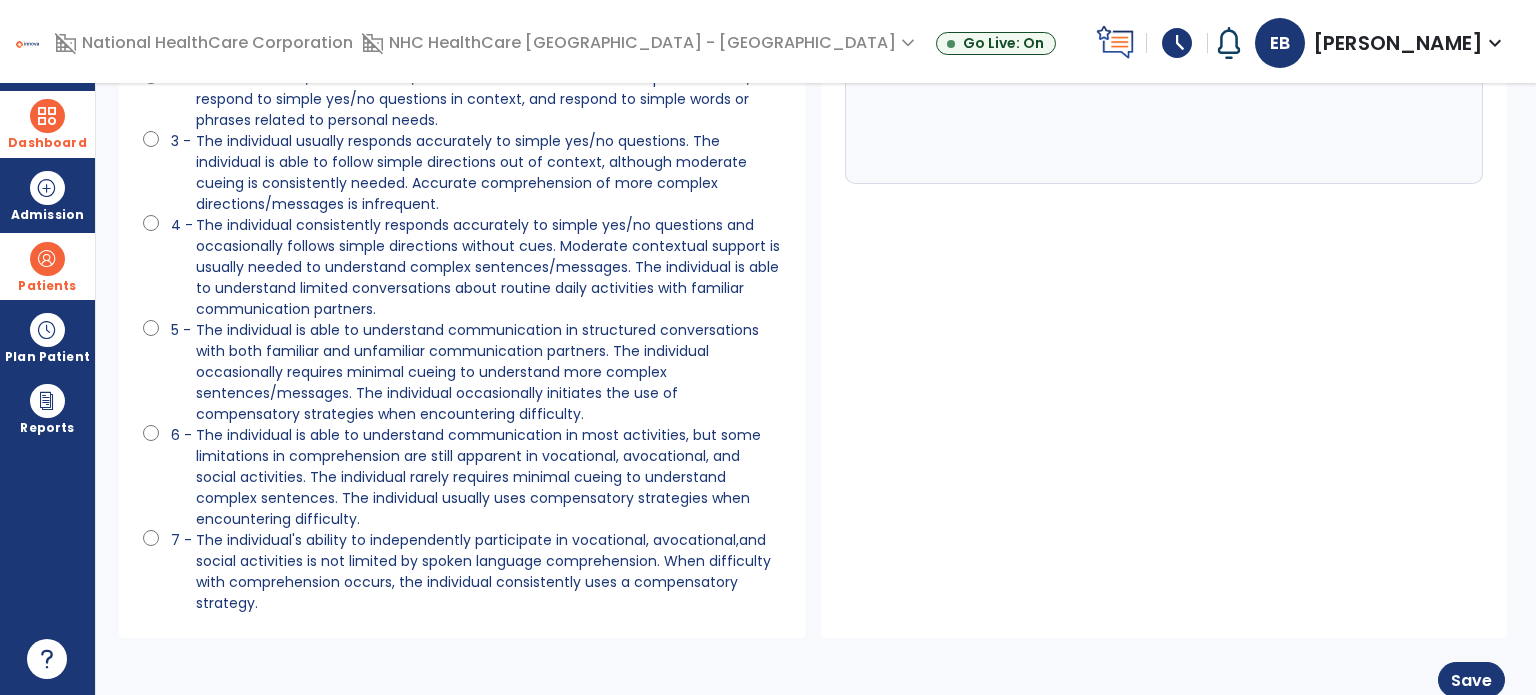 click on "The individual is able to understand communication in structured conversations with both familiar and unfamiliar communication partners. The individual occasionally requires minimal cueing to understand more complex sentences/messages. The individual occasionally initiates the use of compensatory strategies when encountering difficulty." 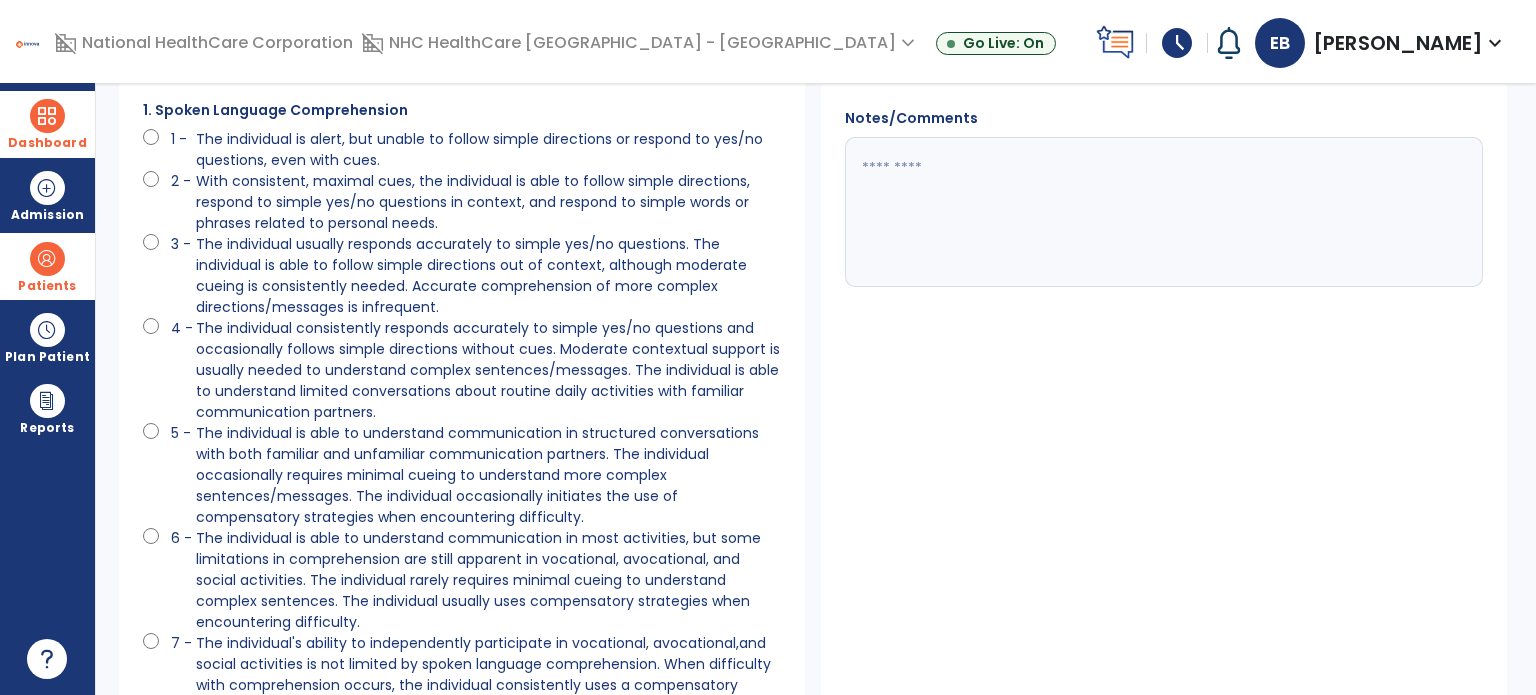 scroll, scrollTop: 209, scrollLeft: 0, axis: vertical 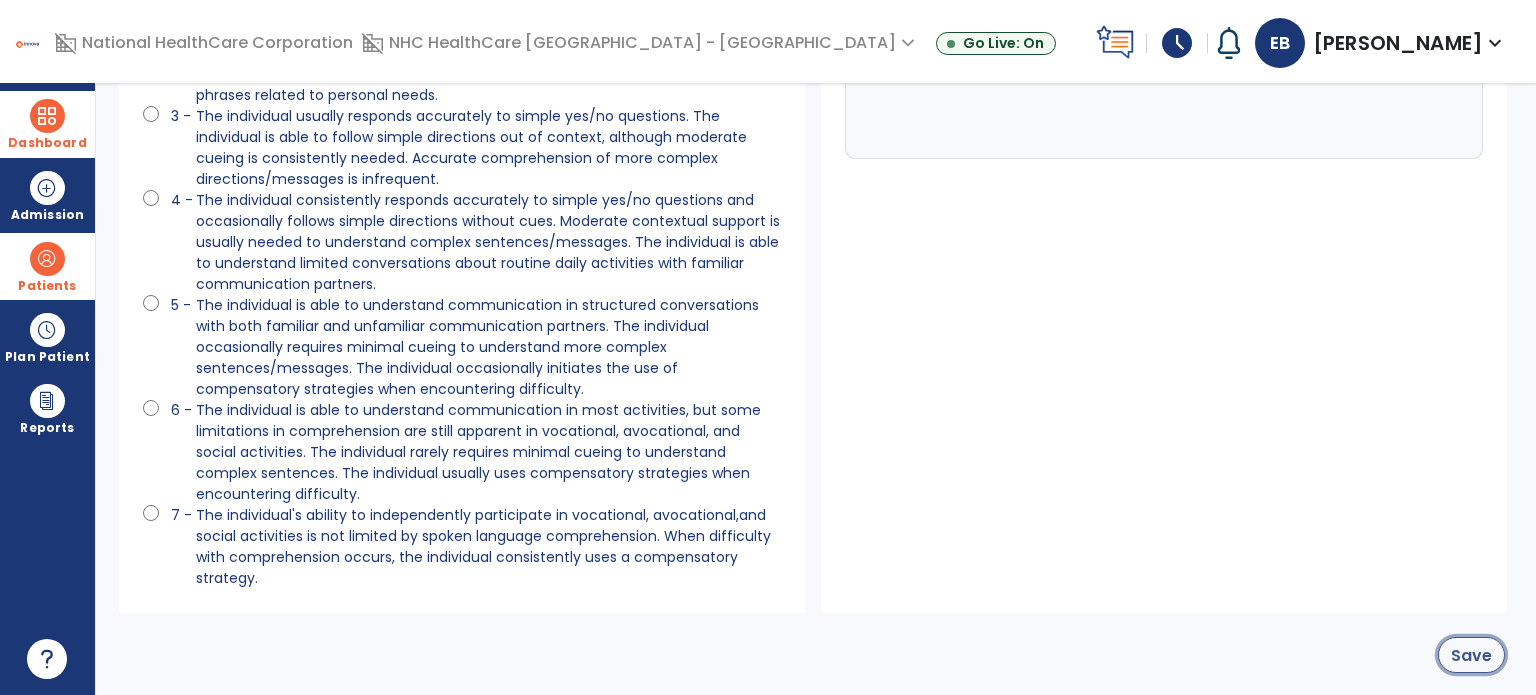 click on "Save" 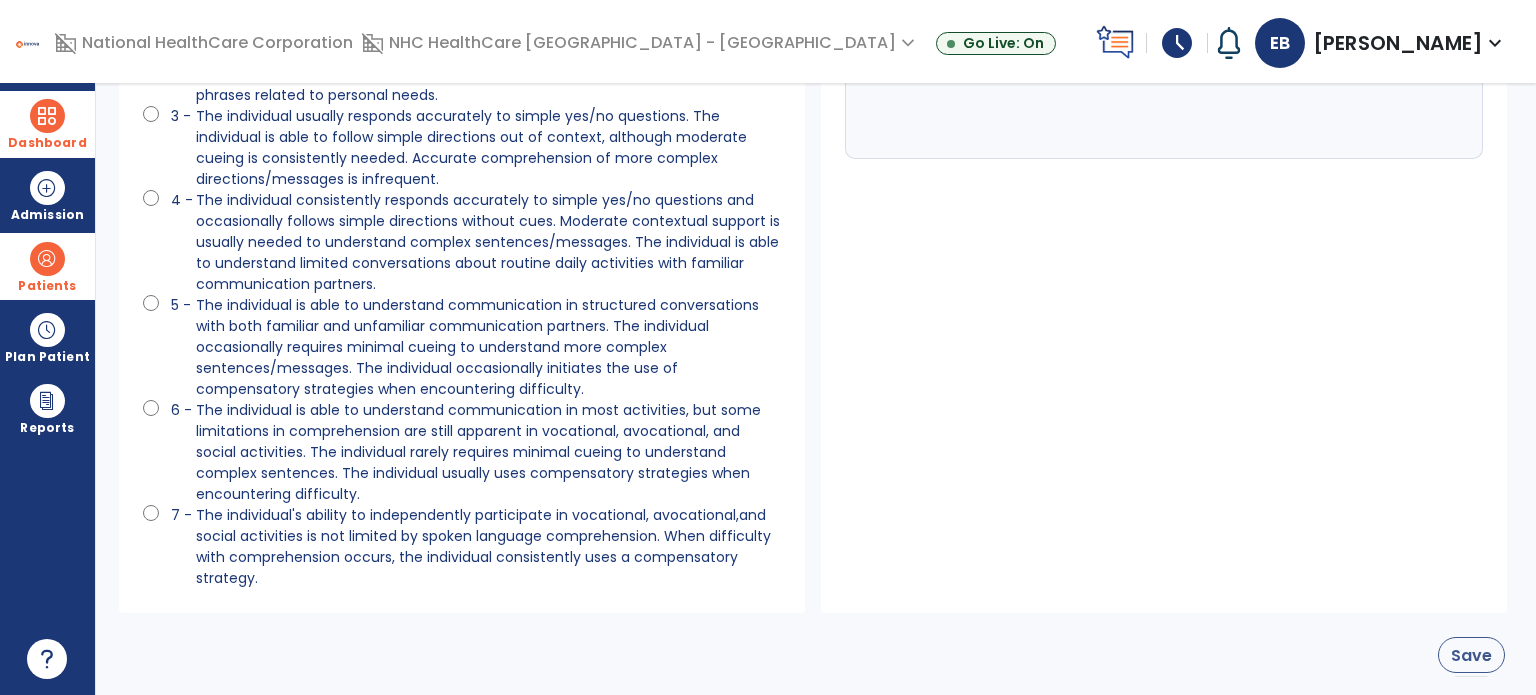 scroll, scrollTop: 996, scrollLeft: 0, axis: vertical 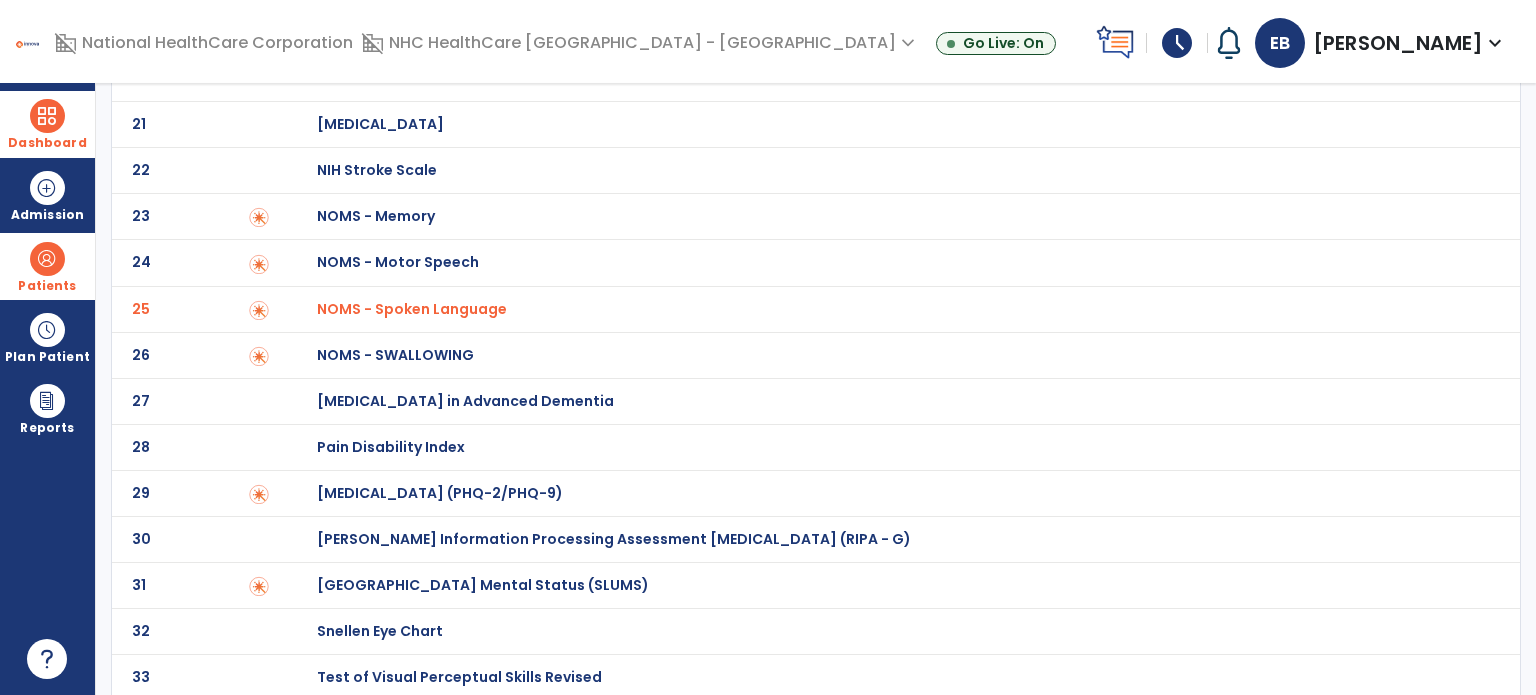 click on "NOMS - SWALLOWING" at bounding box center [438, -796] 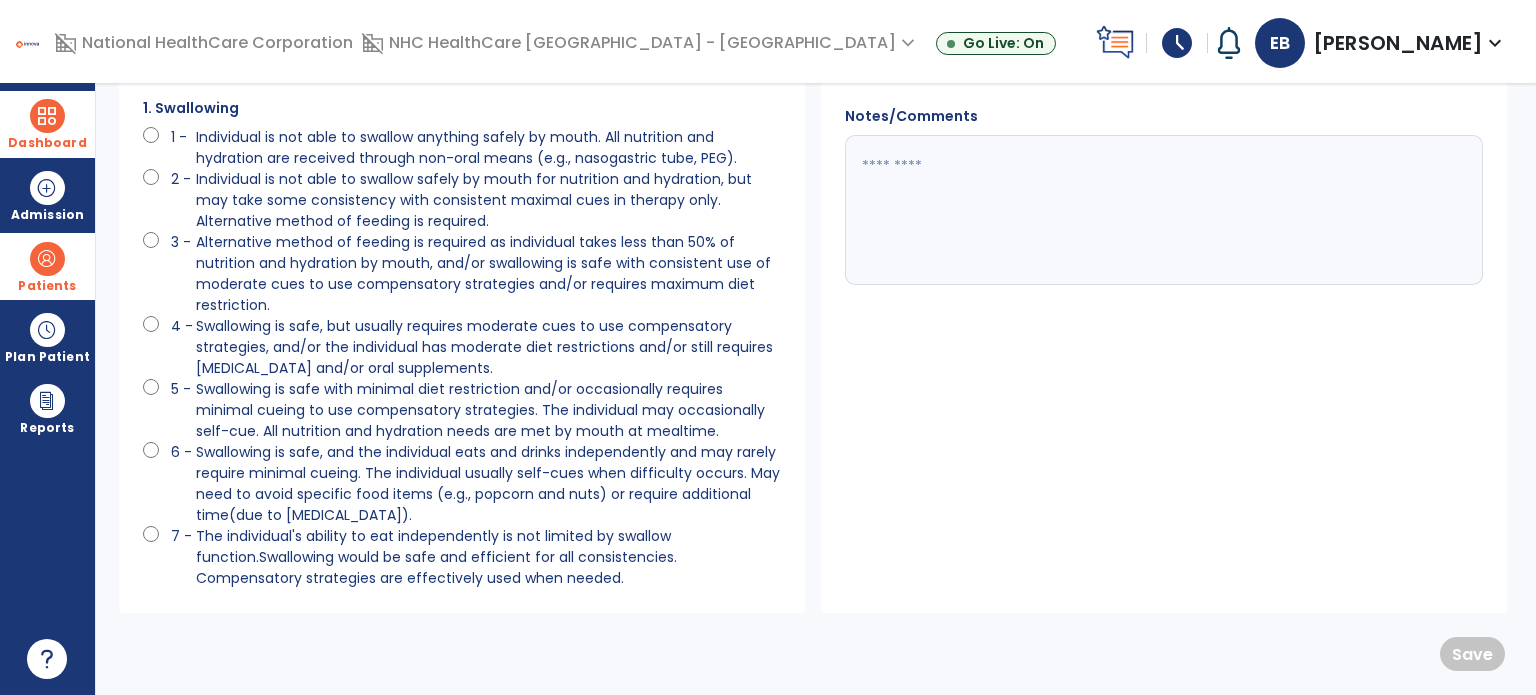 scroll, scrollTop: 0, scrollLeft: 0, axis: both 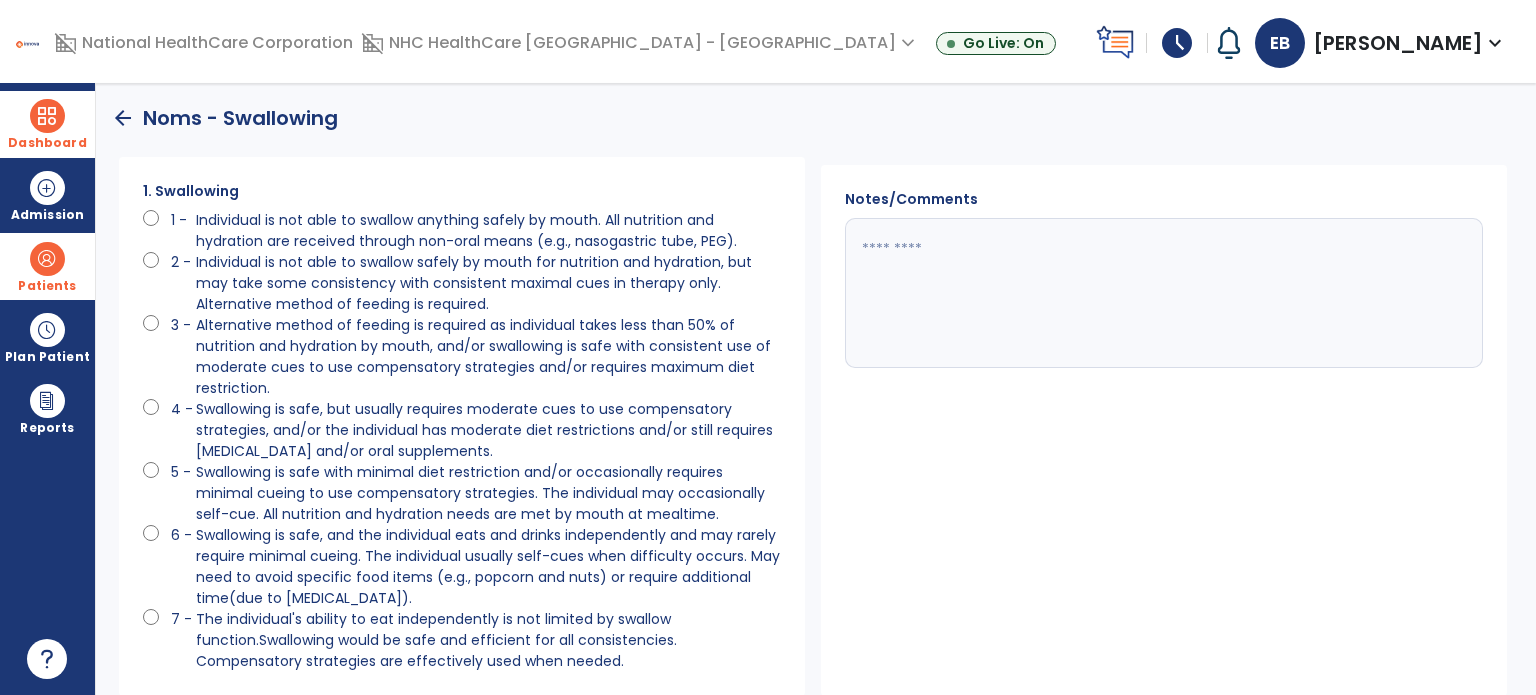click on "Swallowing is safe with minimal diet restriction and/or occasionally requires minimal cueing to use compensatory strategies. The individual may occasionally self-cue. All nutrition and hydration needs are met by mouth at mealtime." 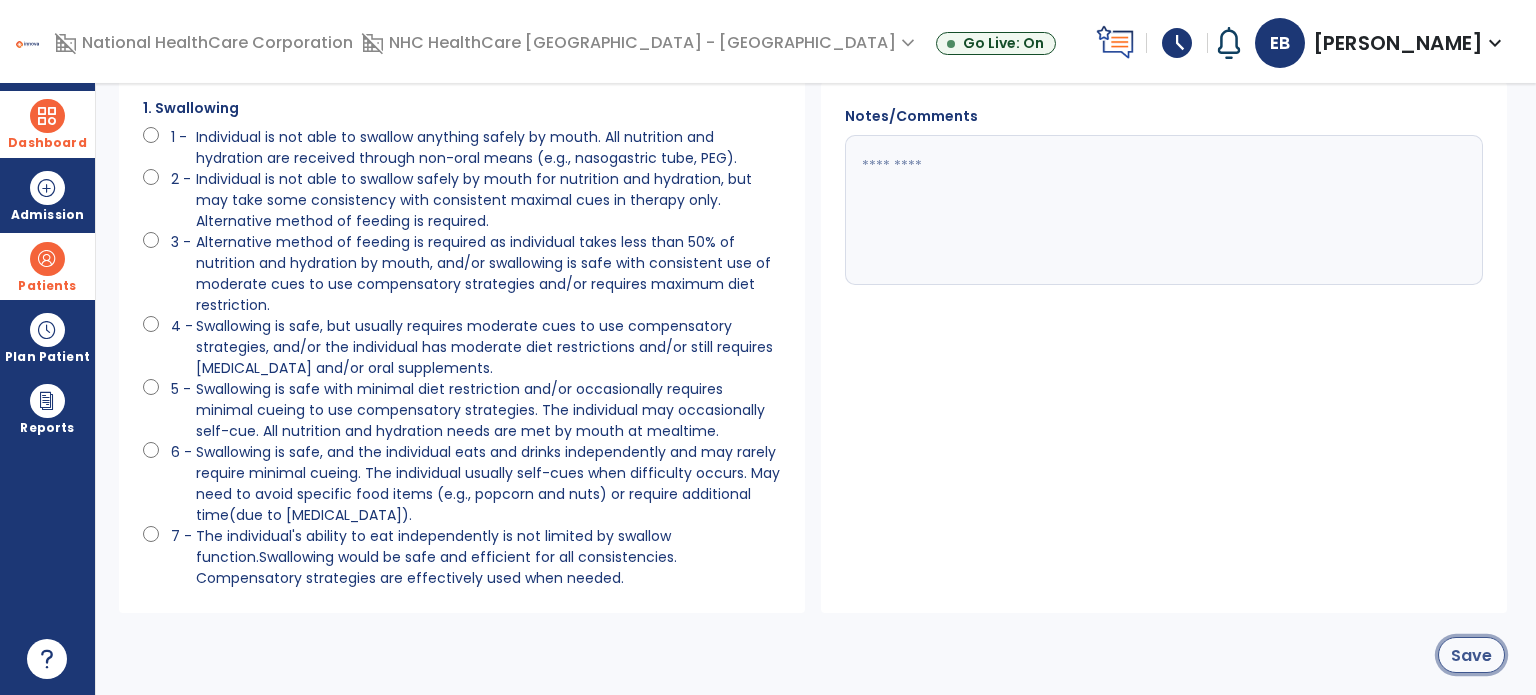 click on "Save" 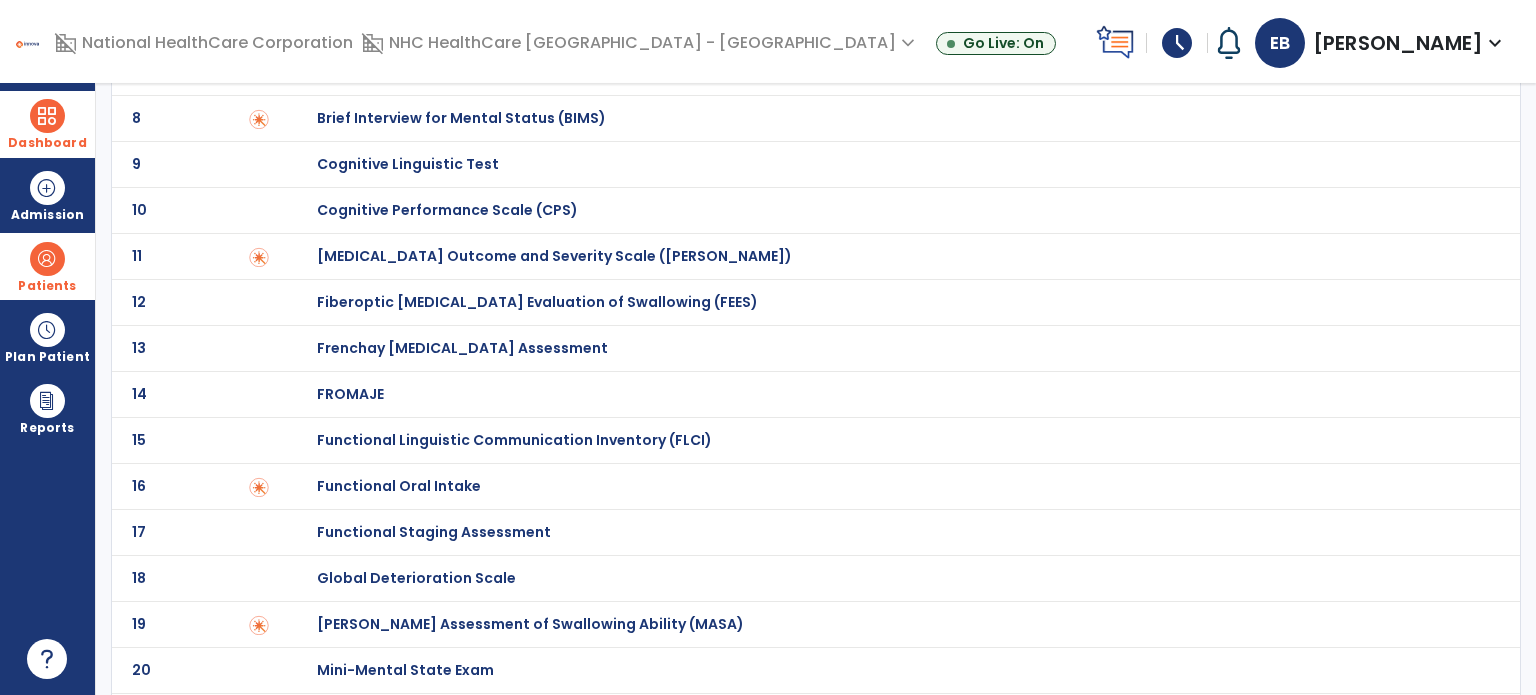 scroll, scrollTop: 0, scrollLeft: 0, axis: both 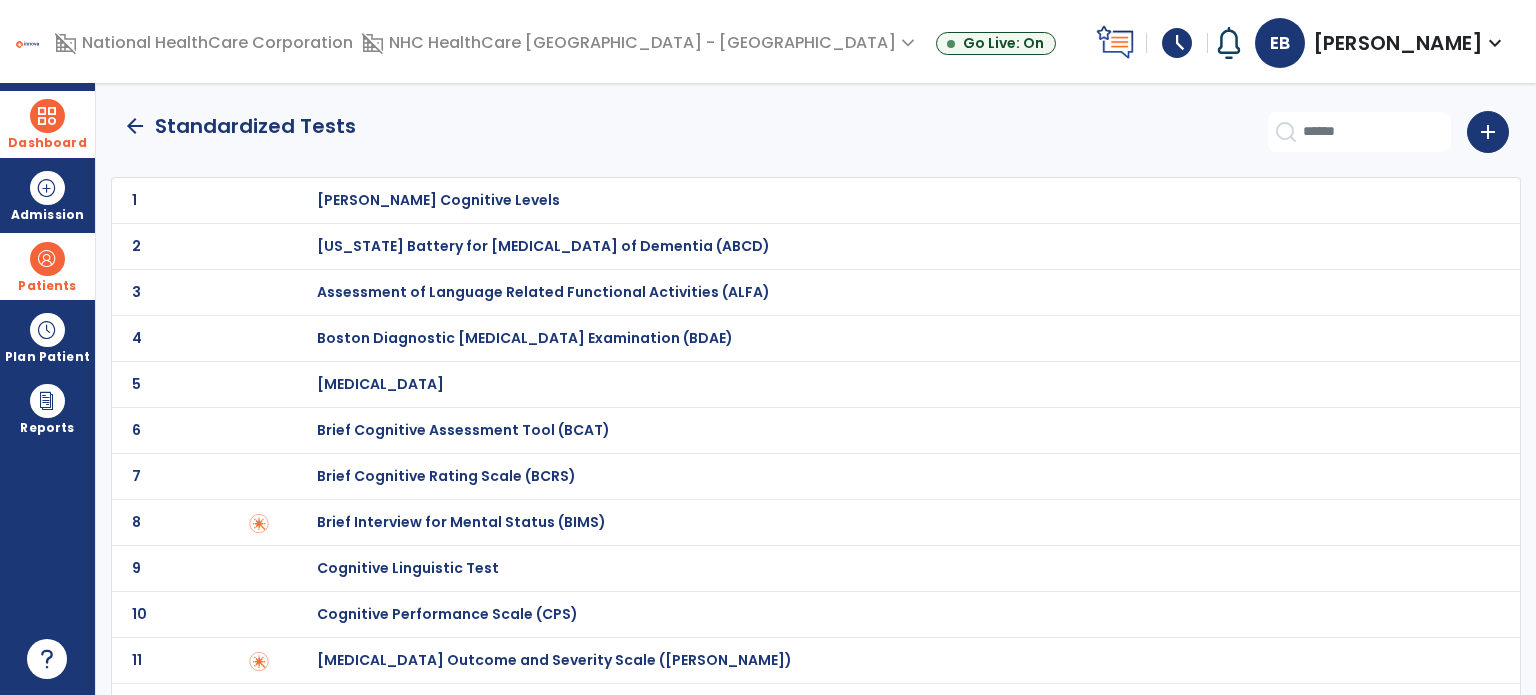 click on "arrow_back" 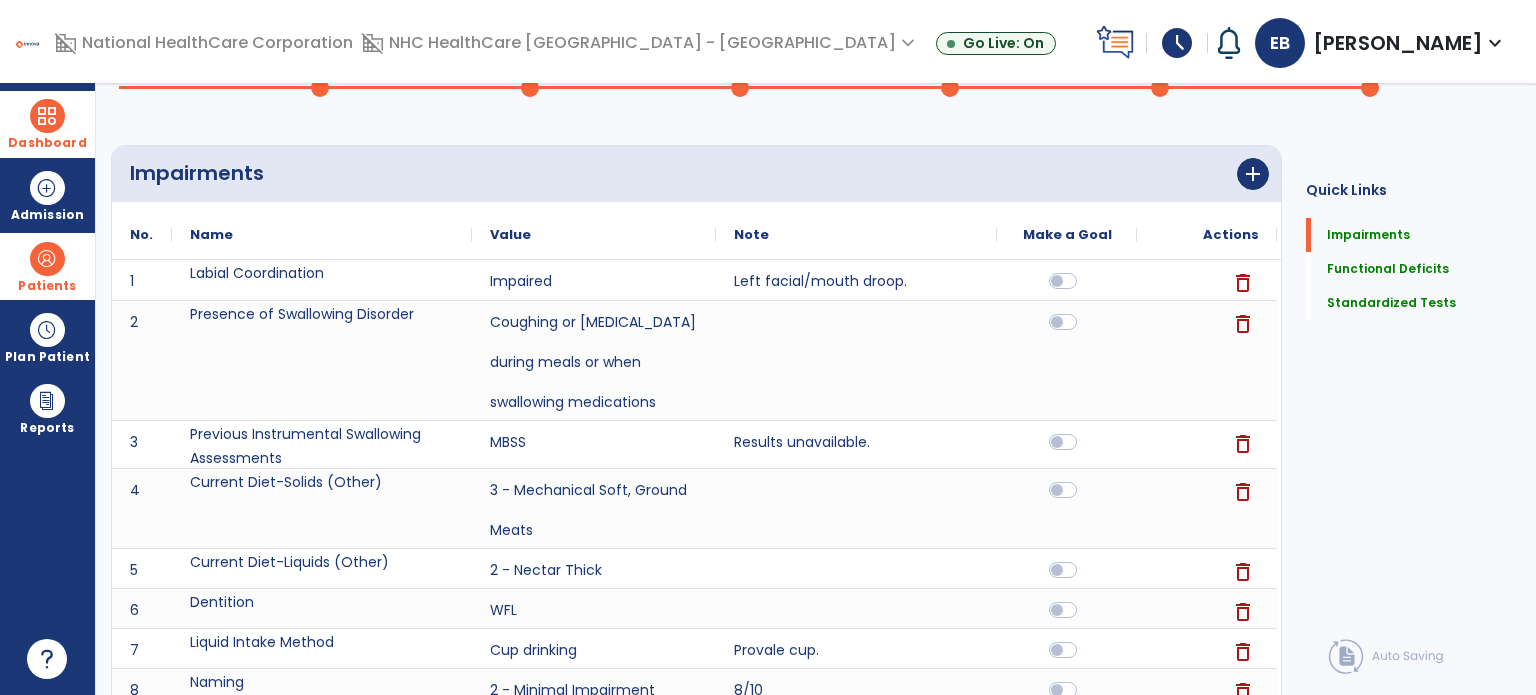 scroll, scrollTop: 0, scrollLeft: 0, axis: both 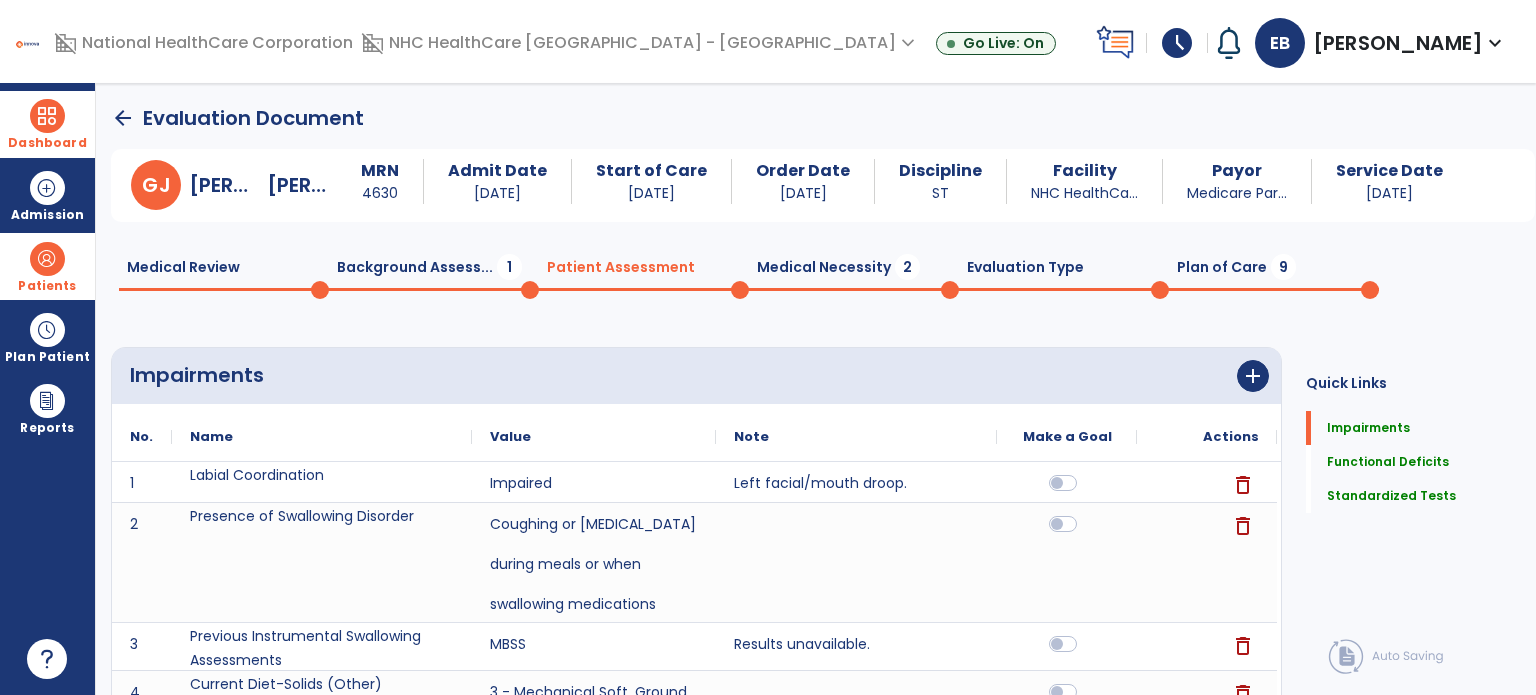 click on "Medical Necessity  2" 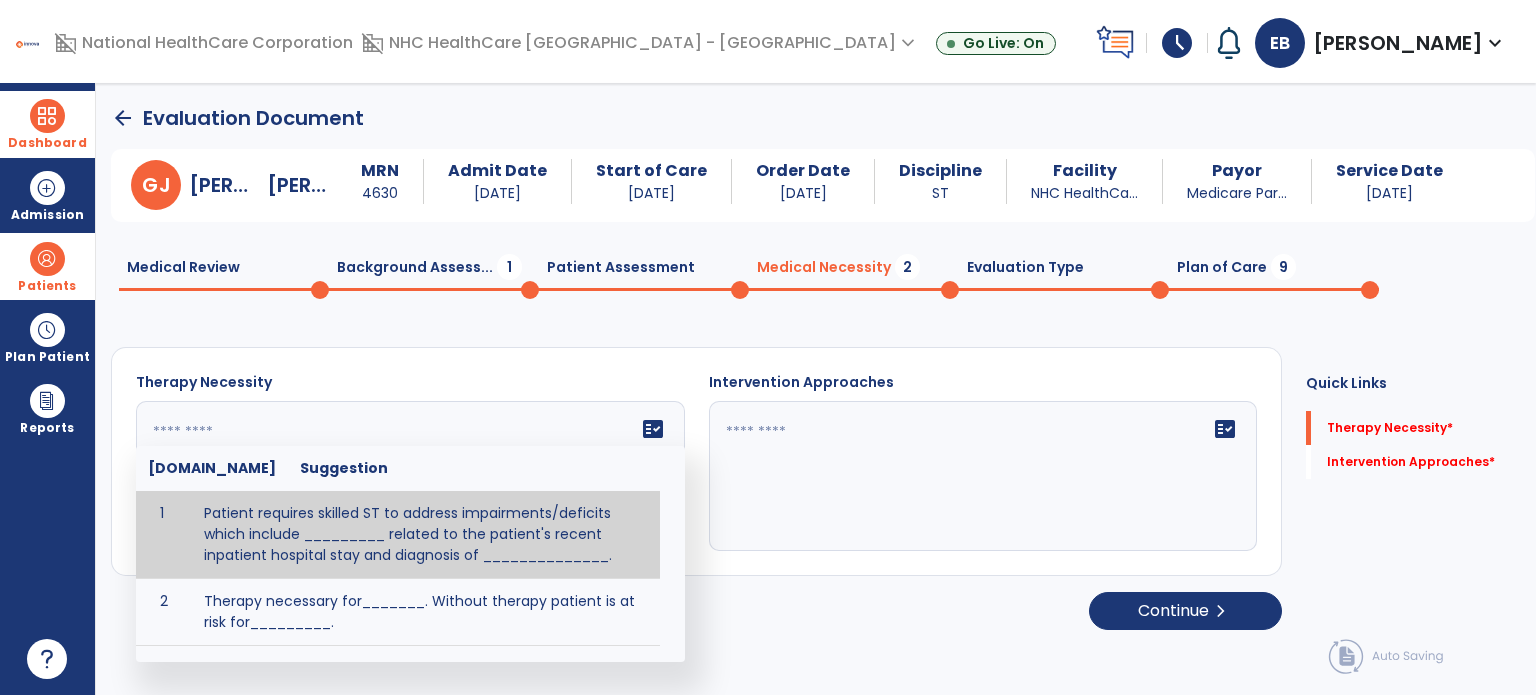 click on "fact_check  [DOMAIN_NAME] Suggestion 1 Patient requires skilled ST to address impairments/deficits which include _________ related to the patient's recent inpatient hospital stay and diagnosis of ______________. 2 Therapy necessary for_______.  Without therapy patient is at risk for_________." 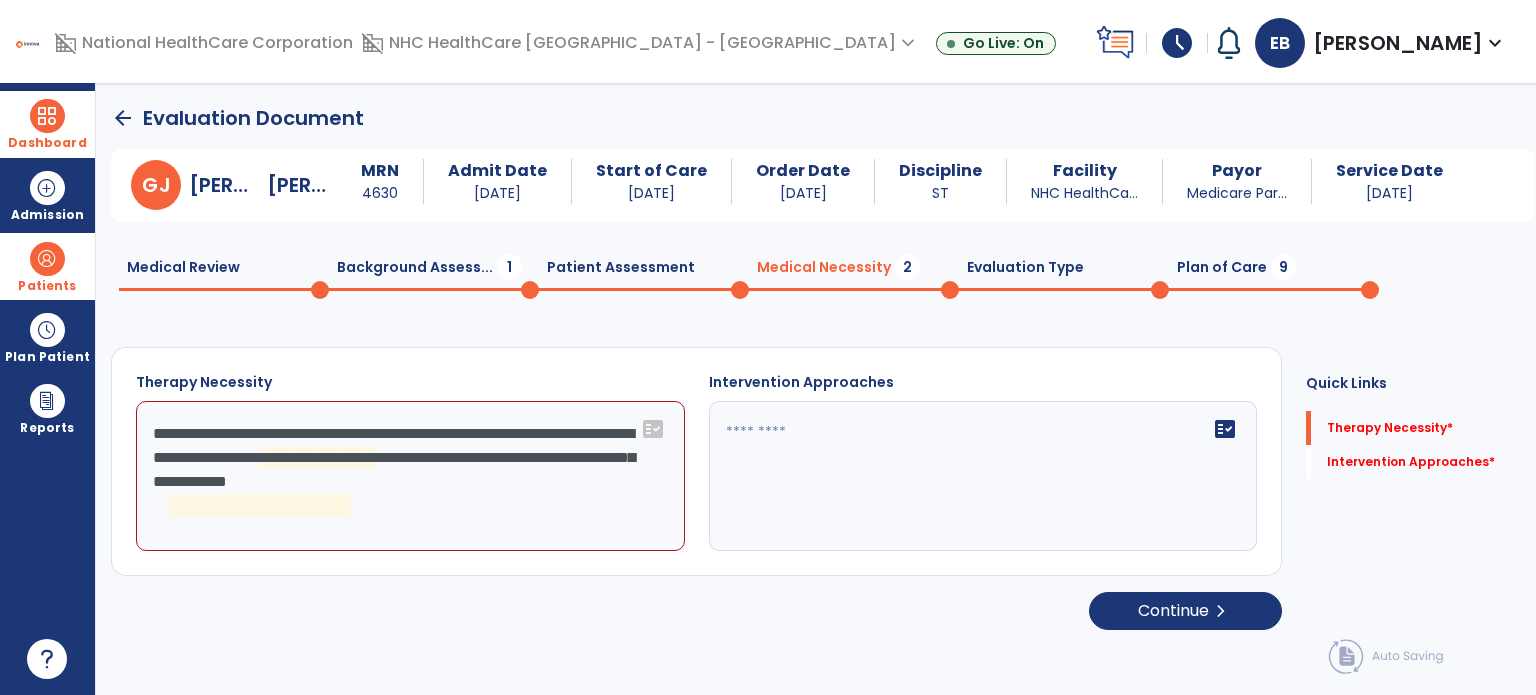 click on "**********" 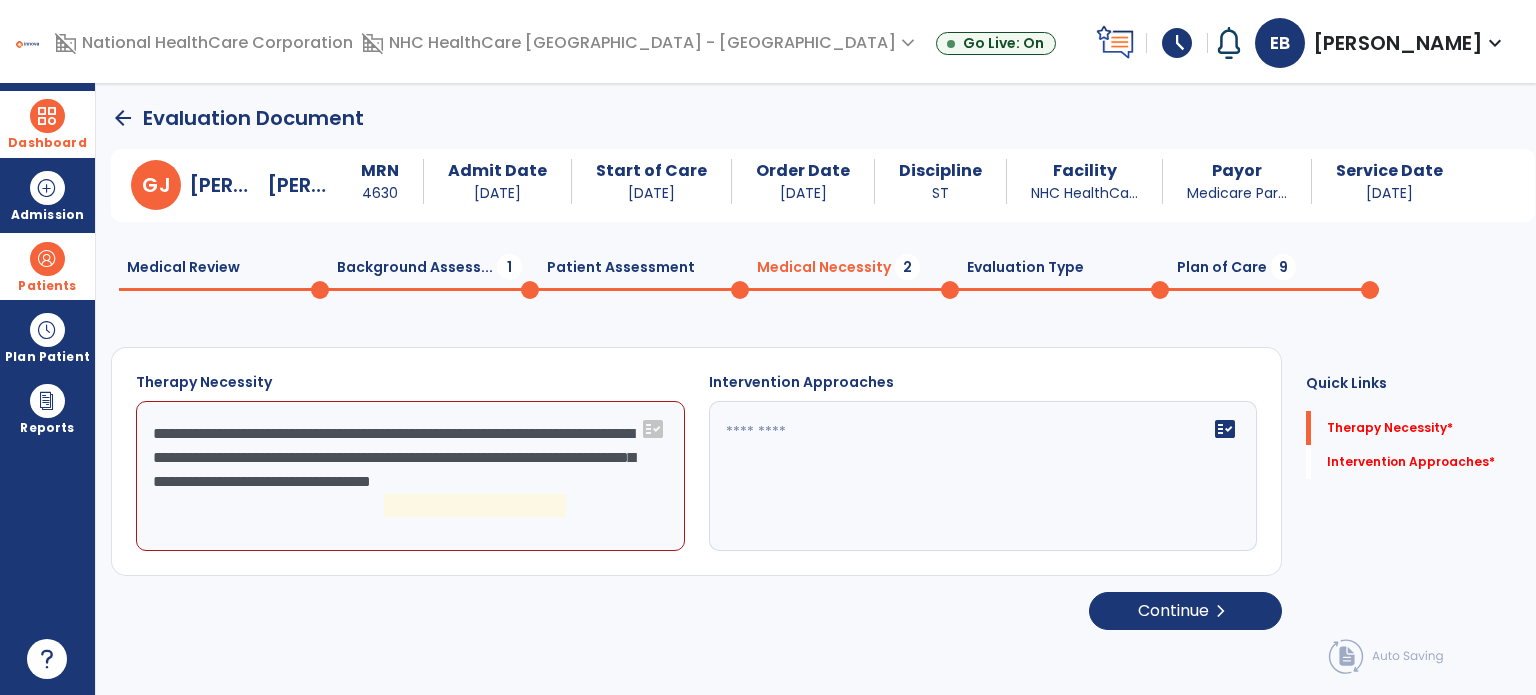 click on "**********" 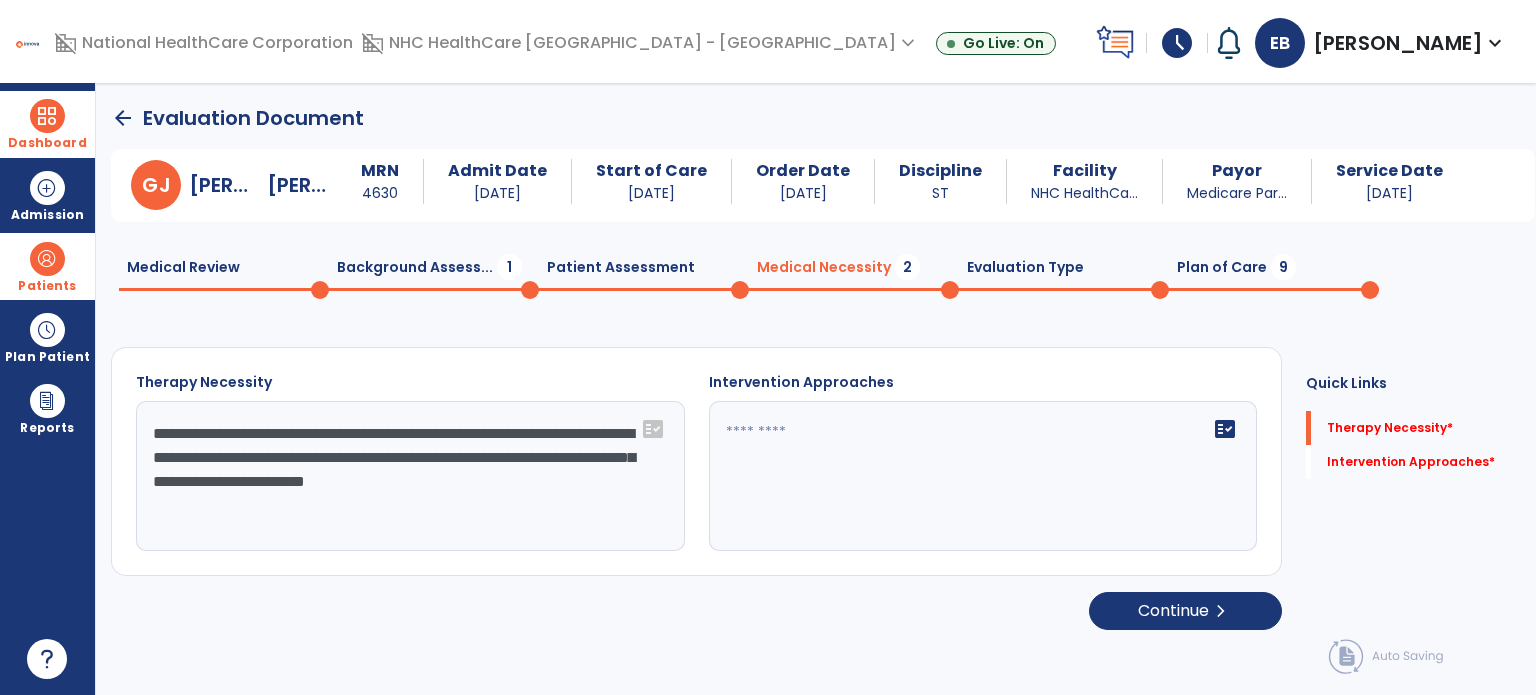 type on "**********" 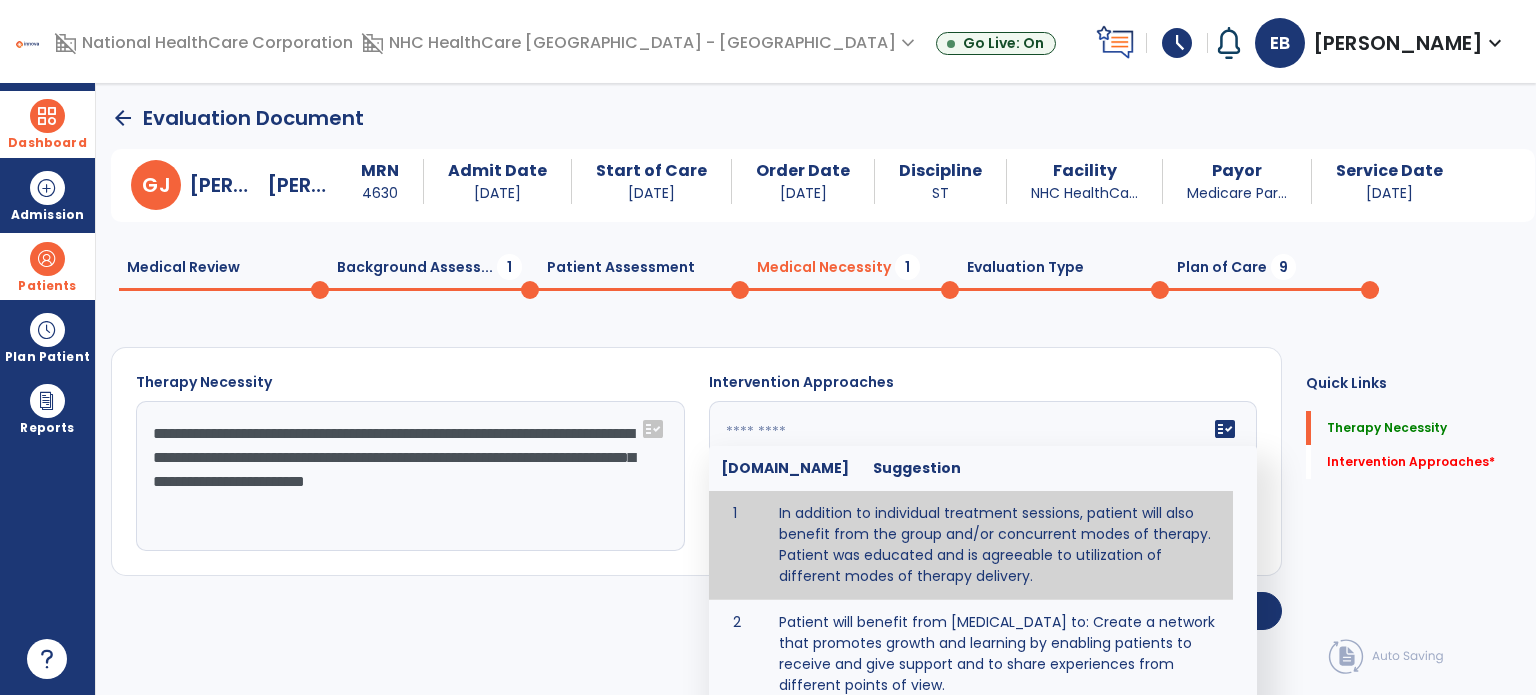 type on "**********" 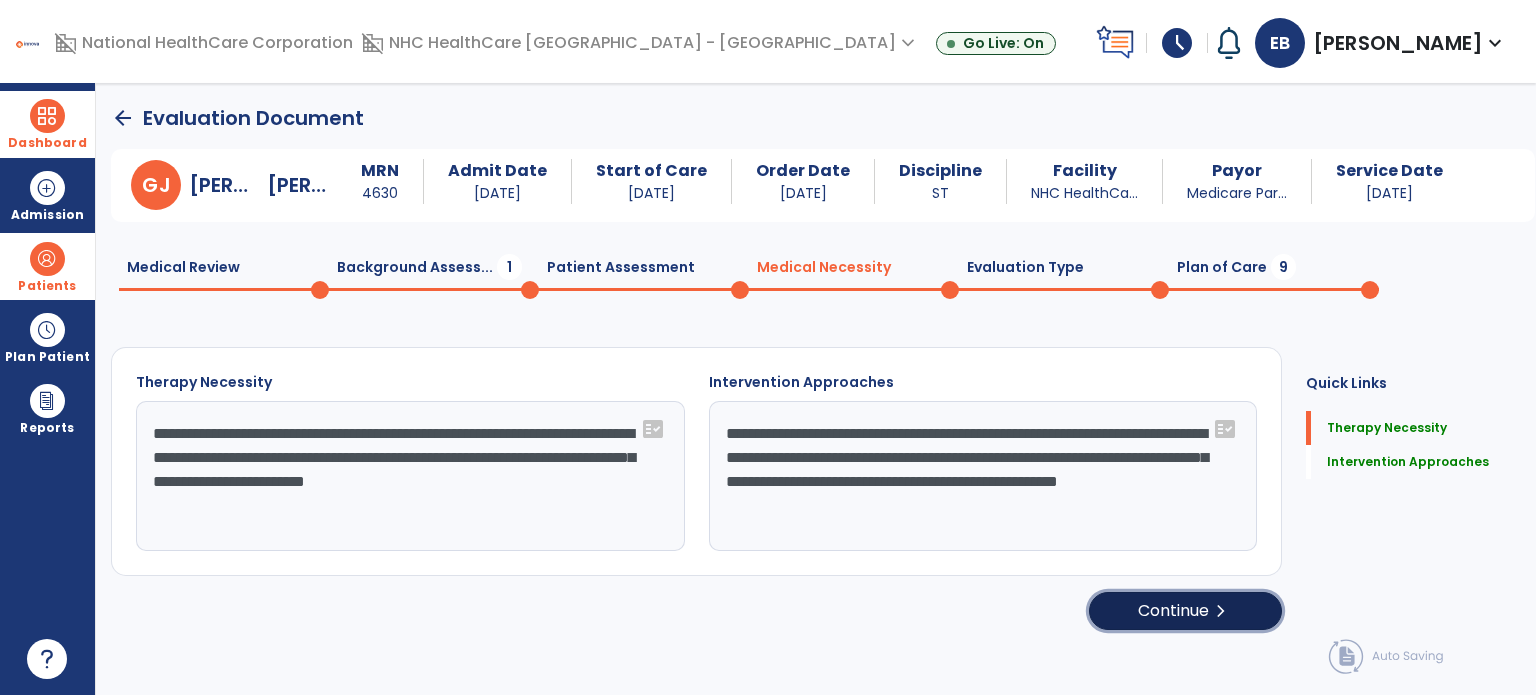 click on "Continue  chevron_right" 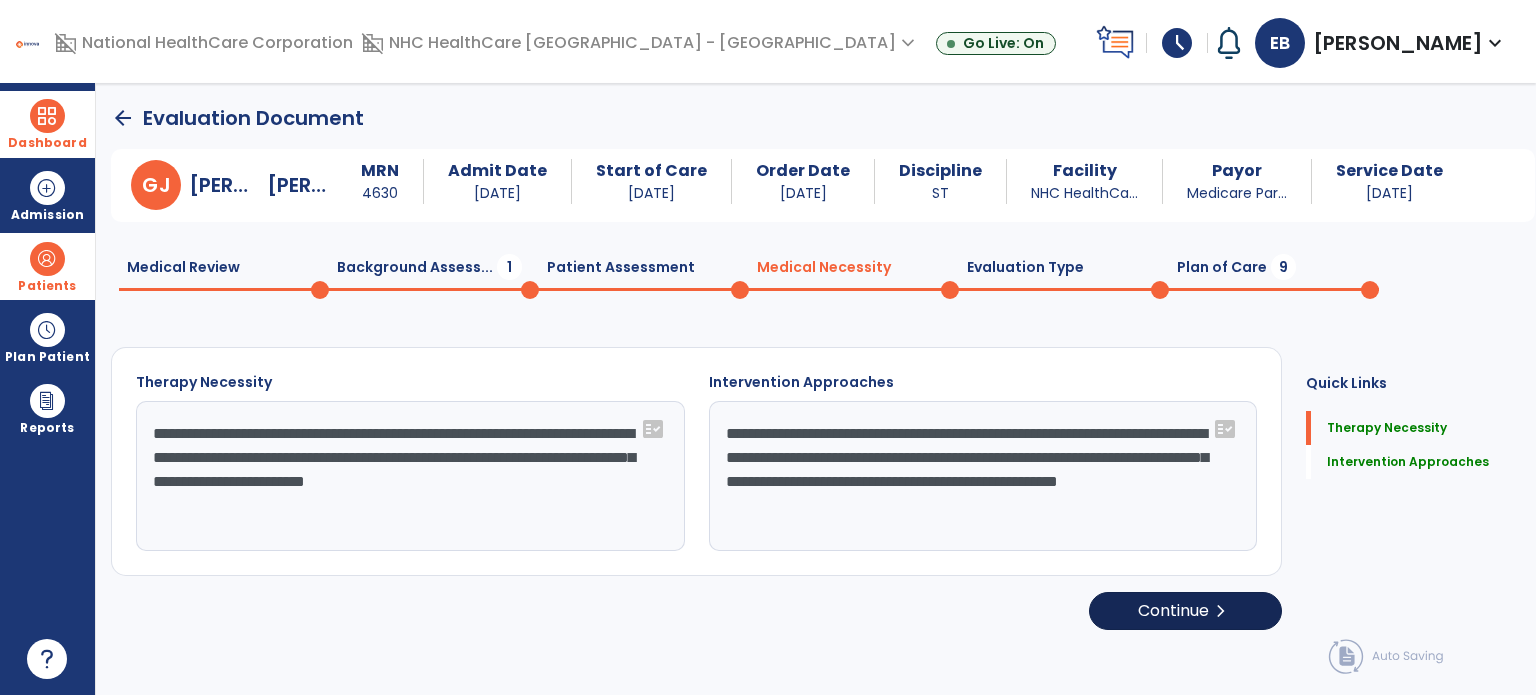select on "**********" 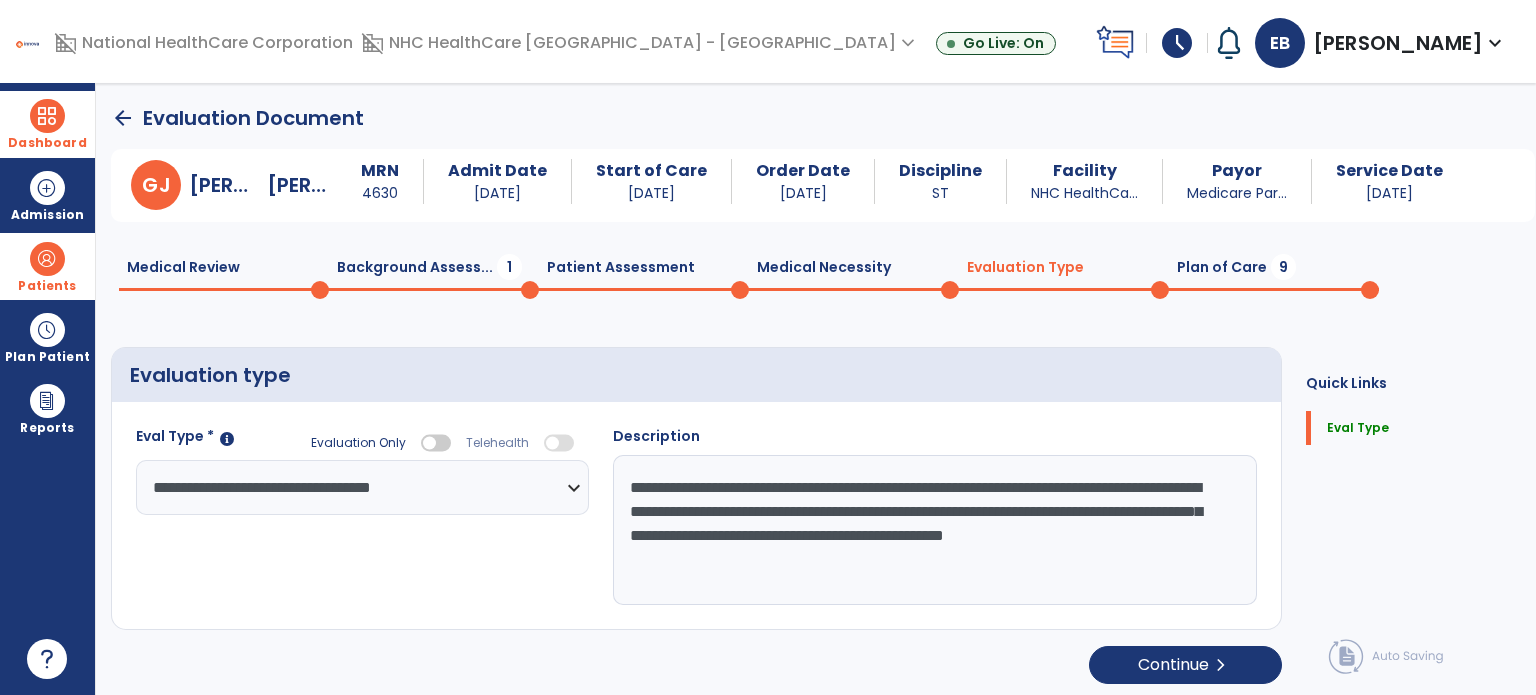 click on "**********" 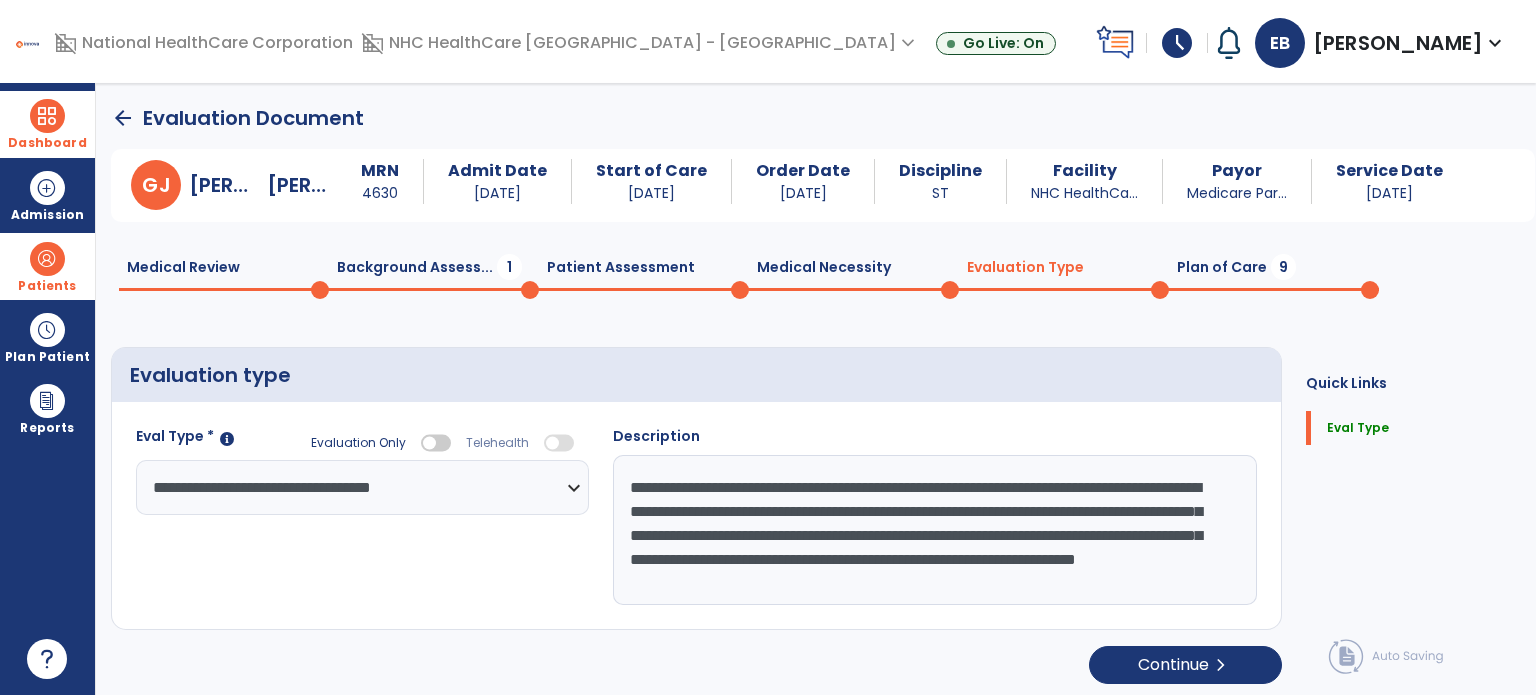 scroll, scrollTop: 15, scrollLeft: 0, axis: vertical 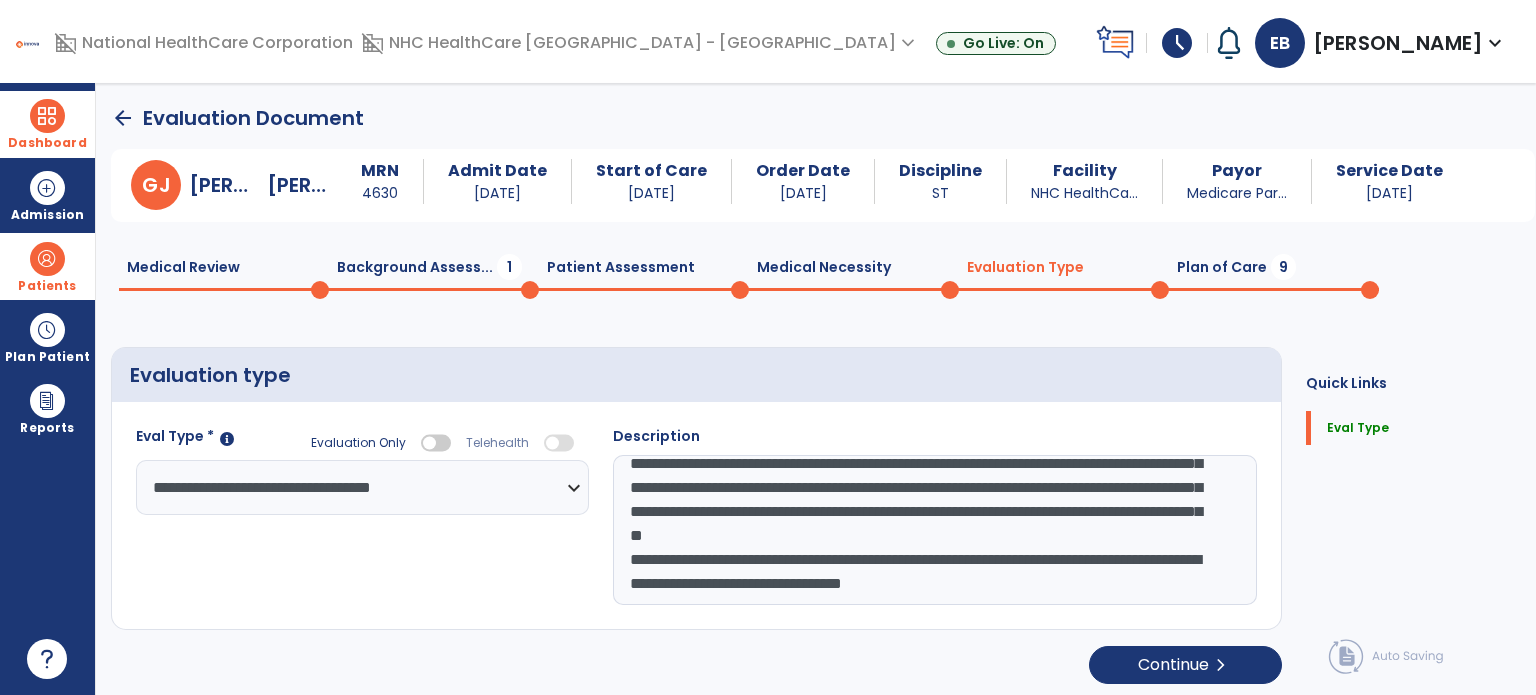 click on "**********" 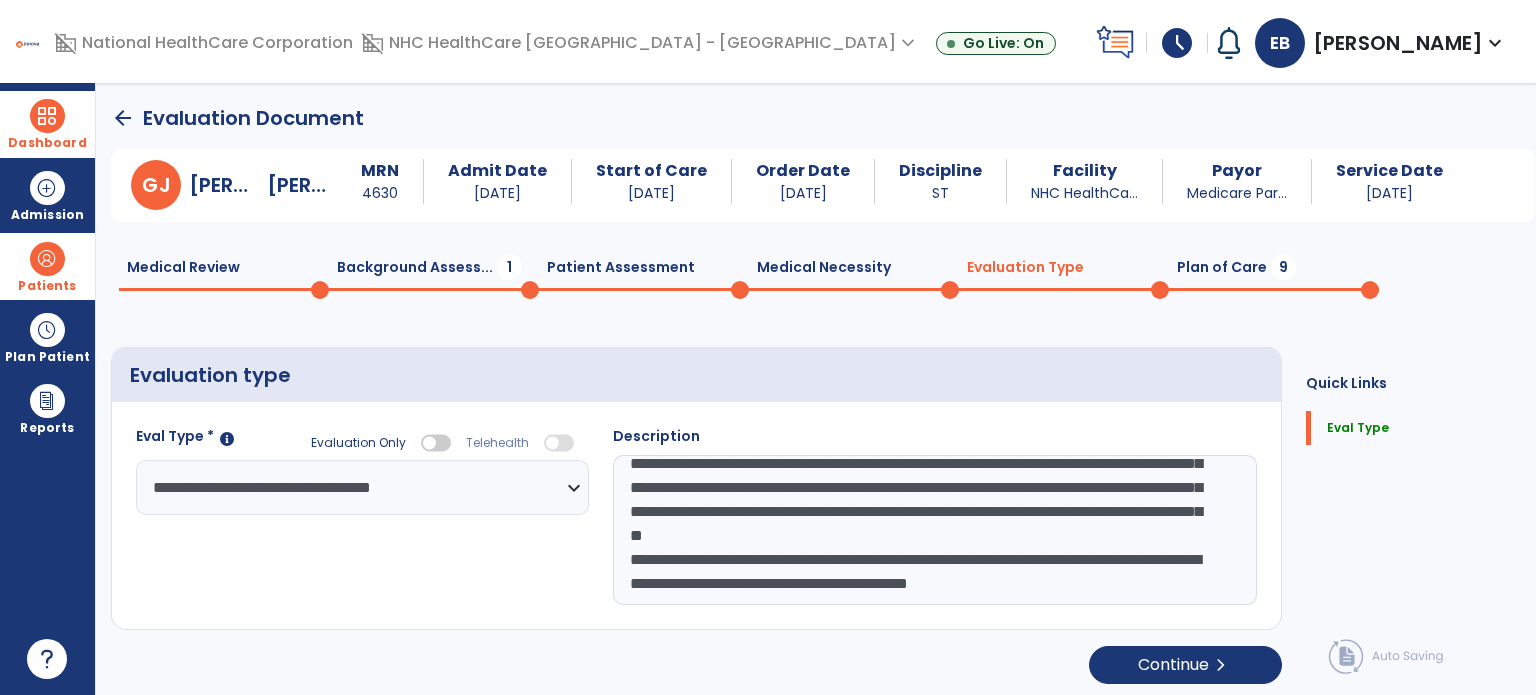scroll, scrollTop: 87, scrollLeft: 0, axis: vertical 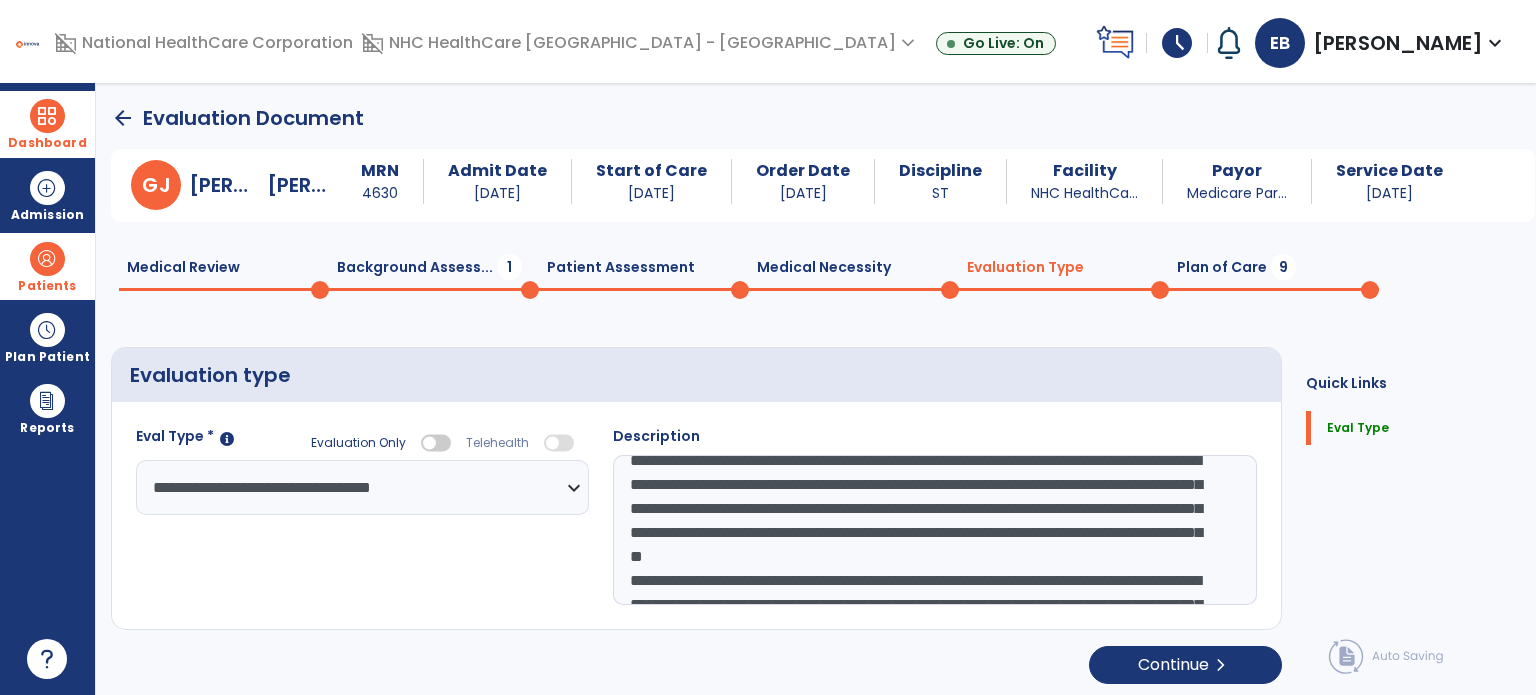 click on "**********" 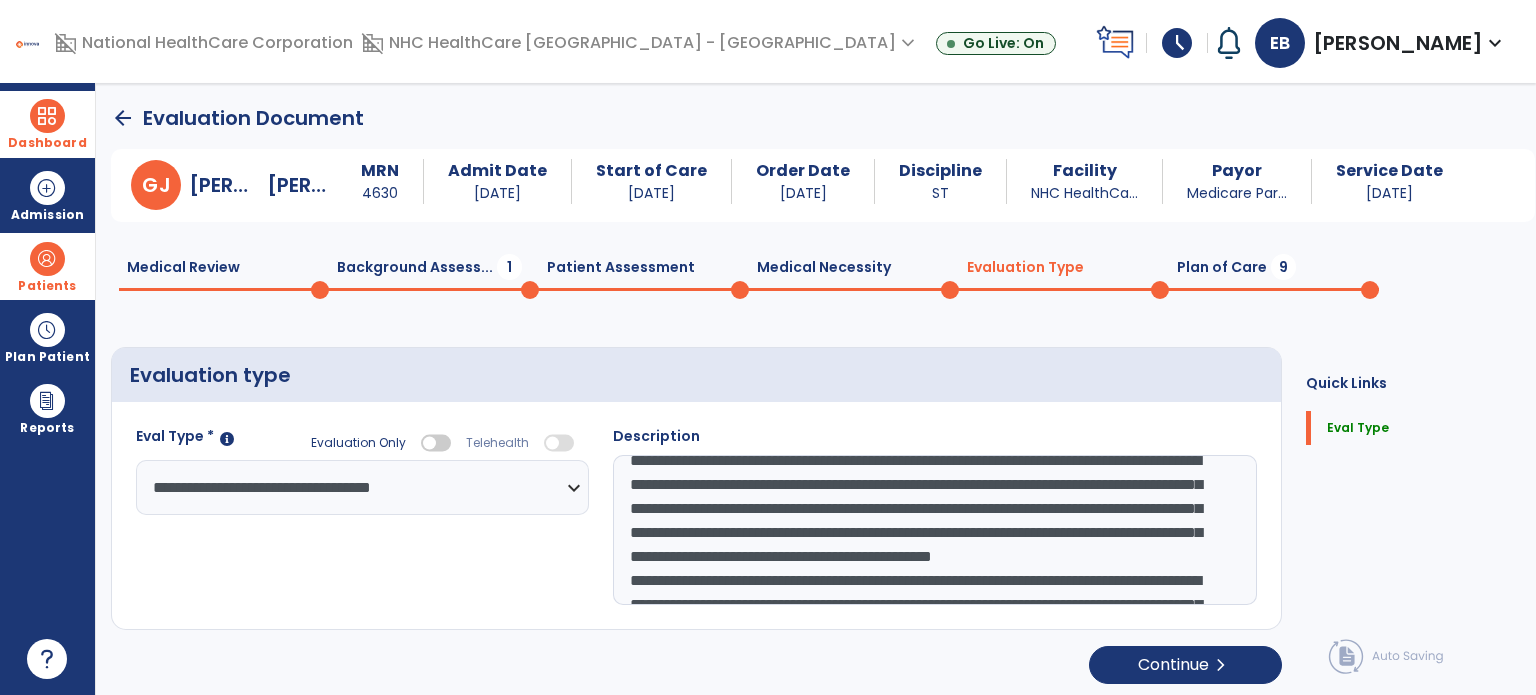 scroll, scrollTop: 39, scrollLeft: 0, axis: vertical 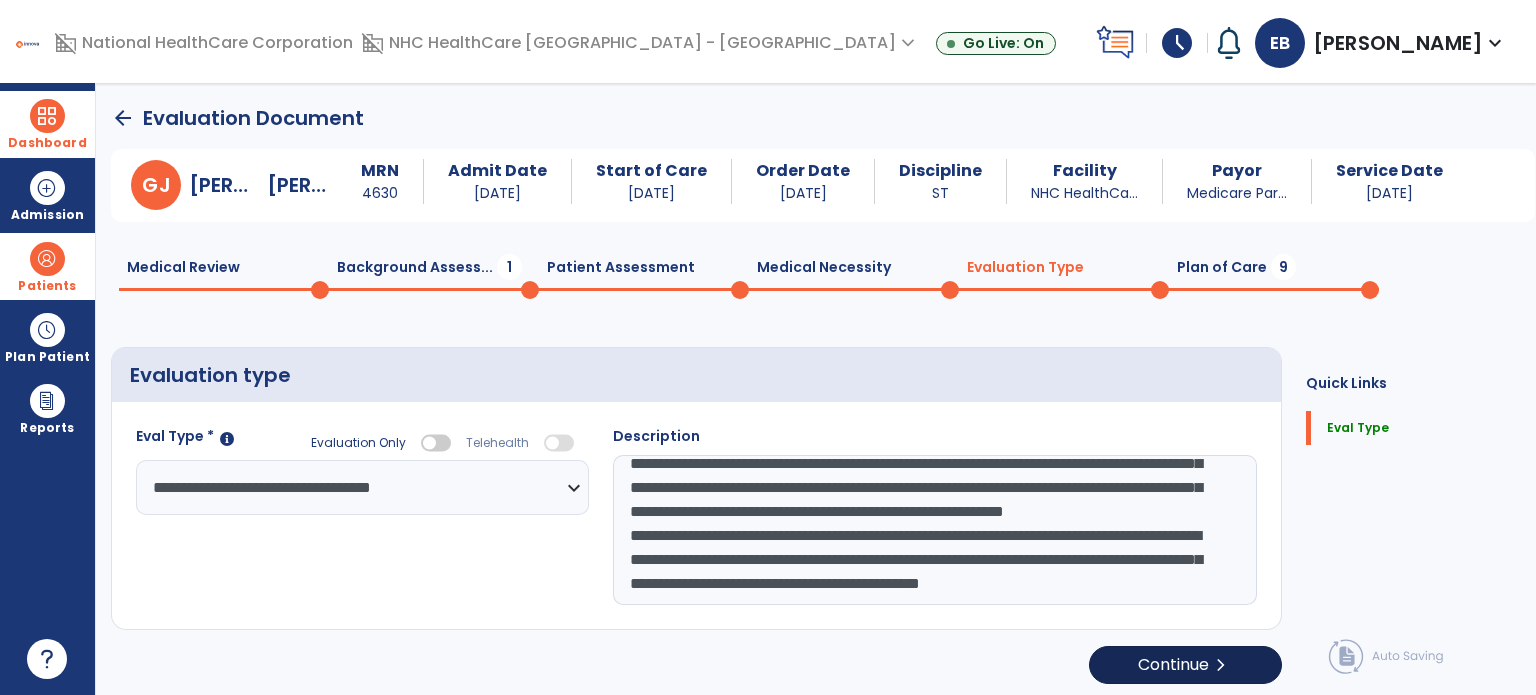 type on "**********" 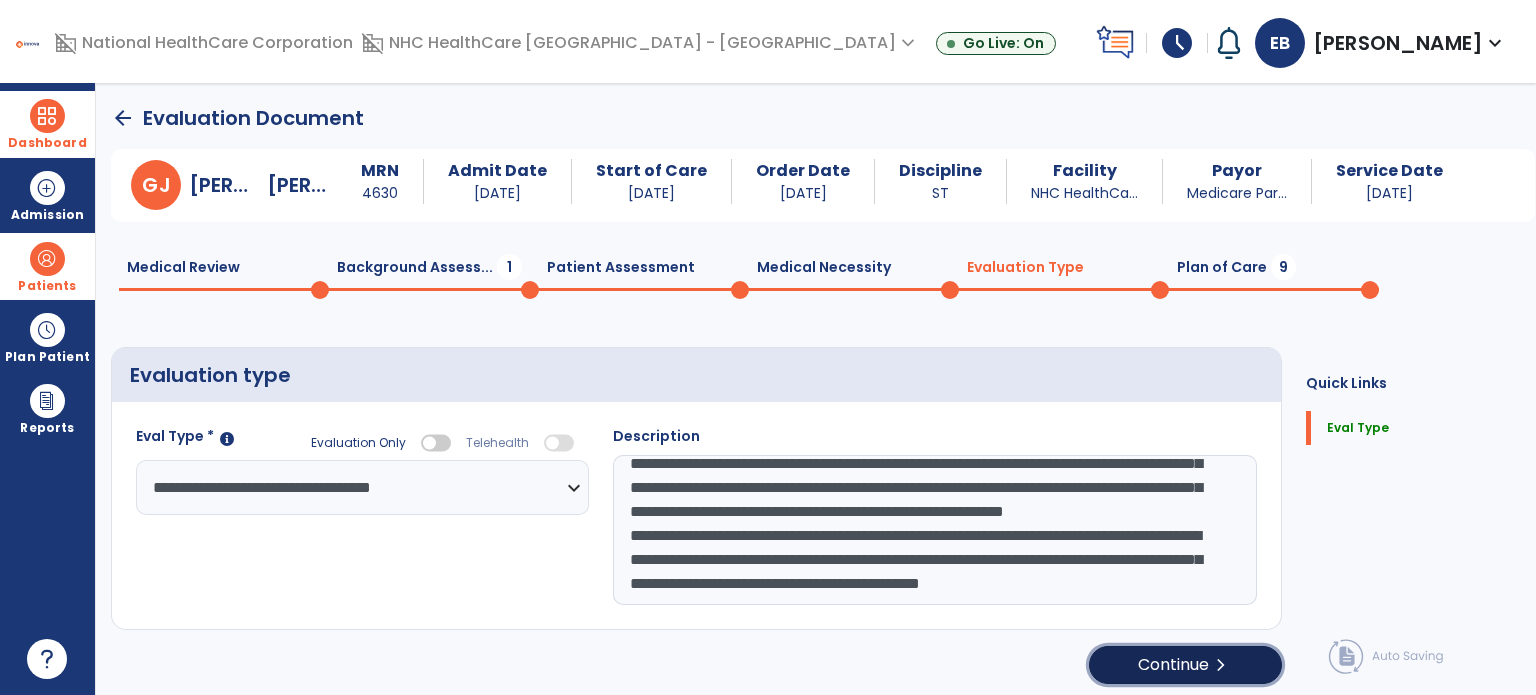 click on "Continue  chevron_right" 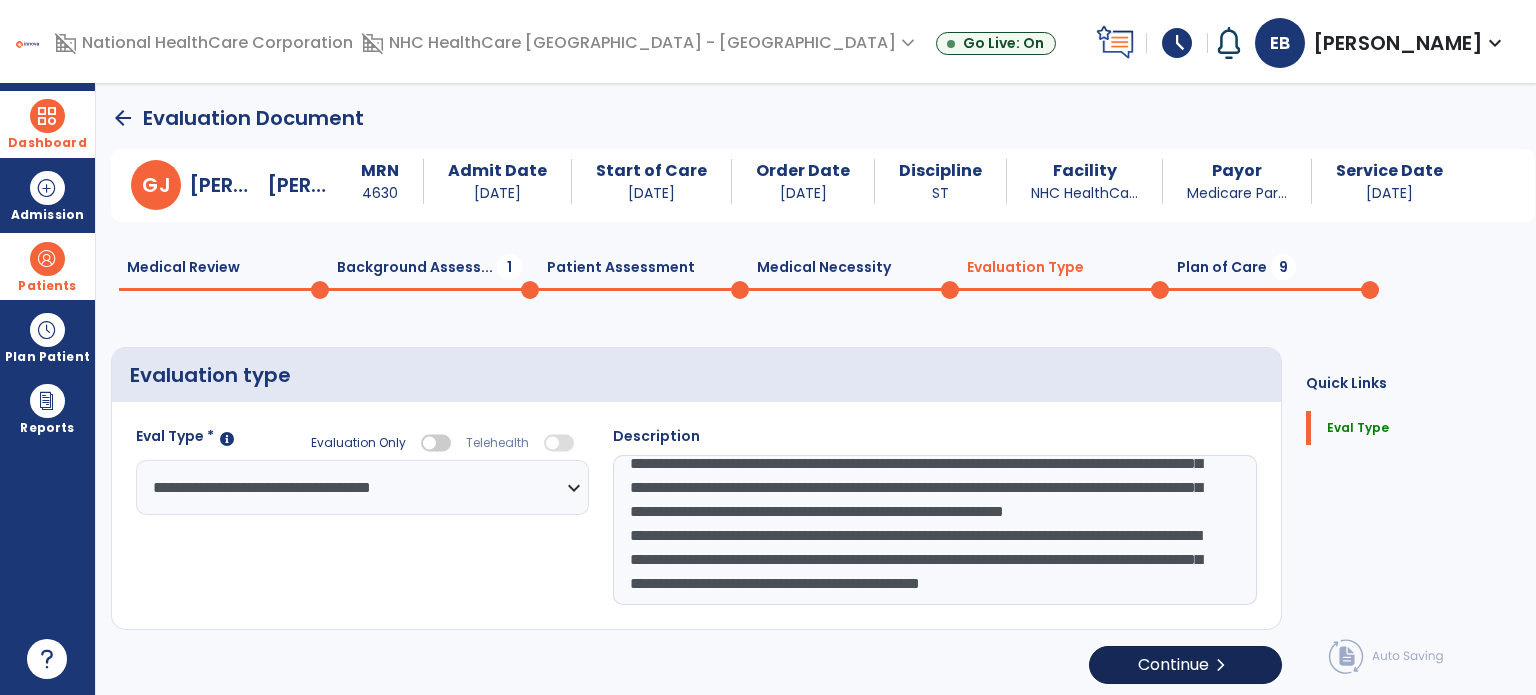 select on "*****" 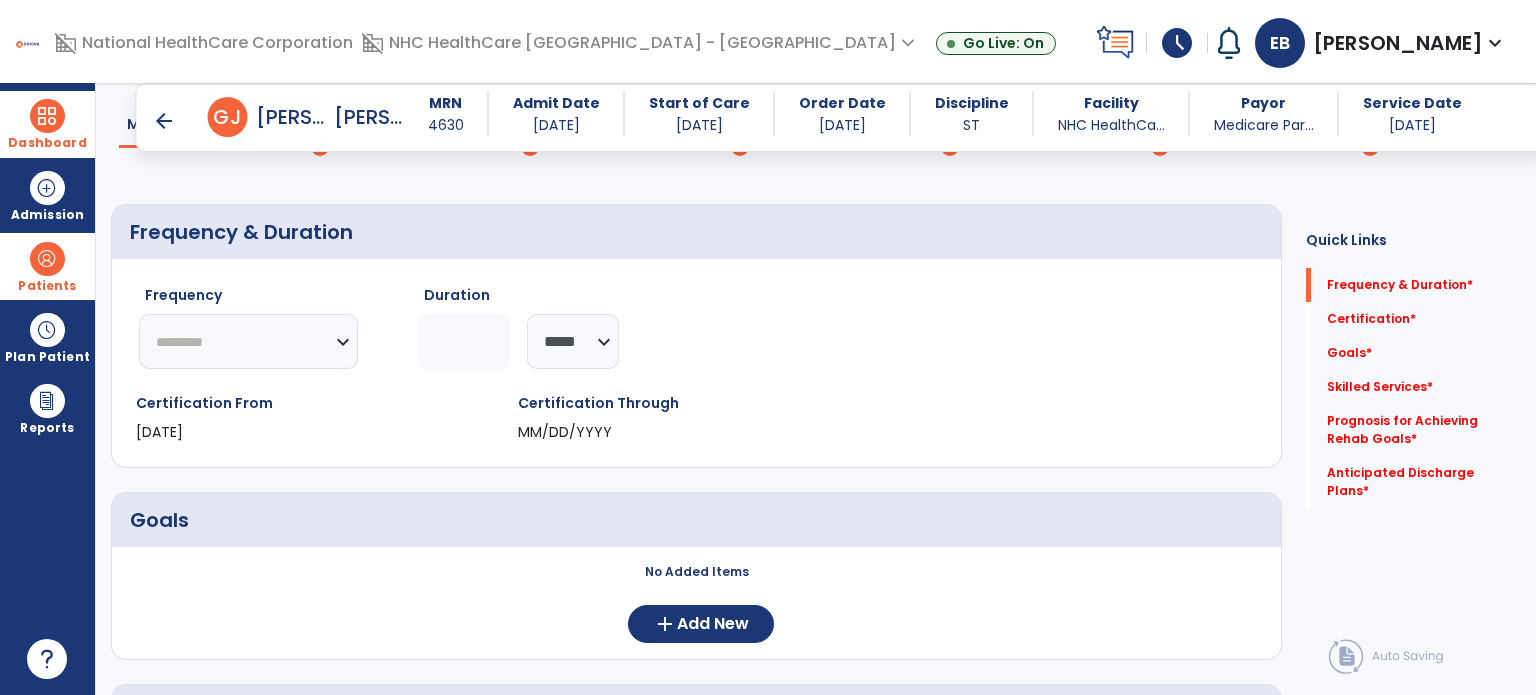 click on "********* ** ** ** ** ** ** **" 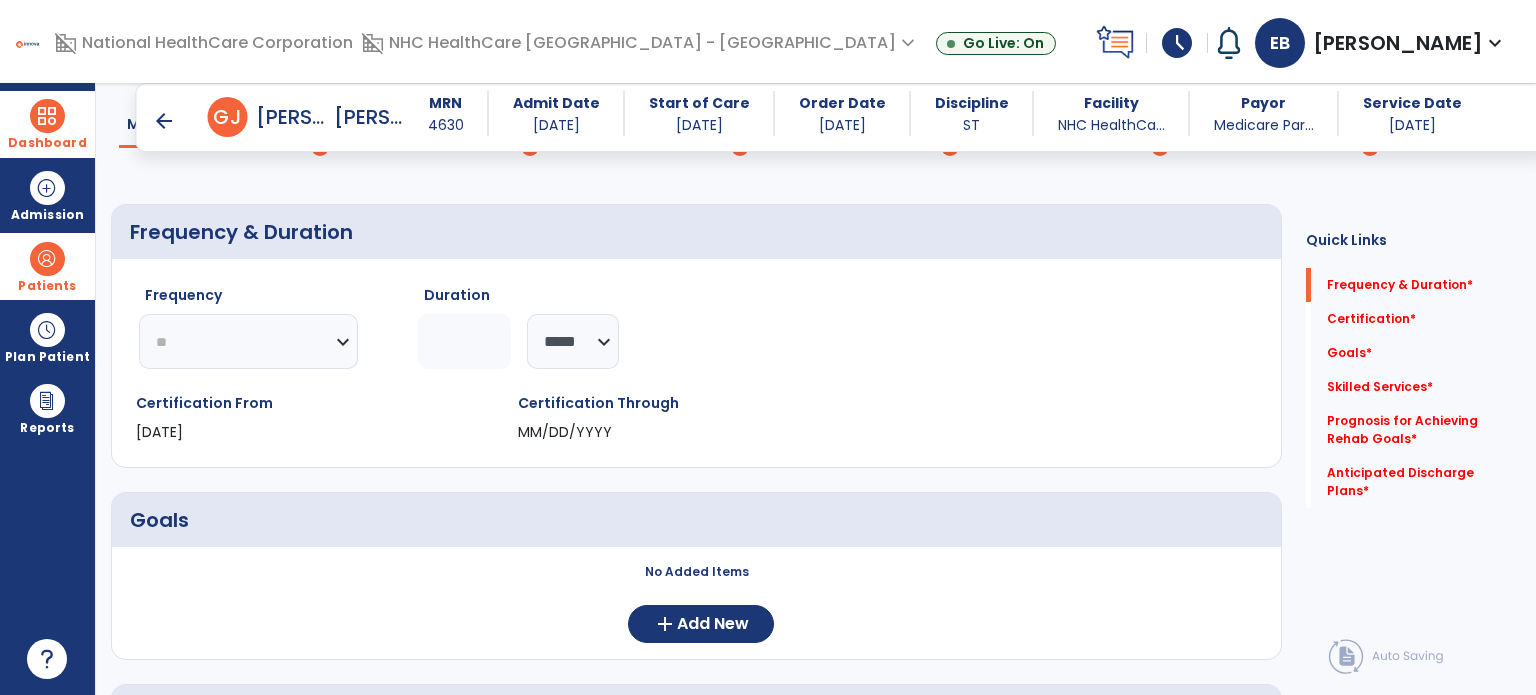 click on "********* ** ** ** ** ** ** **" 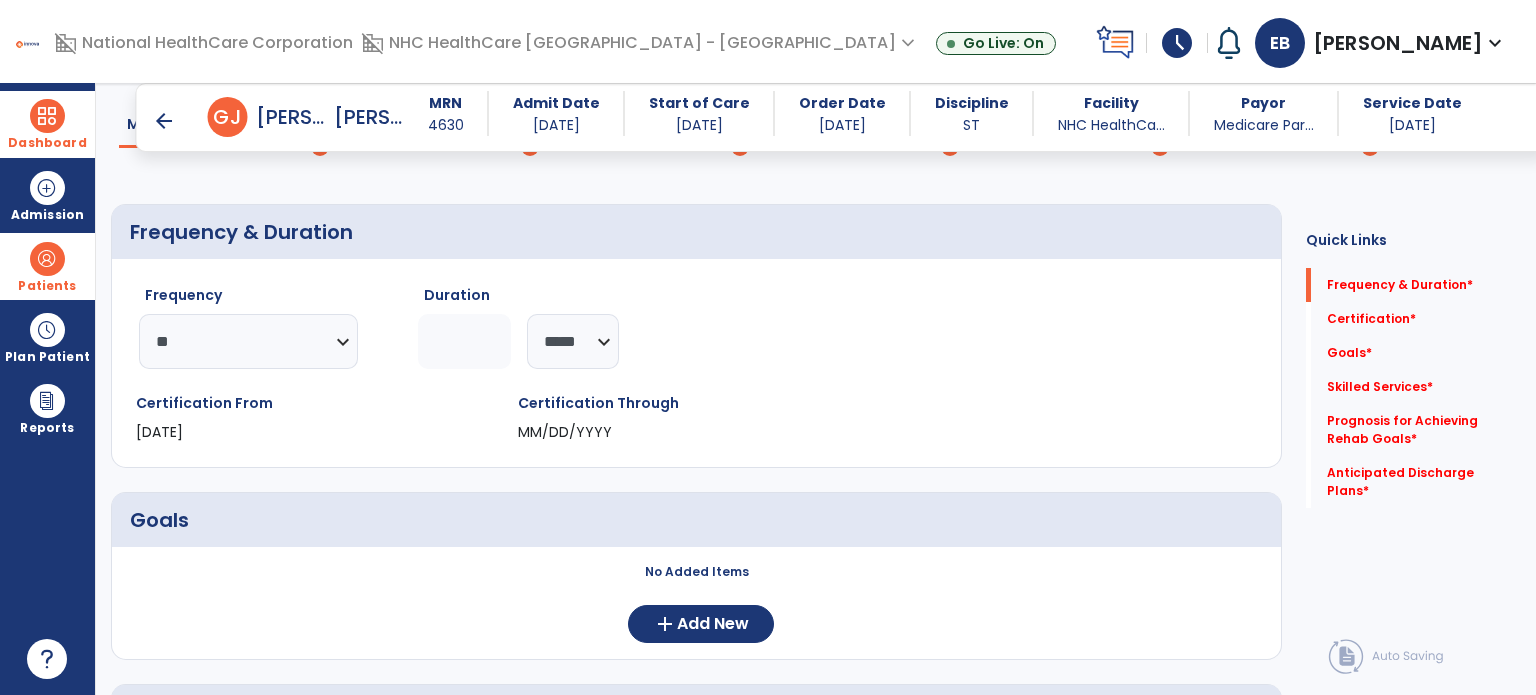 click 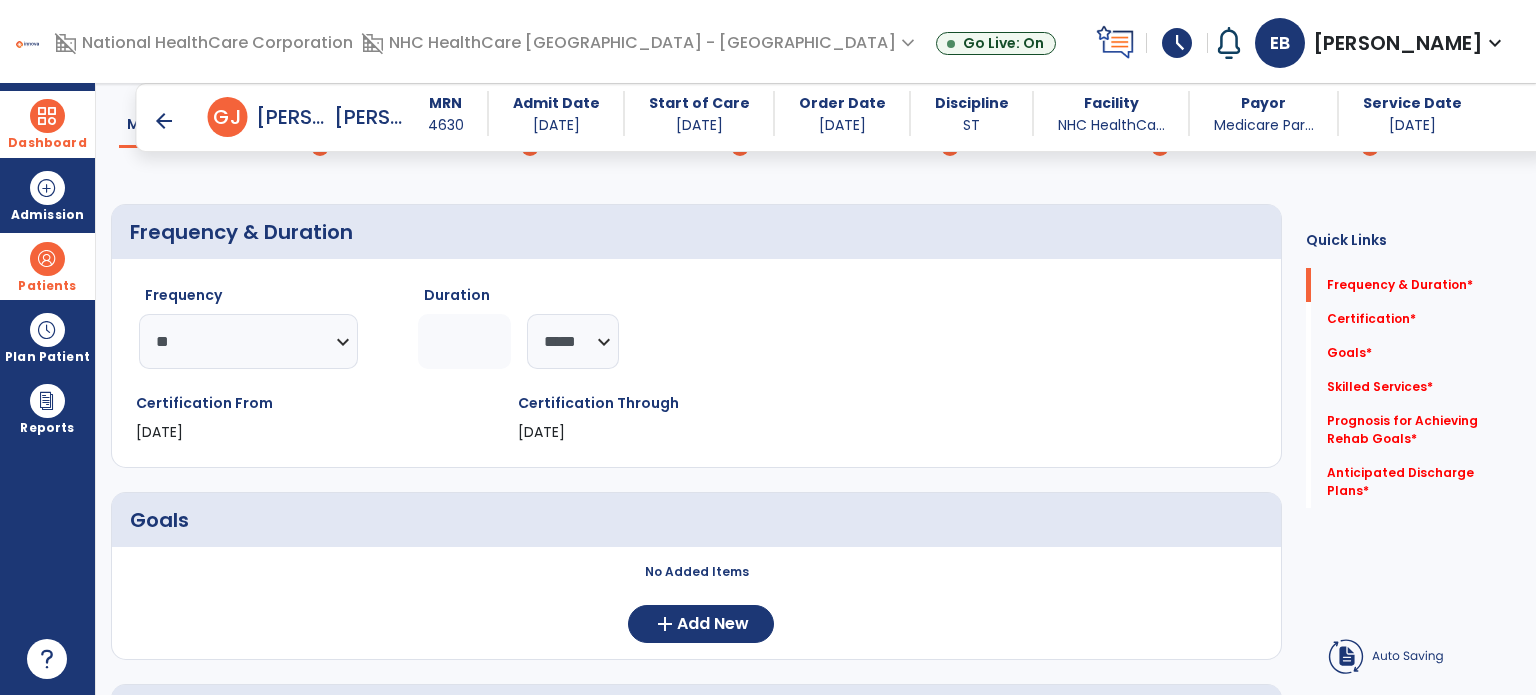 type on "**" 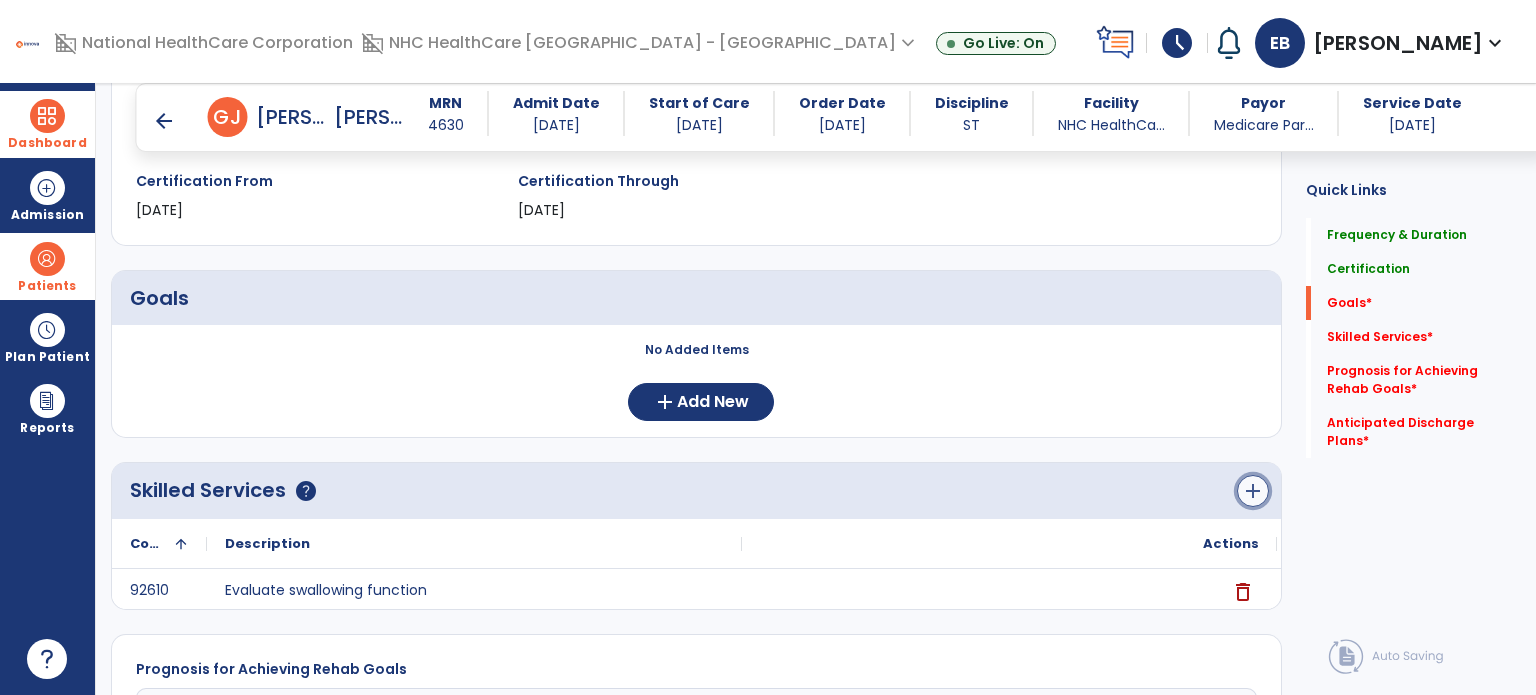 click on "add" 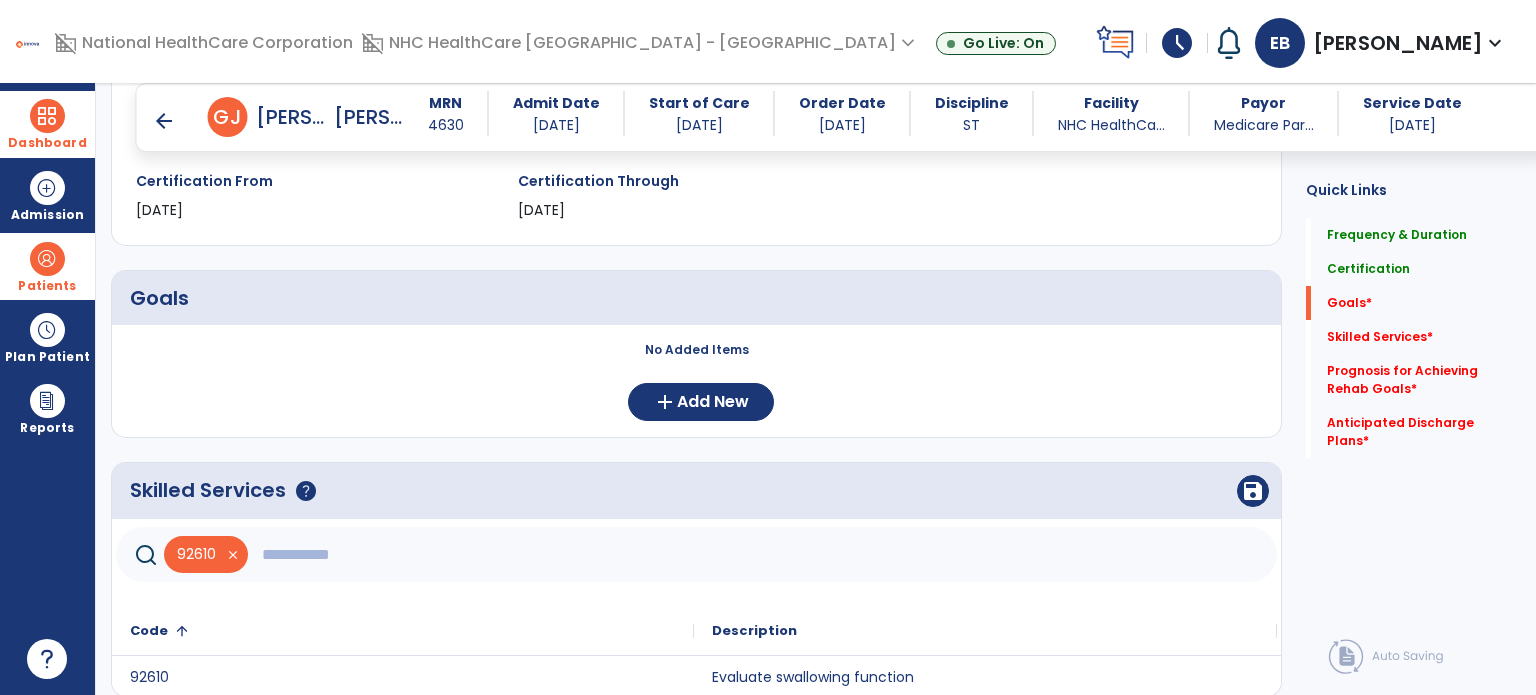 click 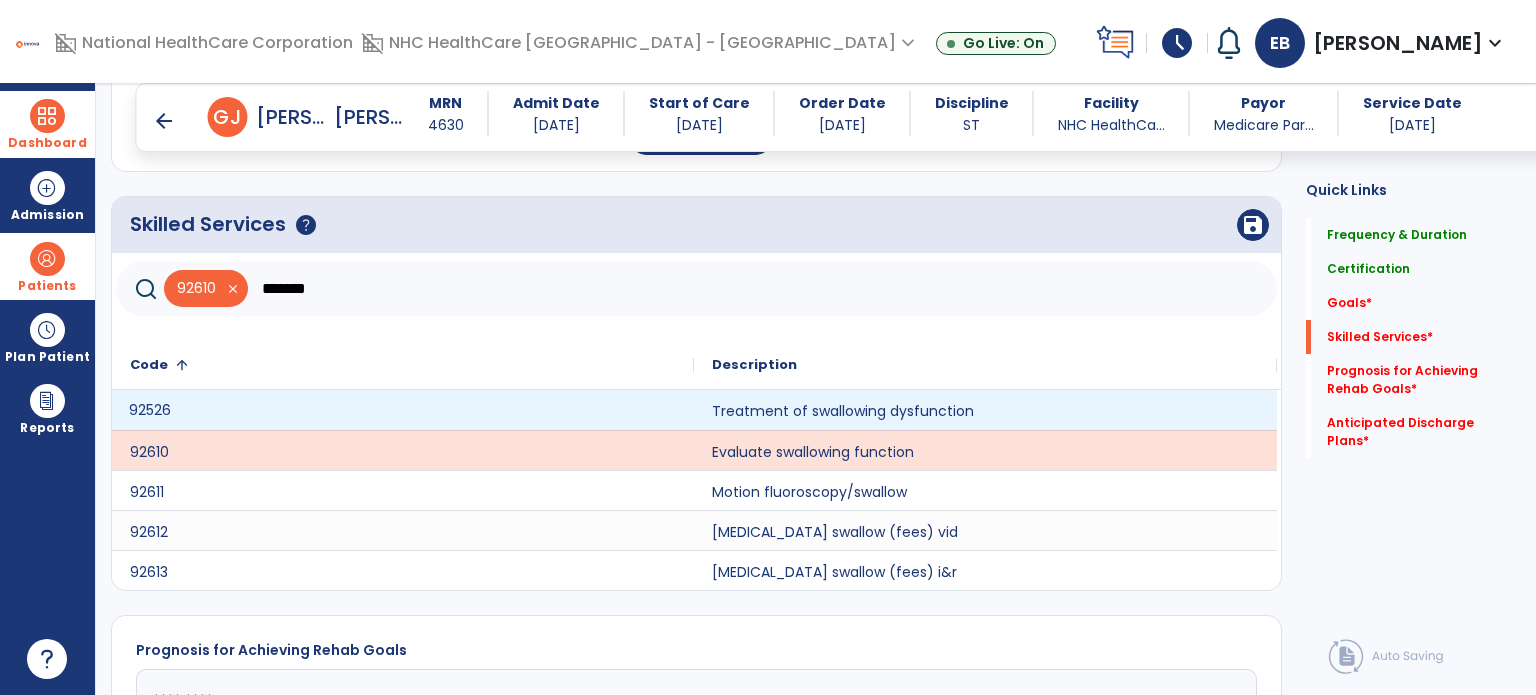 click on "92526" 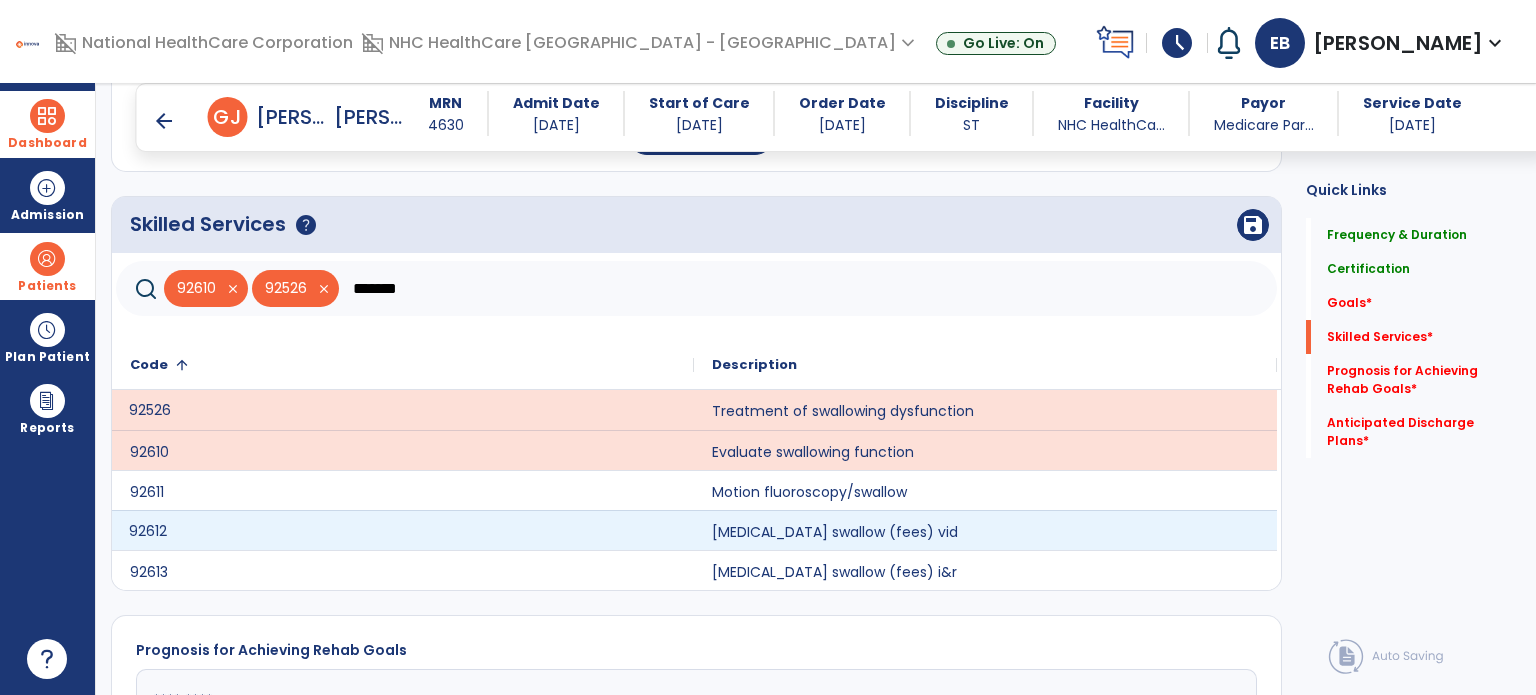 click on "92612" 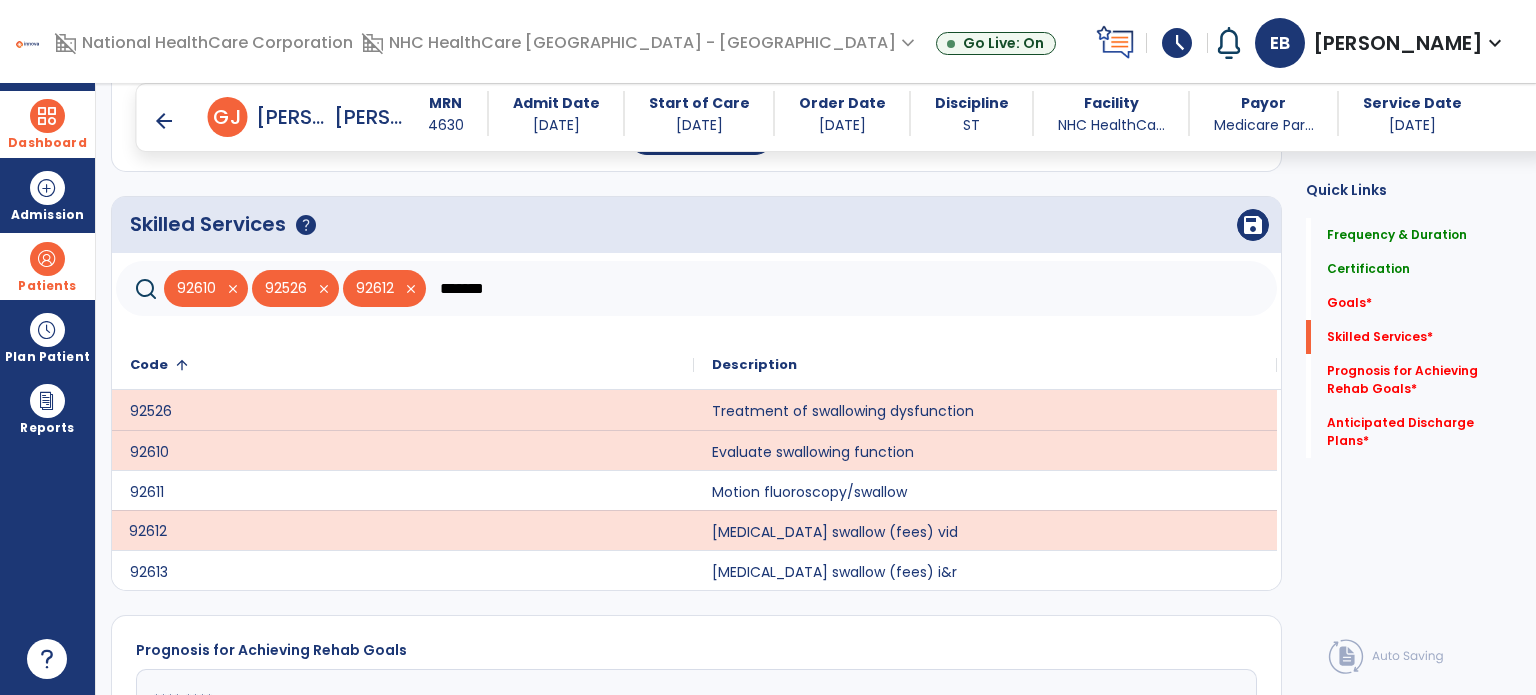 click on "*******" 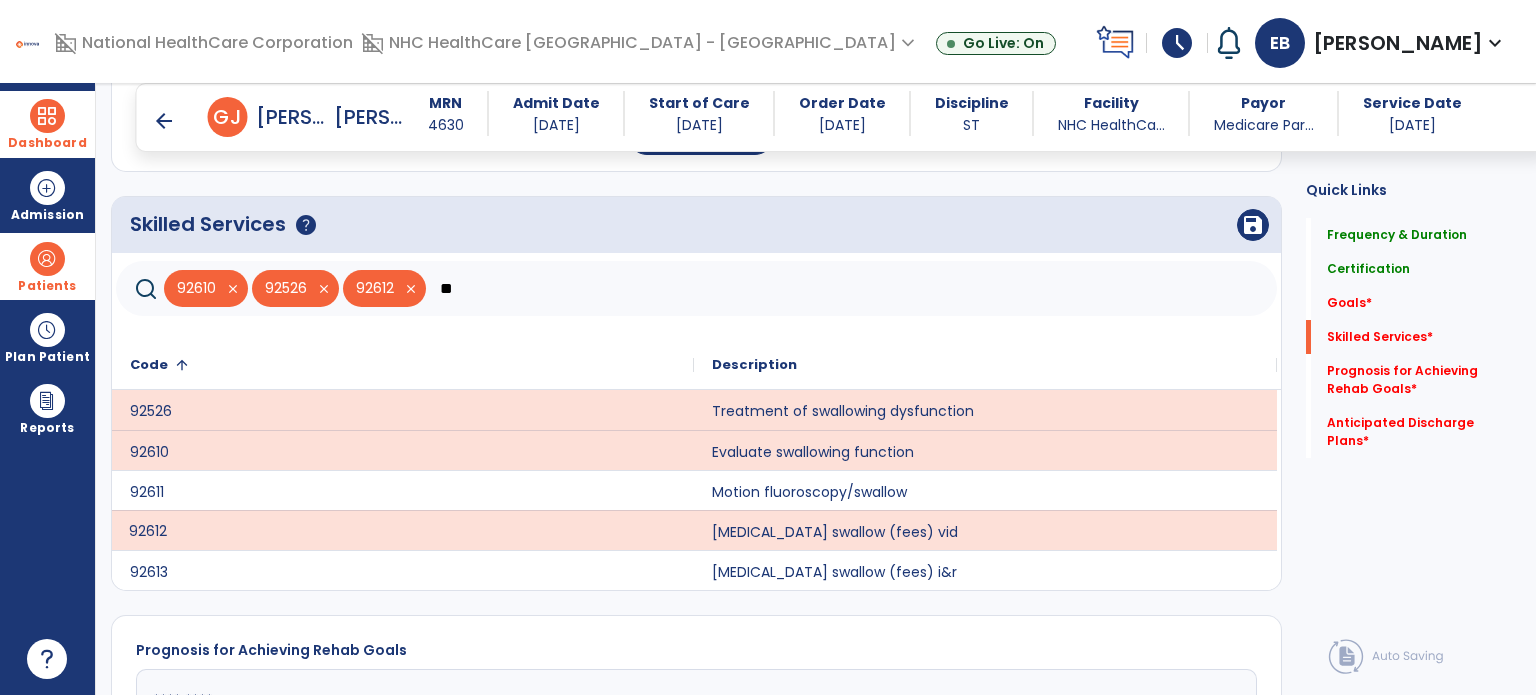 type on "*" 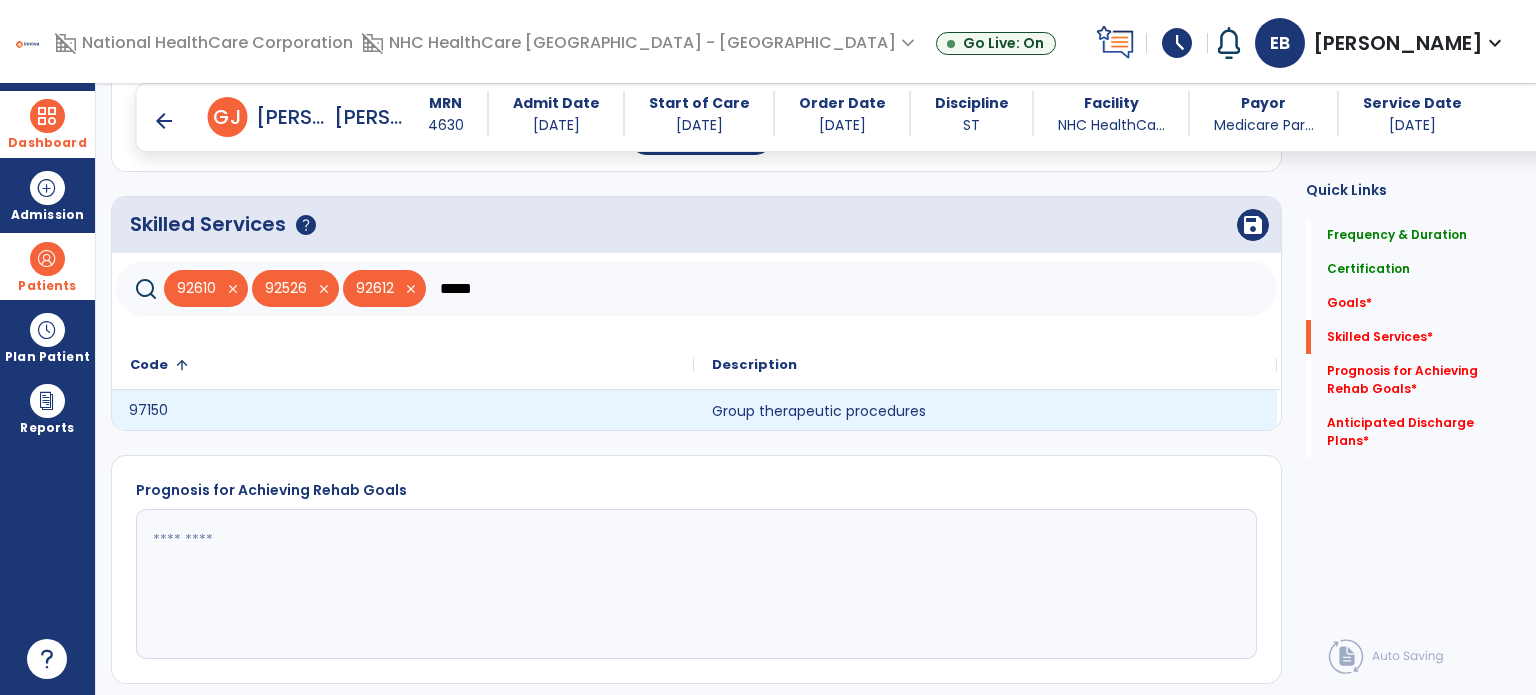 click on "97150" 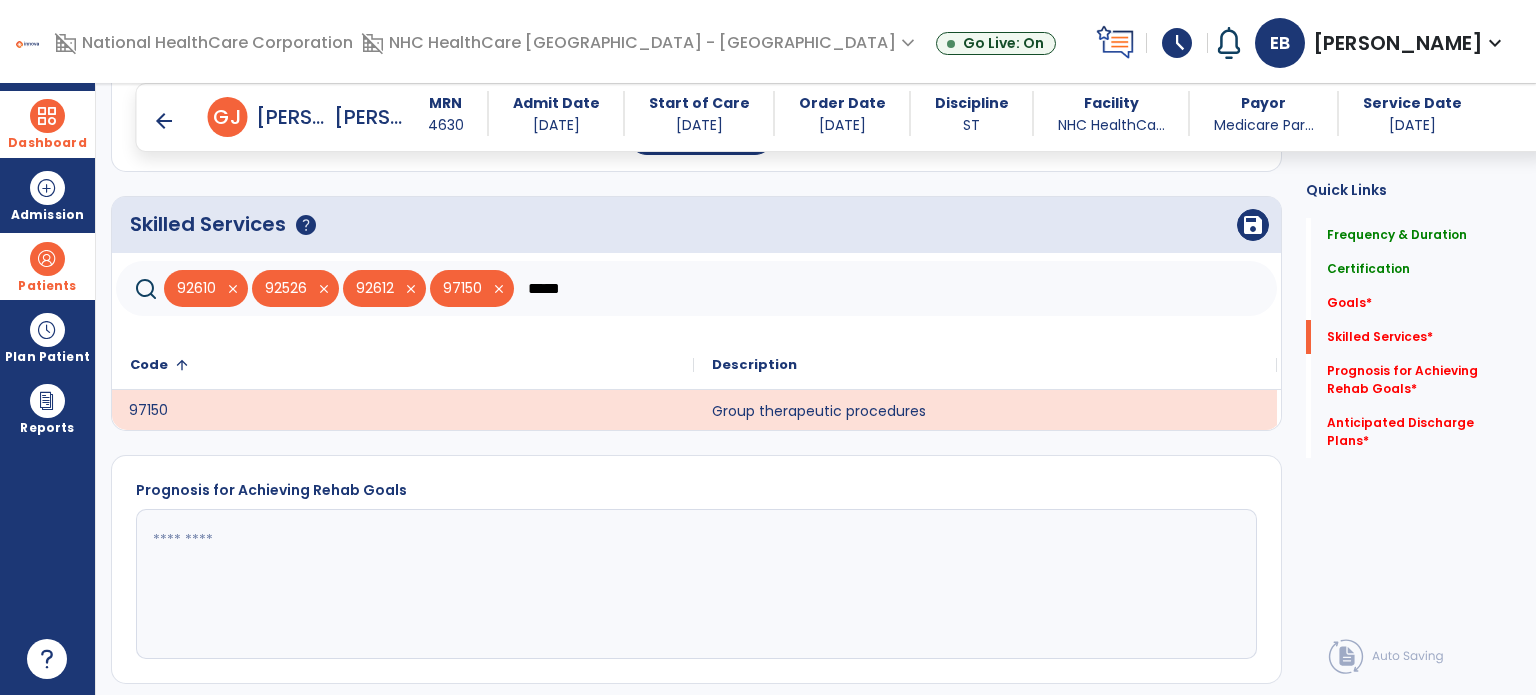 click on "*****" 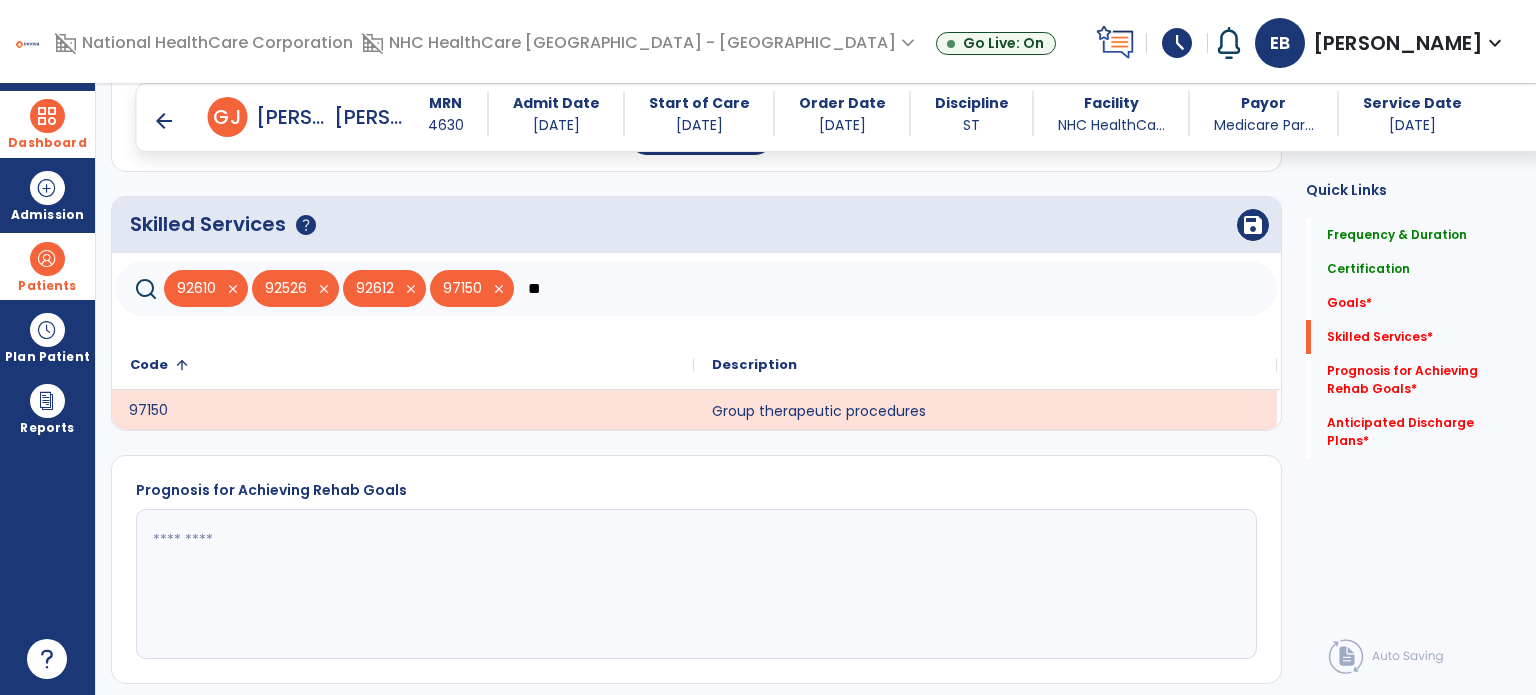 type on "*" 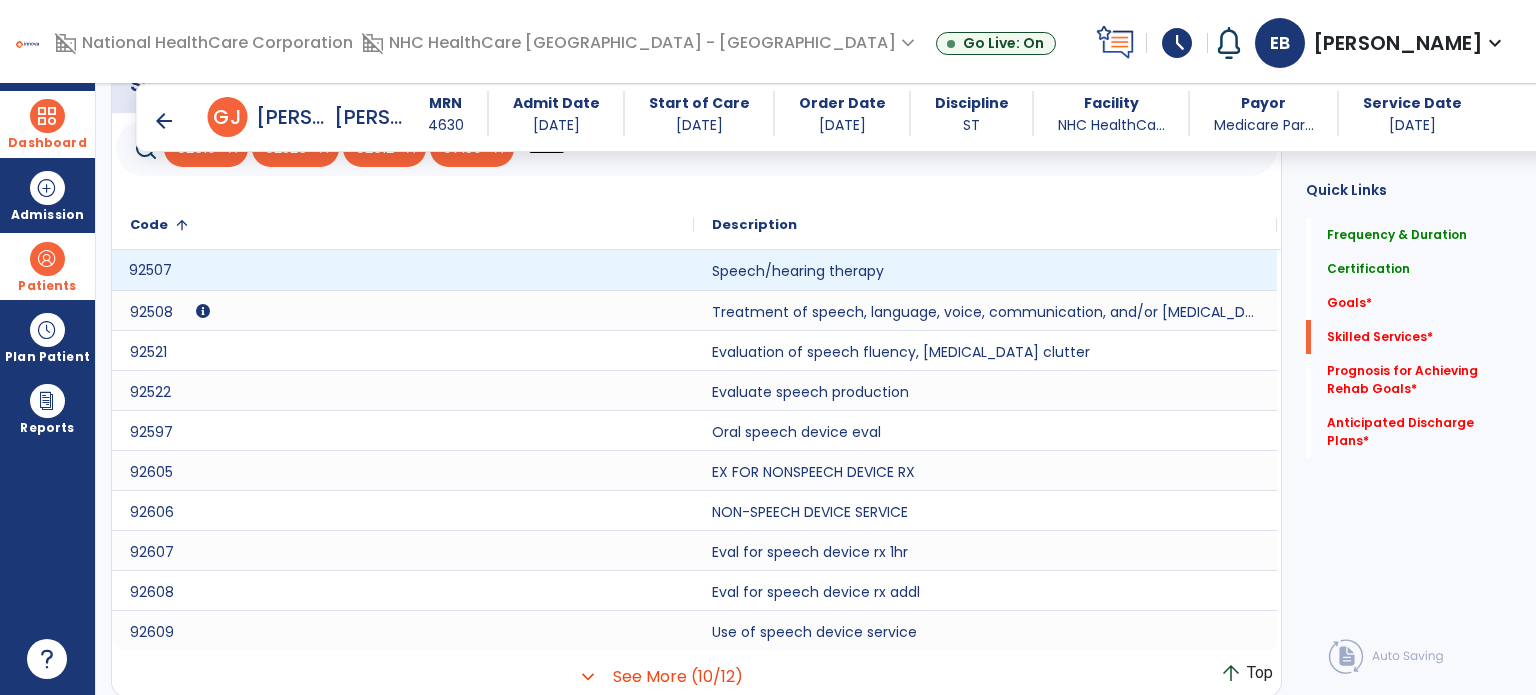 click on "92507" 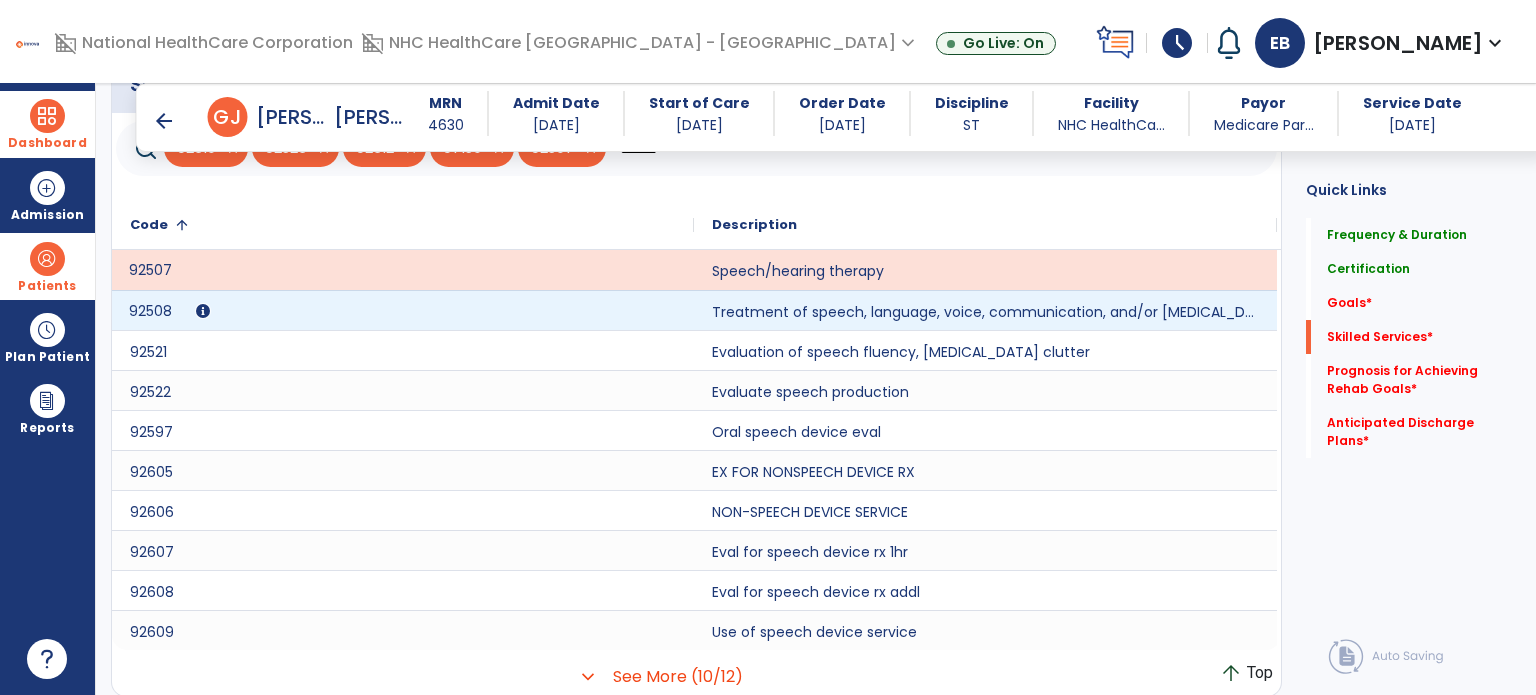 click on "92508" 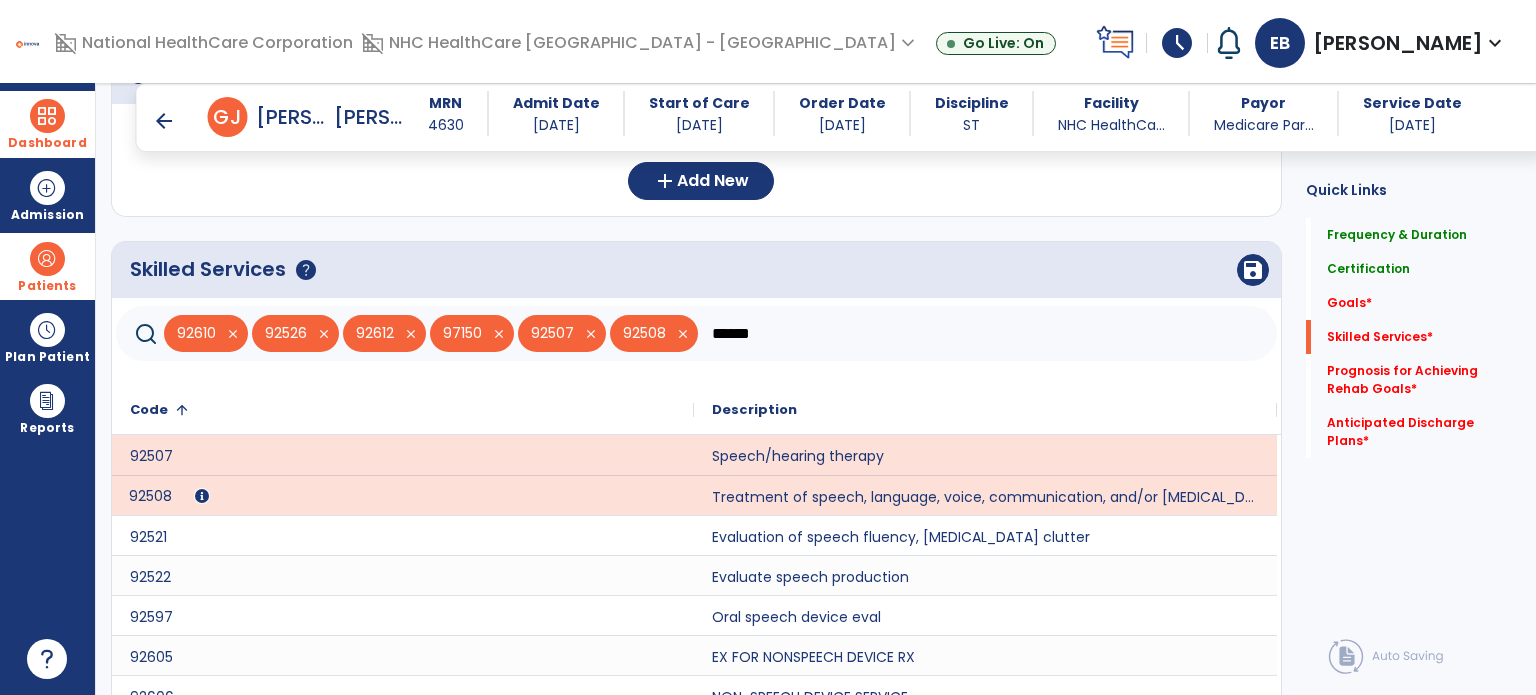 click on "******" 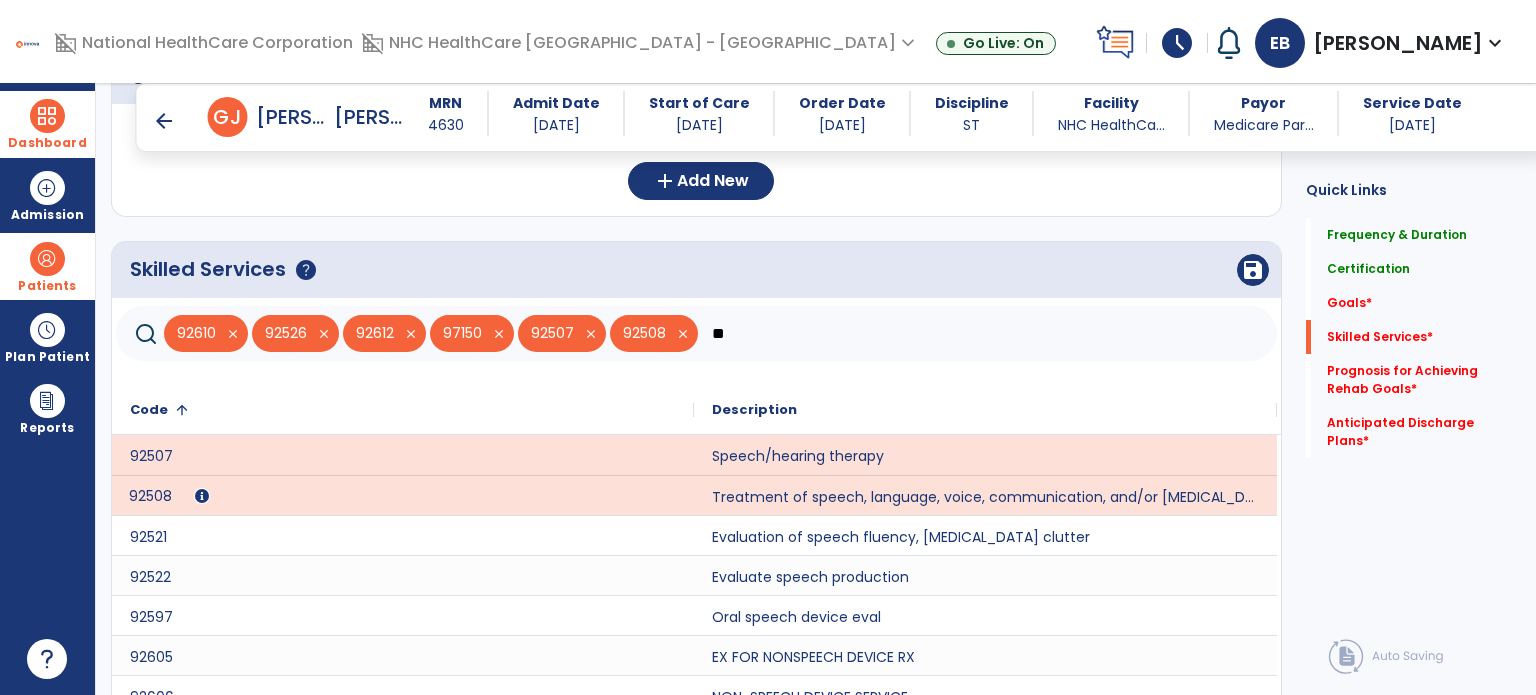 type on "*" 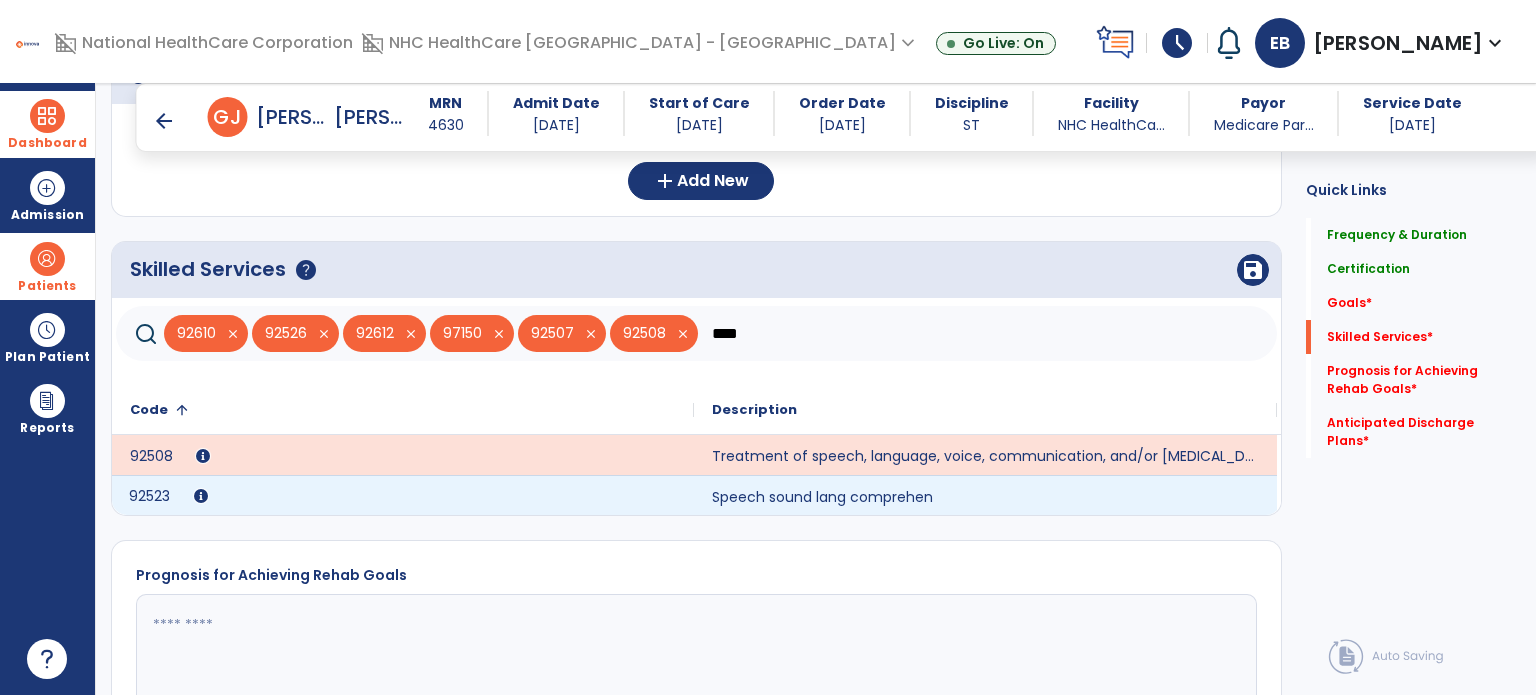 type on "****" 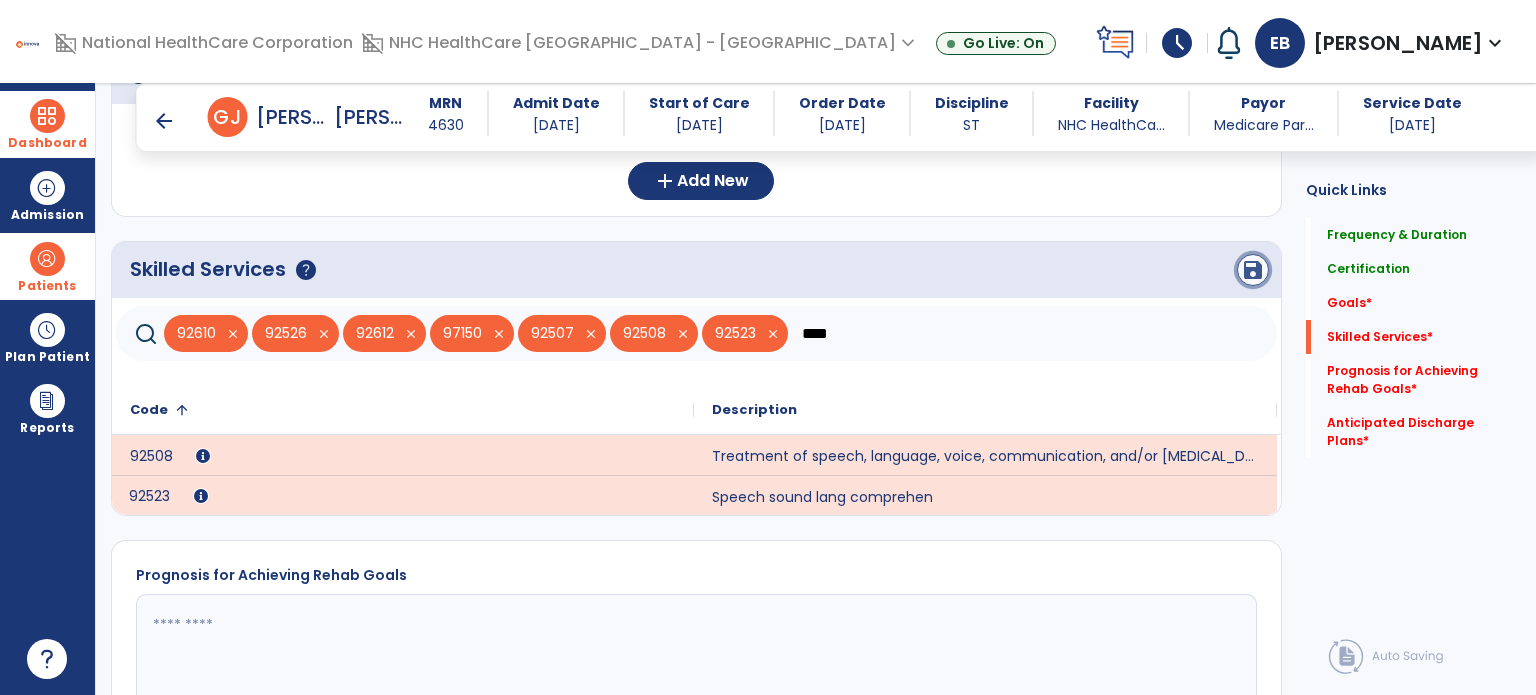 click on "save" 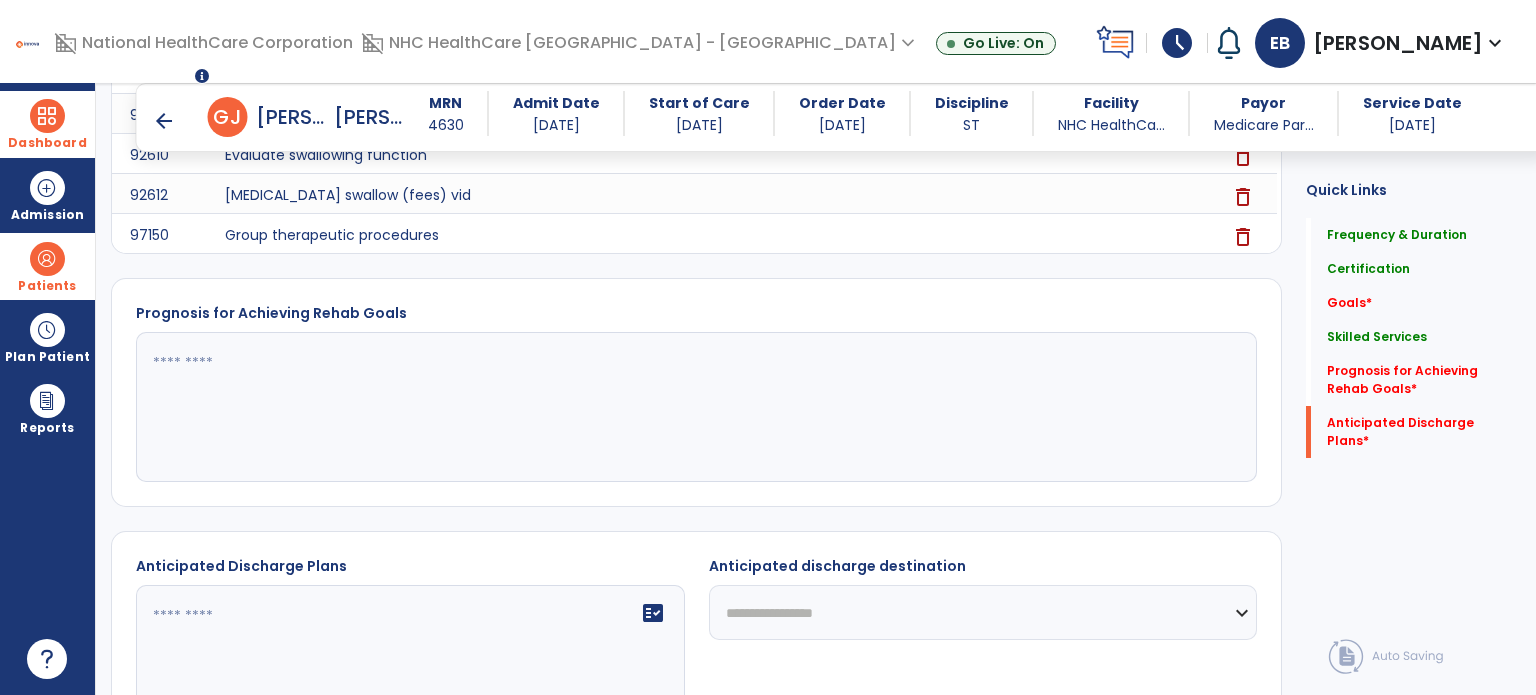 scroll, scrollTop: 940, scrollLeft: 0, axis: vertical 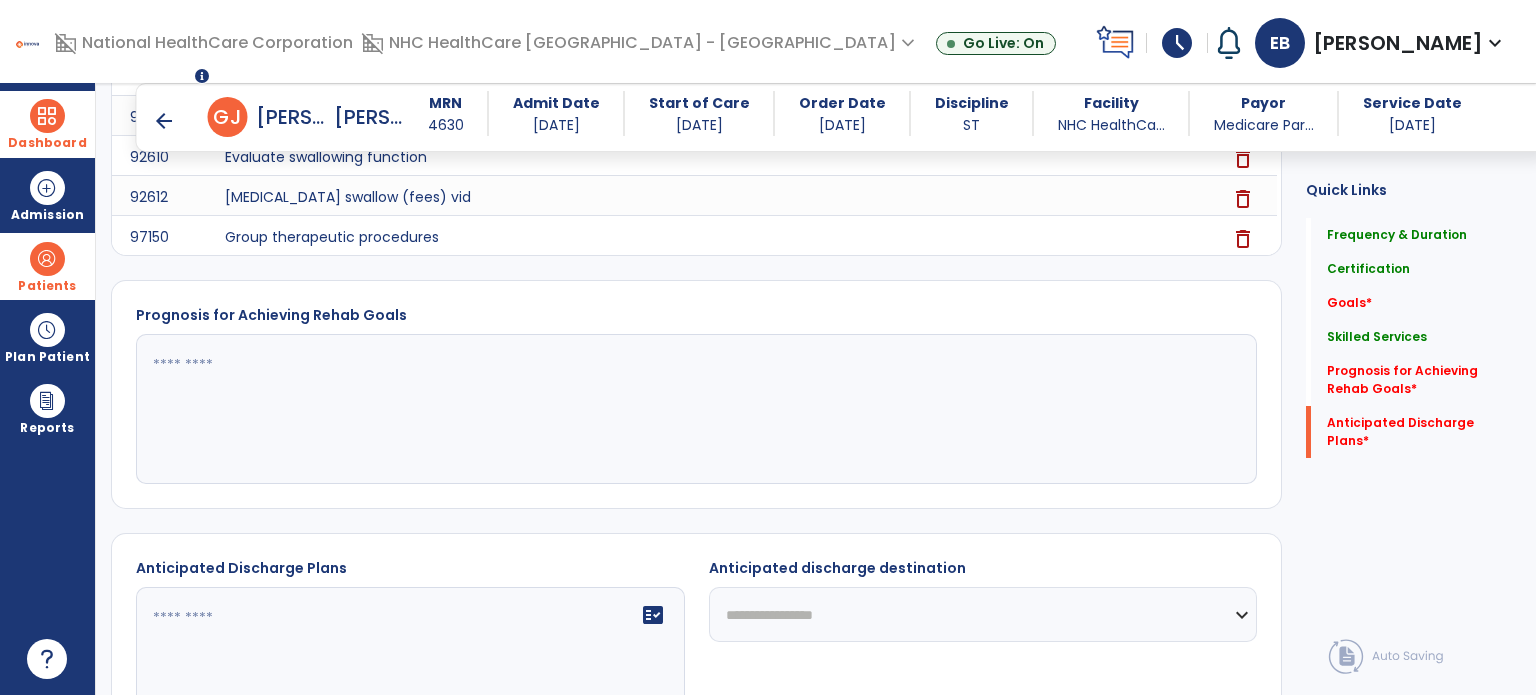click 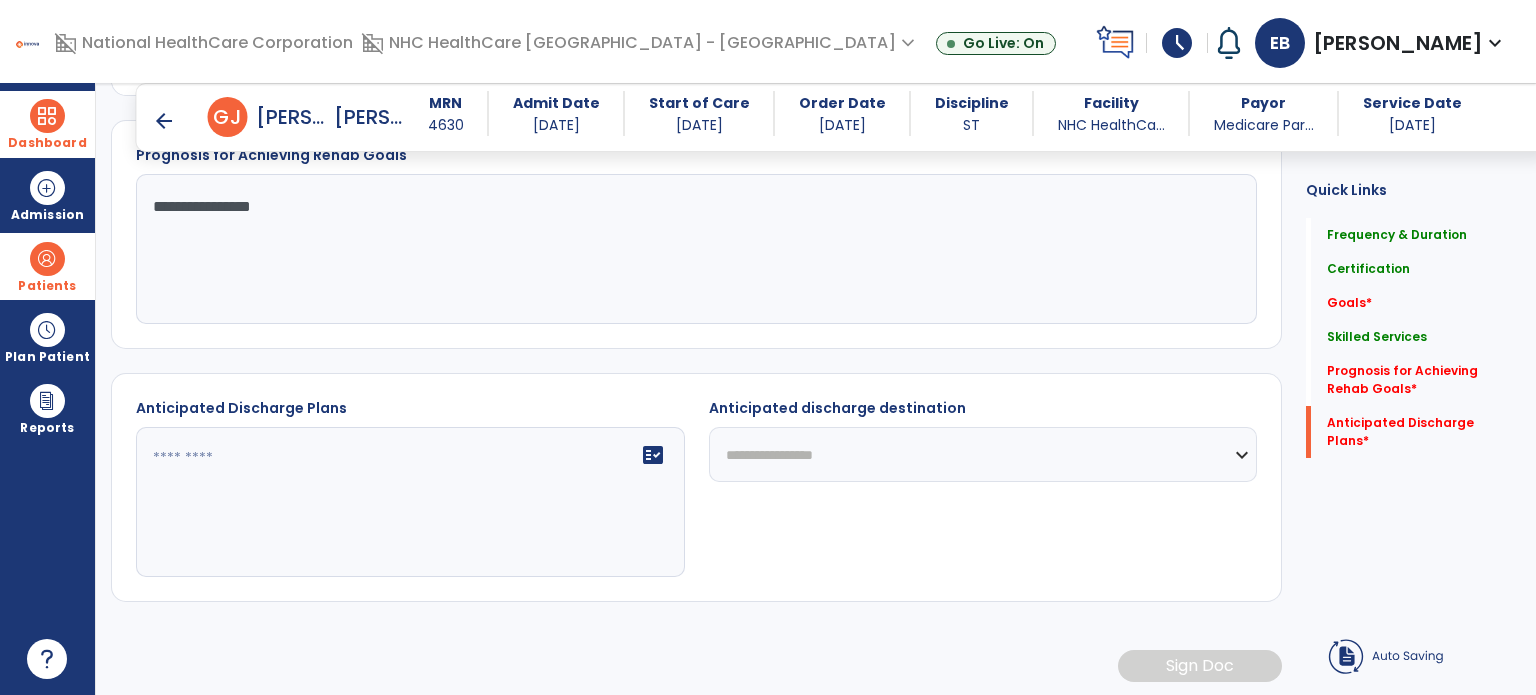 scroll, scrollTop: 1100, scrollLeft: 0, axis: vertical 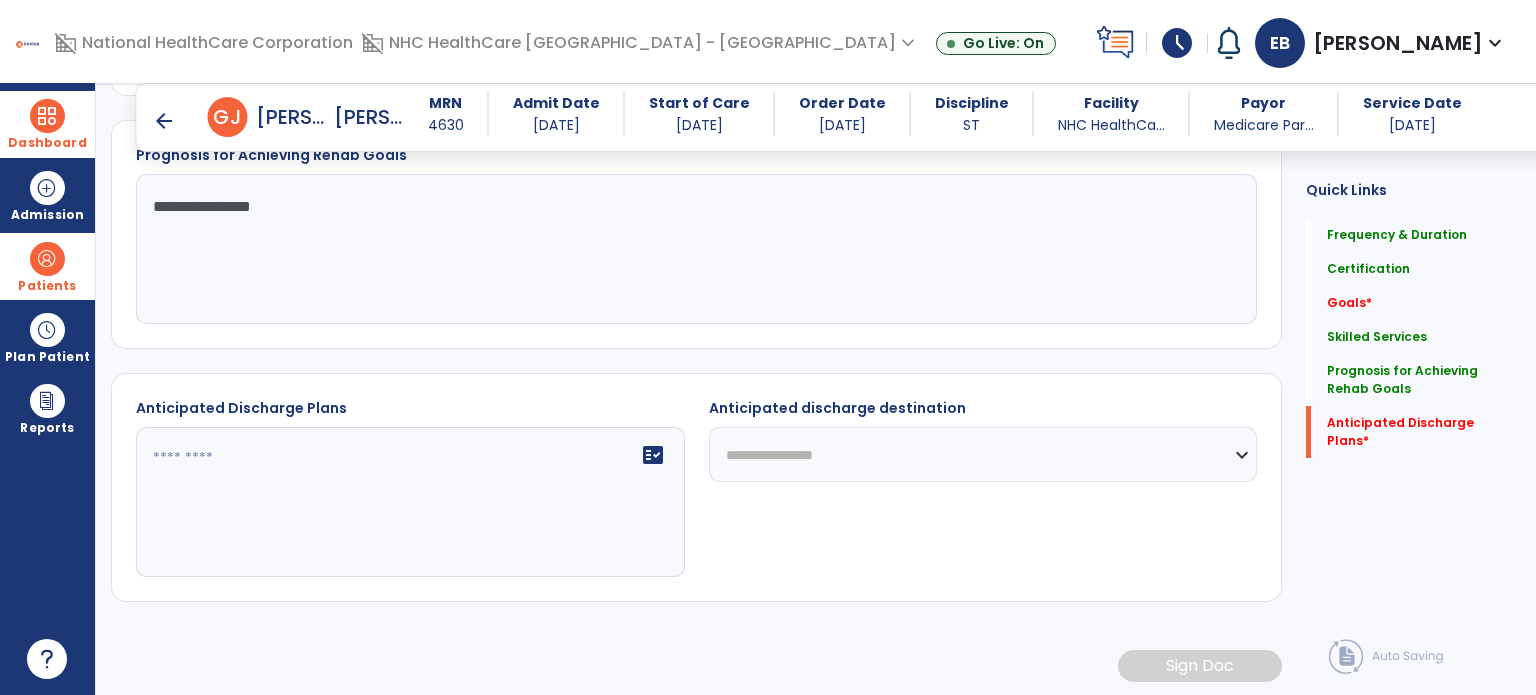 type on "**********" 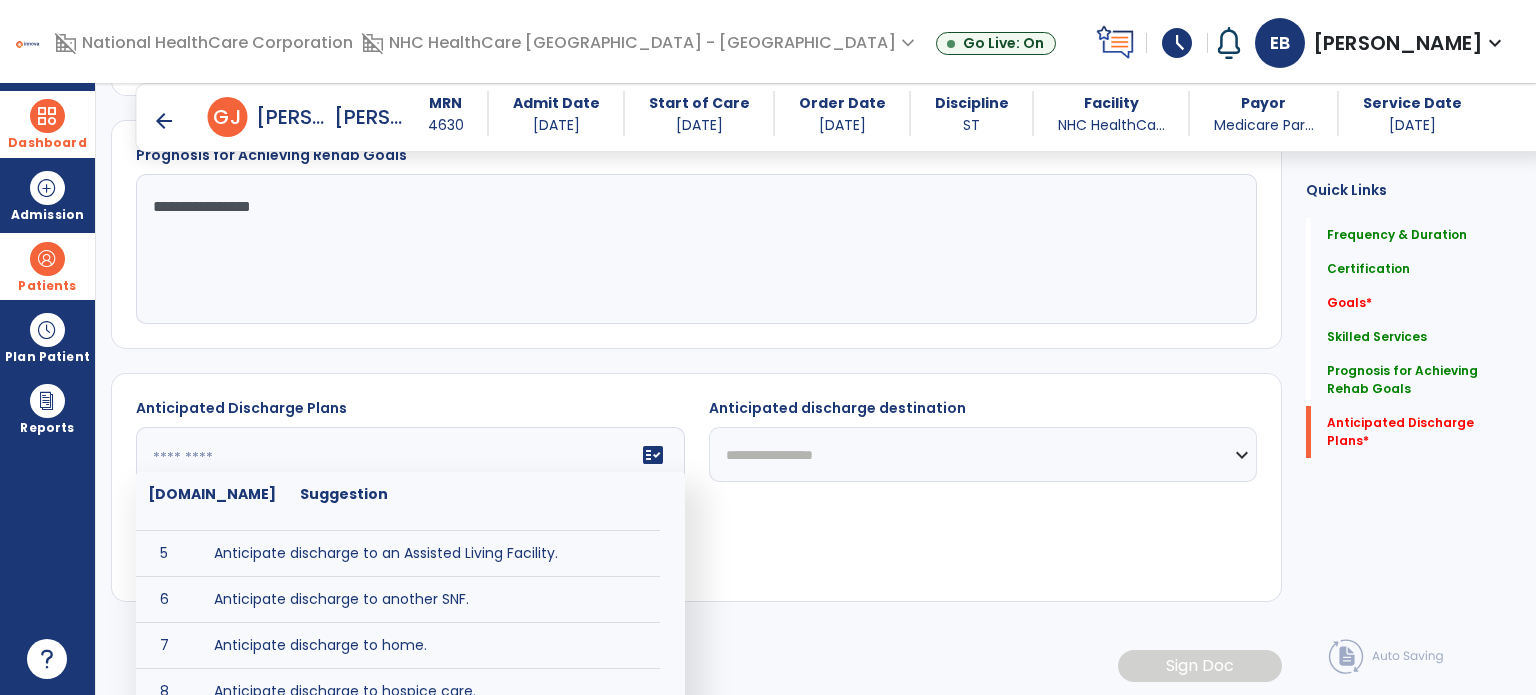 scroll, scrollTop: 192, scrollLeft: 0, axis: vertical 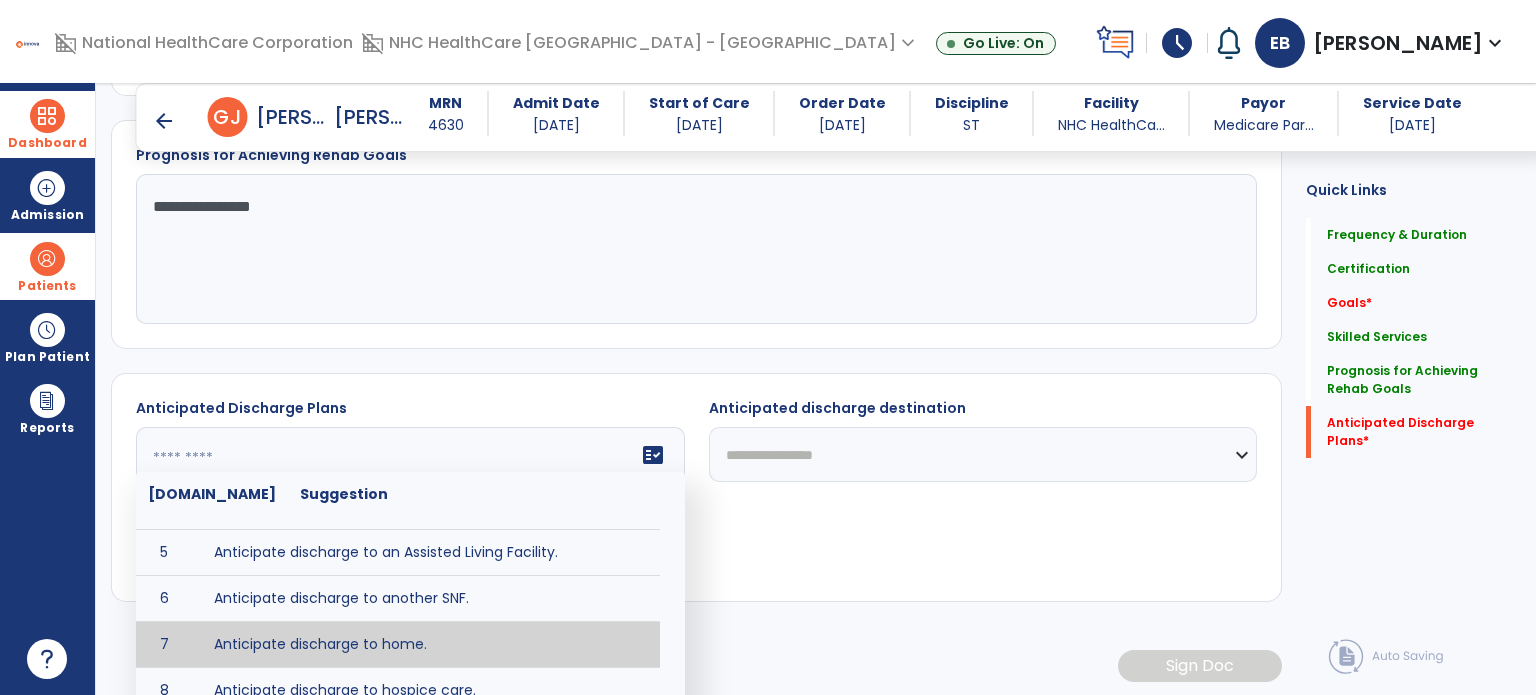 type on "**********" 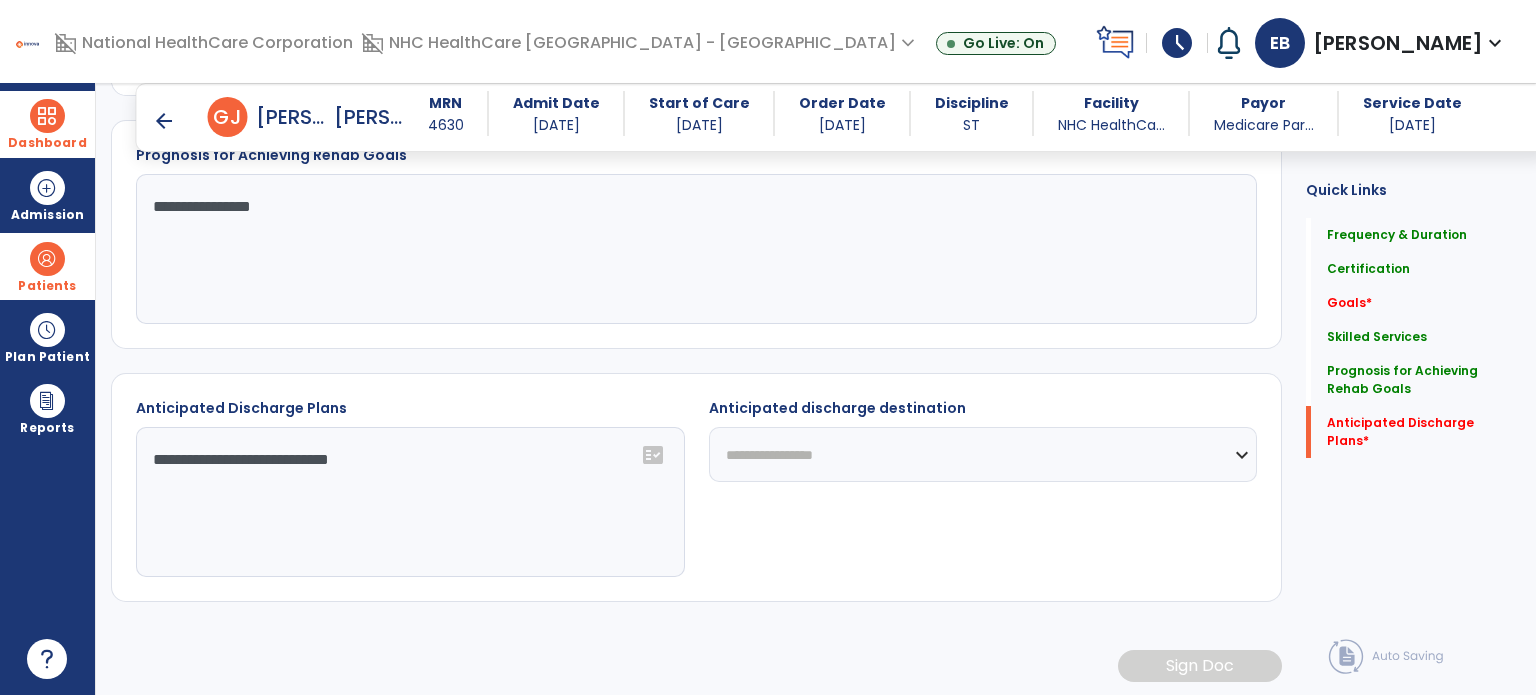 click on "**********" 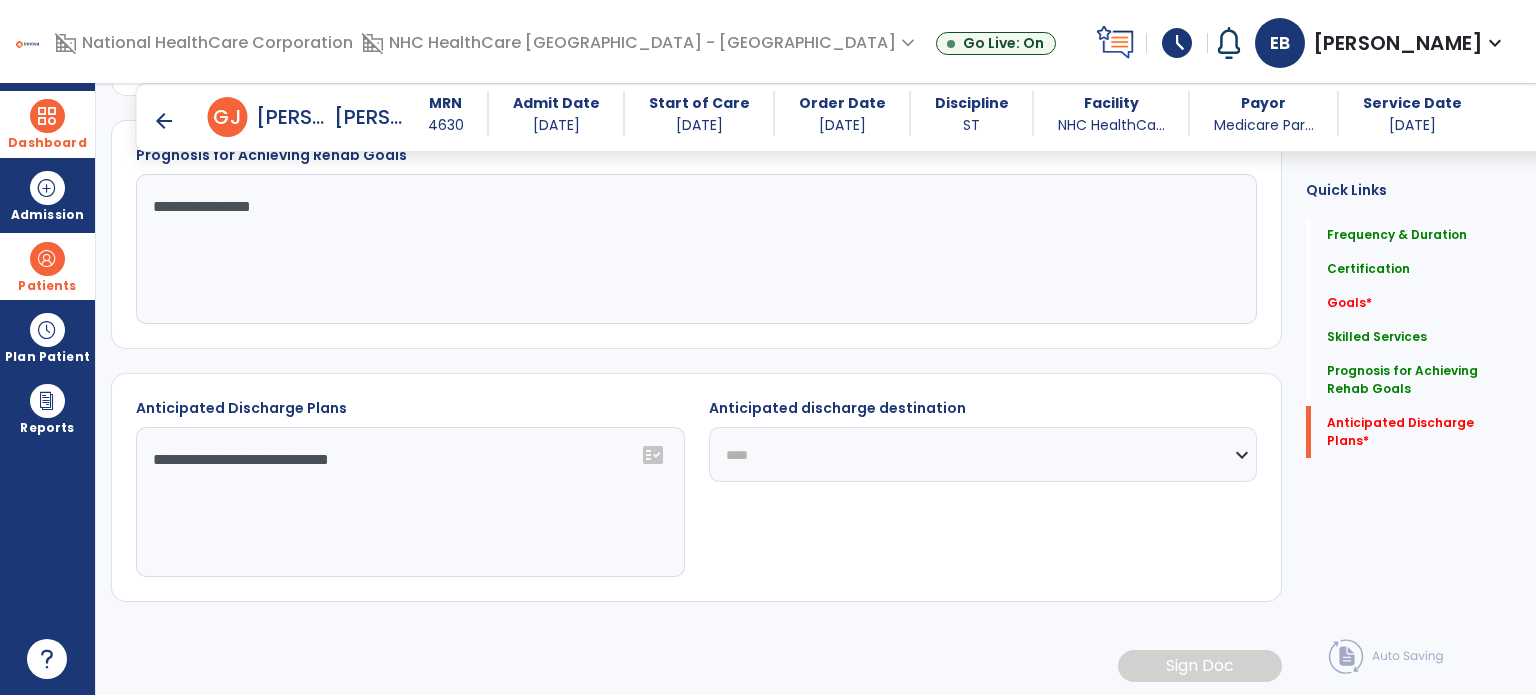 click on "**********" 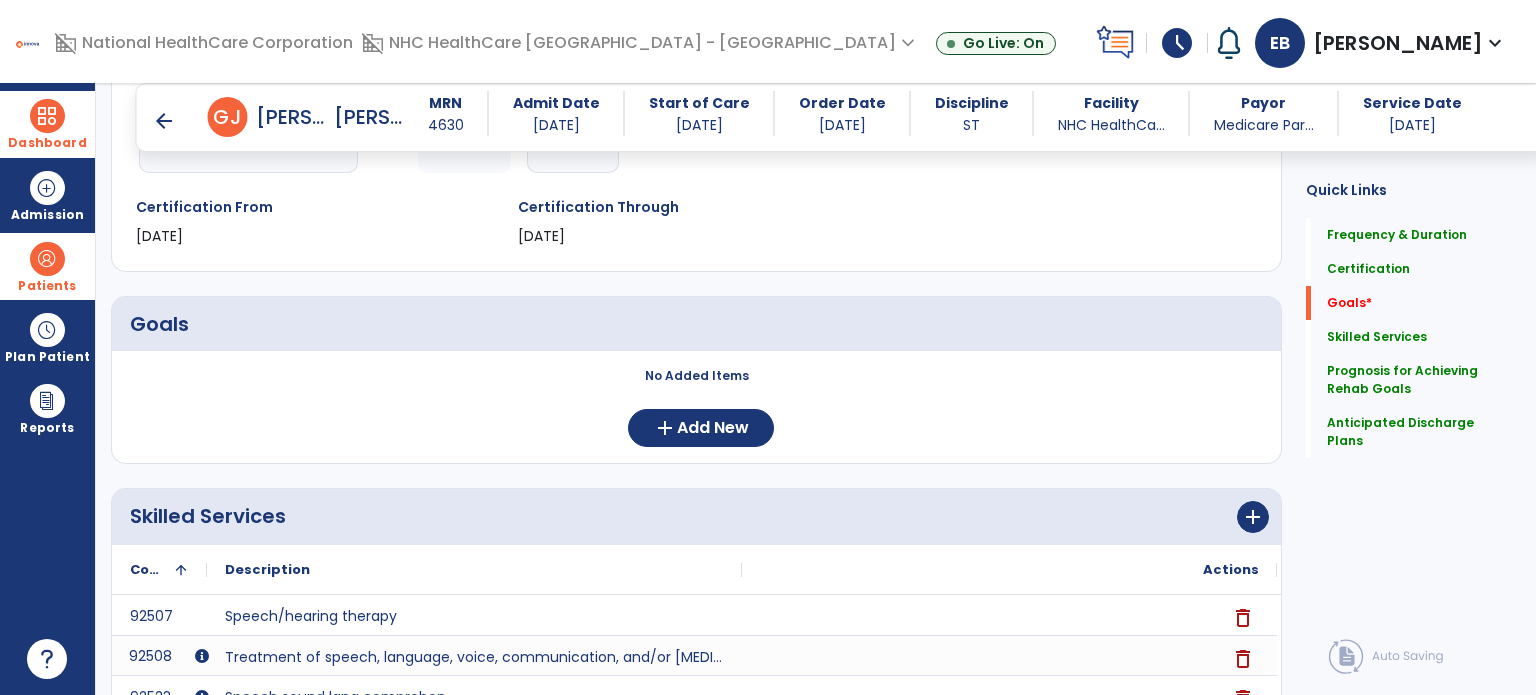 scroll, scrollTop: 319, scrollLeft: 0, axis: vertical 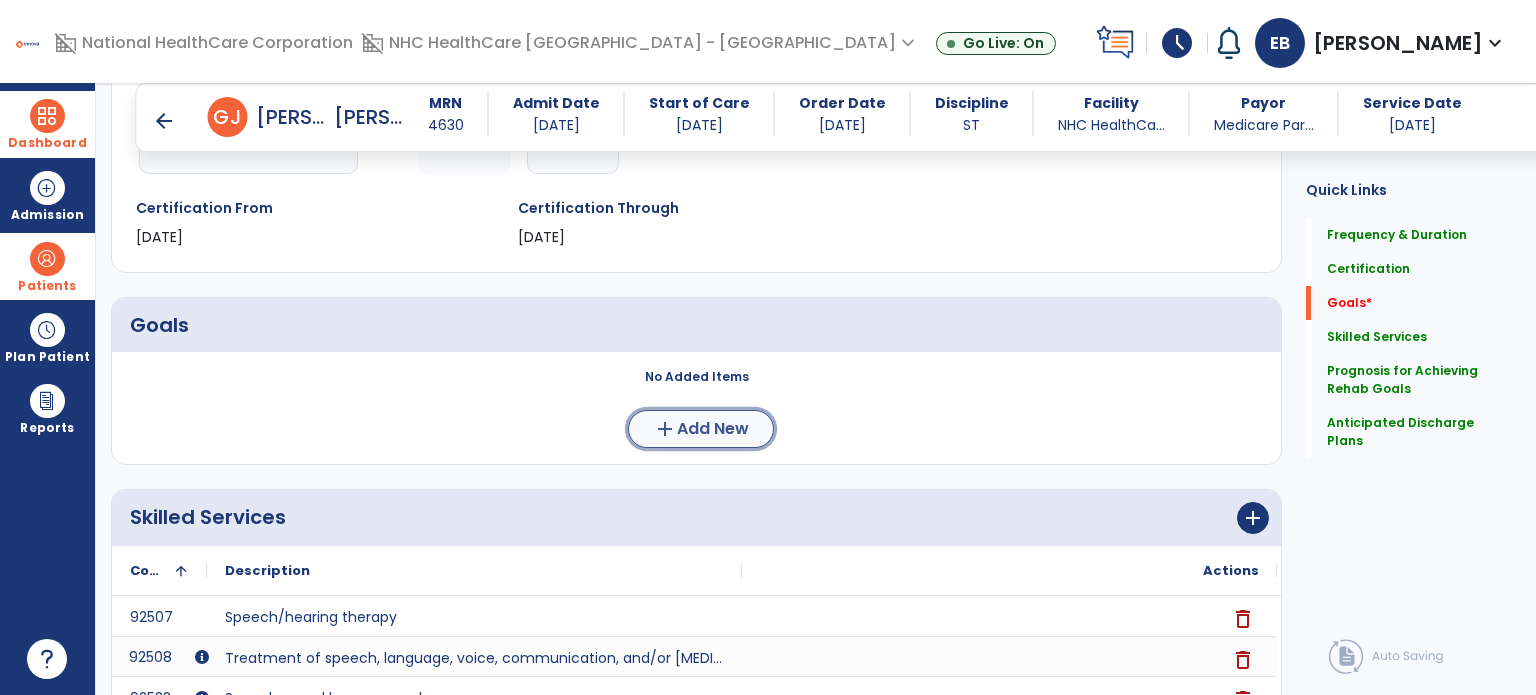 click on "Add New" at bounding box center (713, 429) 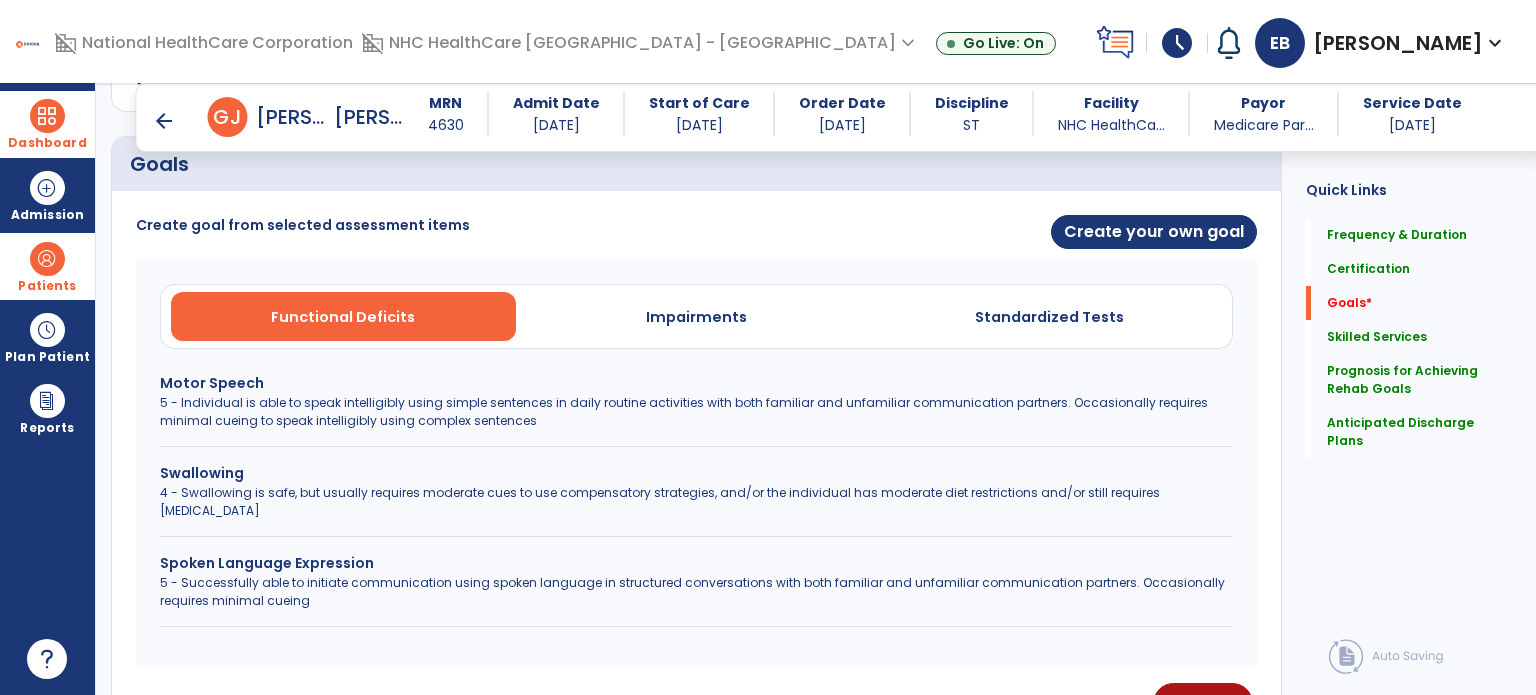 scroll, scrollTop: 479, scrollLeft: 0, axis: vertical 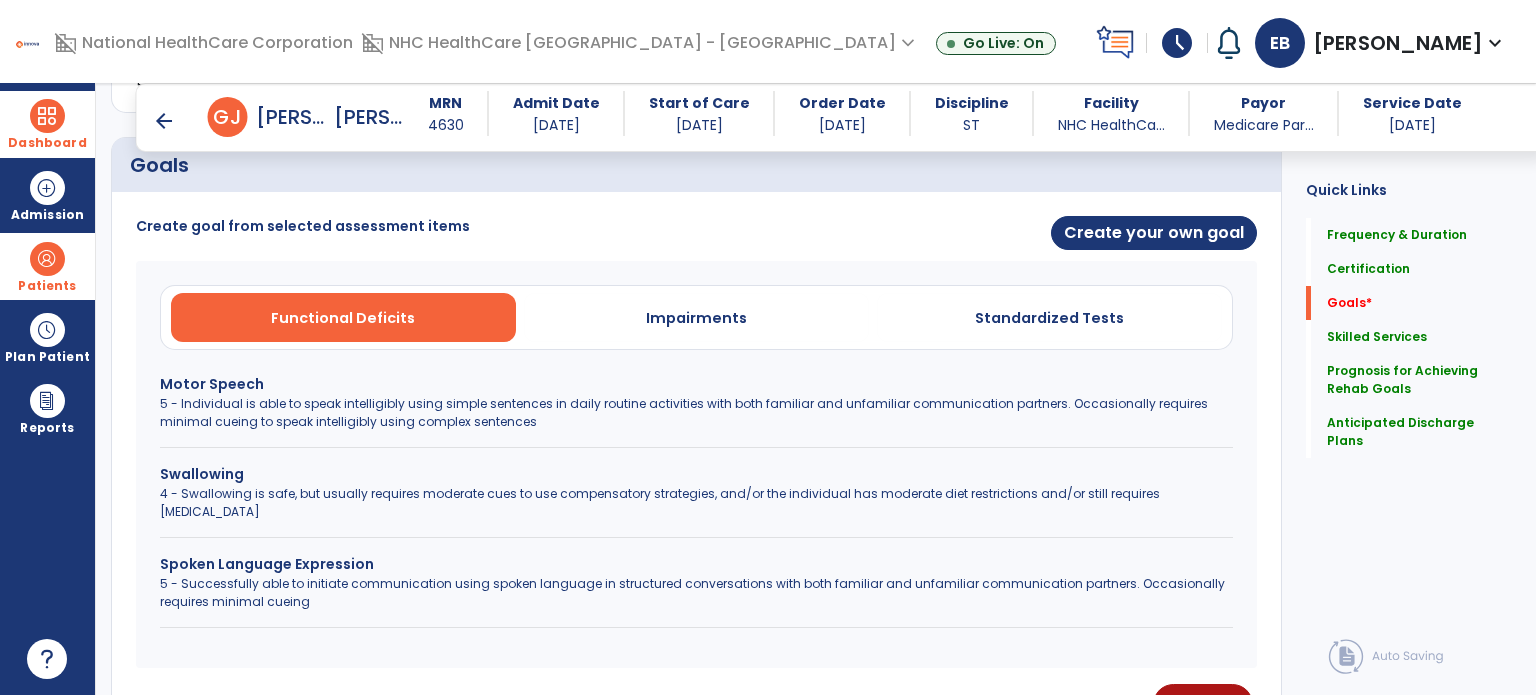 click on "5 - Successfully able to initiate communication using spoken language in structured conversations with both familiar and unfamiliar communication partners. Occasionally requires minimal cueing" at bounding box center (696, 593) 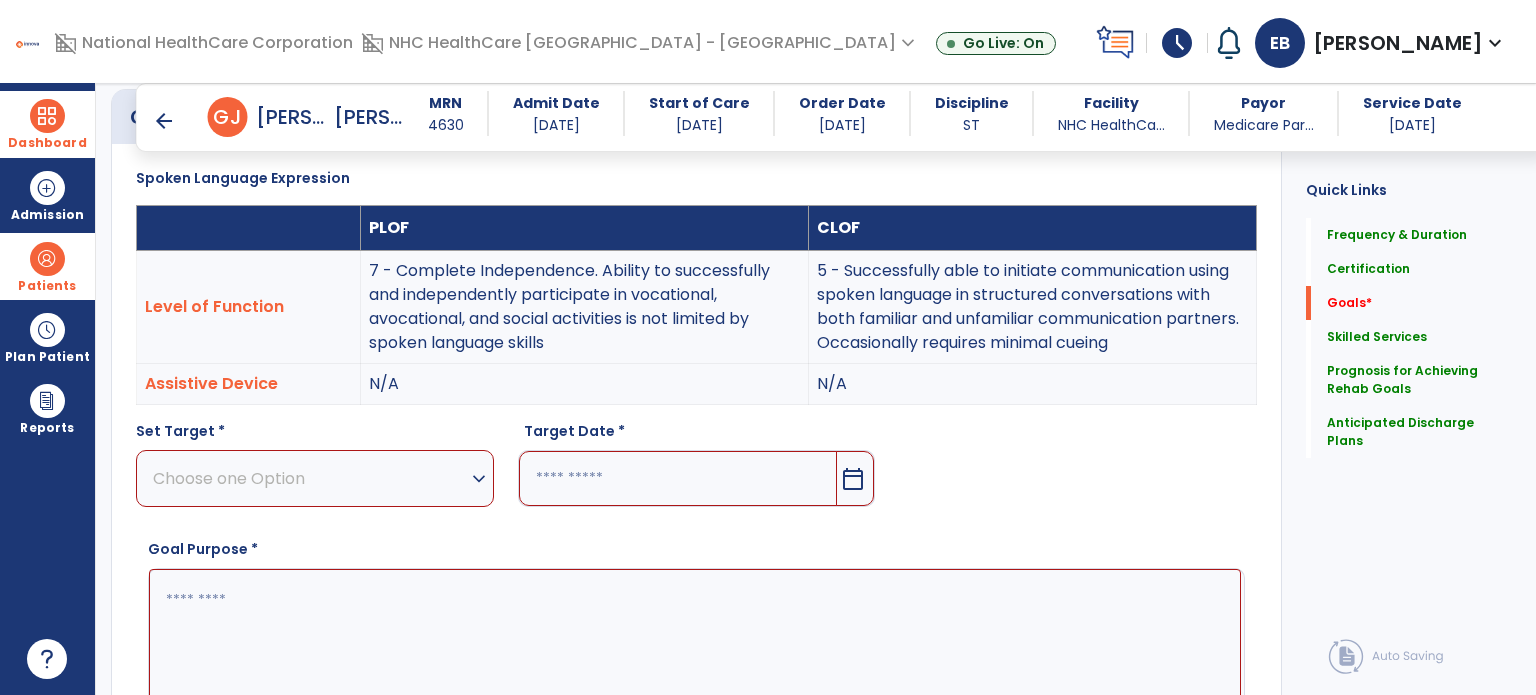 scroll, scrollTop: 527, scrollLeft: 0, axis: vertical 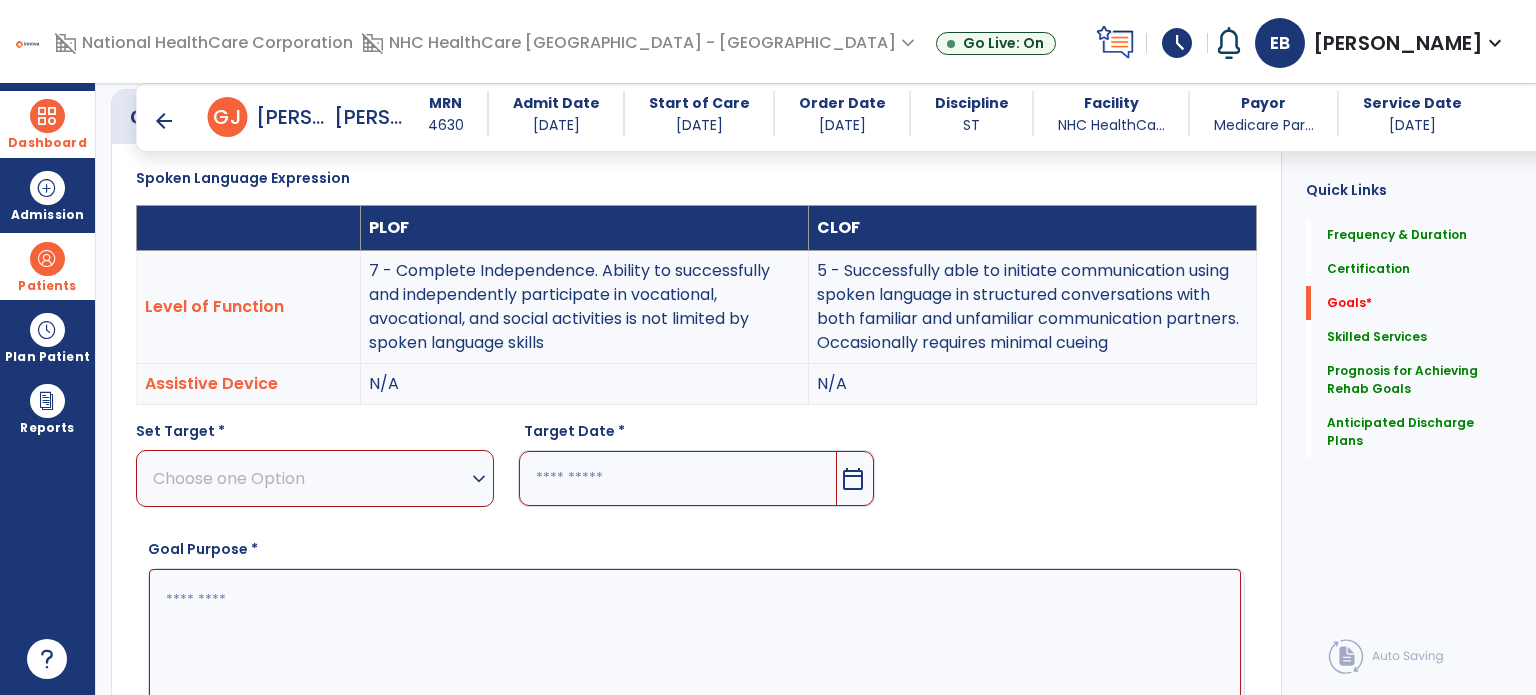 click on "Choose one Option" at bounding box center [310, 478] 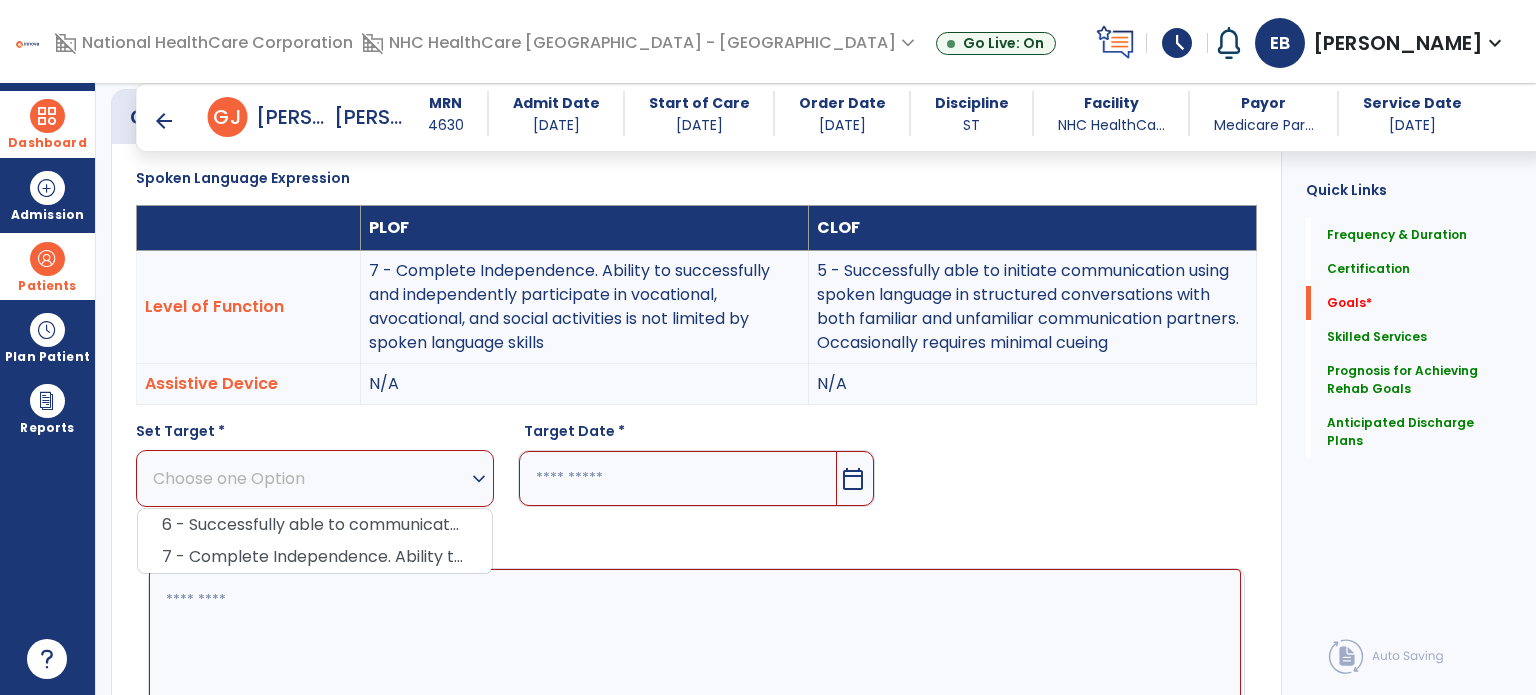 click on "Spoken Language Expression PLOF CLOF Level of Function  7 - Complete Independence. Ability to successfully and independently participate in vocational, avocational, and social activities is not limited by spoken language skills   5 - Successfully able to initiate communication using spoken language in structured conversations with both familiar and unfamiliar communication partners. Occasionally requires minimal cueing  Assistive Device  N/A   N/A  Set Target *  Choose one Option   expand_more   6 - Successfully able to communicate in most activities, but some limitations in spoken language are still apparent in vocational, avocational, and social activities. Rarely requires minimal cueing   7 - Complete Independence. Ability to successfully and independently participate in vocational, avocational, and social activities is not limited by spoken language skills  Target Date *  calendar_today  Goal Purpose *  Cancel   Save Goal" at bounding box center [696, 477] 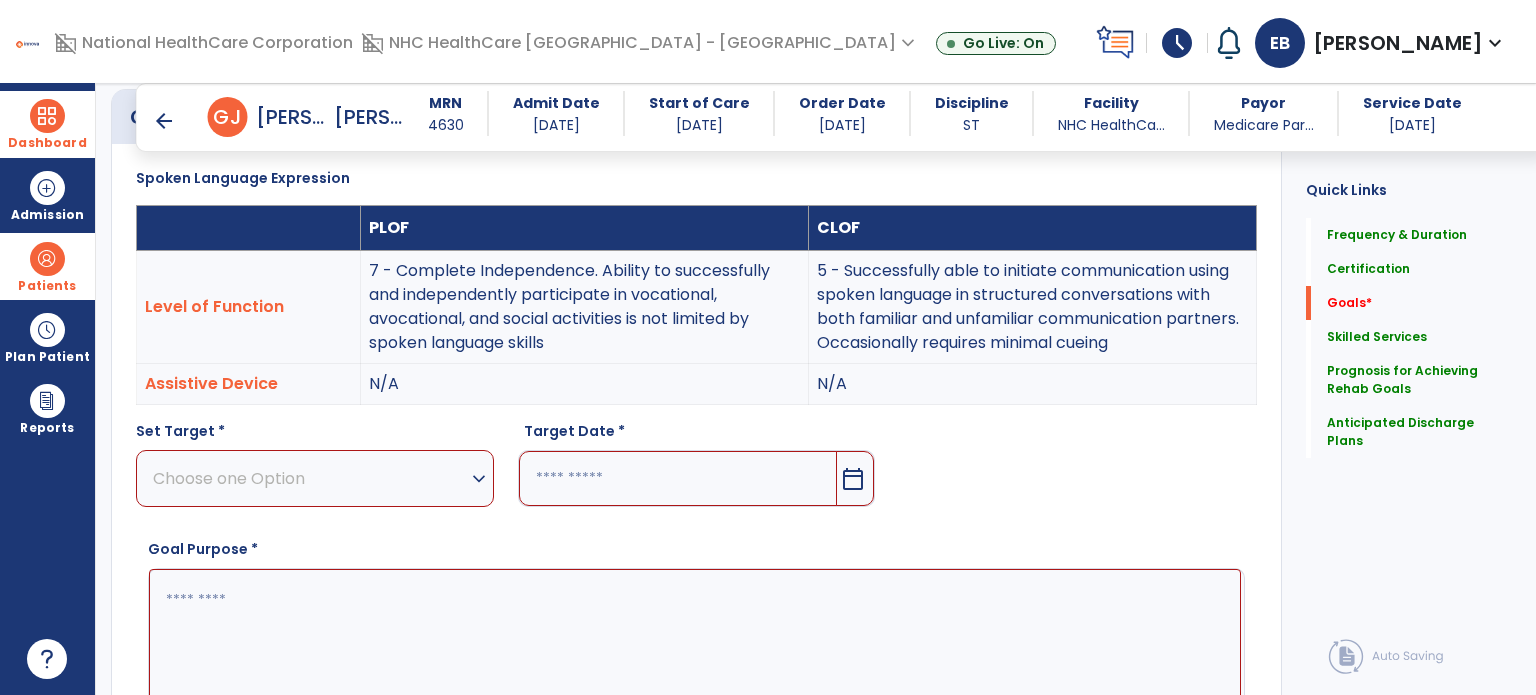click on "Choose one Option" at bounding box center (310, 478) 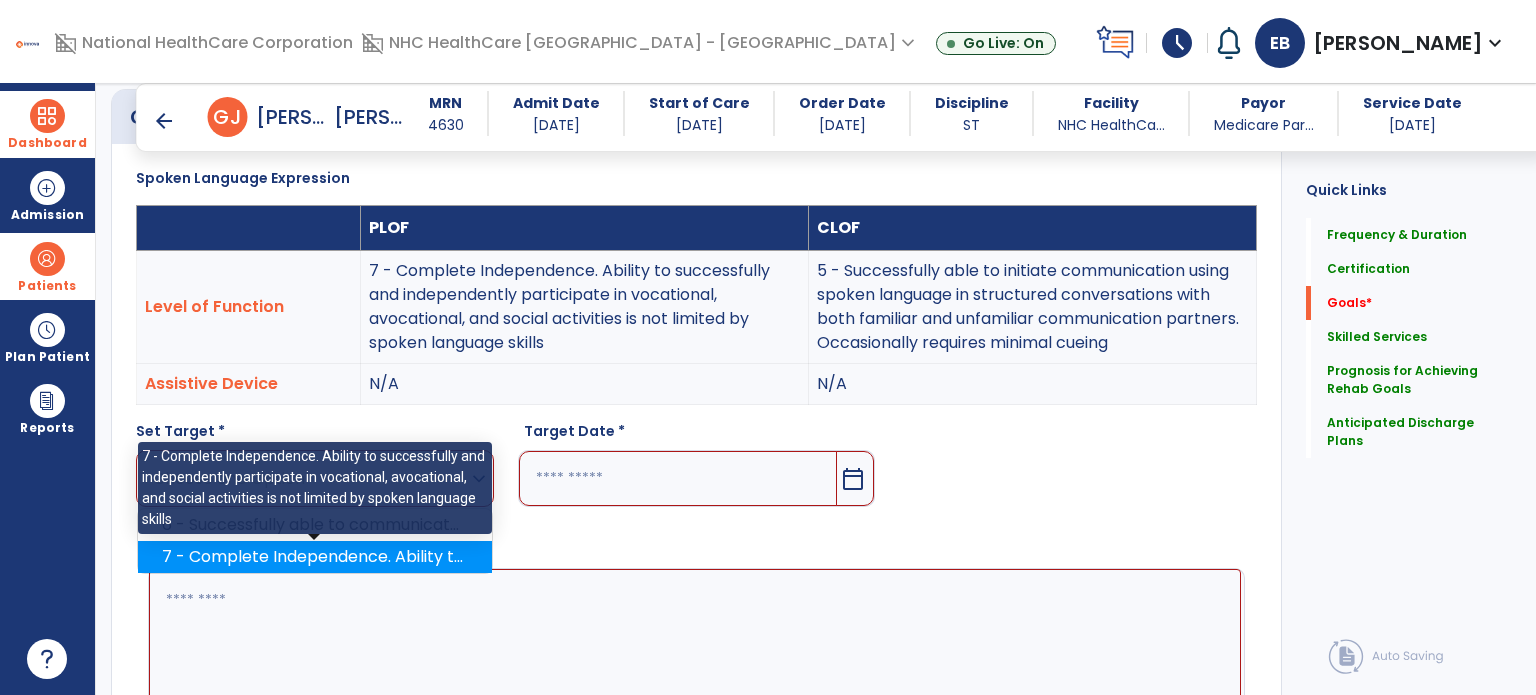 click on "7 - Complete Independence. Ability to successfully and independently participate in vocational, avocational, and social activities is not limited by spoken language skills" at bounding box center (315, 557) 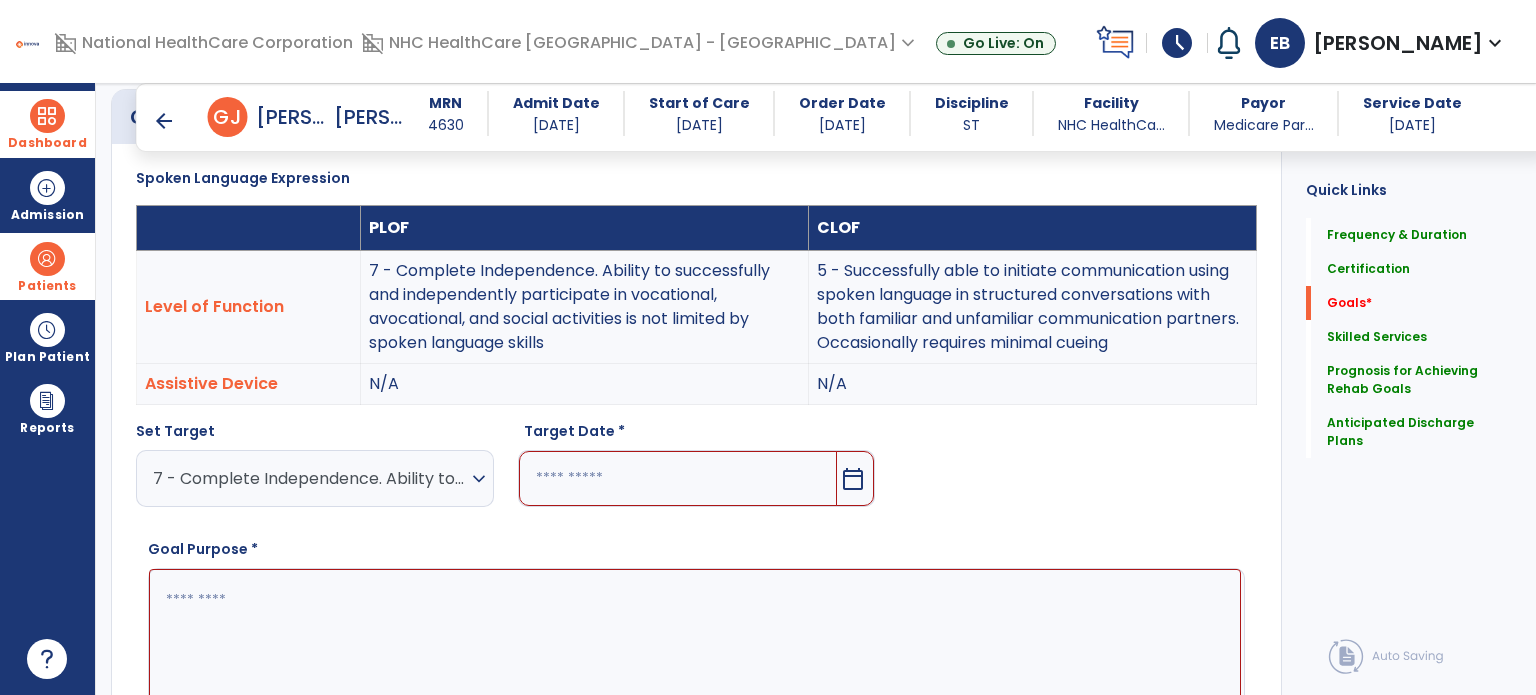 click at bounding box center [678, 478] 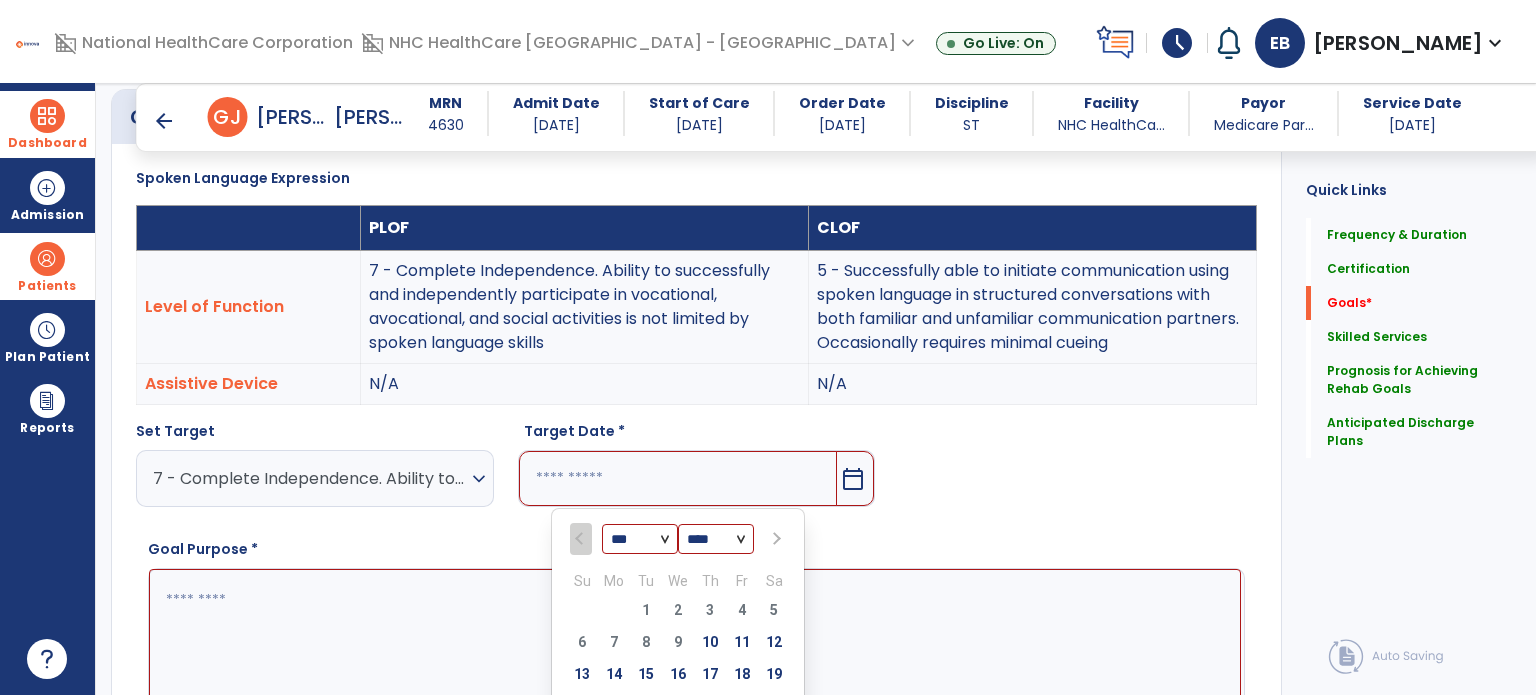click at bounding box center [774, 539] 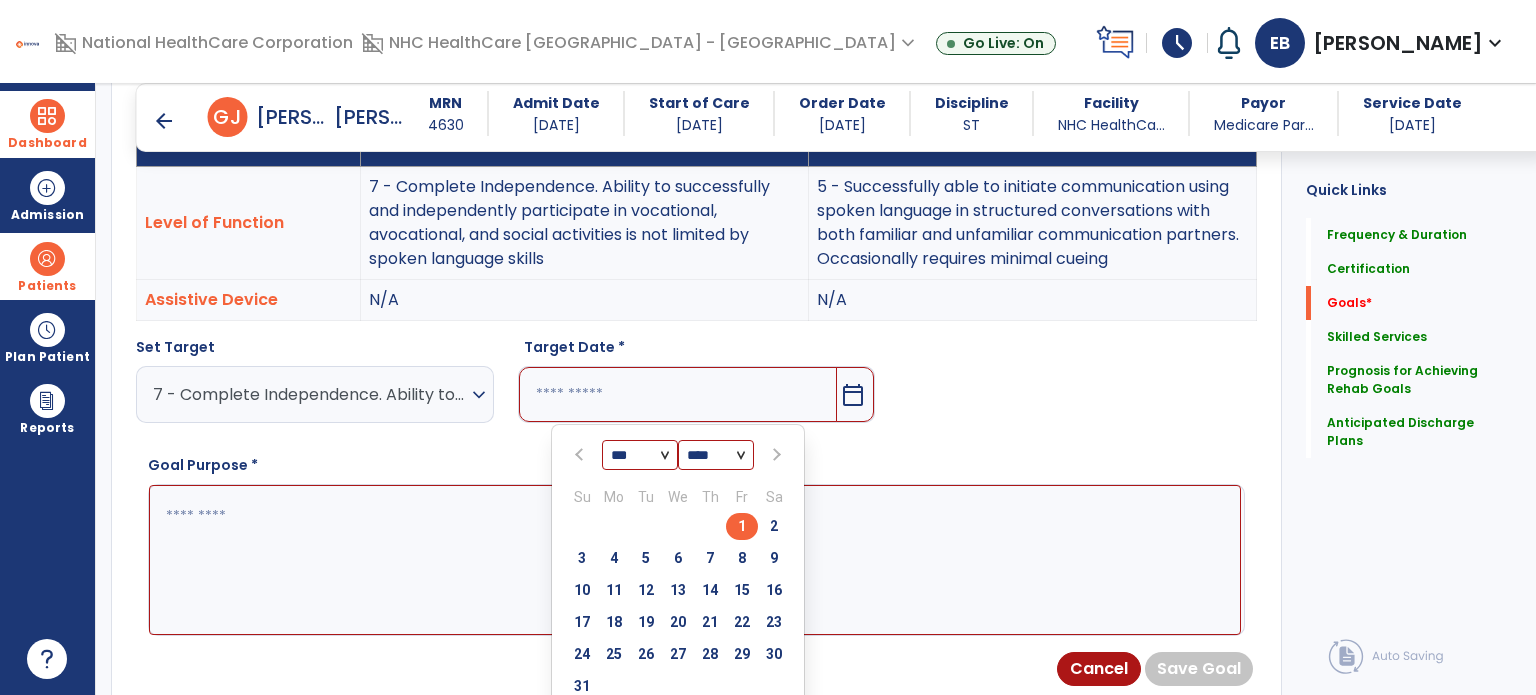 scroll, scrollTop: 618, scrollLeft: 0, axis: vertical 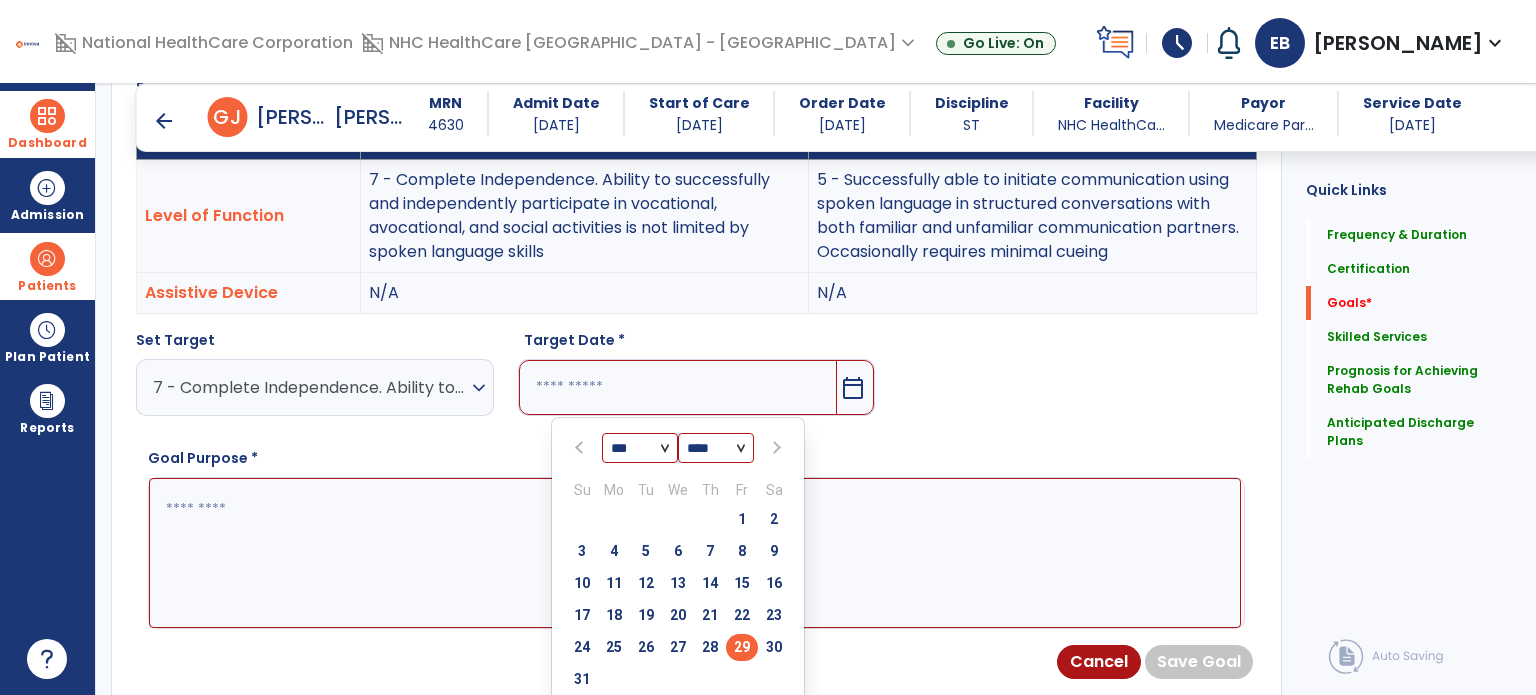 click on "29" at bounding box center [742, 647] 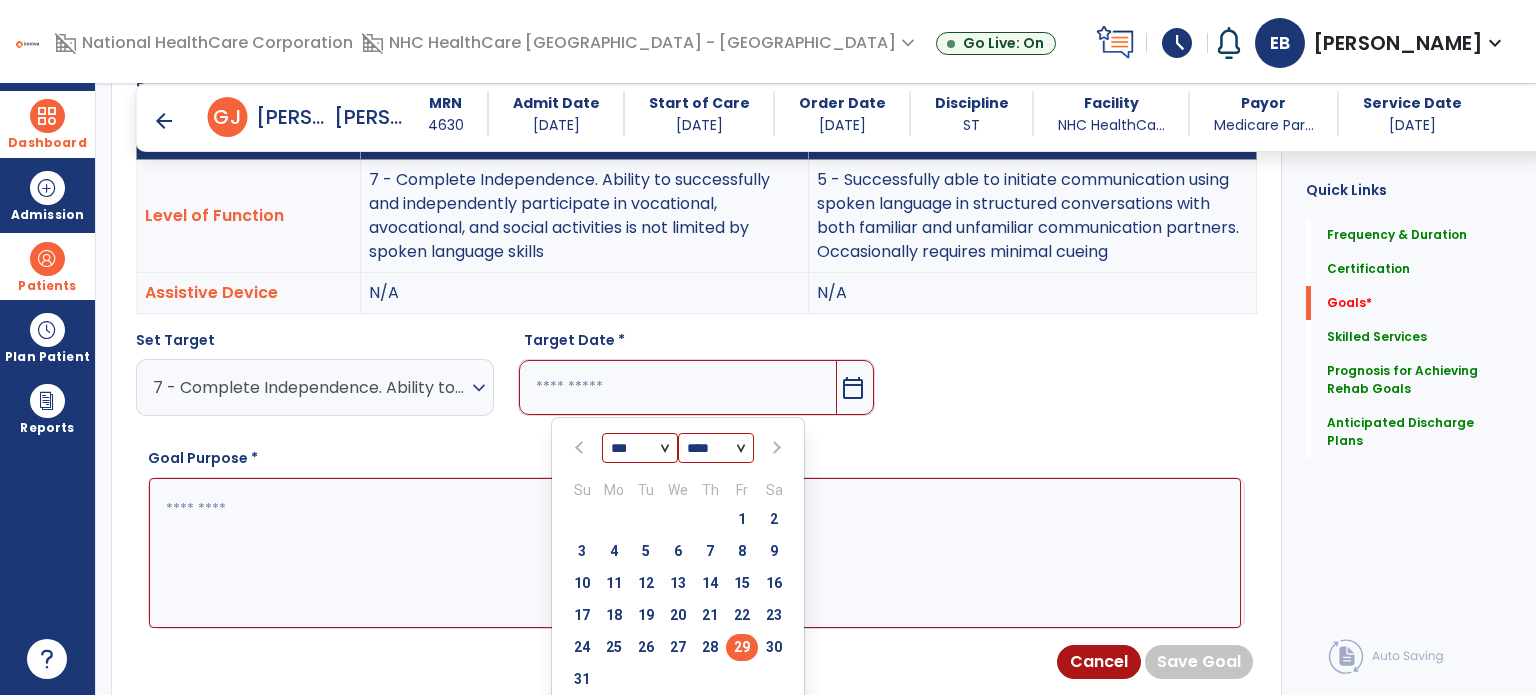 type on "*********" 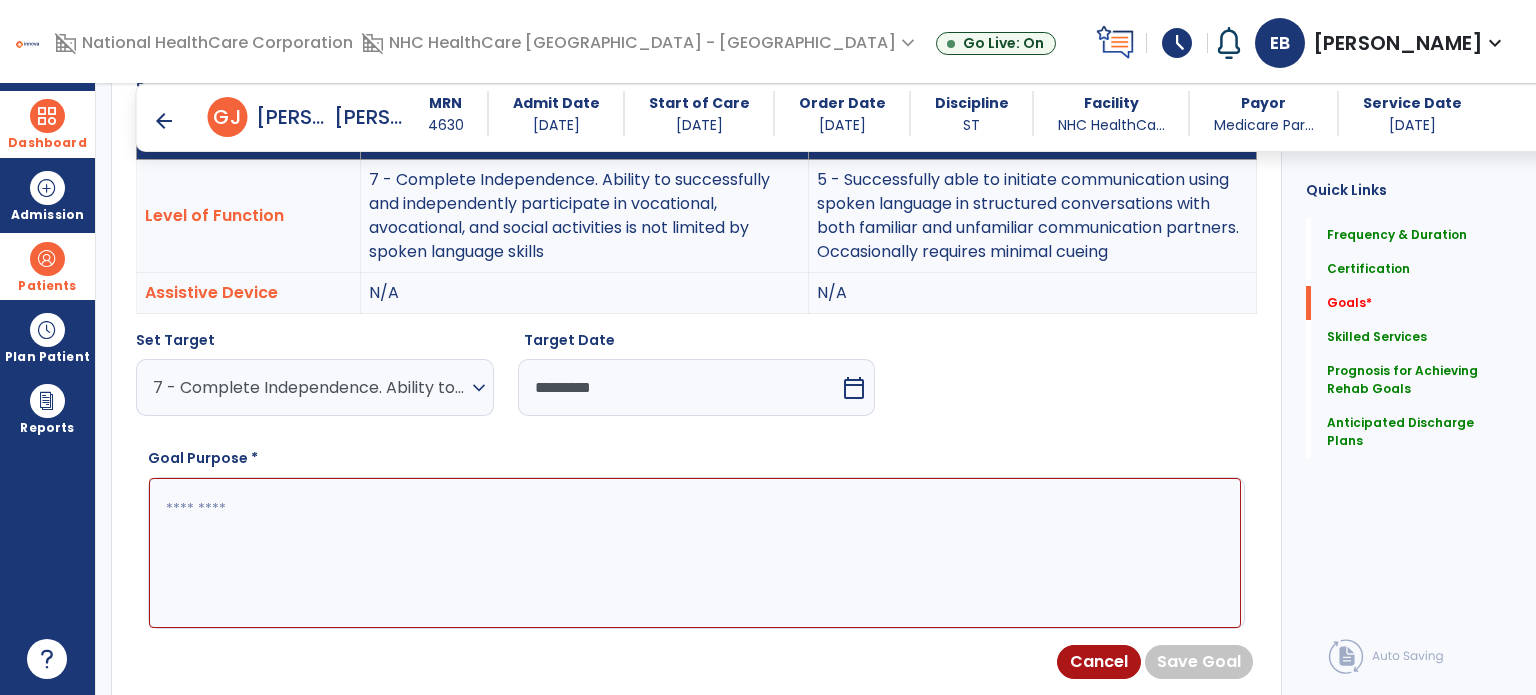 click at bounding box center (695, 553) 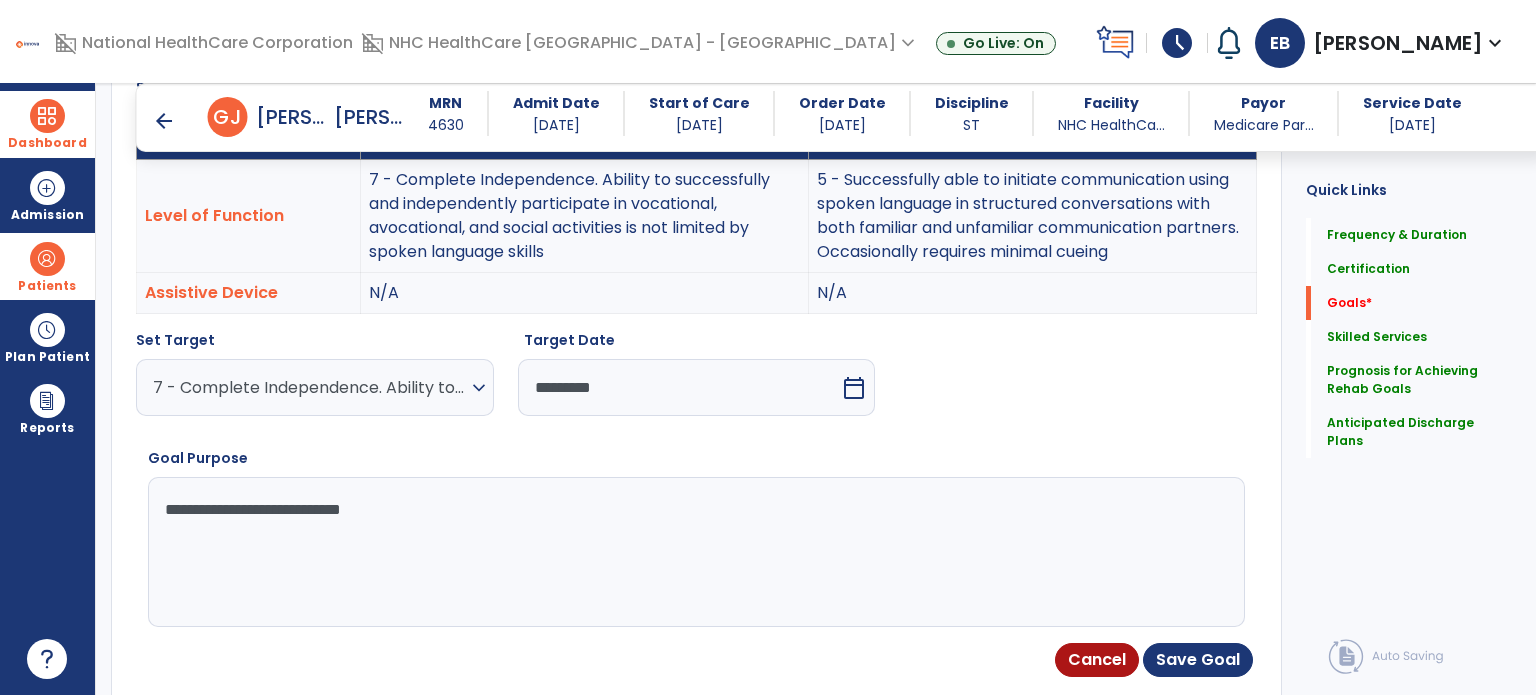 scroll, scrollTop: 719, scrollLeft: 0, axis: vertical 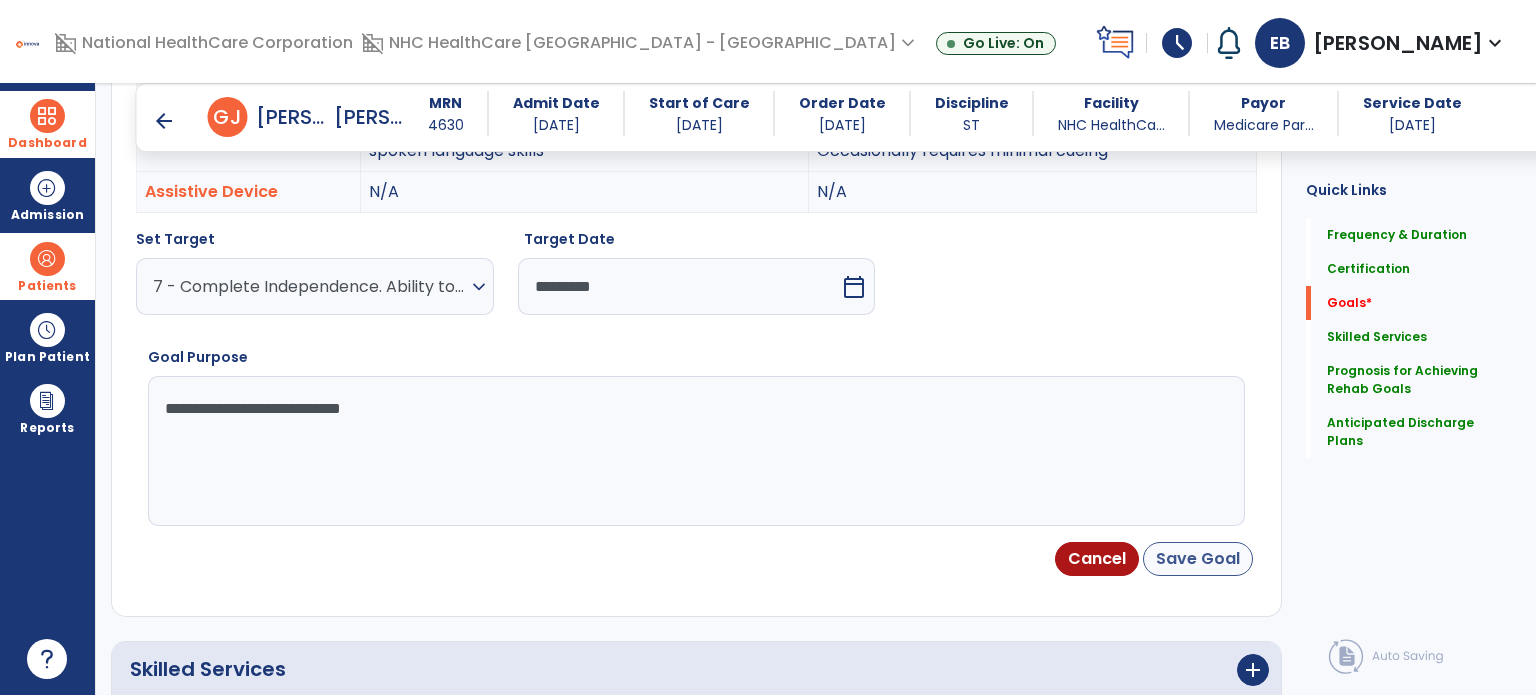type on "**********" 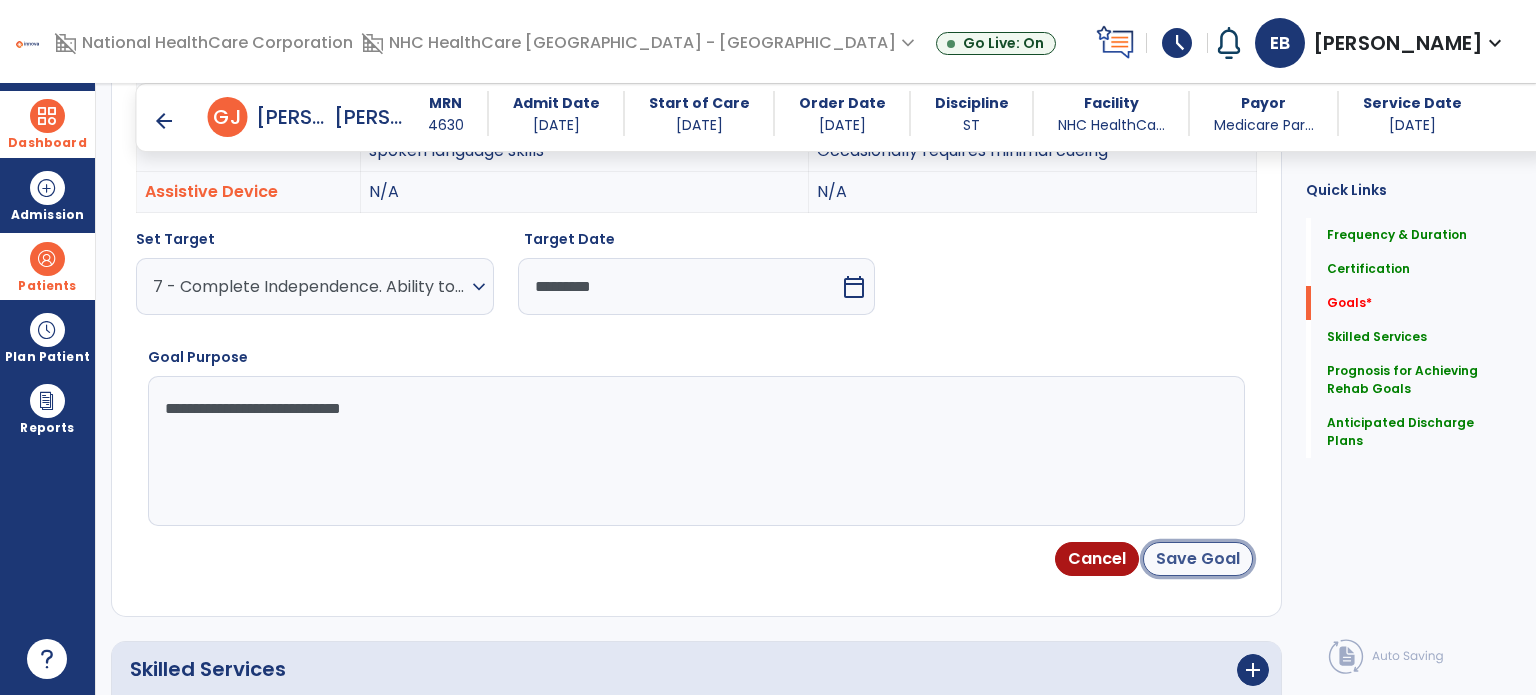 click on "Save Goal" at bounding box center (1198, 559) 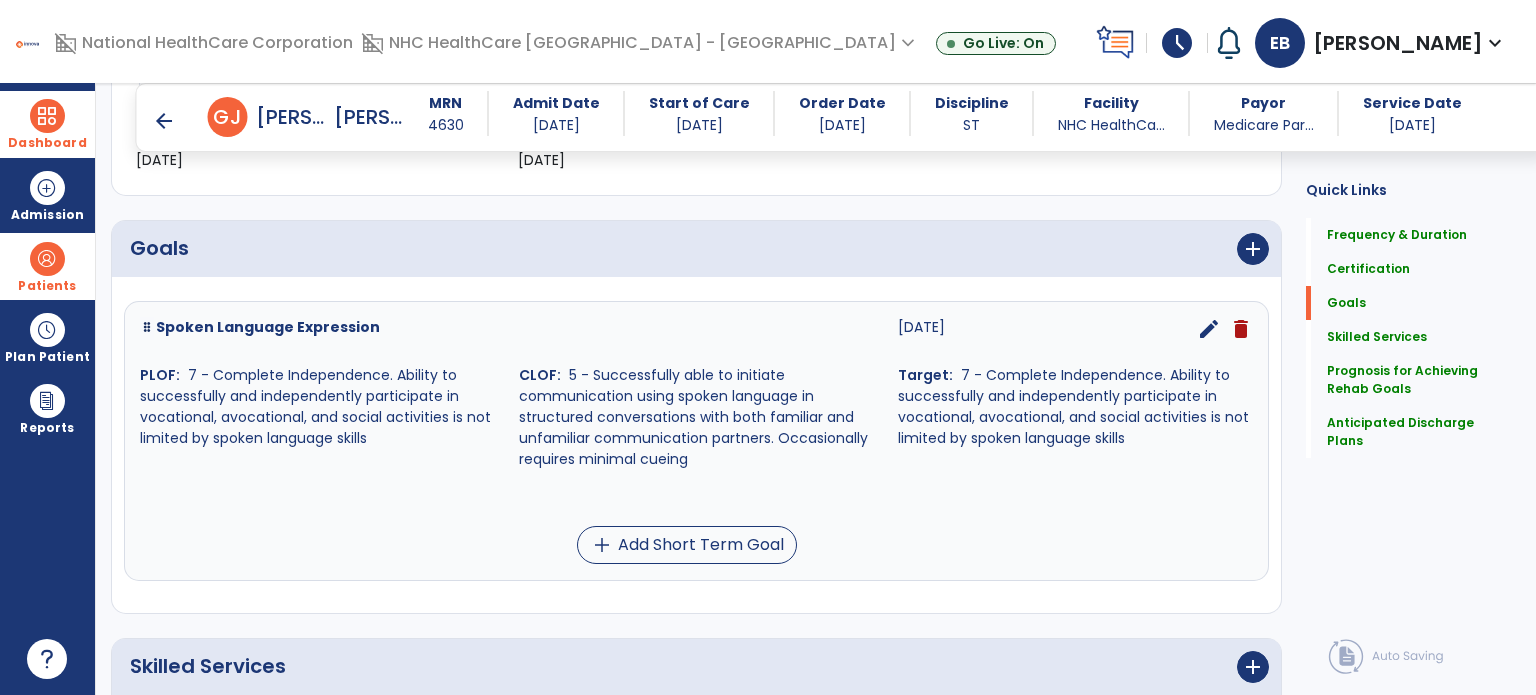 scroll, scrollTop: 398, scrollLeft: 0, axis: vertical 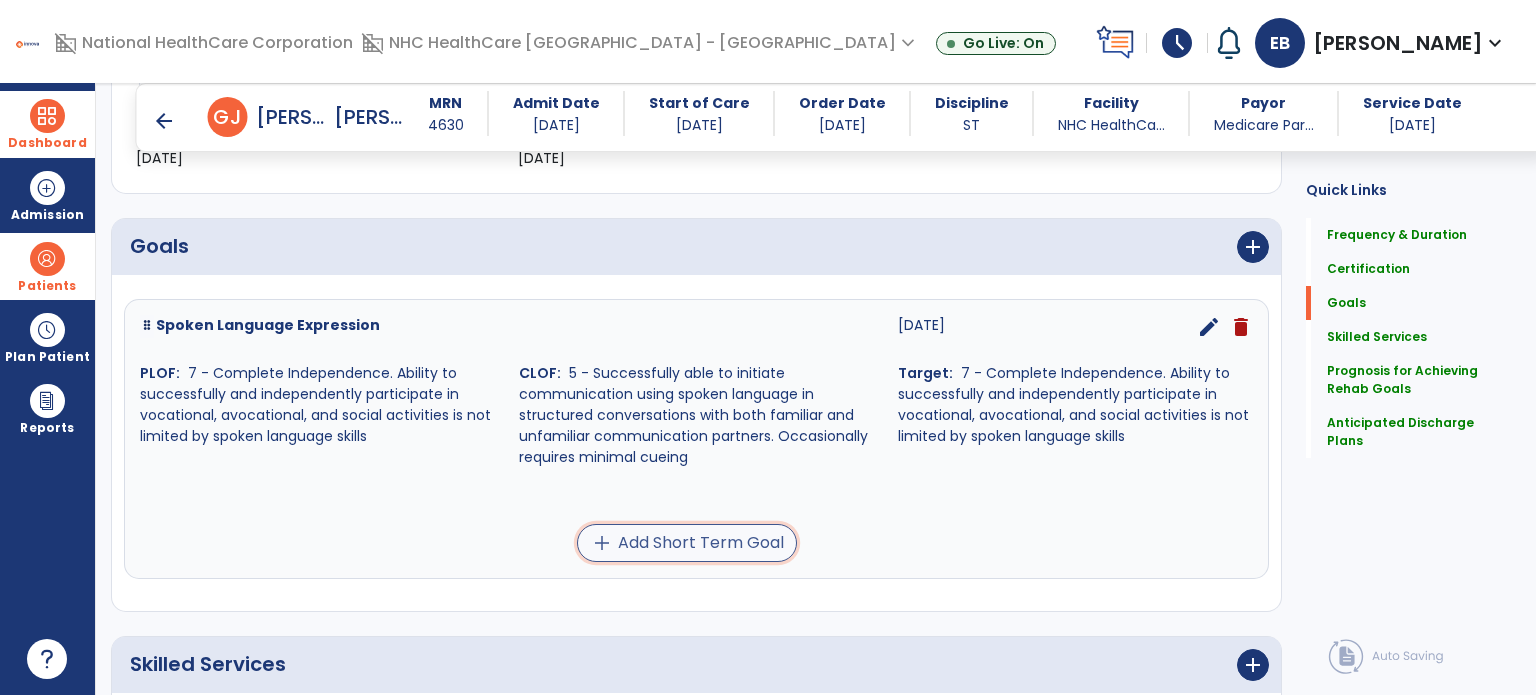 click on "add  Add Short Term Goal" at bounding box center [687, 543] 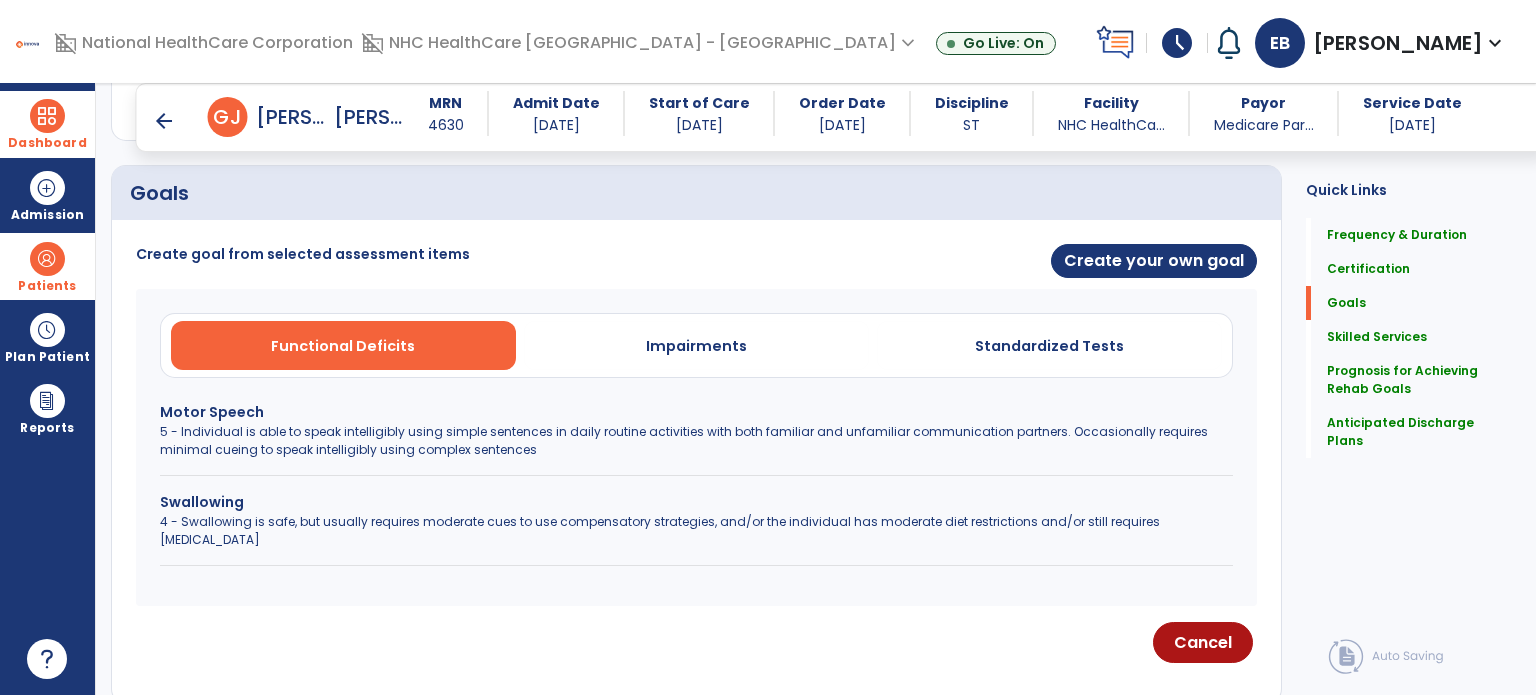 scroll, scrollTop: 452, scrollLeft: 0, axis: vertical 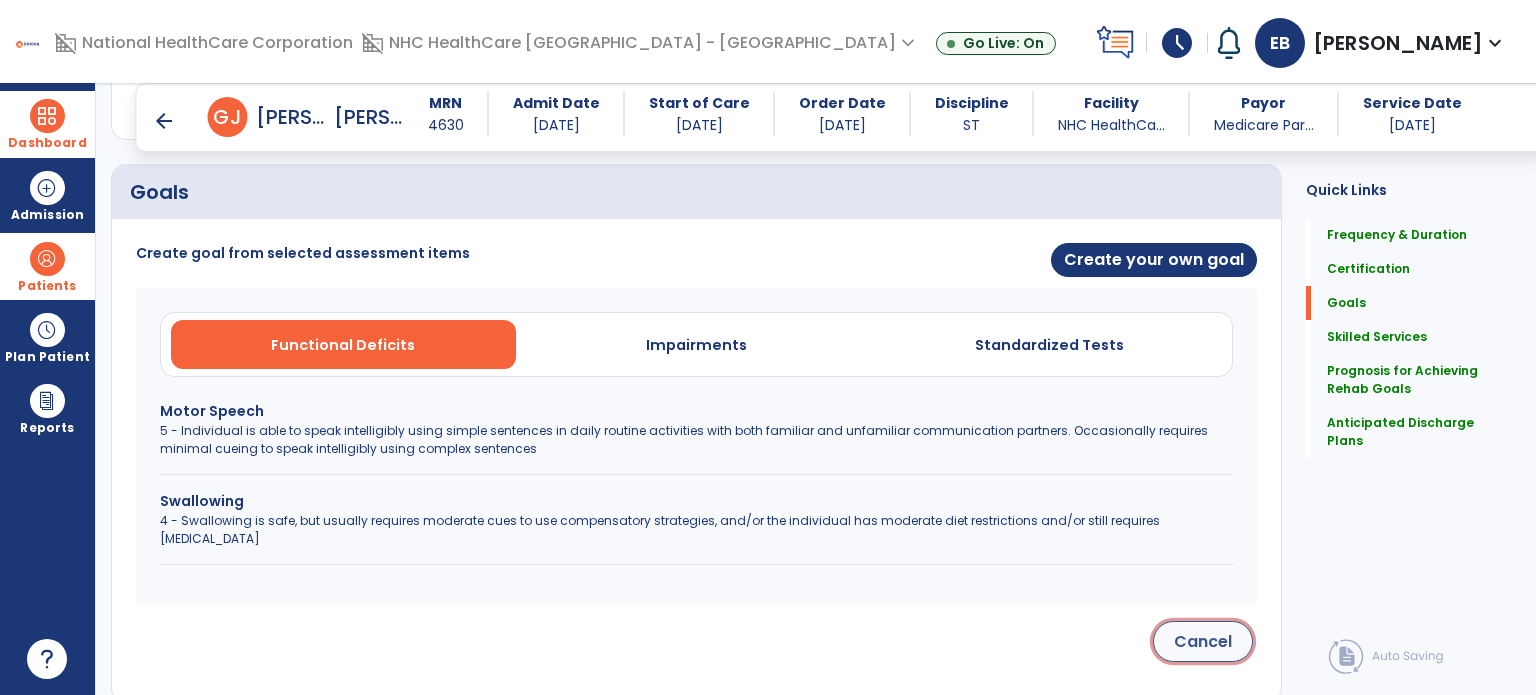 click on "Cancel" at bounding box center (1203, 641) 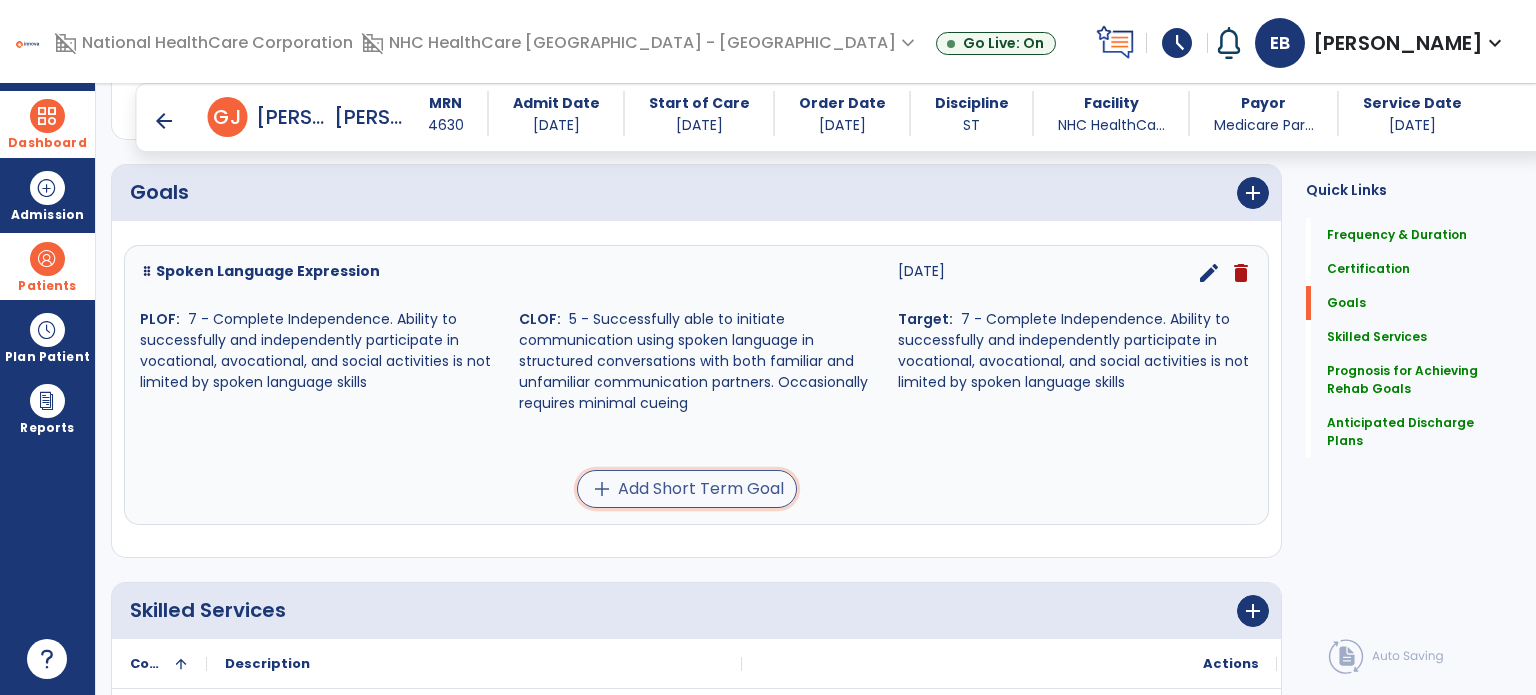 click on "add  Add Short Term Goal" at bounding box center (687, 489) 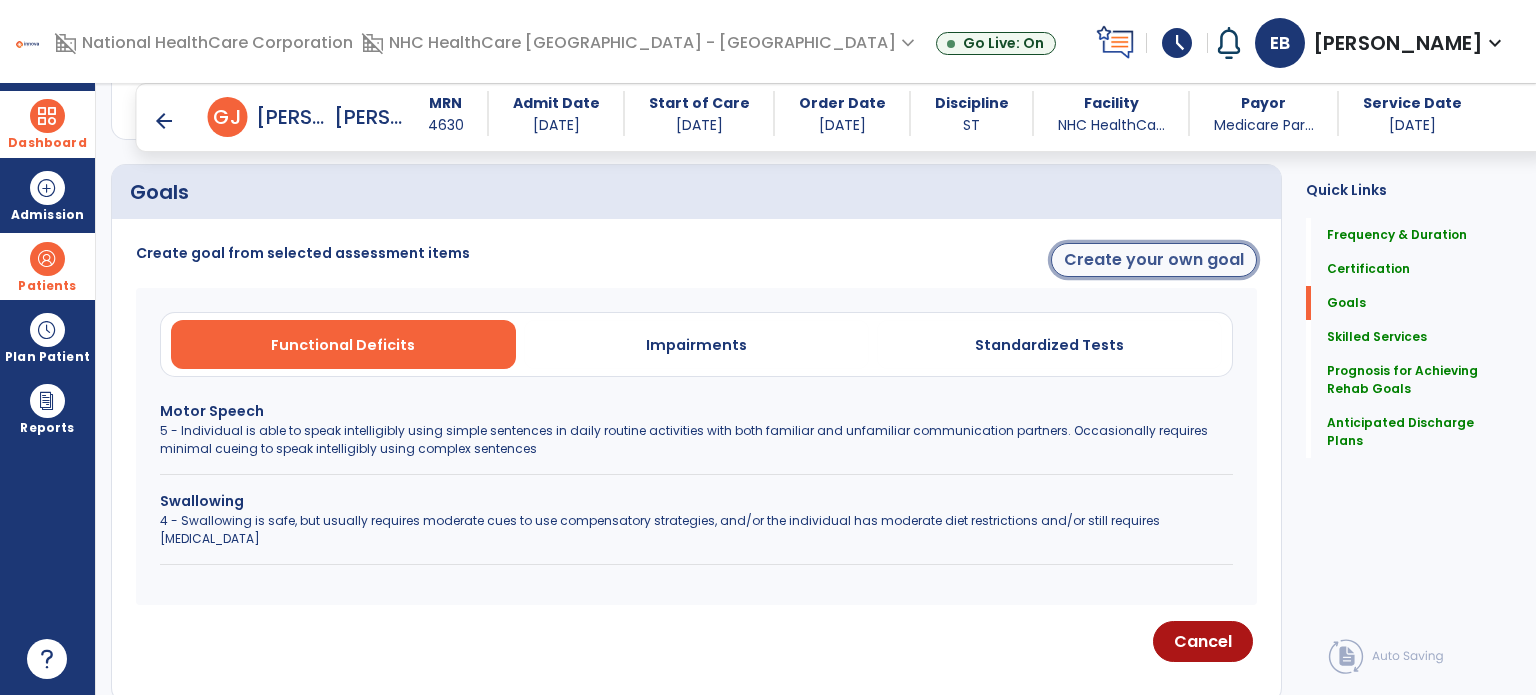 click on "Create your own goal" at bounding box center [1154, 260] 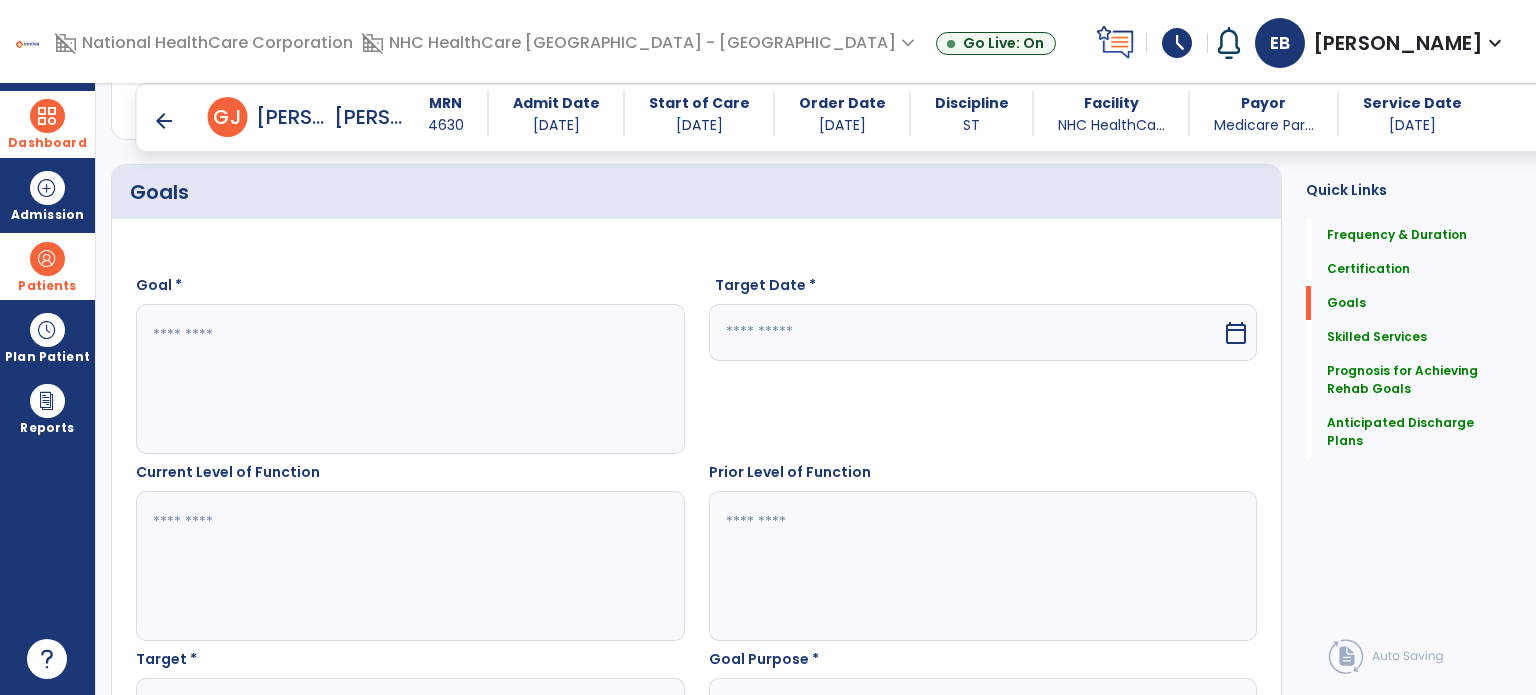click at bounding box center (409, 379) 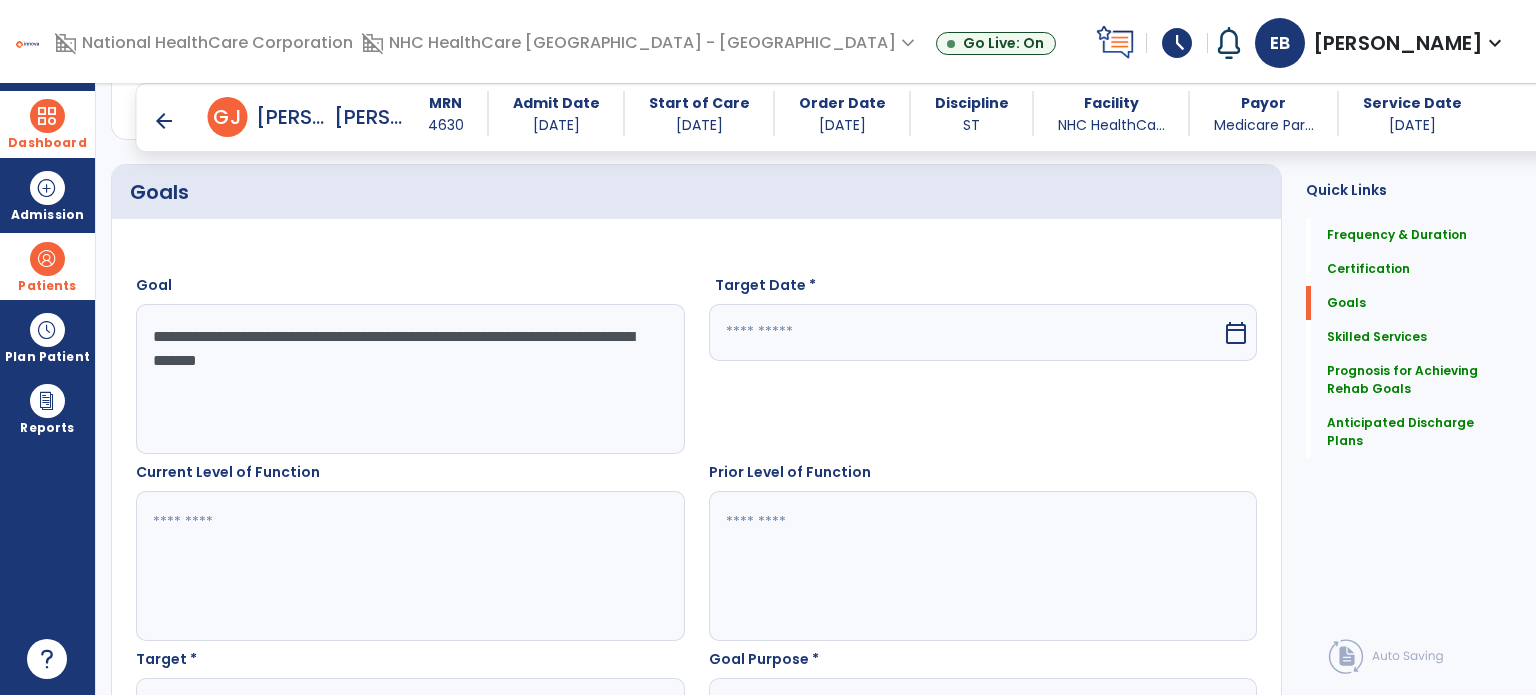 click on "**********" at bounding box center [409, 379] 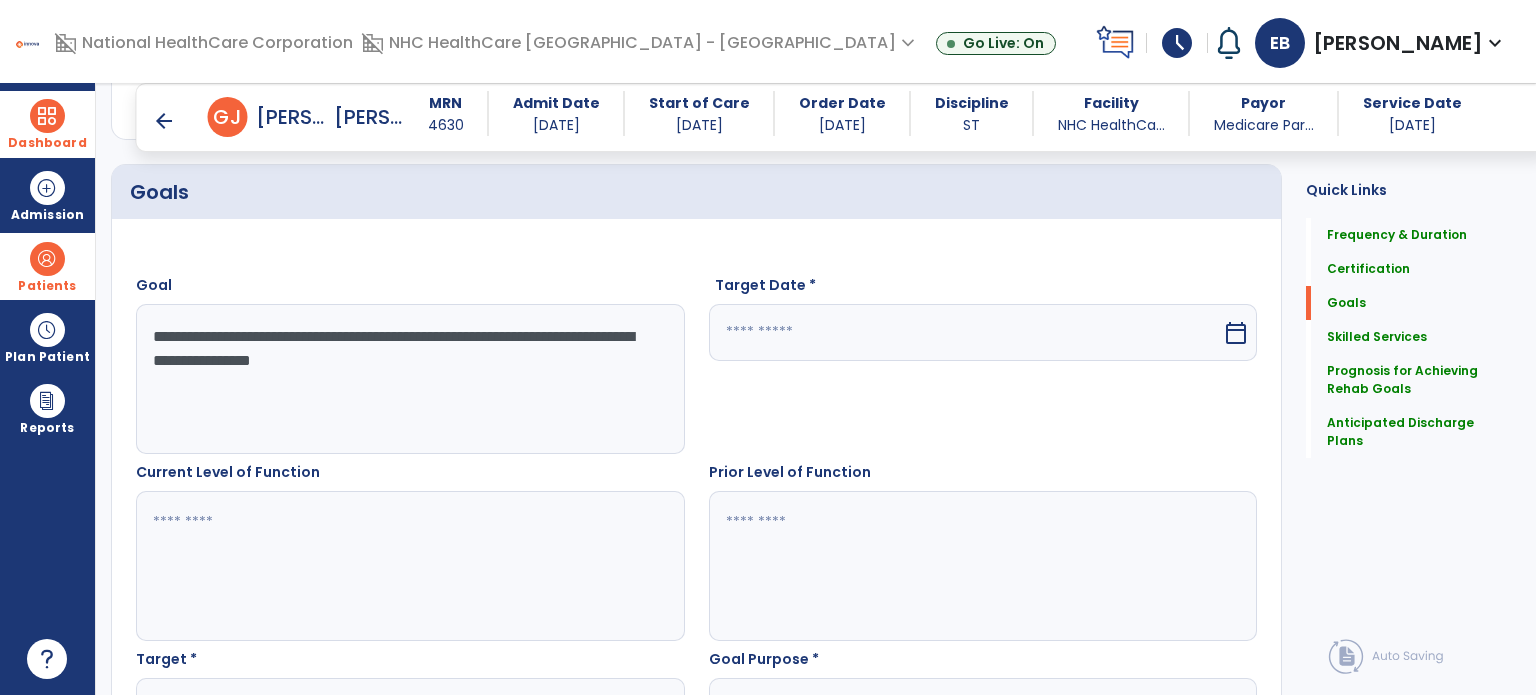 type on "**********" 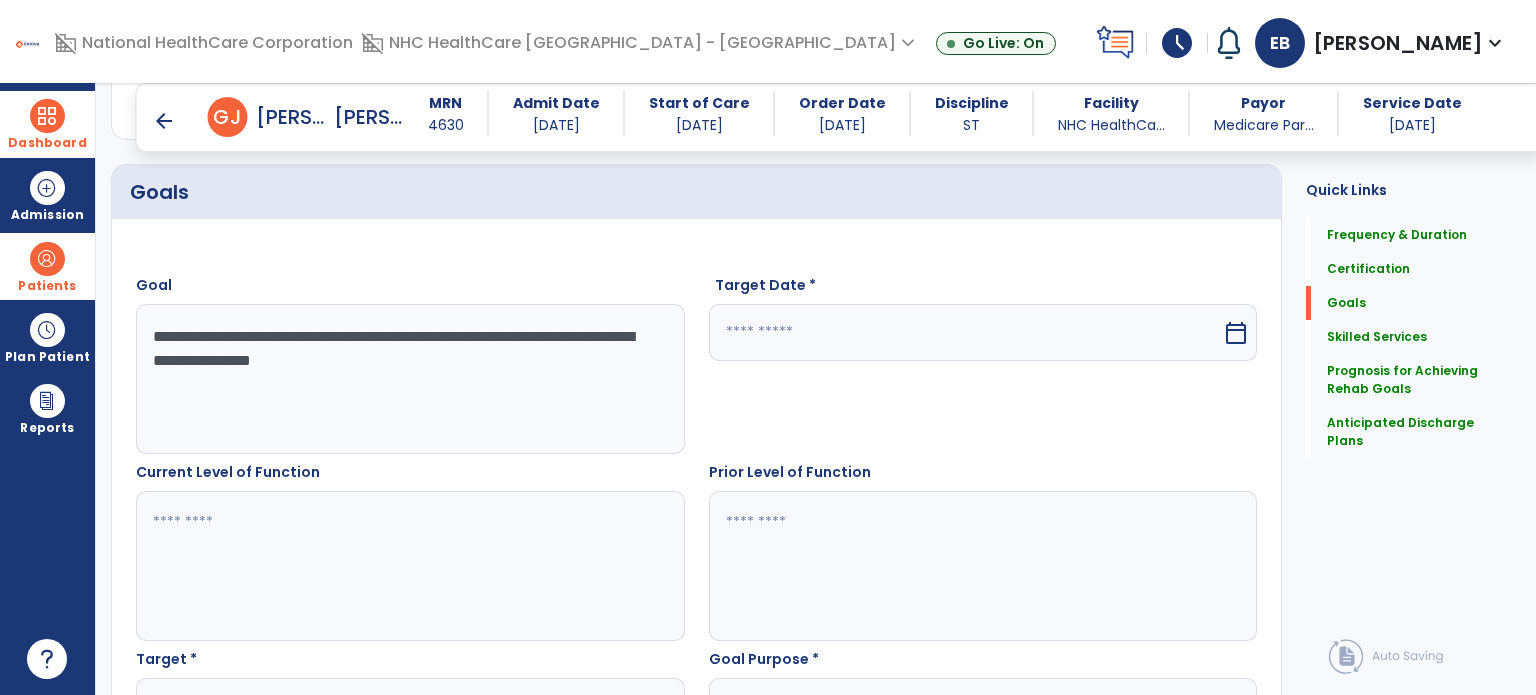 click at bounding box center [966, 332] 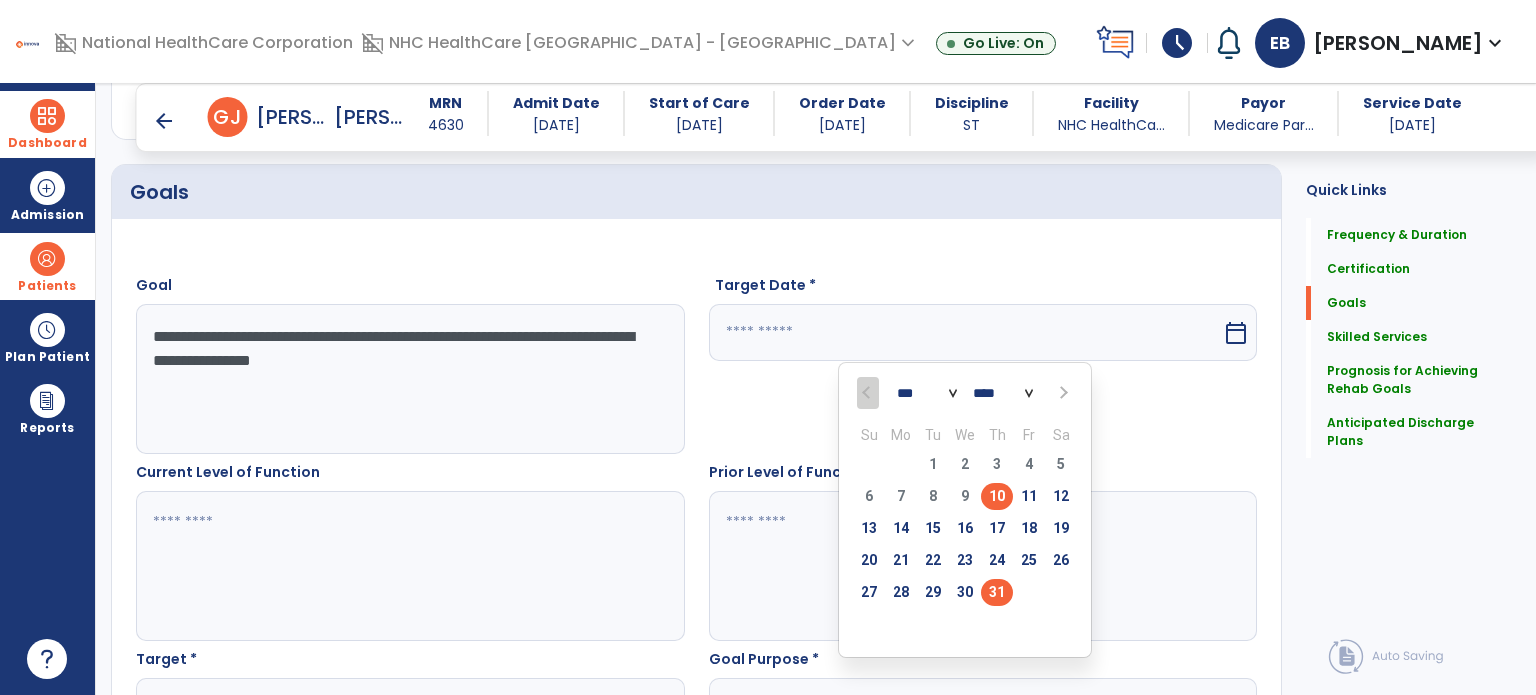 click on "31" at bounding box center [997, 592] 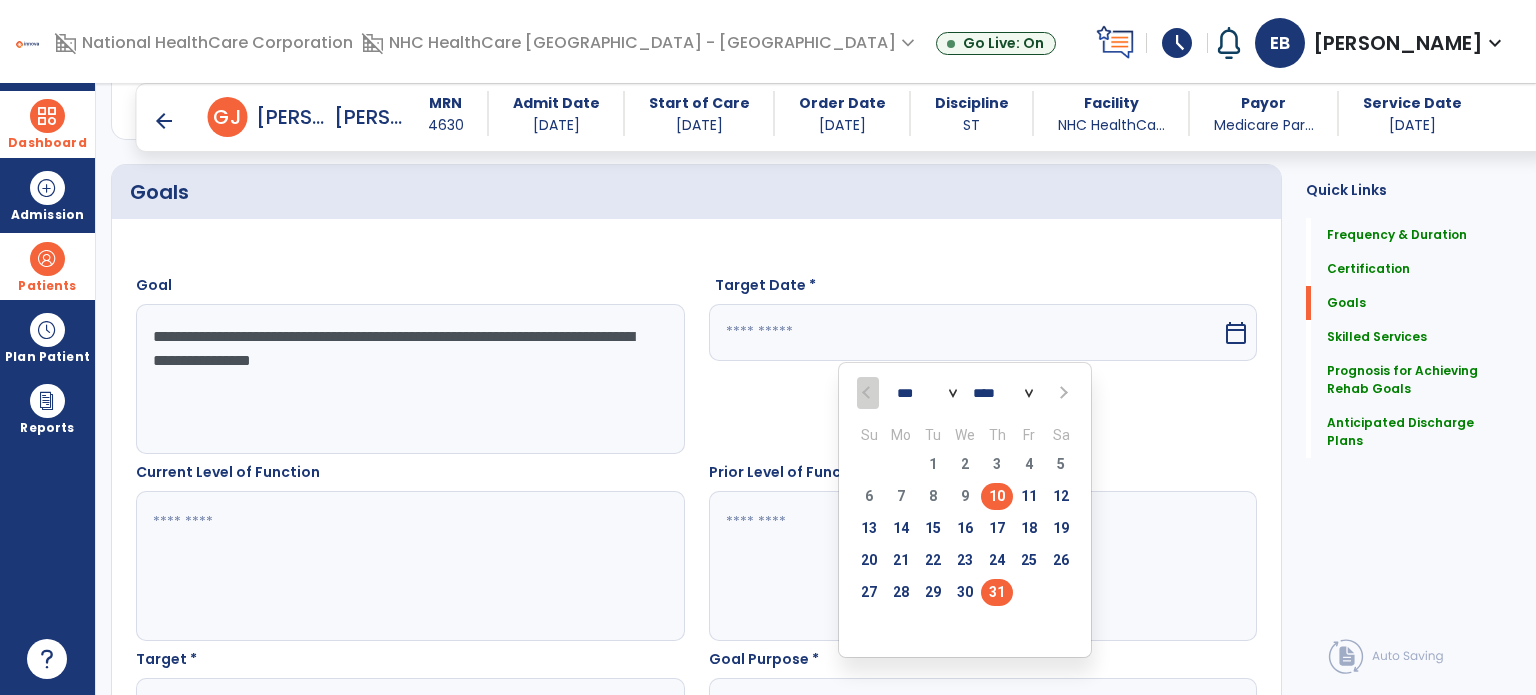 type on "*********" 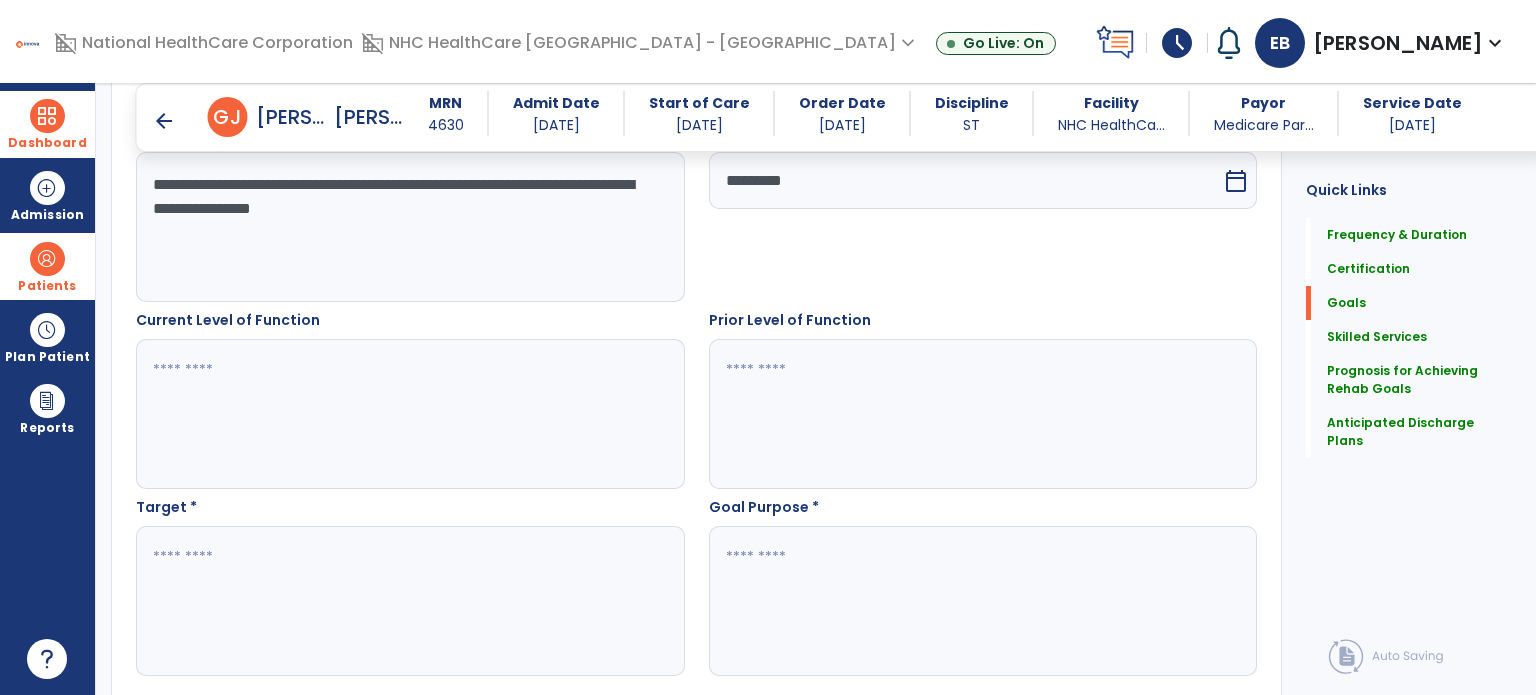 scroll, scrollTop: 643, scrollLeft: 0, axis: vertical 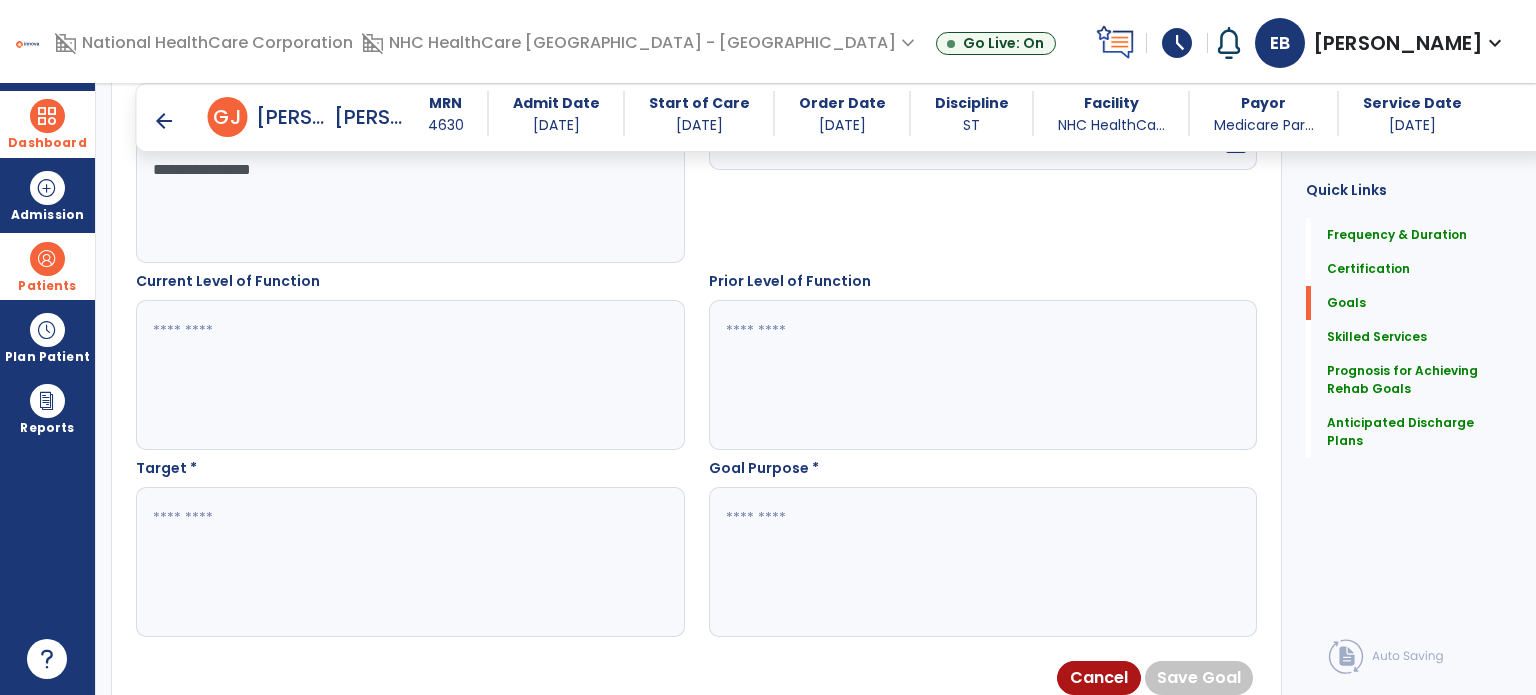 click at bounding box center (409, 562) 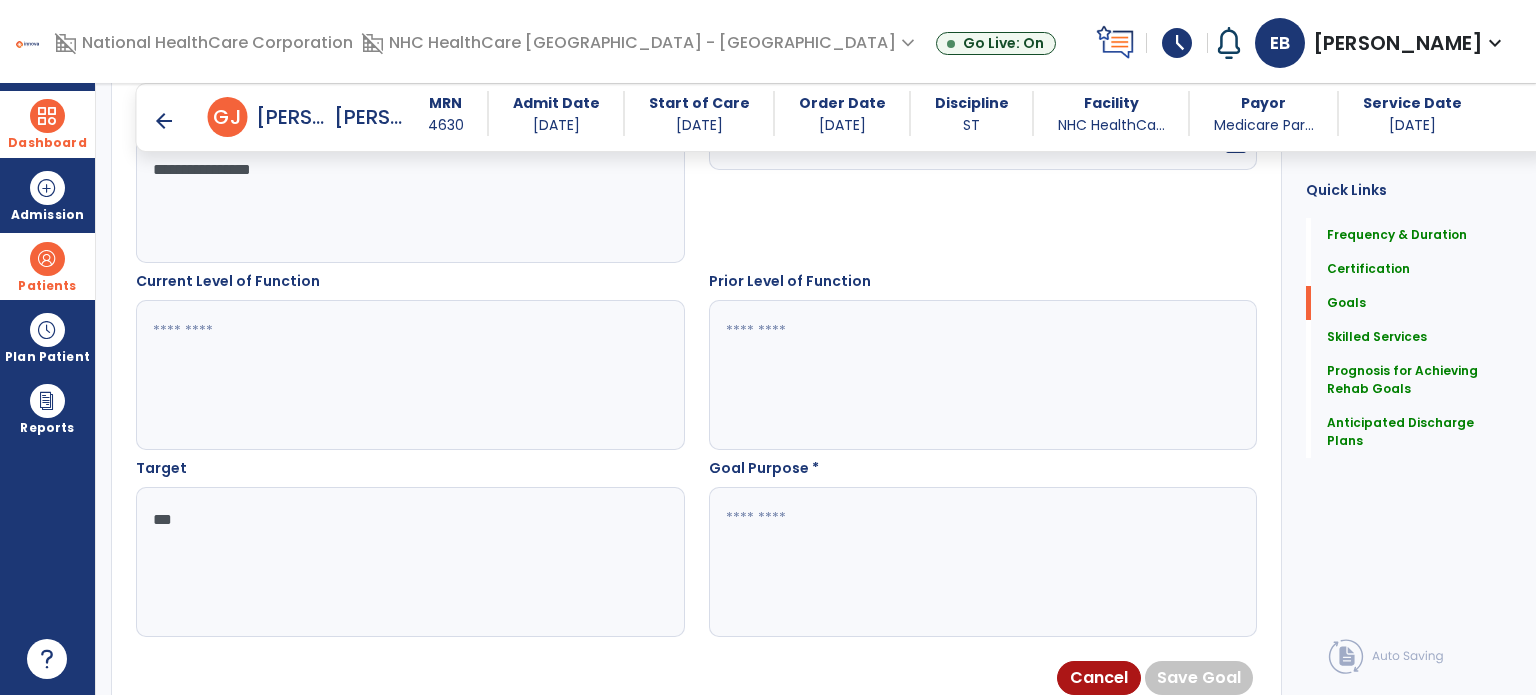 type on "***" 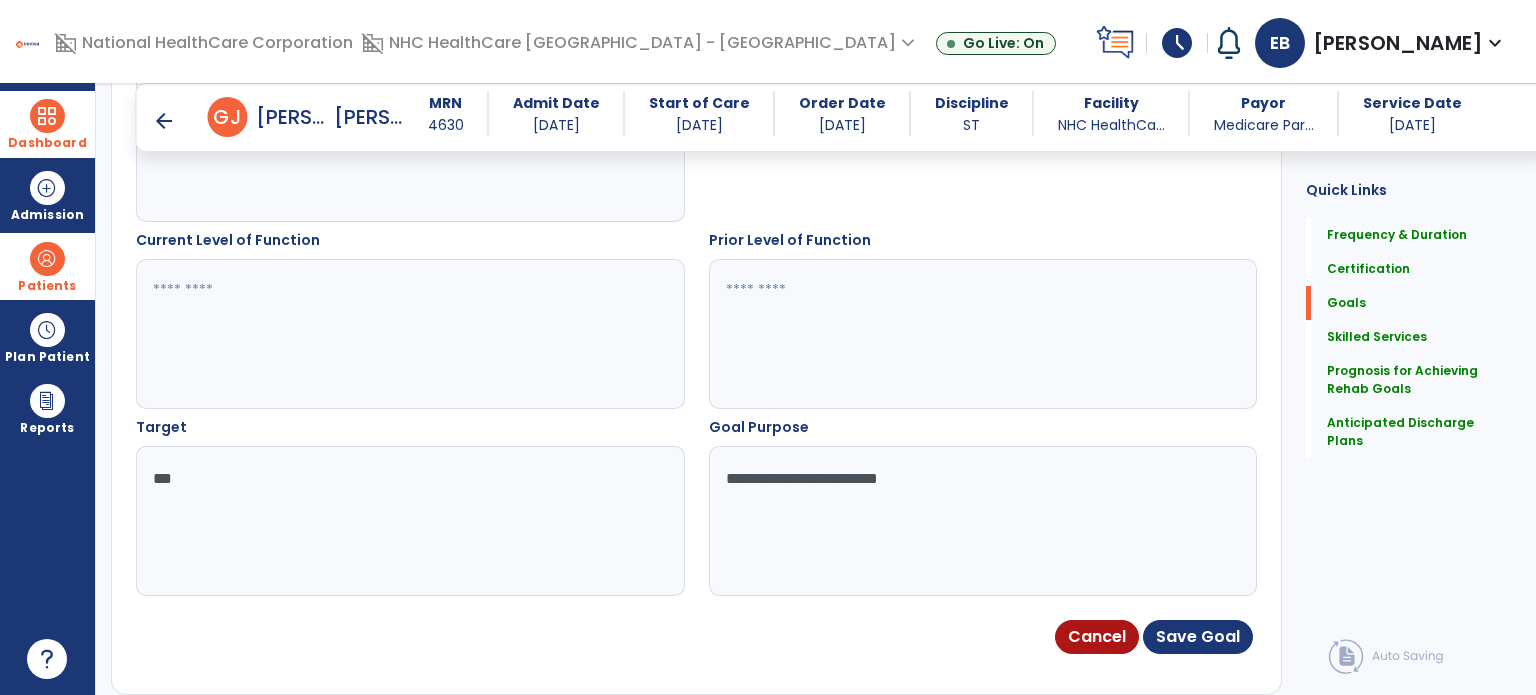 scroll, scrollTop: 704, scrollLeft: 0, axis: vertical 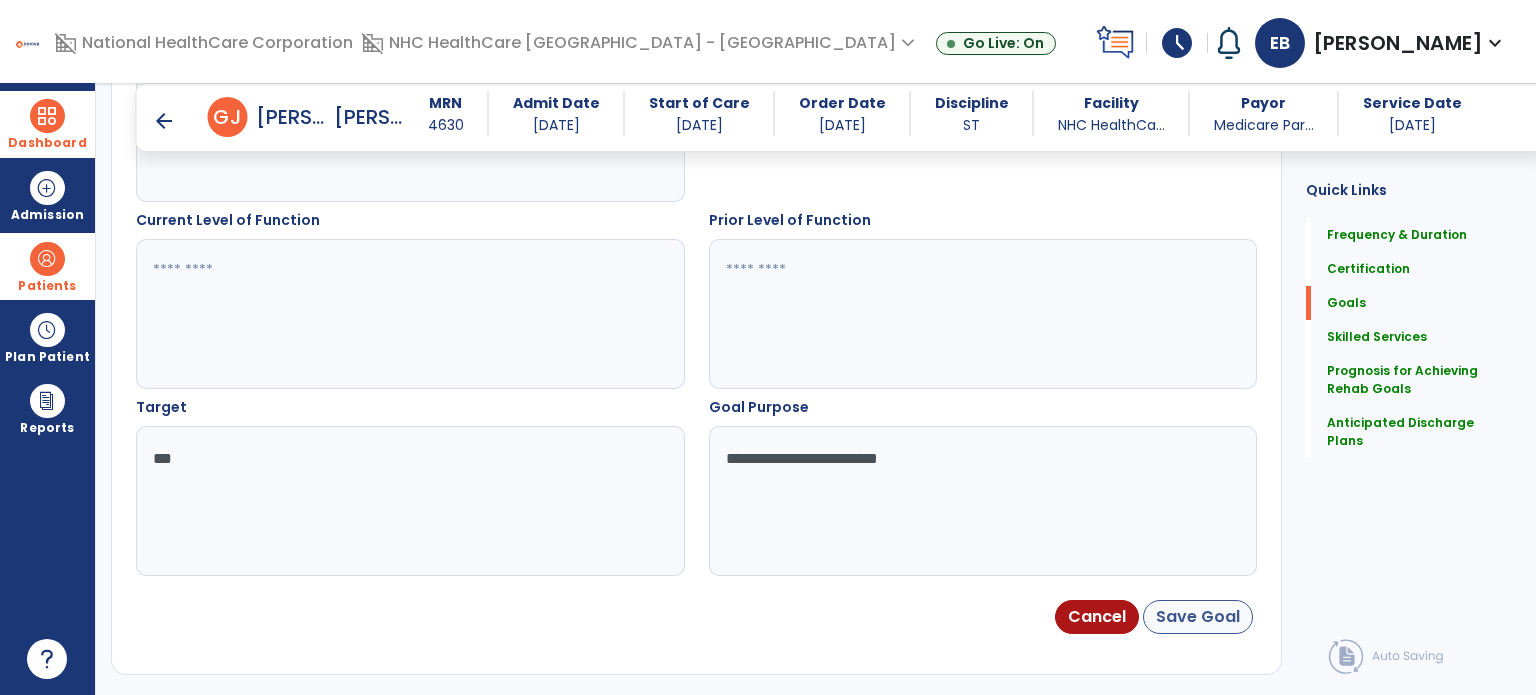 type on "**********" 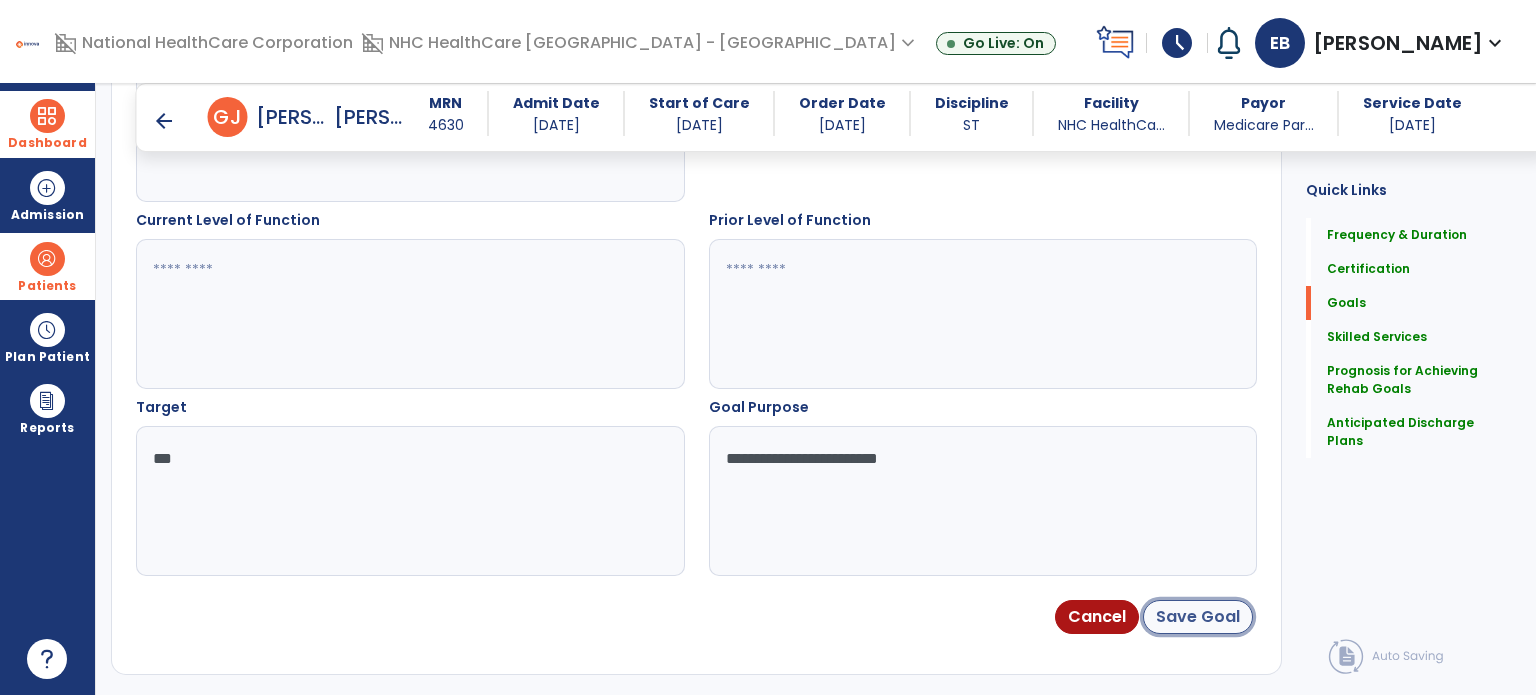 click on "Save Goal" at bounding box center (1198, 617) 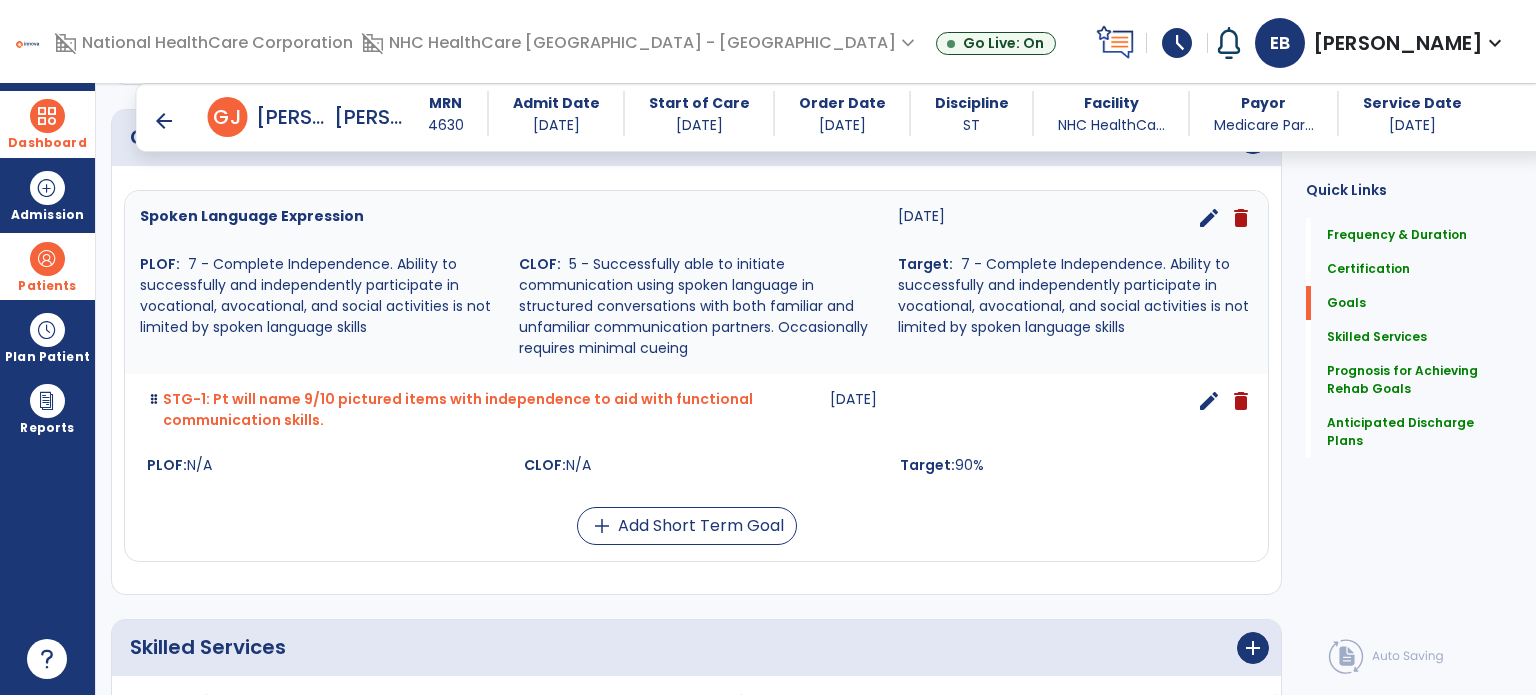 scroll, scrollTop: 447, scrollLeft: 0, axis: vertical 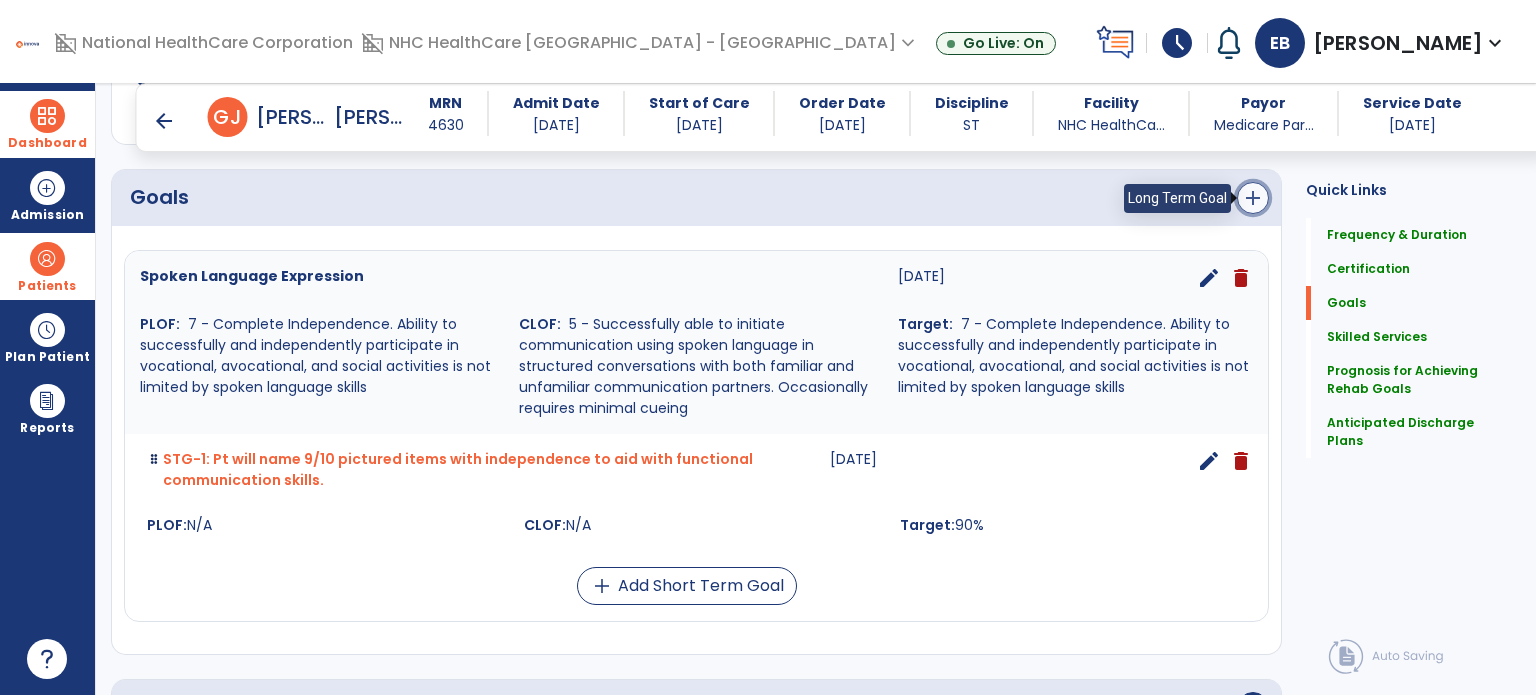 click on "add" at bounding box center (1253, 198) 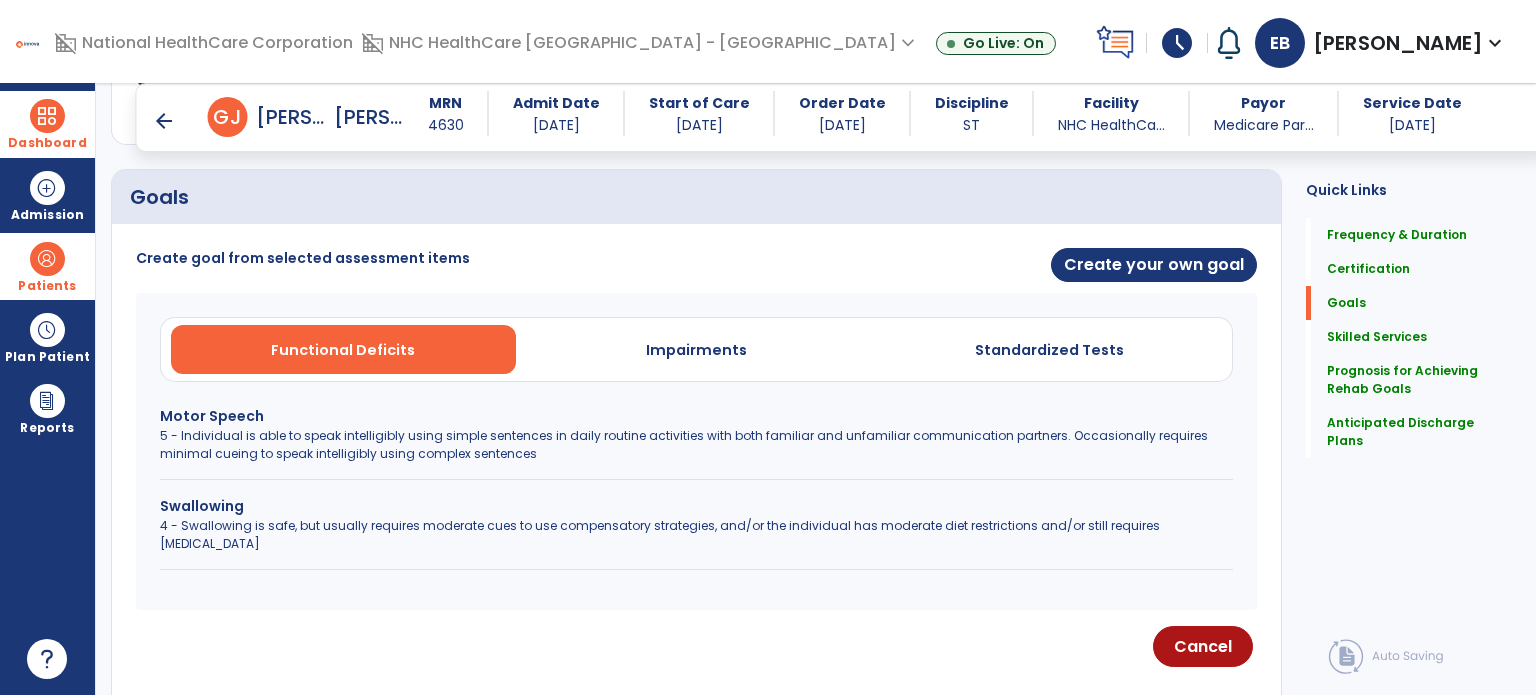 click on "5 - Individual is able to speak intelligibly using simple sentences in daily routine activities with both familiar and unfamiliar communication partners. Occasionally requires minimal cueing to speak intelligibly using complex sentences" at bounding box center (696, 445) 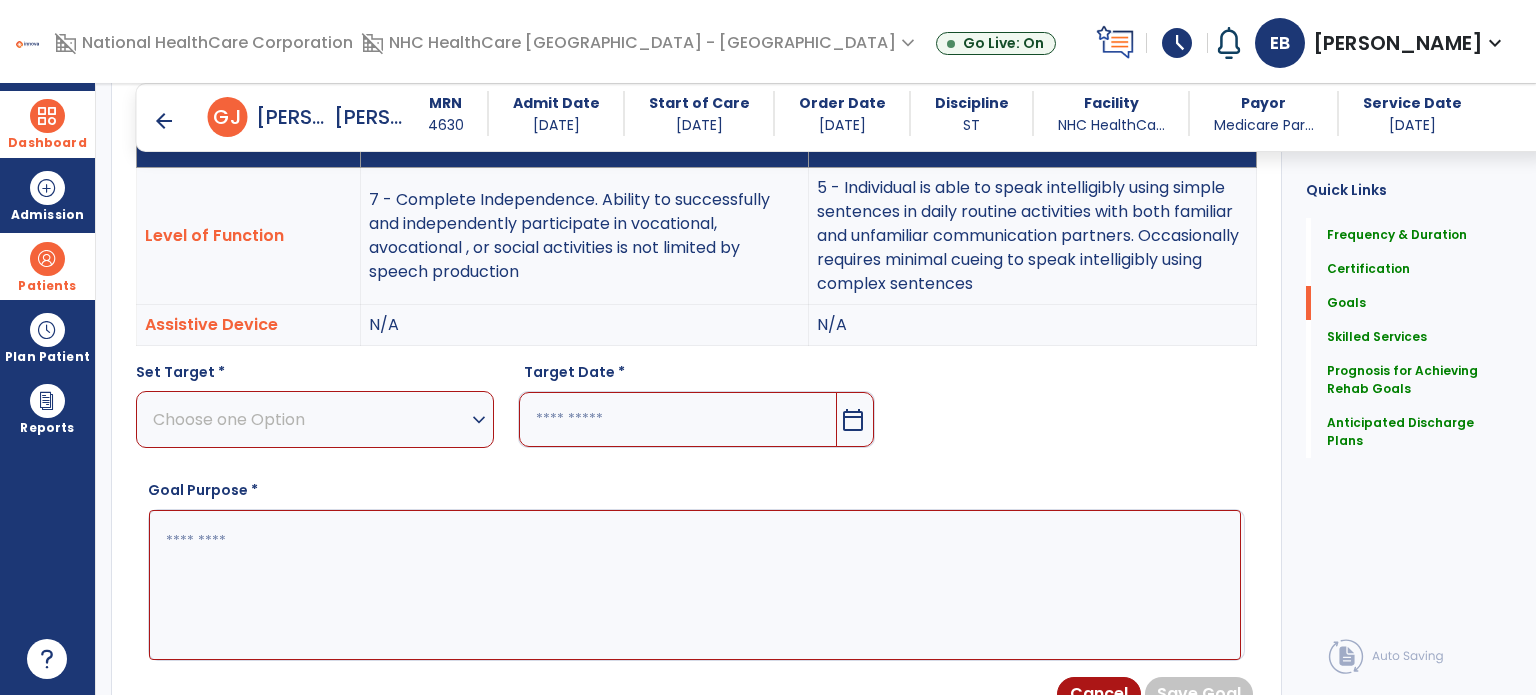 scroll, scrollTop: 612, scrollLeft: 0, axis: vertical 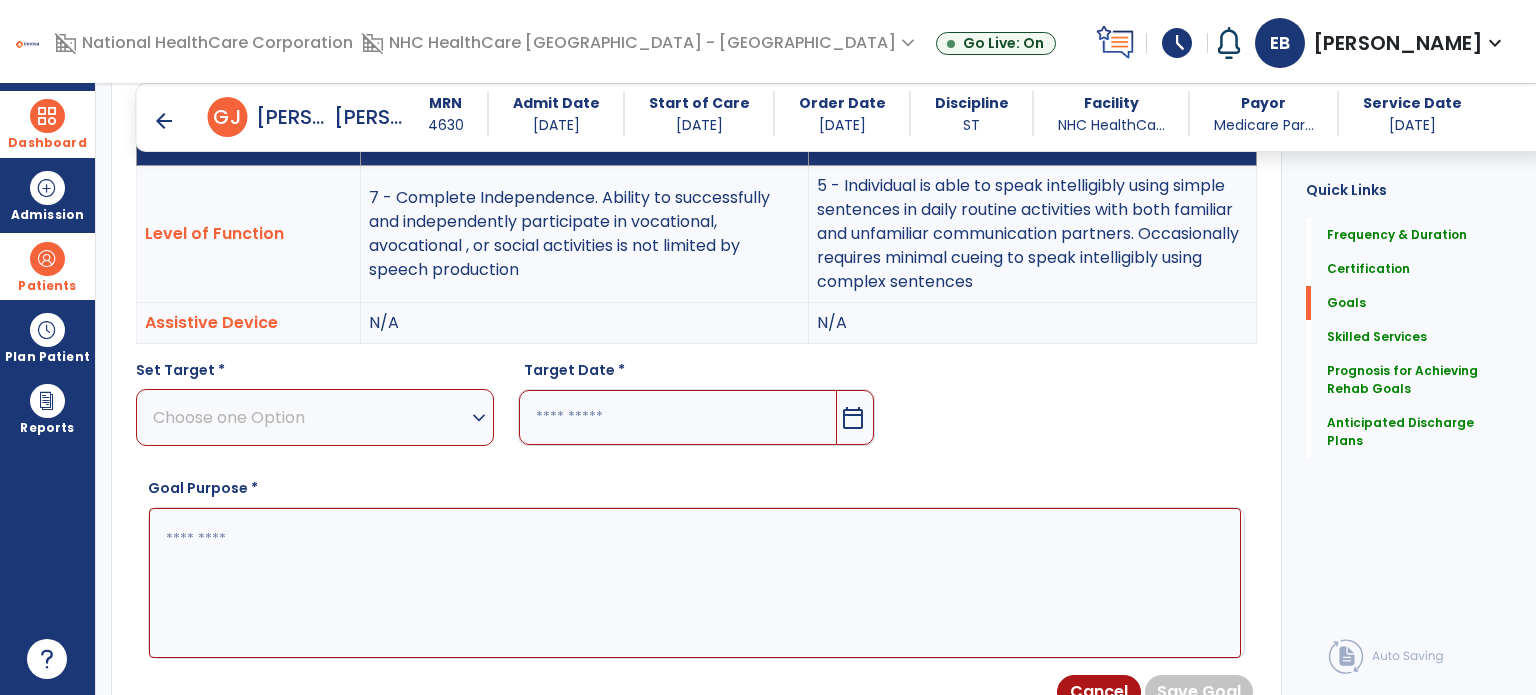 click on "Choose one Option" at bounding box center (310, 417) 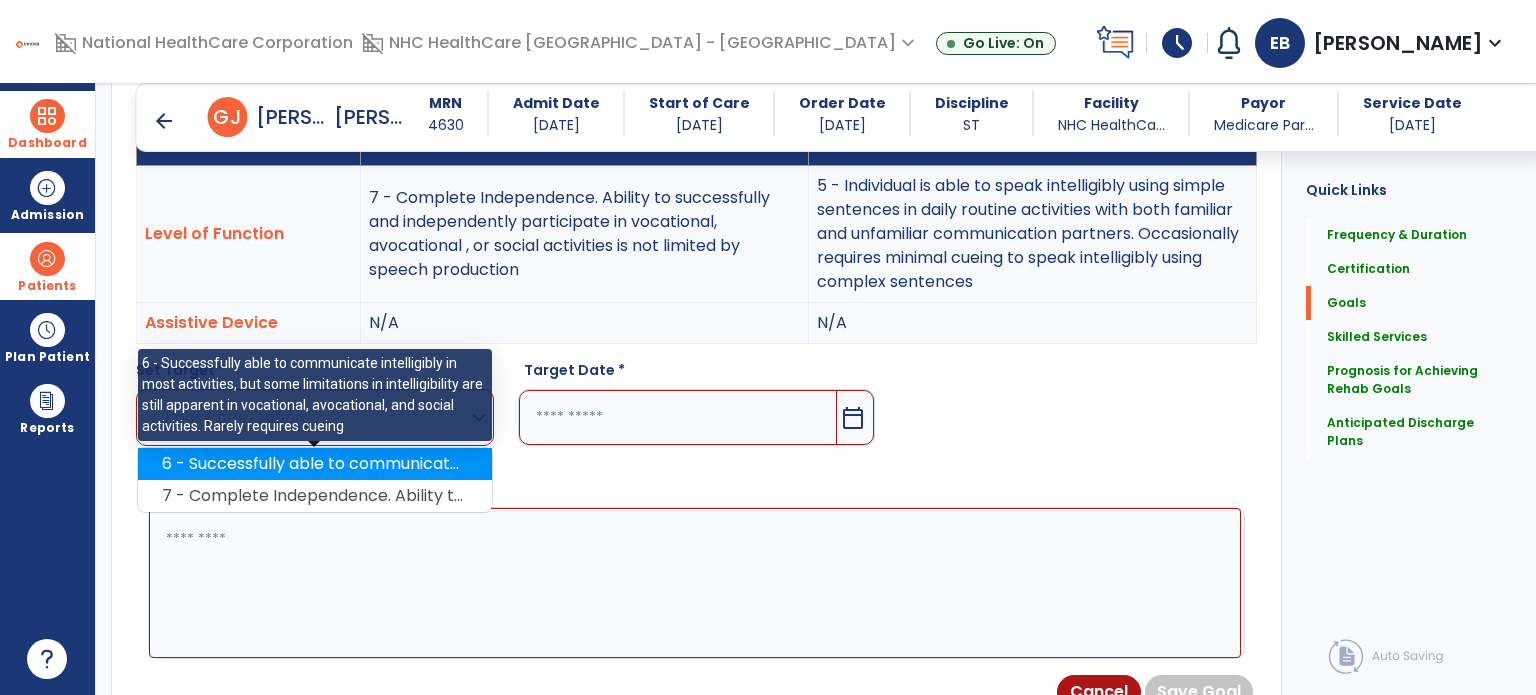 click on "6 - Successfully able to communicate intelligibly in most activities, but some limitations in intelligibility are still apparent in vocational, avocational, and social activities. Rarely requires cueing" at bounding box center (315, 464) 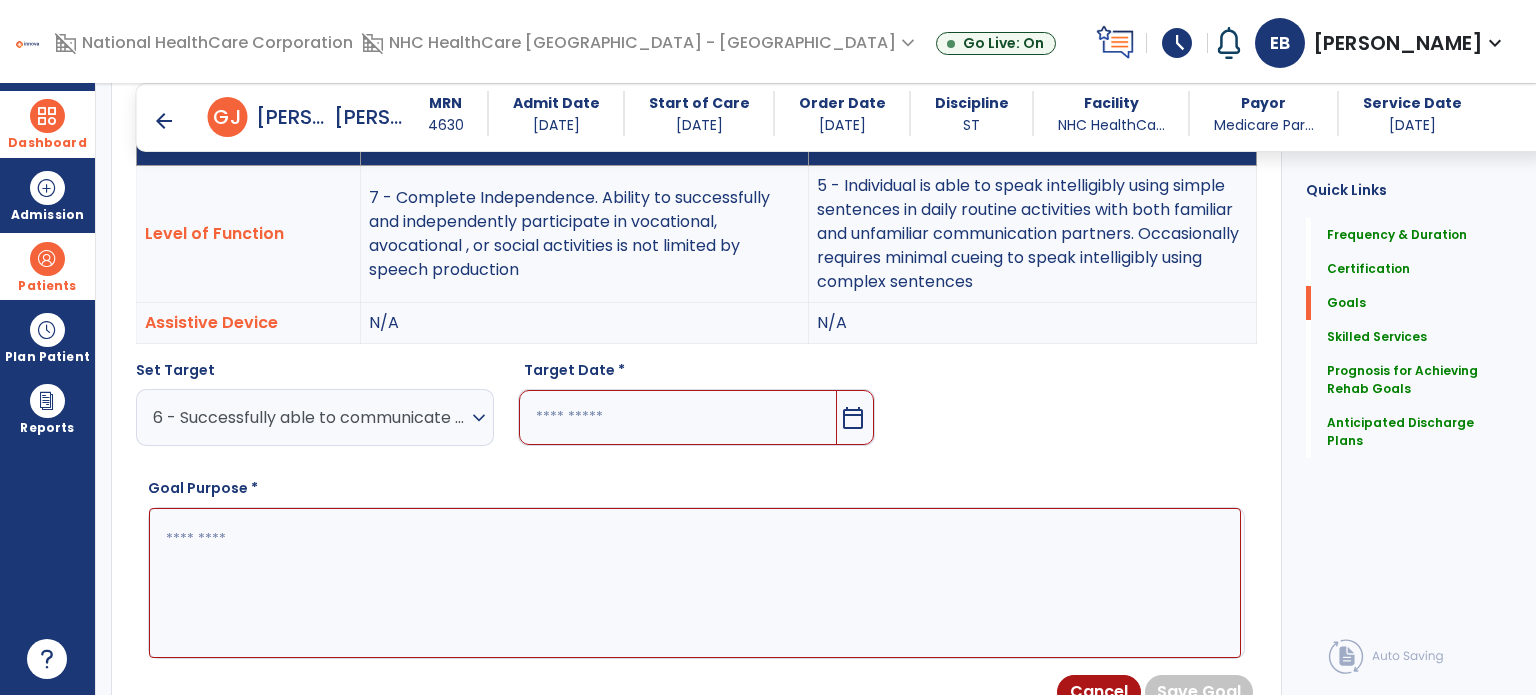 click at bounding box center (678, 417) 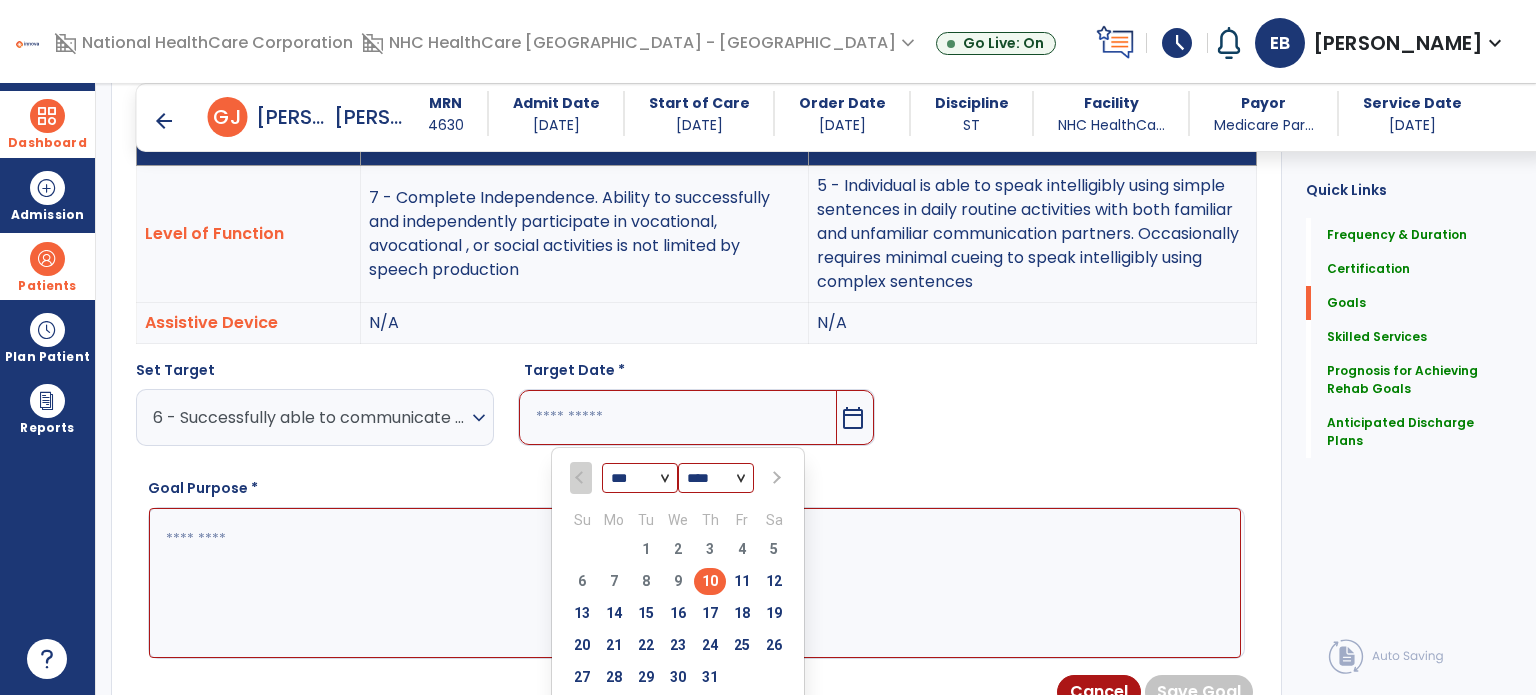 click at bounding box center [775, 478] 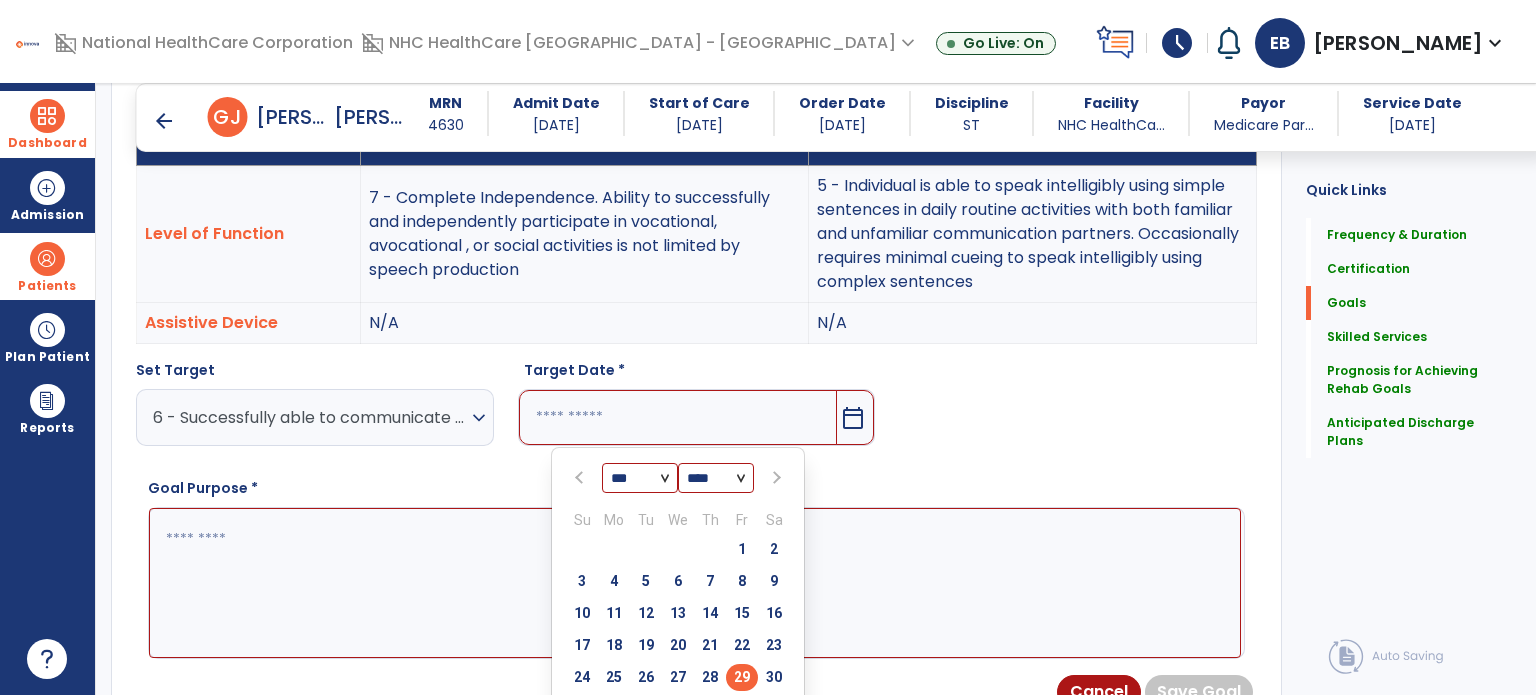 click on "29" at bounding box center (742, 677) 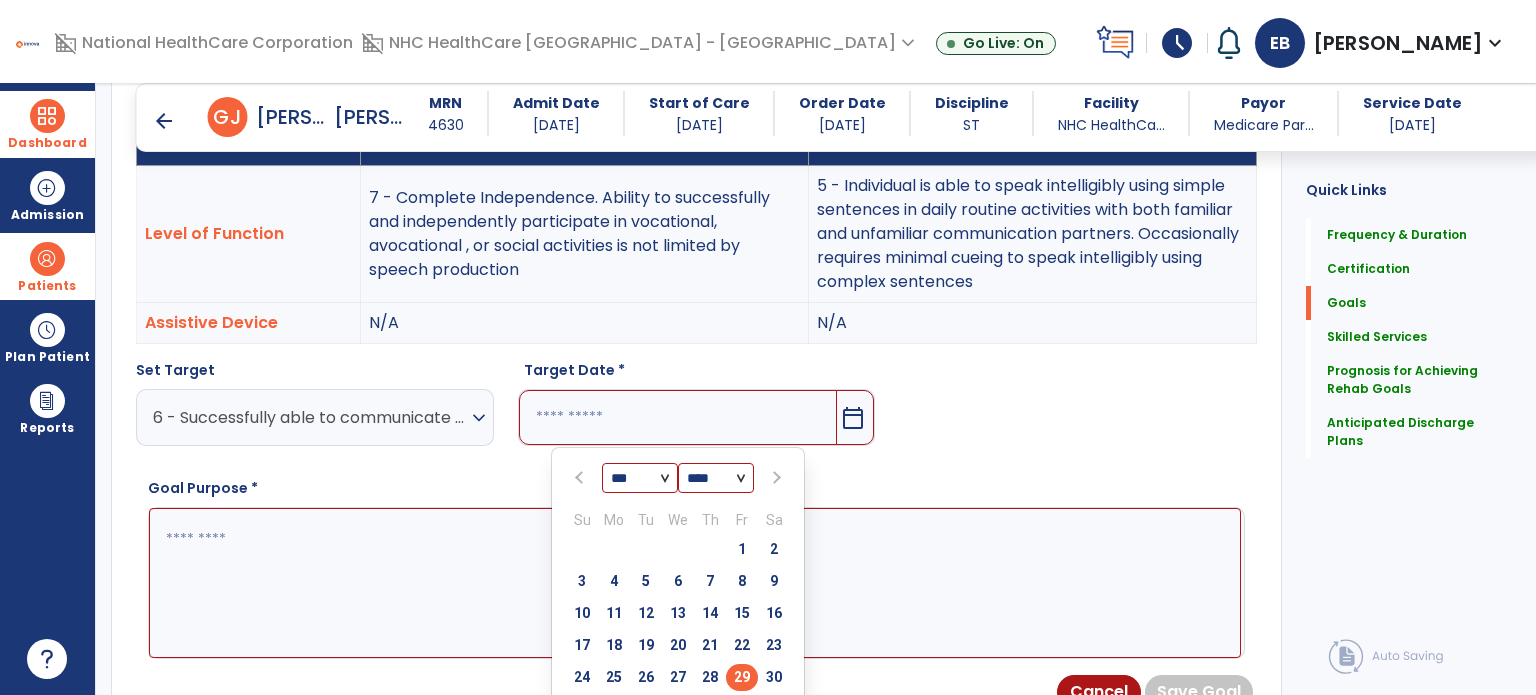type on "*********" 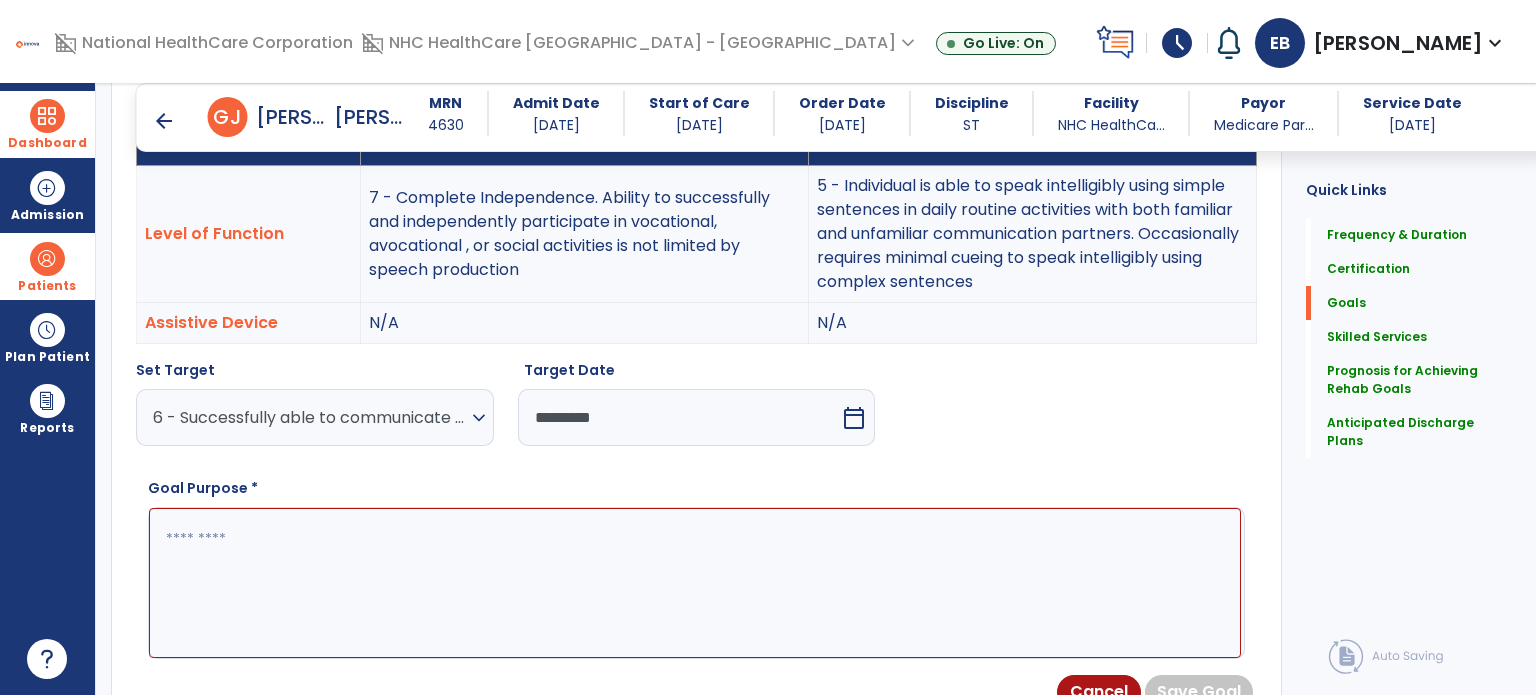 click at bounding box center [695, 583] 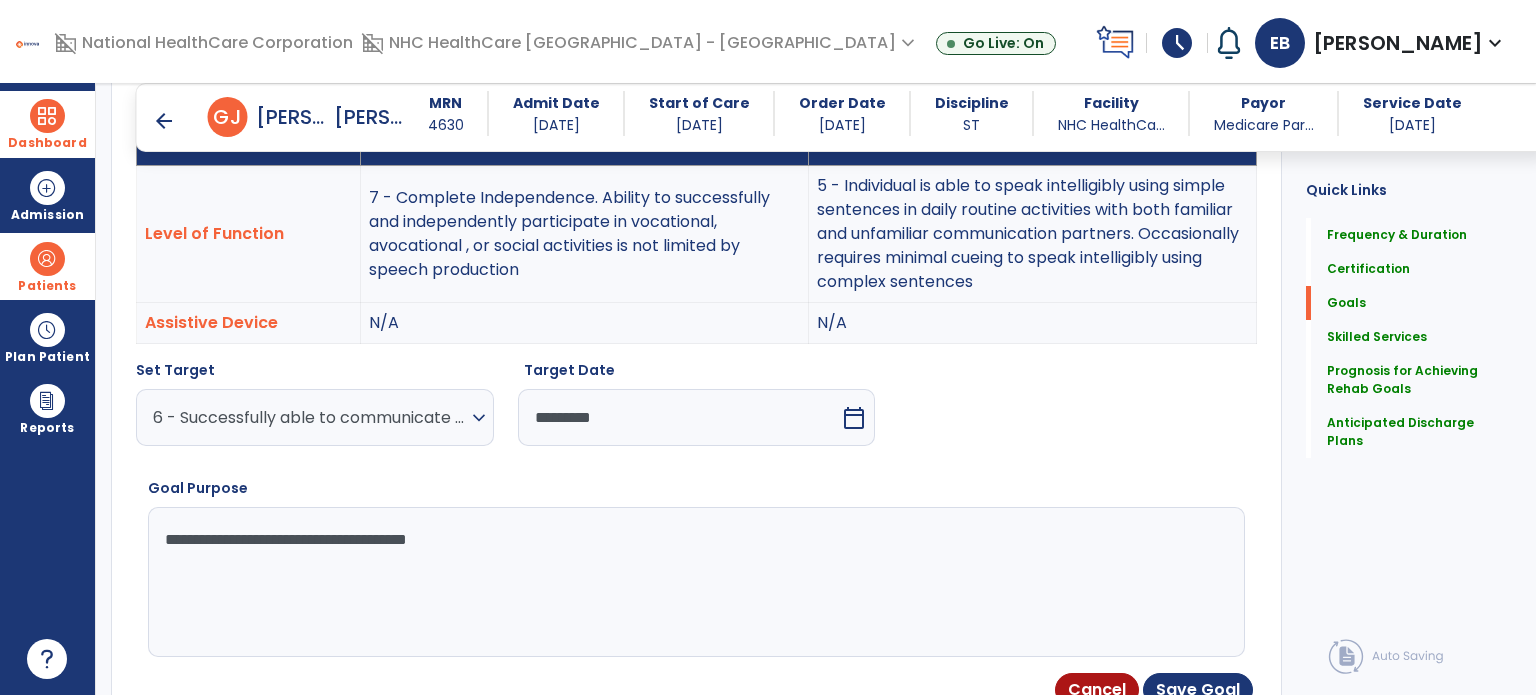type on "**********" 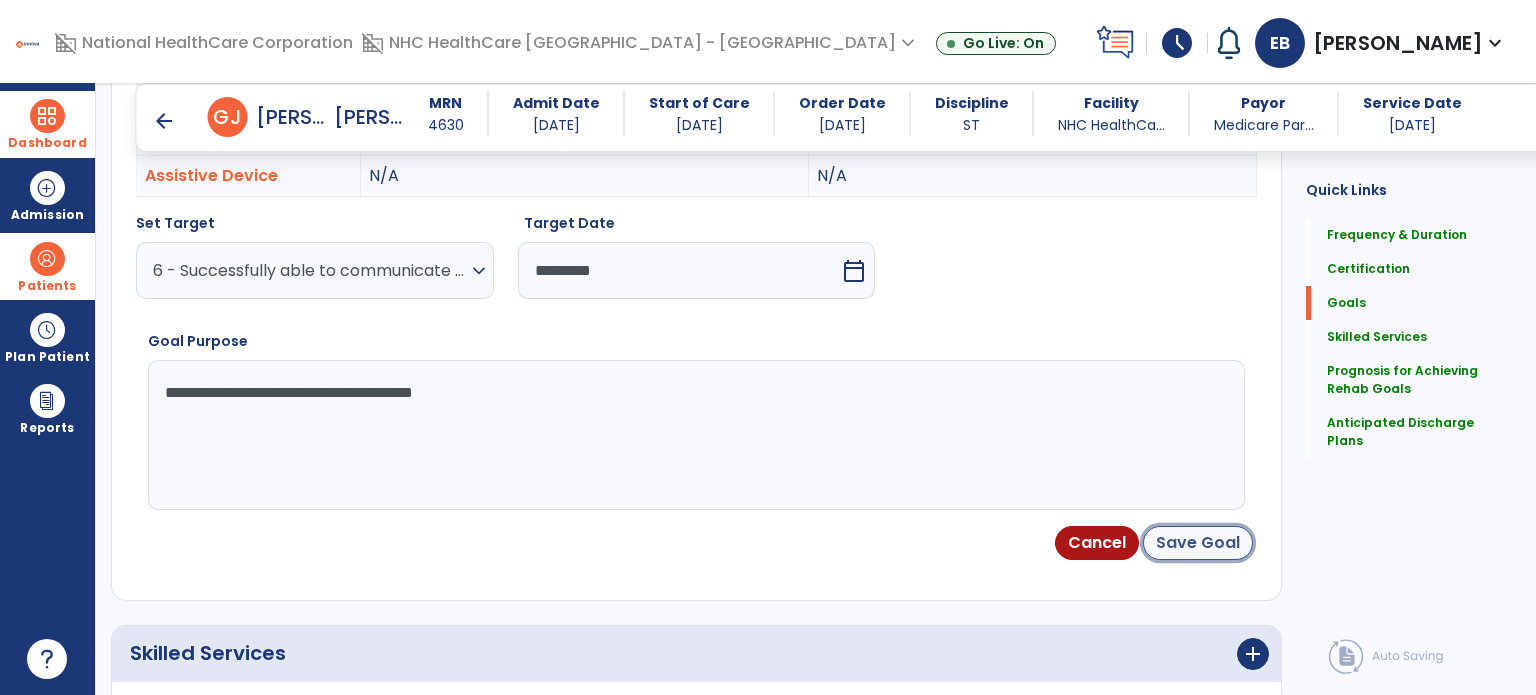 click on "Save Goal" at bounding box center [1198, 543] 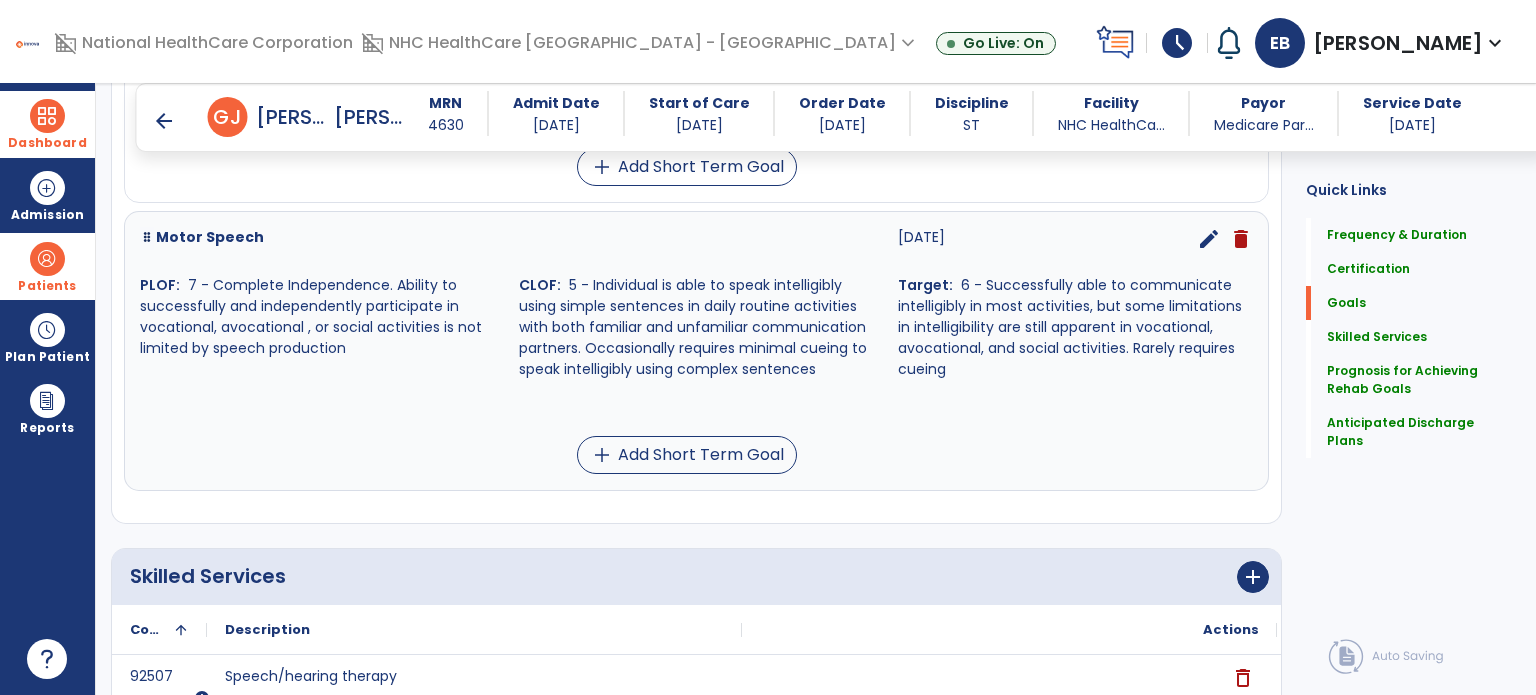scroll, scrollTop: 888, scrollLeft: 0, axis: vertical 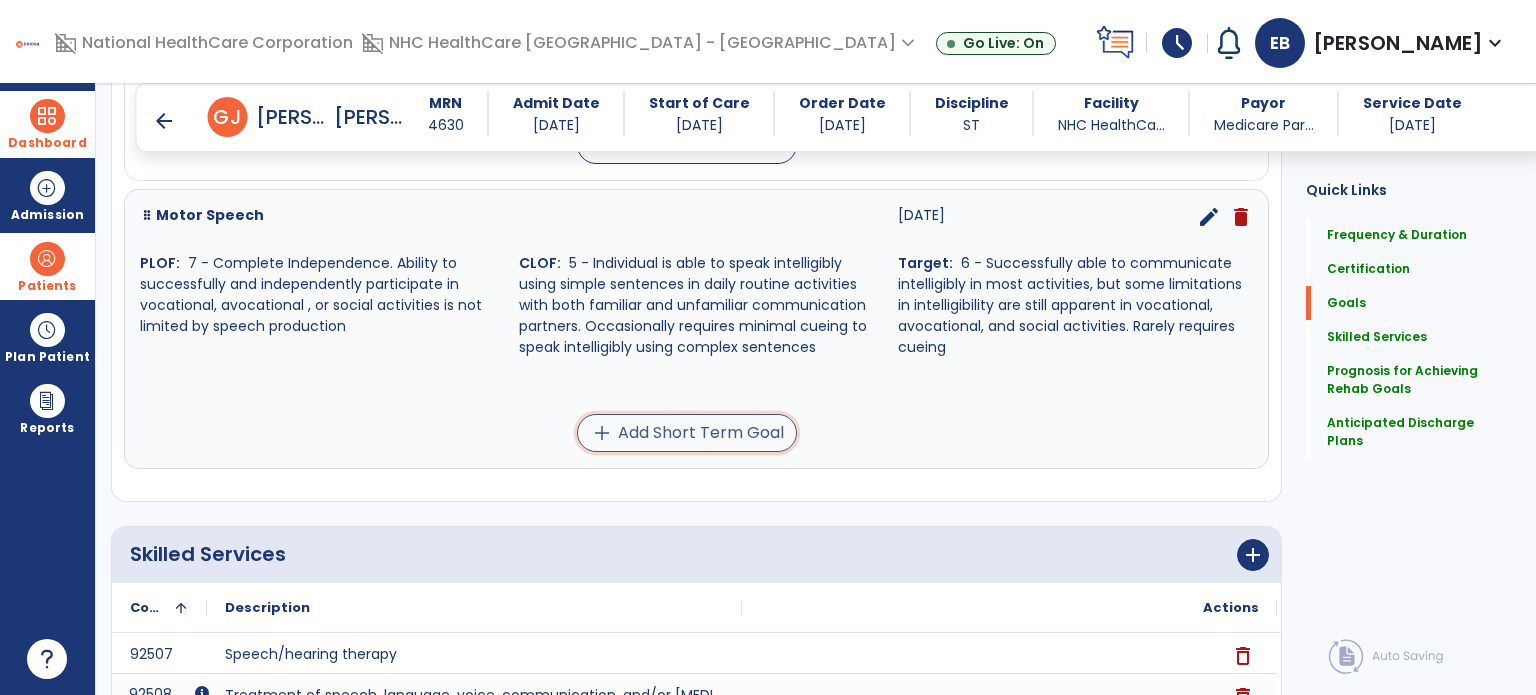 click on "add  Add Short Term Goal" at bounding box center (687, 433) 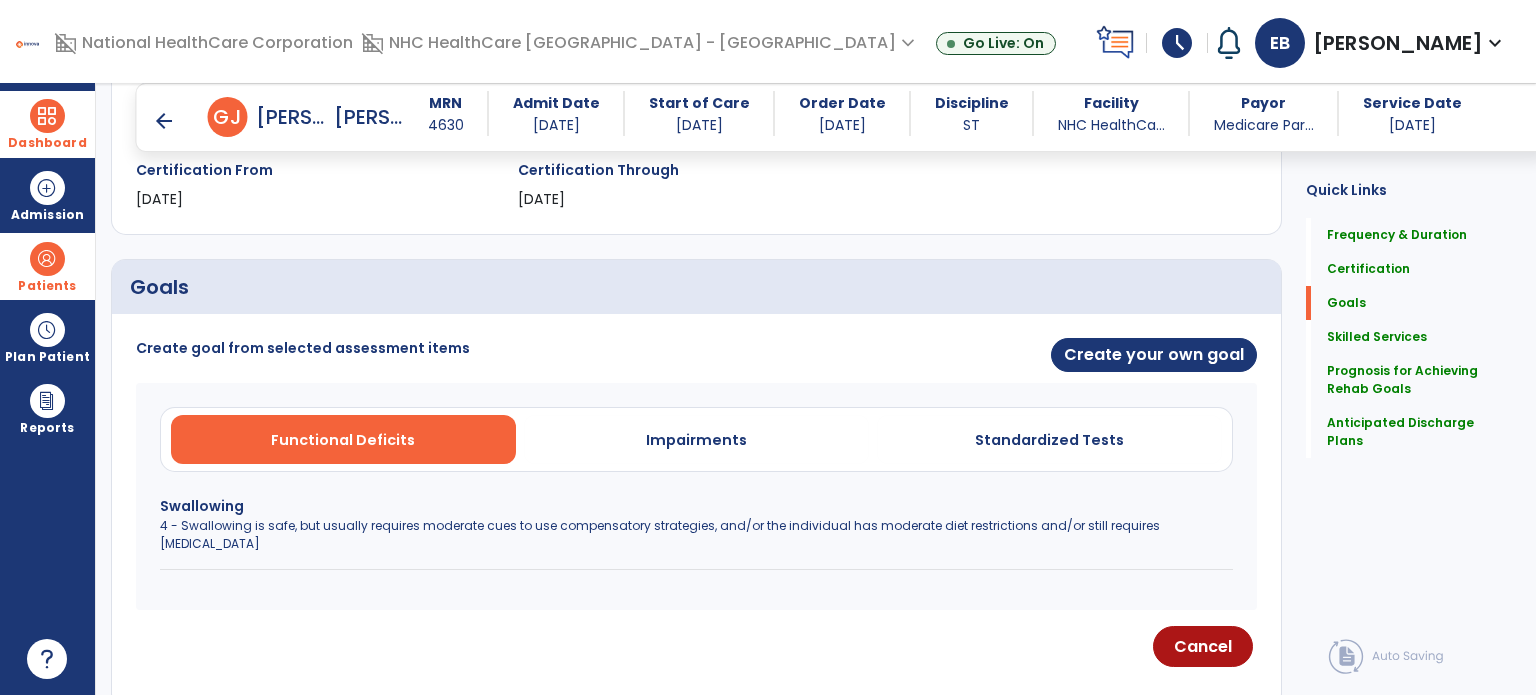 scroll, scrollTop: 349, scrollLeft: 0, axis: vertical 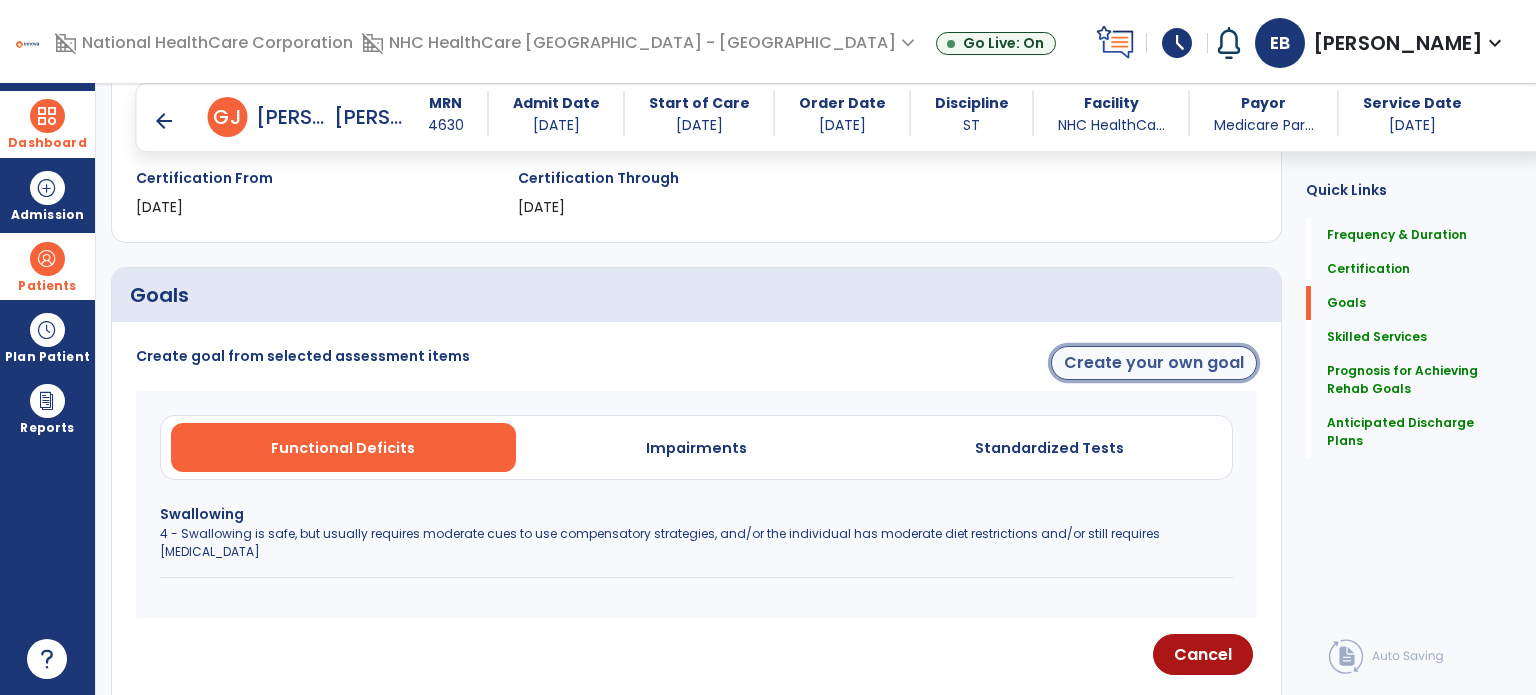 click on "Create your own goal" at bounding box center [1154, 363] 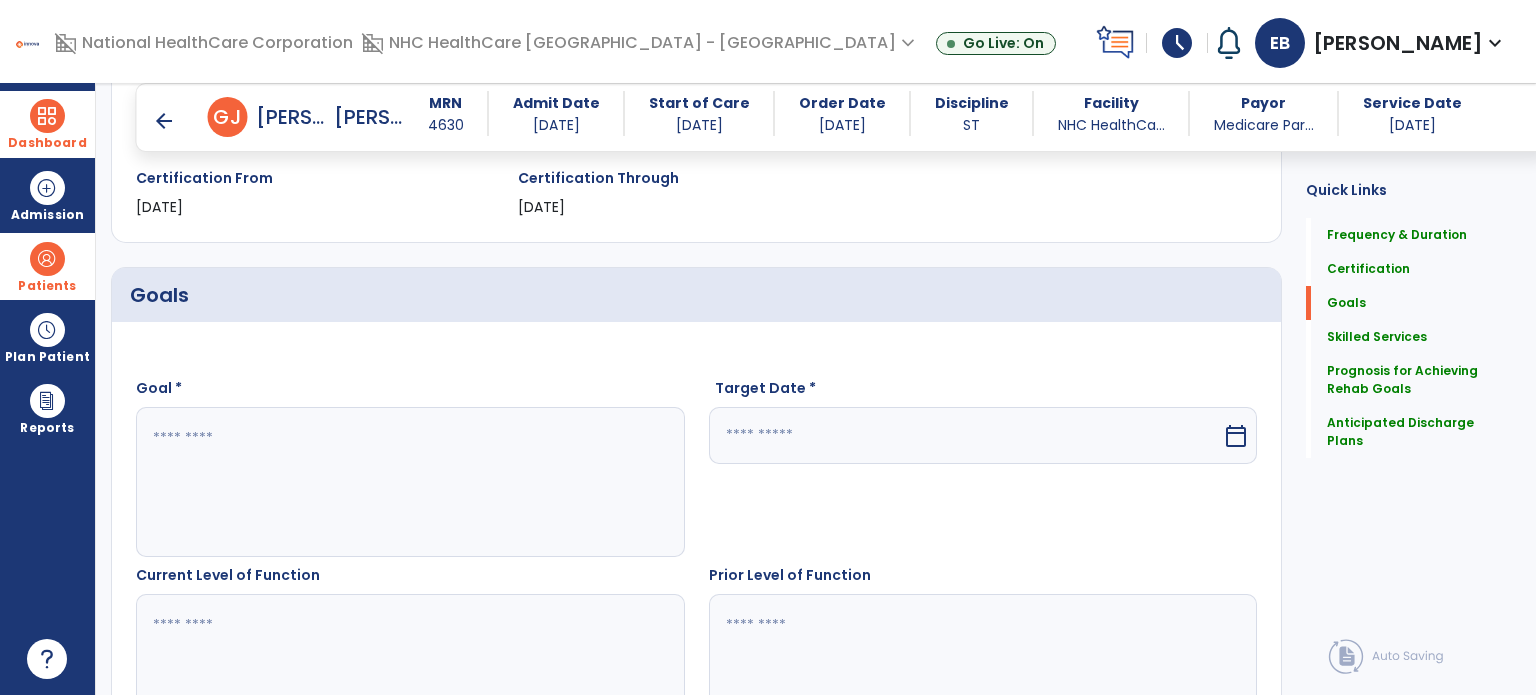 click at bounding box center [409, 482] 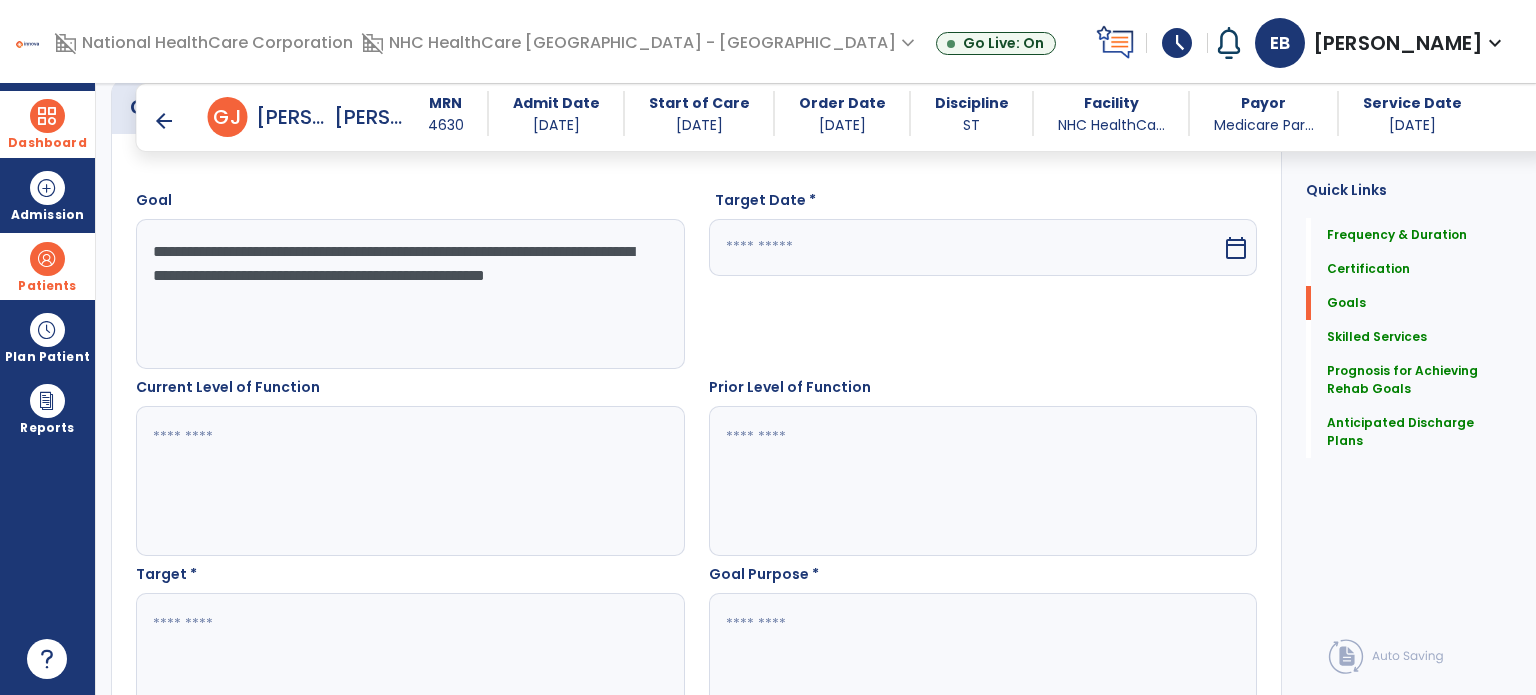 scroll, scrollTop: 537, scrollLeft: 0, axis: vertical 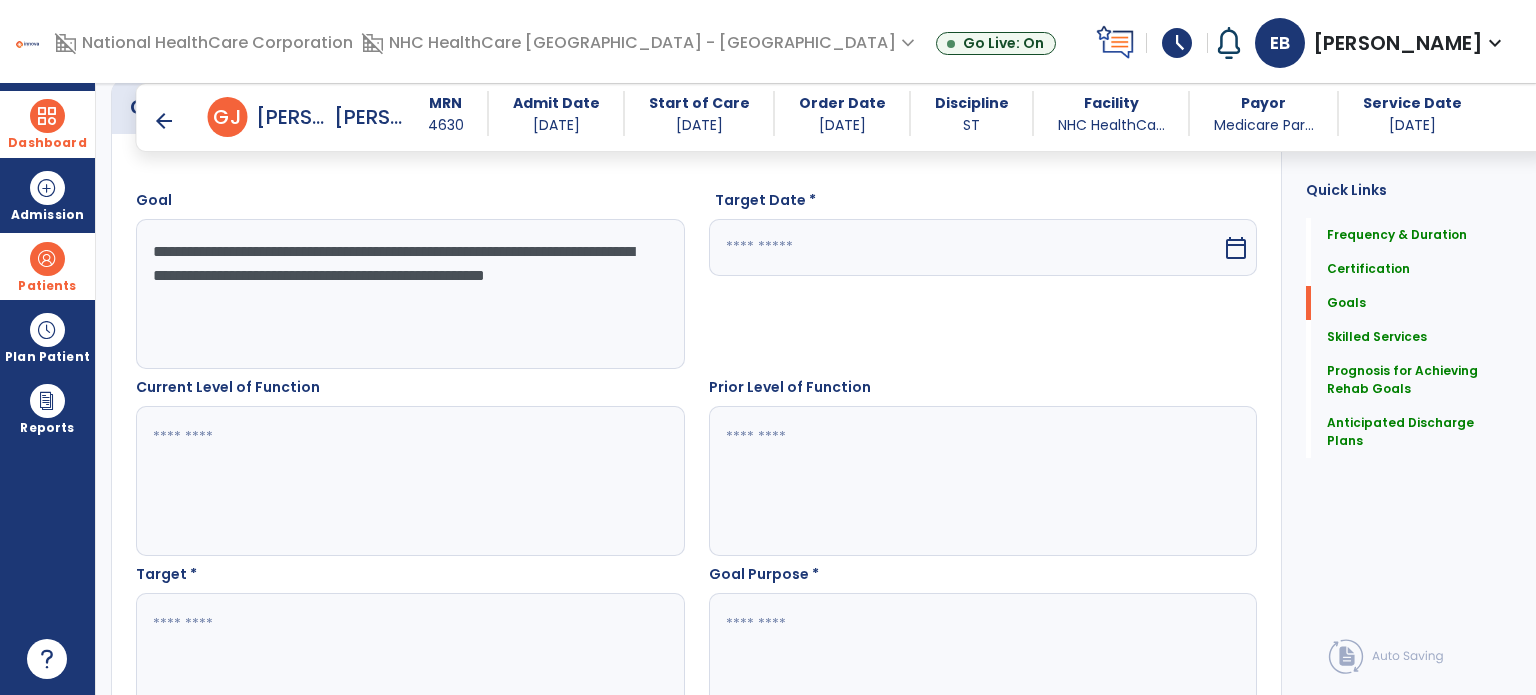 click at bounding box center [966, 247] 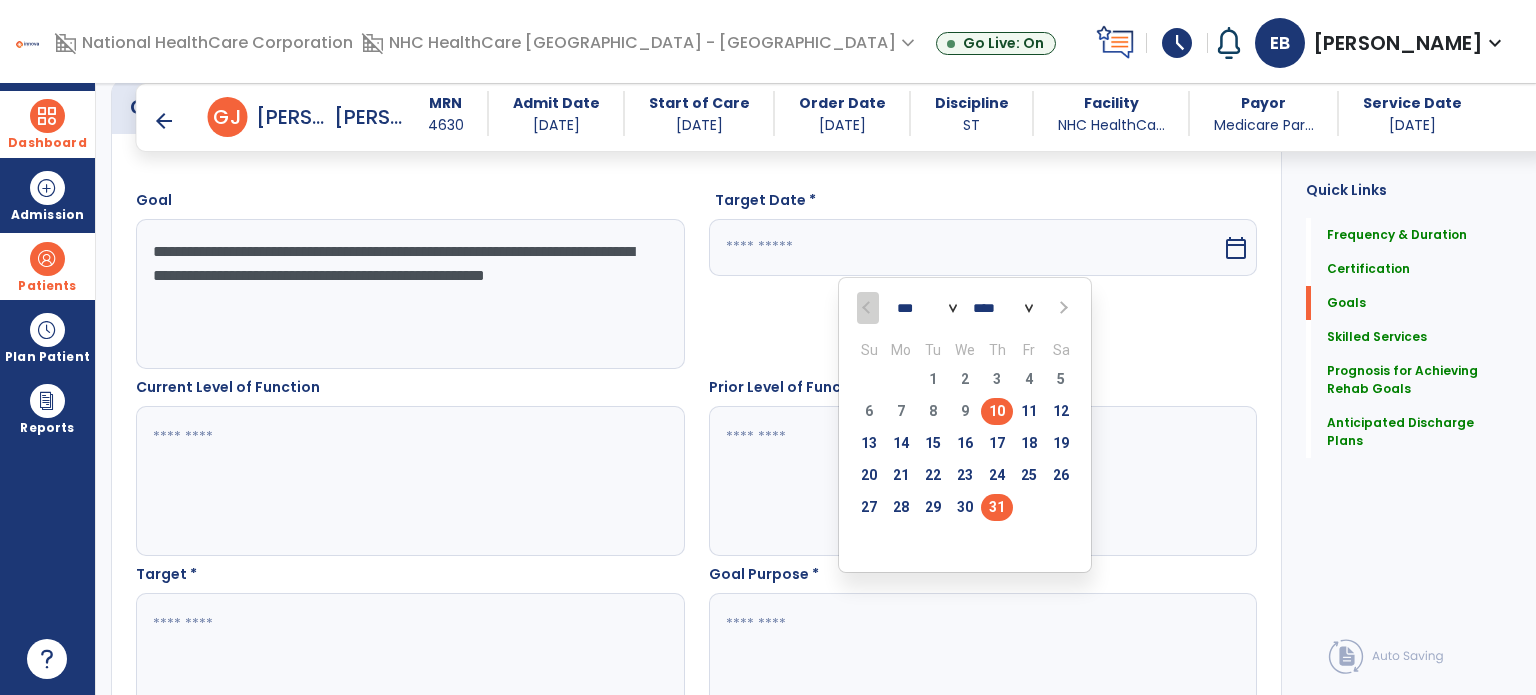 click on "31" at bounding box center [997, 507] 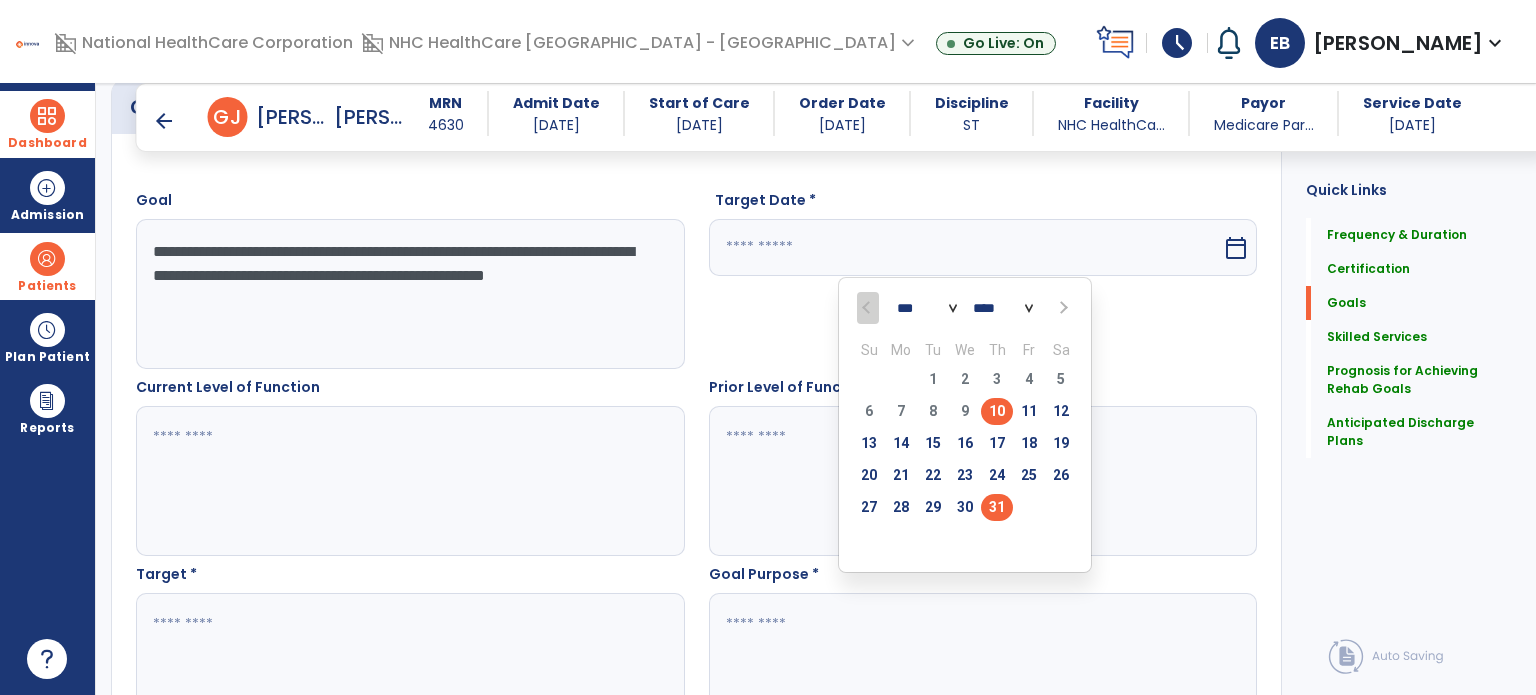 type on "*********" 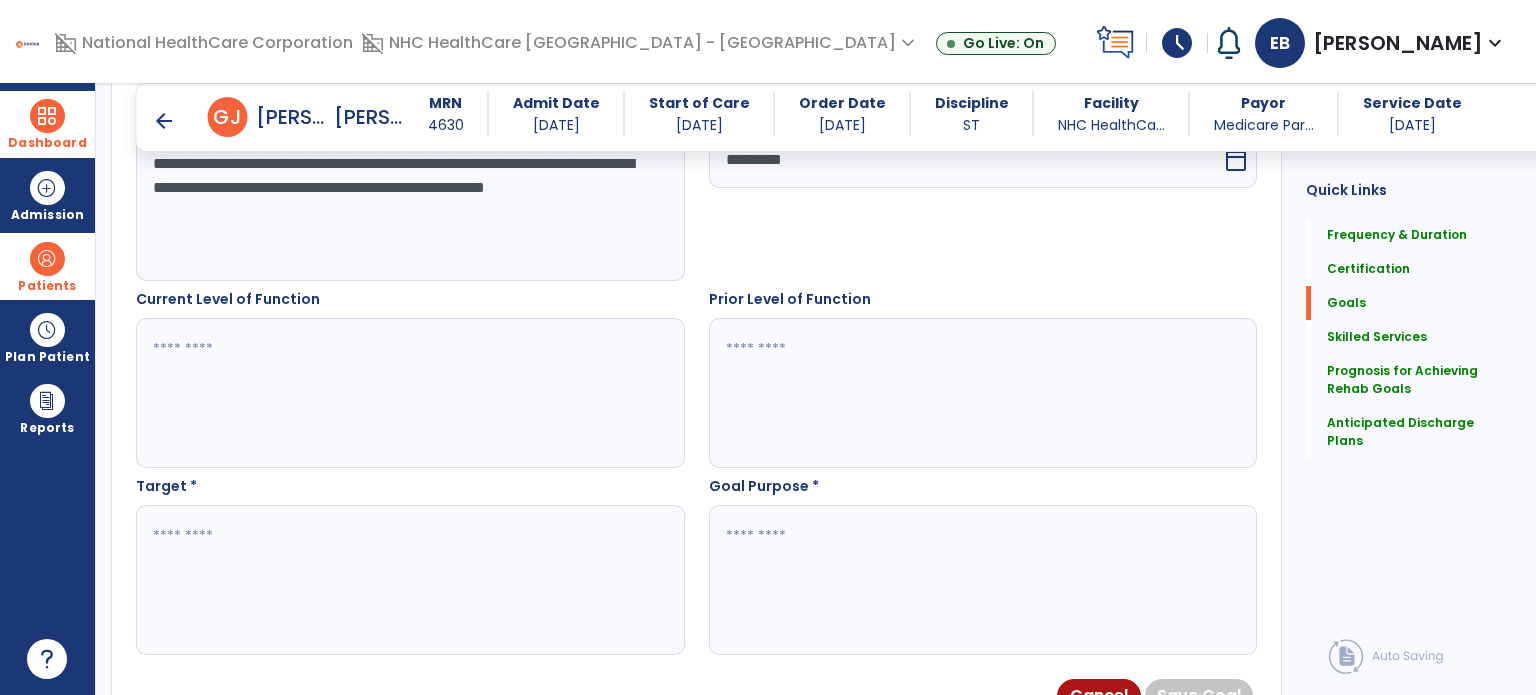 scroll, scrollTop: 625, scrollLeft: 0, axis: vertical 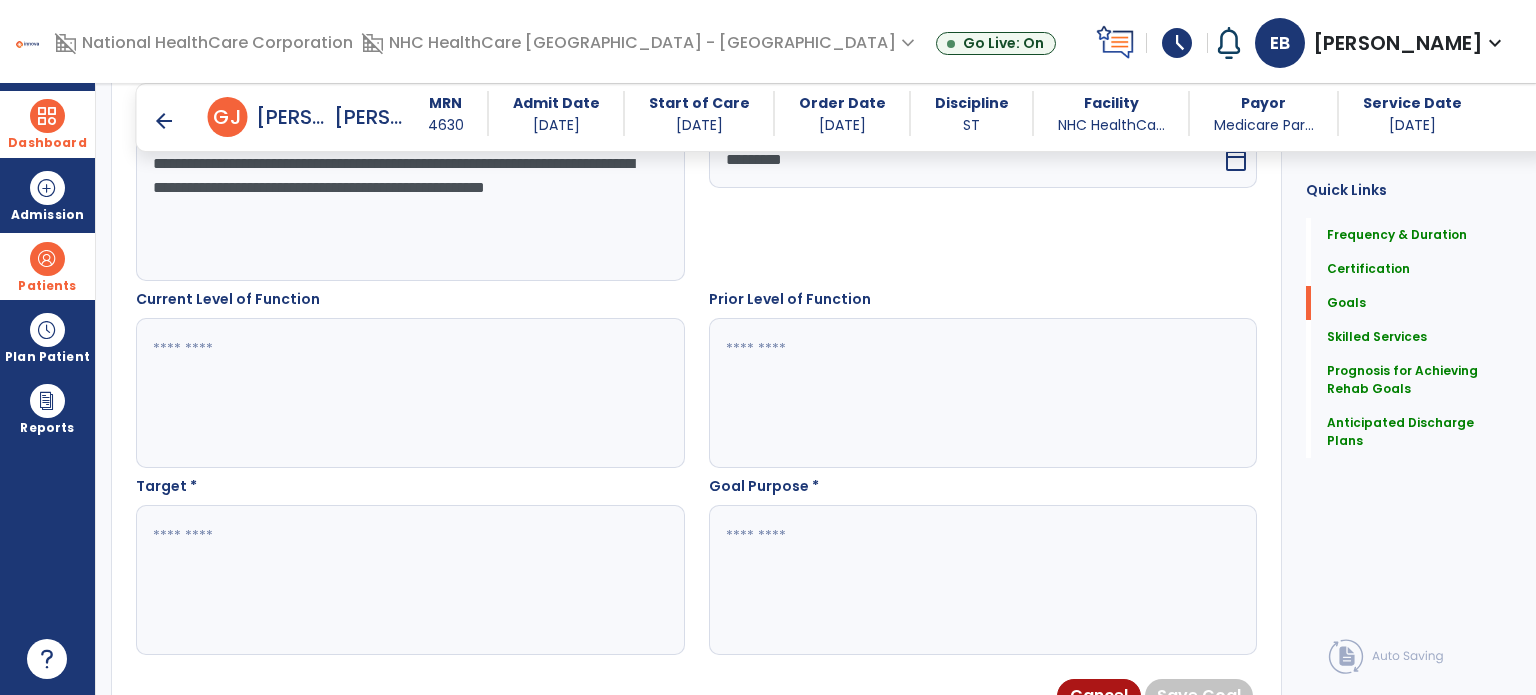 click at bounding box center (409, 580) 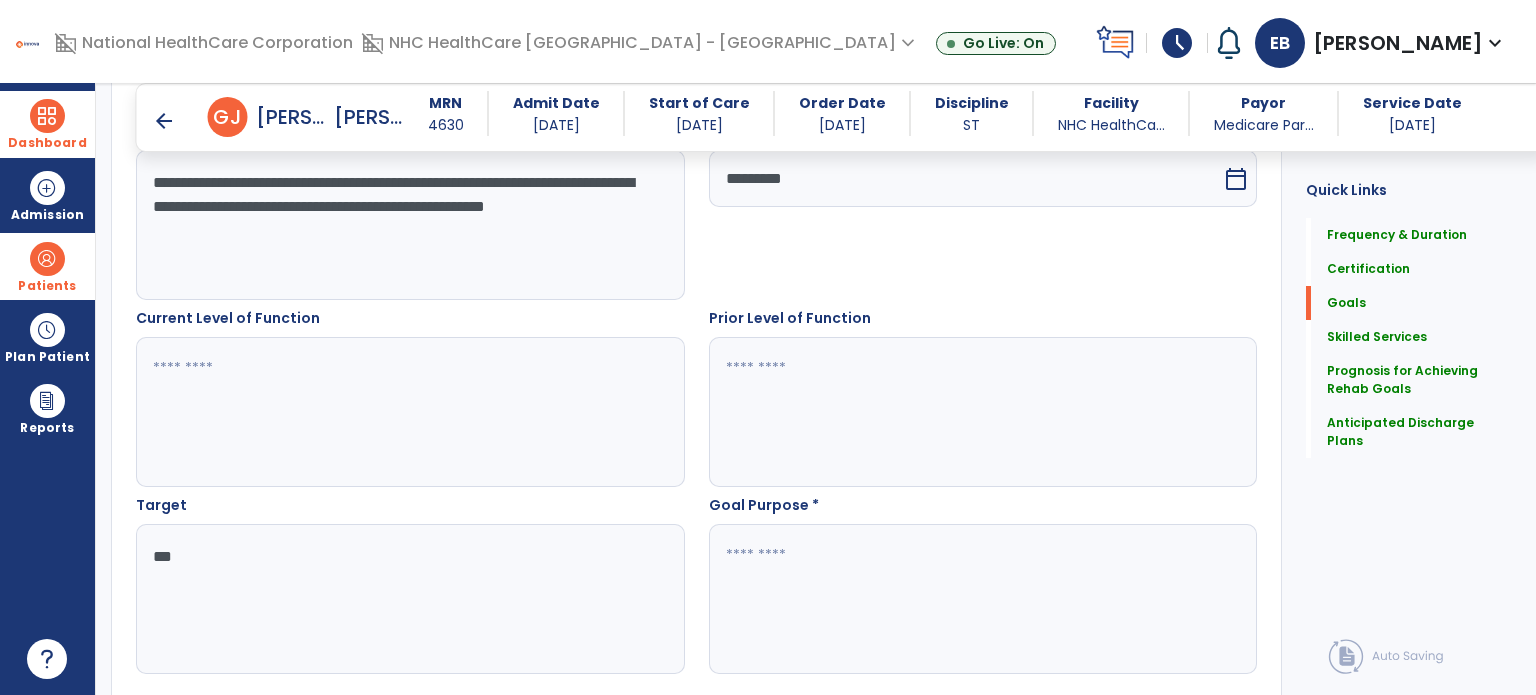 type on "***" 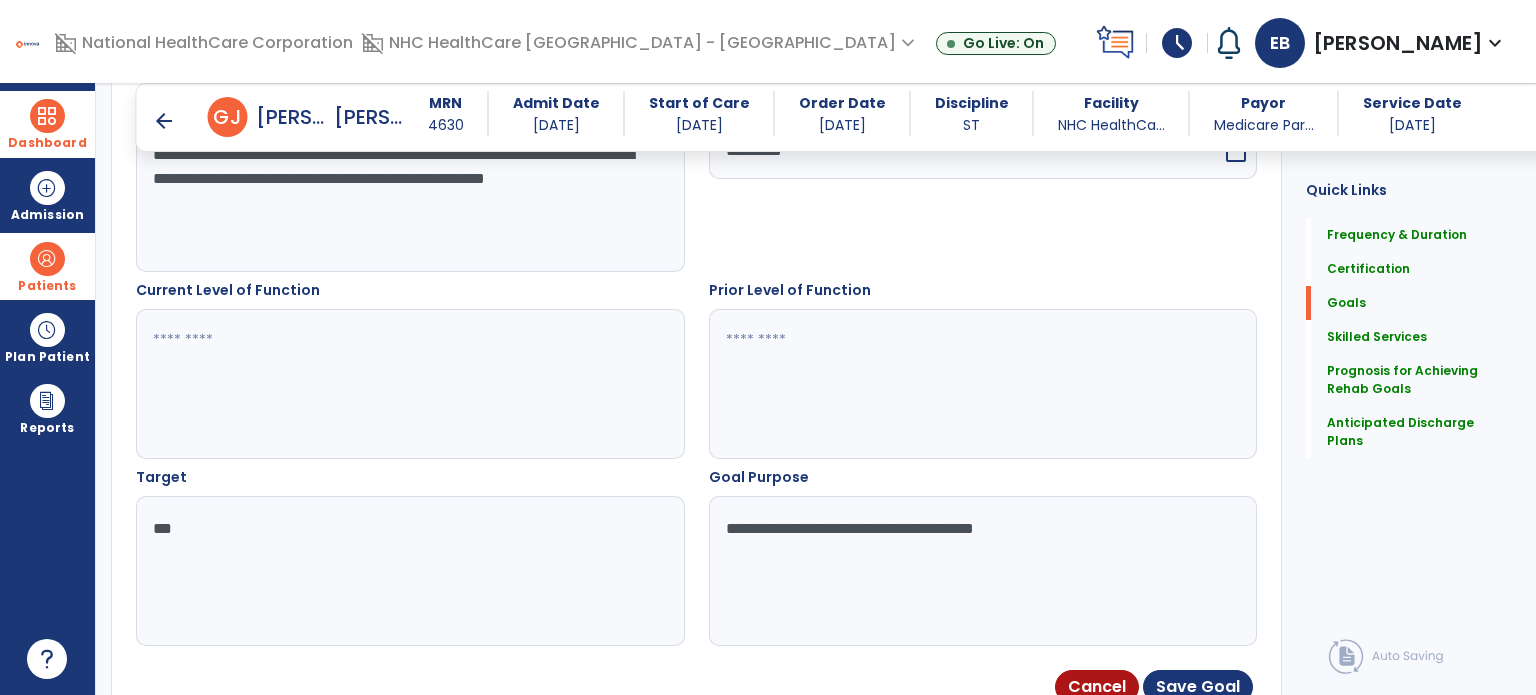 scroll, scrollTop: 610, scrollLeft: 0, axis: vertical 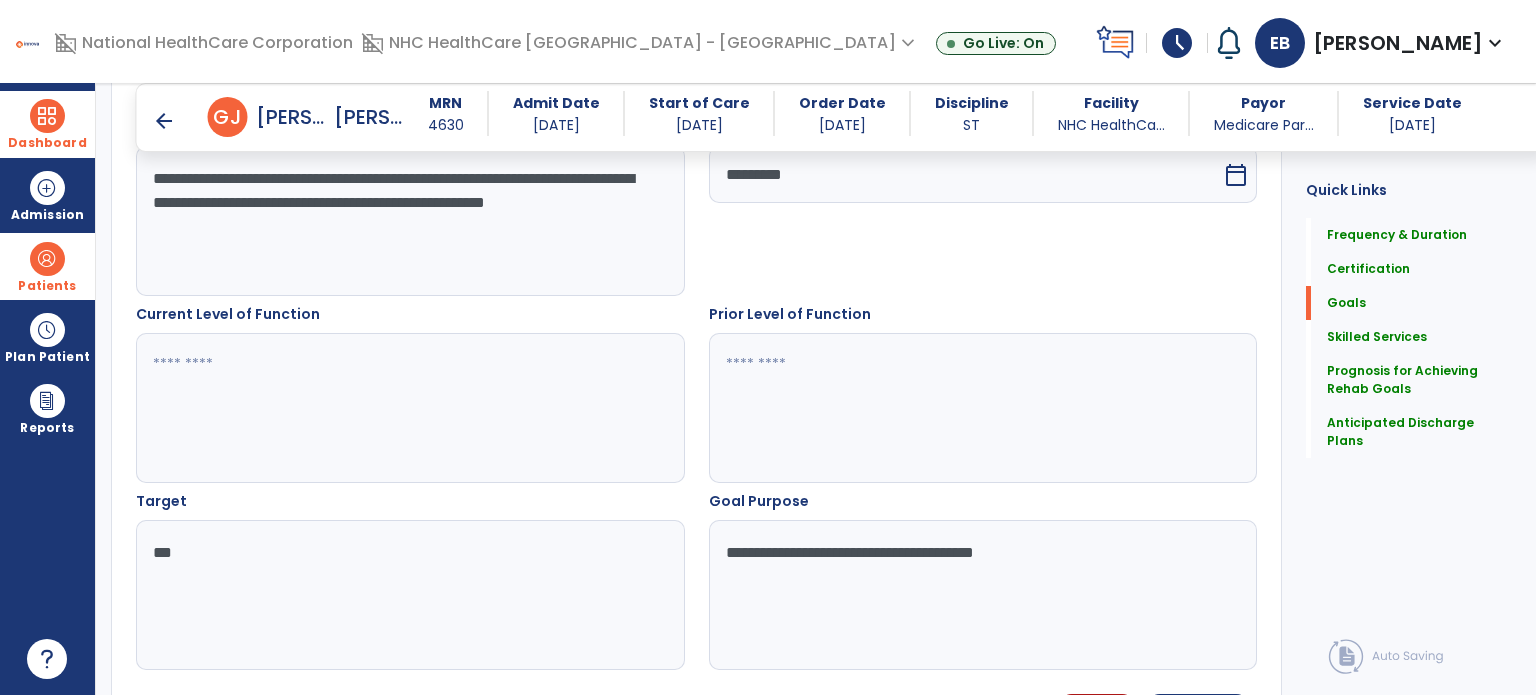 type on "**********" 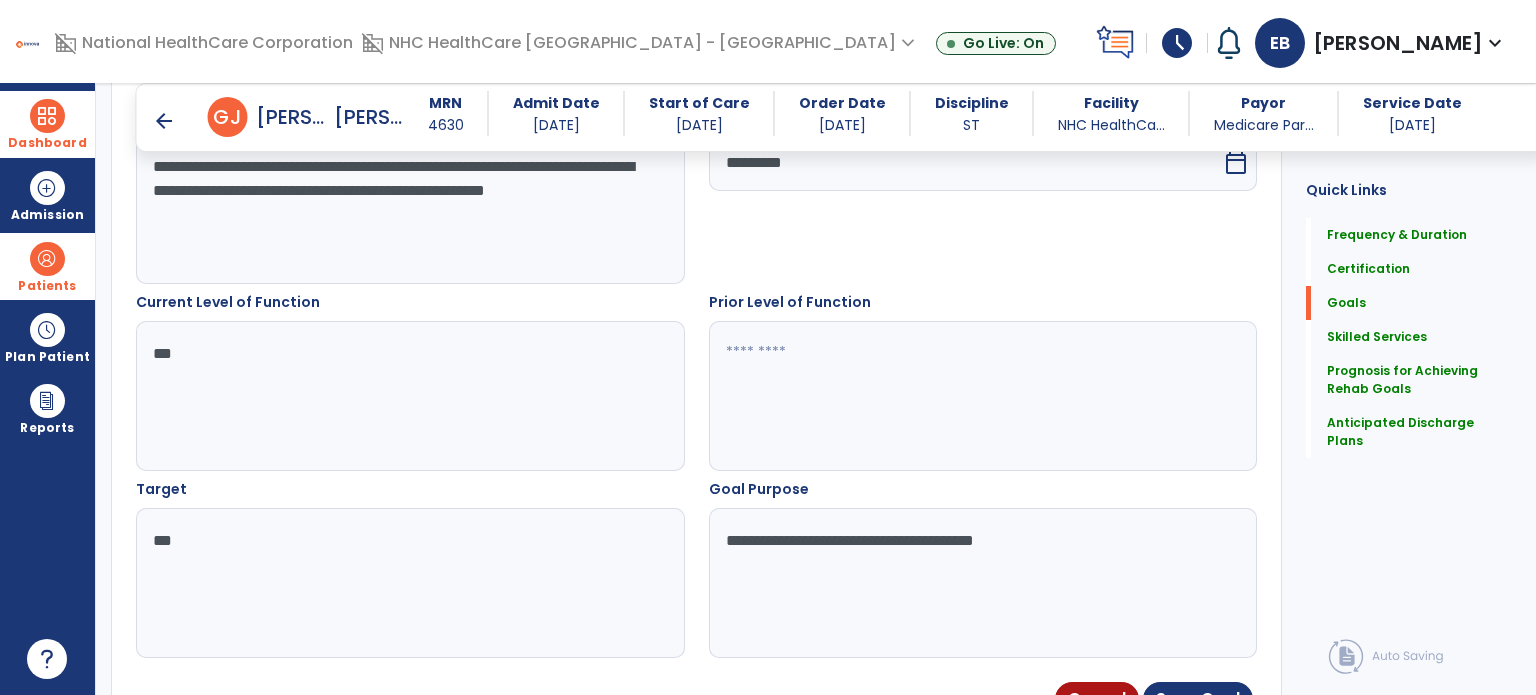 scroll, scrollTop: 617, scrollLeft: 0, axis: vertical 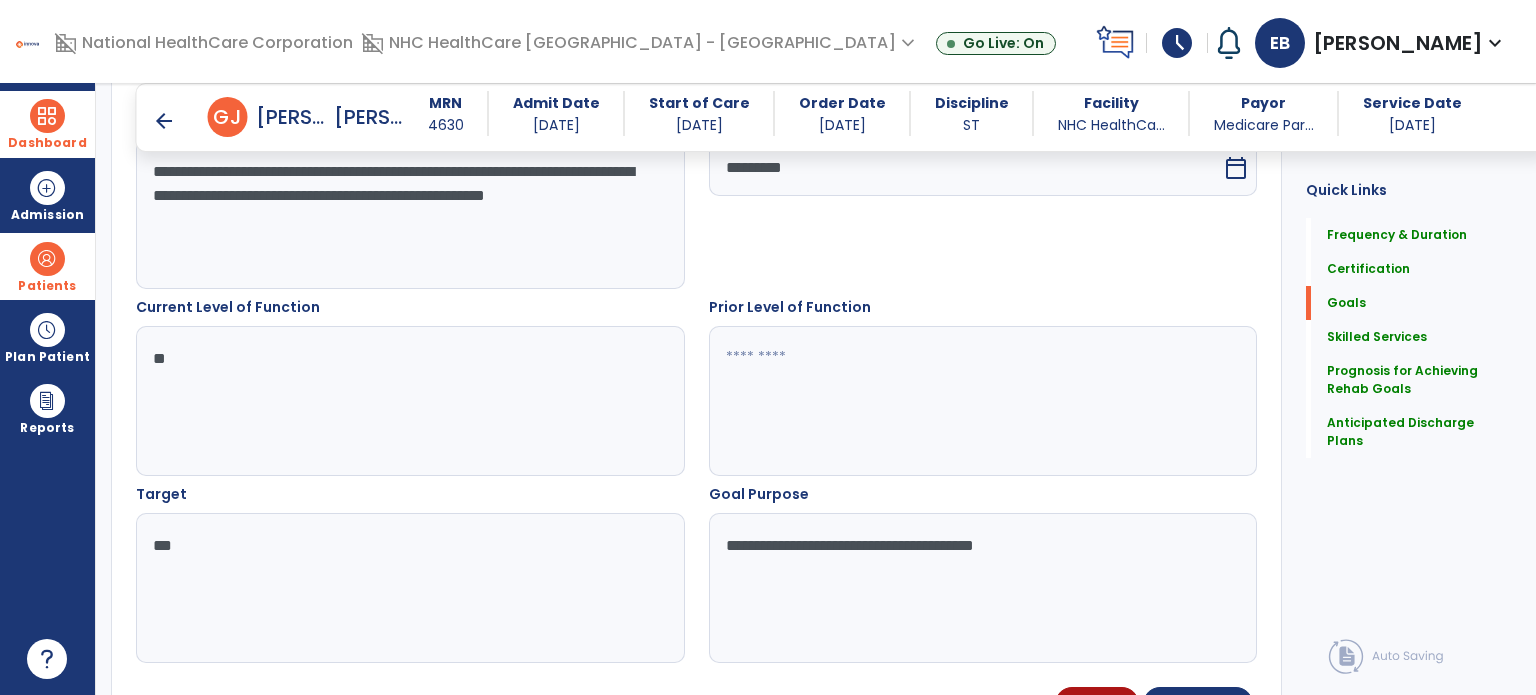 type on "*" 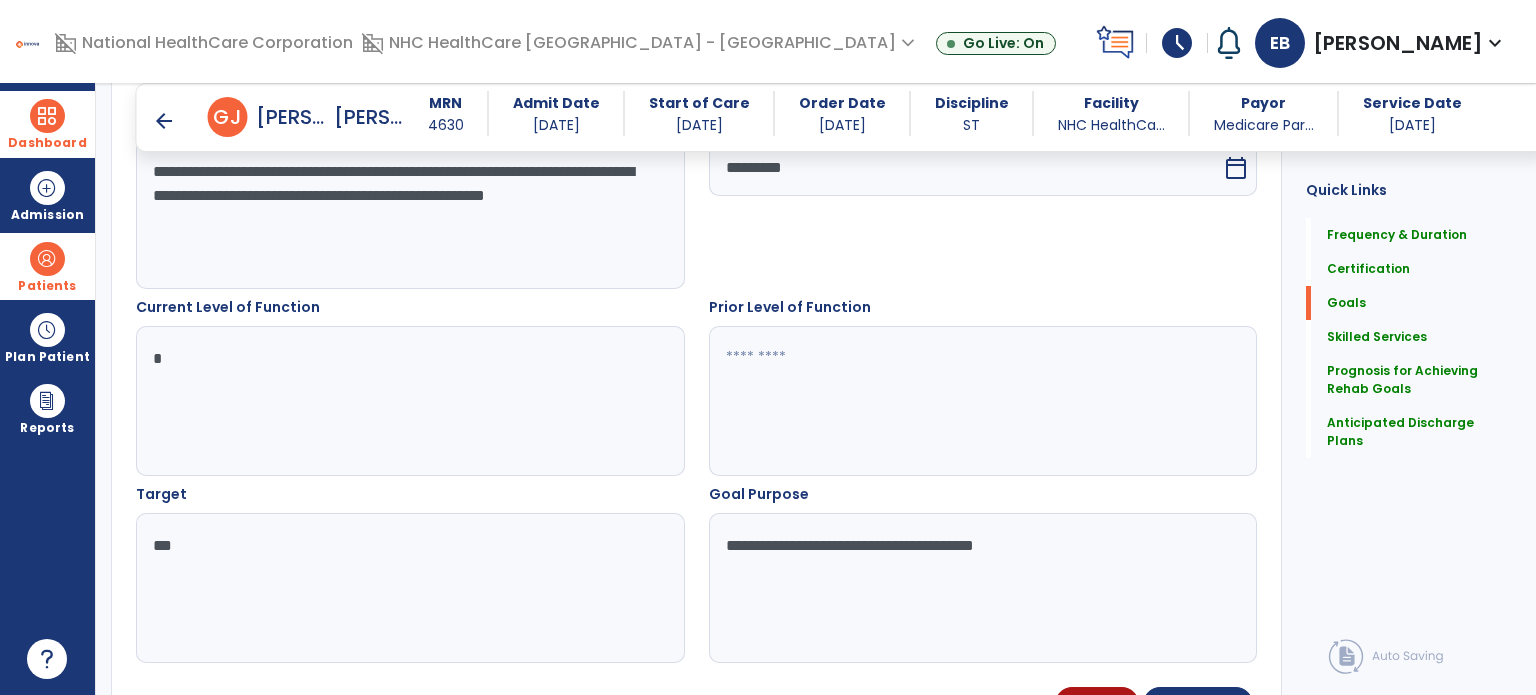 type 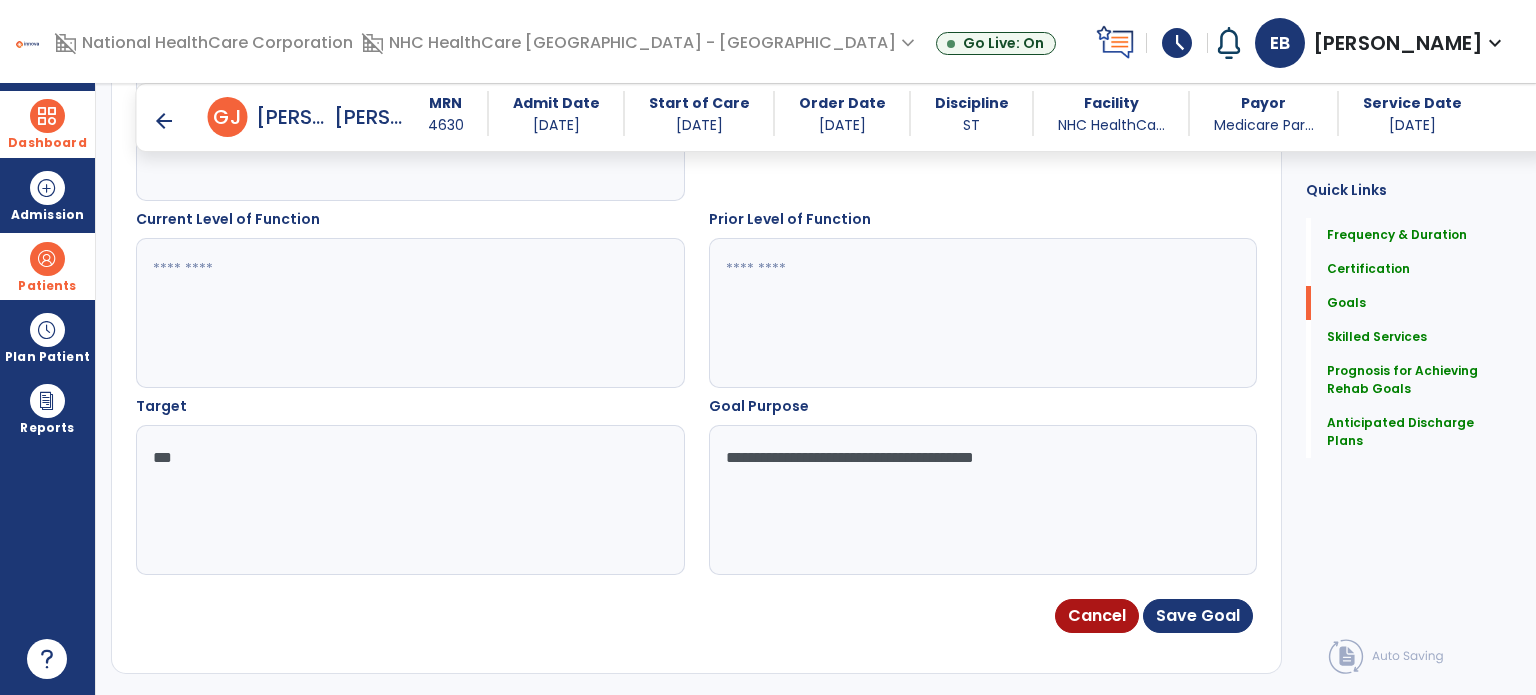 scroll, scrollTop: 716, scrollLeft: 0, axis: vertical 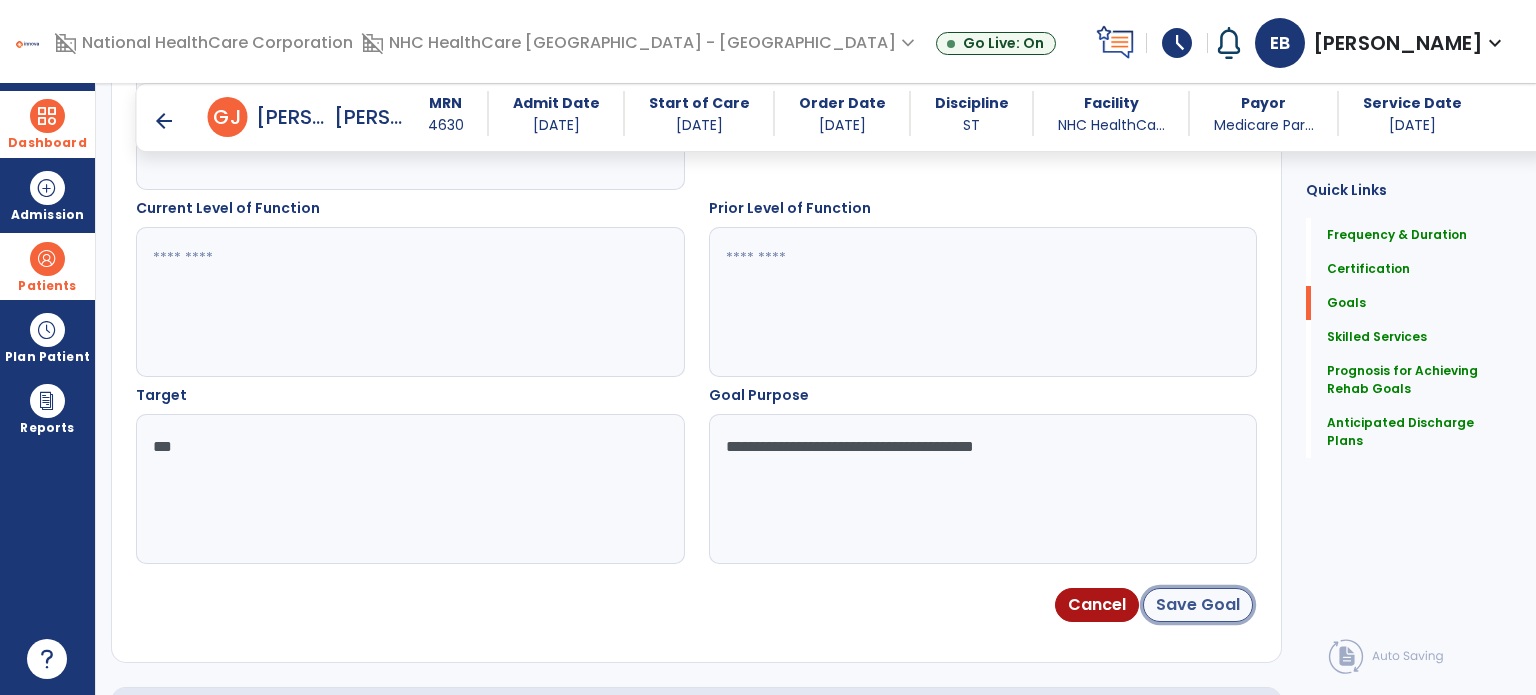 click on "Save Goal" at bounding box center (1198, 605) 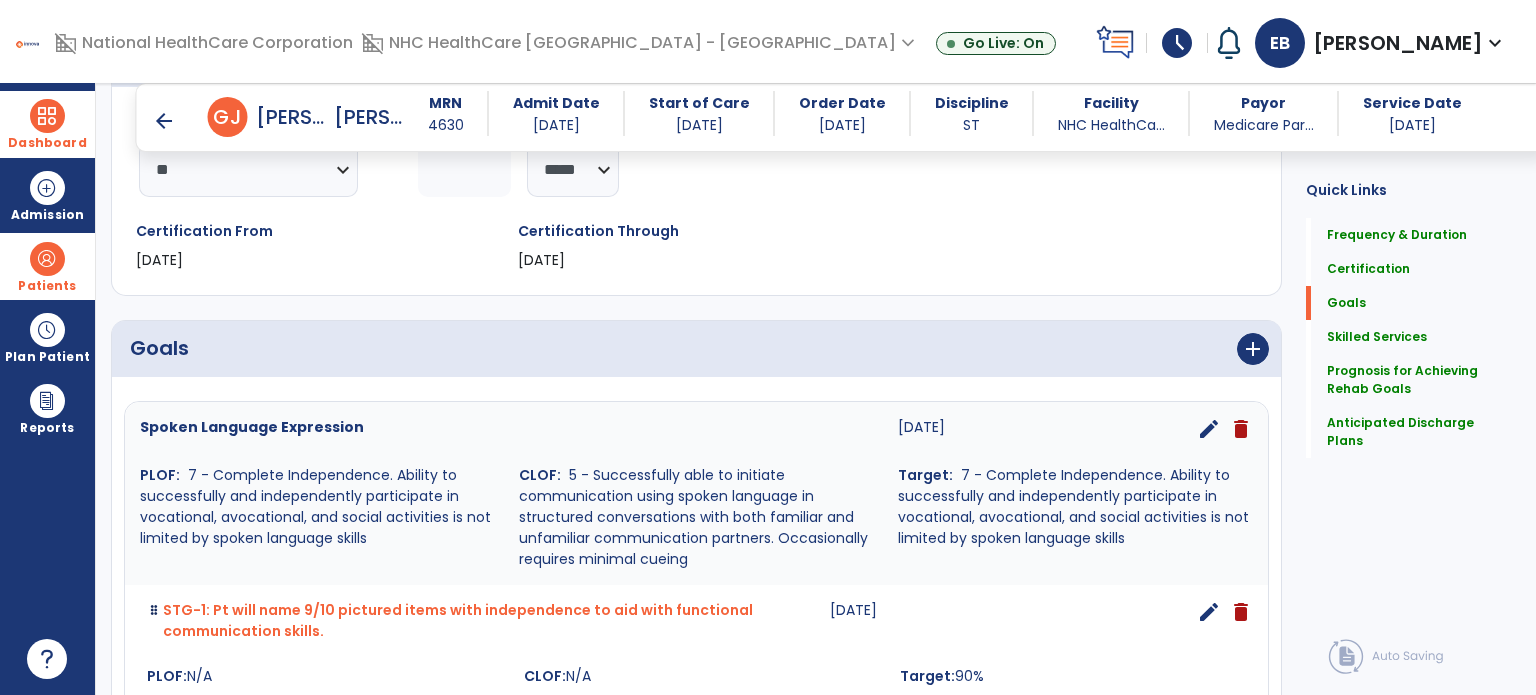 scroll, scrollTop: 276, scrollLeft: 0, axis: vertical 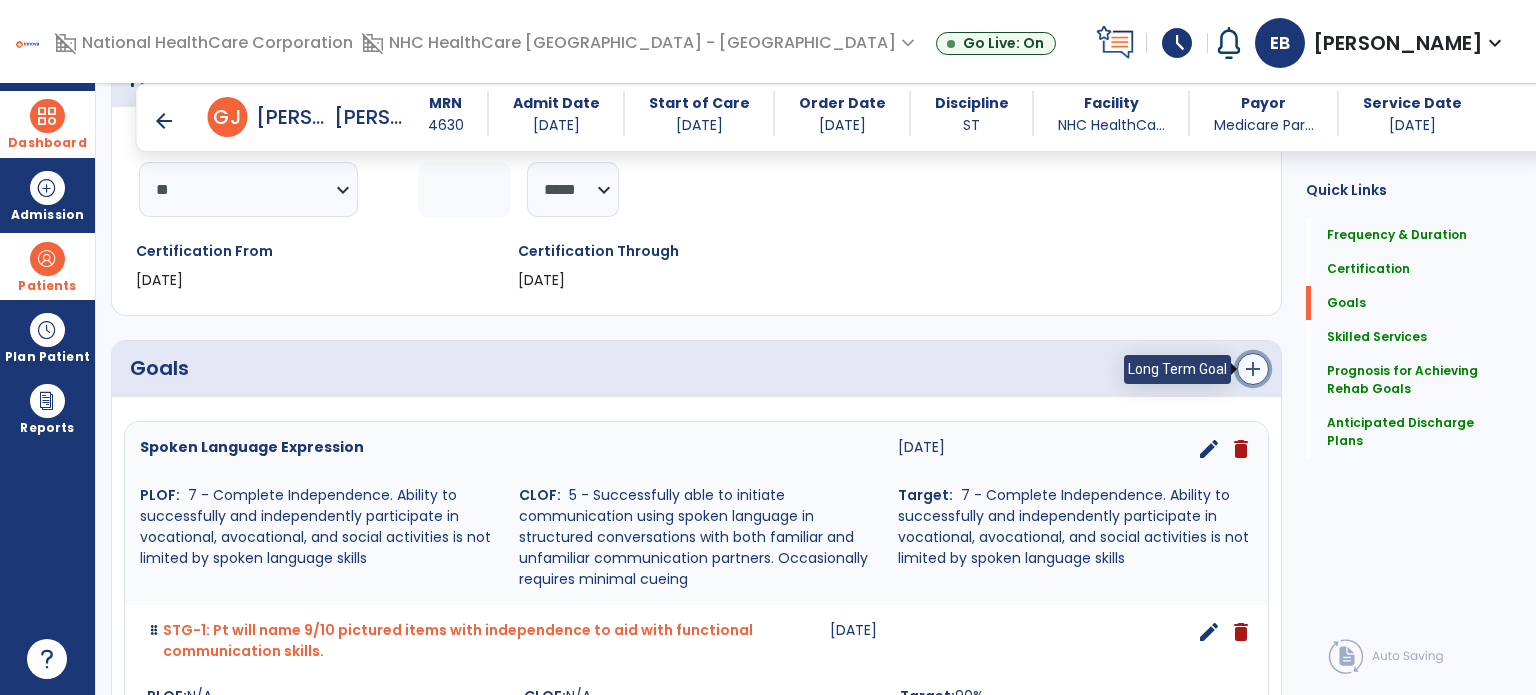 click on "add" at bounding box center [1253, 369] 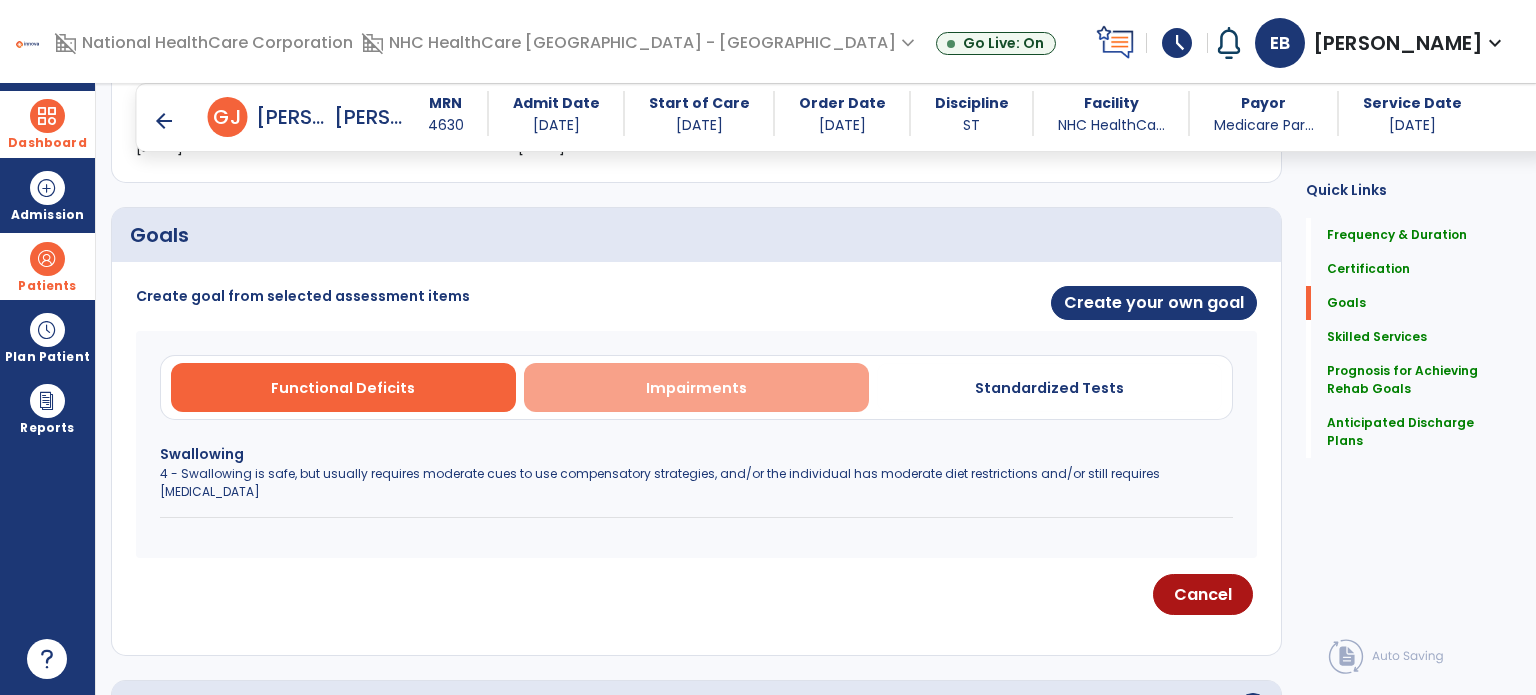 scroll, scrollTop: 414, scrollLeft: 0, axis: vertical 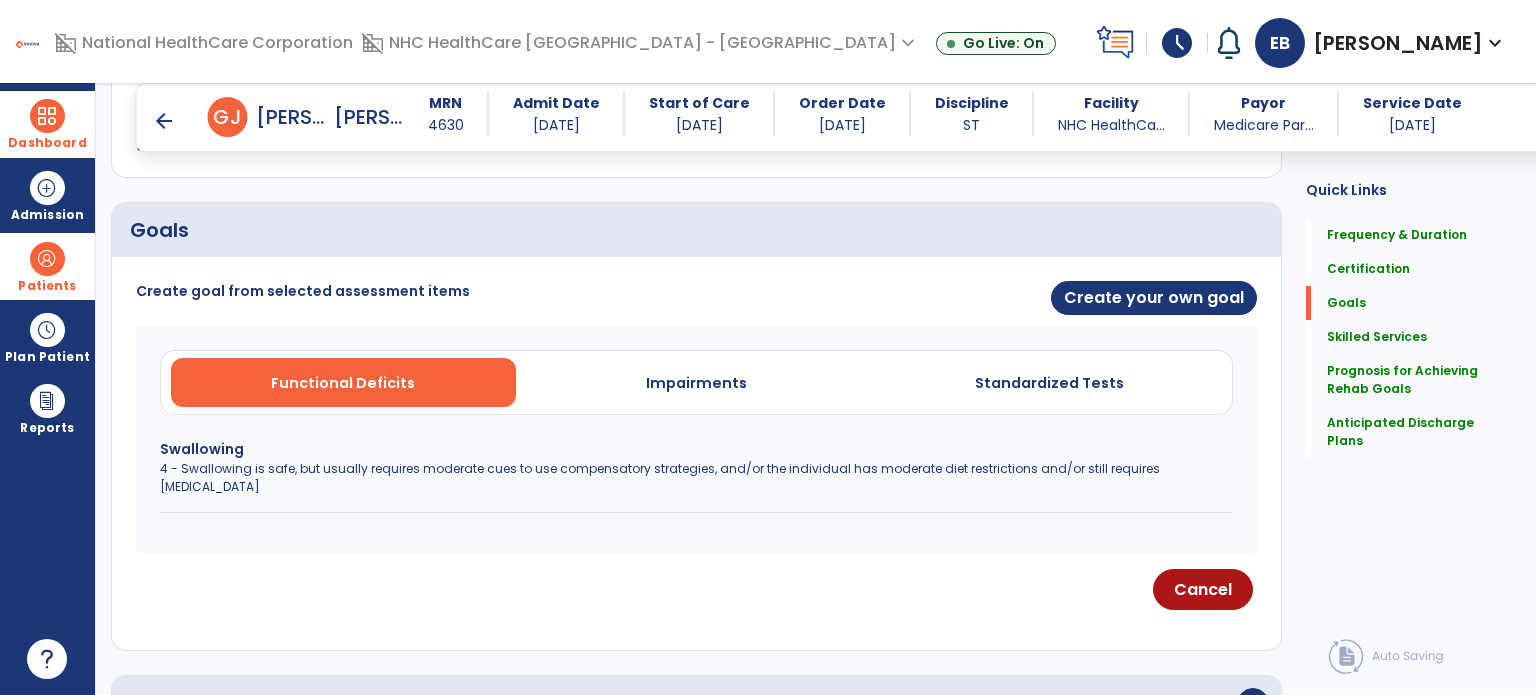 click on "4 - Swallowing is safe, but usually requires moderate cues to use compensatory strategies, and/or the individual has moderate diet restrictions and/or still requires [MEDICAL_DATA]" at bounding box center [696, 478] 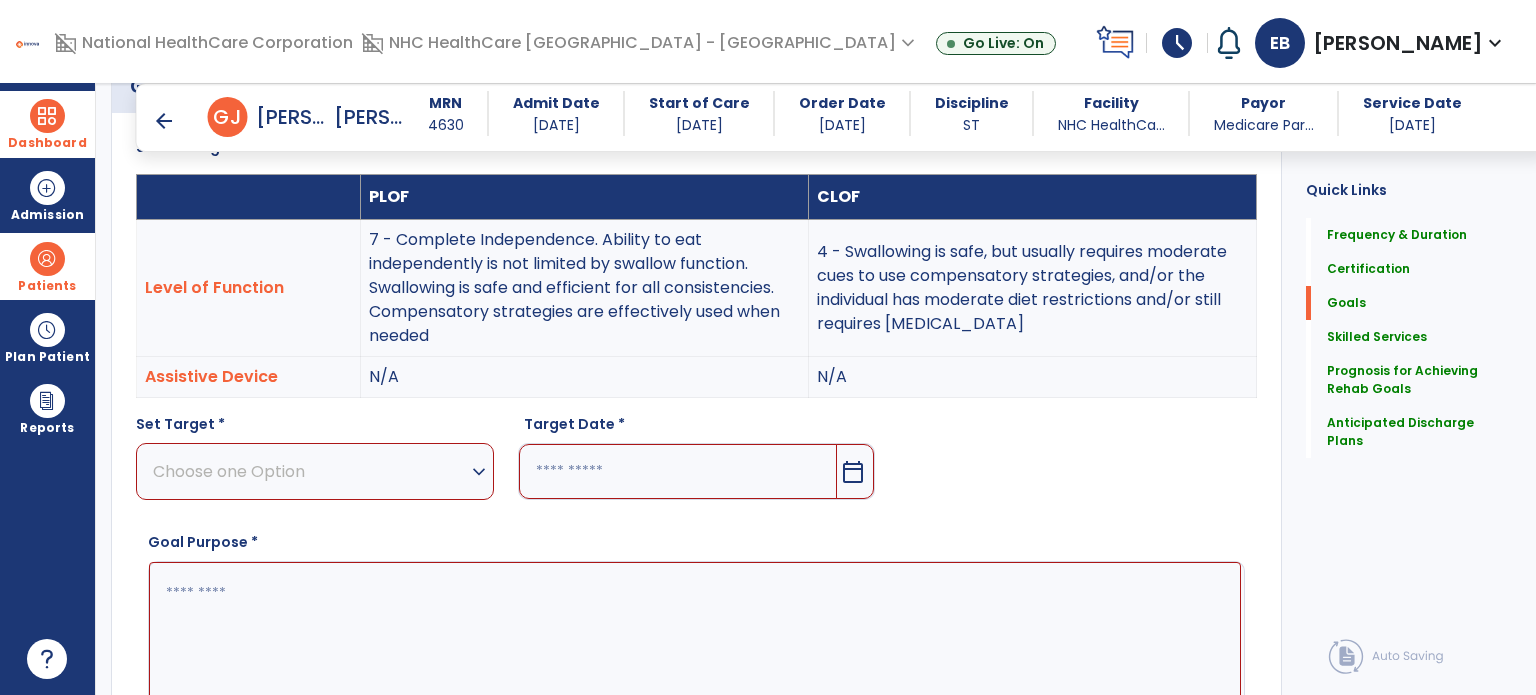 scroll, scrollTop: 560, scrollLeft: 0, axis: vertical 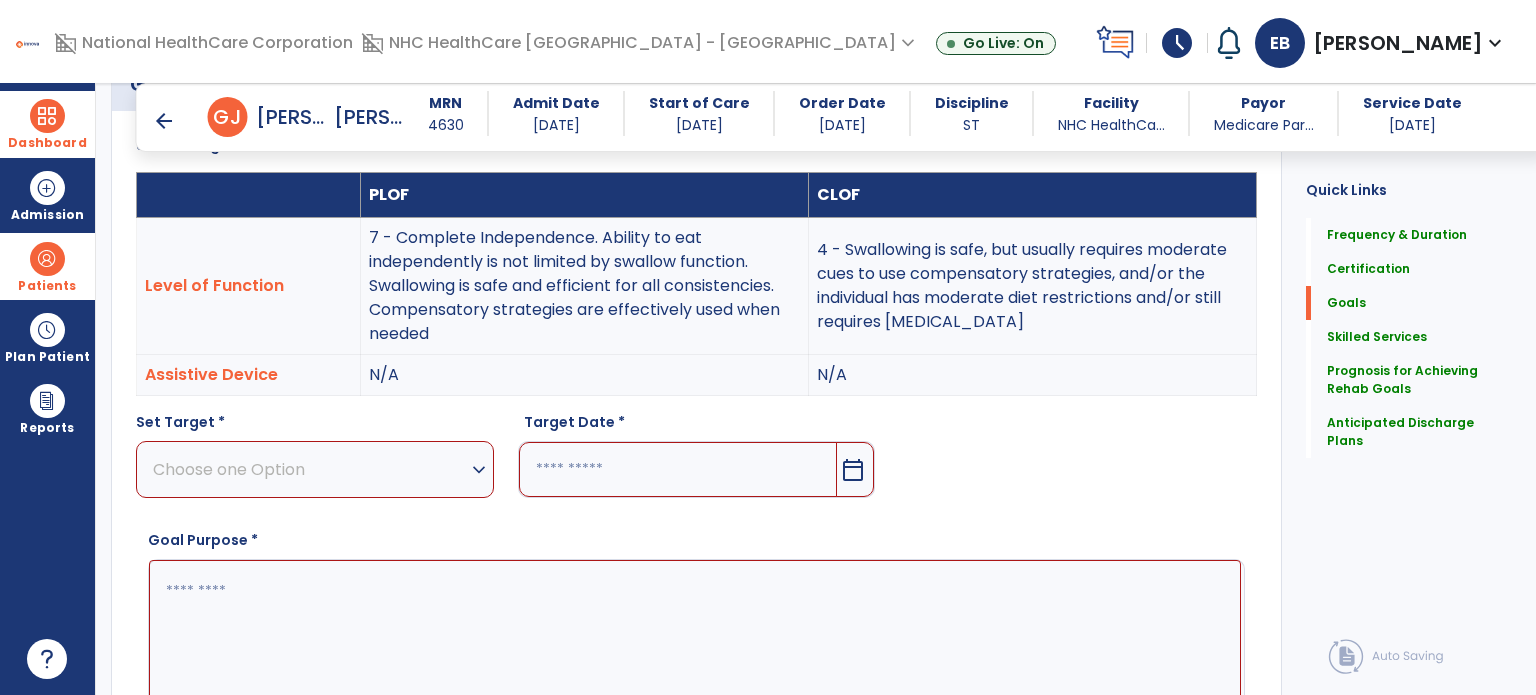 click on "Choose one Option" at bounding box center (310, 469) 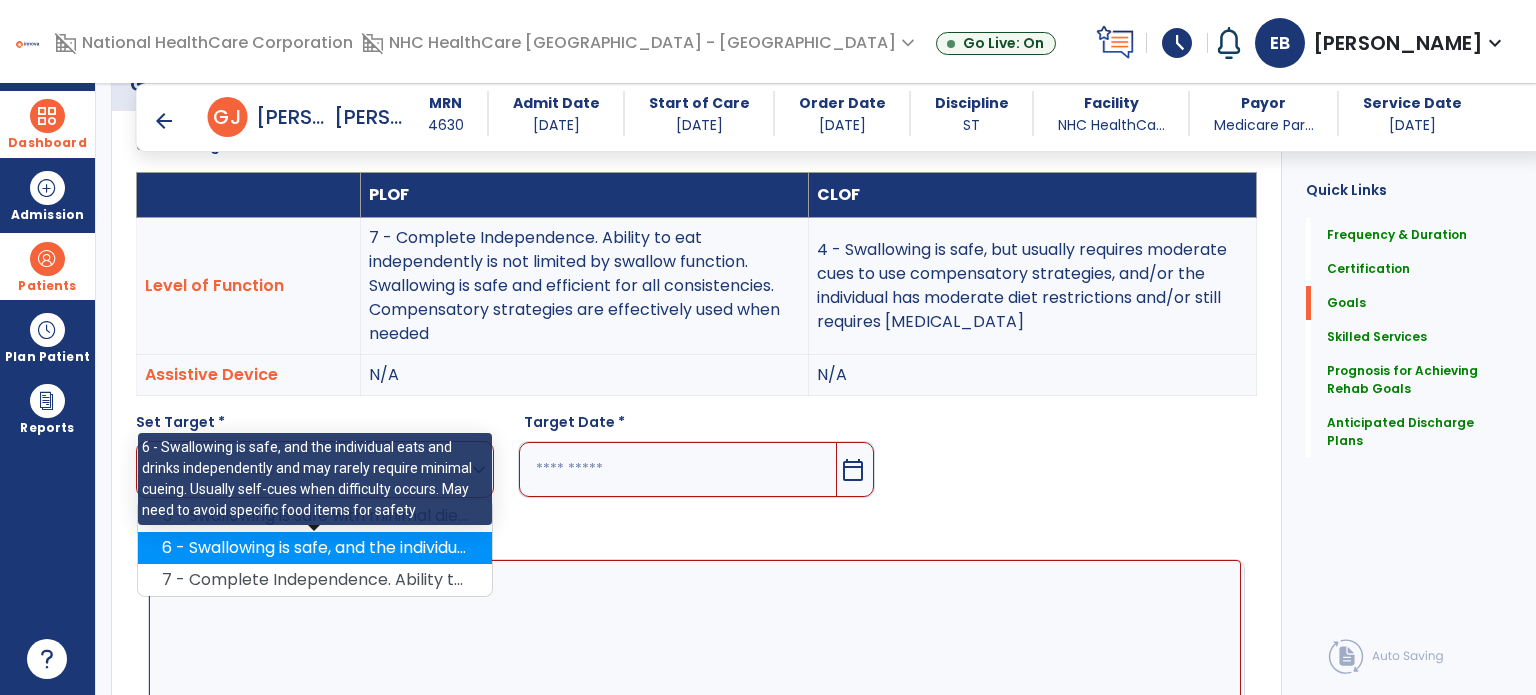 click on "6 - Swallowing is safe, and the individual eats and drinks independently and may rarely require minimal cueing. Usually self-cues when difficulty occurs. May need to avoid specific food items for safety" at bounding box center [315, 548] 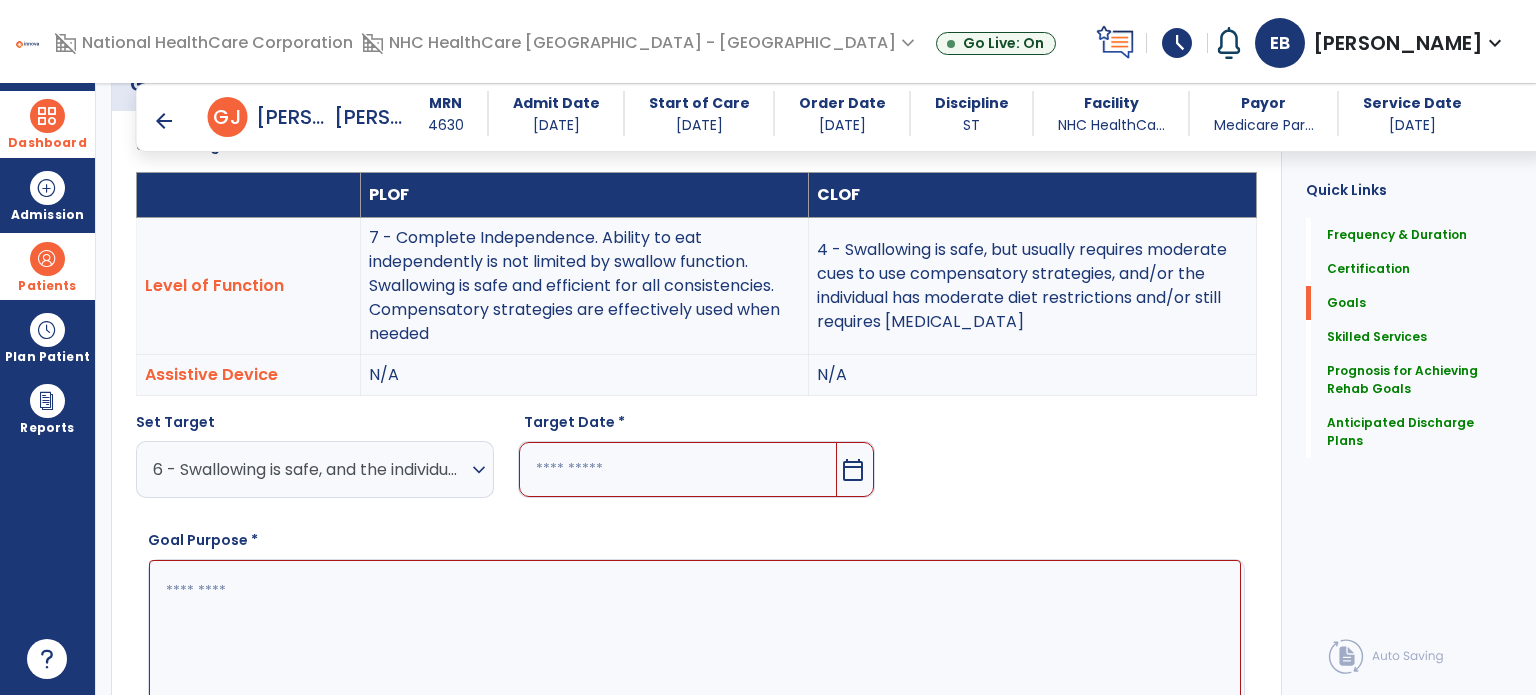 click at bounding box center [678, 469] 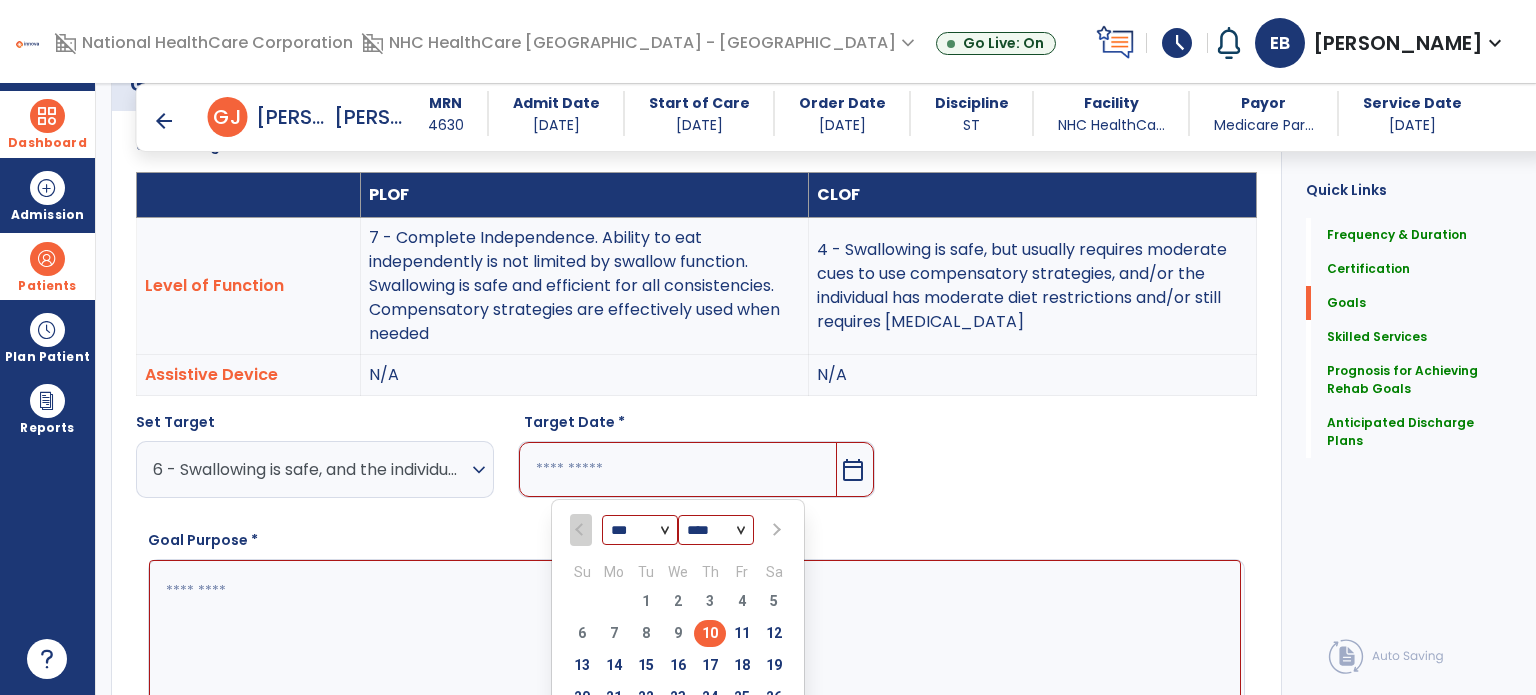 click at bounding box center [774, 530] 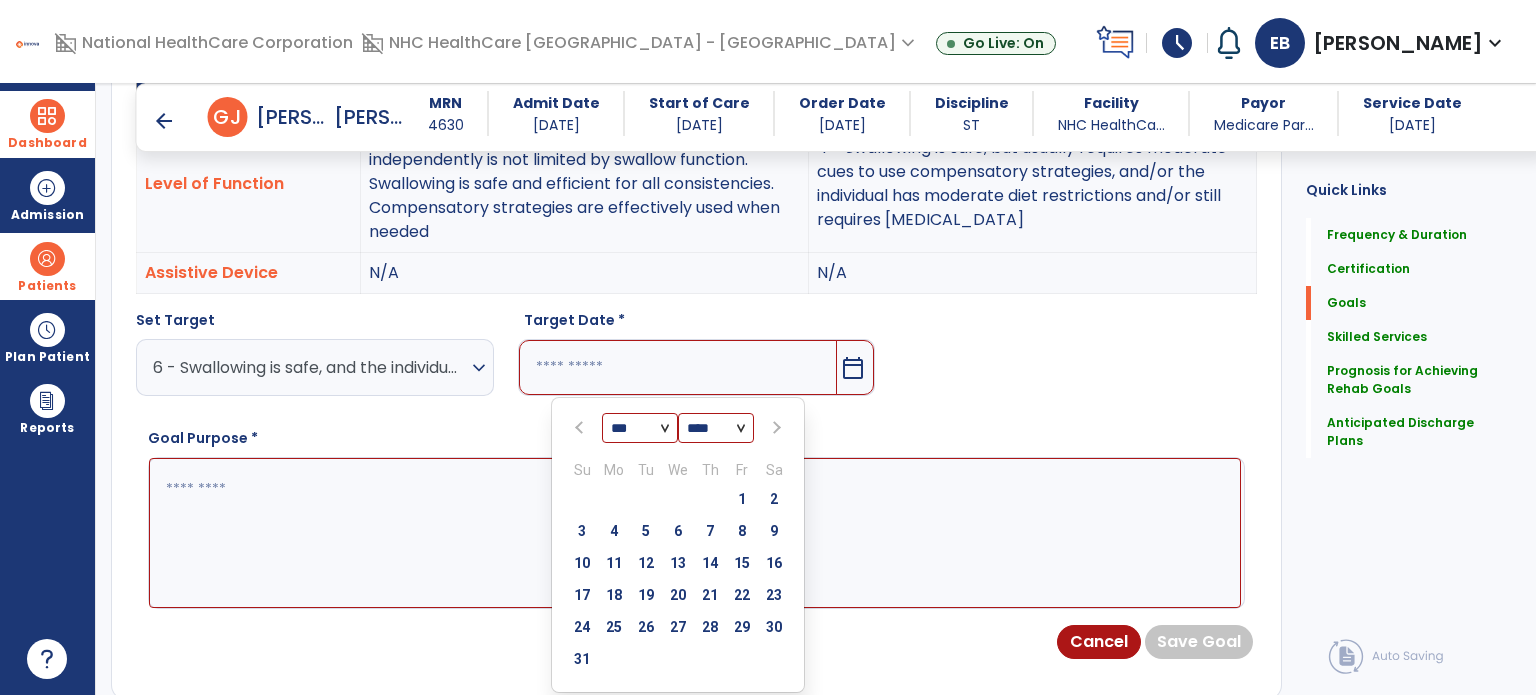 scroll, scrollTop: 674, scrollLeft: 0, axis: vertical 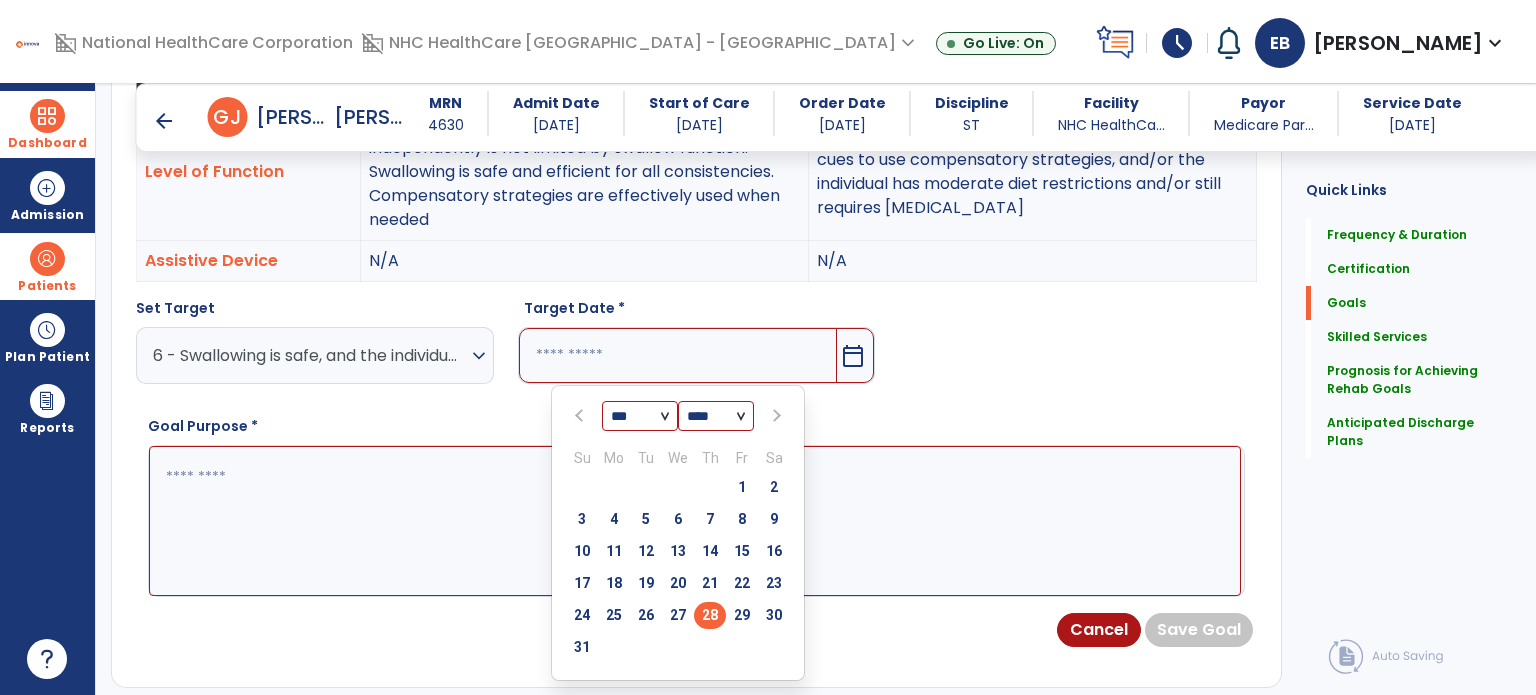 click on "28" at bounding box center [710, 615] 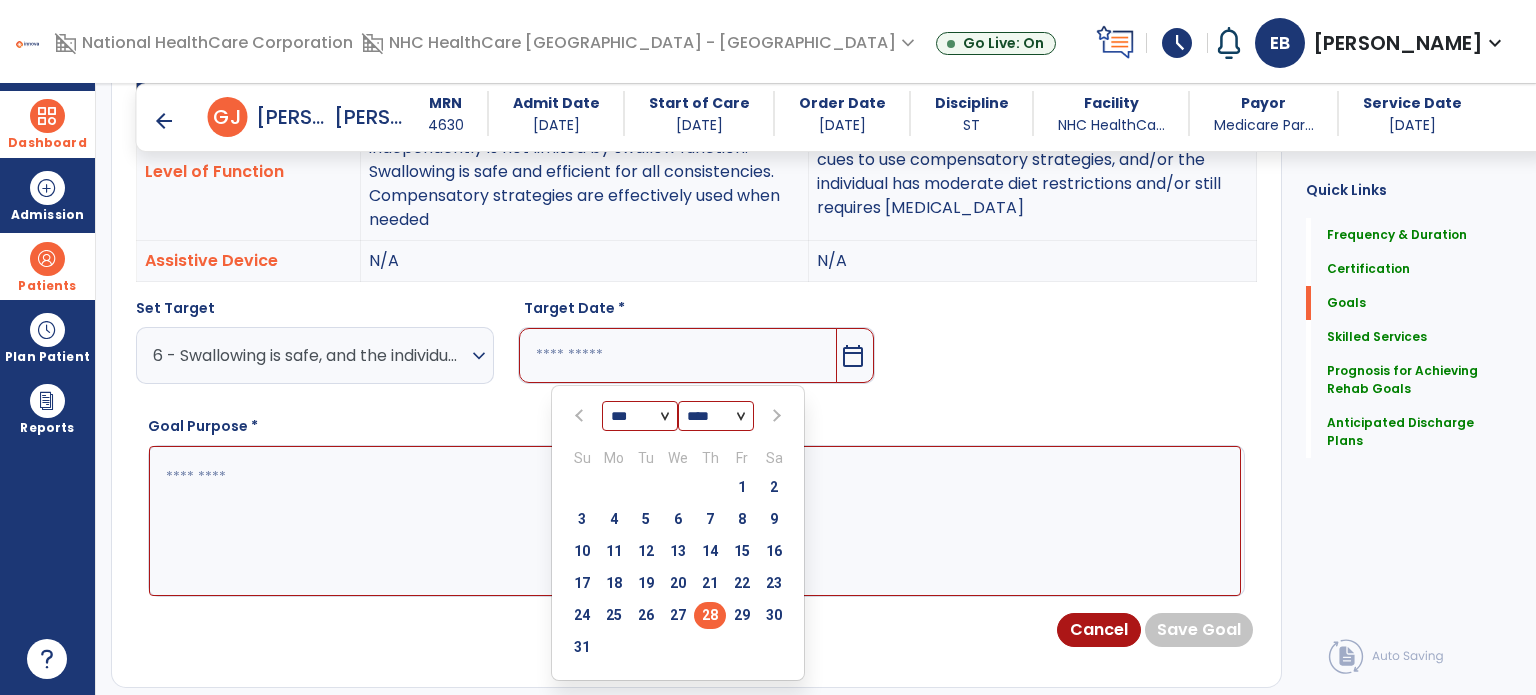 type on "*********" 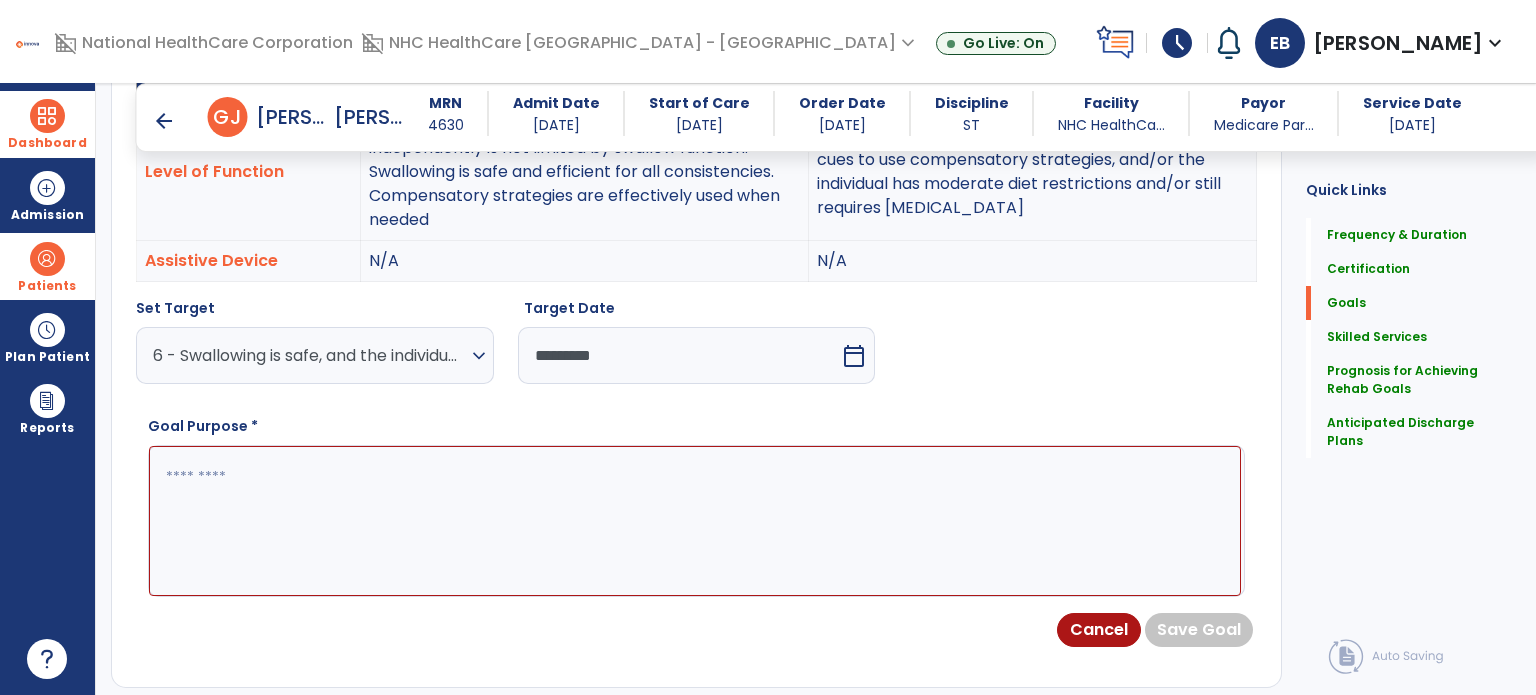 click at bounding box center [695, 521] 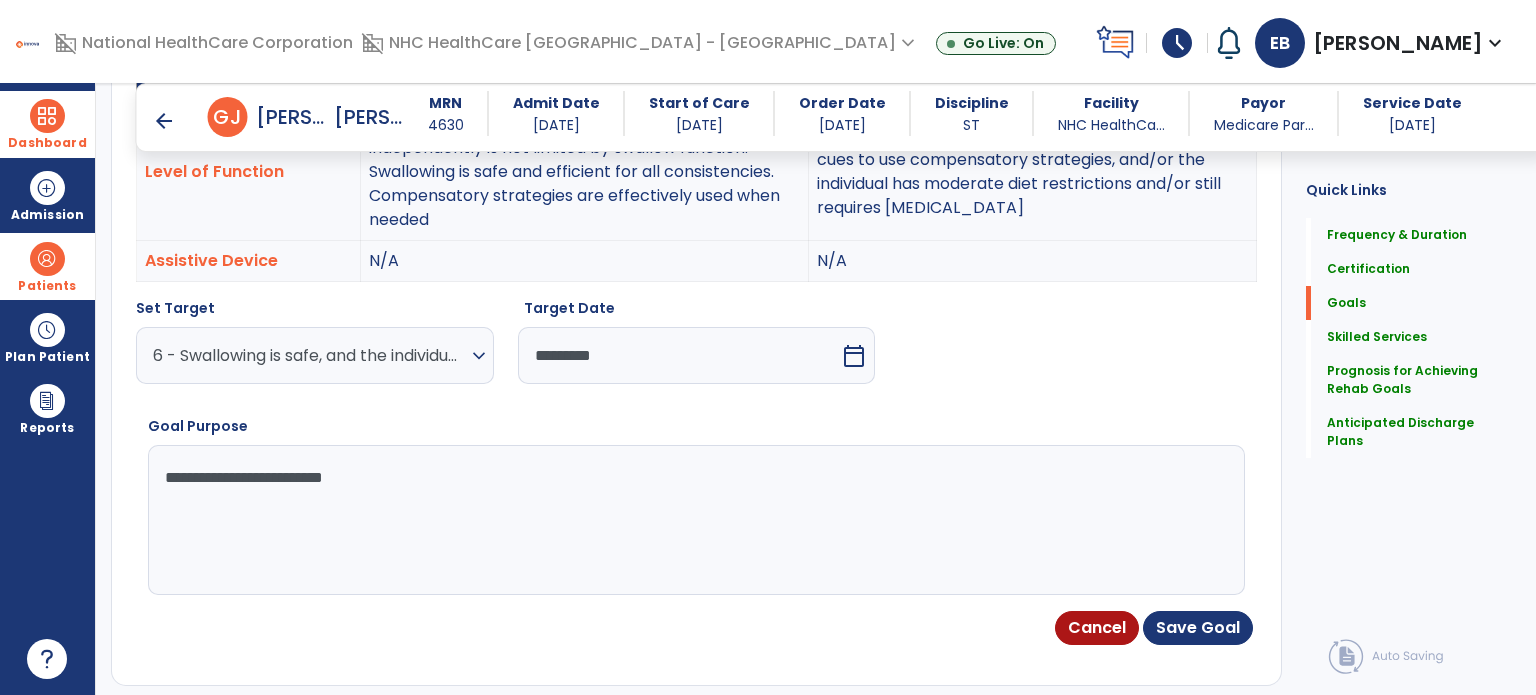 scroll, scrollTop: 714, scrollLeft: 0, axis: vertical 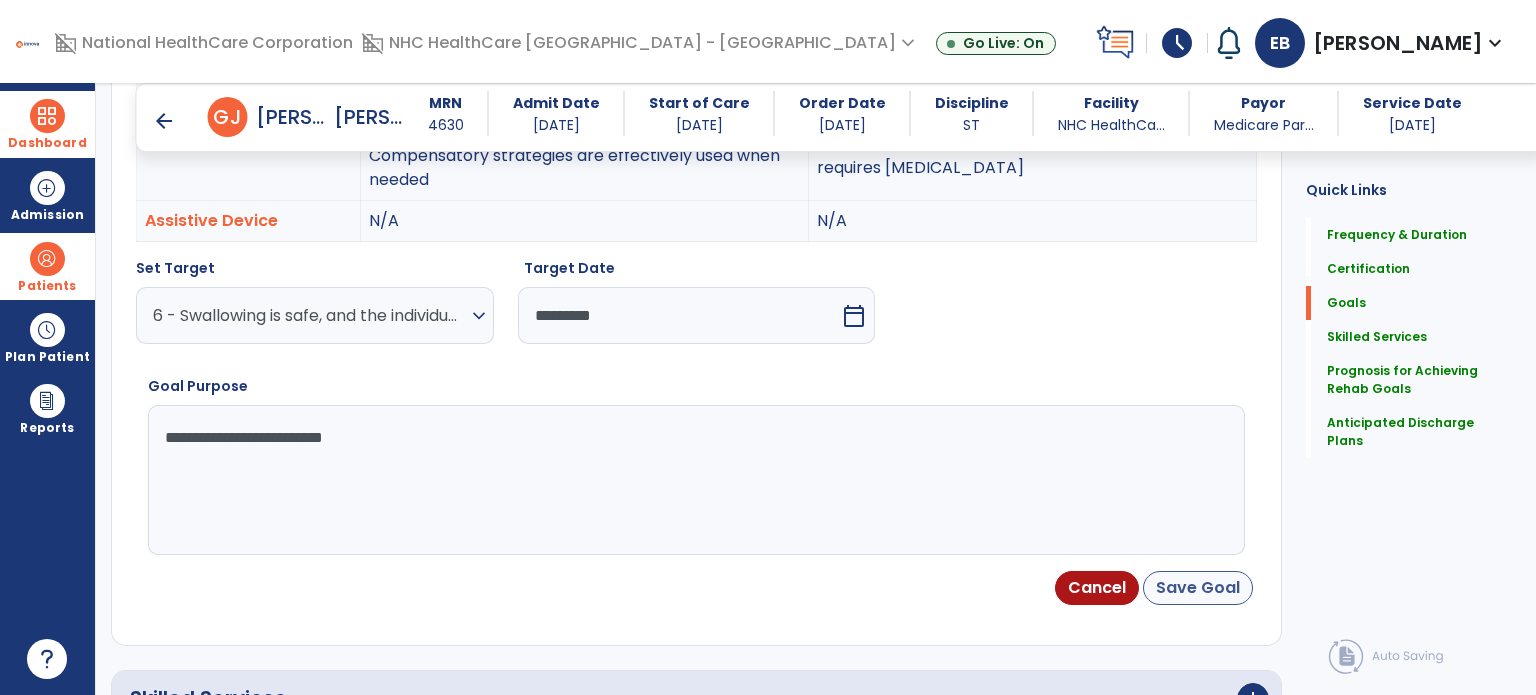 type on "**********" 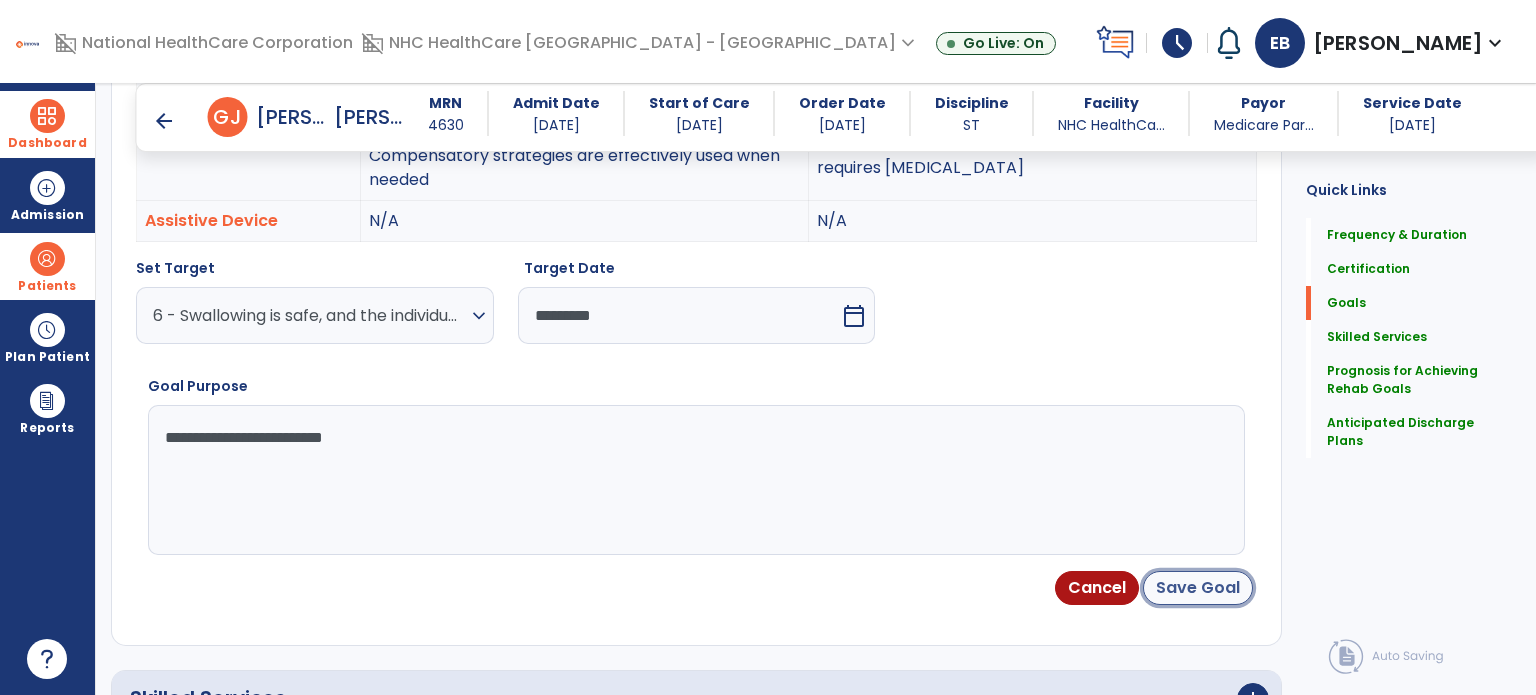 click on "Save Goal" at bounding box center [1198, 588] 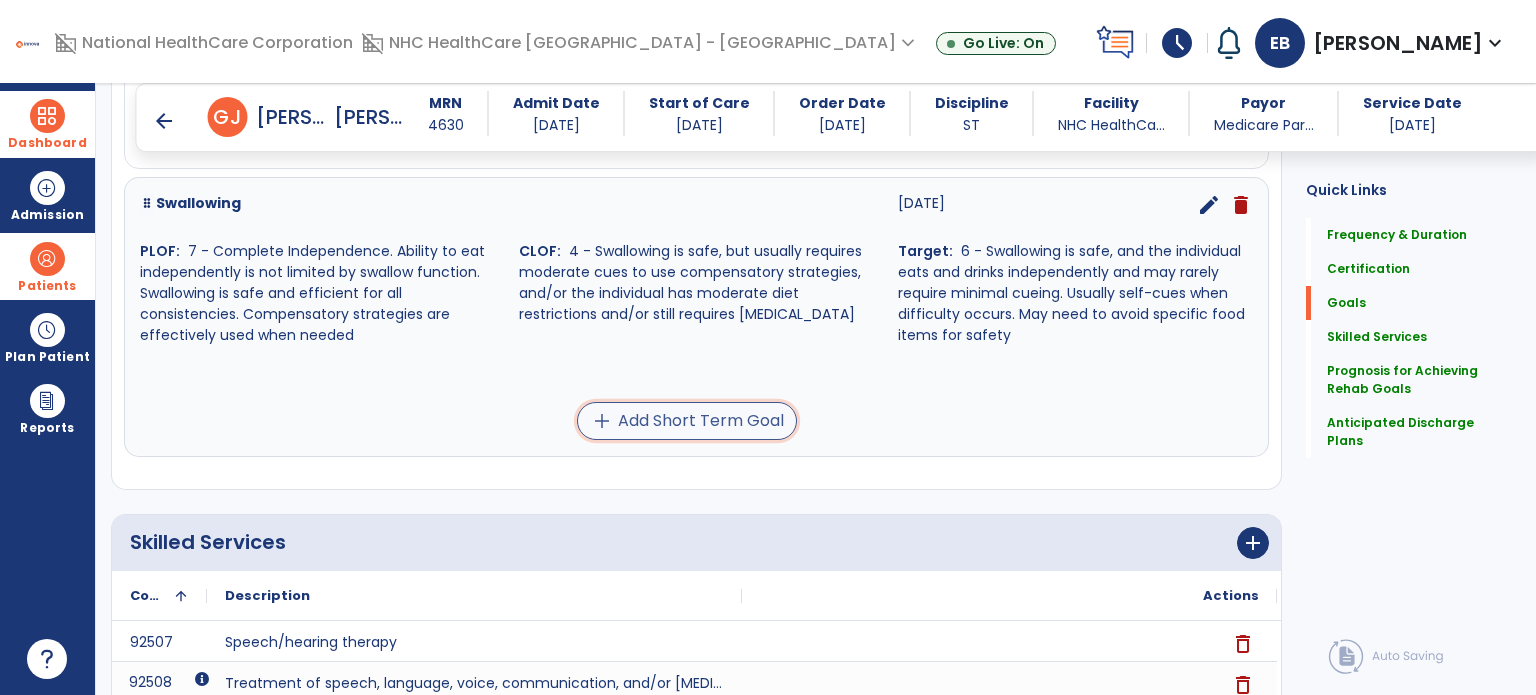 click on "add  Add Short Term Goal" at bounding box center [687, 421] 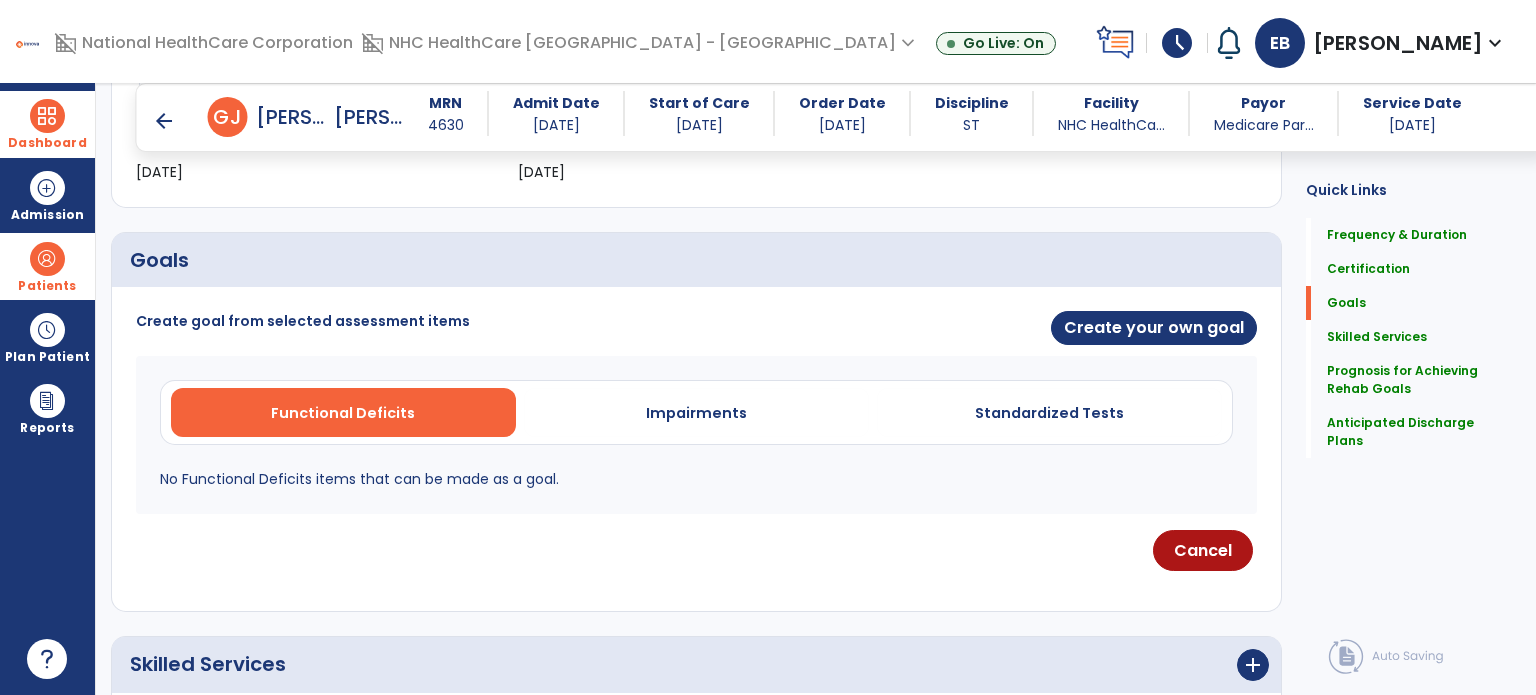 scroll, scrollTop: 382, scrollLeft: 0, axis: vertical 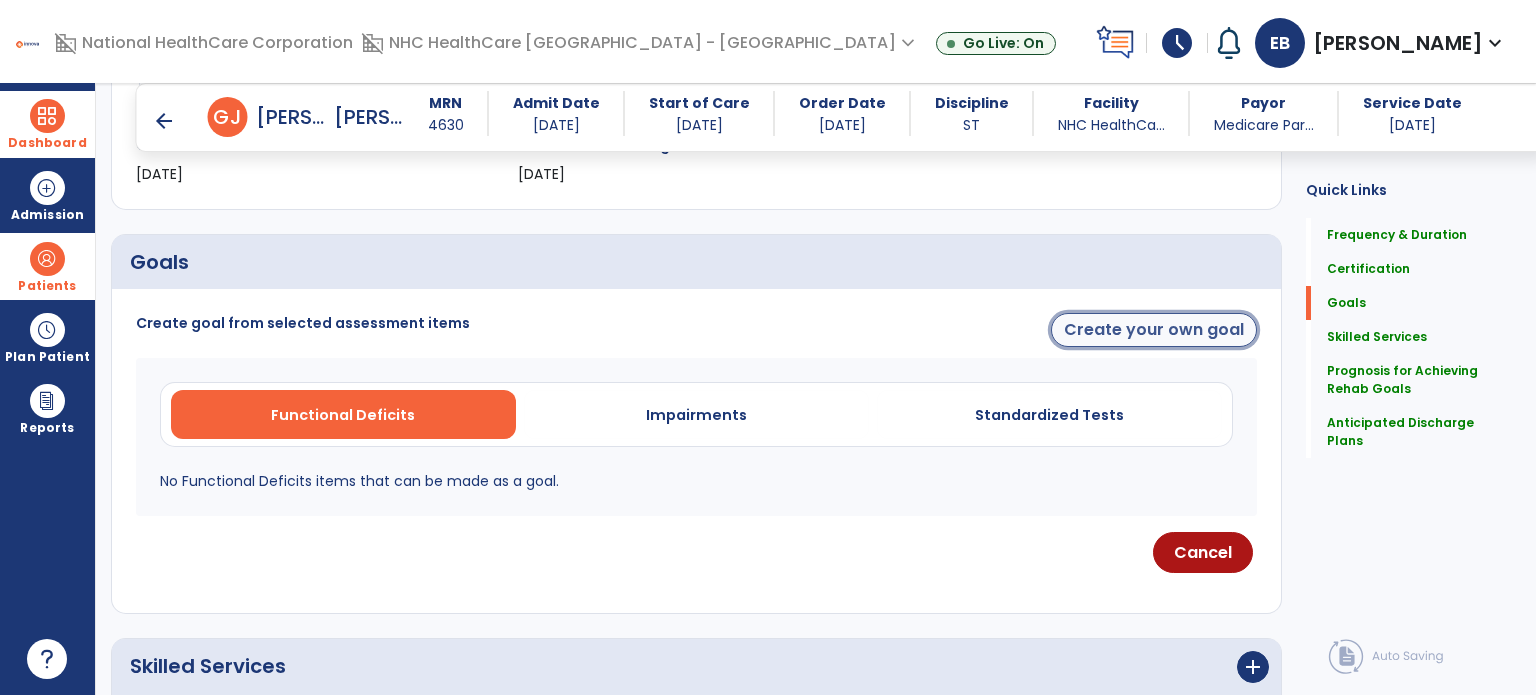 click on "Create your own goal" at bounding box center (1154, 330) 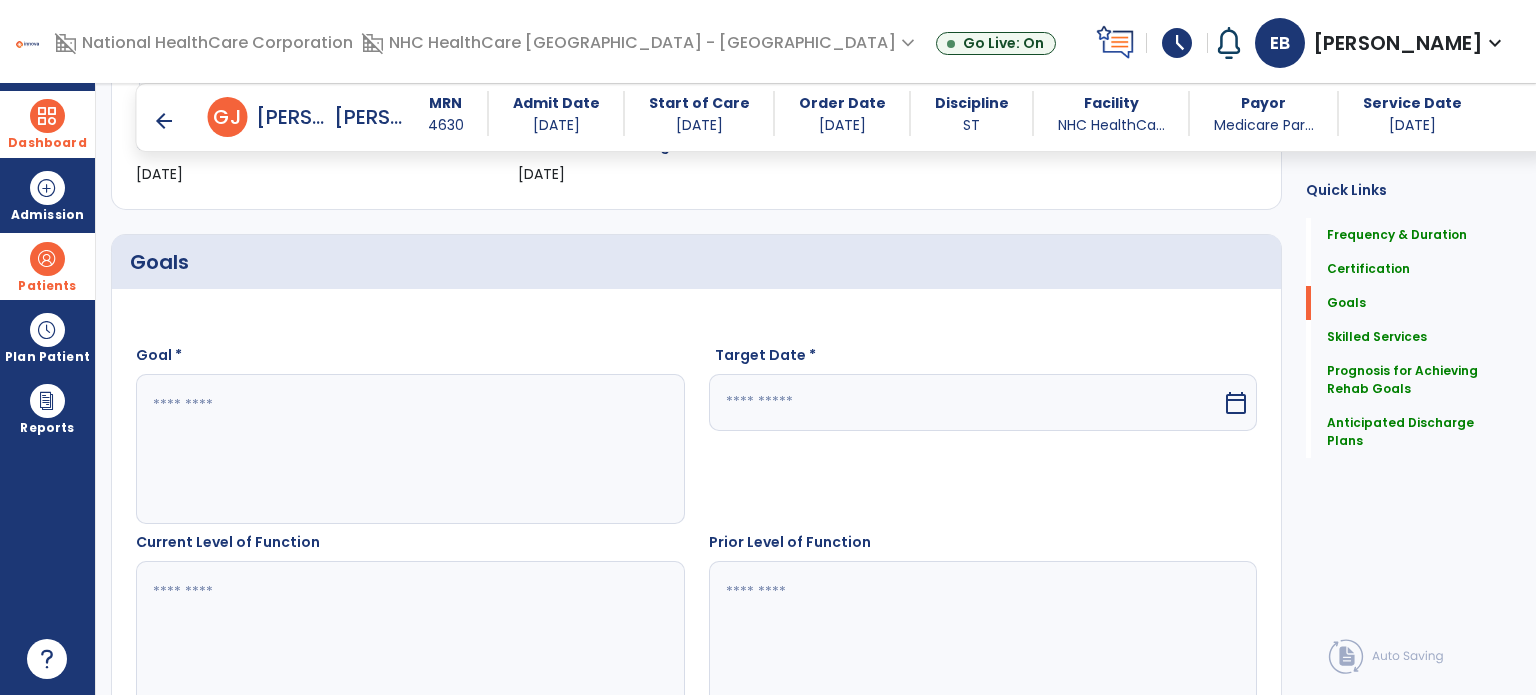 click at bounding box center [409, 449] 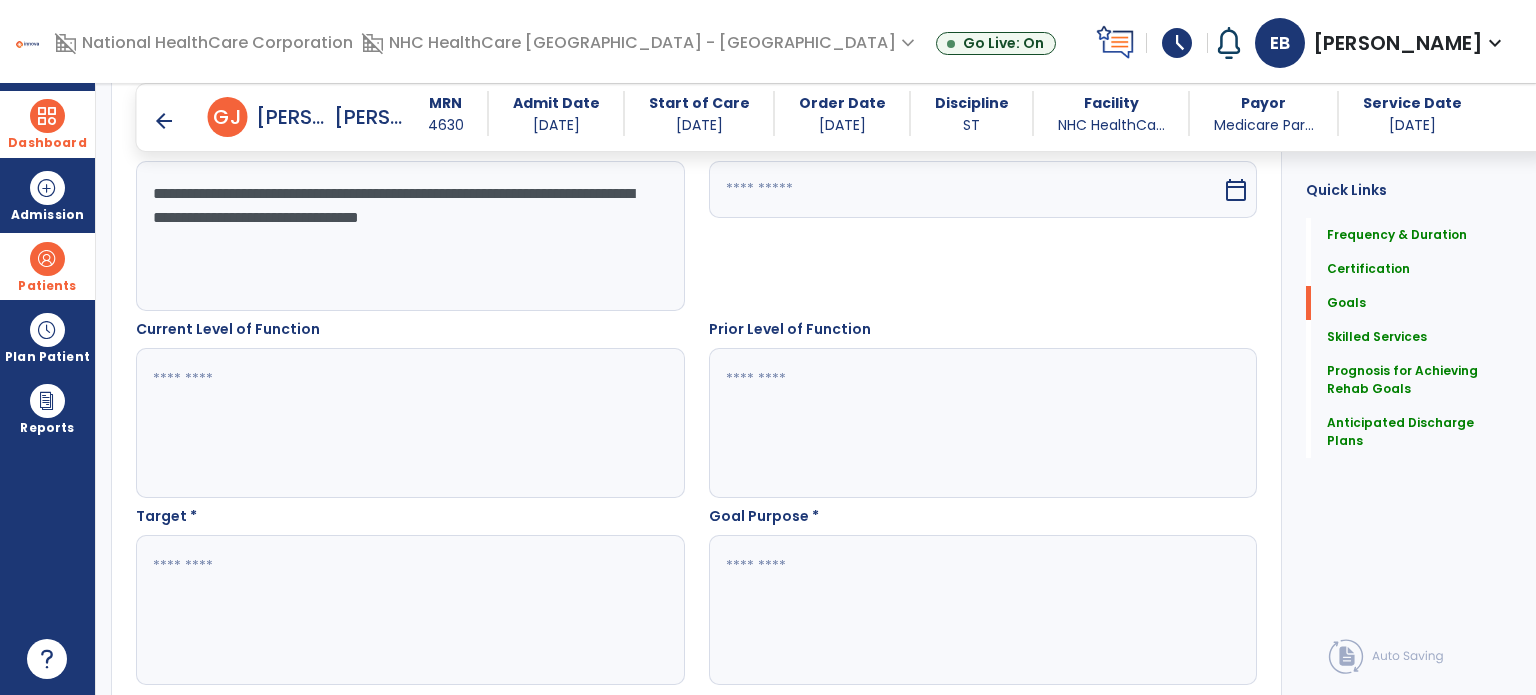 click at bounding box center (409, 423) 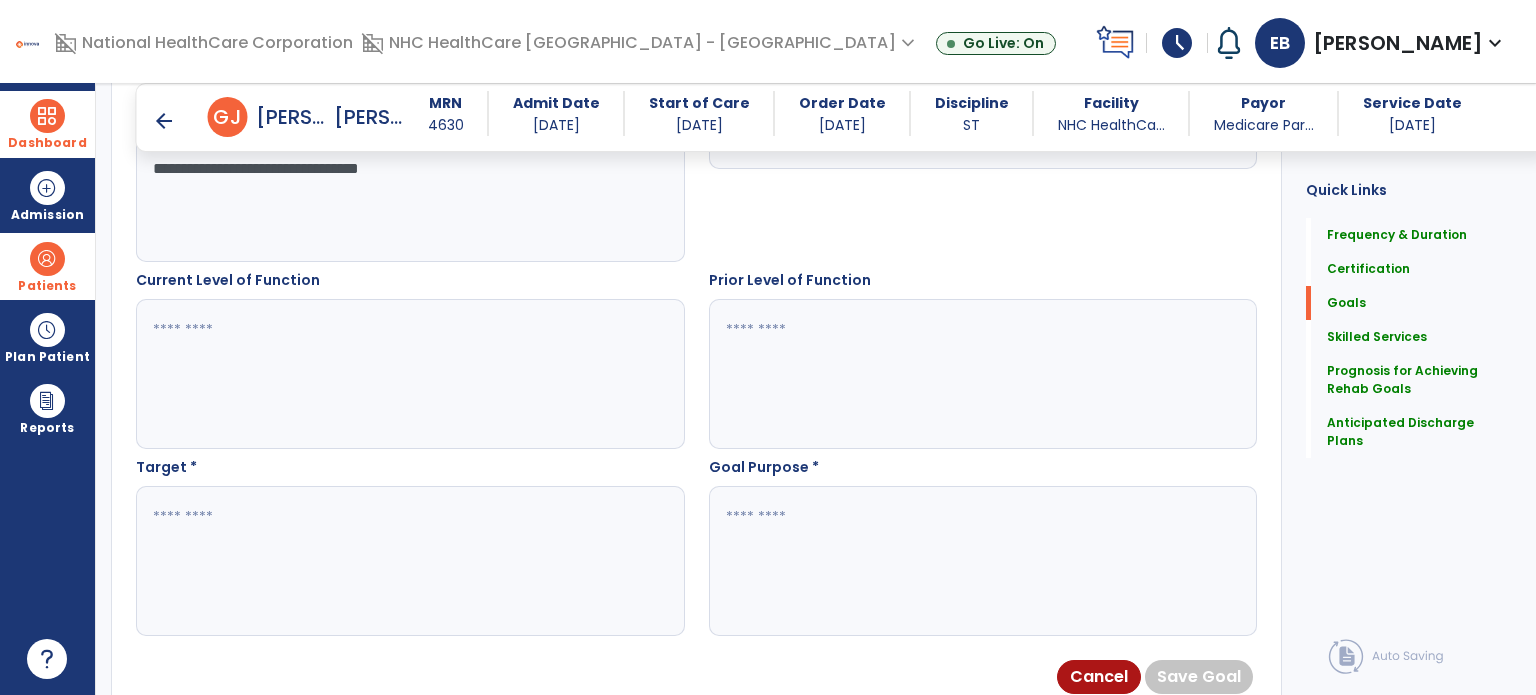 scroll, scrollTop: 510, scrollLeft: 0, axis: vertical 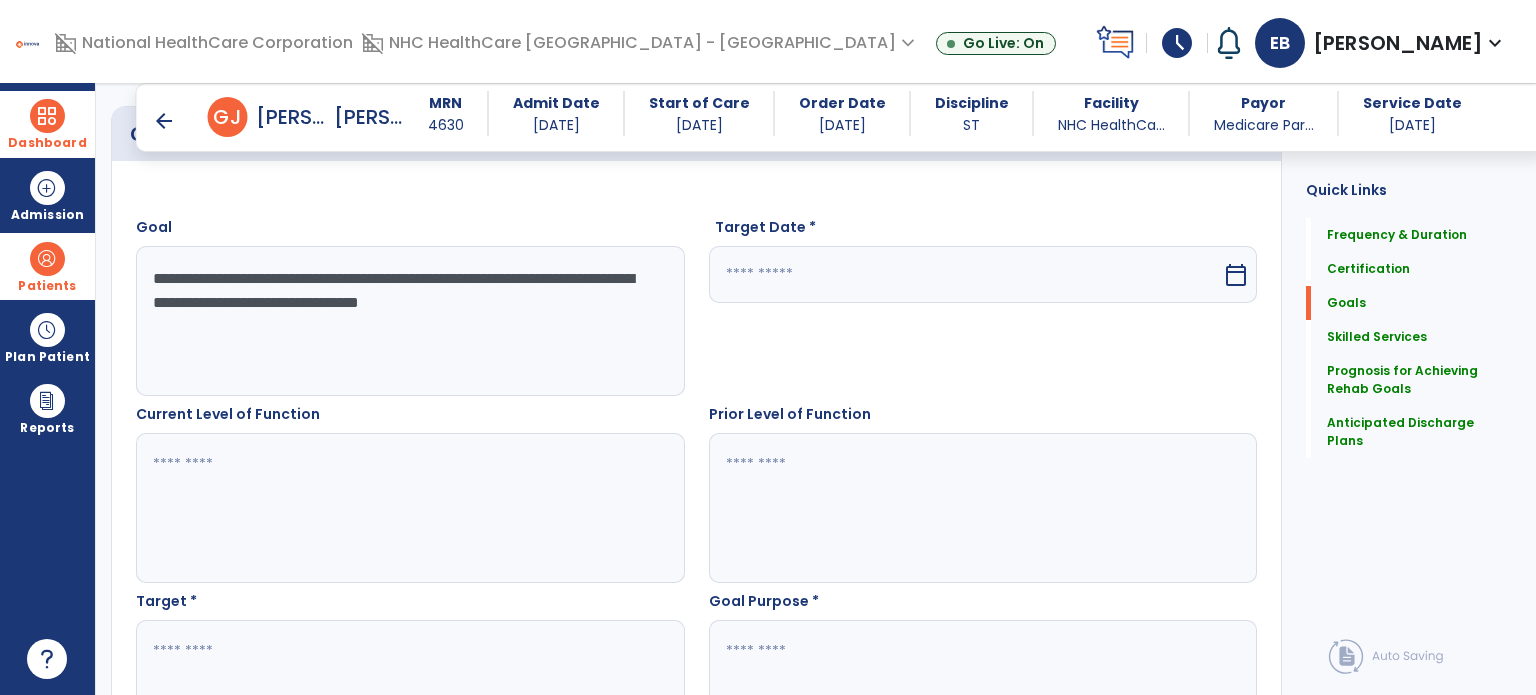 click on "**********" at bounding box center [409, 321] 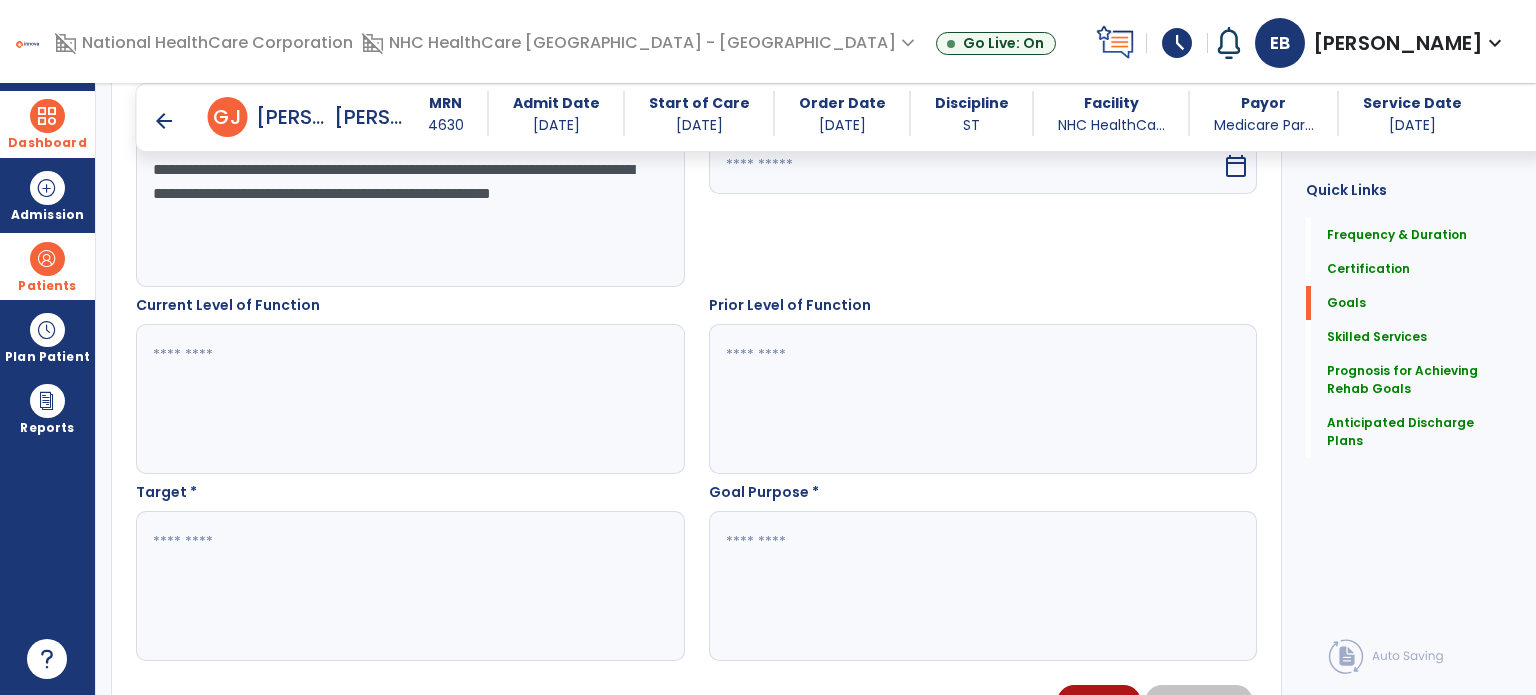 scroll, scrollTop: 624, scrollLeft: 0, axis: vertical 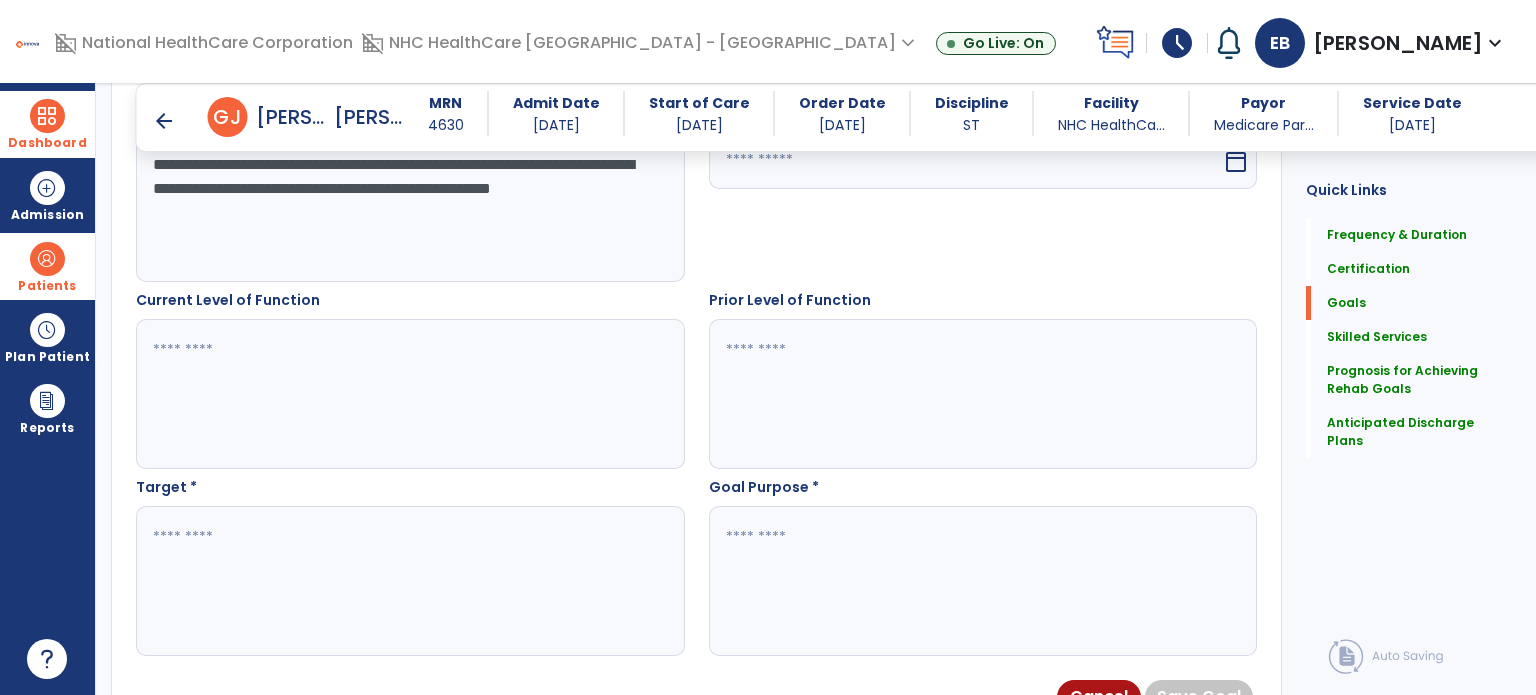 type on "**********" 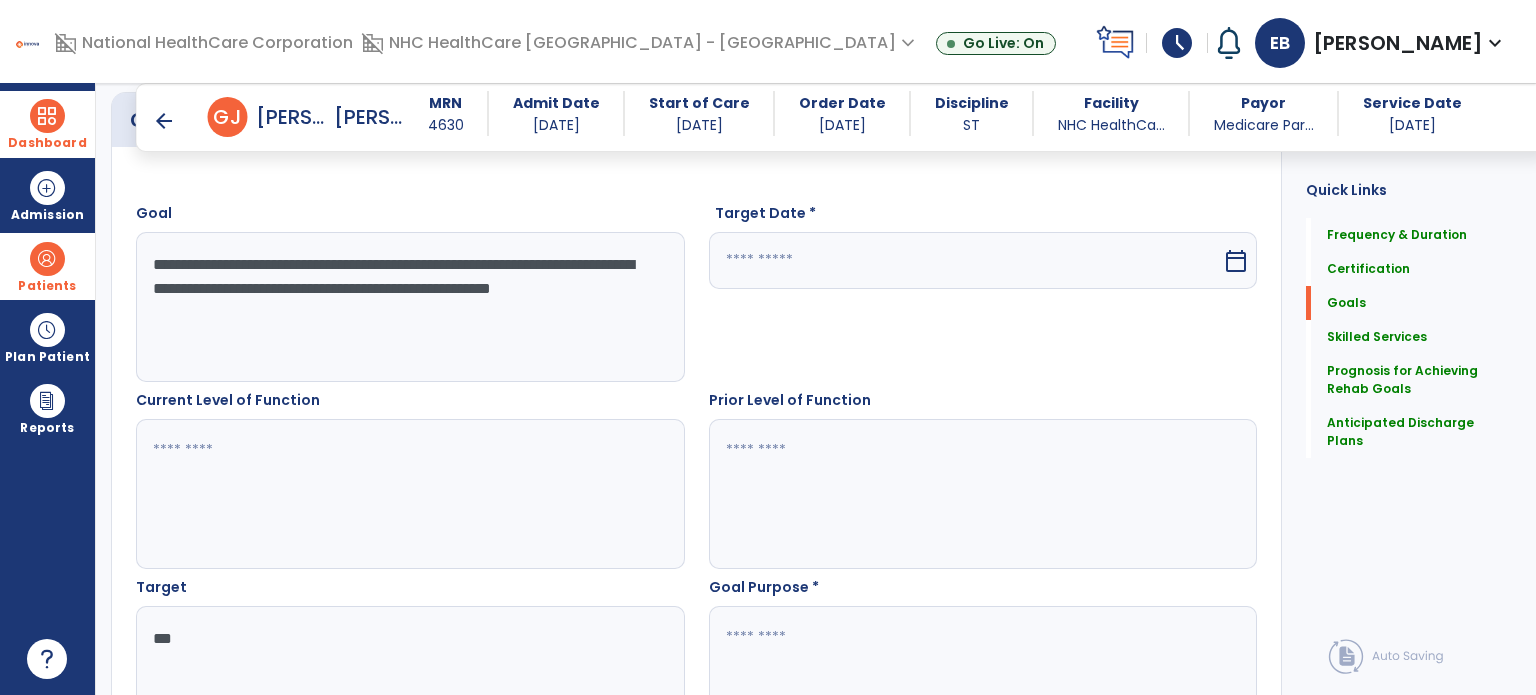 scroll, scrollTop: 518, scrollLeft: 0, axis: vertical 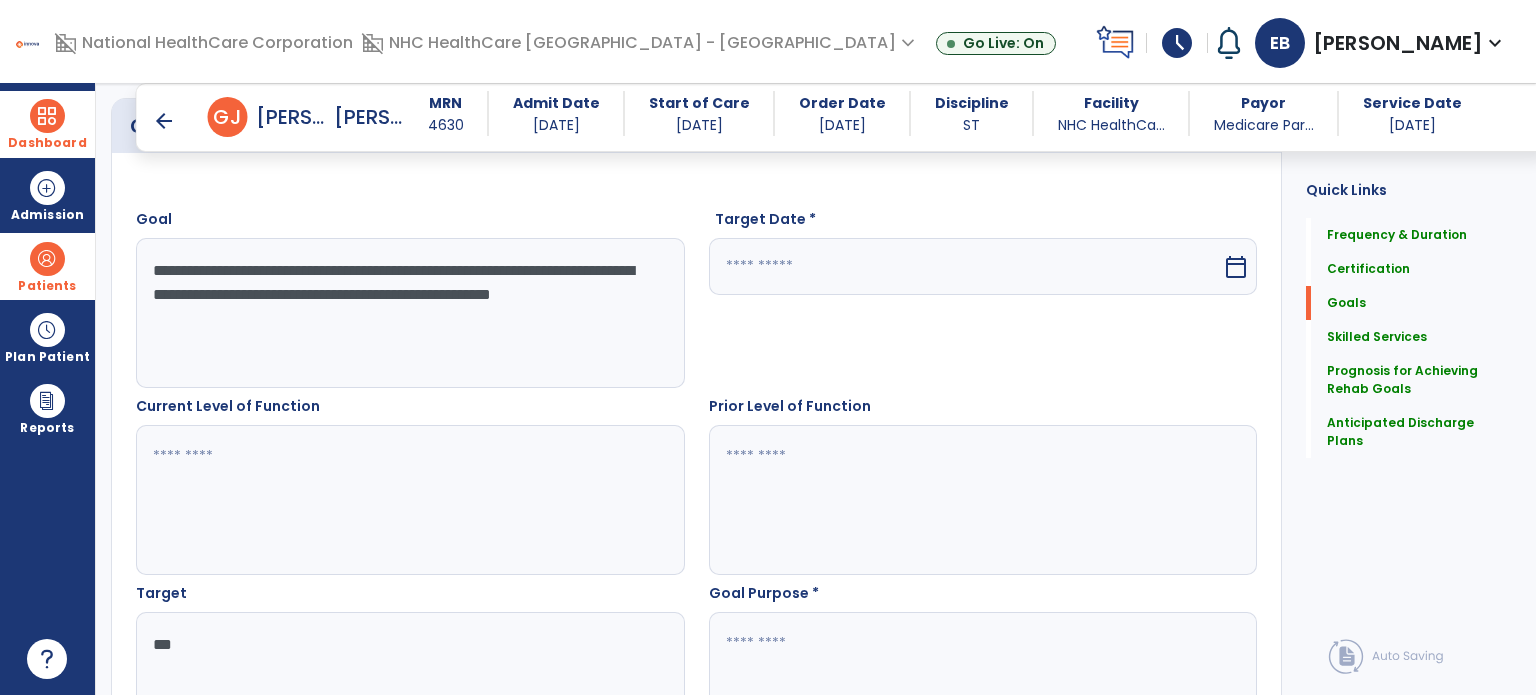 type on "***" 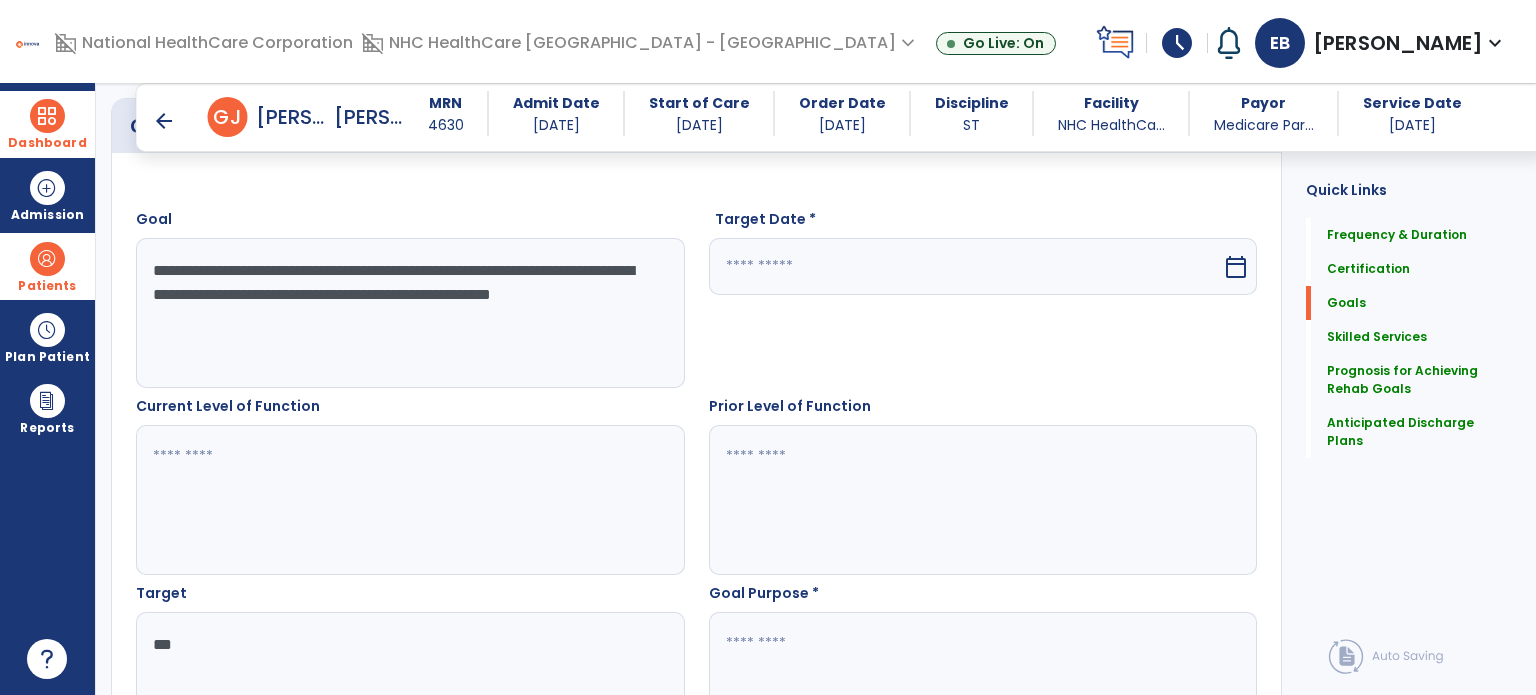 click at bounding box center (966, 266) 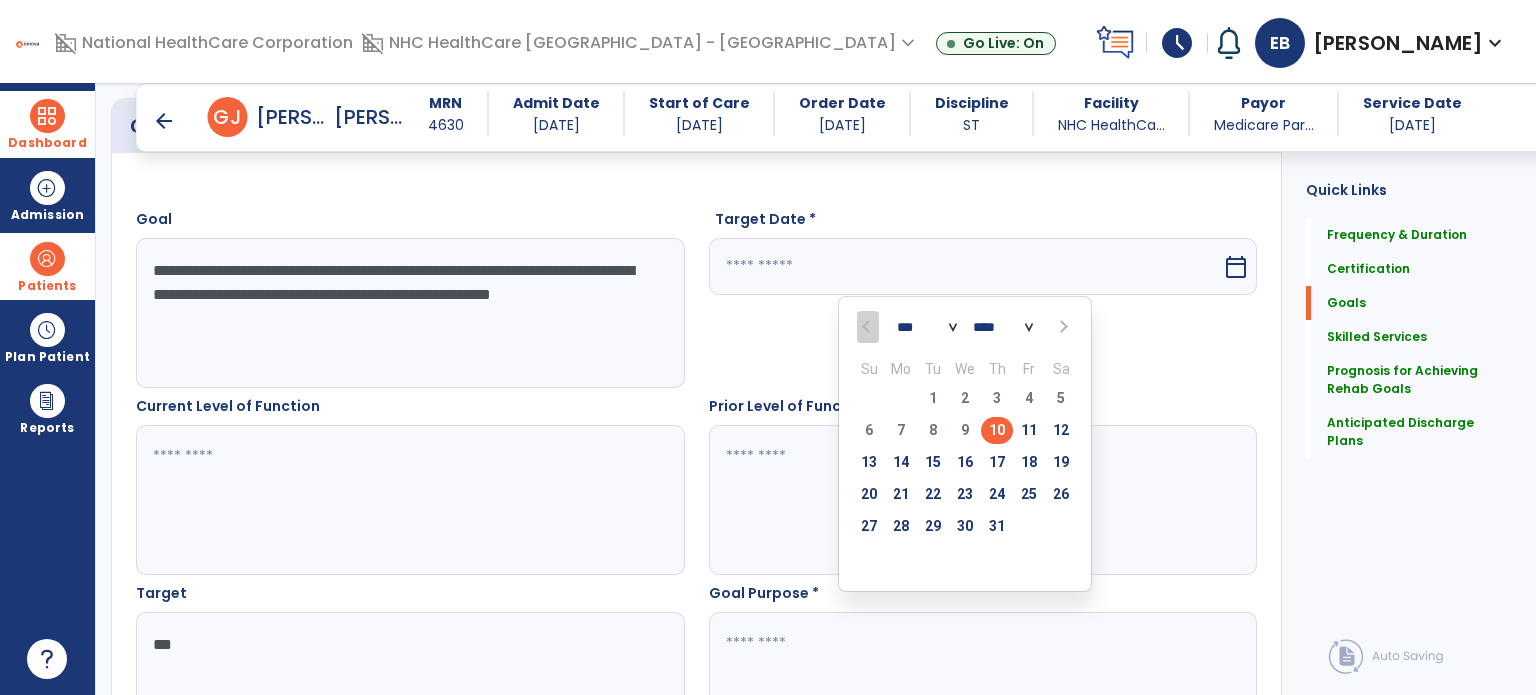 click at bounding box center (1061, 327) 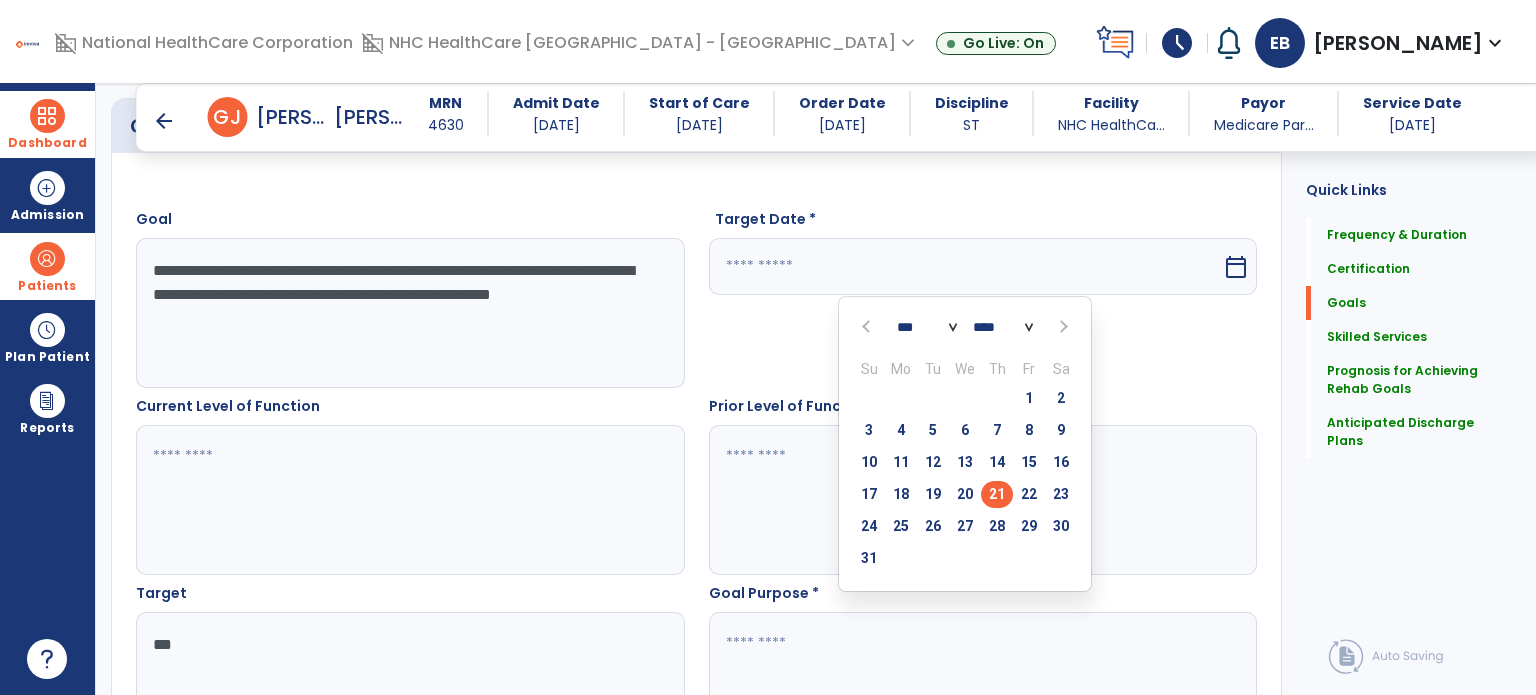 click on "21" at bounding box center [997, 494] 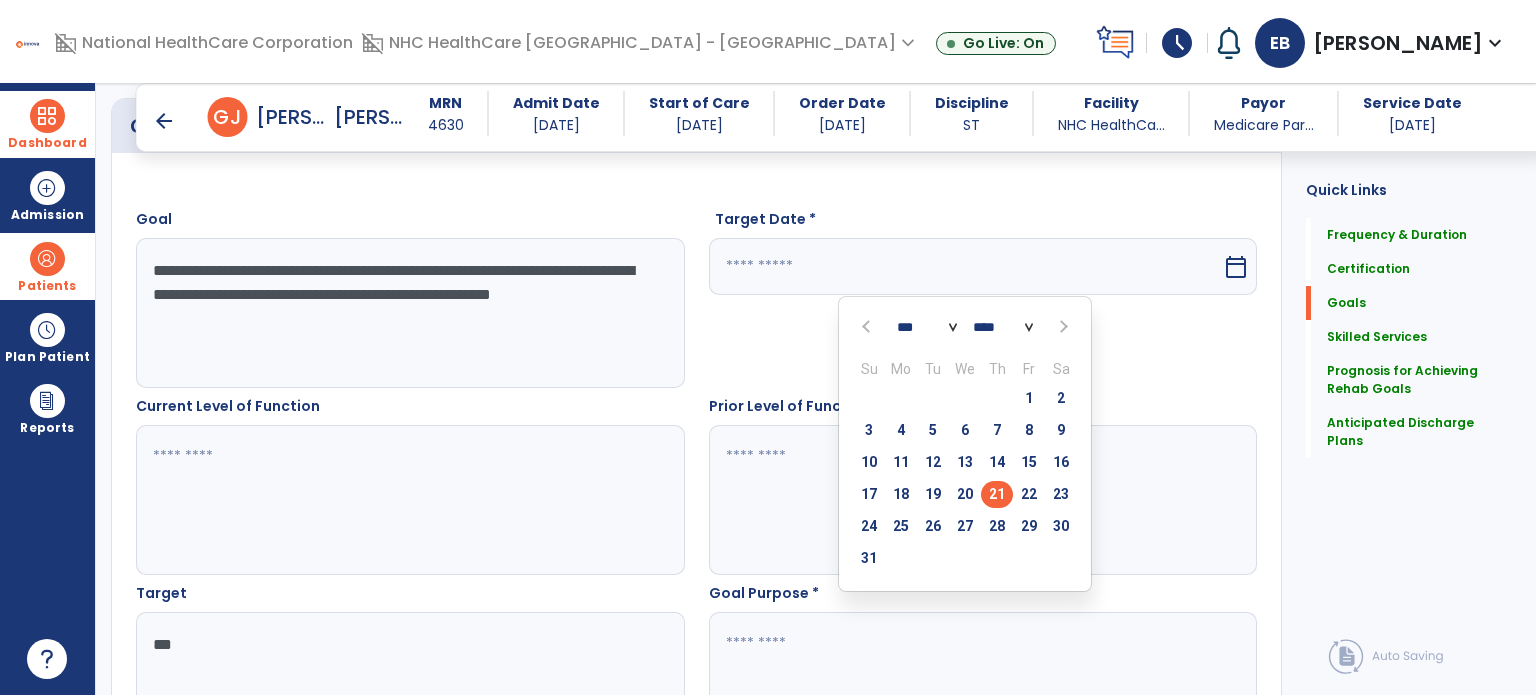 type on "*********" 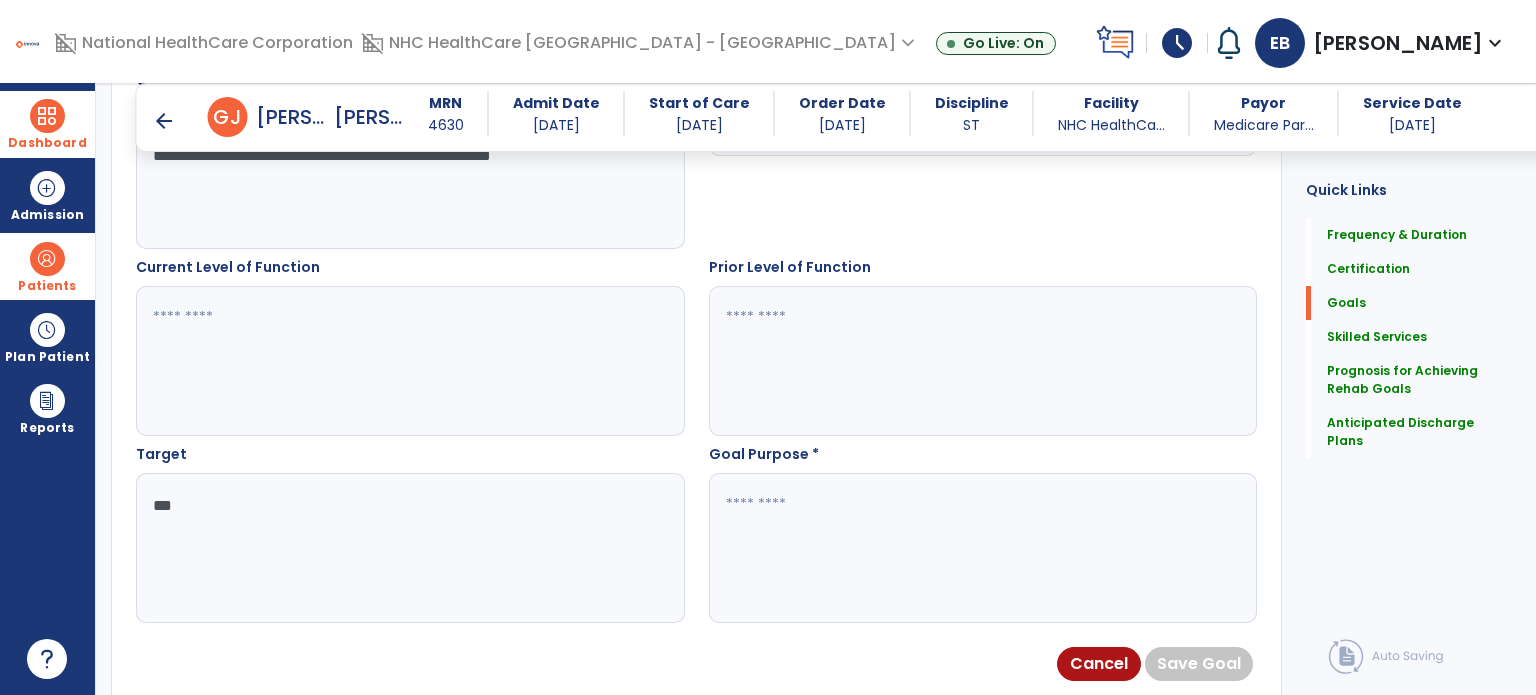 click at bounding box center (982, 548) 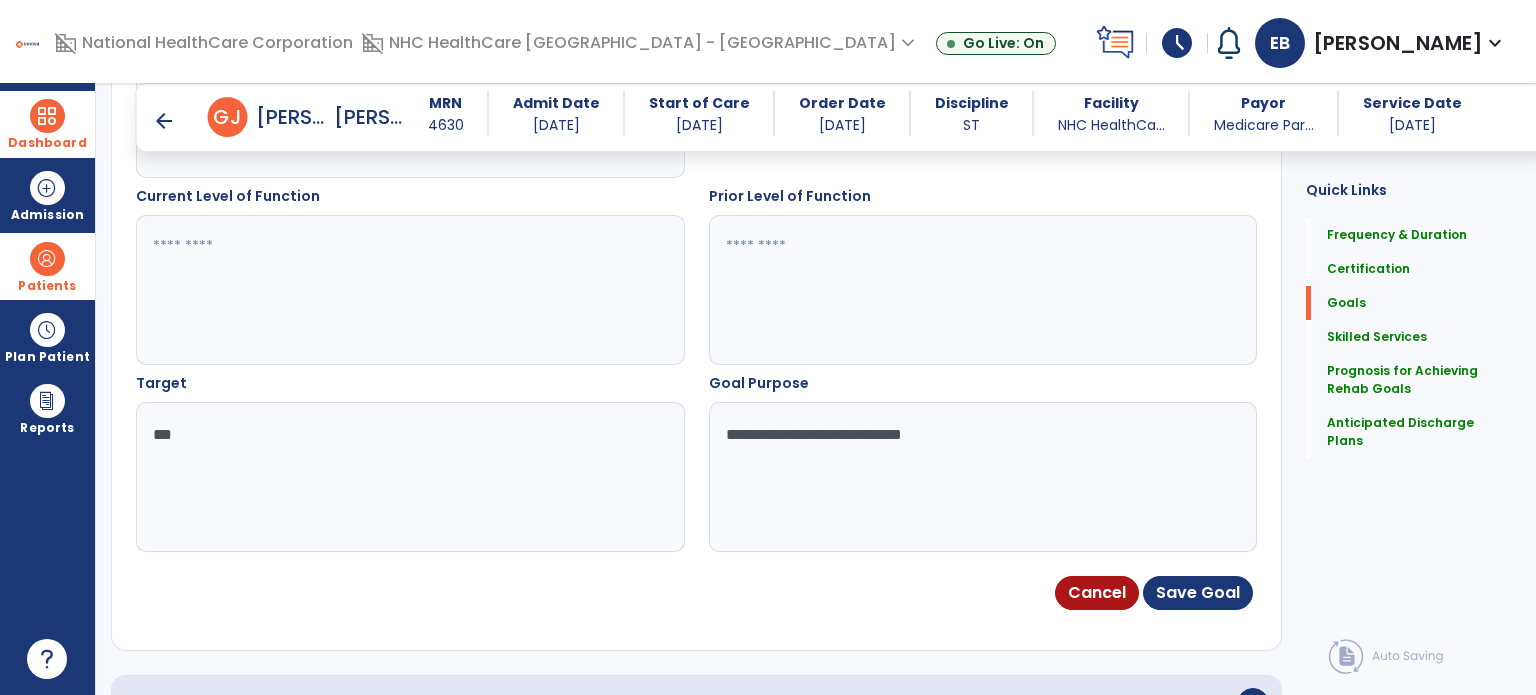 scroll, scrollTop: 736, scrollLeft: 0, axis: vertical 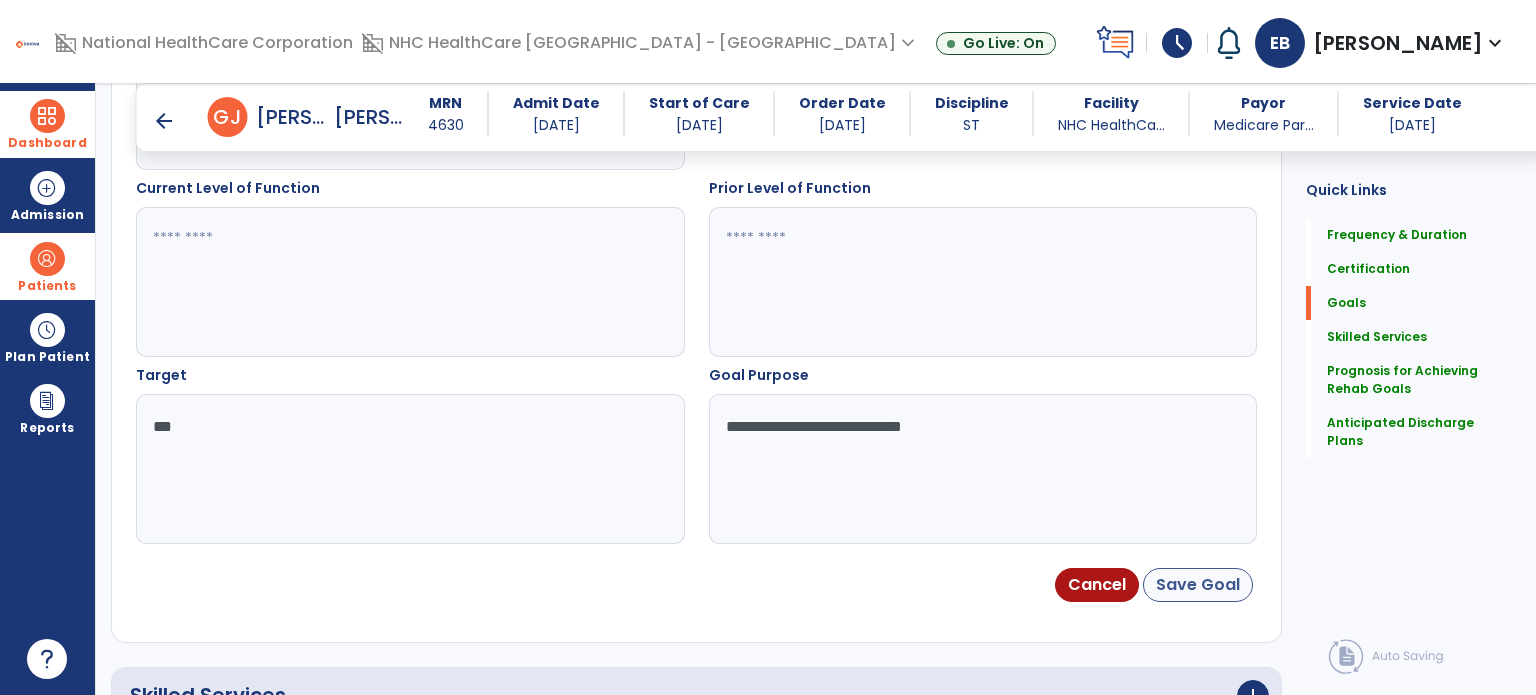 type on "**********" 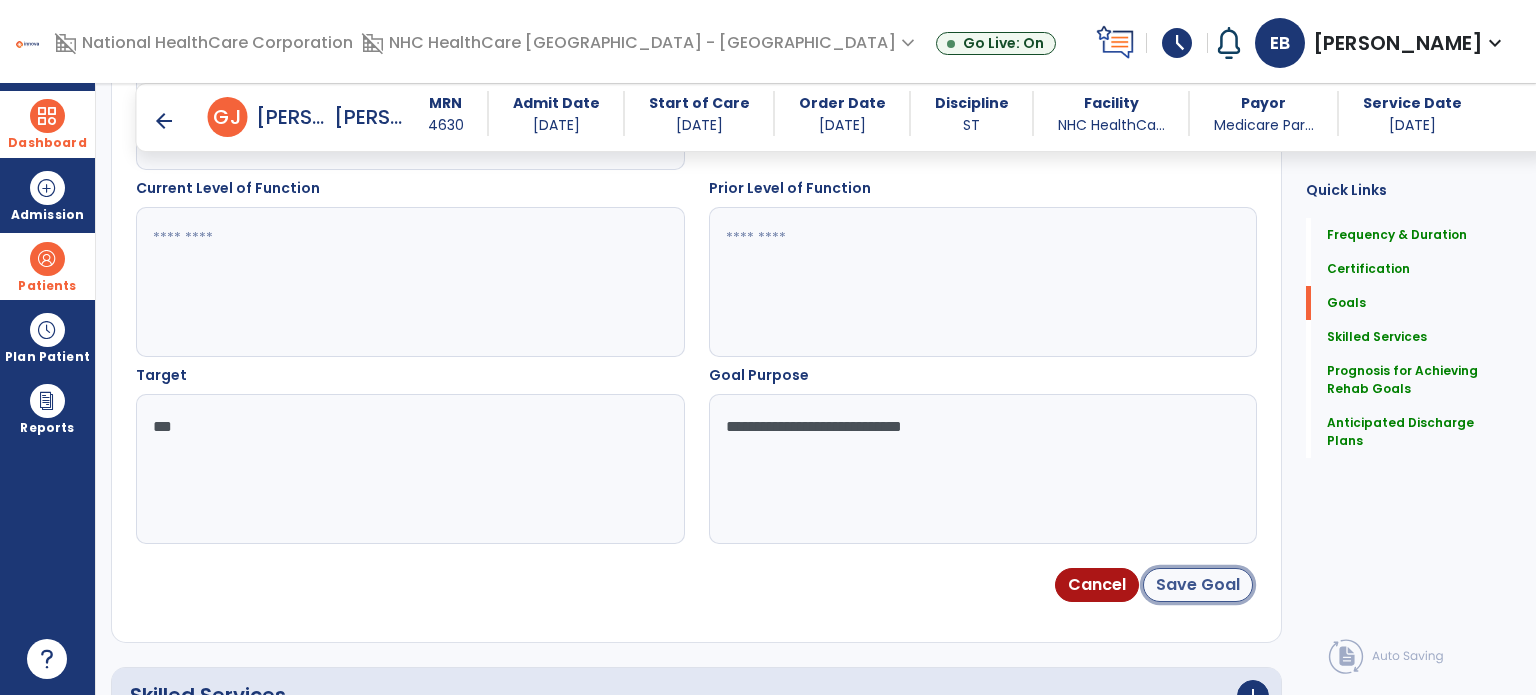 click on "Save Goal" at bounding box center (1198, 585) 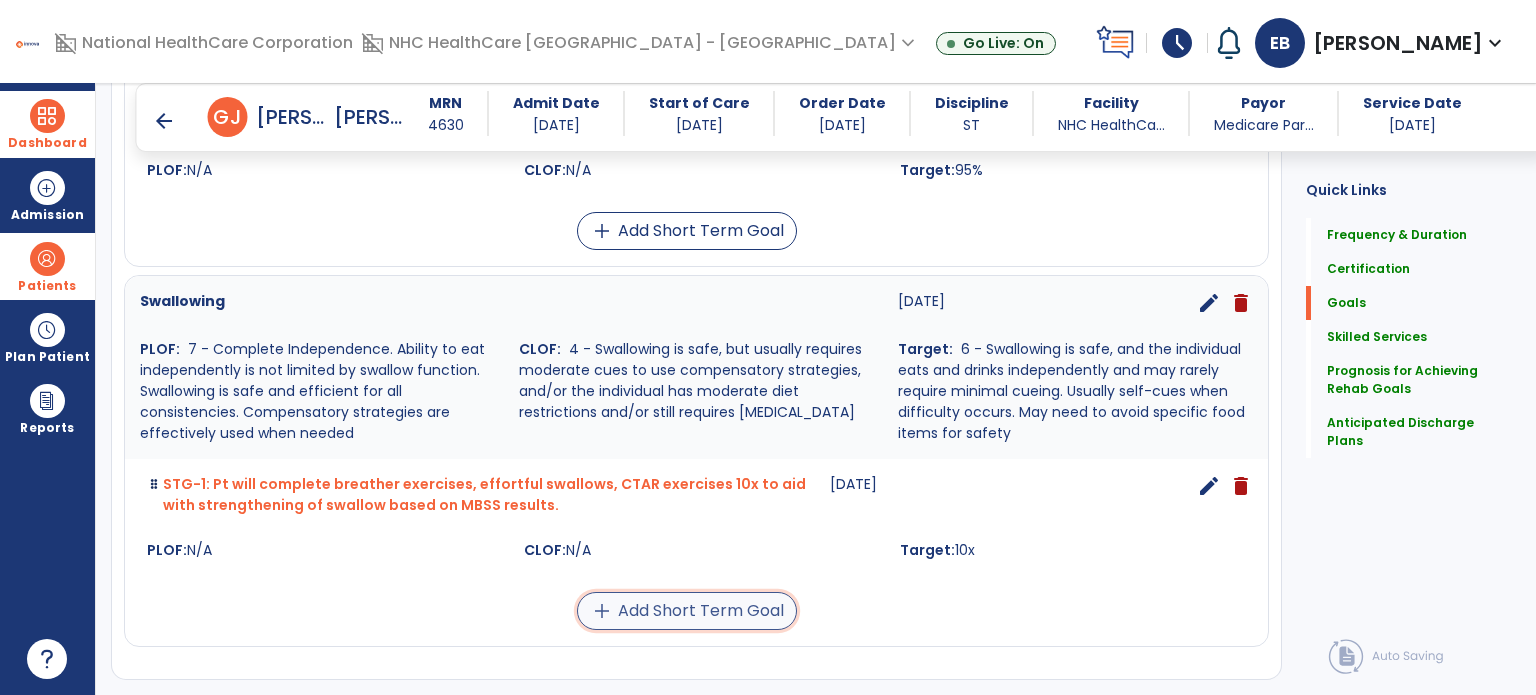 click on "add  Add Short Term Goal" at bounding box center [687, 611] 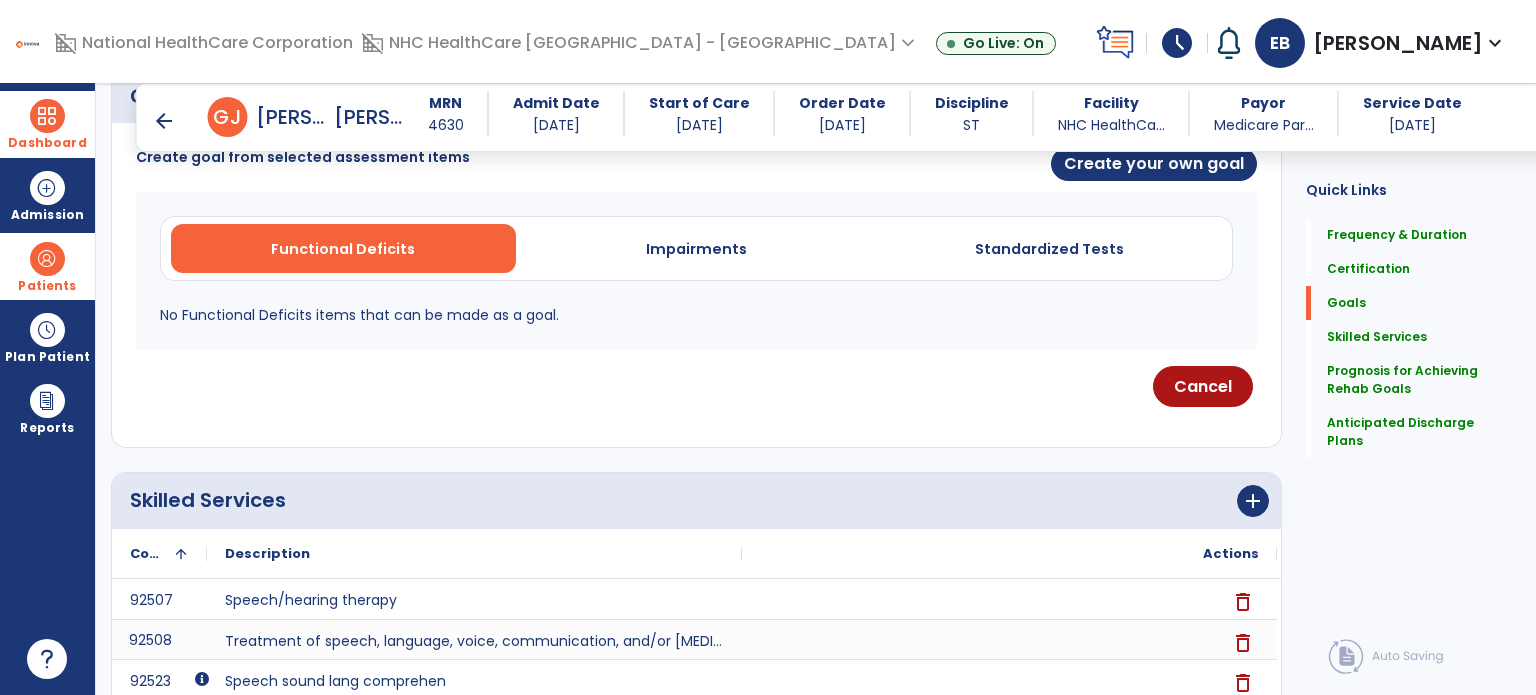 scroll, scrollTop: 460, scrollLeft: 0, axis: vertical 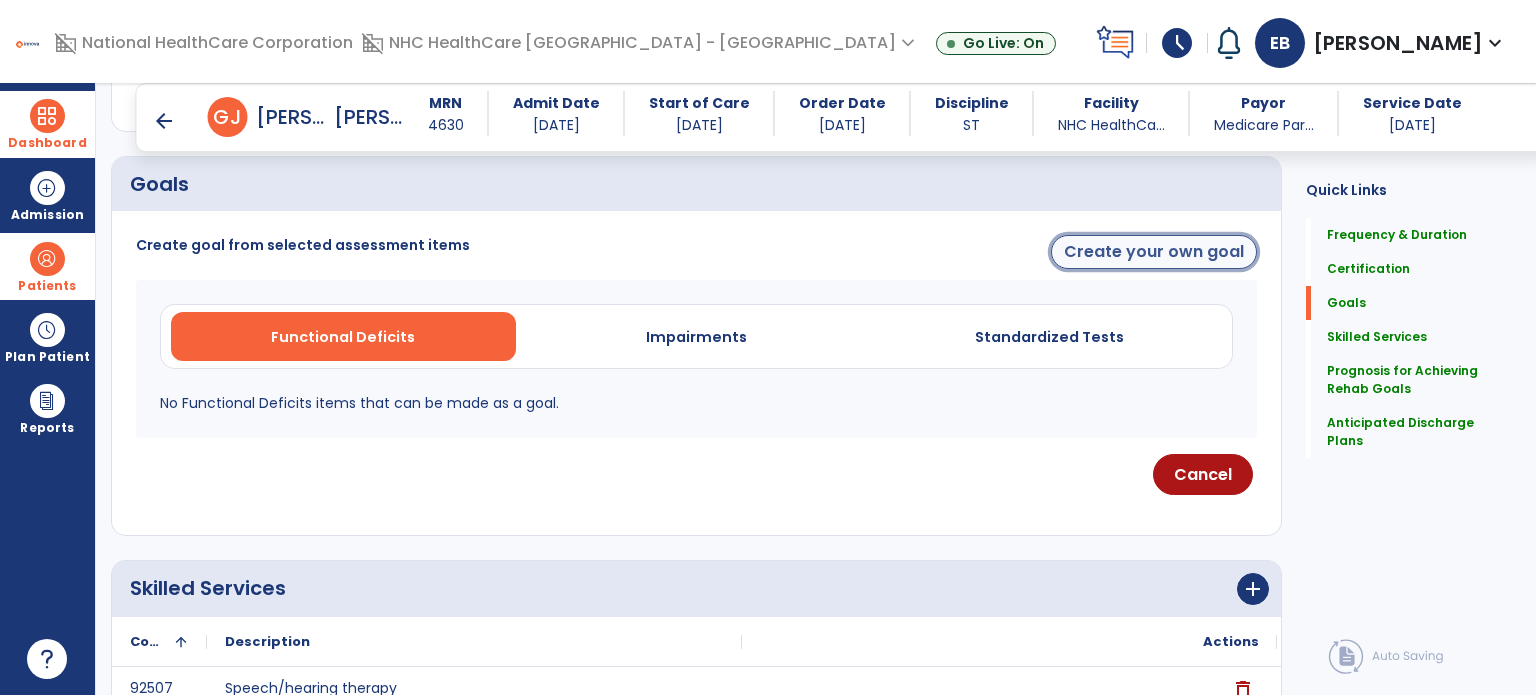 click on "Create your own goal" at bounding box center [1154, 252] 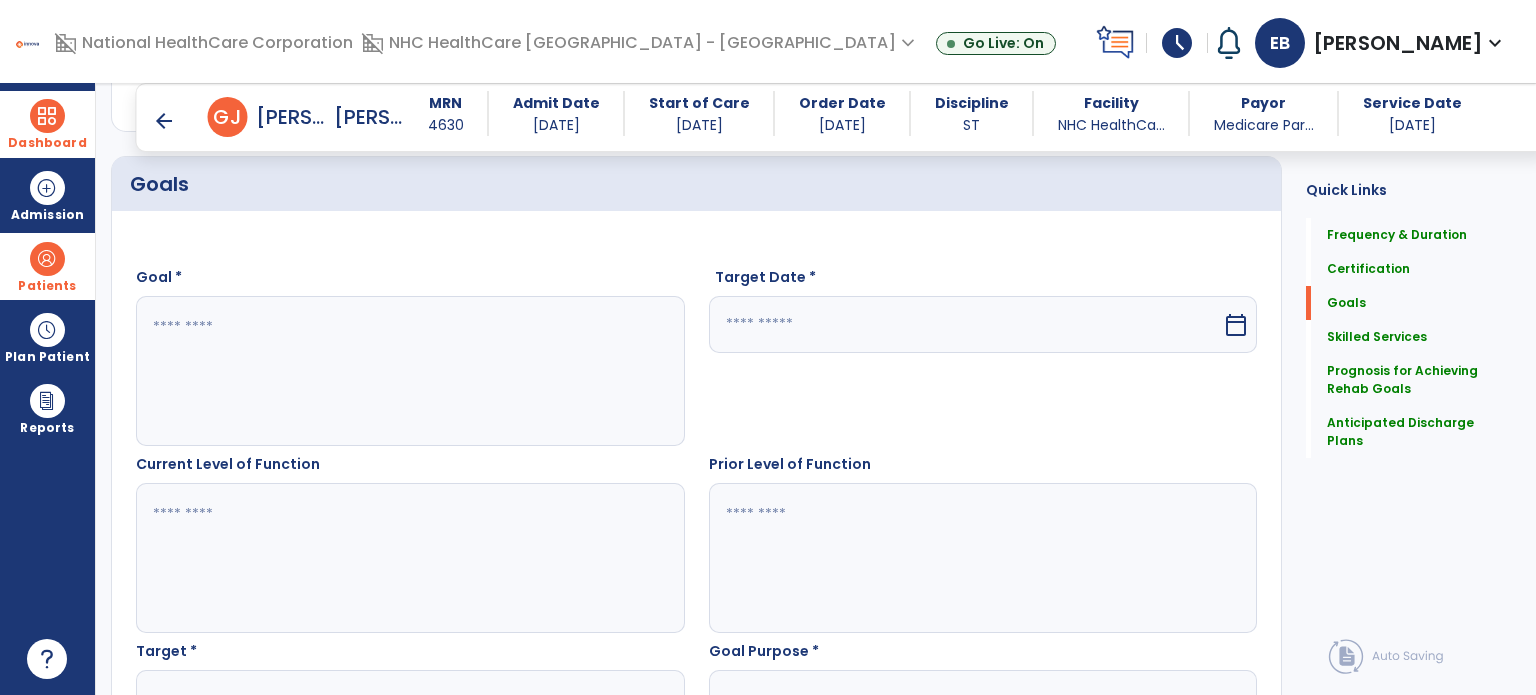 click at bounding box center (409, 371) 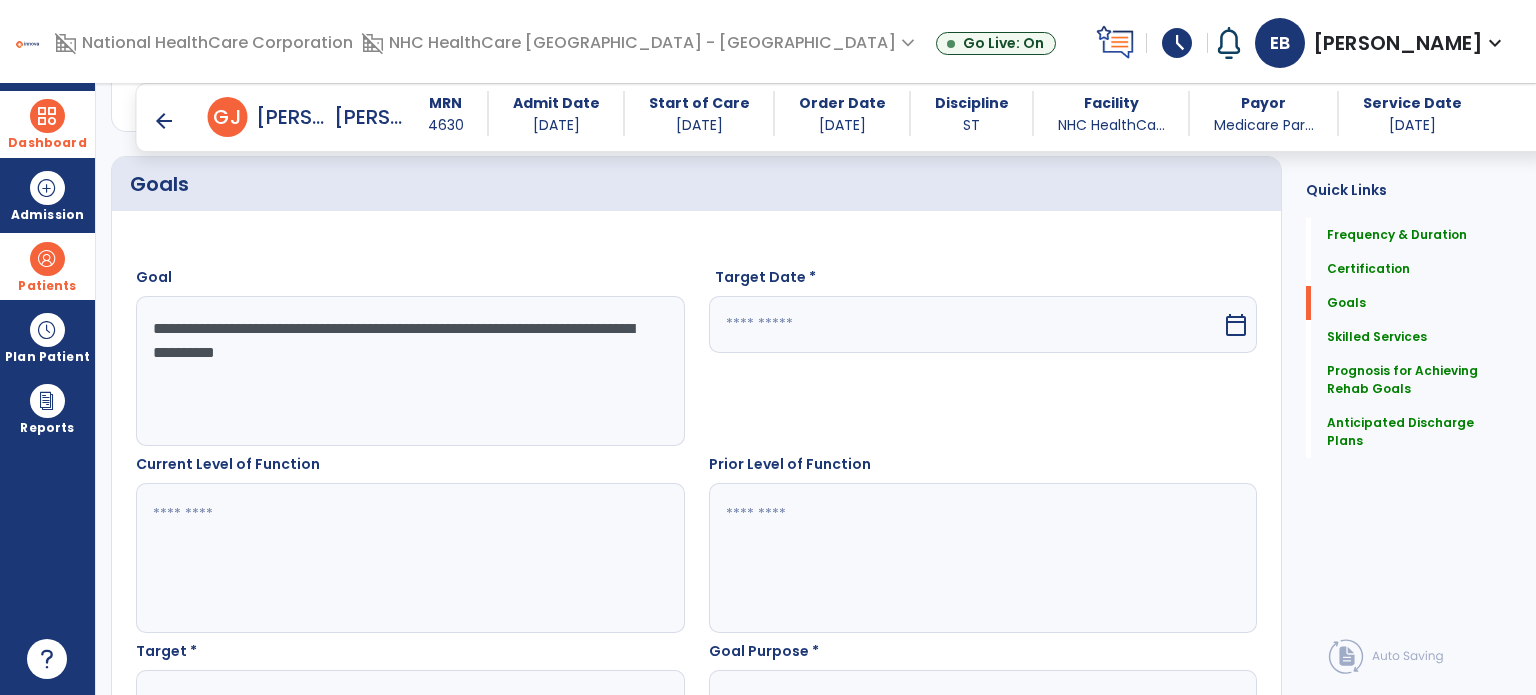 click on "**********" at bounding box center (409, 371) 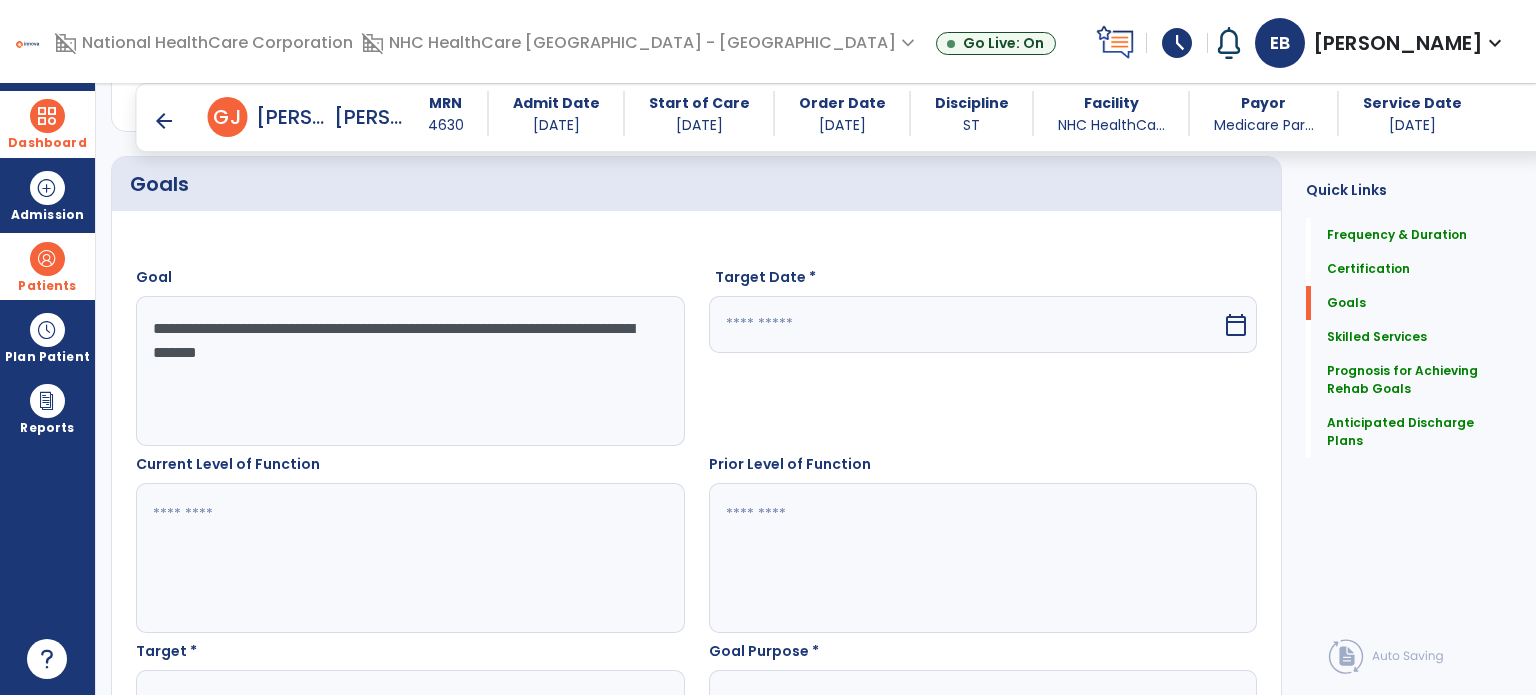 click on "**********" at bounding box center (409, 371) 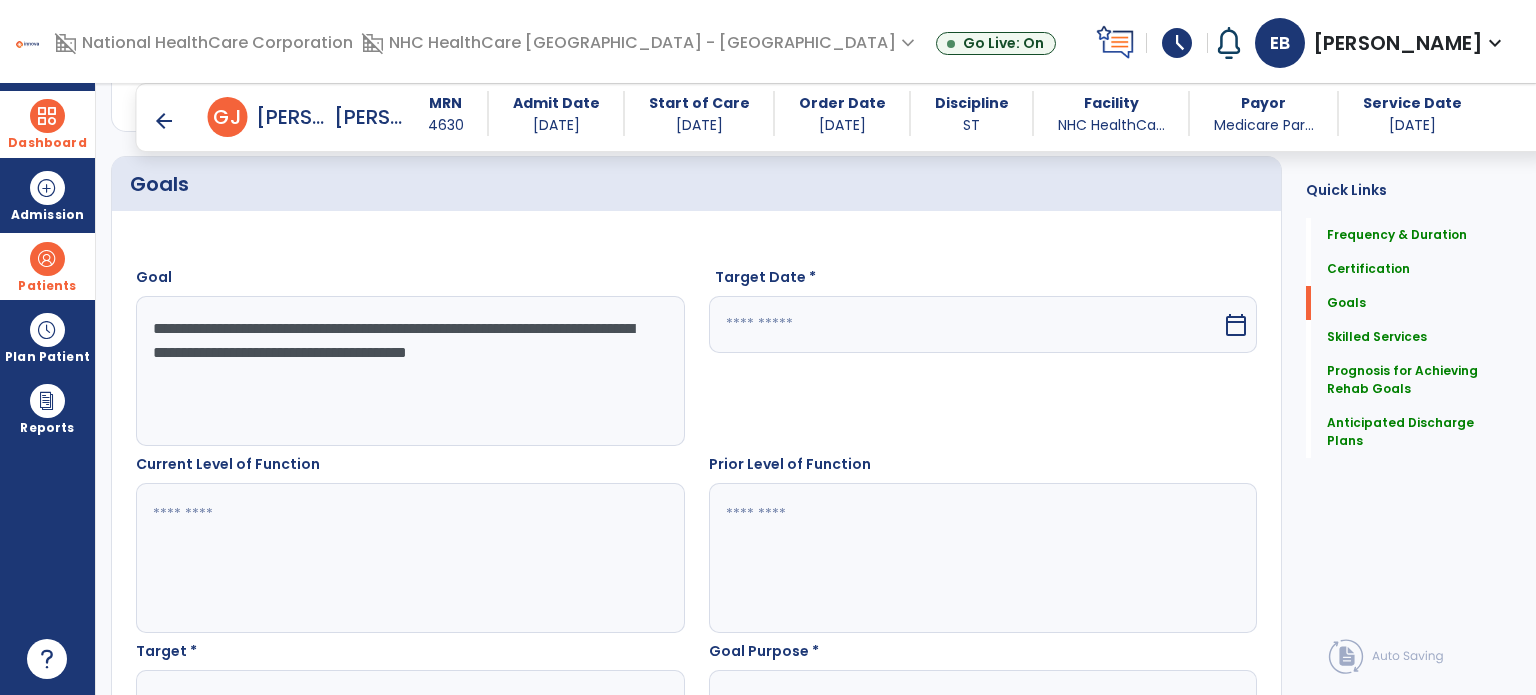 click on "**********" at bounding box center [409, 371] 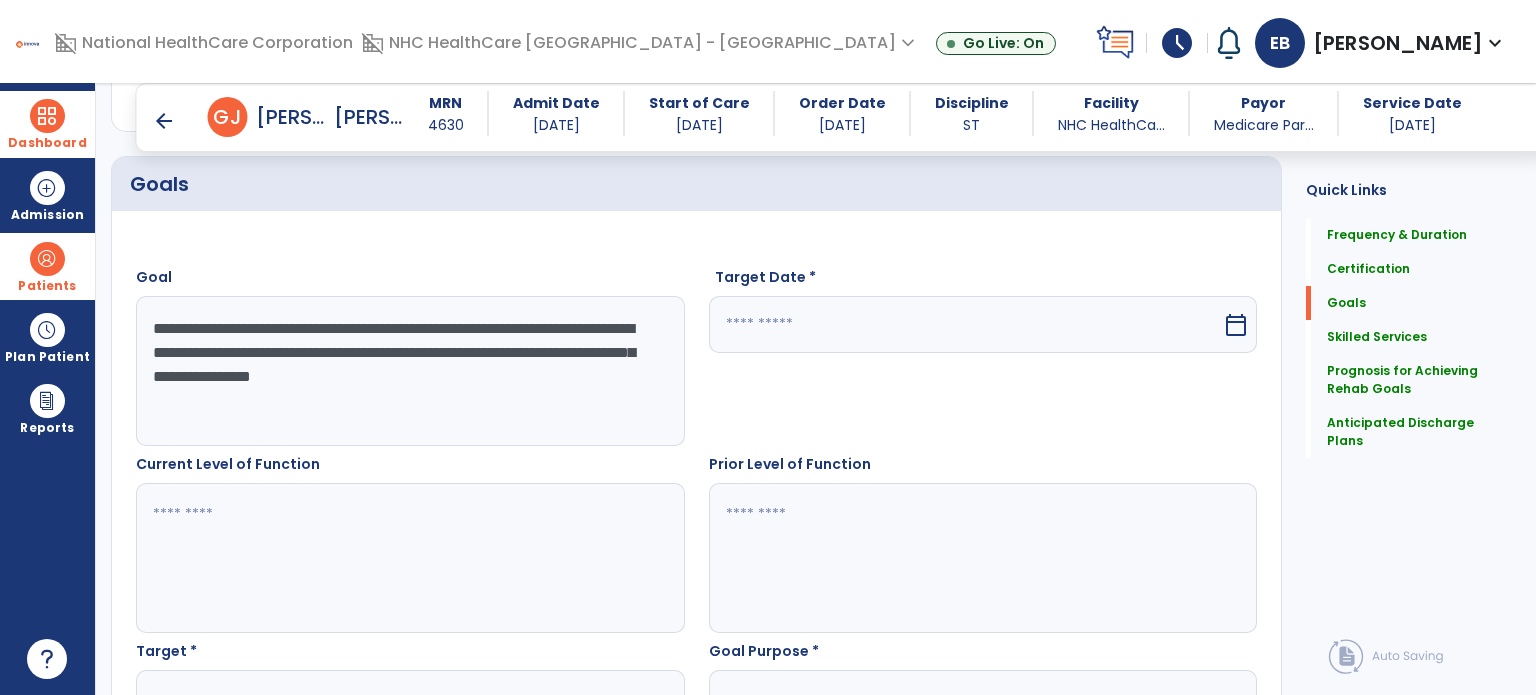 type on "**********" 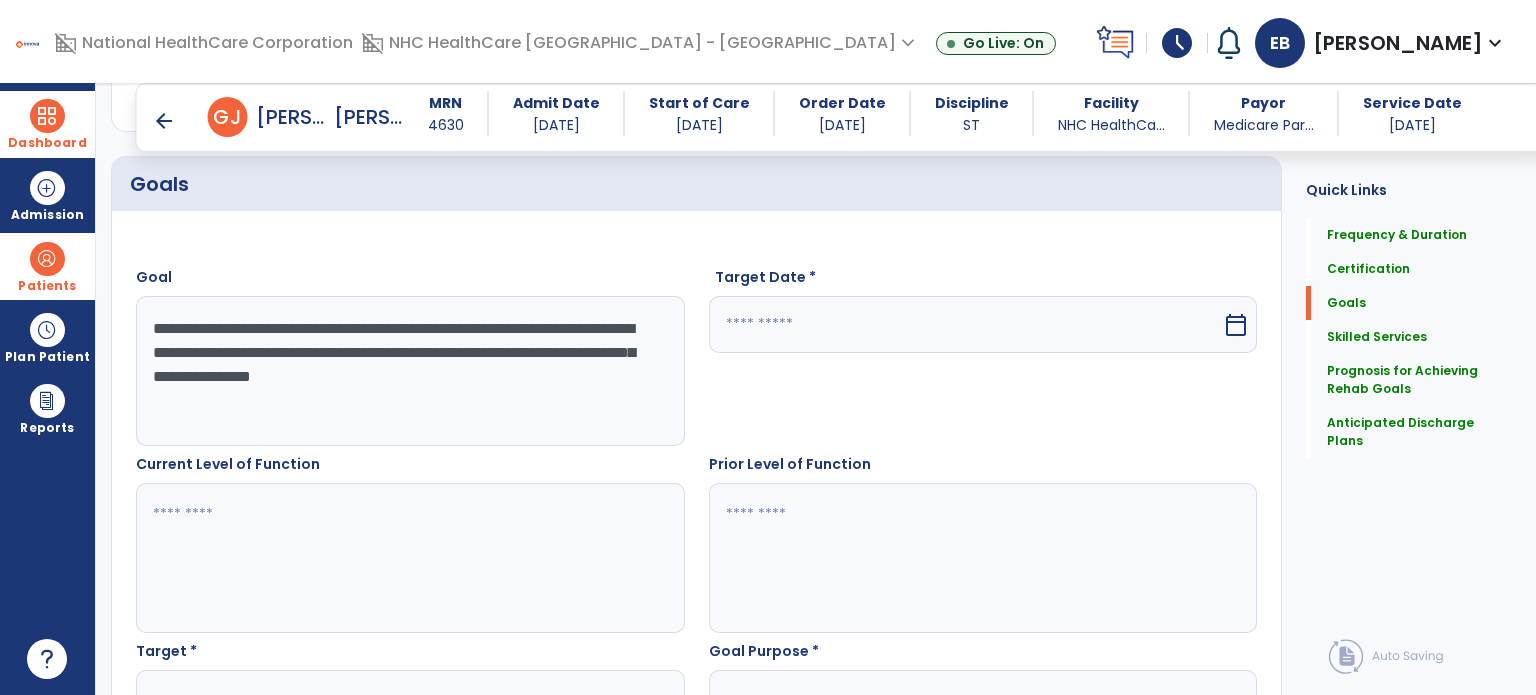 click at bounding box center [966, 324] 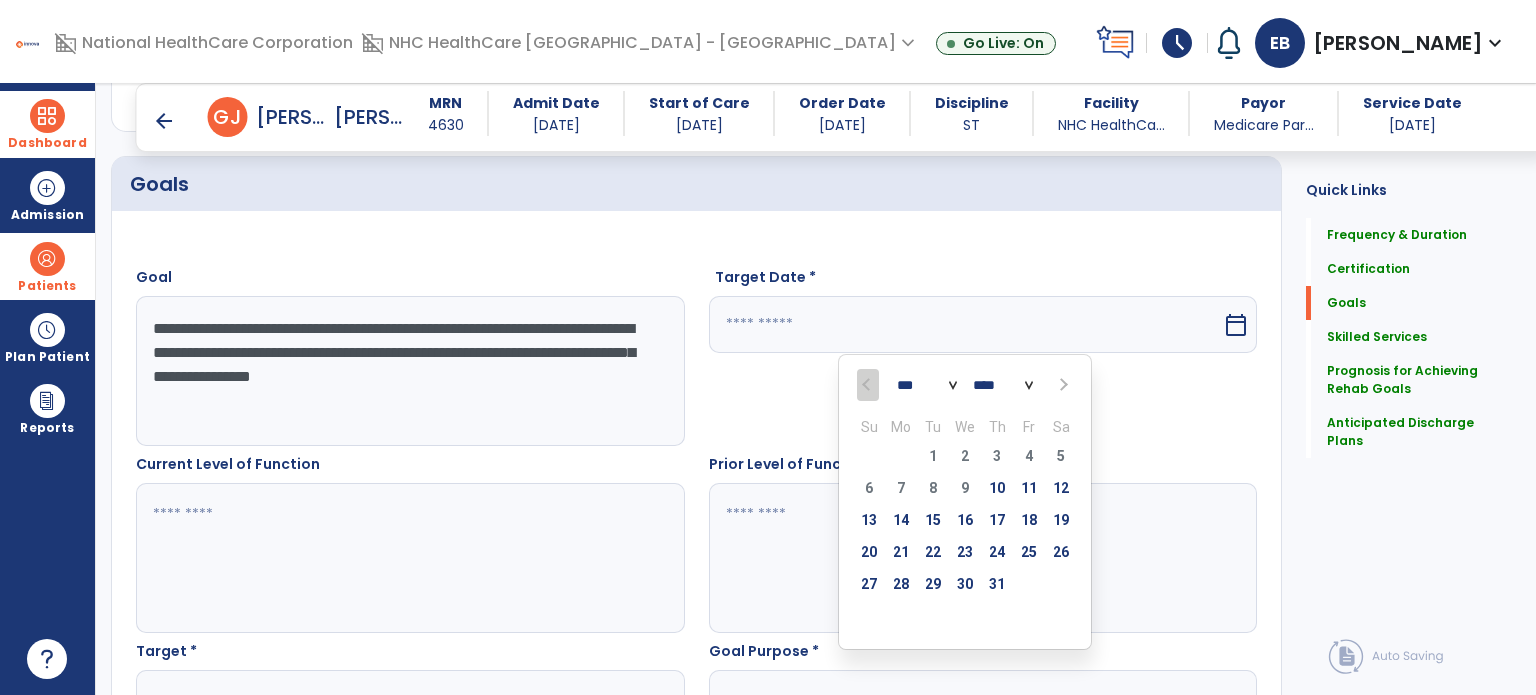 click at bounding box center [1061, 385] 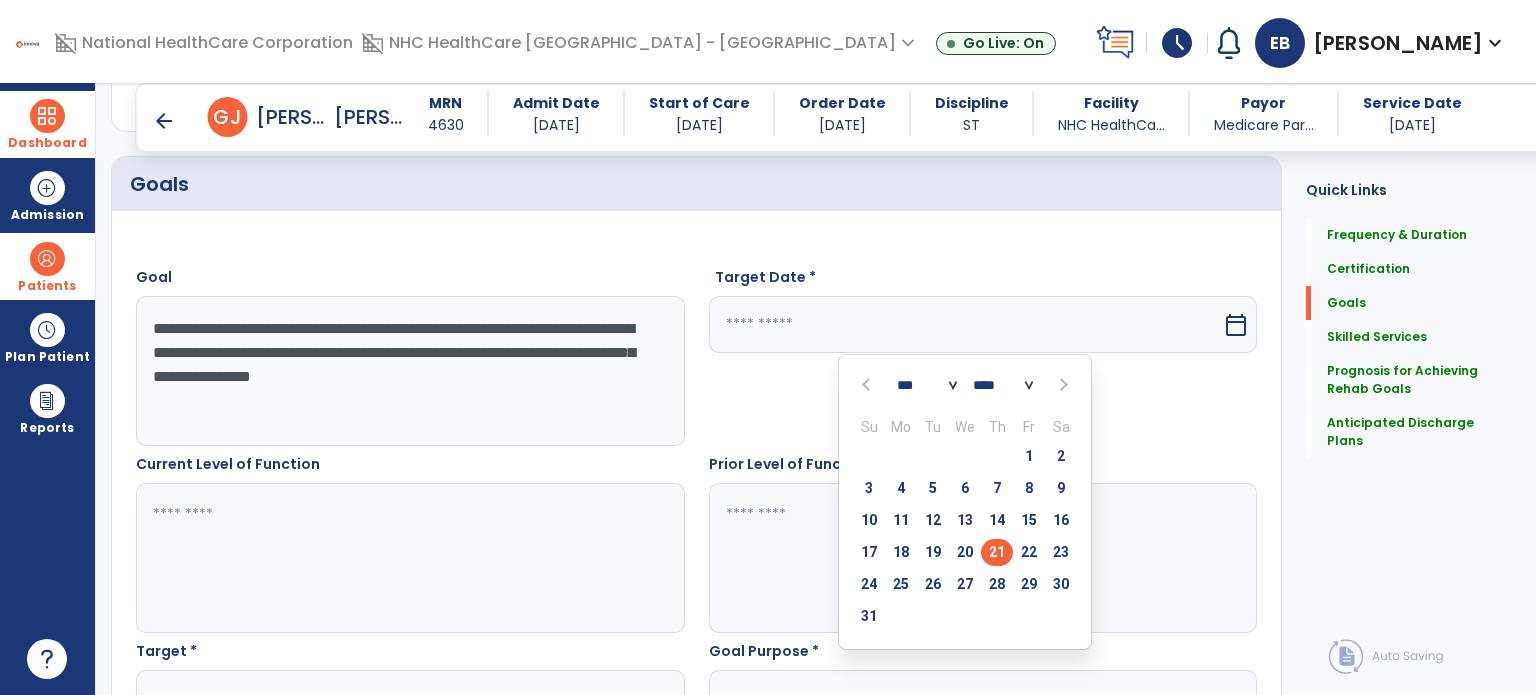 click on "21" at bounding box center [997, 552] 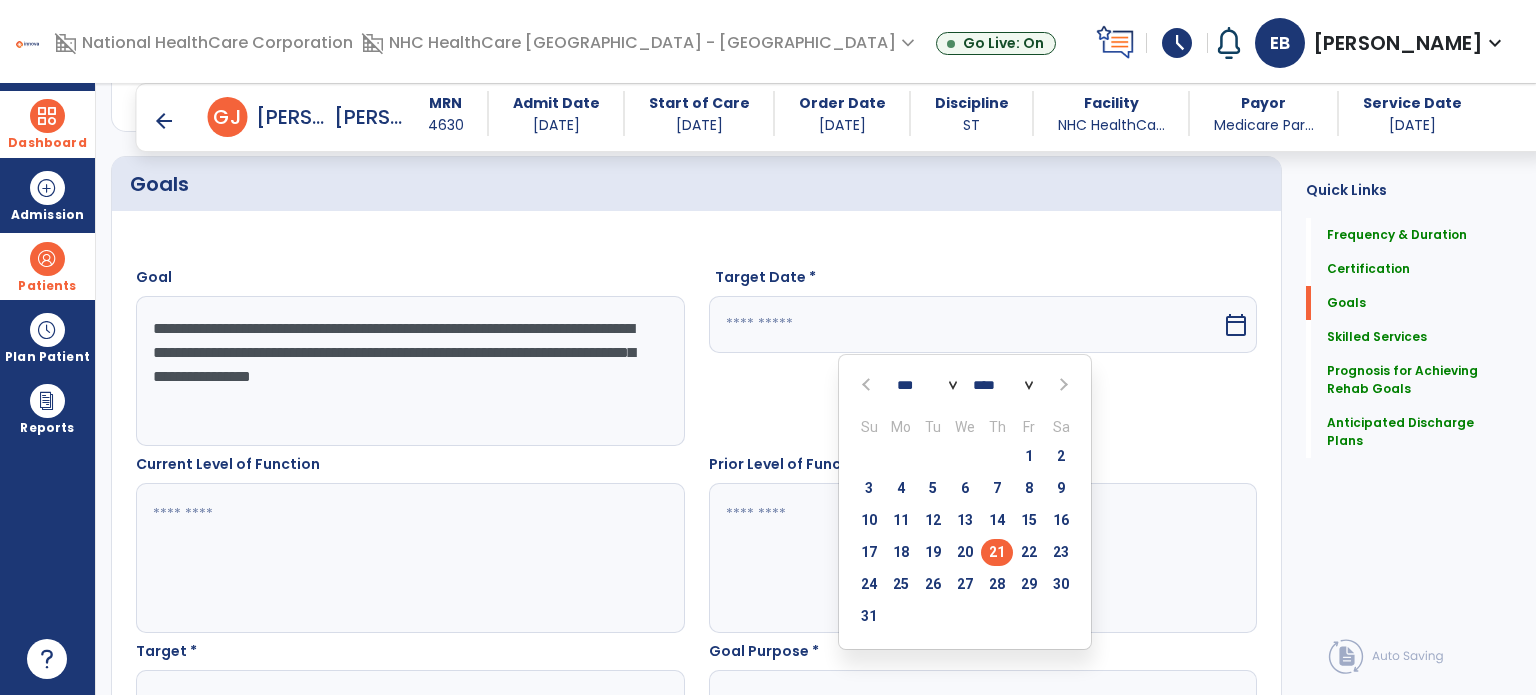 type on "*********" 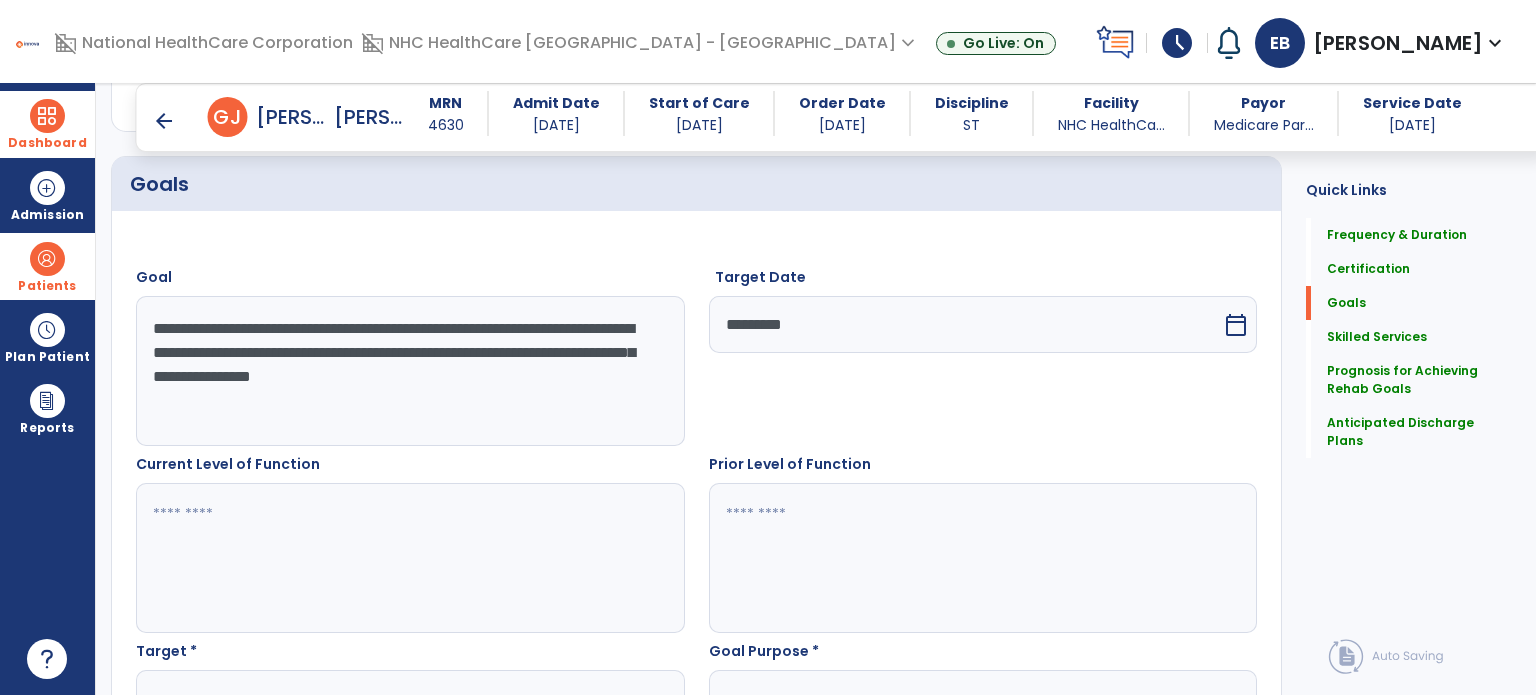 scroll, scrollTop: 620, scrollLeft: 0, axis: vertical 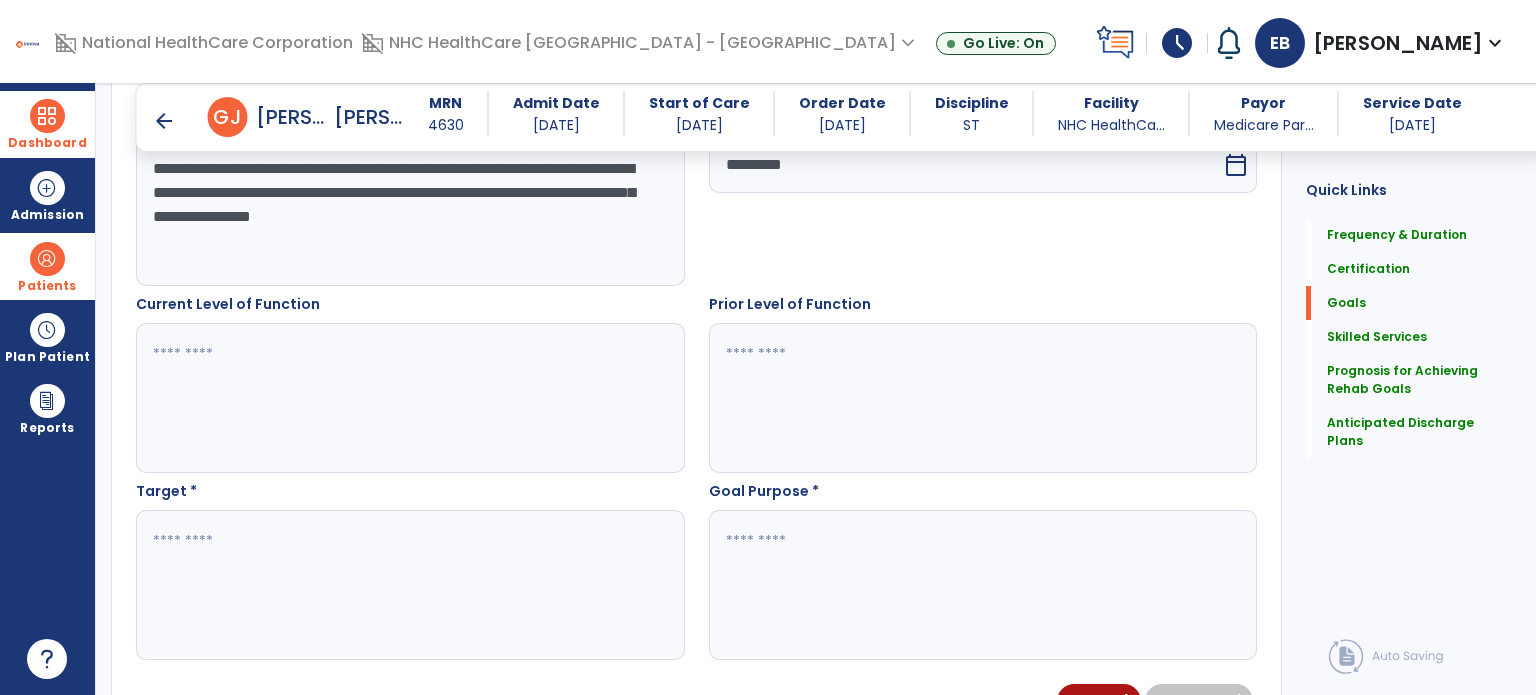 click at bounding box center [409, 585] 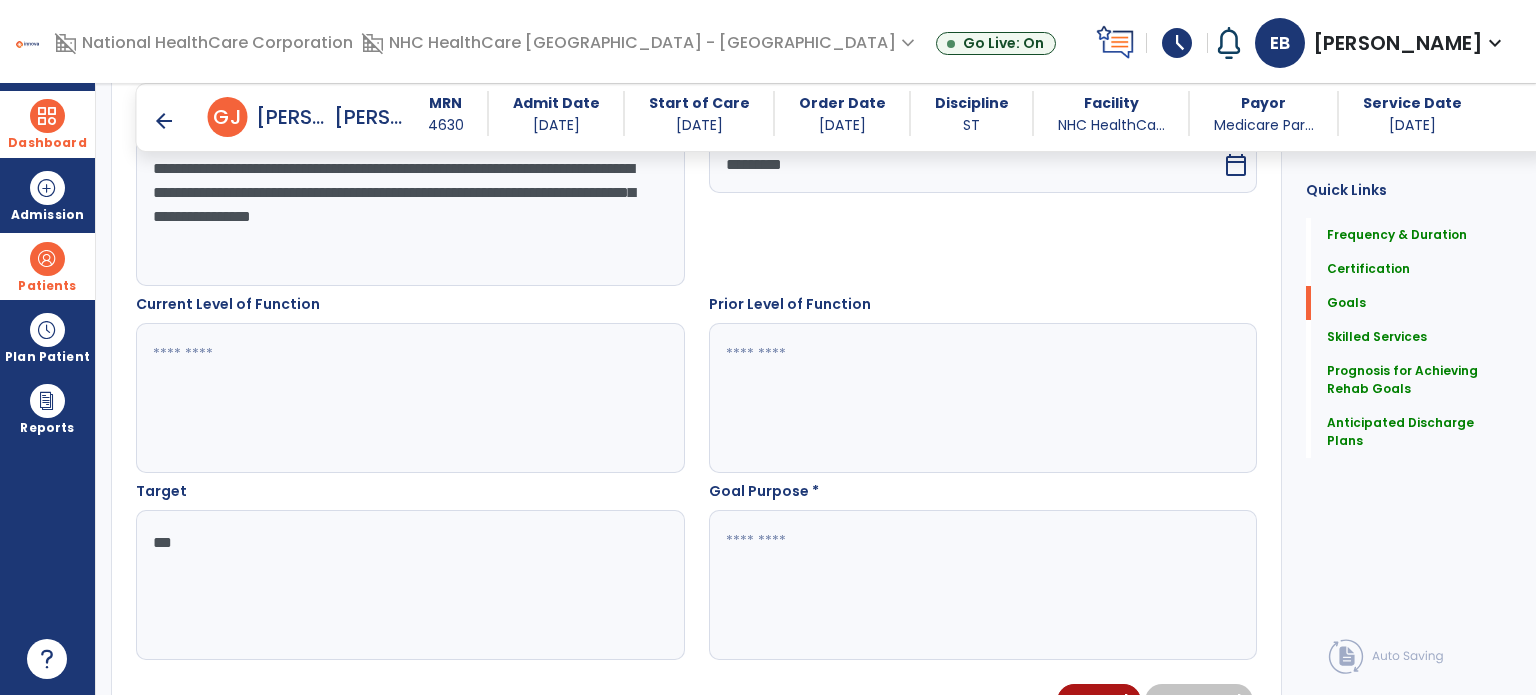 type on "***" 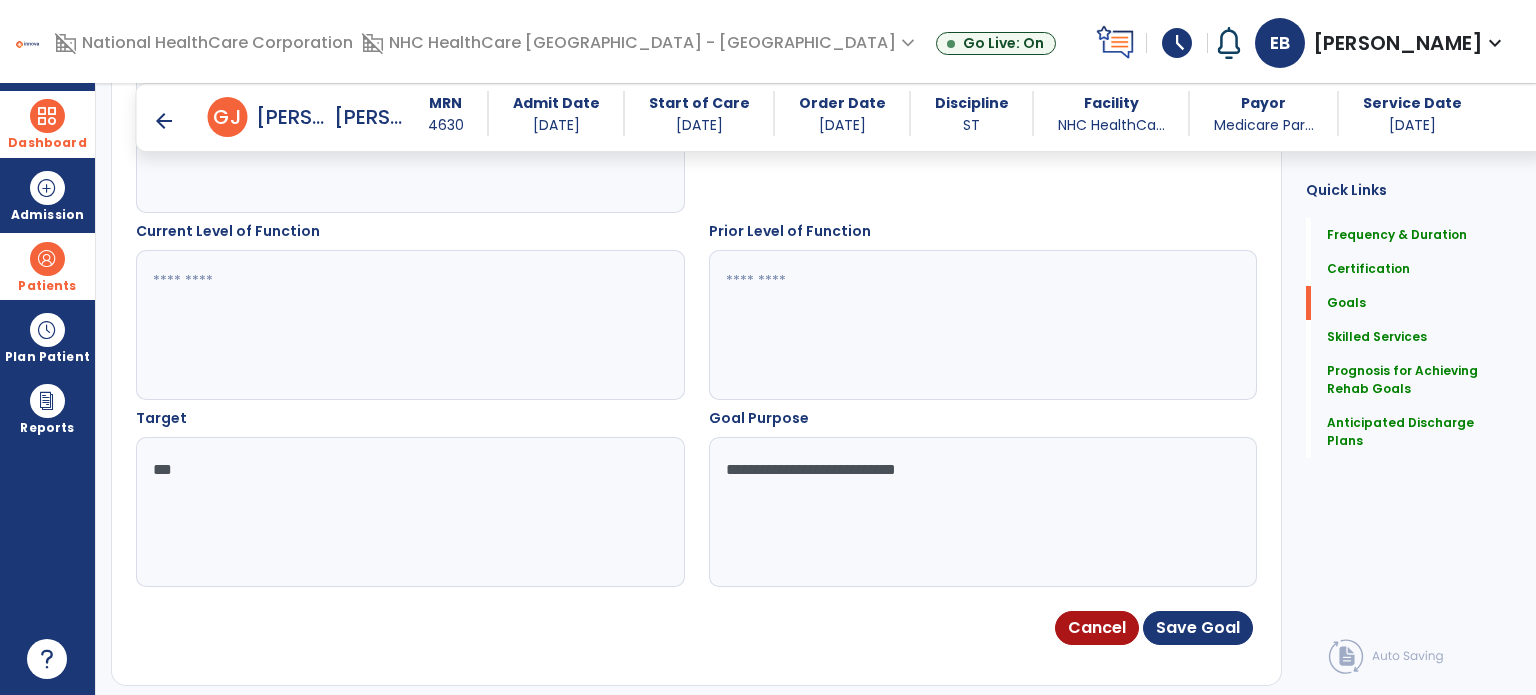 scroll, scrollTop: 692, scrollLeft: 0, axis: vertical 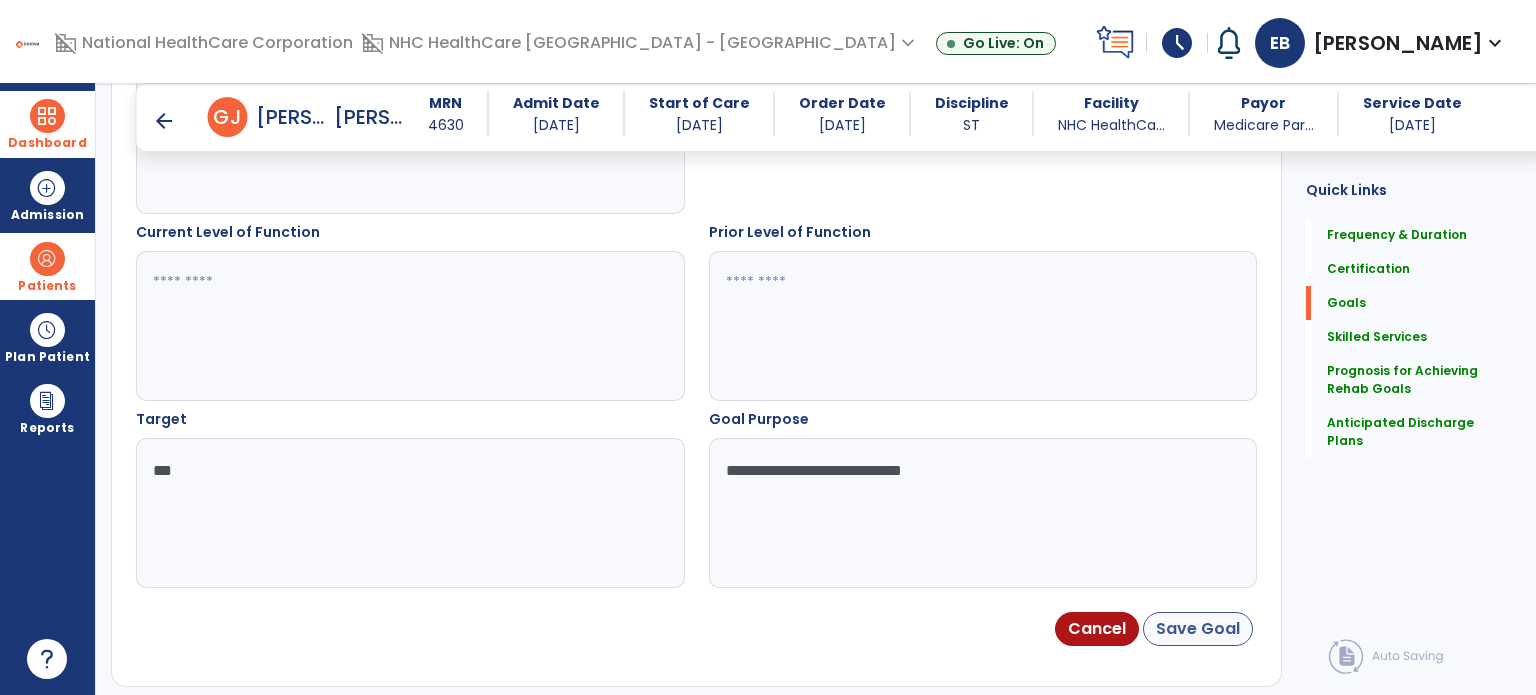 type on "**********" 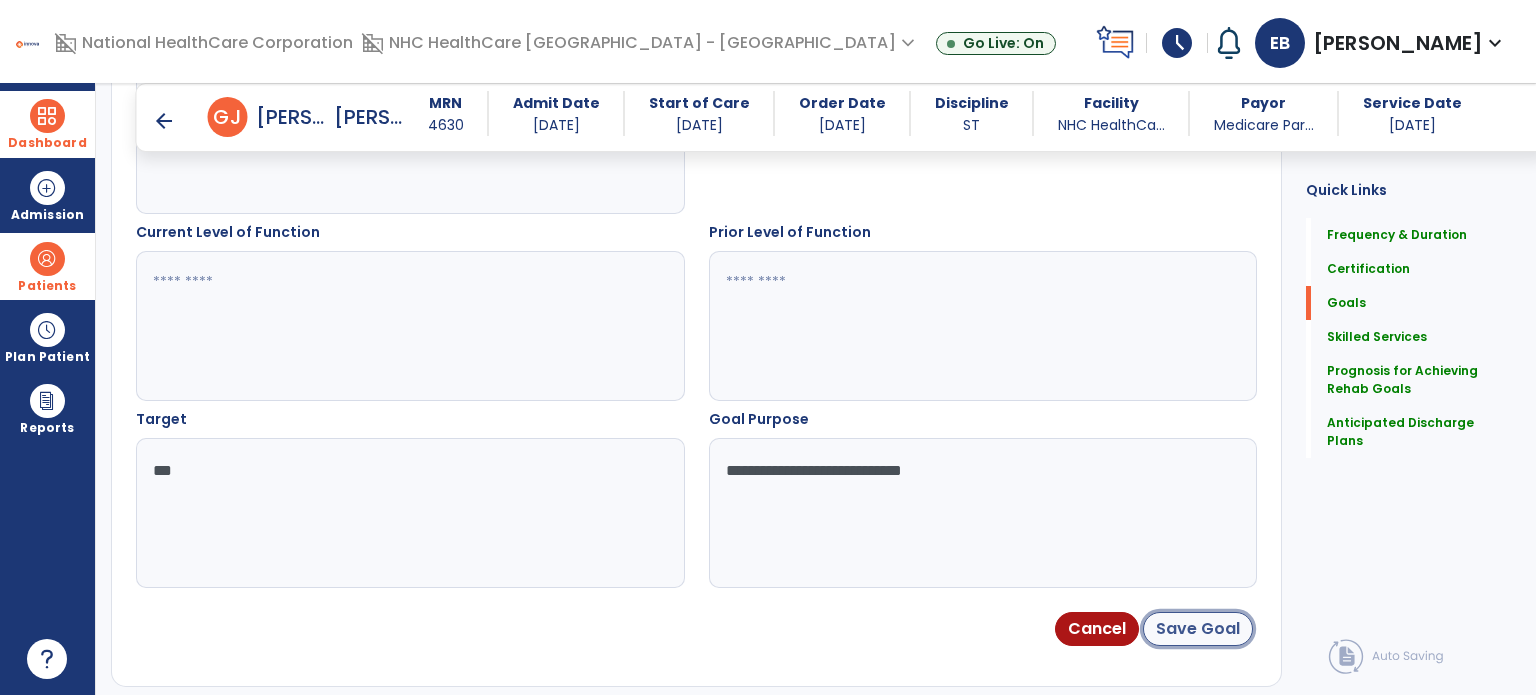 click on "Save Goal" at bounding box center [1198, 629] 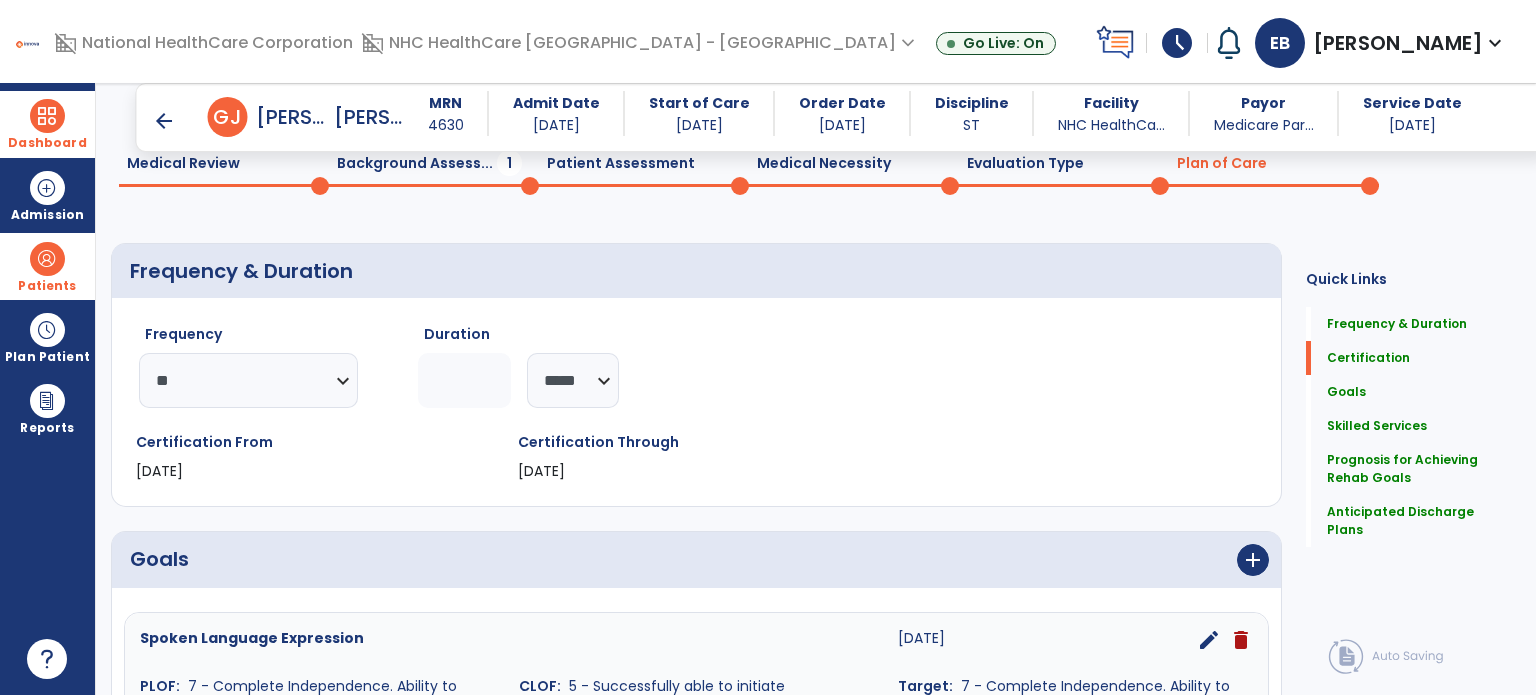 scroll, scrollTop: 0, scrollLeft: 0, axis: both 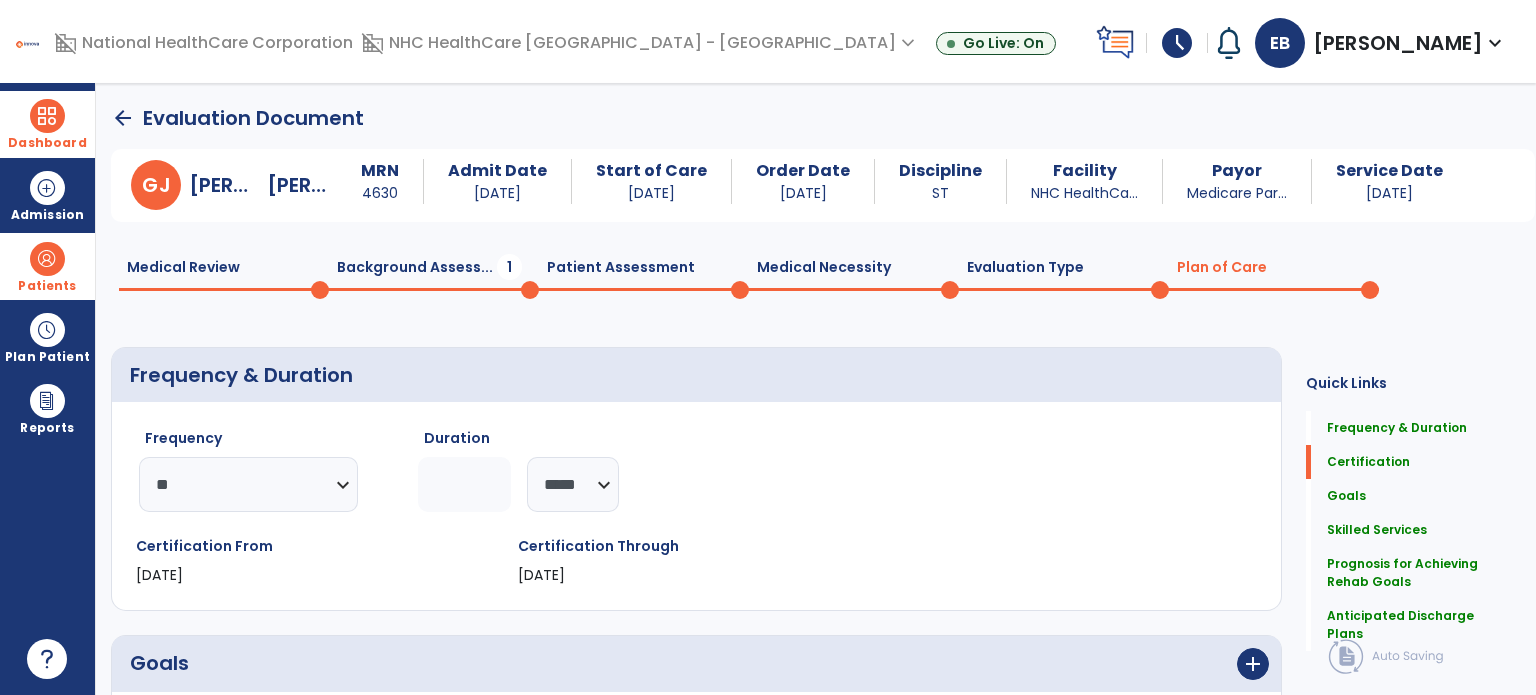 click on "Evaluation Type  0" 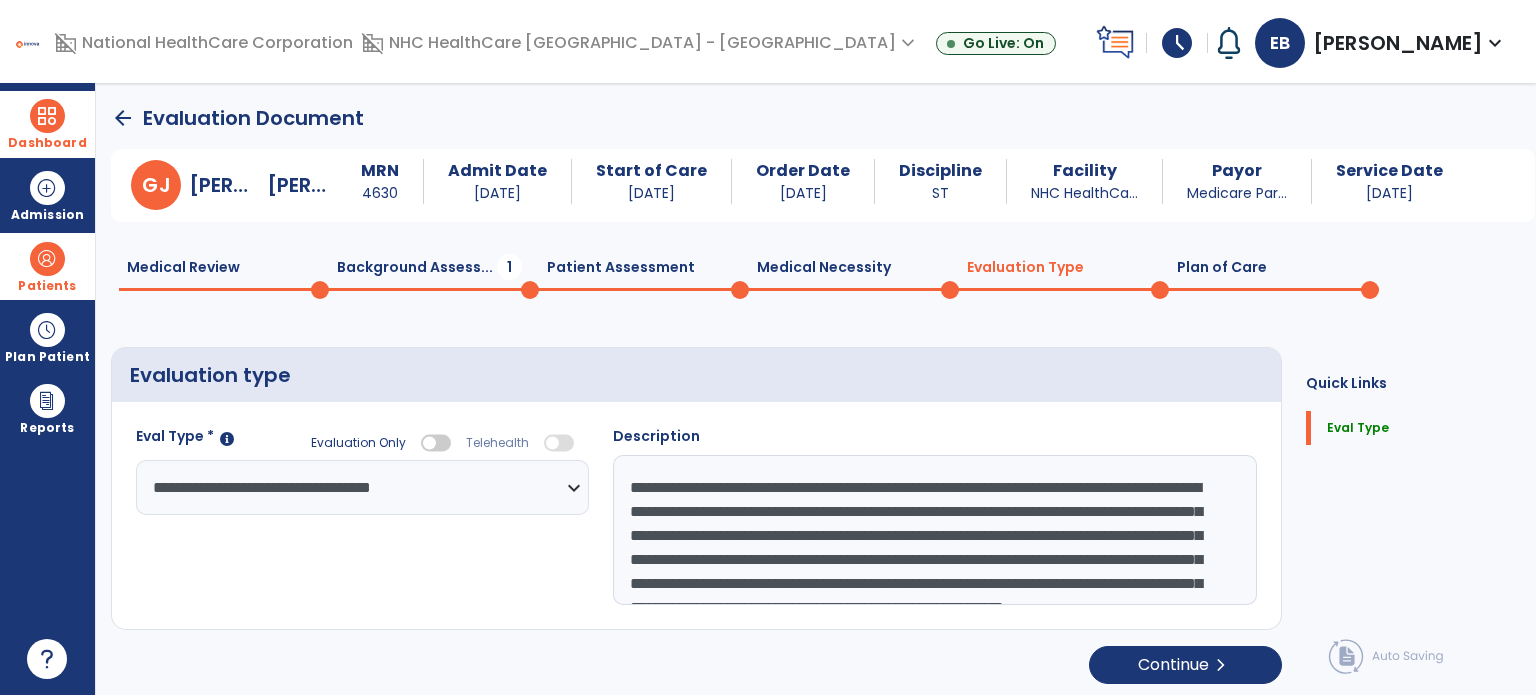 scroll, scrollTop: 94, scrollLeft: 0, axis: vertical 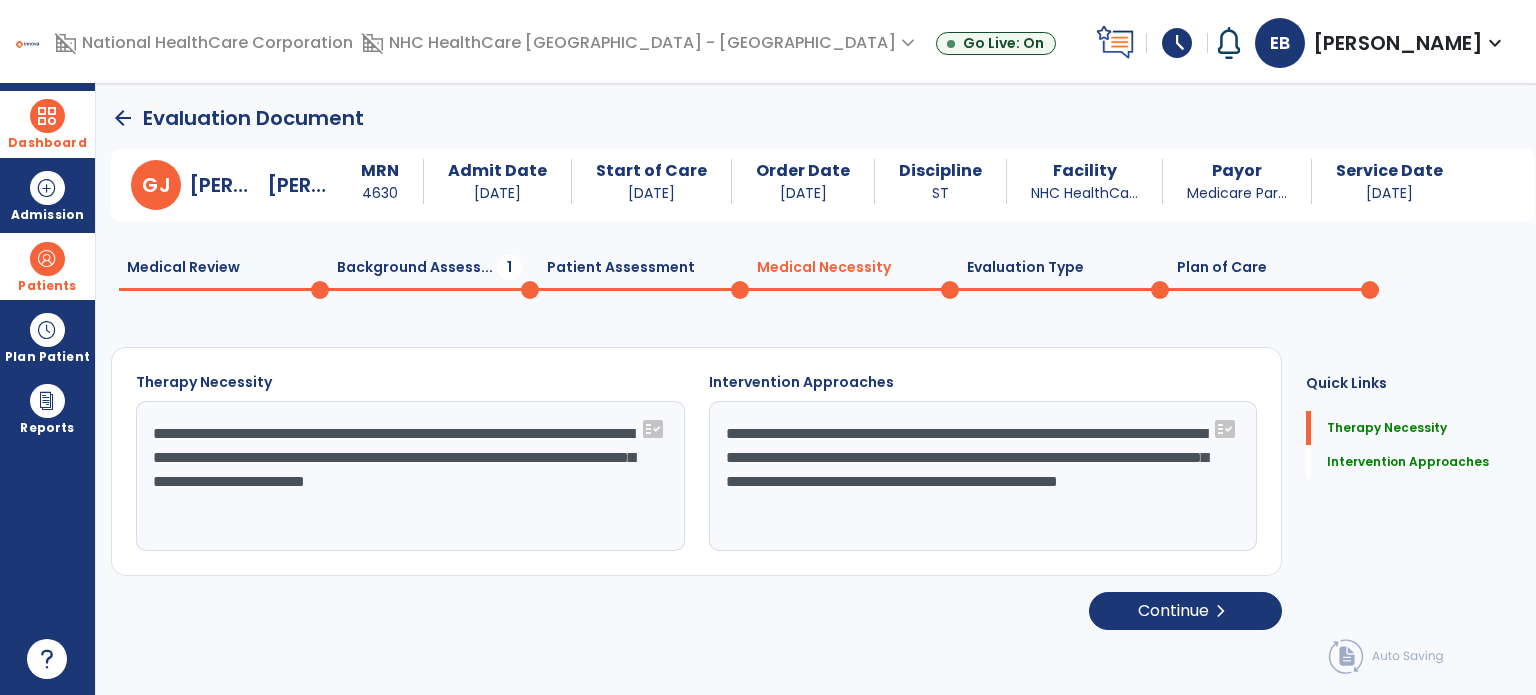 click on "Patient Assessment  0" 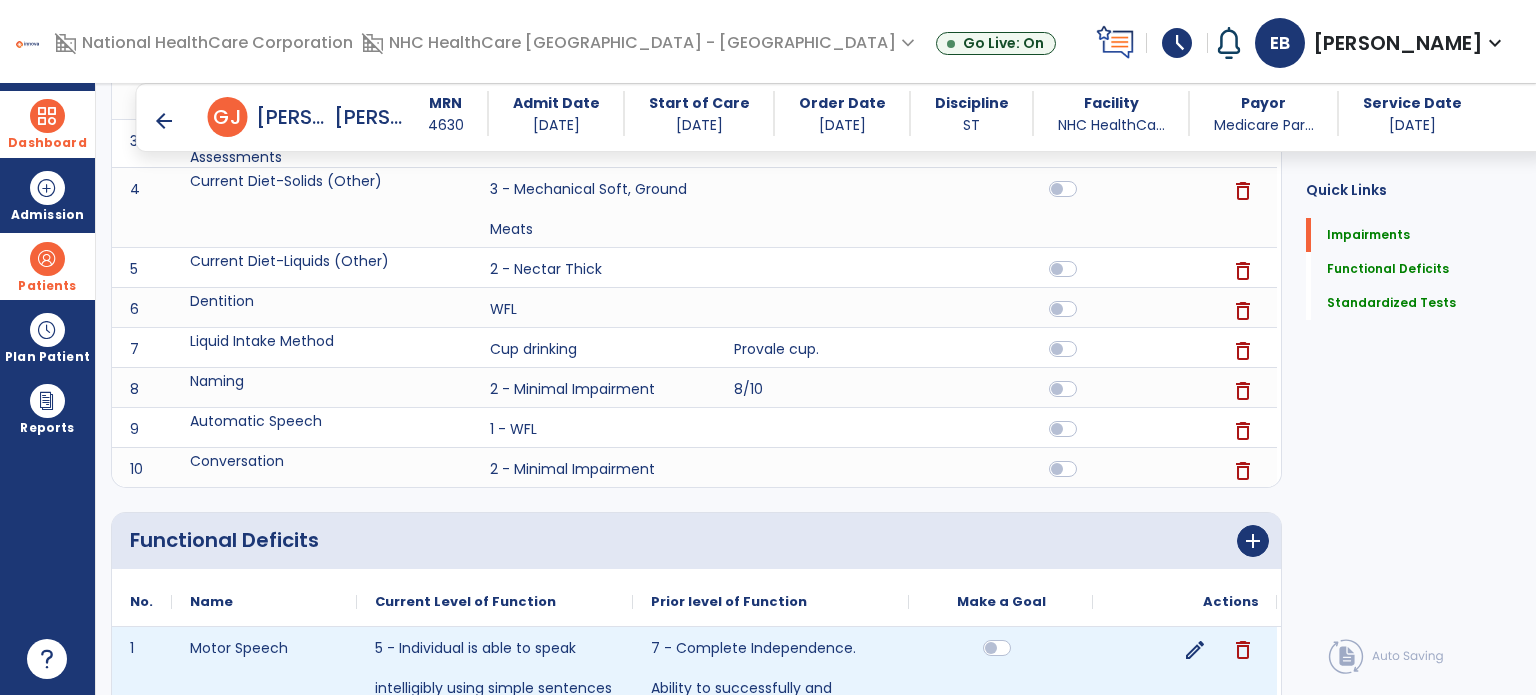 scroll, scrollTop: 0, scrollLeft: 0, axis: both 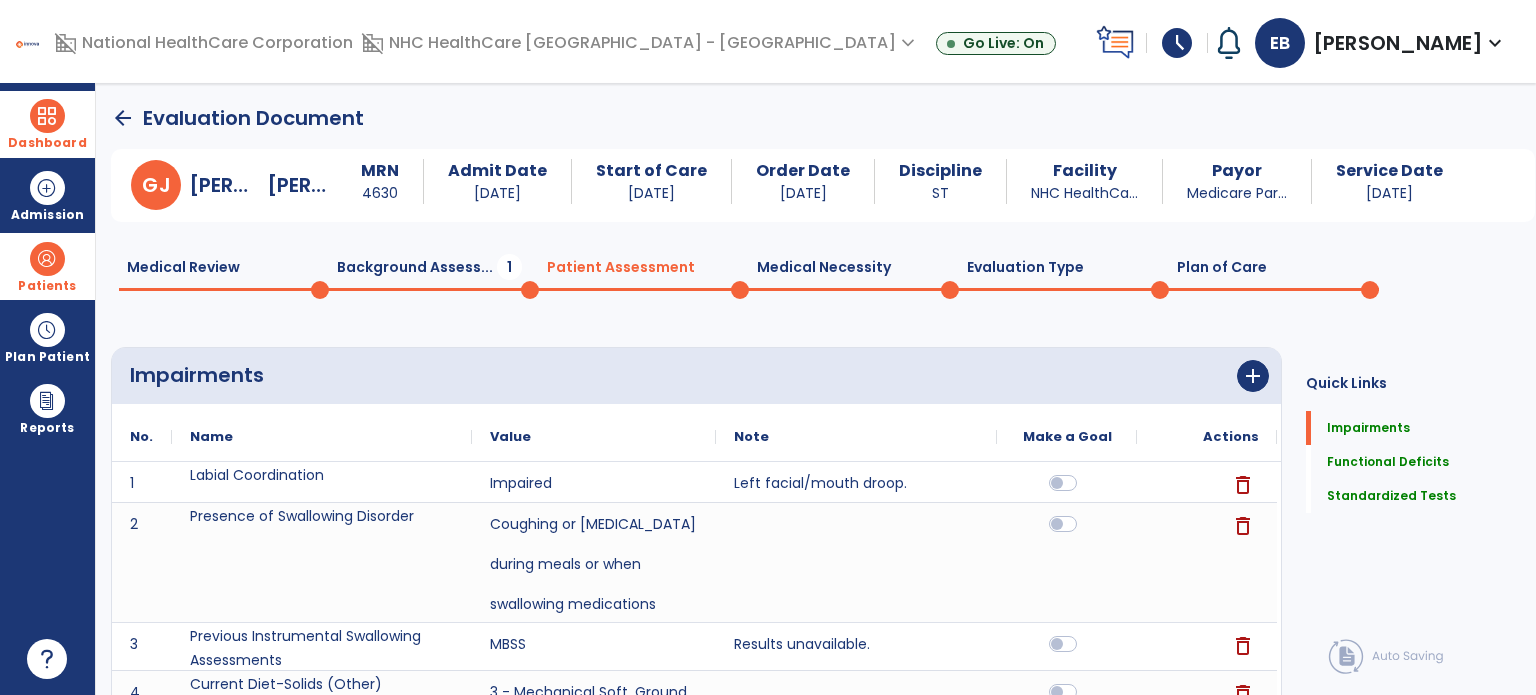 click on "Plan of Care  0" 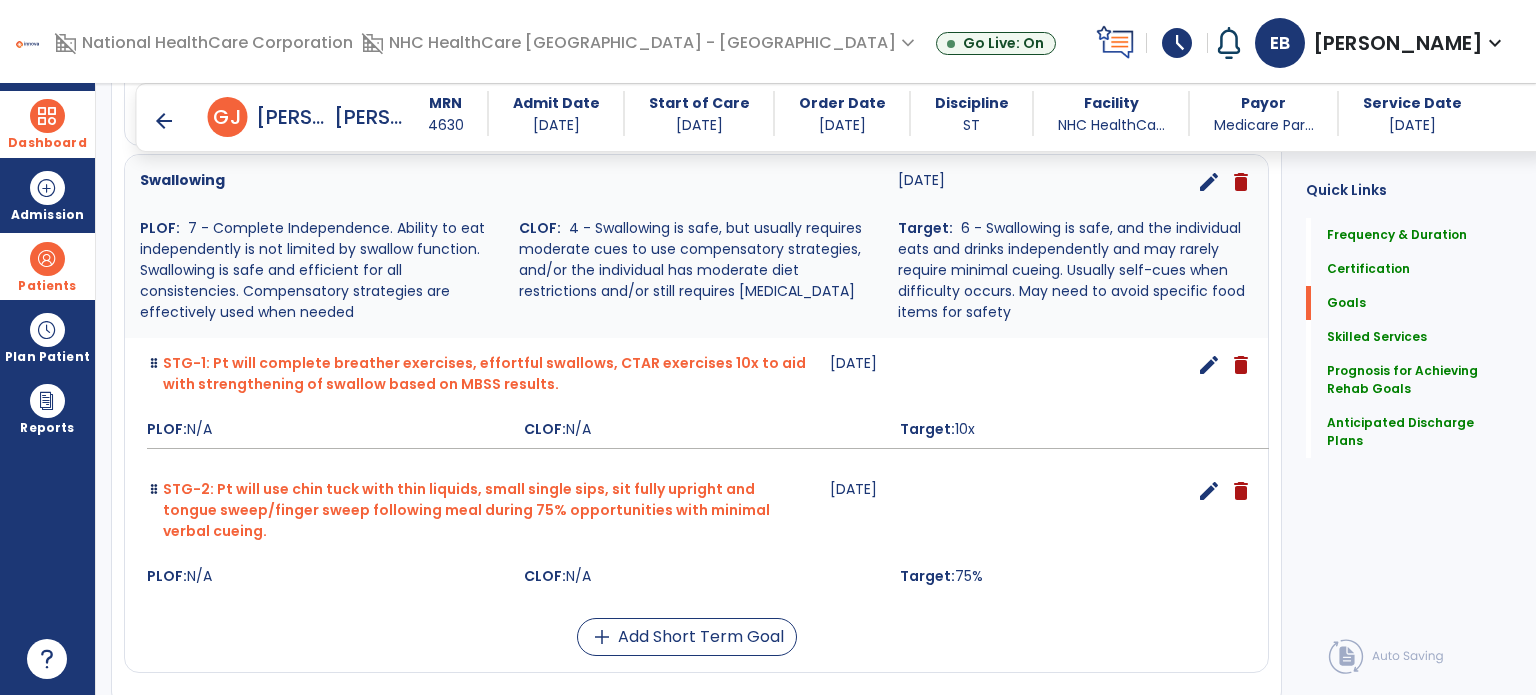 scroll, scrollTop: 1304, scrollLeft: 0, axis: vertical 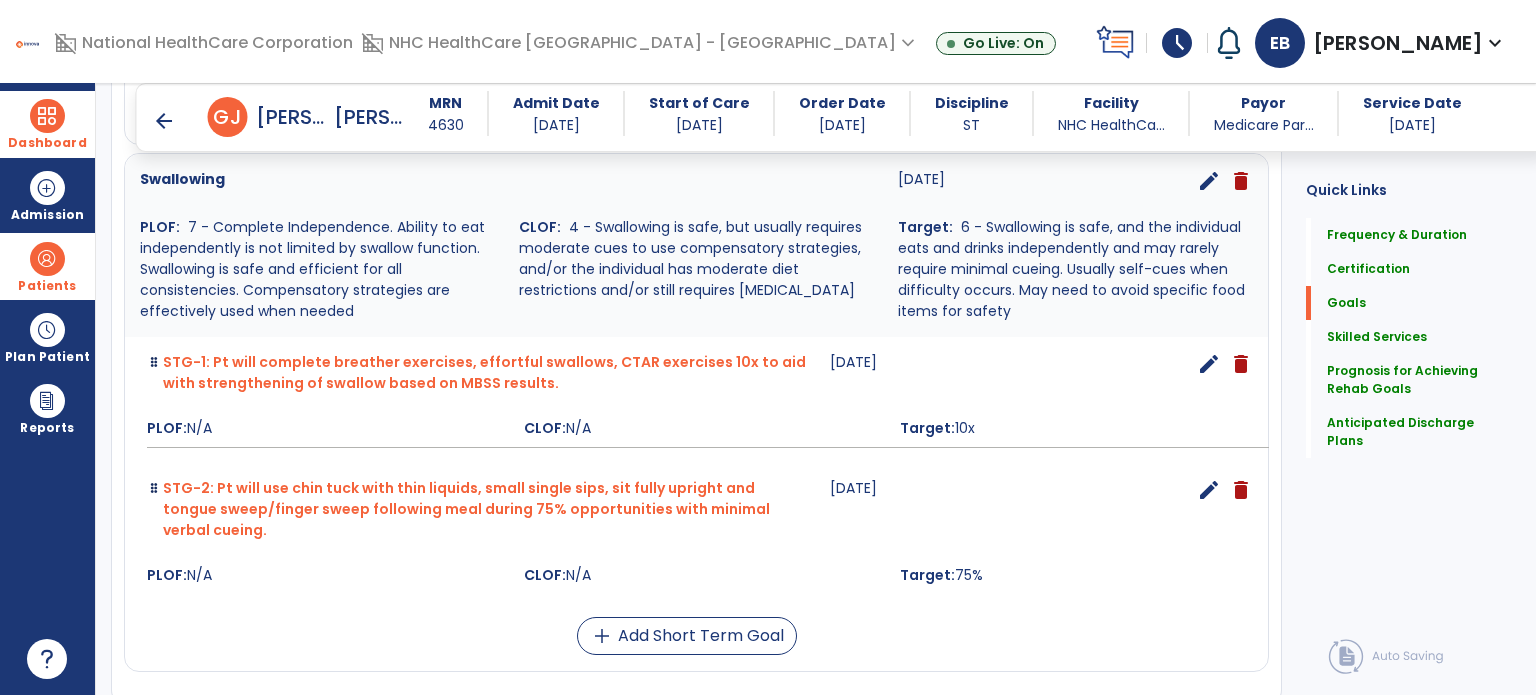 click on "arrow_back" at bounding box center [164, 121] 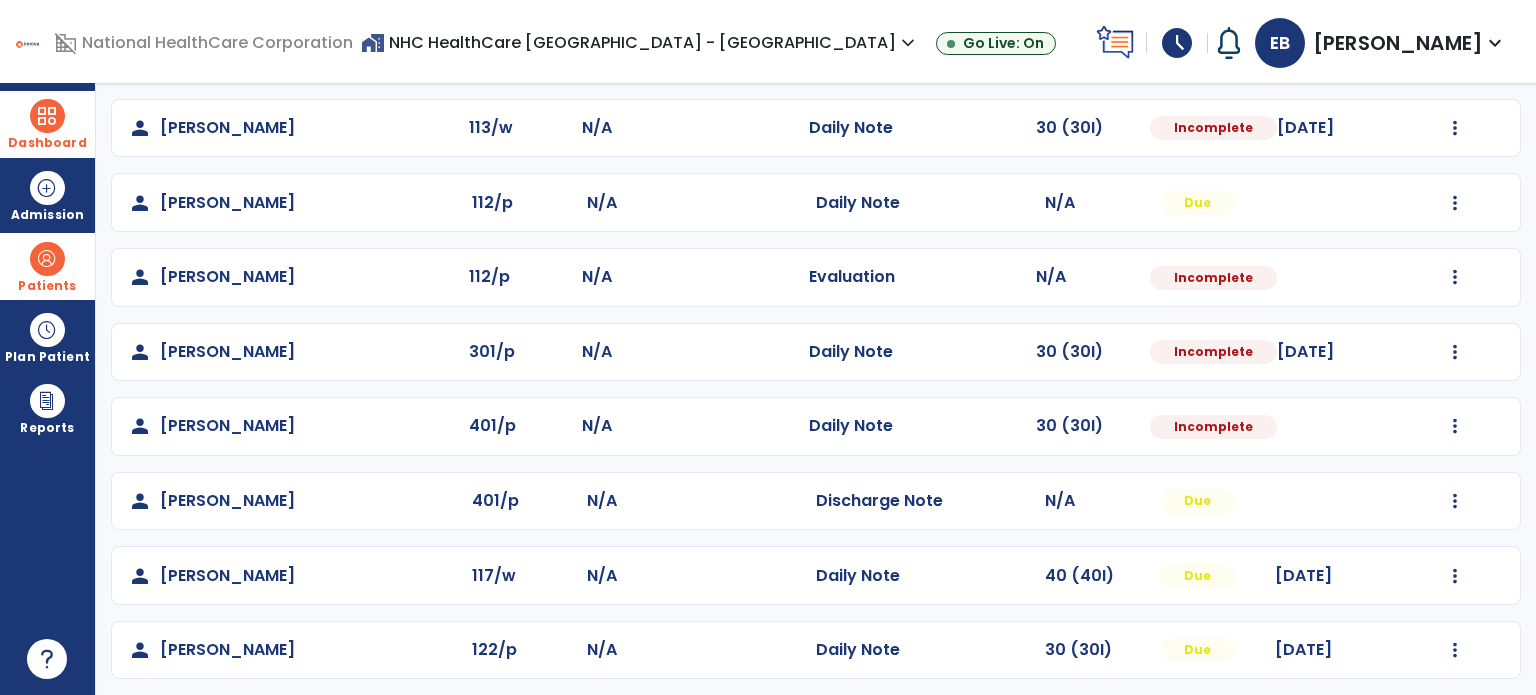scroll, scrollTop: 539, scrollLeft: 0, axis: vertical 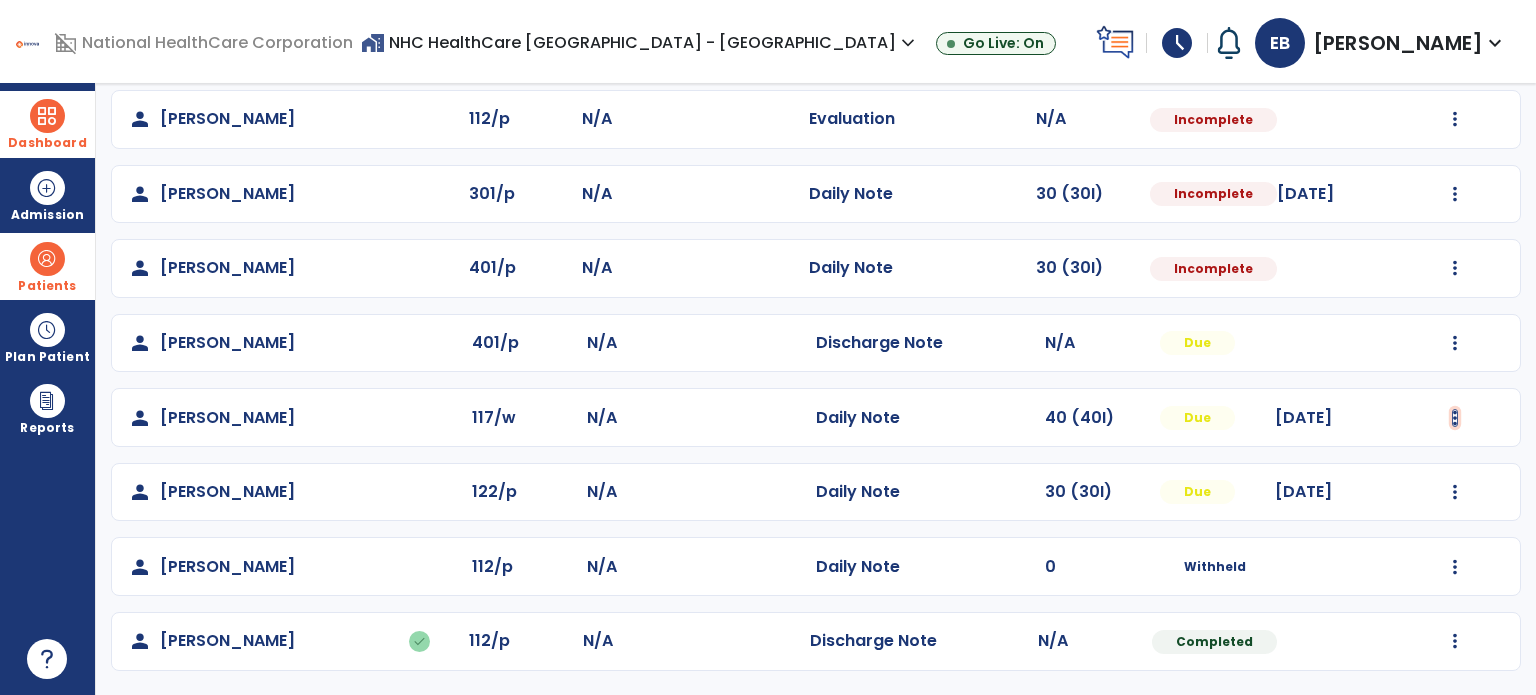 click at bounding box center [1455, -179] 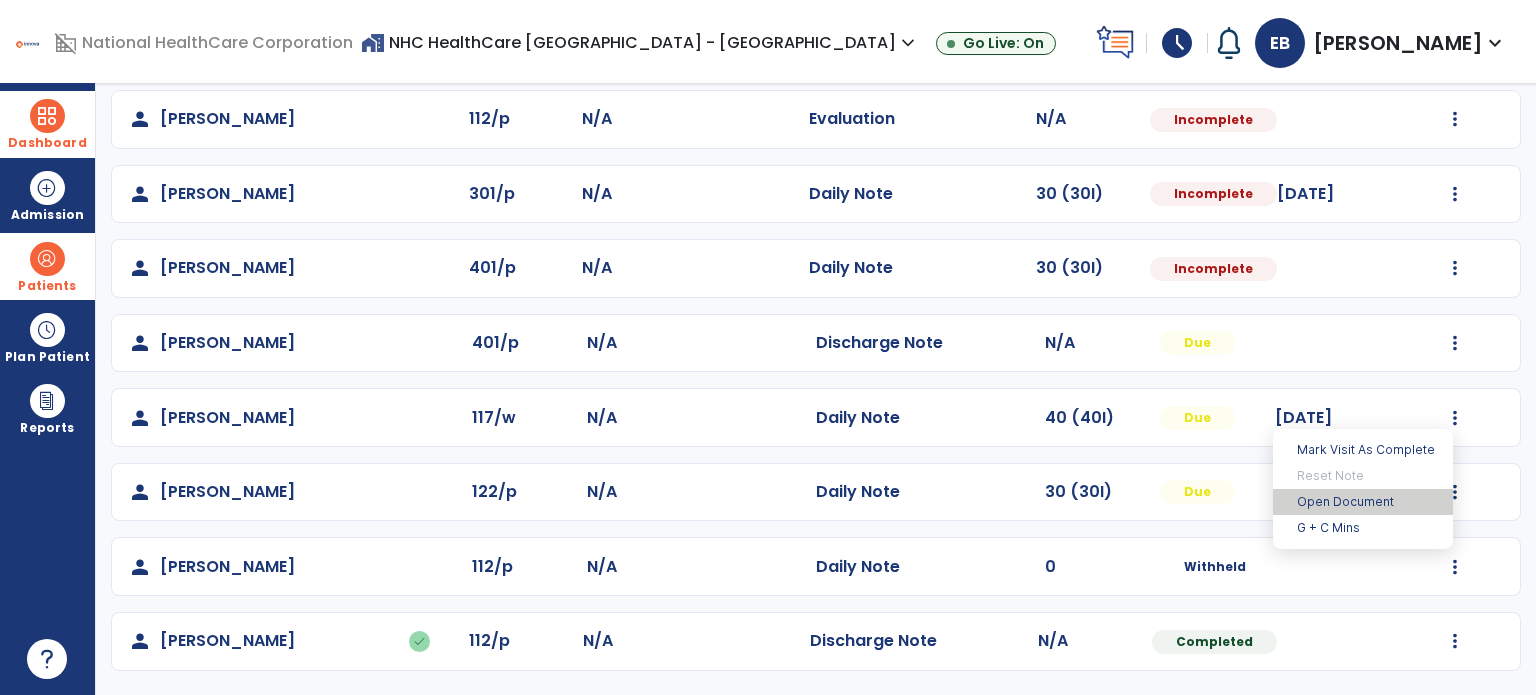 click on "Open Document" at bounding box center [1363, 502] 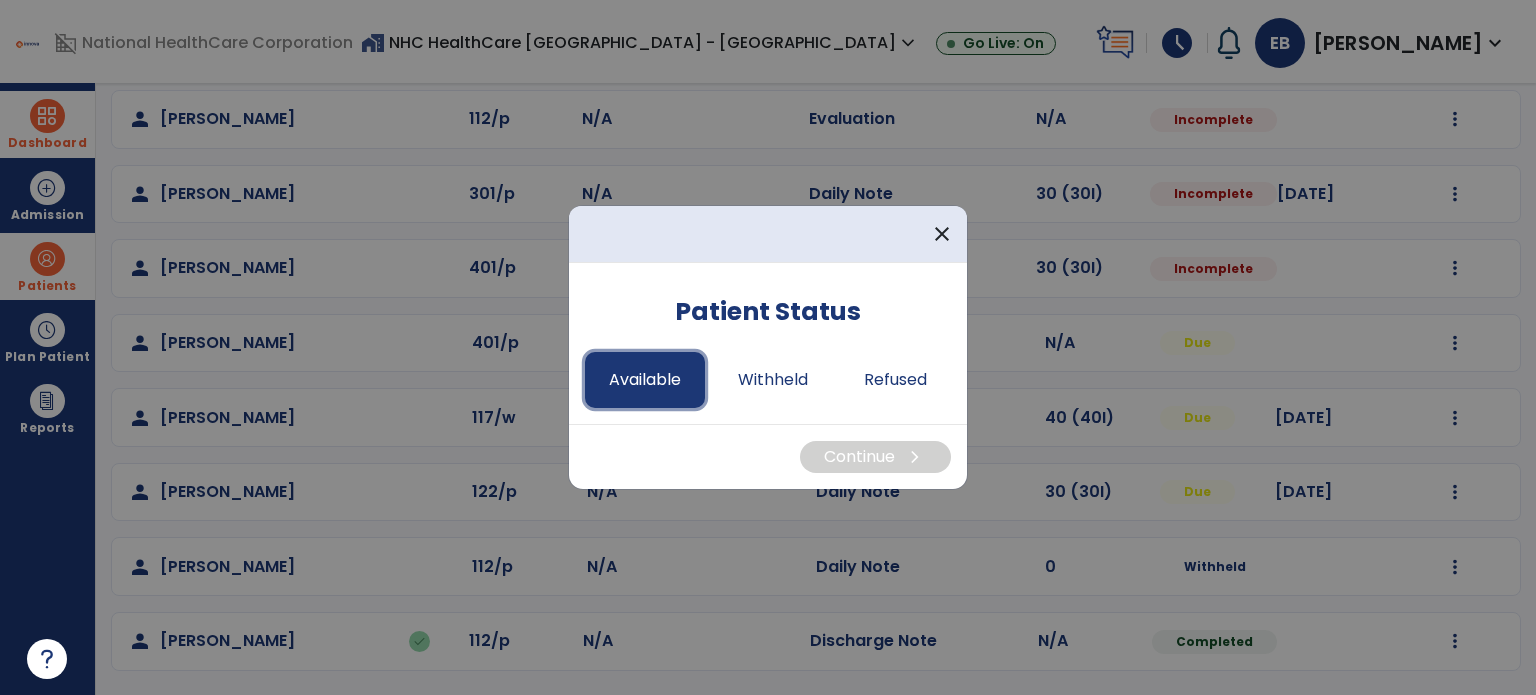 click on "Available" at bounding box center [645, 380] 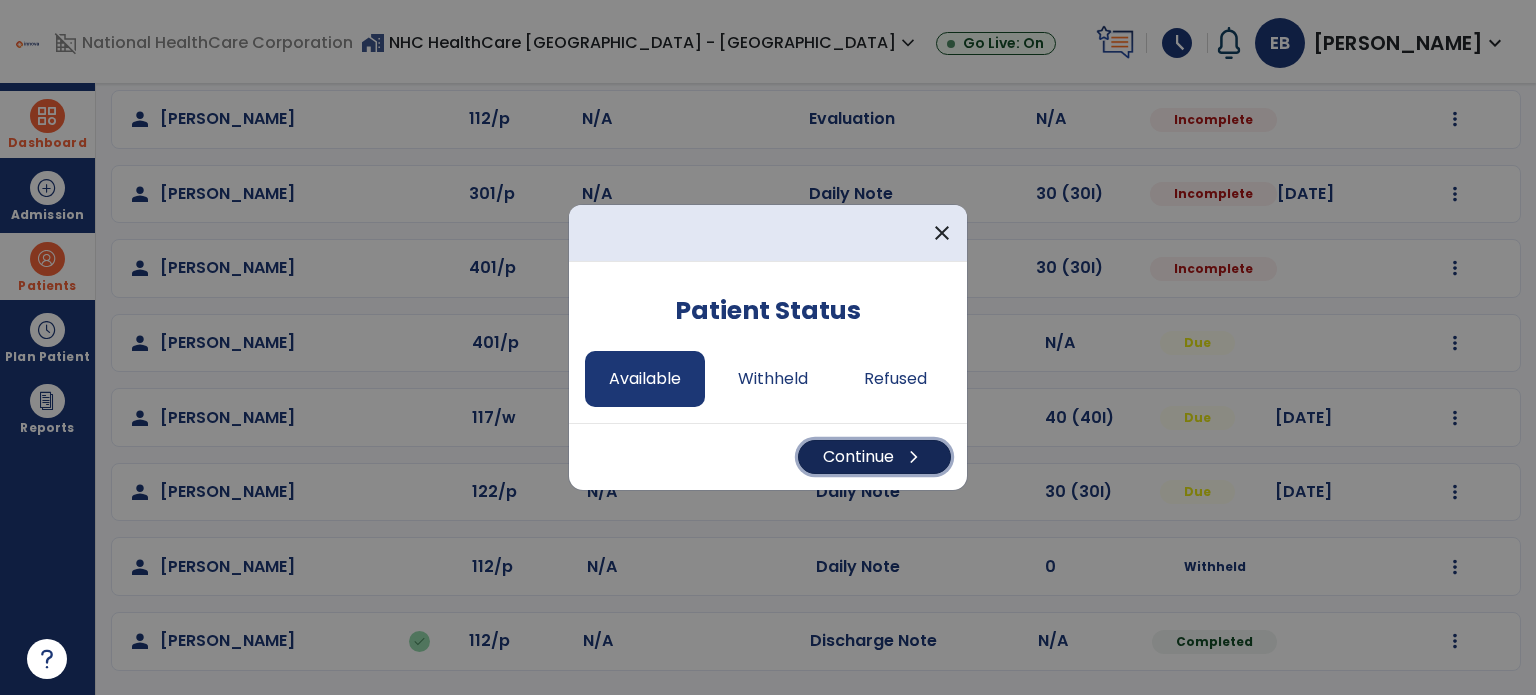 click on "Continue   chevron_right" at bounding box center (874, 457) 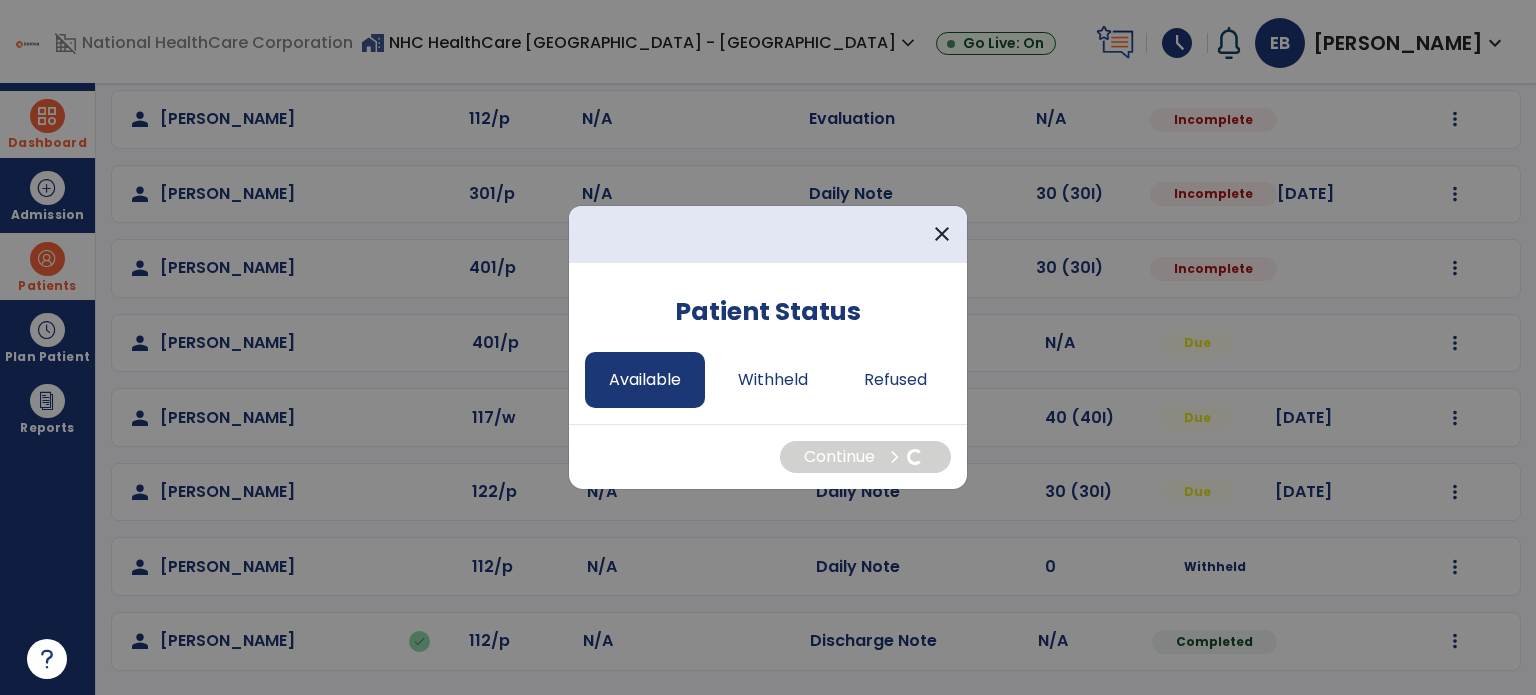 select on "*" 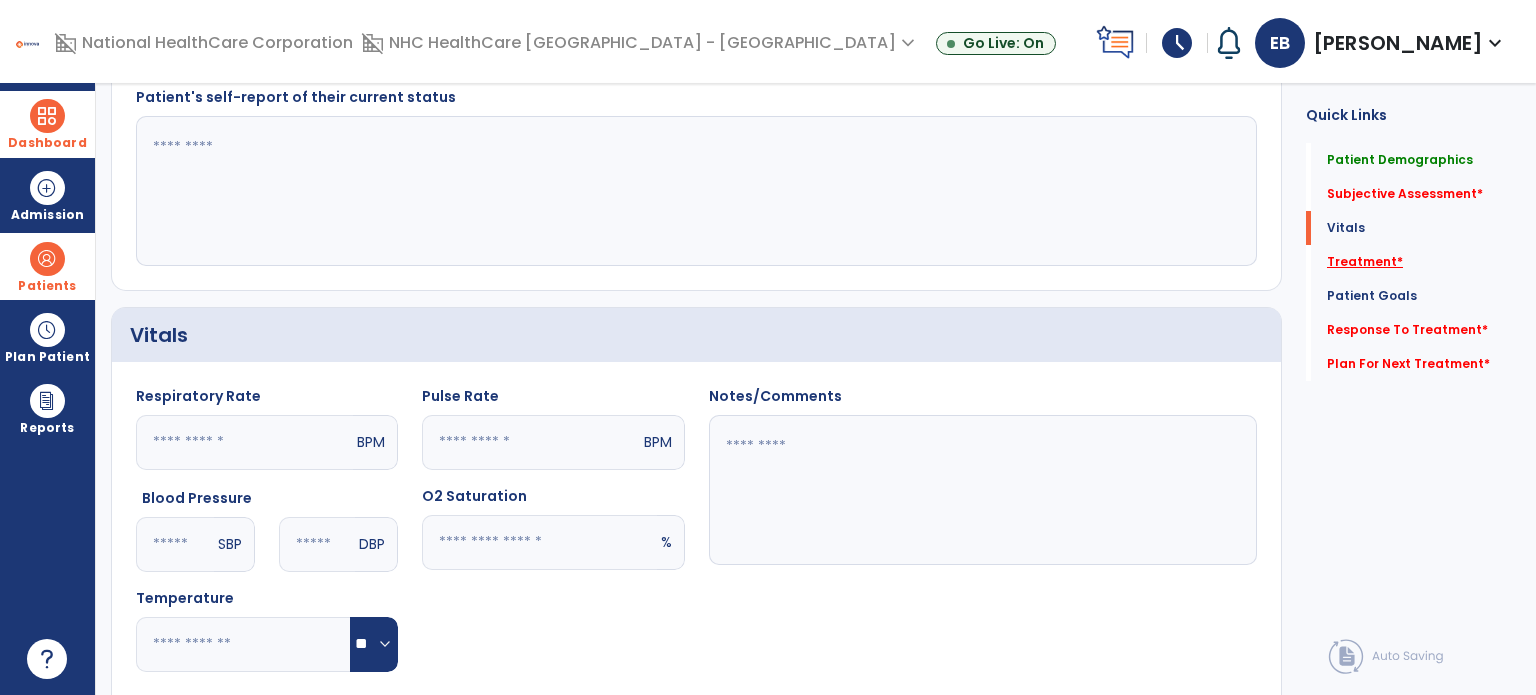 click on "Treatment   *" 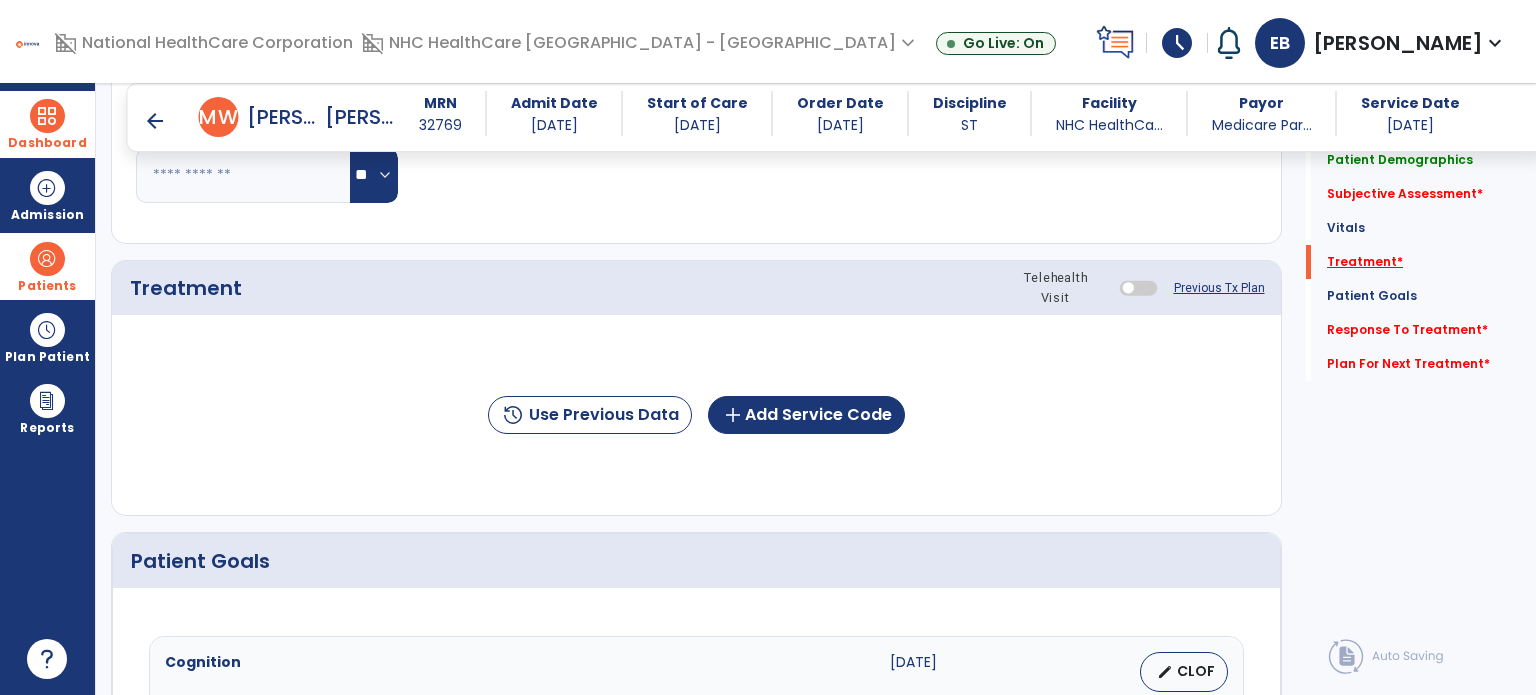 scroll, scrollTop: 1005, scrollLeft: 0, axis: vertical 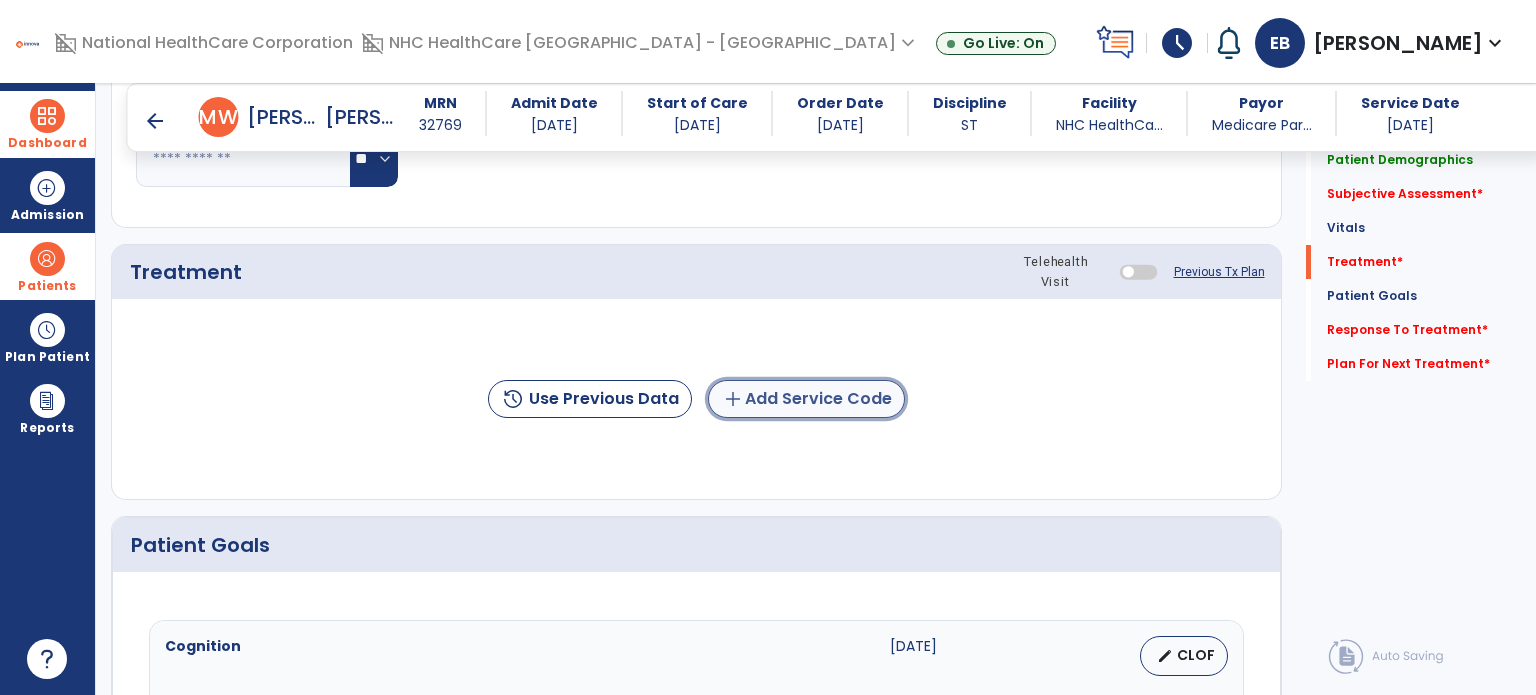 click on "add  Add Service Code" 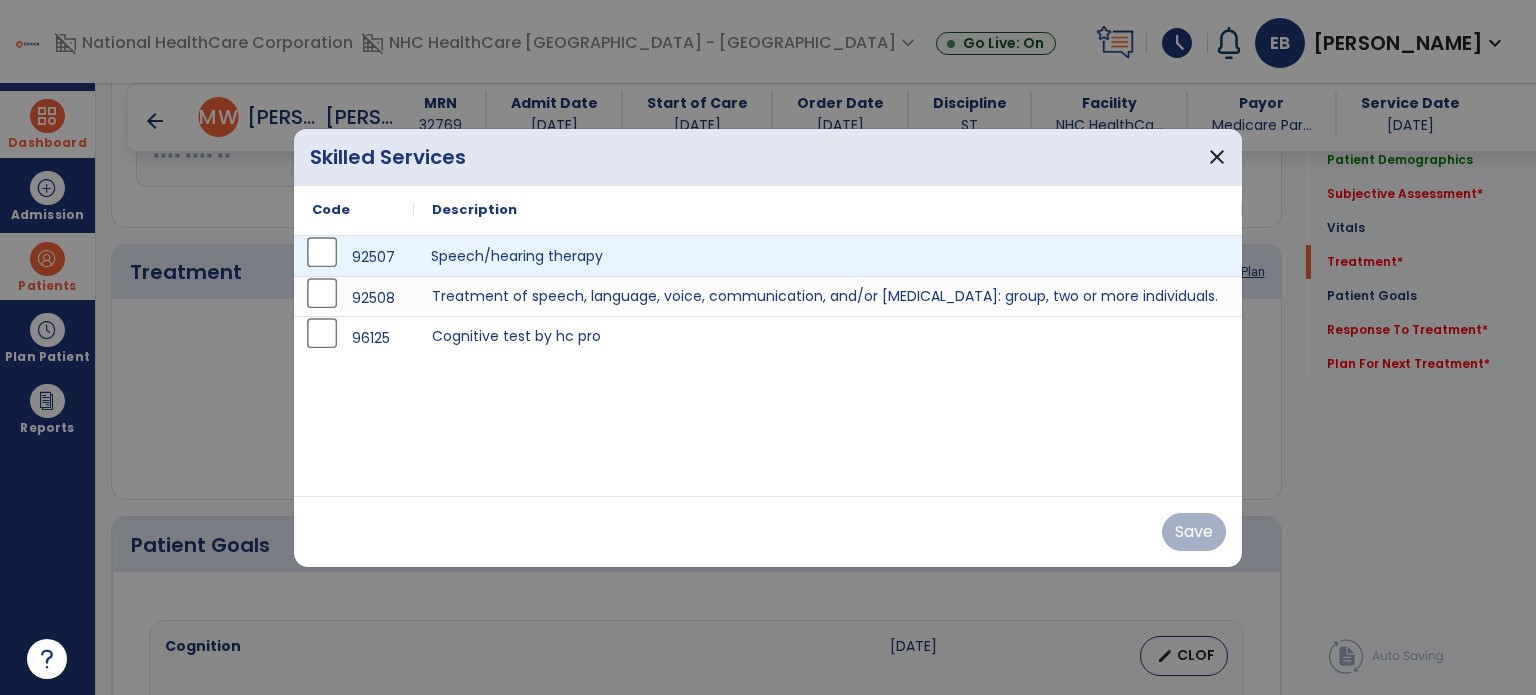 click on "Speech/hearing therapy" at bounding box center (828, 256) 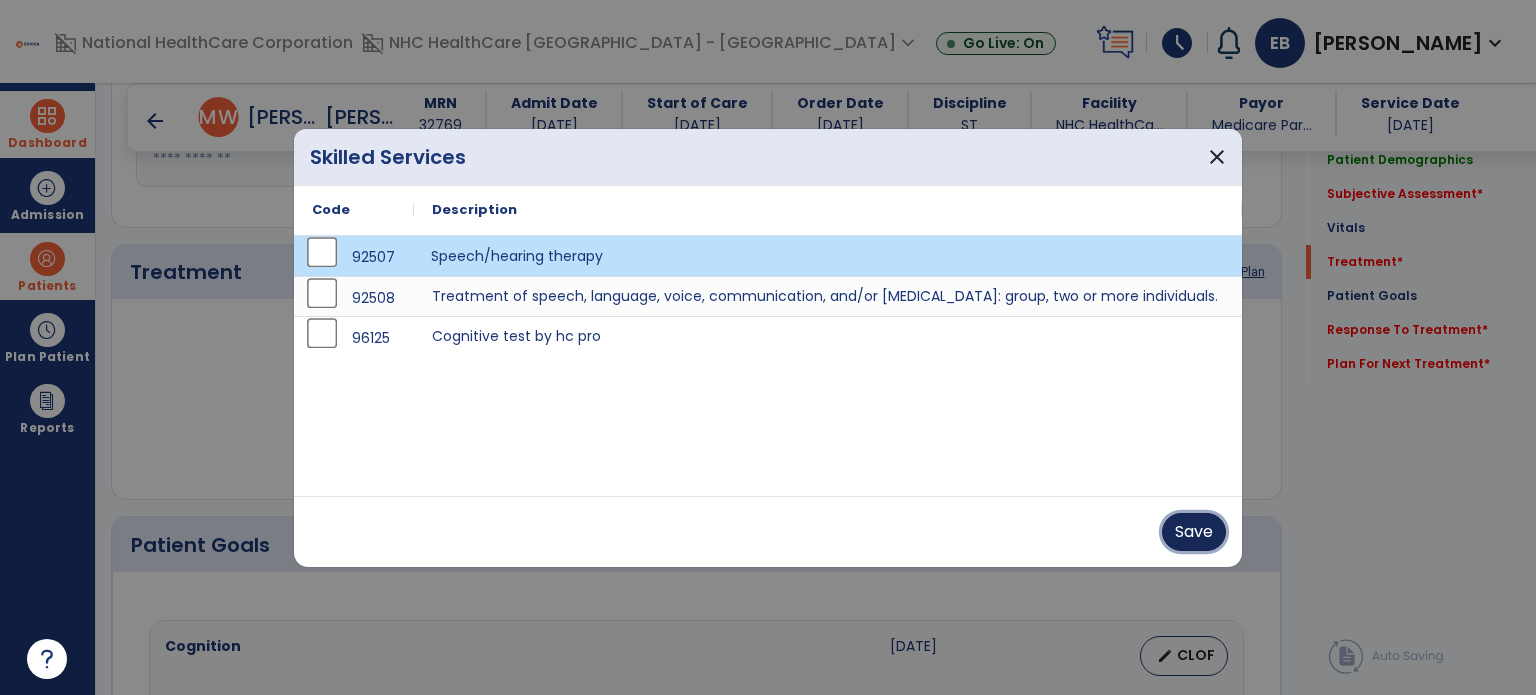click on "Save" at bounding box center [1194, 532] 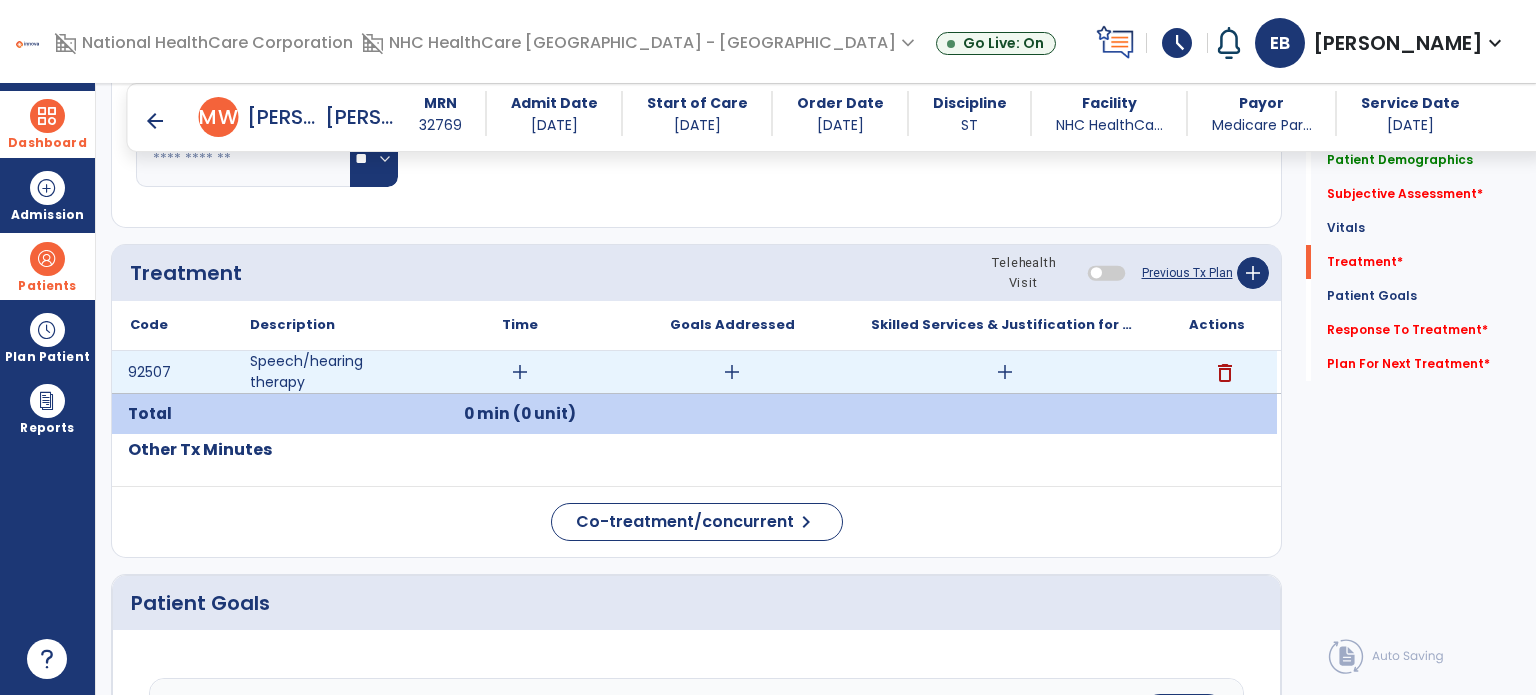 click on "add" at bounding box center [520, 372] 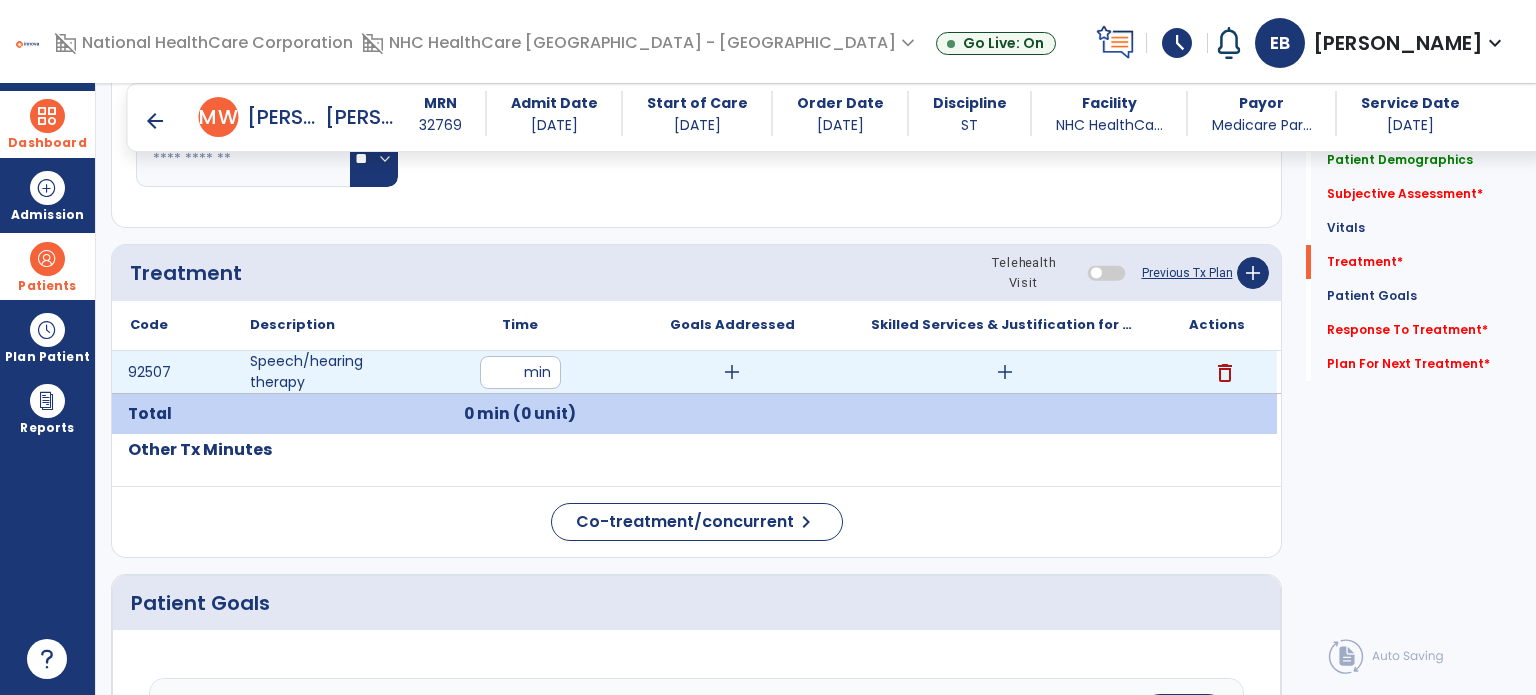 type on "**" 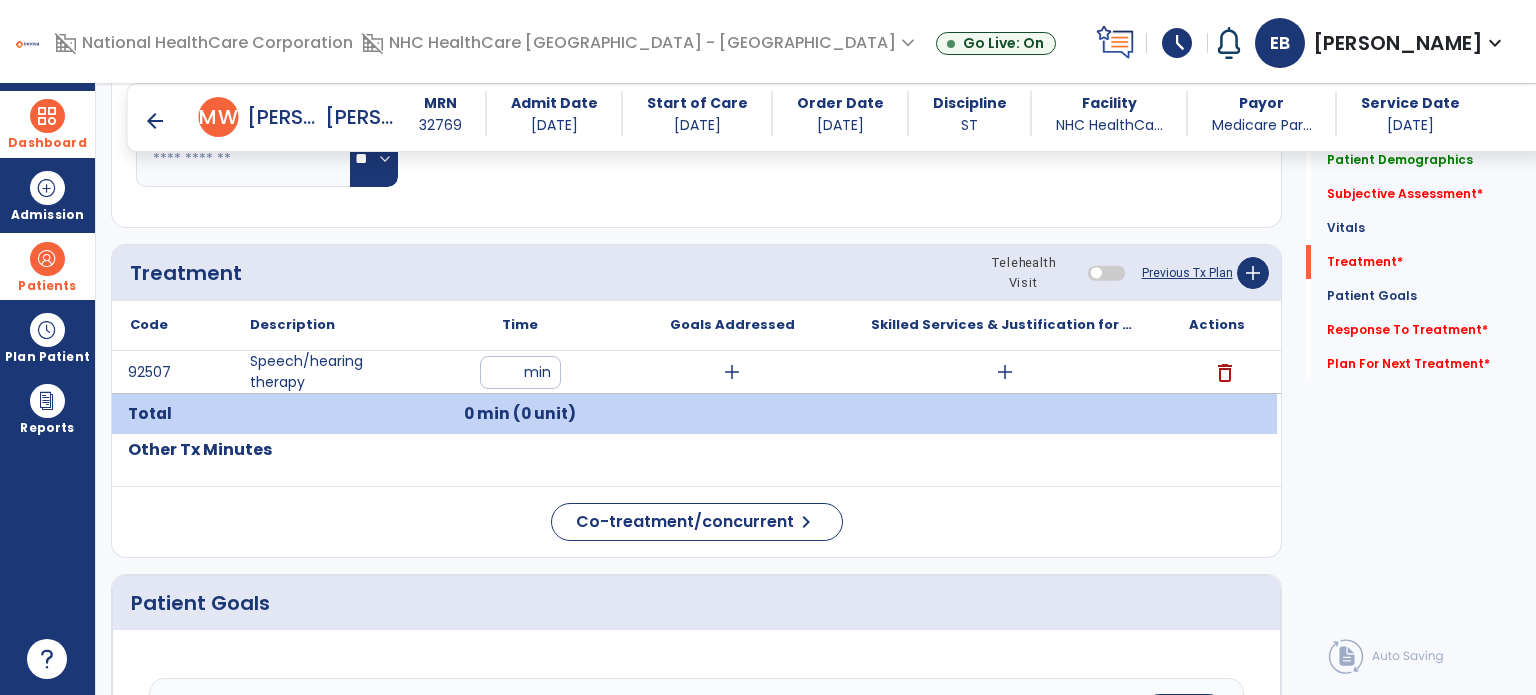 click on "Treatment Telehealth Visit  Previous Tx Plan   add" 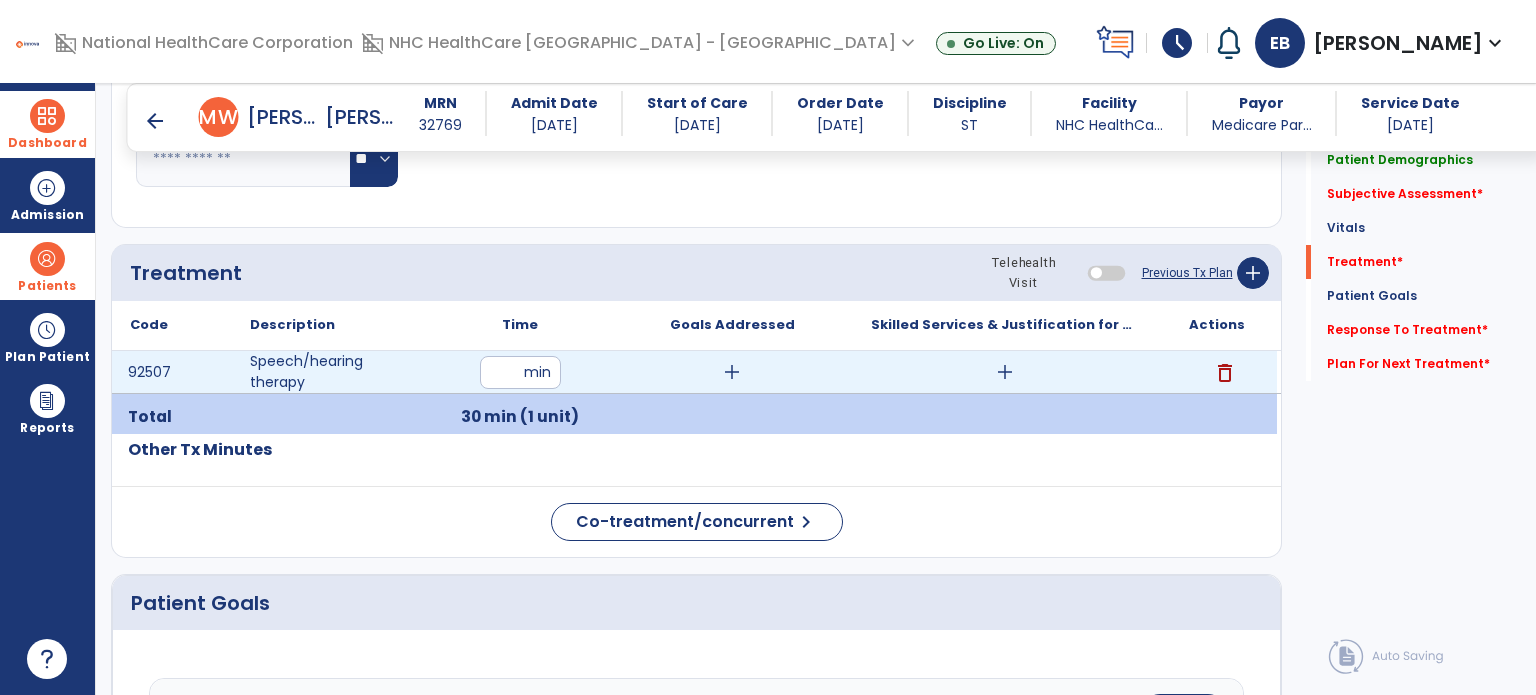 click on "add" at bounding box center (1005, 372) 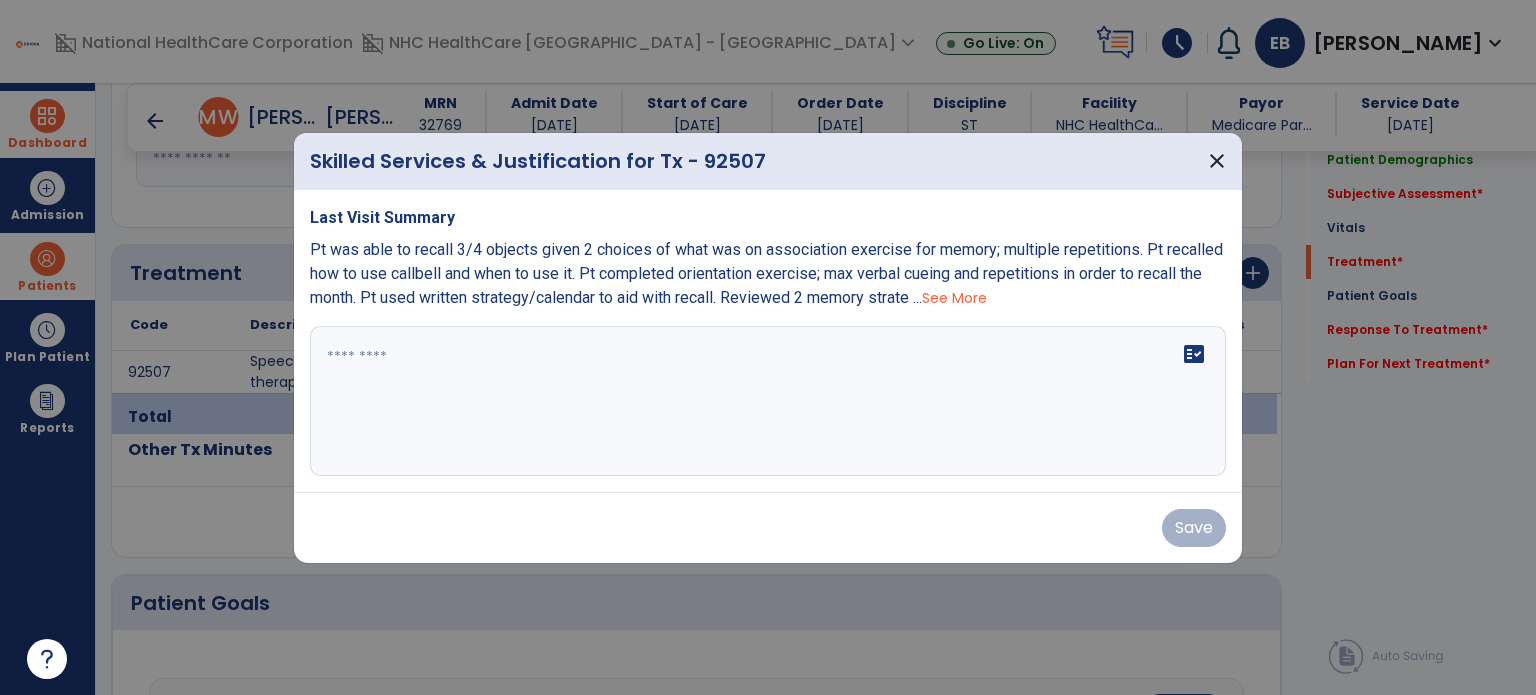 click at bounding box center (768, 401) 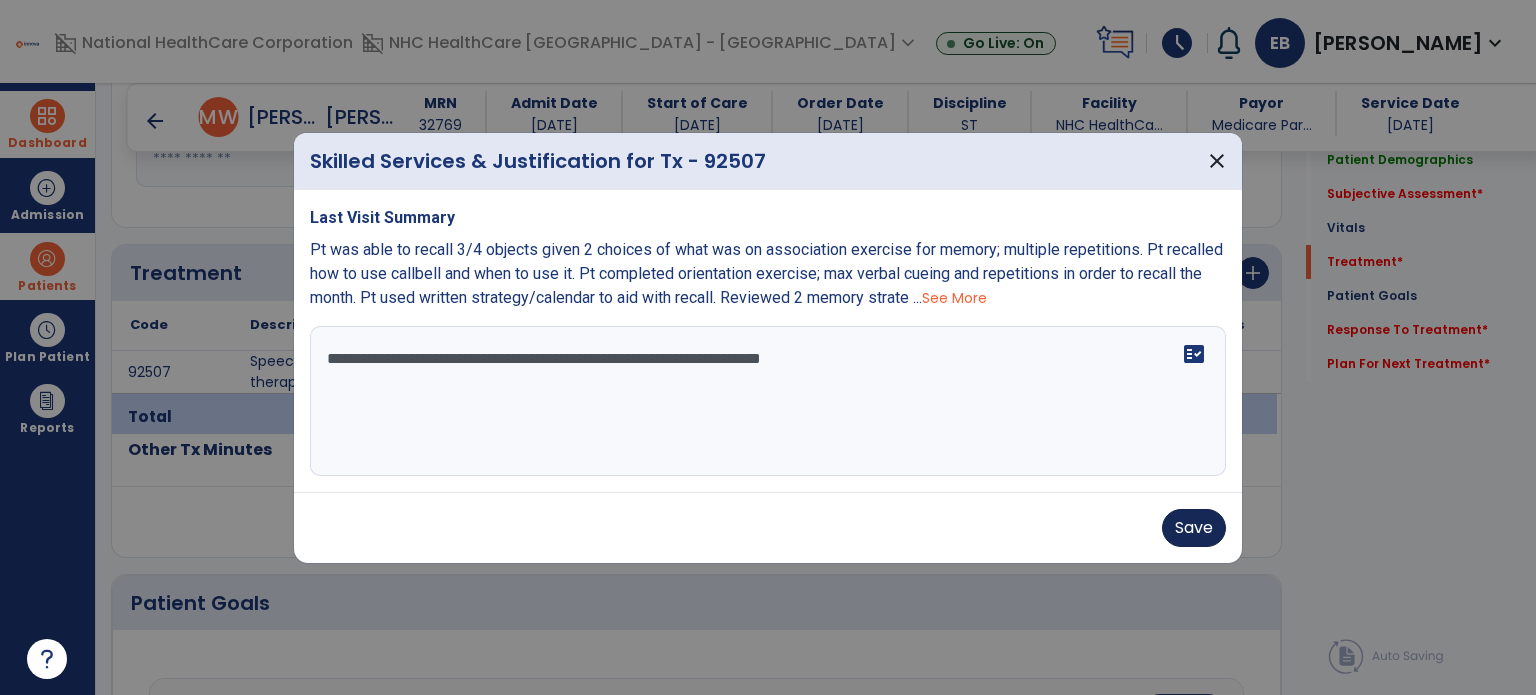 type on "**********" 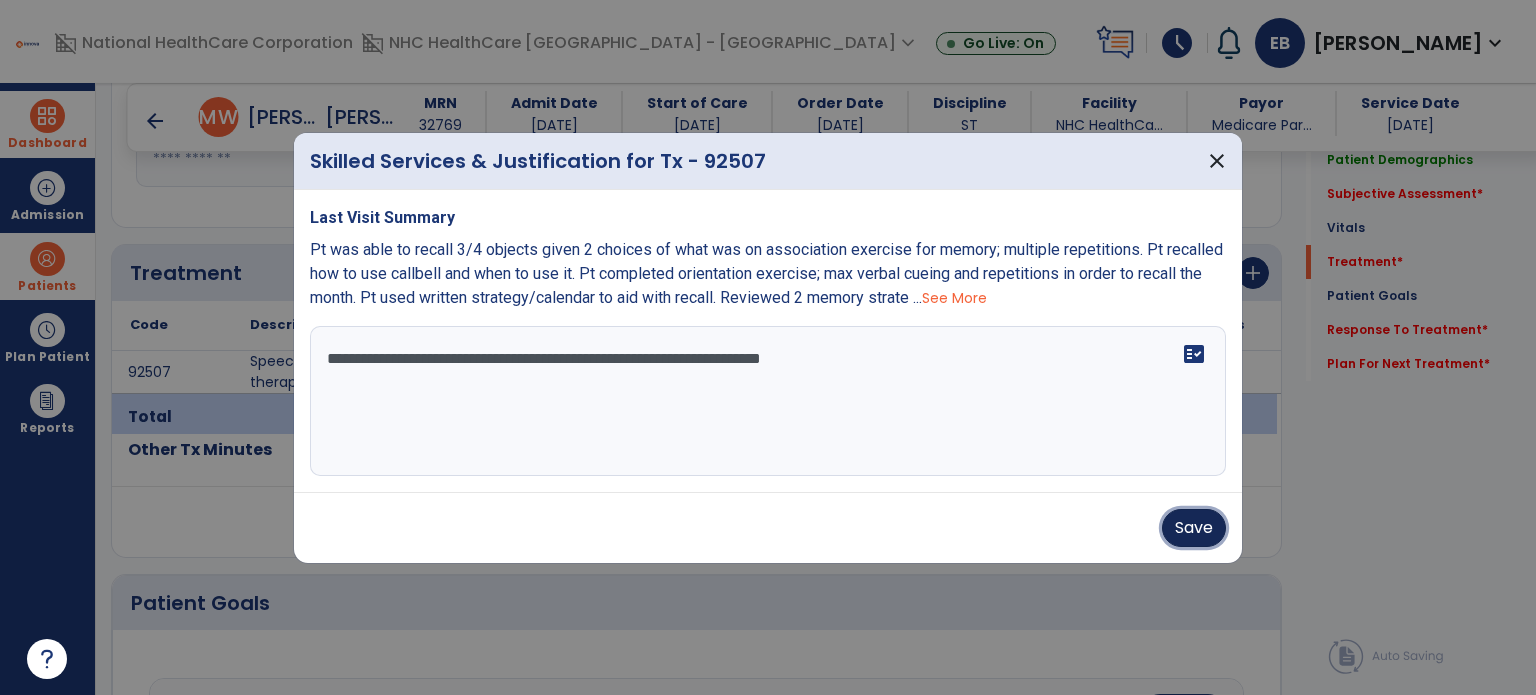 click on "Save" at bounding box center (1194, 528) 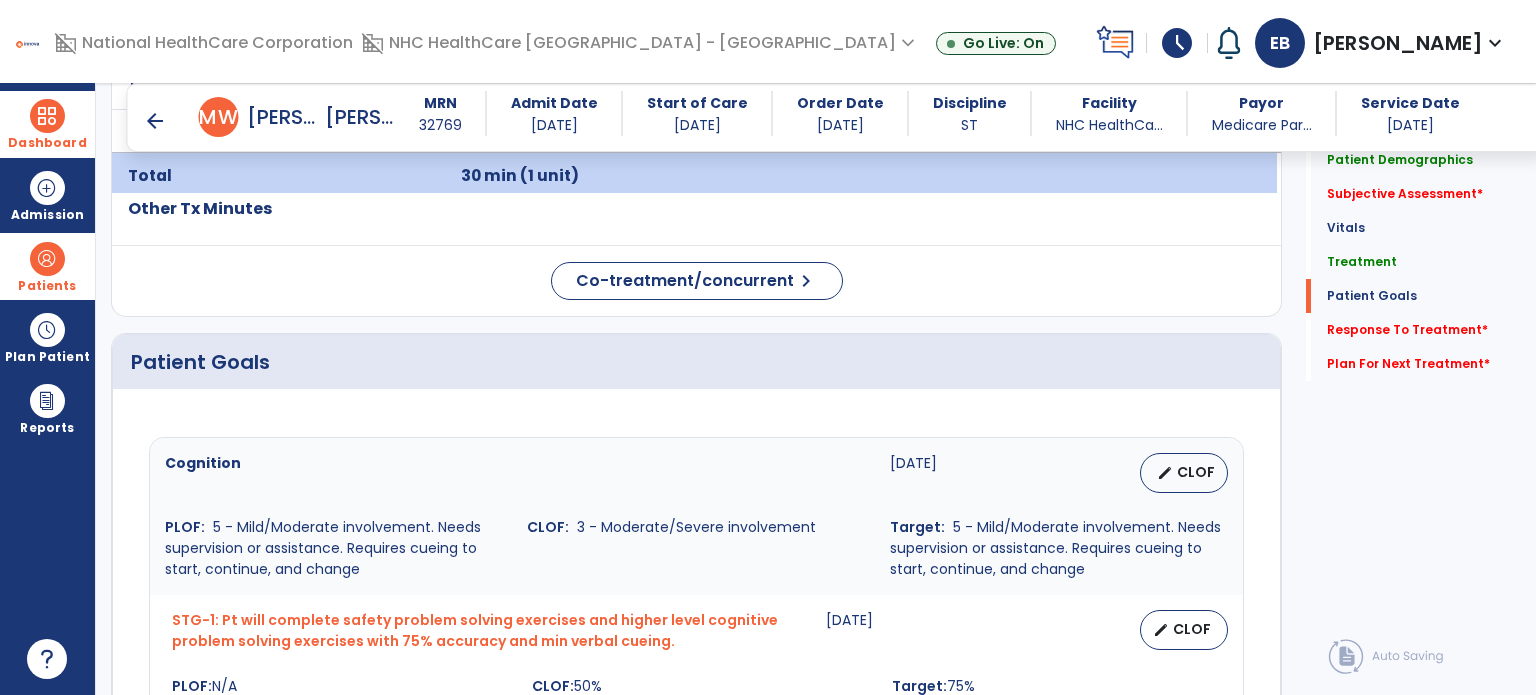 scroll, scrollTop: 1020, scrollLeft: 0, axis: vertical 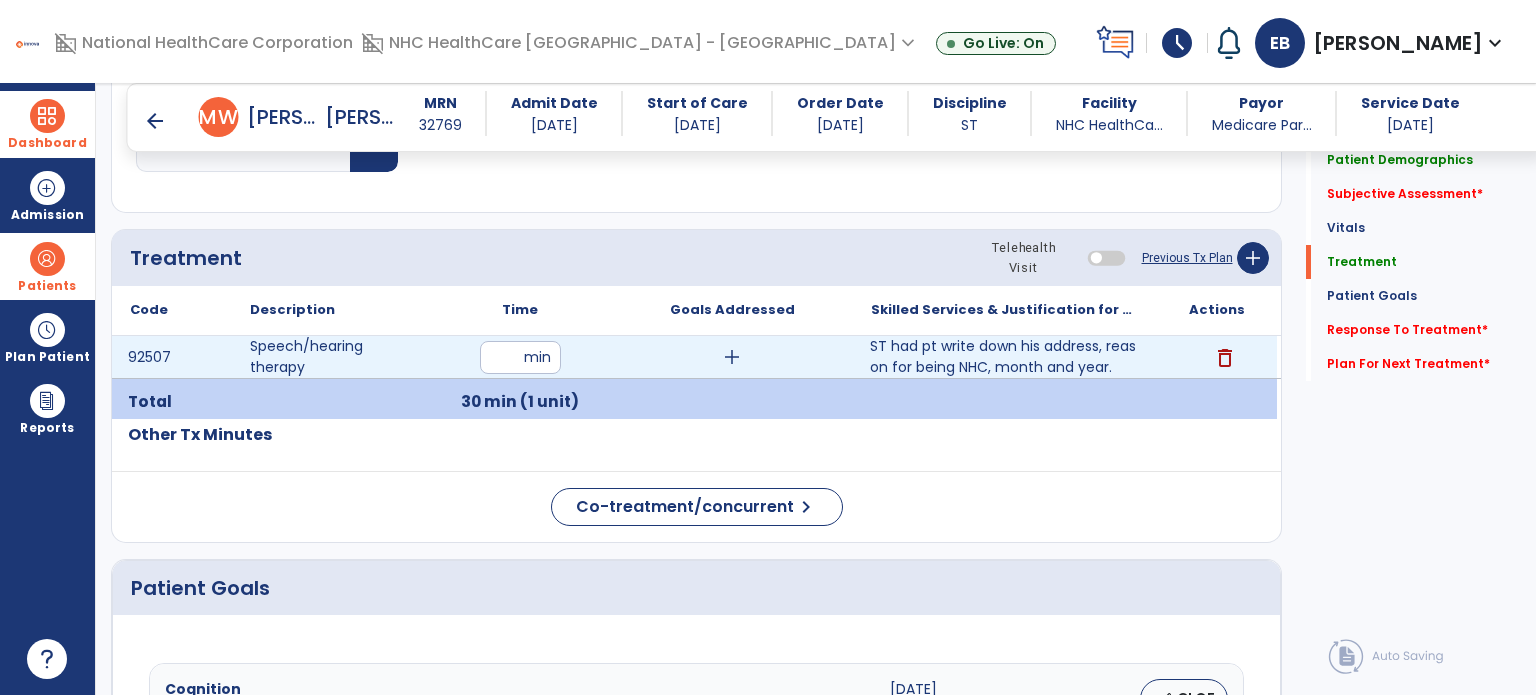 click on "ST had pt write down his address, reason for being NHC, month and year." at bounding box center [1004, 357] 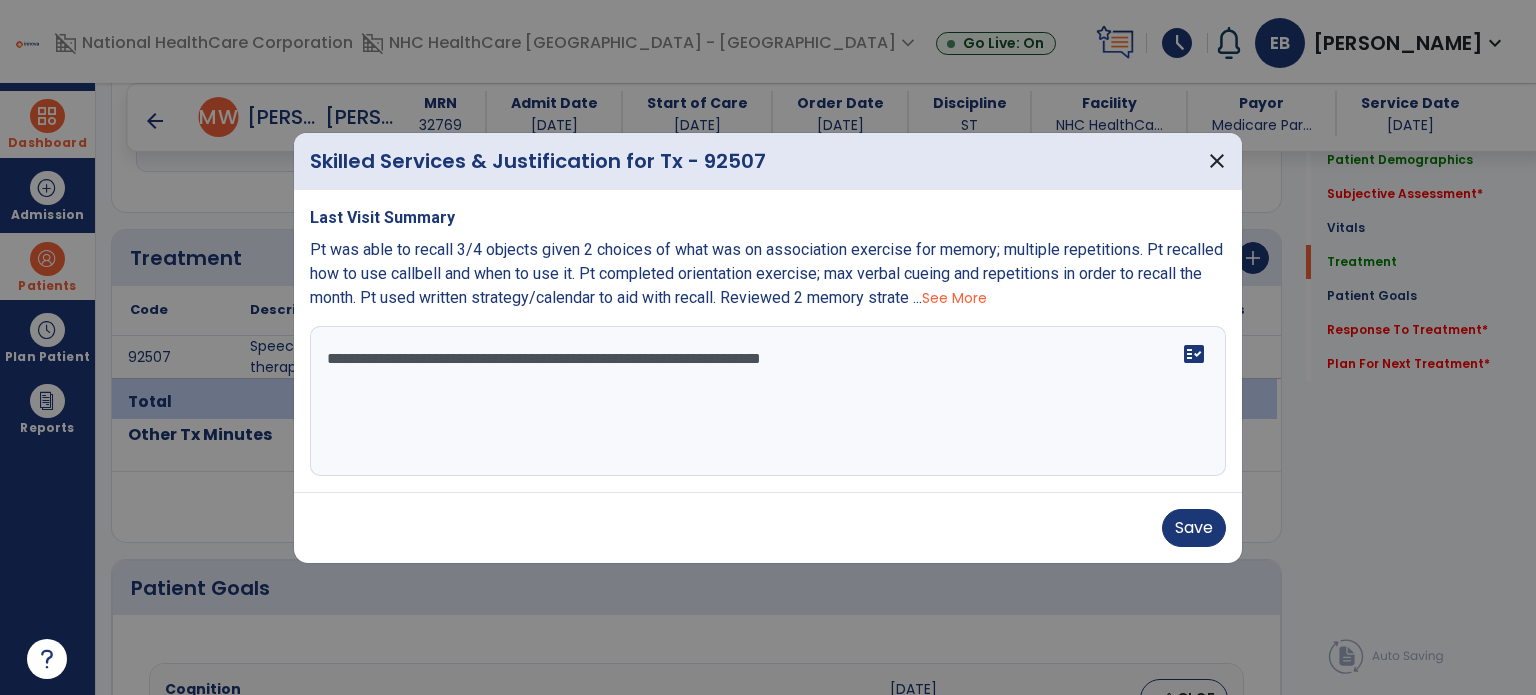 click on "**********" at bounding box center (768, 401) 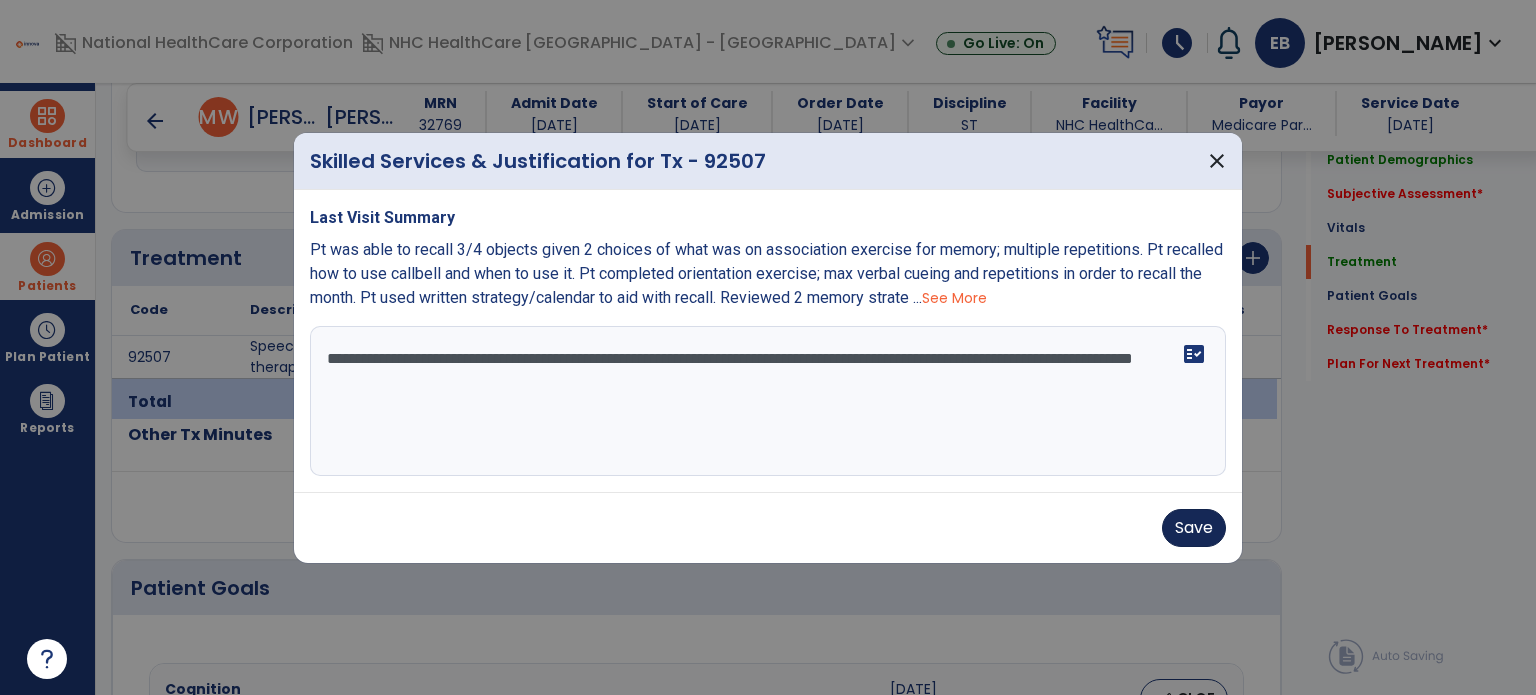 type on "**********" 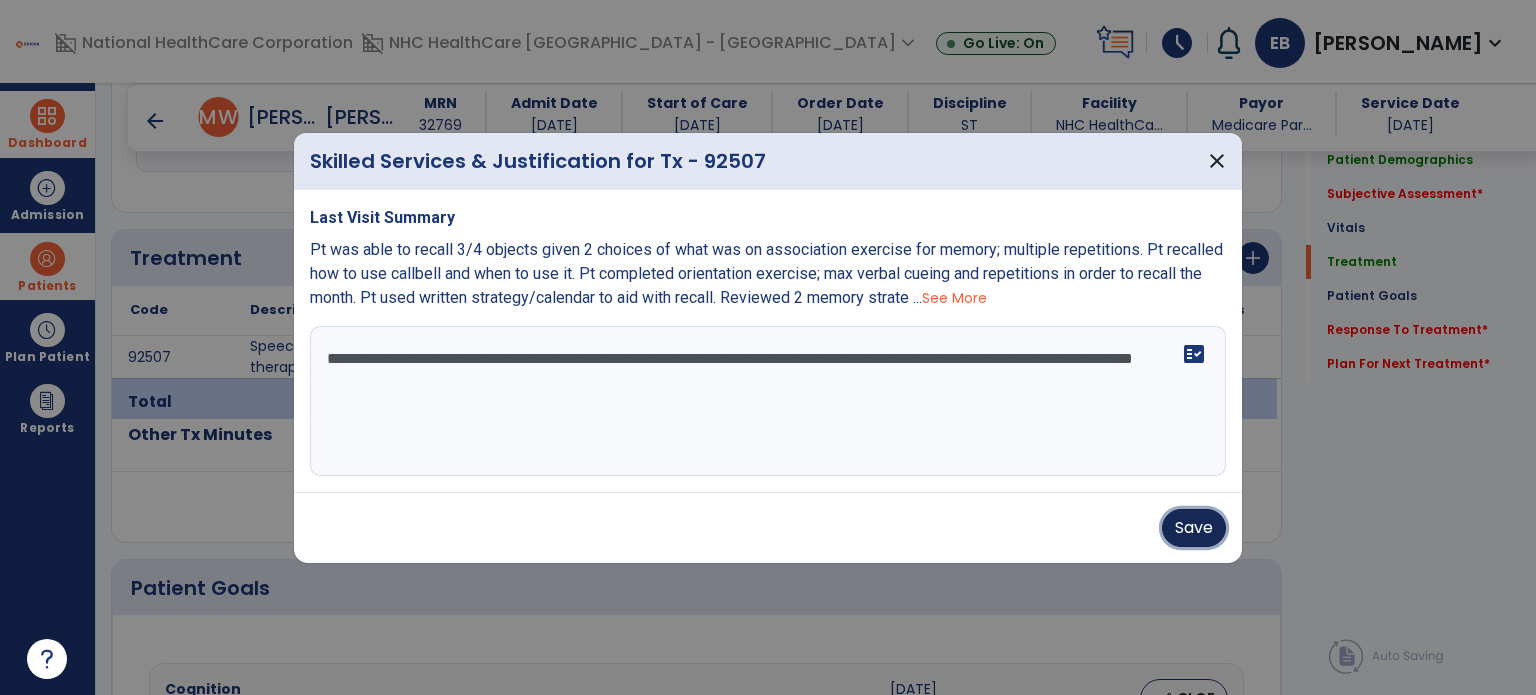 click on "Save" at bounding box center [1194, 528] 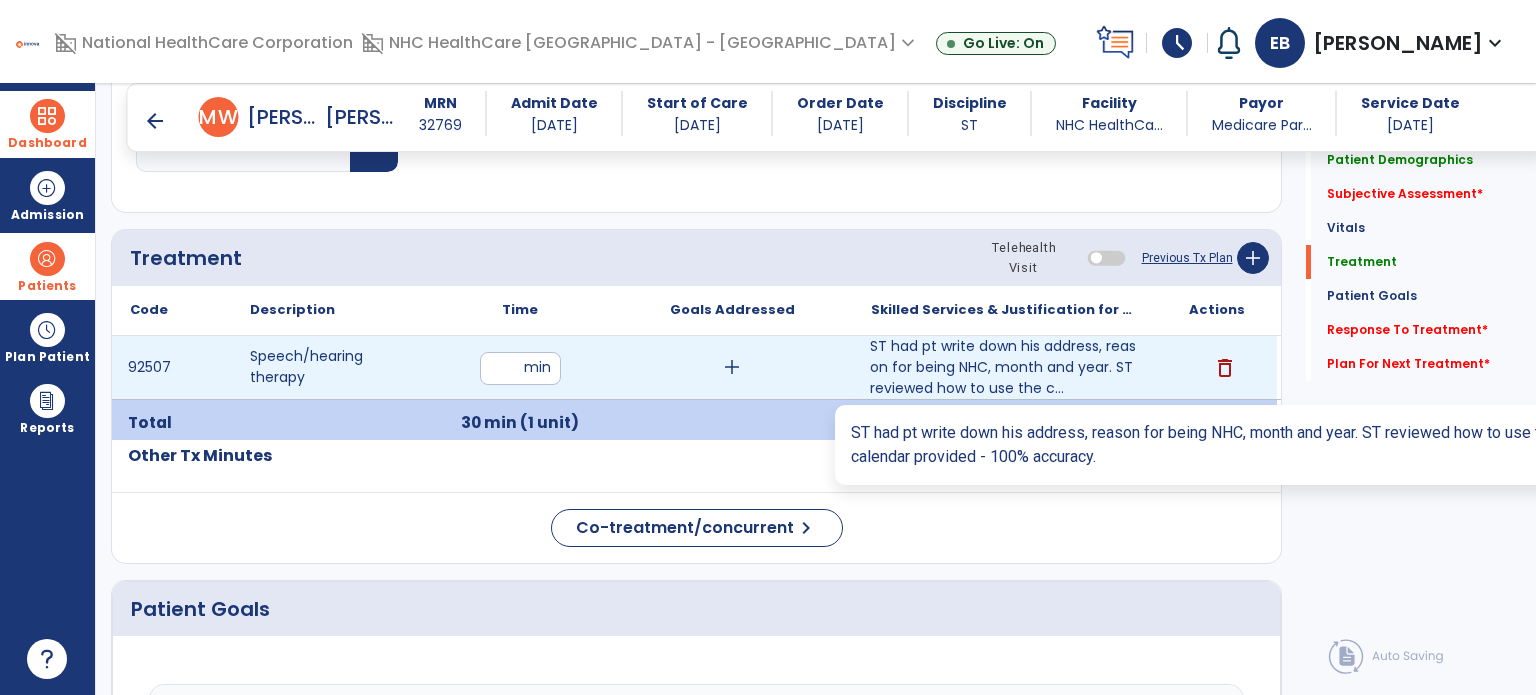 click on "ST had pt write down his address, reason for being NHC, month and year. ST reviewed how to use the c..." at bounding box center (1004, 367) 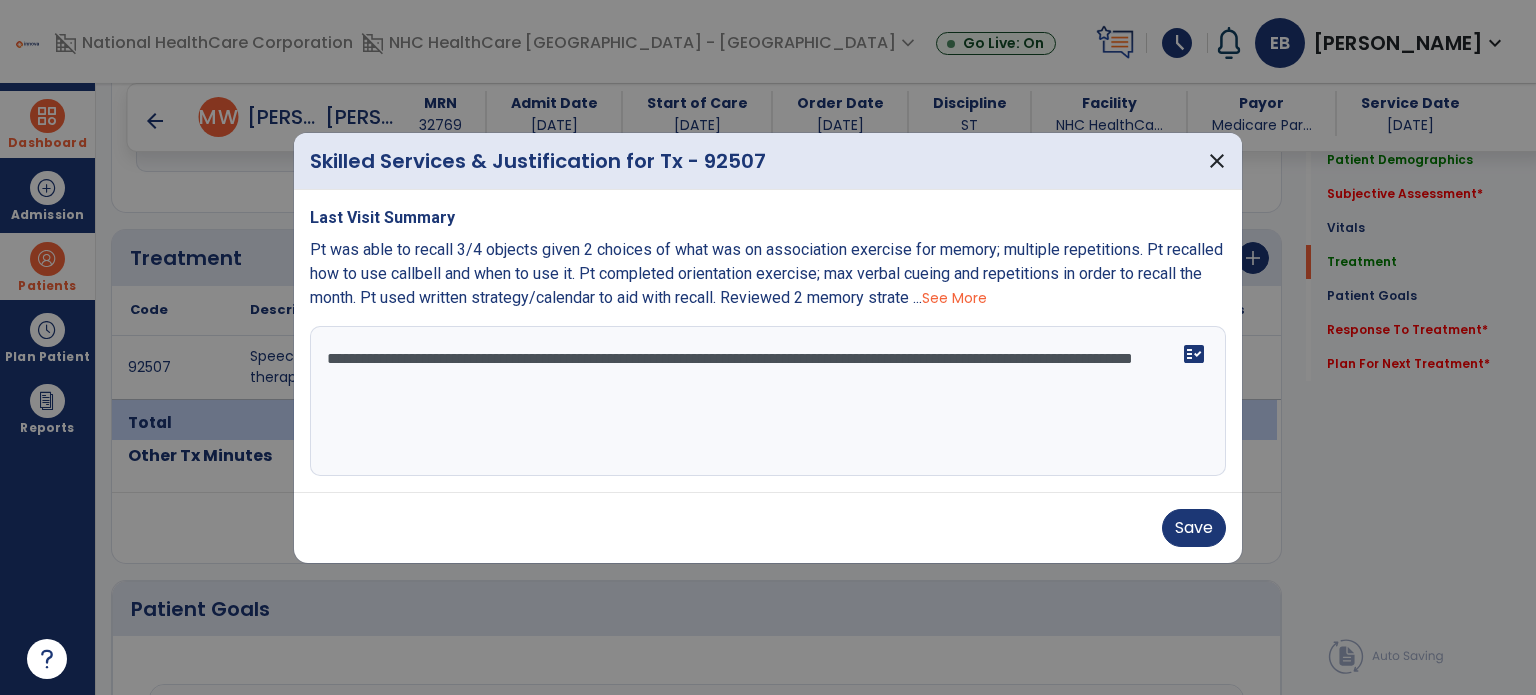 click on "**********" at bounding box center (768, 401) 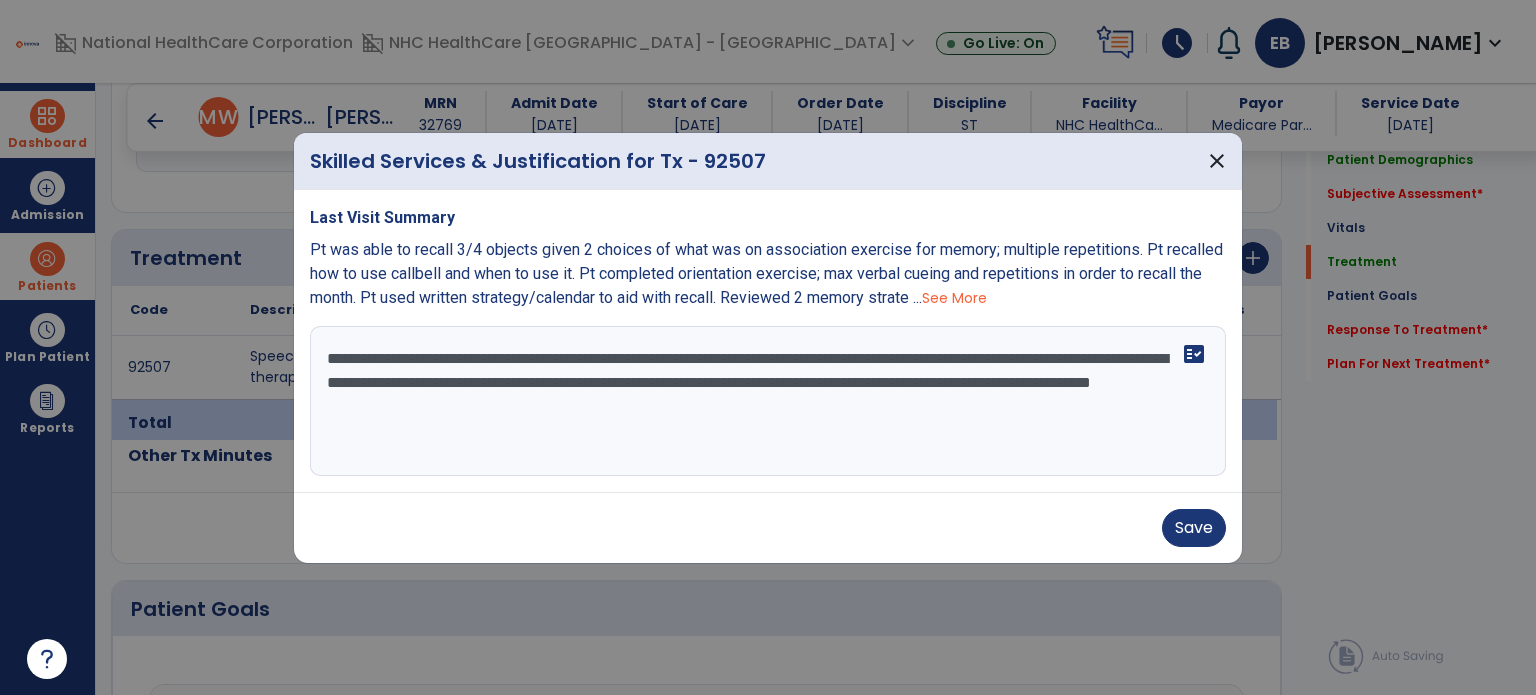 click on "**********" at bounding box center [768, 401] 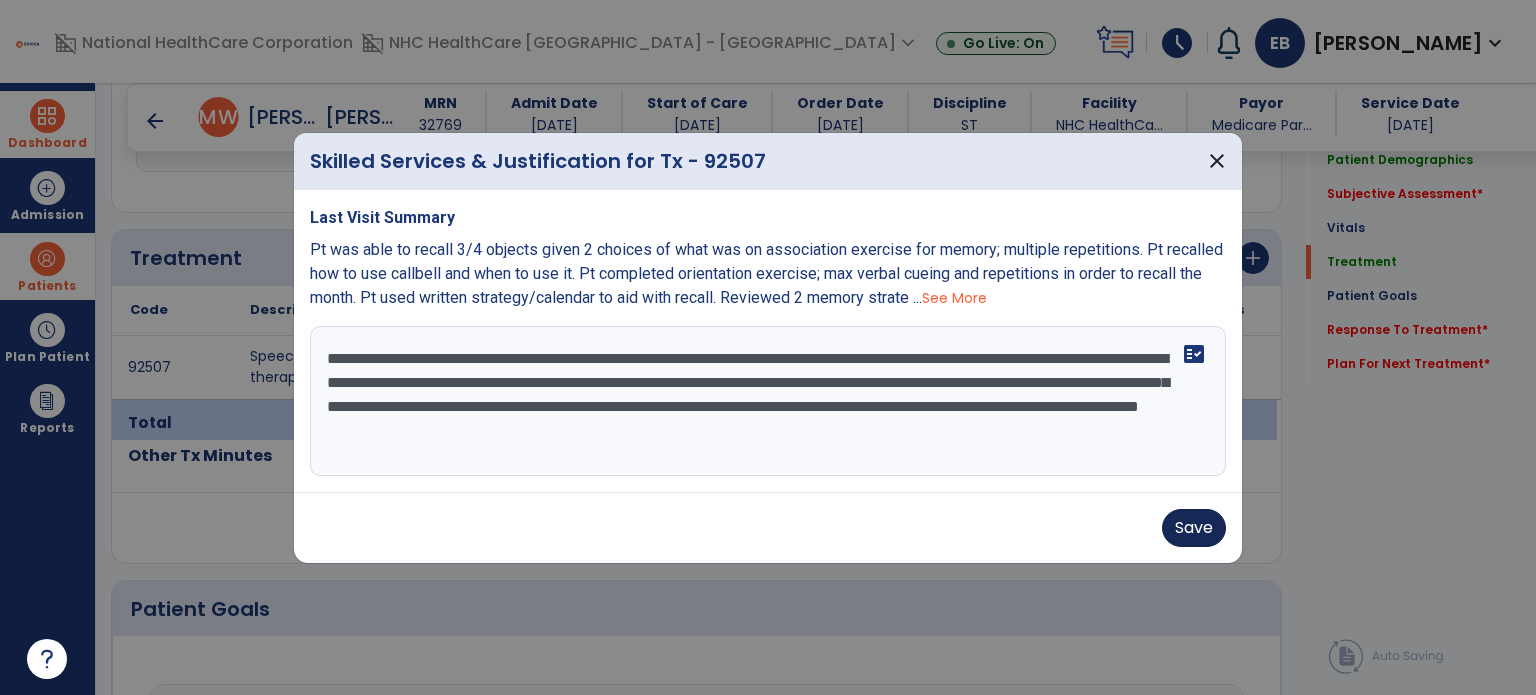 type on "**********" 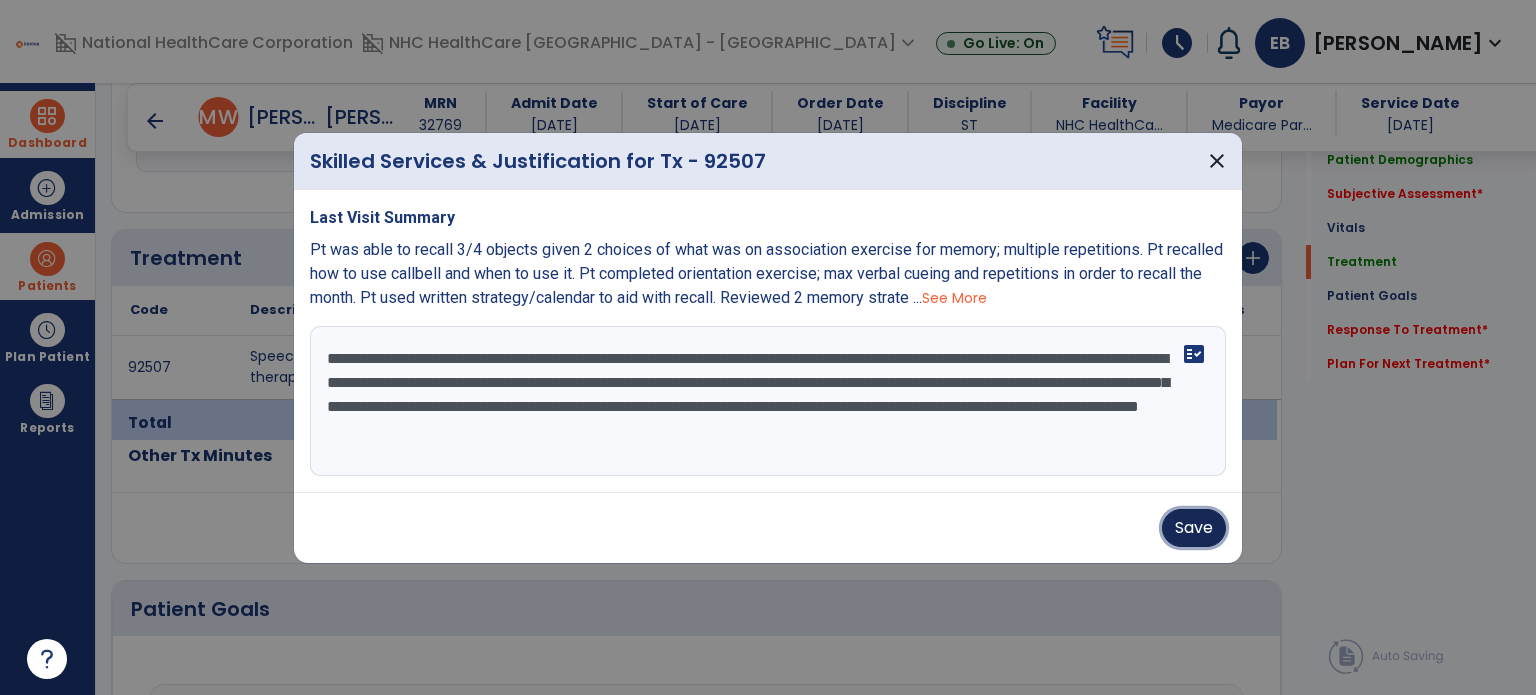 click on "Save" at bounding box center [1194, 528] 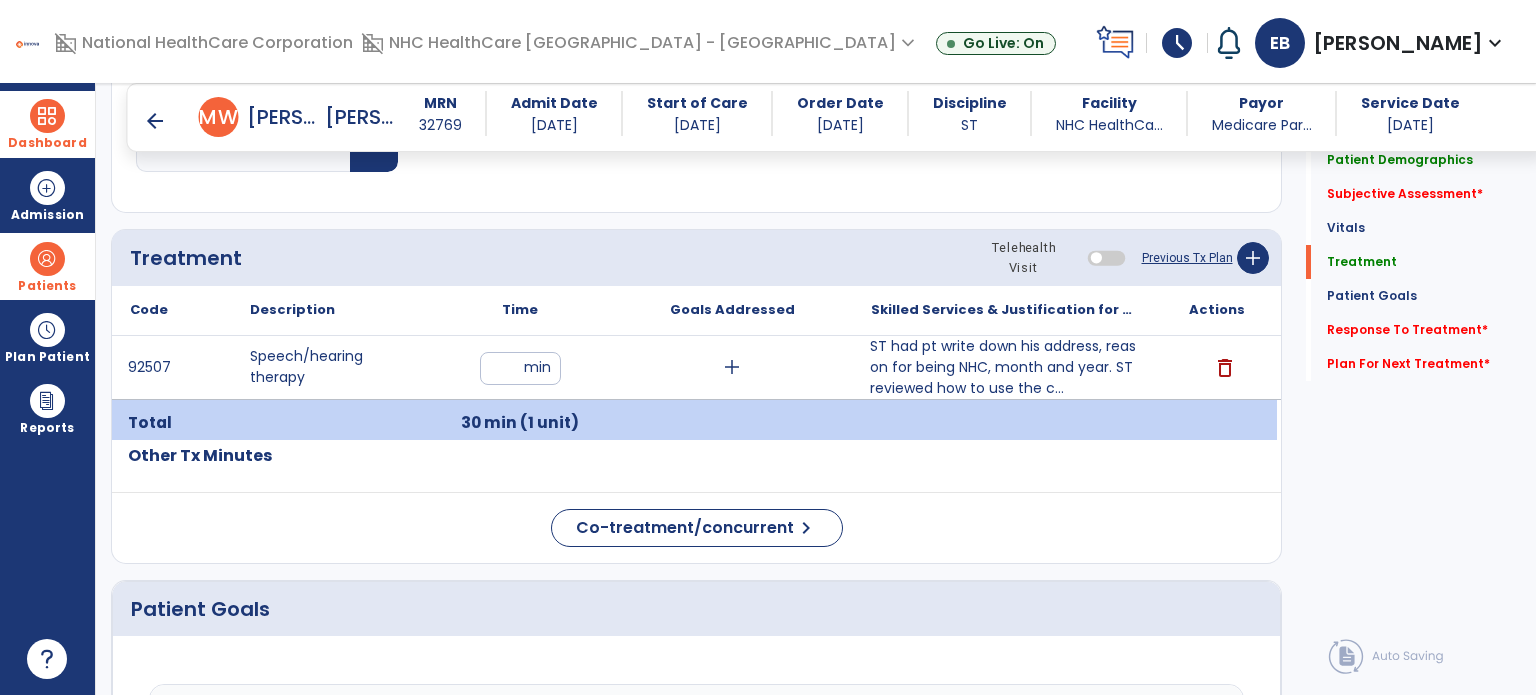 click on "arrow_back" at bounding box center (155, 121) 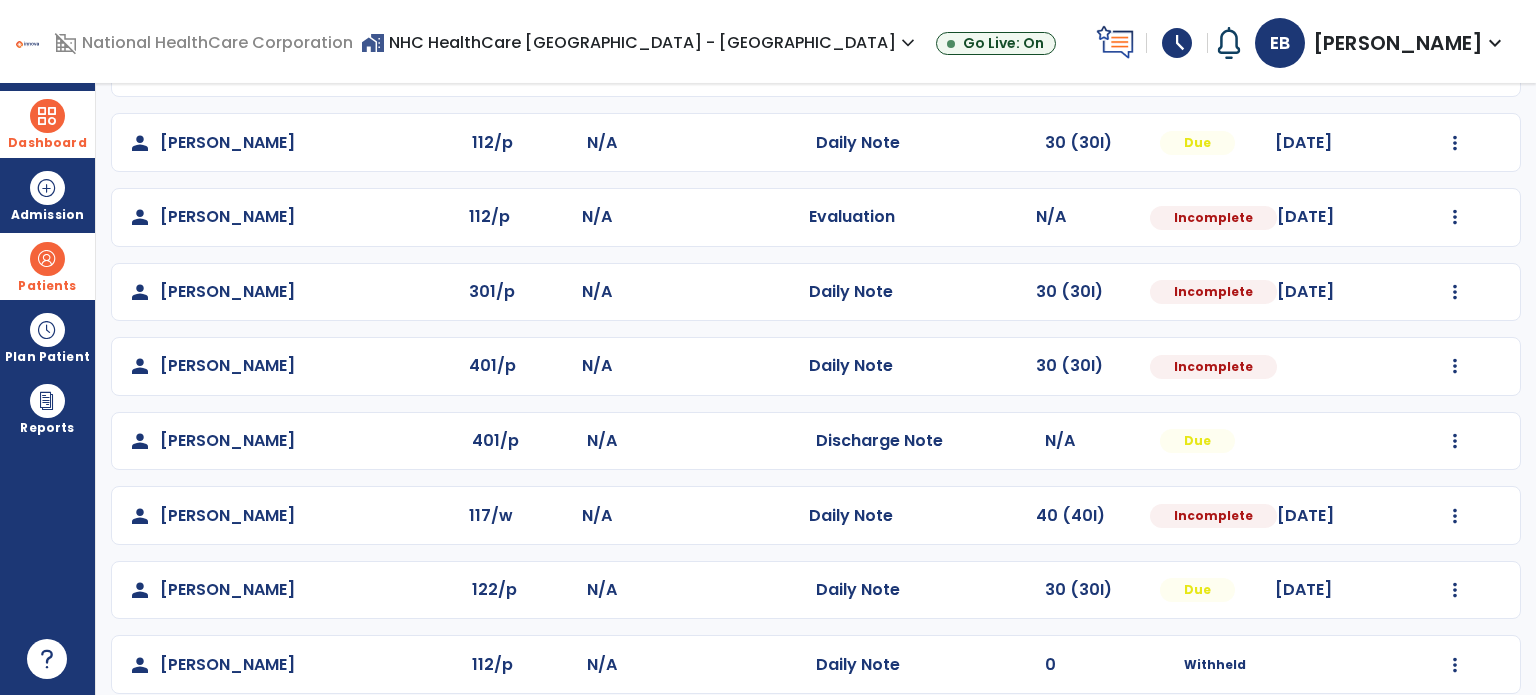 scroll, scrollTop: 539, scrollLeft: 0, axis: vertical 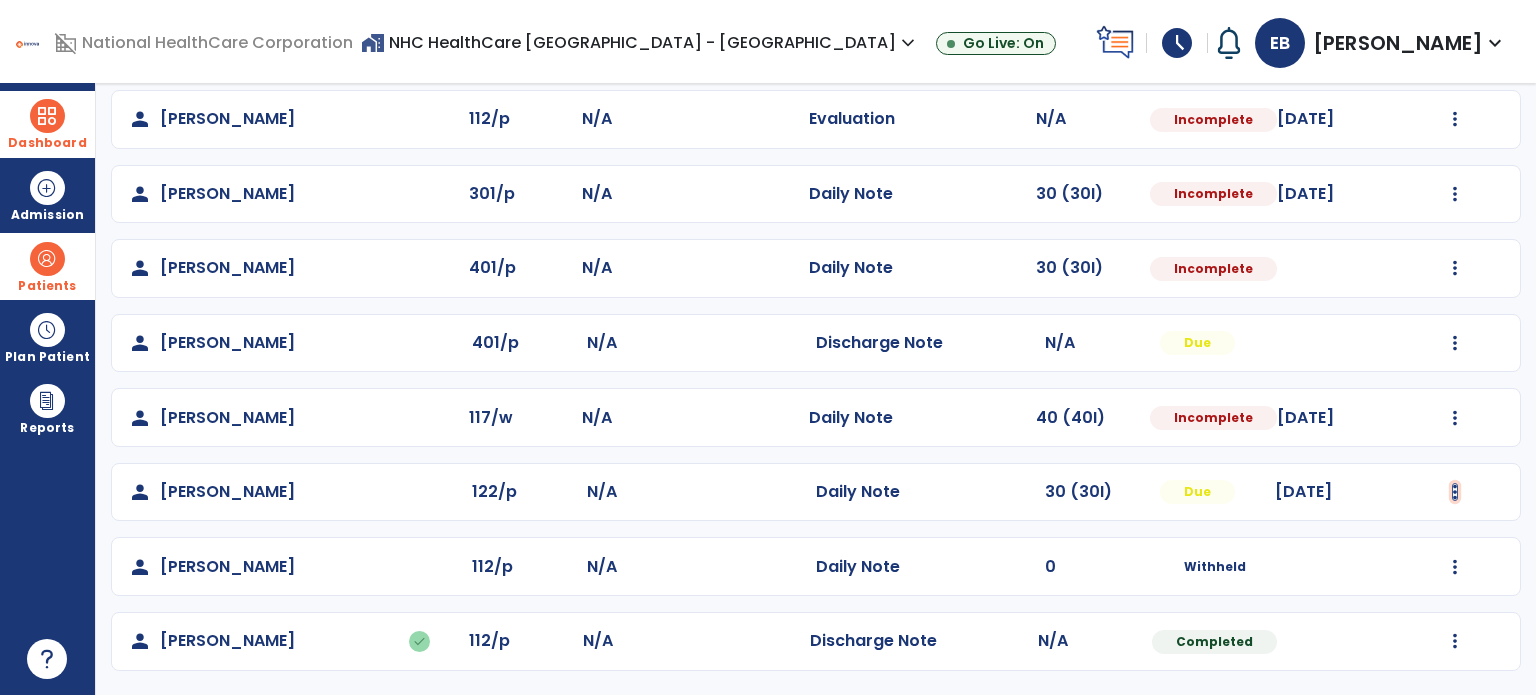 click at bounding box center (1455, -179) 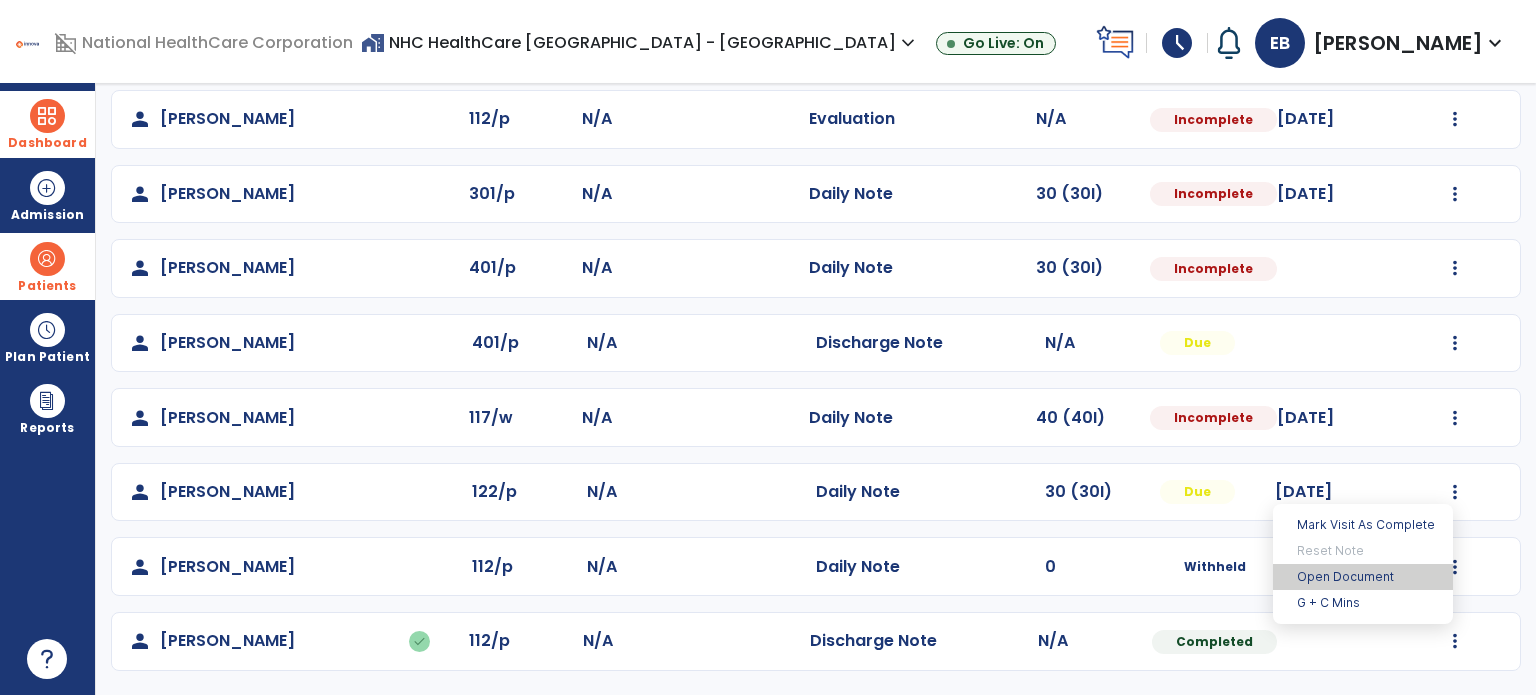 click on "Open Document" at bounding box center (1363, 577) 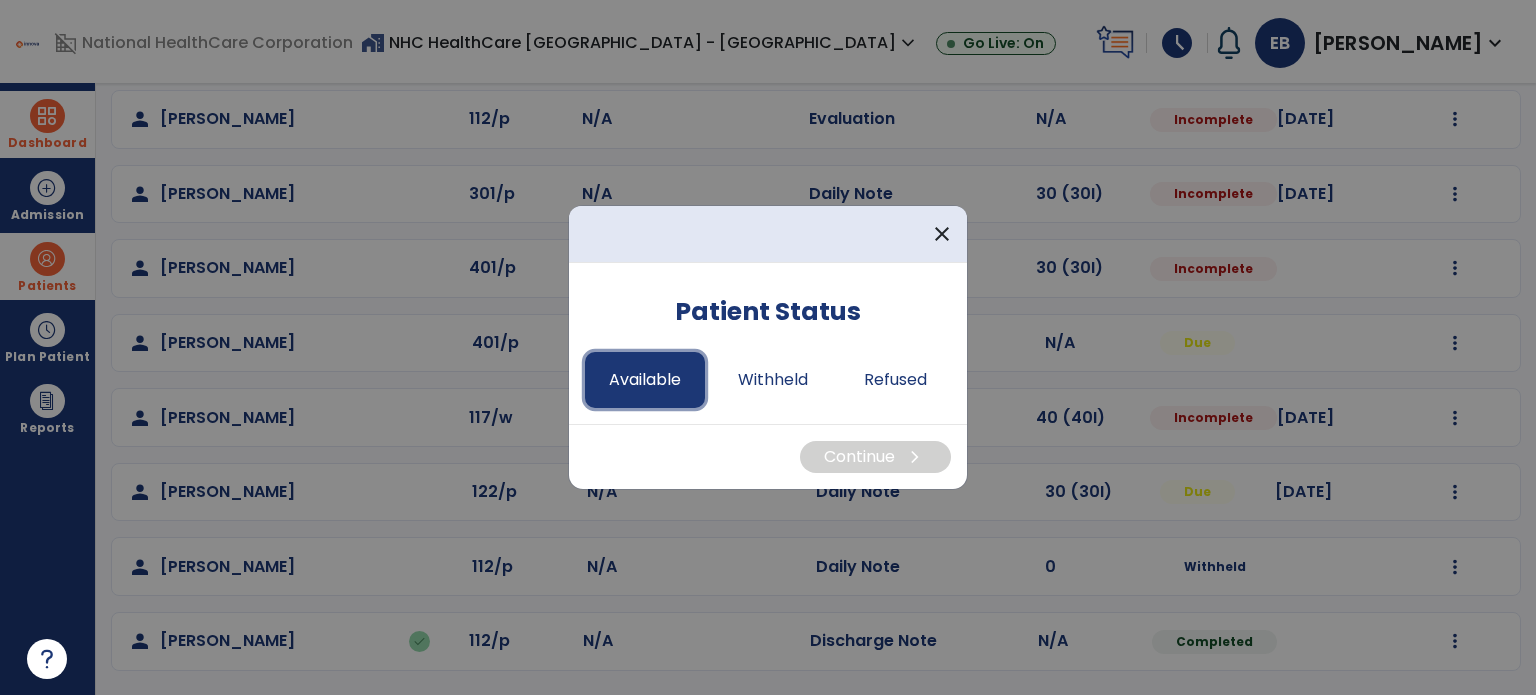 click on "Available" at bounding box center [645, 380] 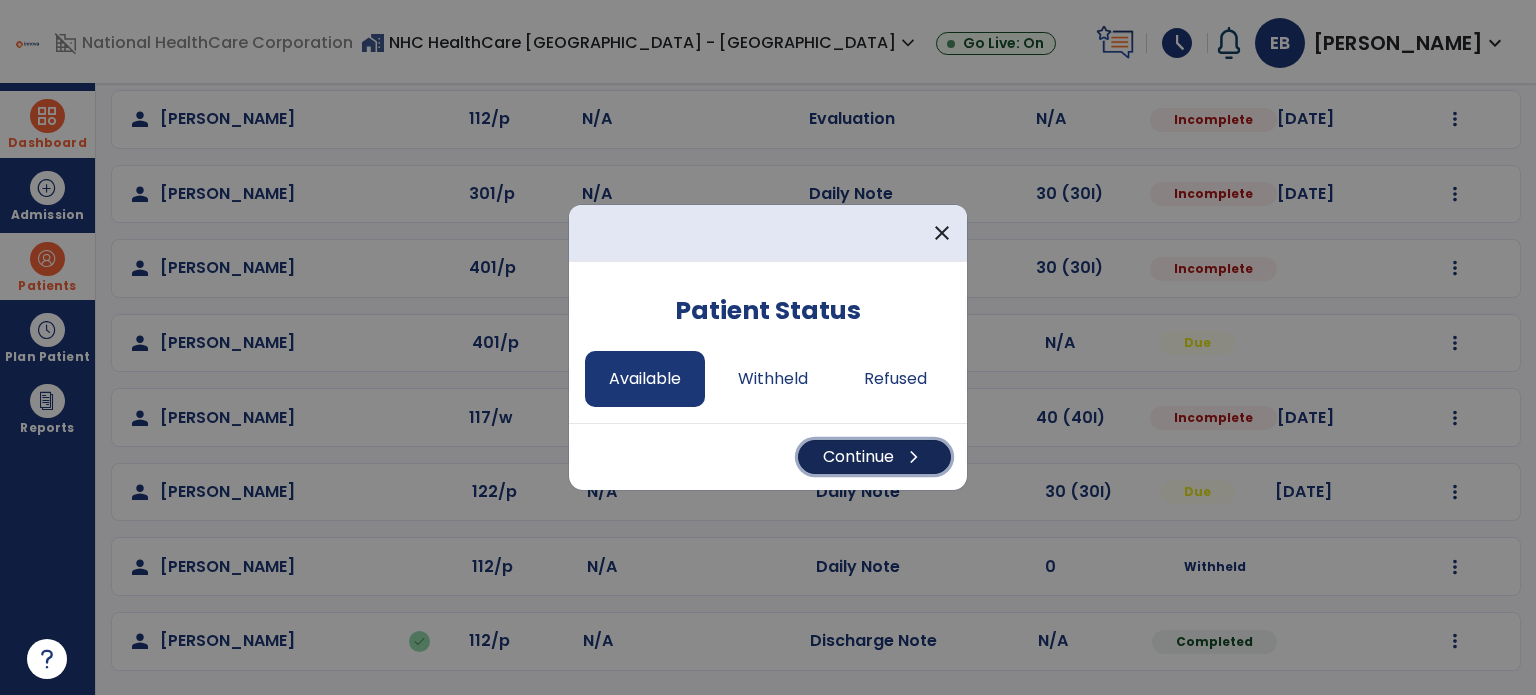 click on "Continue   chevron_right" at bounding box center (874, 457) 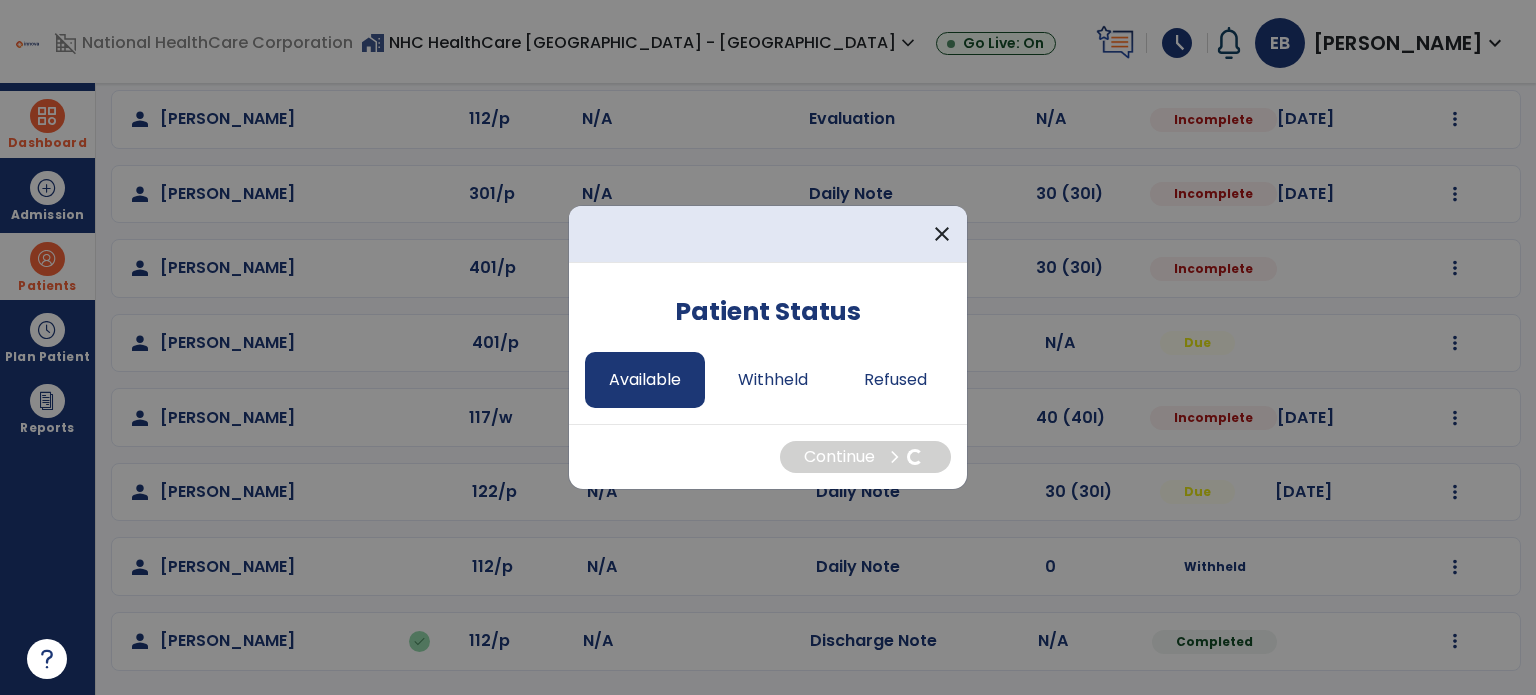 select on "*" 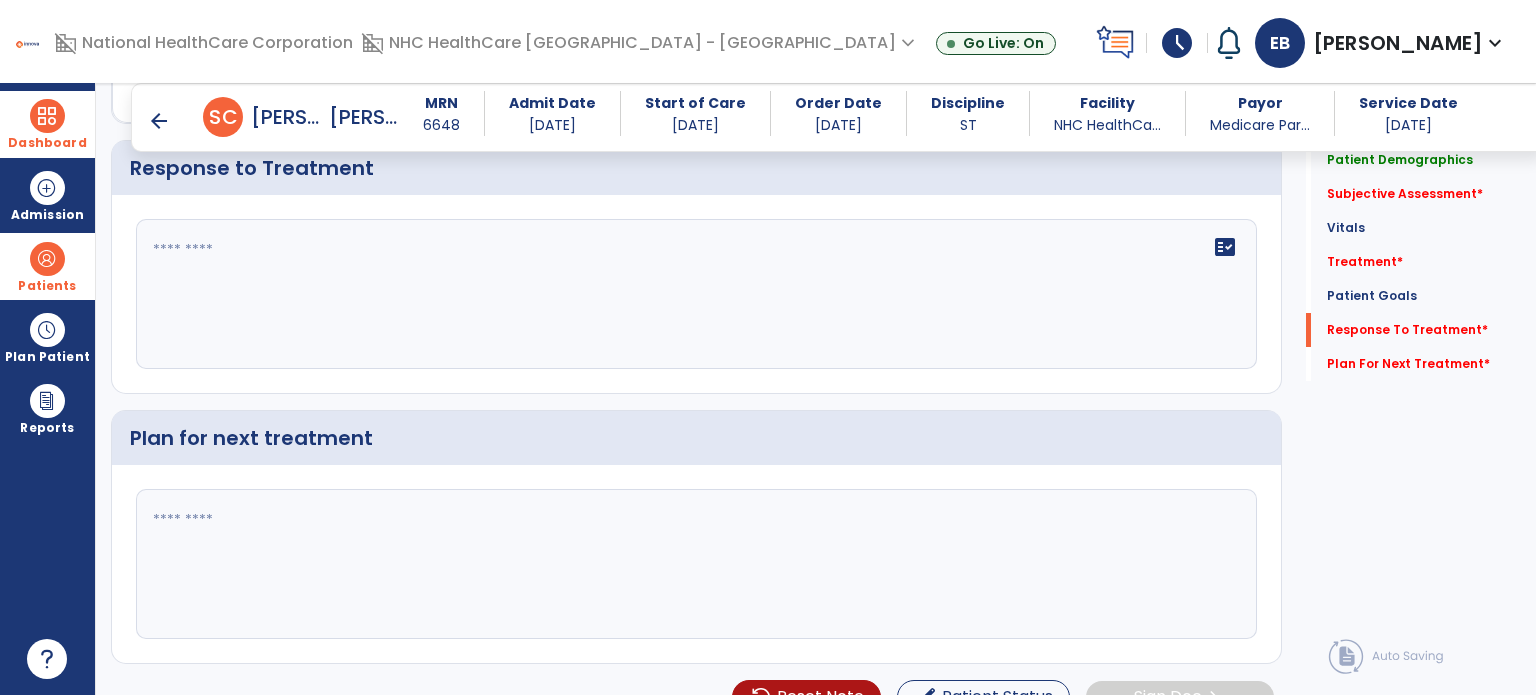 scroll, scrollTop: 1840, scrollLeft: 0, axis: vertical 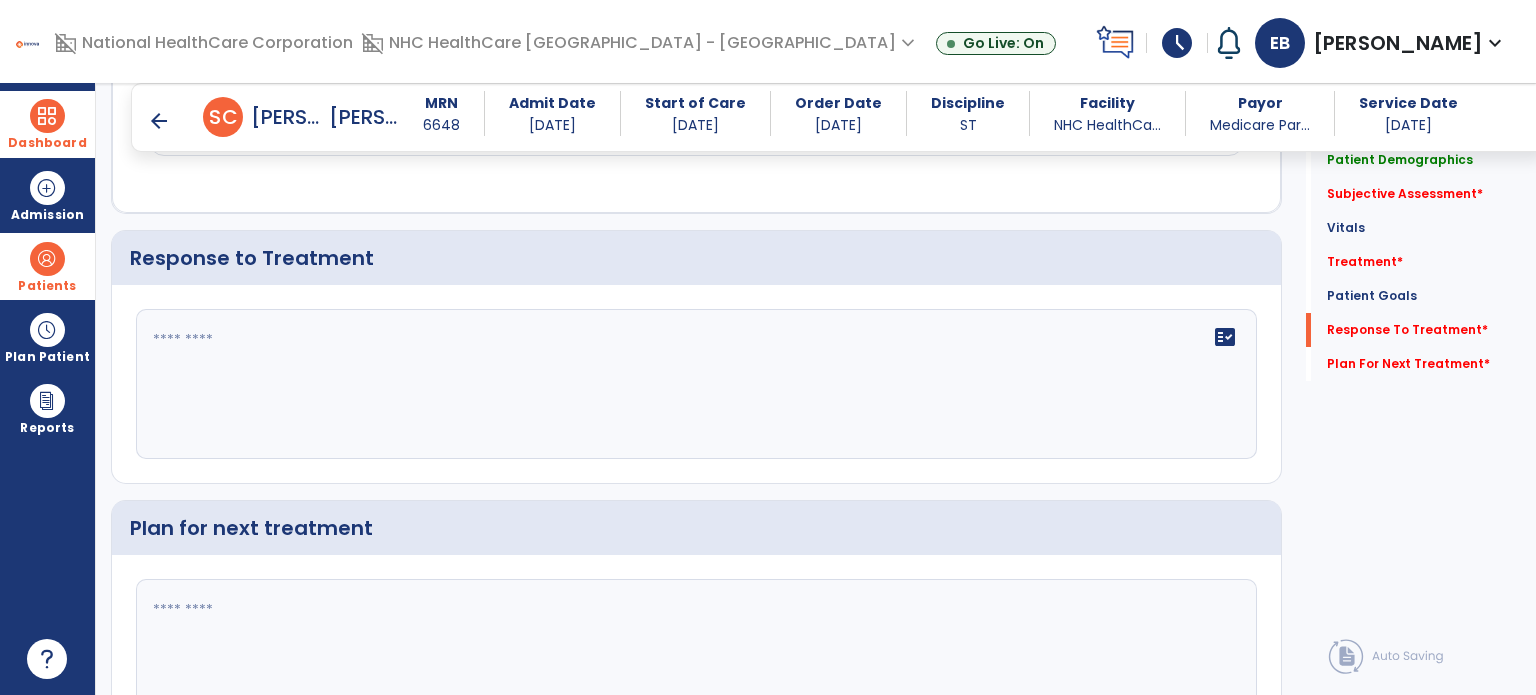click on "fact_check" 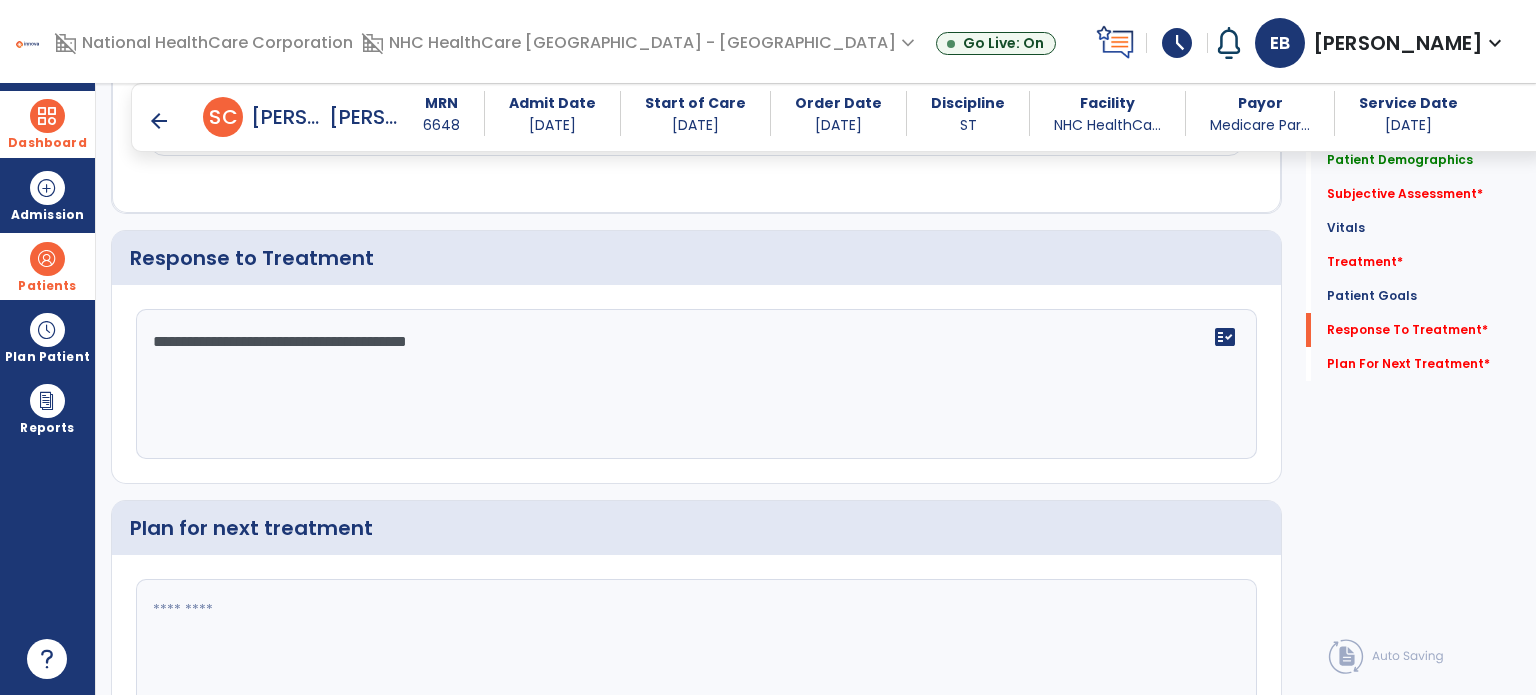 scroll, scrollTop: 1960, scrollLeft: 0, axis: vertical 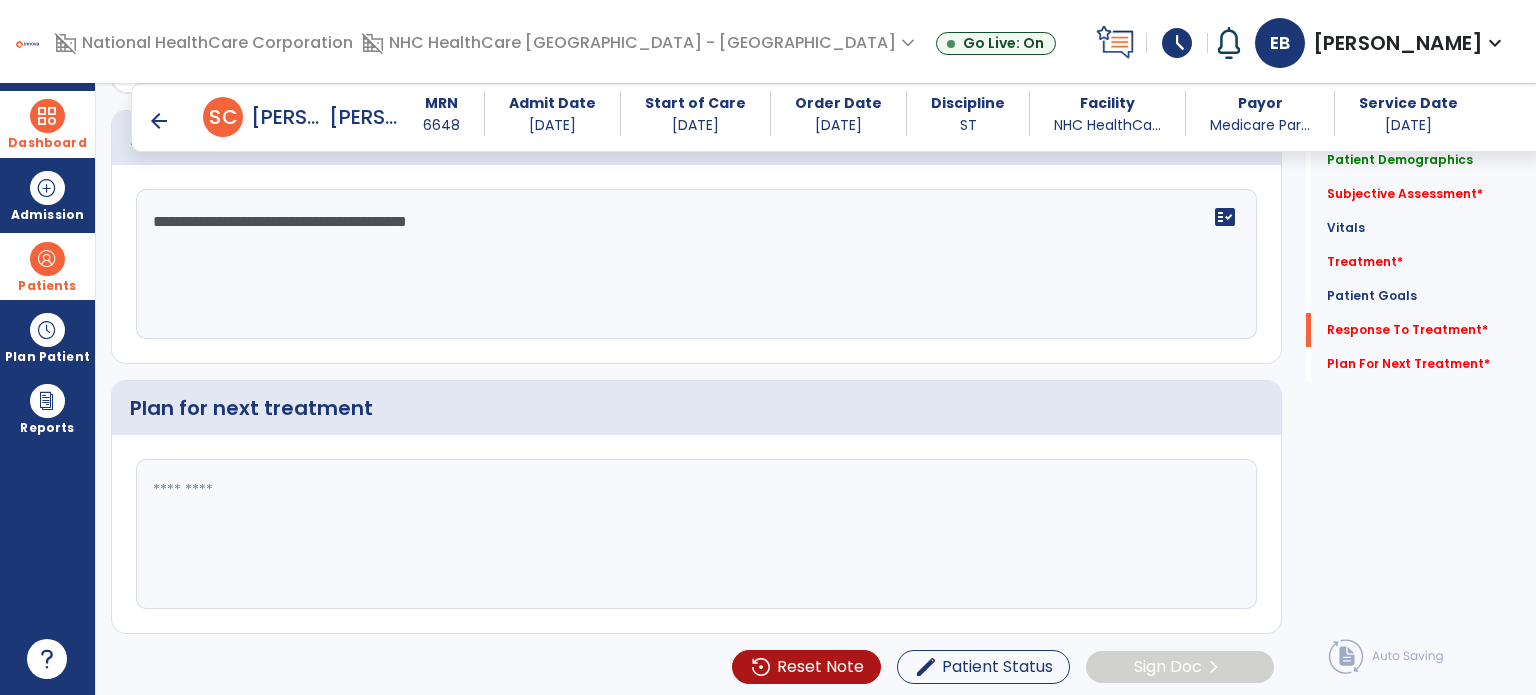 type on "**********" 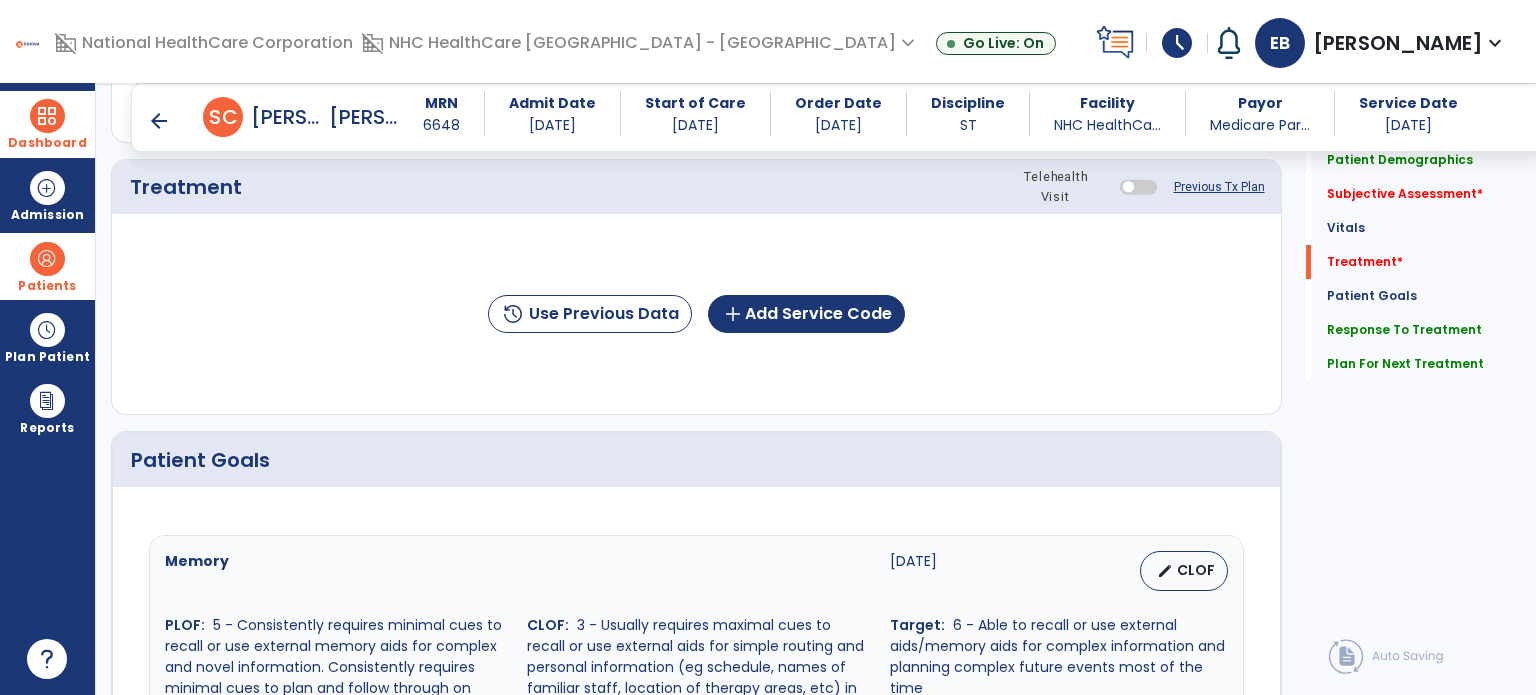 scroll, scrollTop: 1088, scrollLeft: 0, axis: vertical 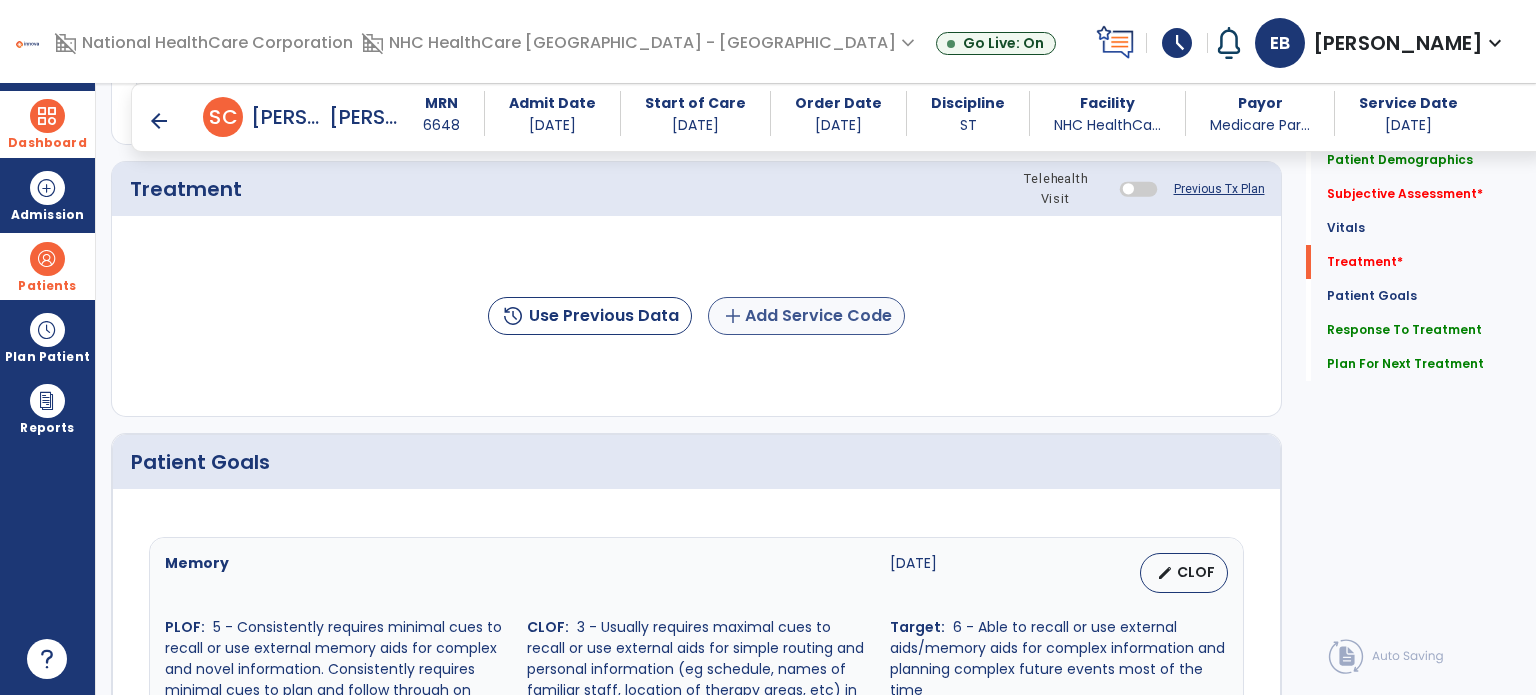 type on "**********" 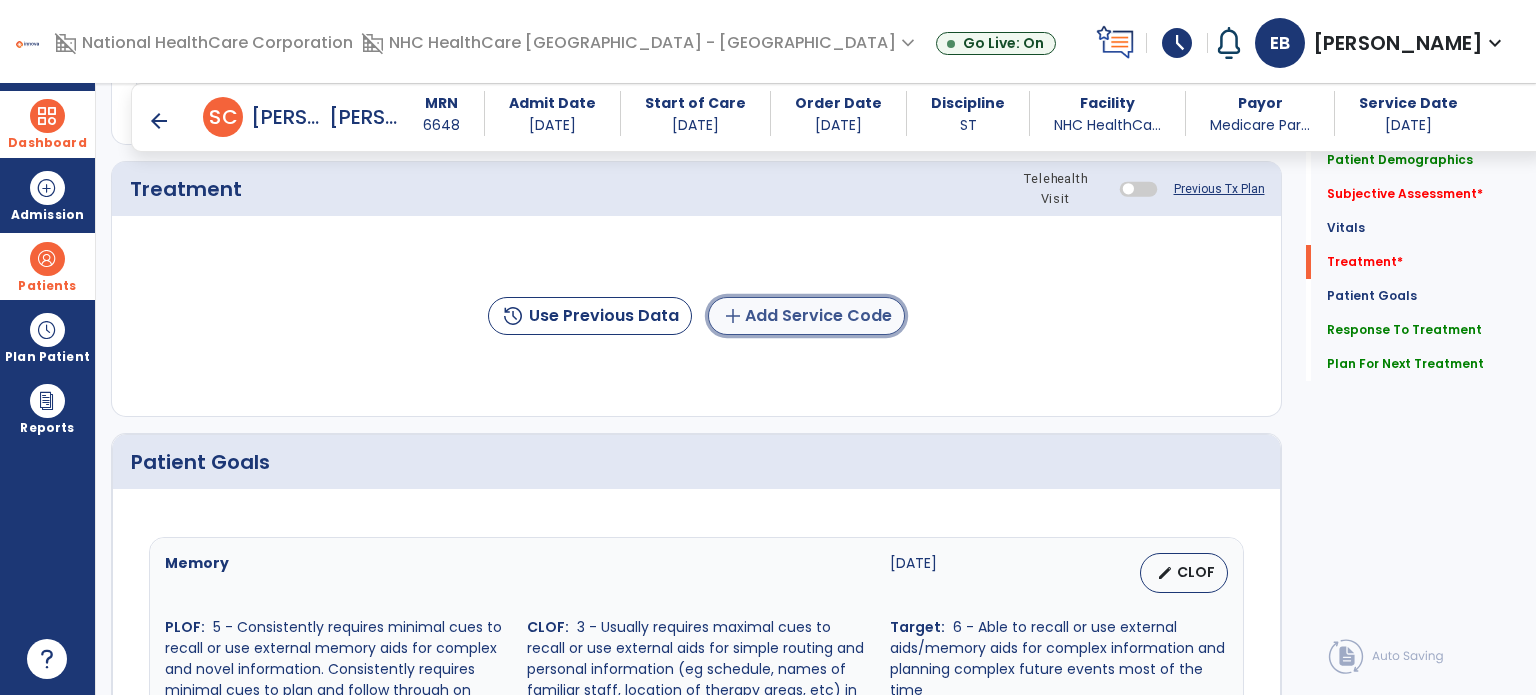 click on "add  Add Service Code" 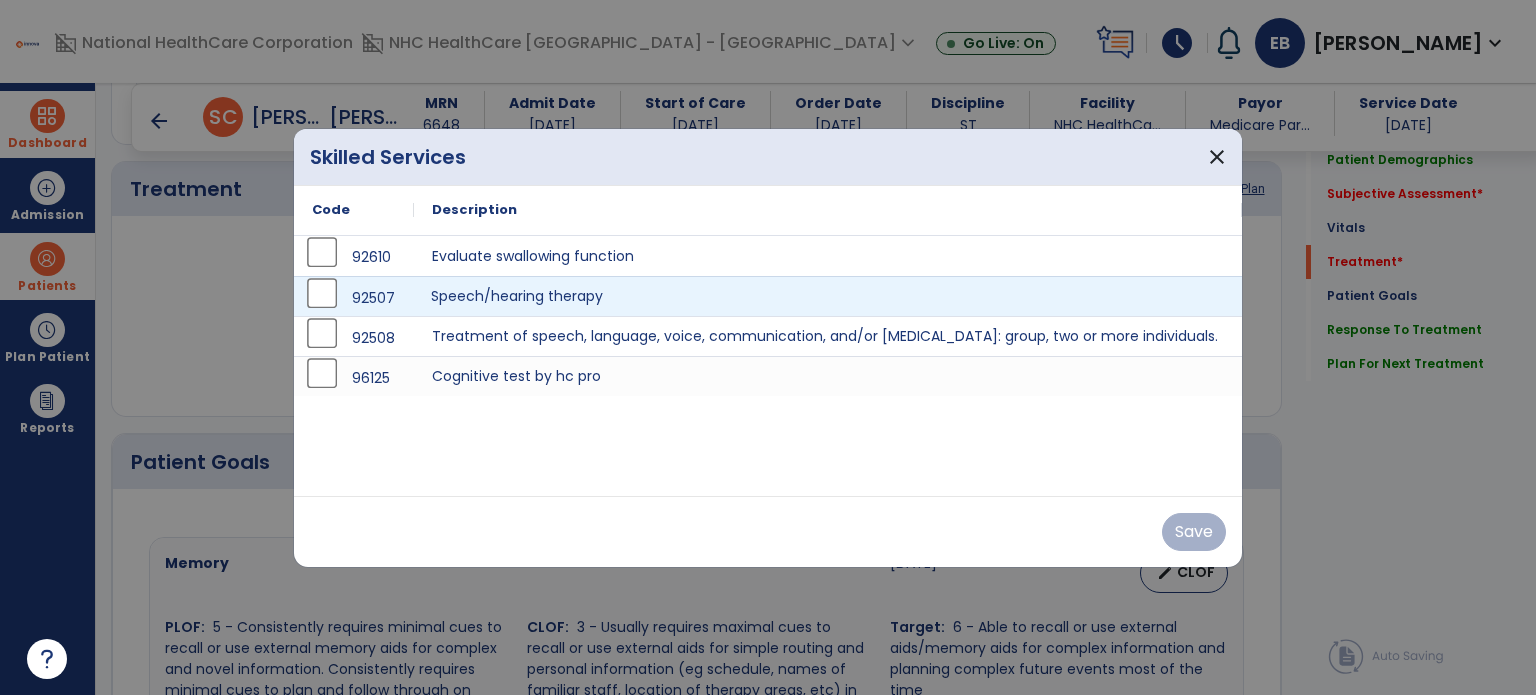 click on "Speech/hearing therapy" at bounding box center [828, 296] 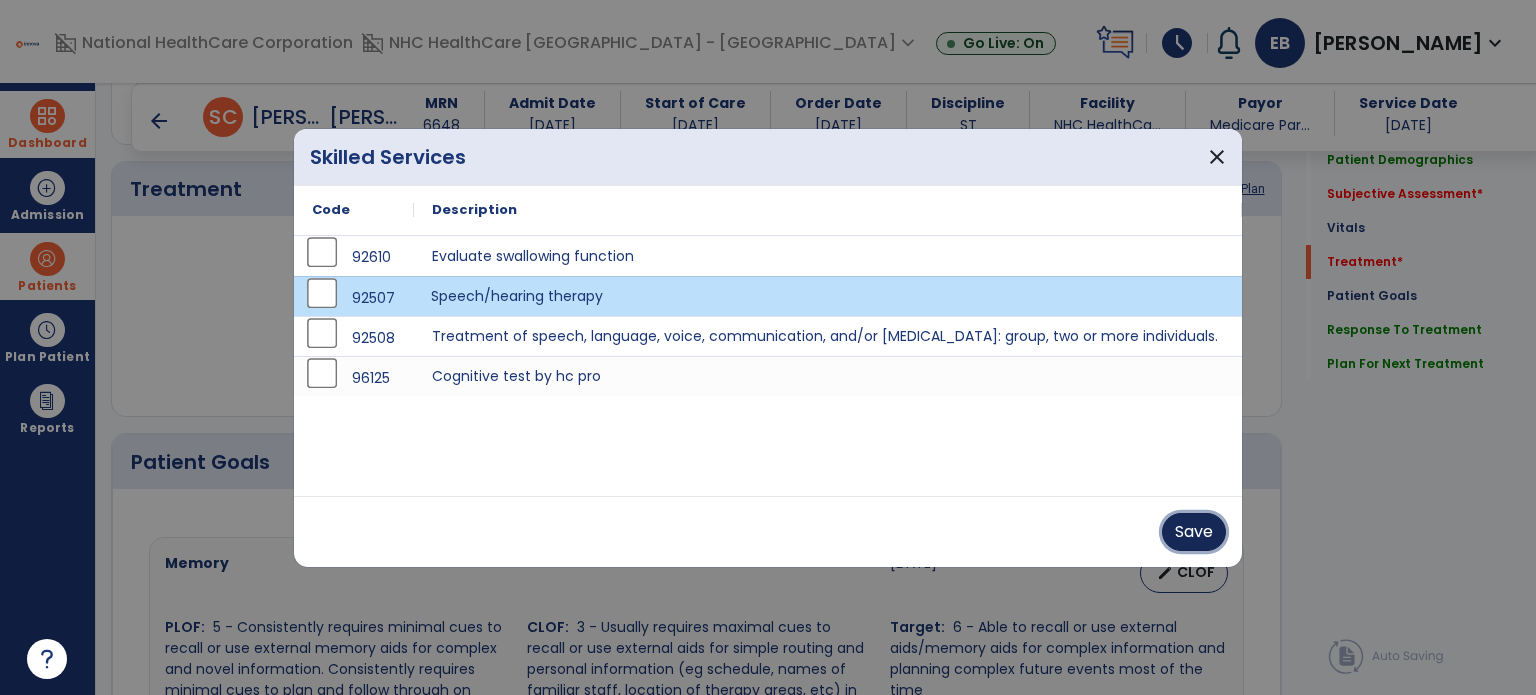 click on "Save" at bounding box center [1194, 532] 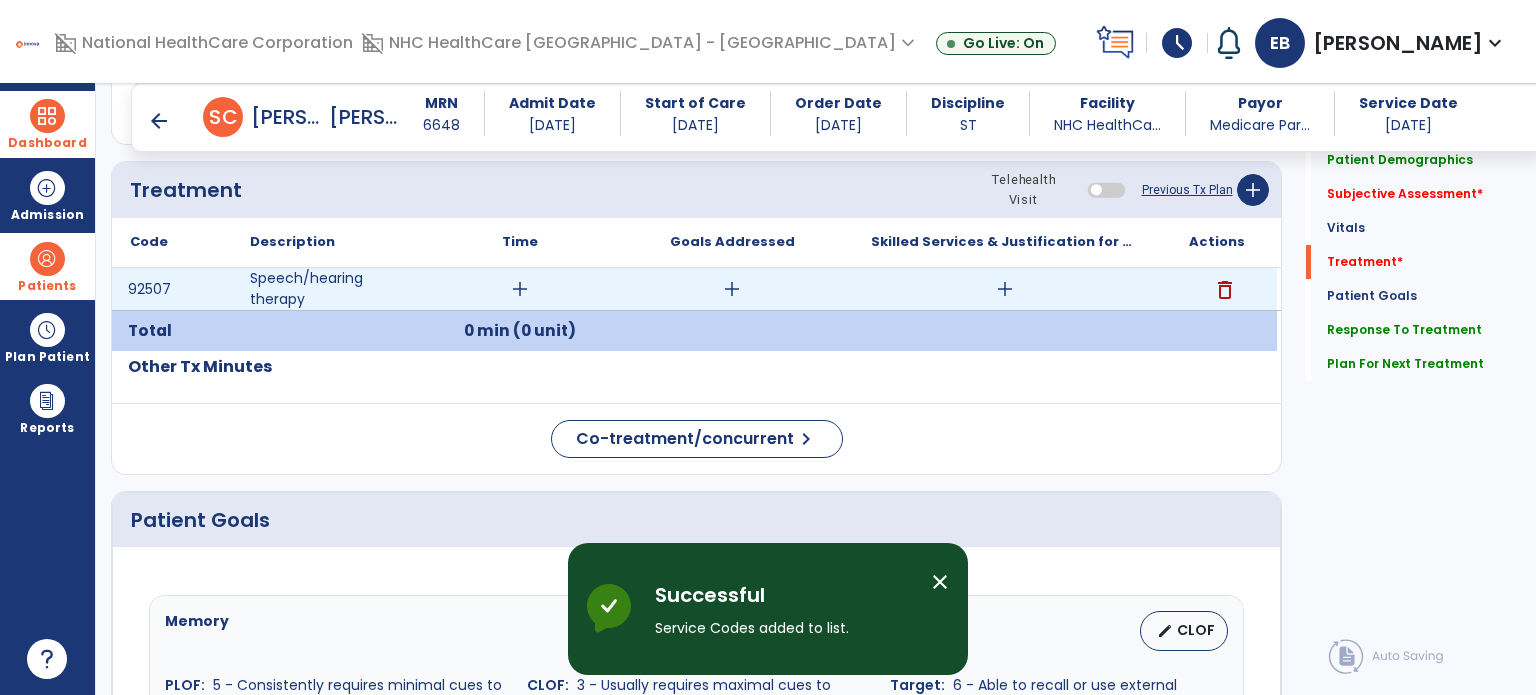 click on "add" at bounding box center [520, 289] 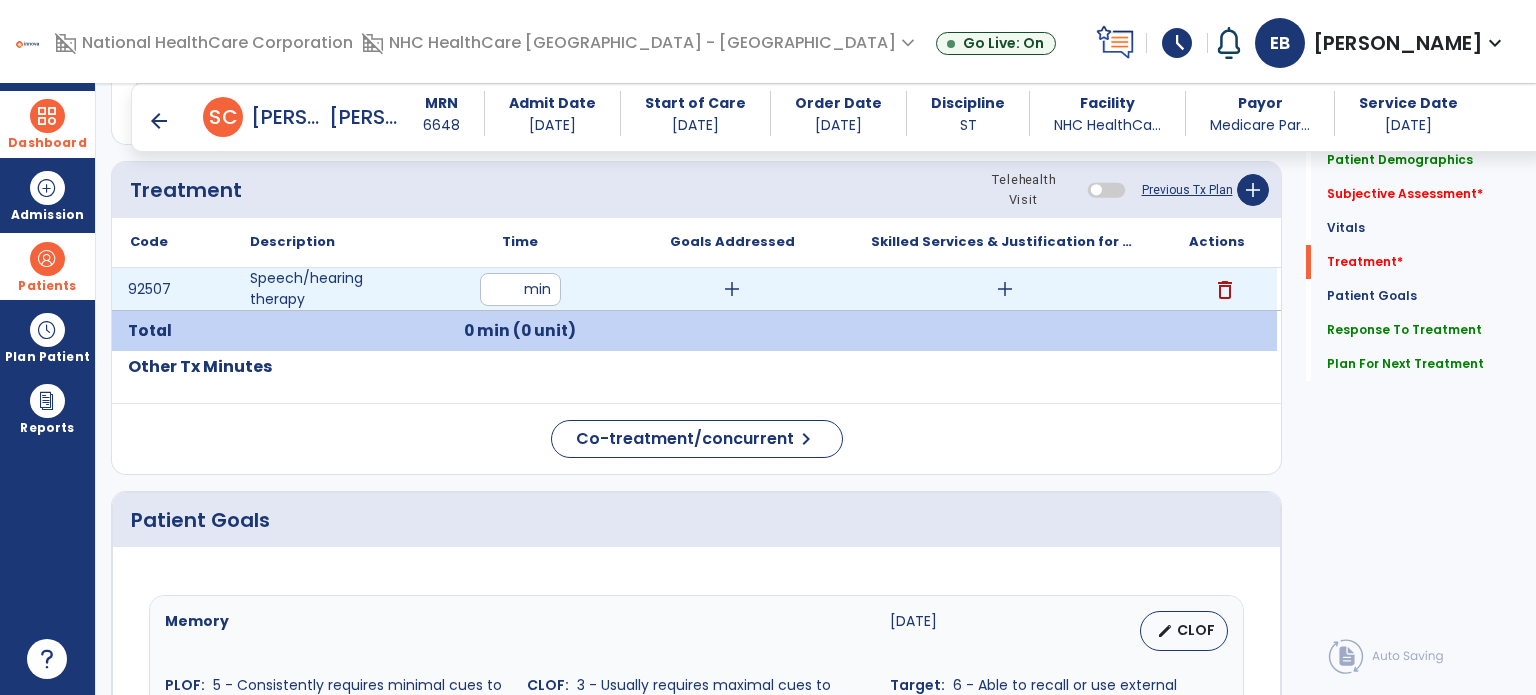 type on "**" 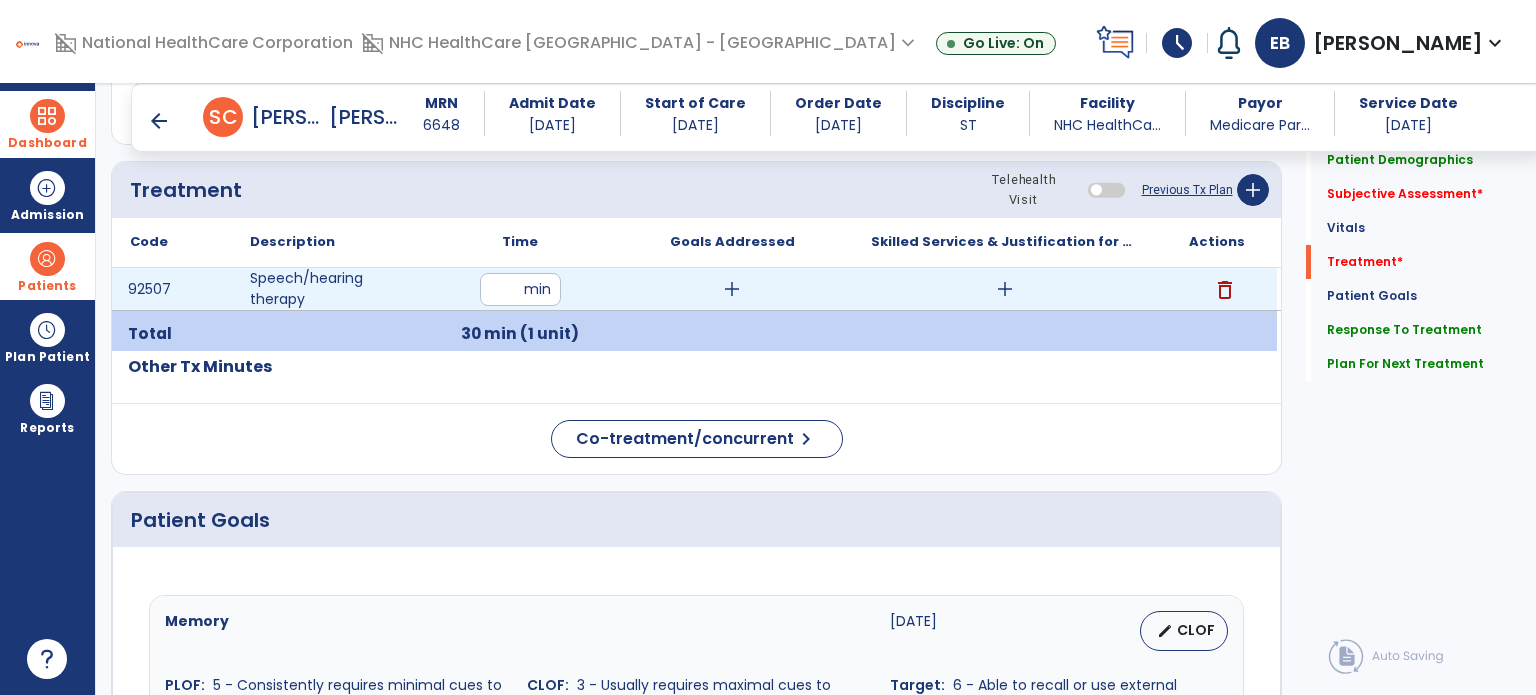 click on "add" at bounding box center (1005, 289) 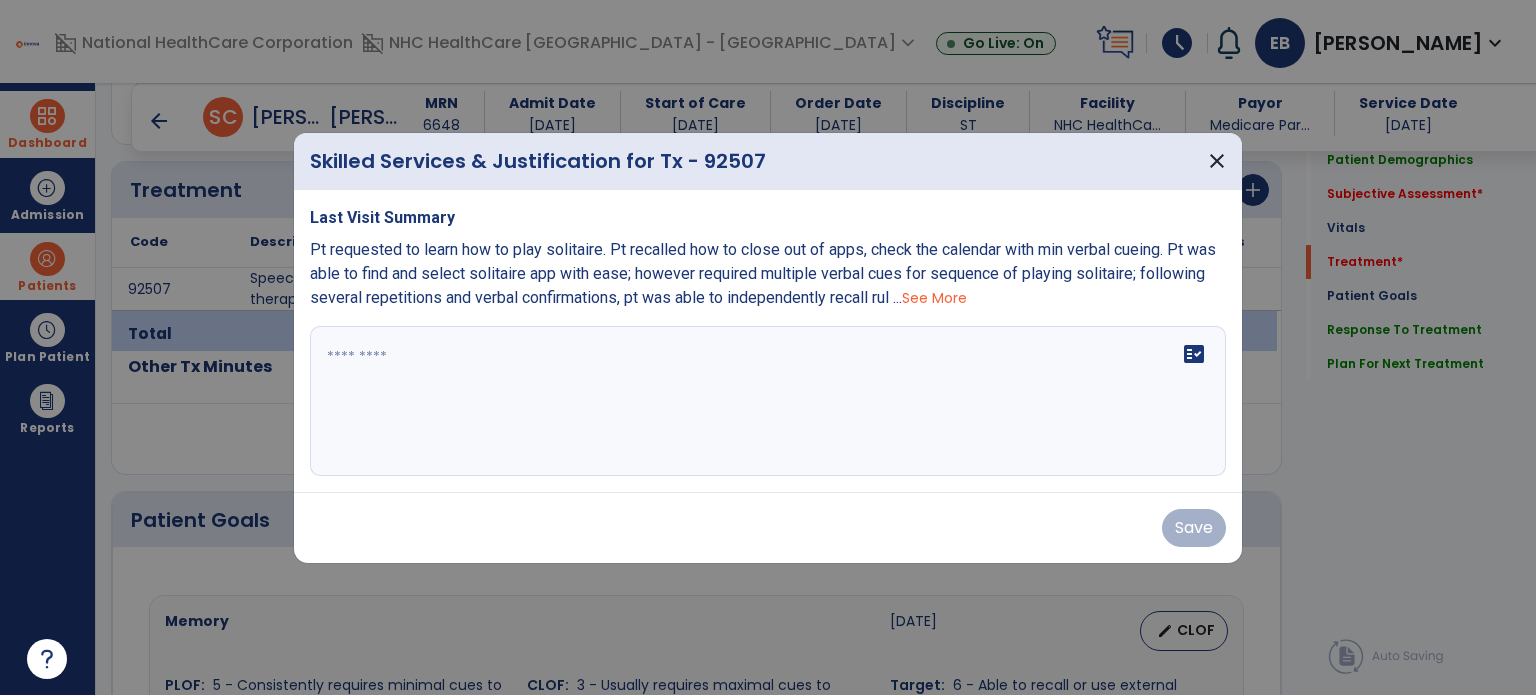 click on "fact_check" at bounding box center (768, 401) 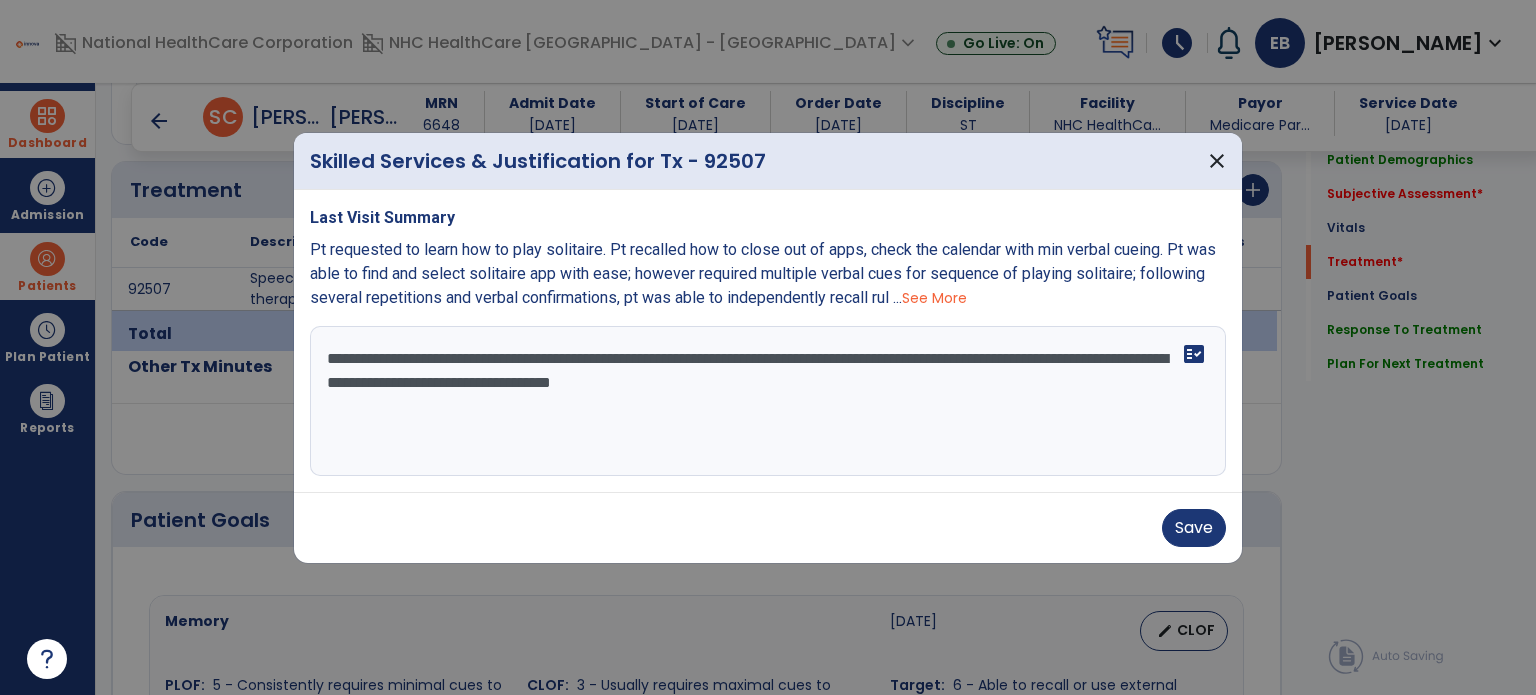 click on "**********" at bounding box center [768, 401] 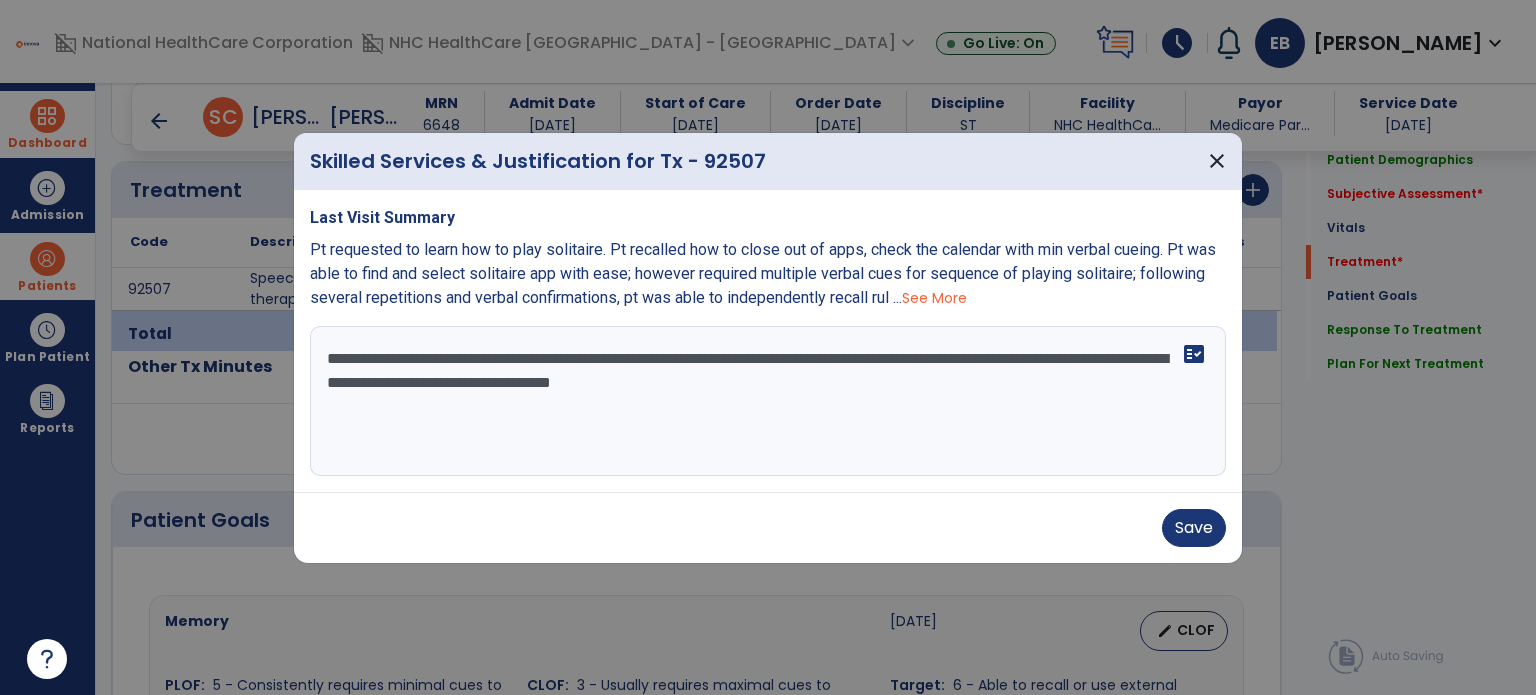 type on "**********" 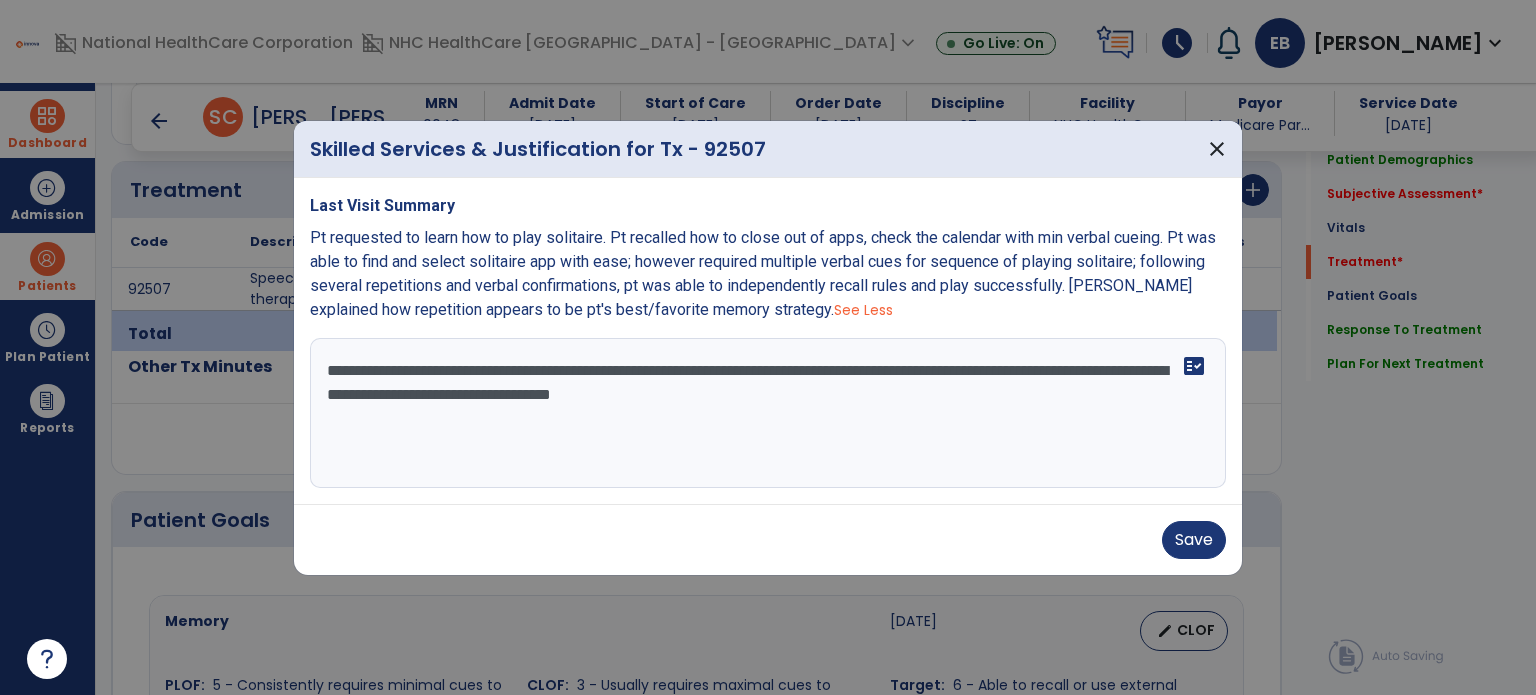 click on "**********" at bounding box center [768, 413] 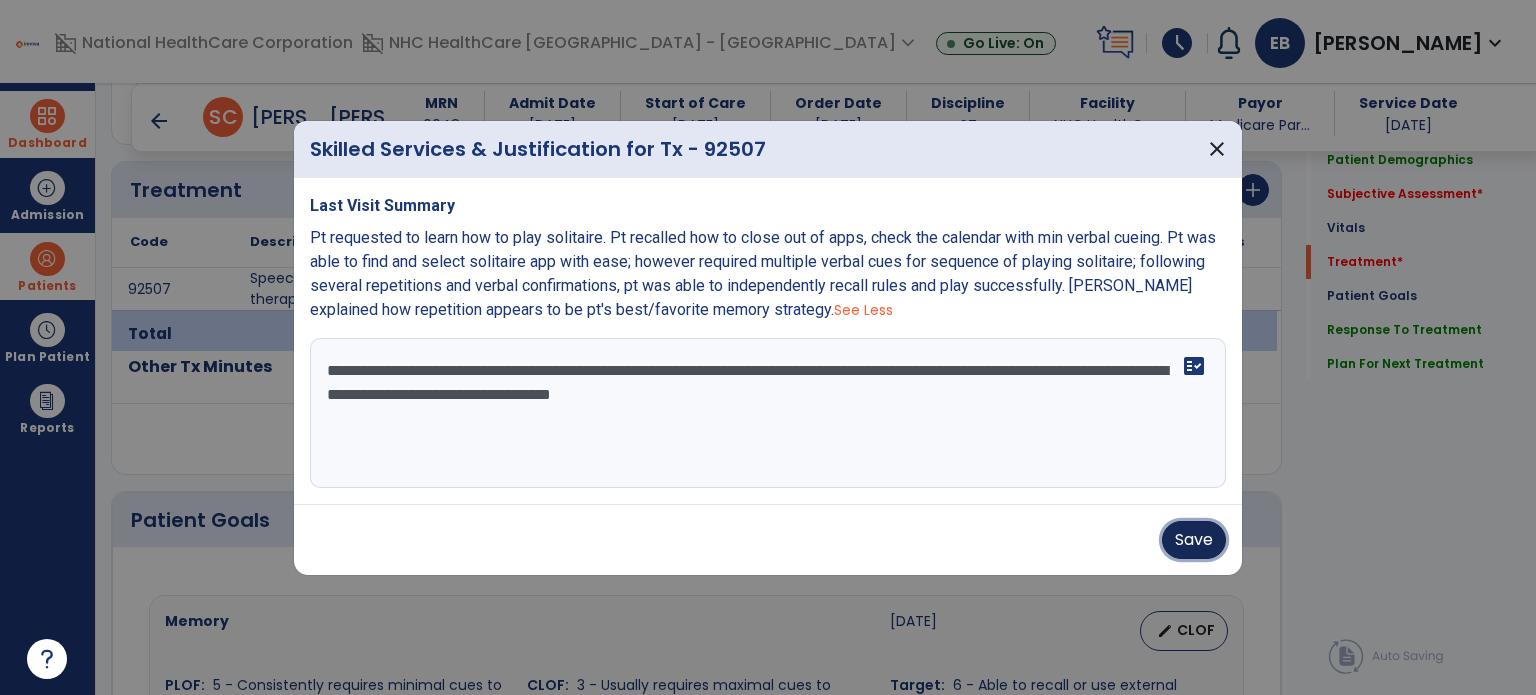 click on "Save" at bounding box center [1194, 540] 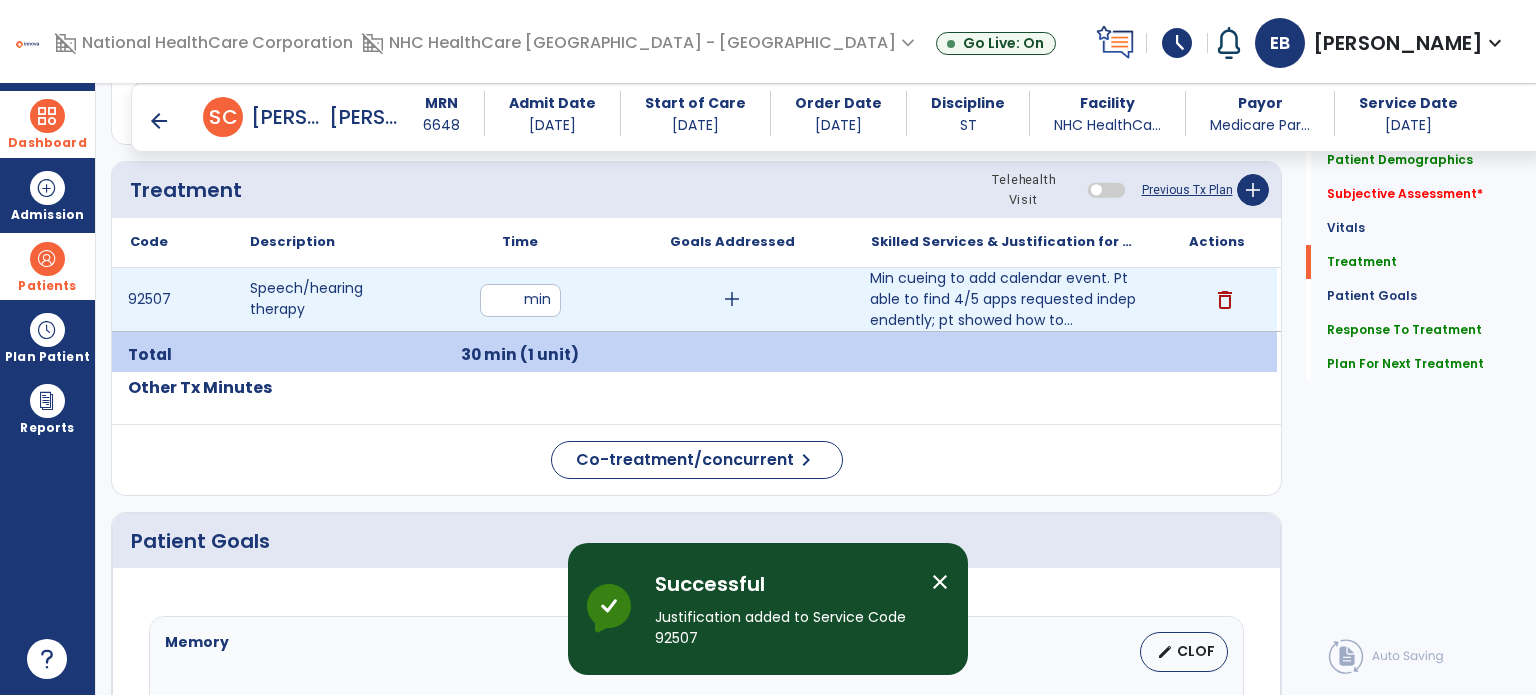 click on "add" at bounding box center (732, 299) 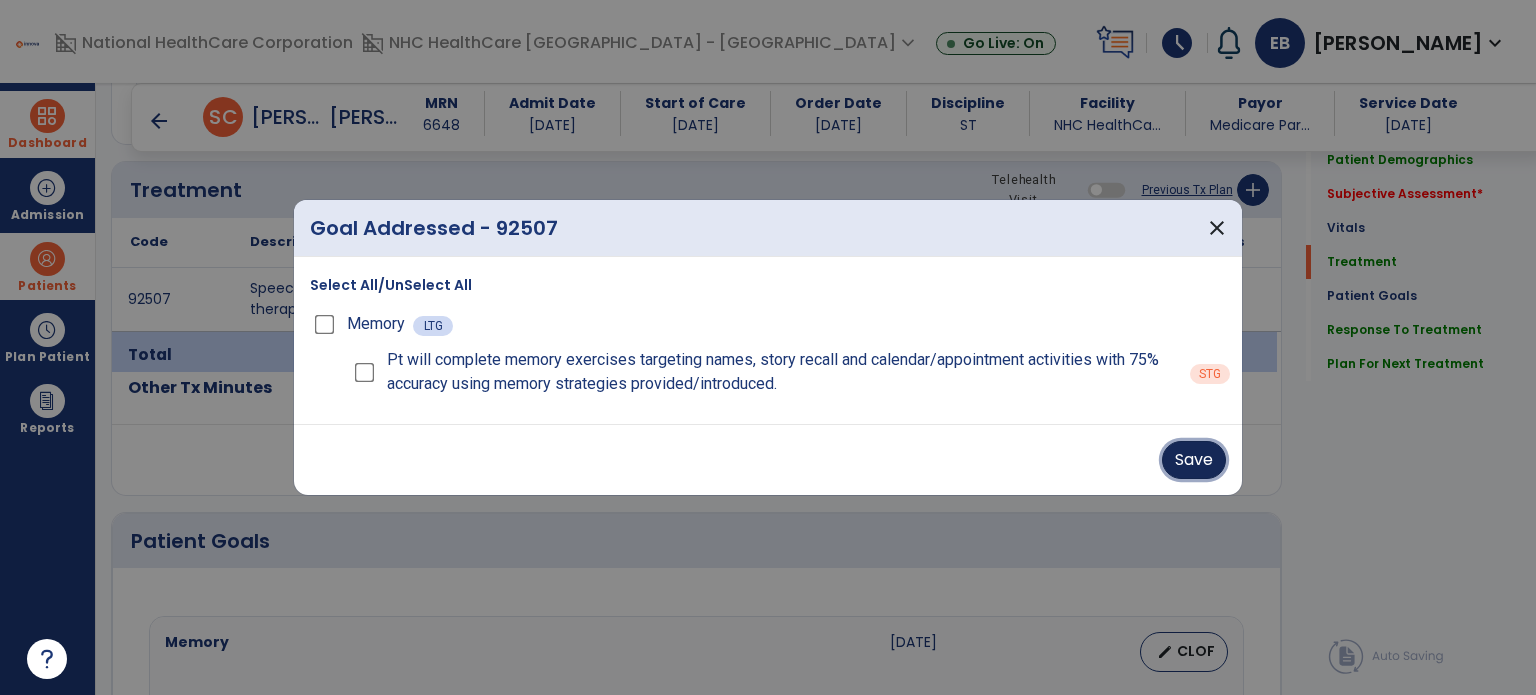 click on "Save" at bounding box center [1194, 460] 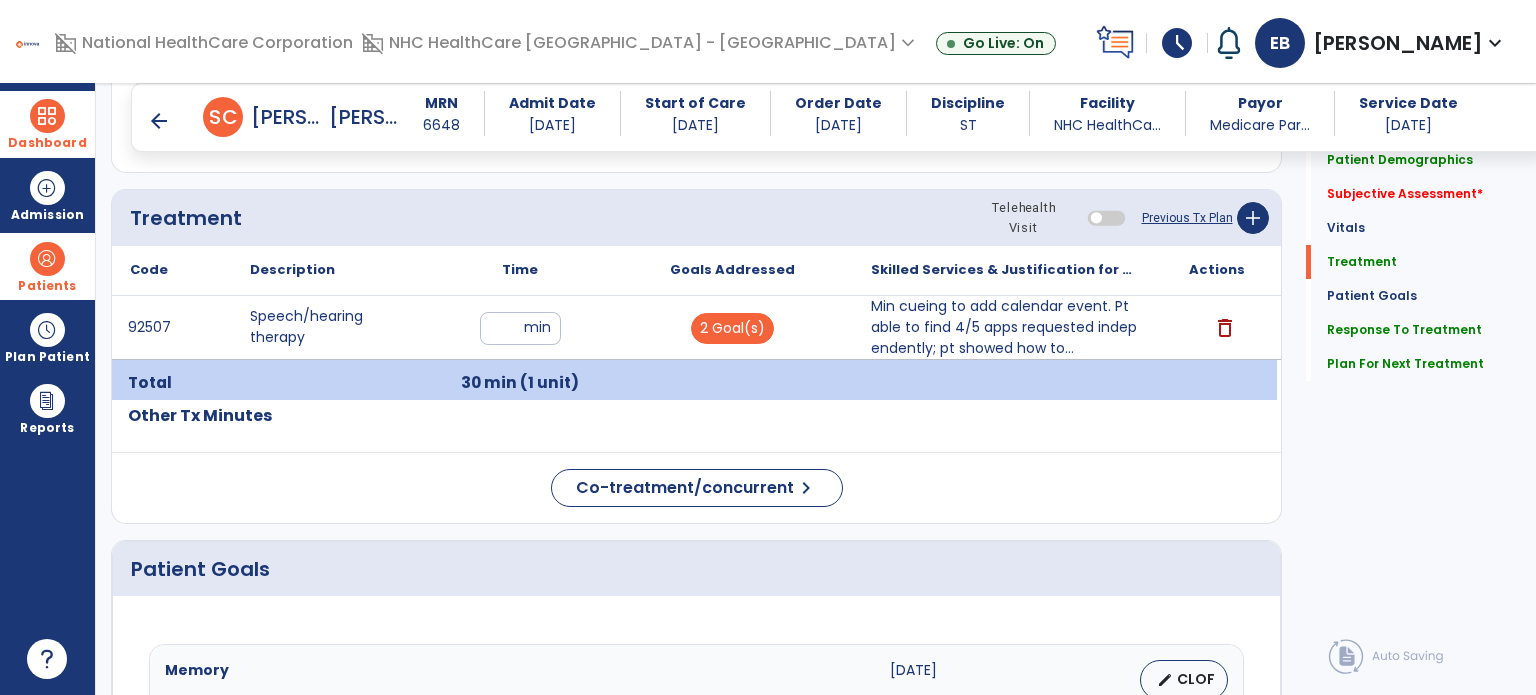 scroll, scrollTop: 1060, scrollLeft: 0, axis: vertical 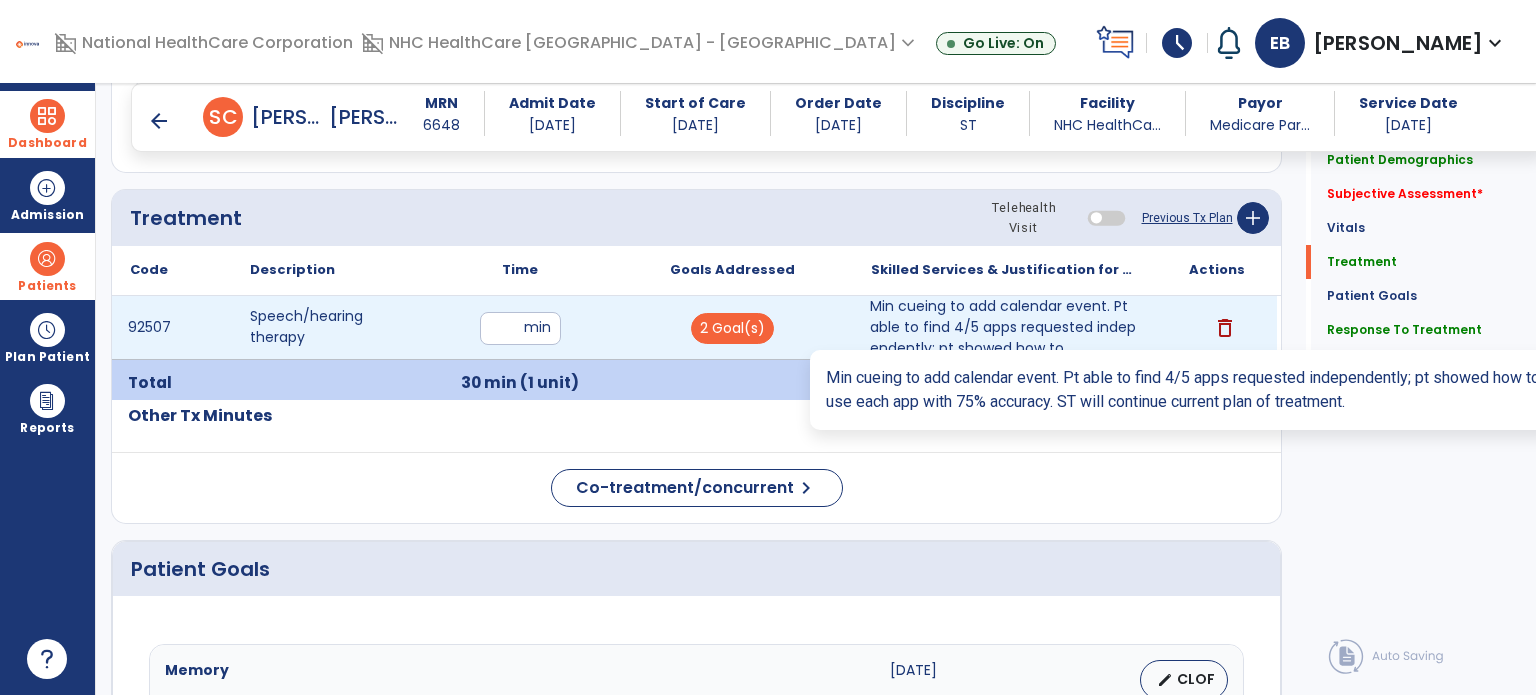 click on "Min cueing to add calendar event. Pt able to find 4/5 apps requested independently; pt showed how to..." at bounding box center [1004, 327] 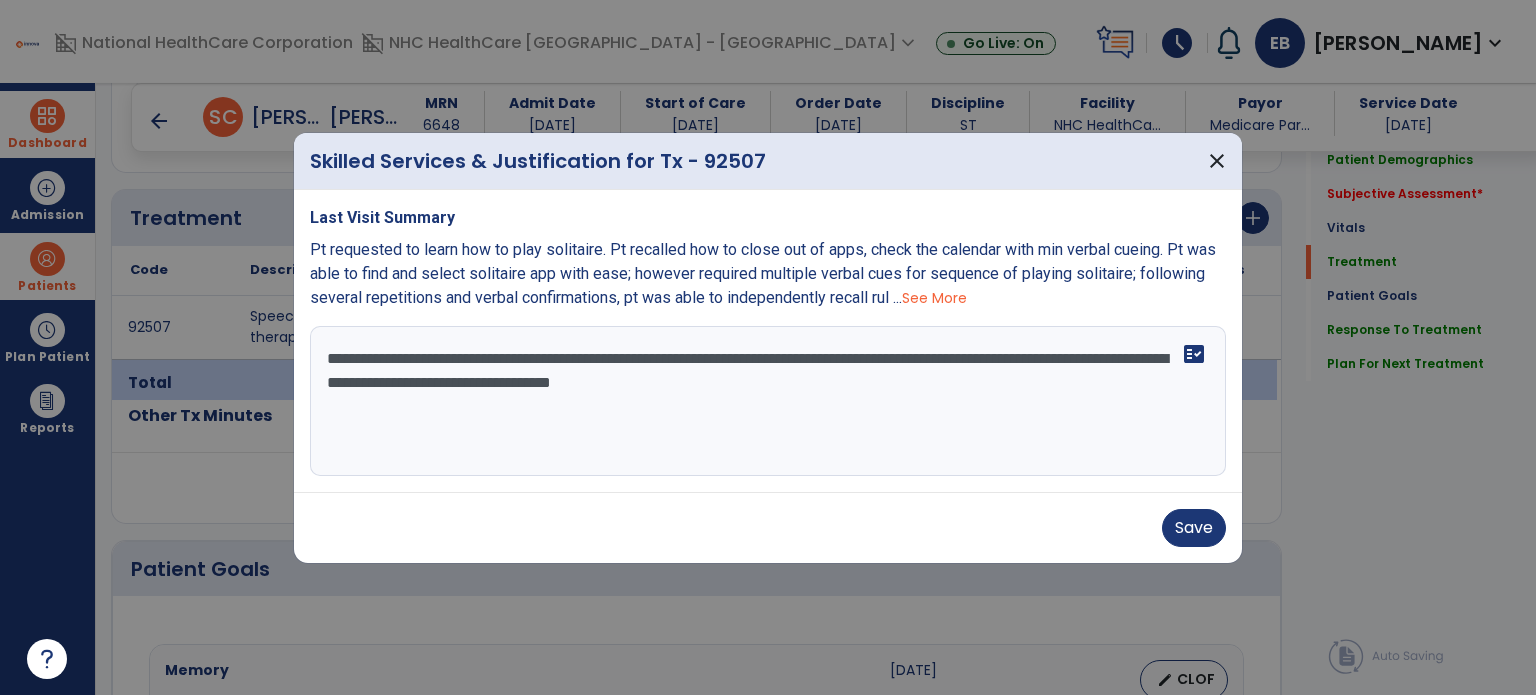 click on "**********" at bounding box center [768, 401] 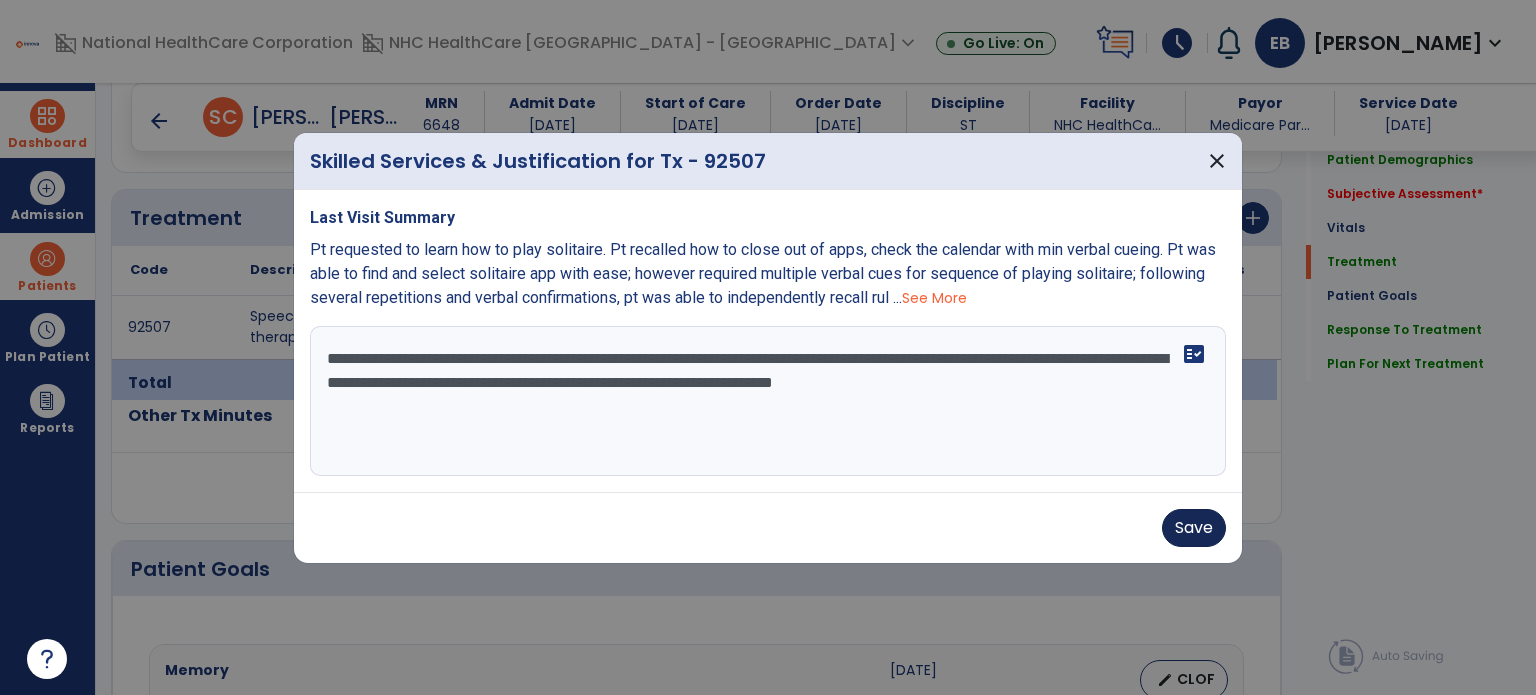 type on "**********" 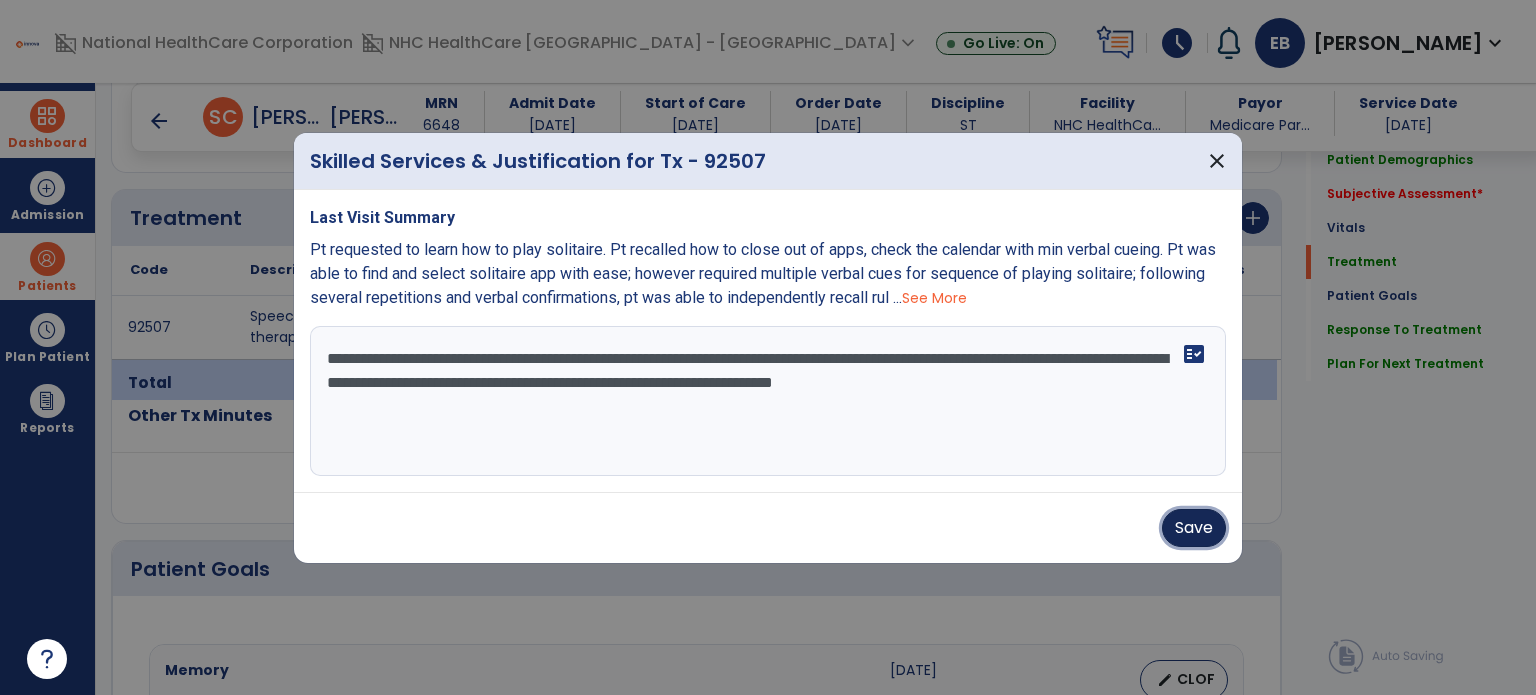 click on "Save" at bounding box center (1194, 528) 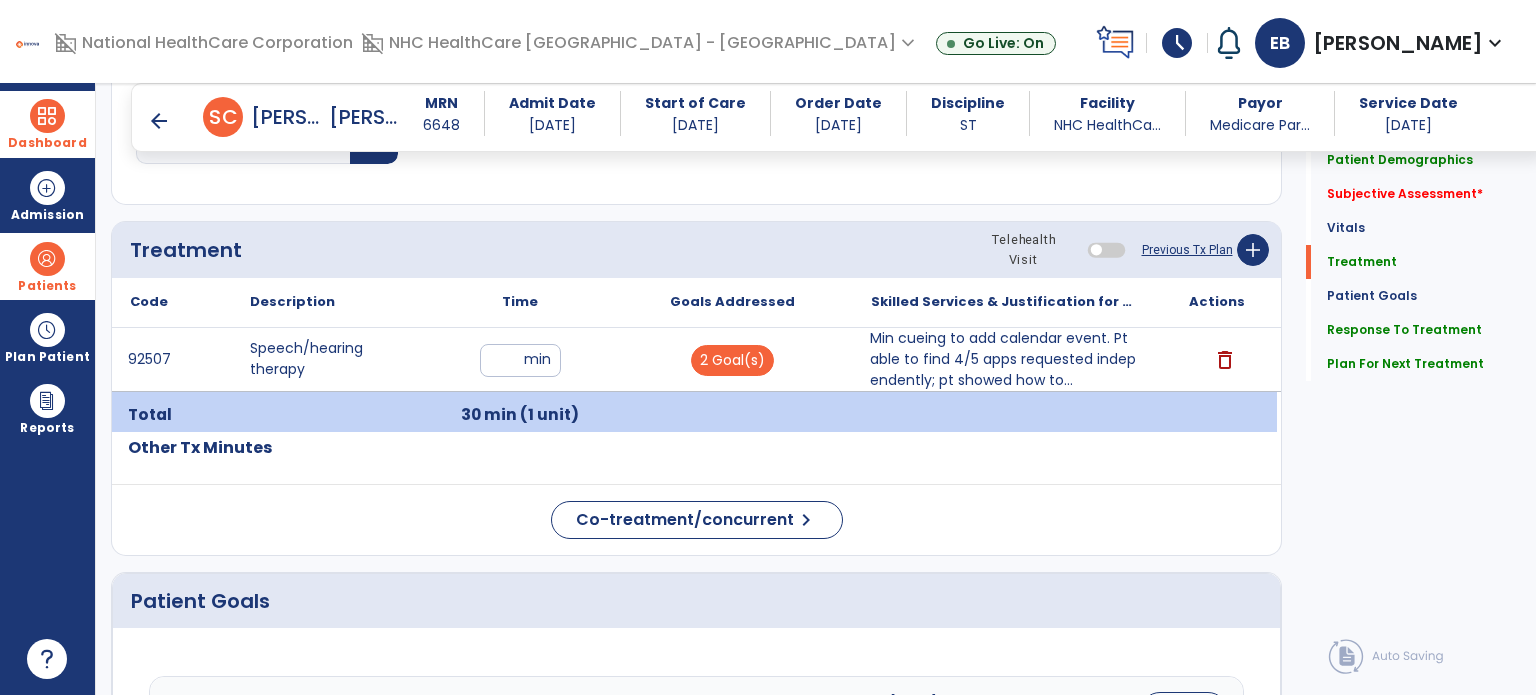scroll, scrollTop: 983, scrollLeft: 0, axis: vertical 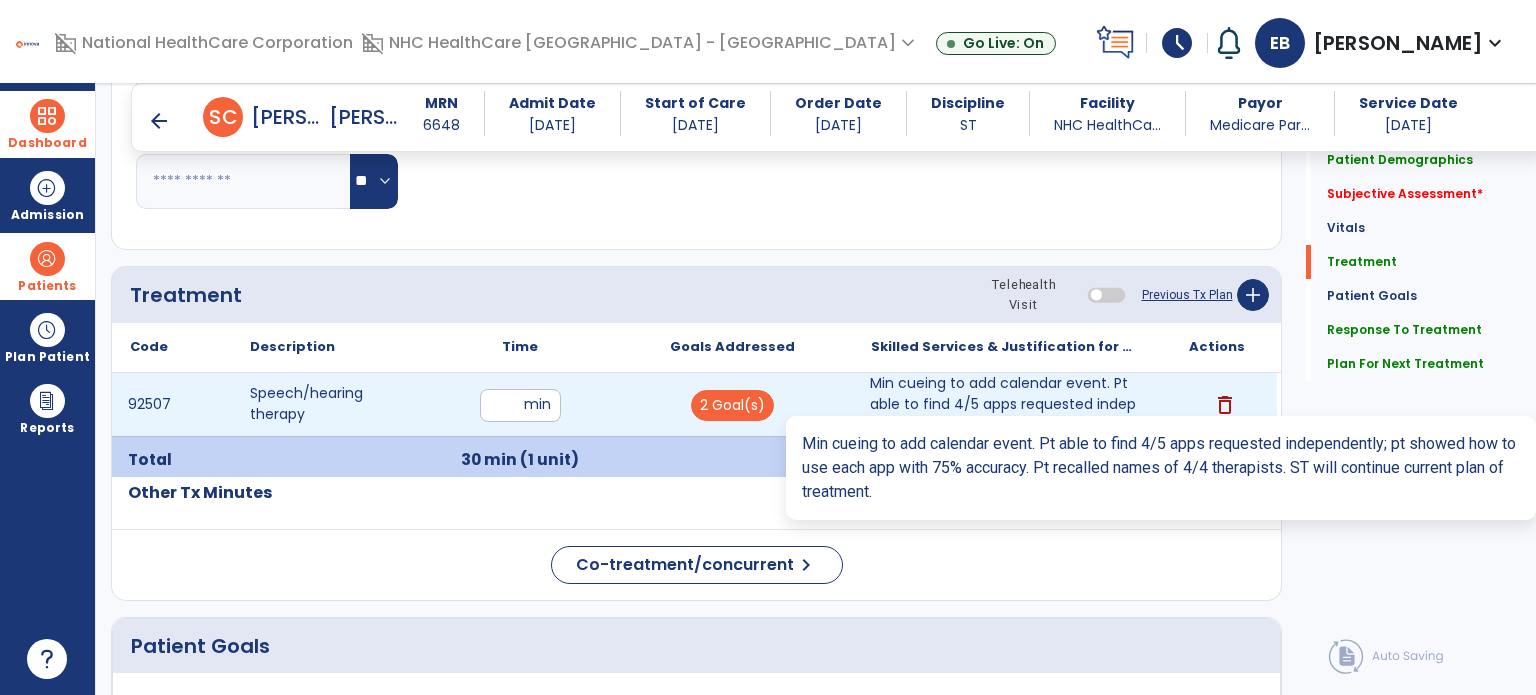 click on "Min cueing to add calendar event. Pt able to find 4/5 apps requested independently; pt showed how to..." at bounding box center (1004, 404) 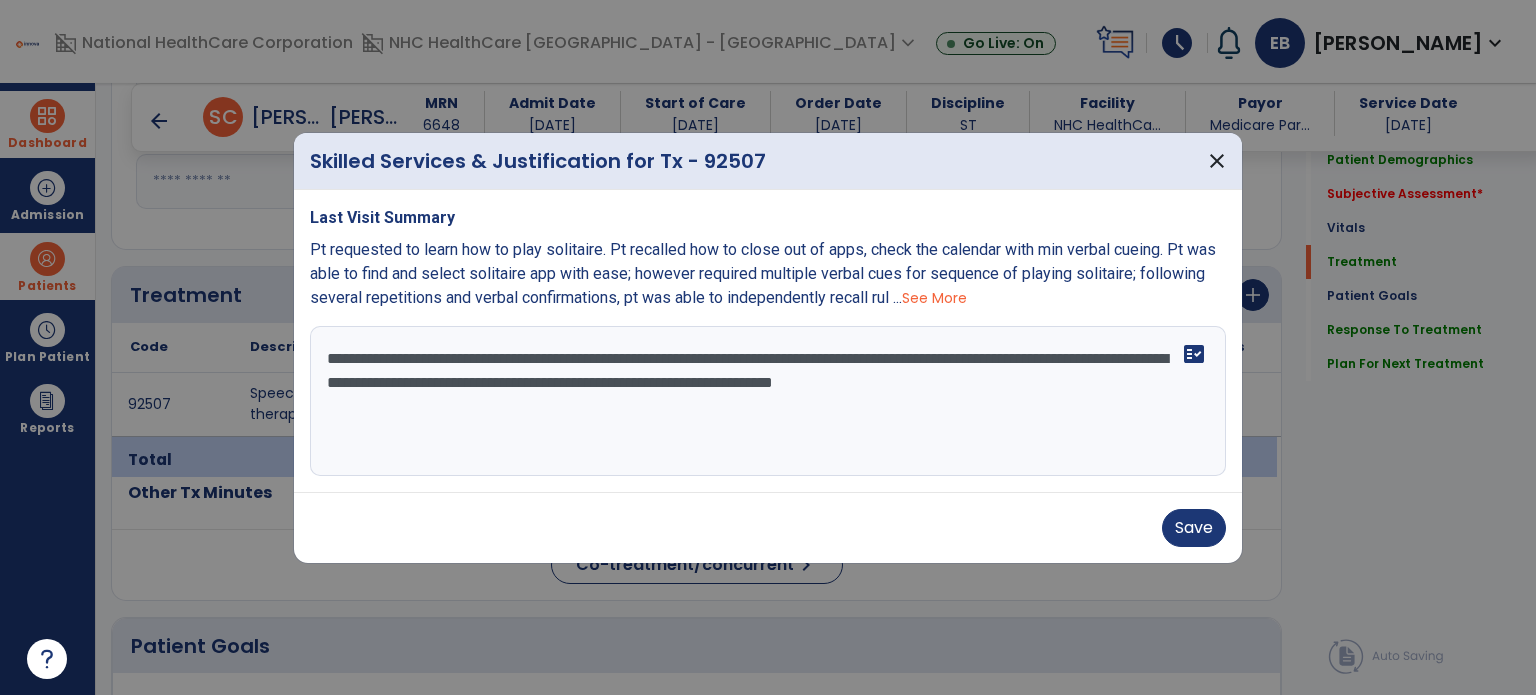 click on "**********" at bounding box center (768, 401) 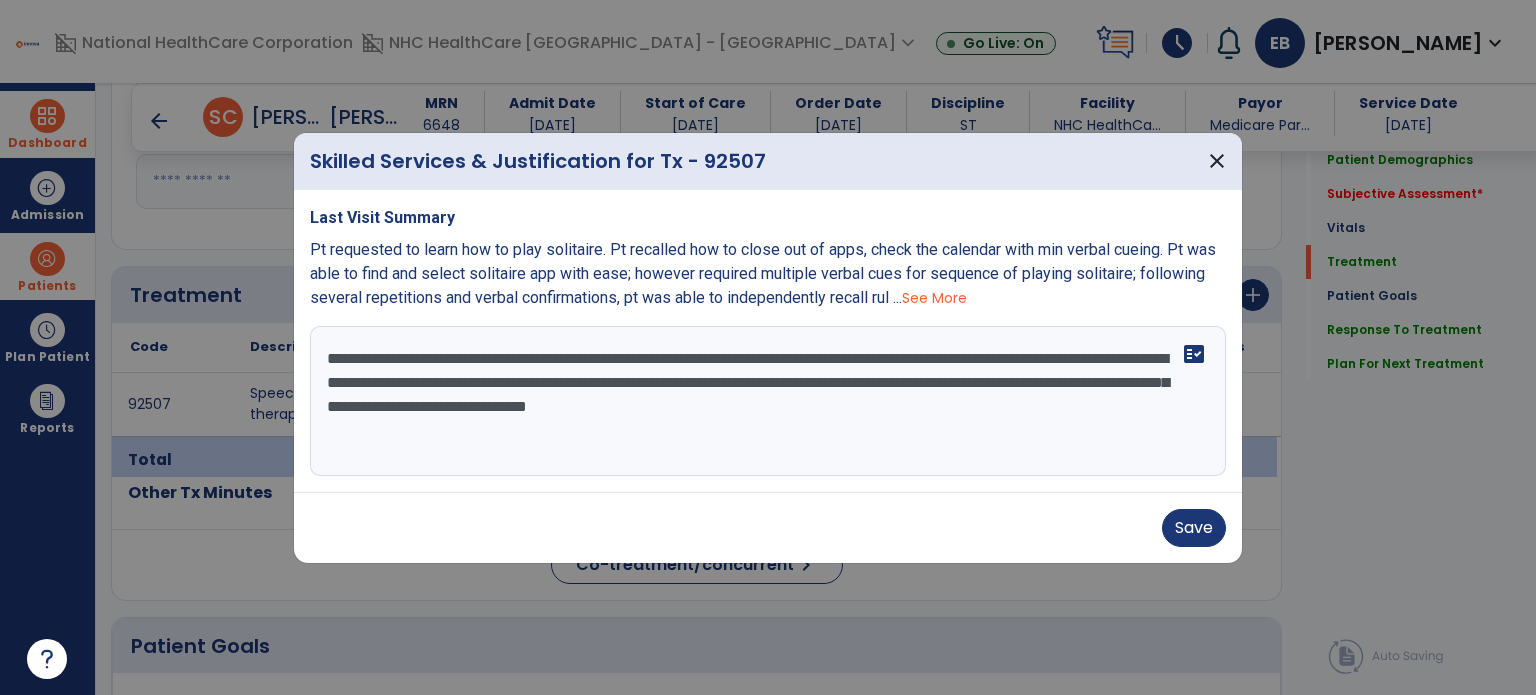 click on "**********" at bounding box center (768, 401) 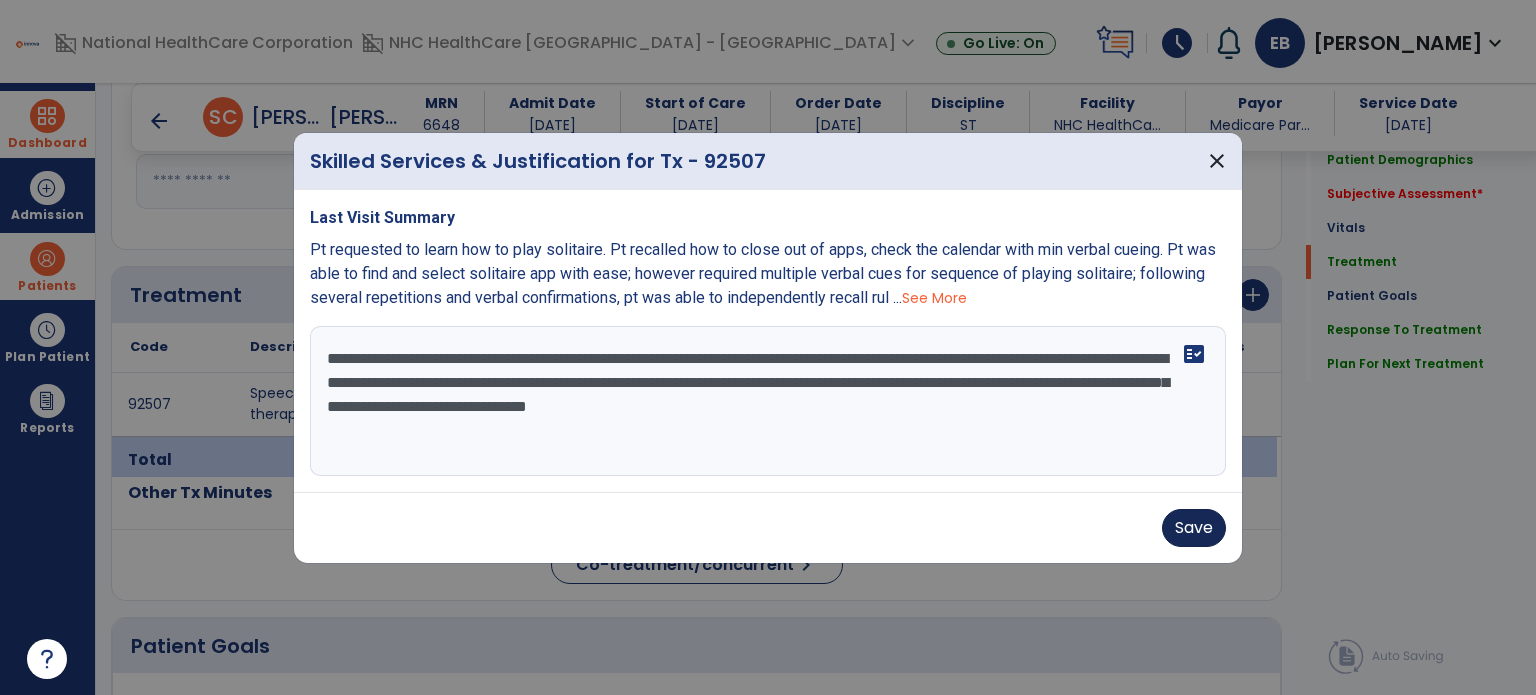 type on "**********" 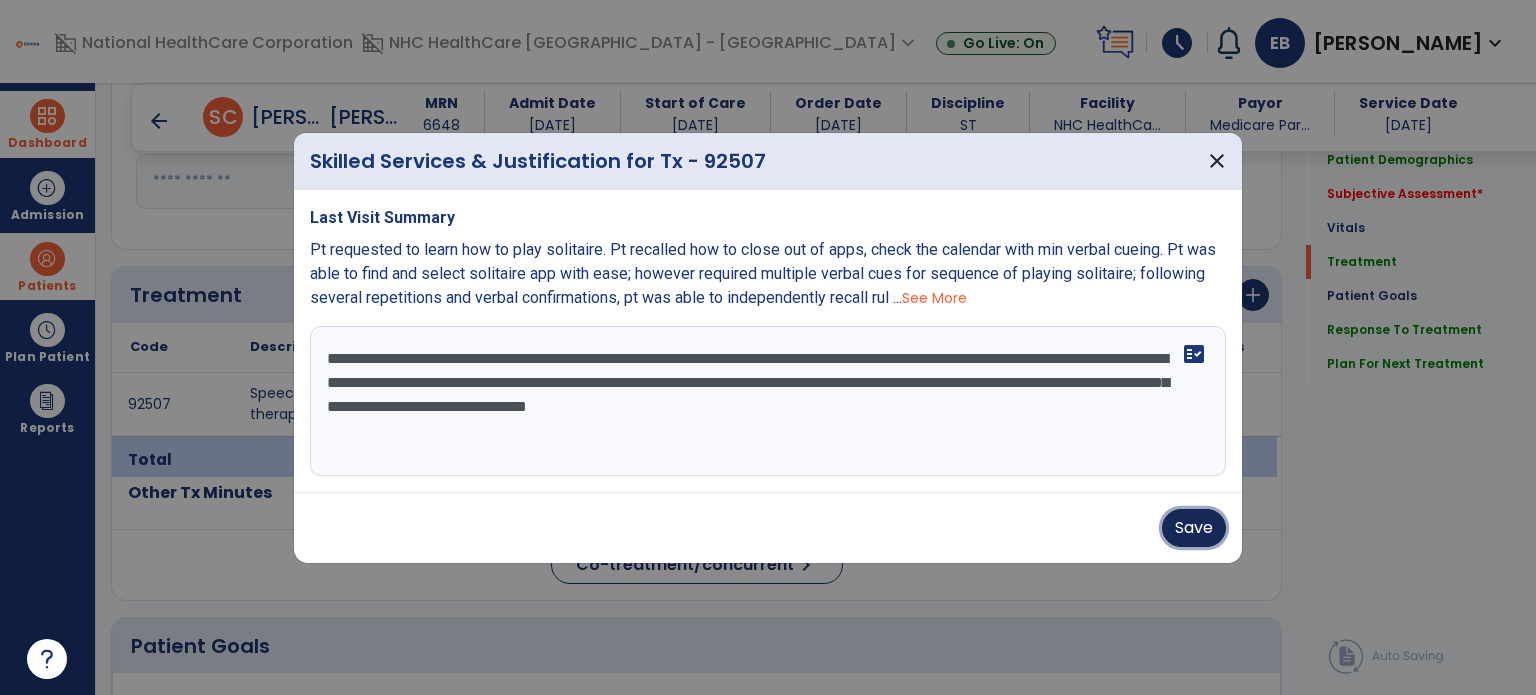 click on "Save" at bounding box center (1194, 528) 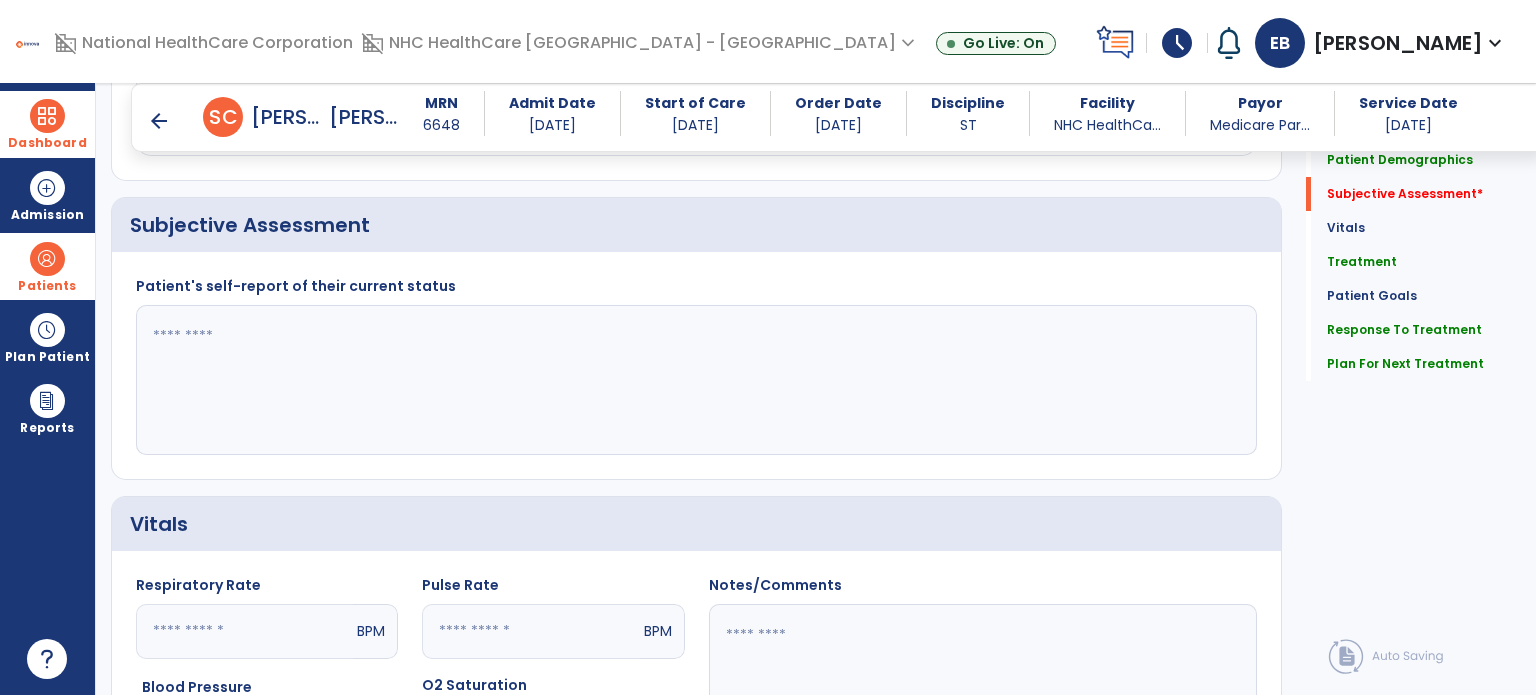 scroll, scrollTop: 332, scrollLeft: 0, axis: vertical 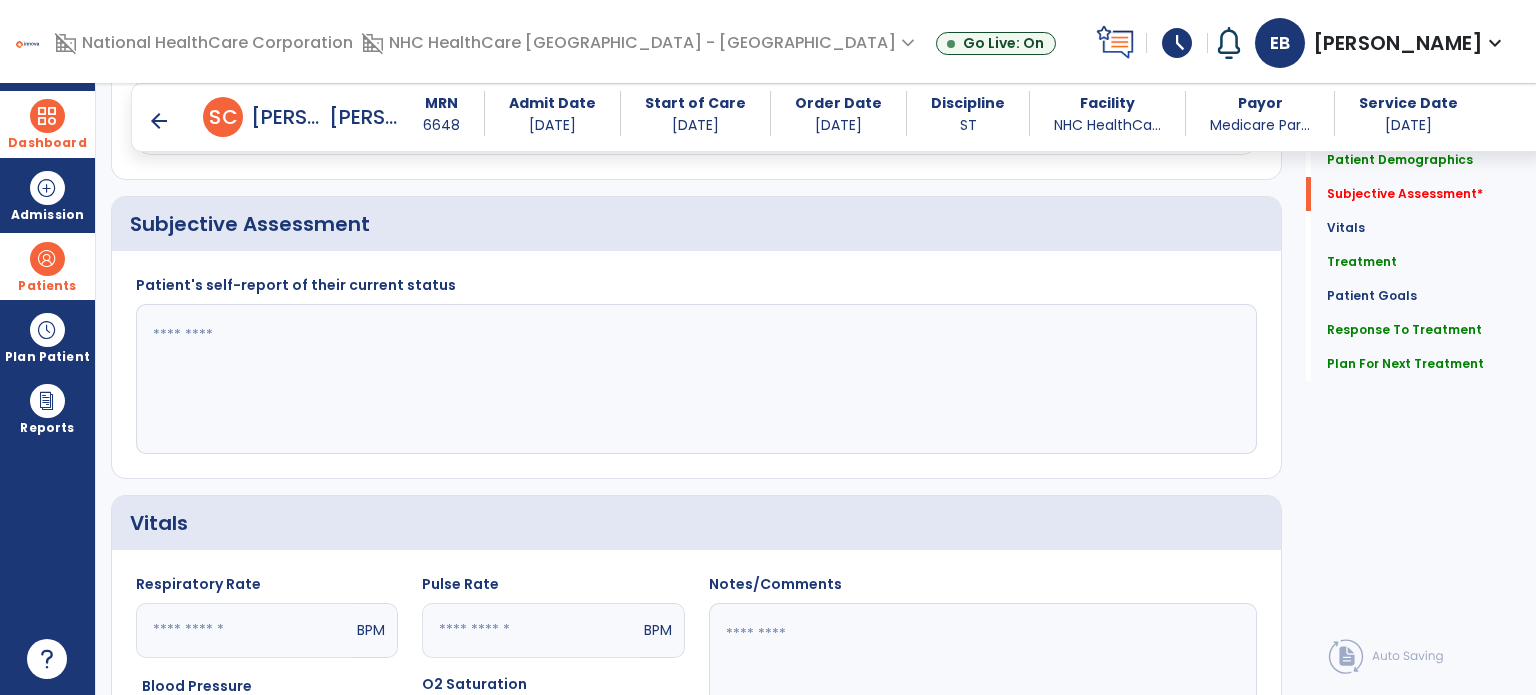click 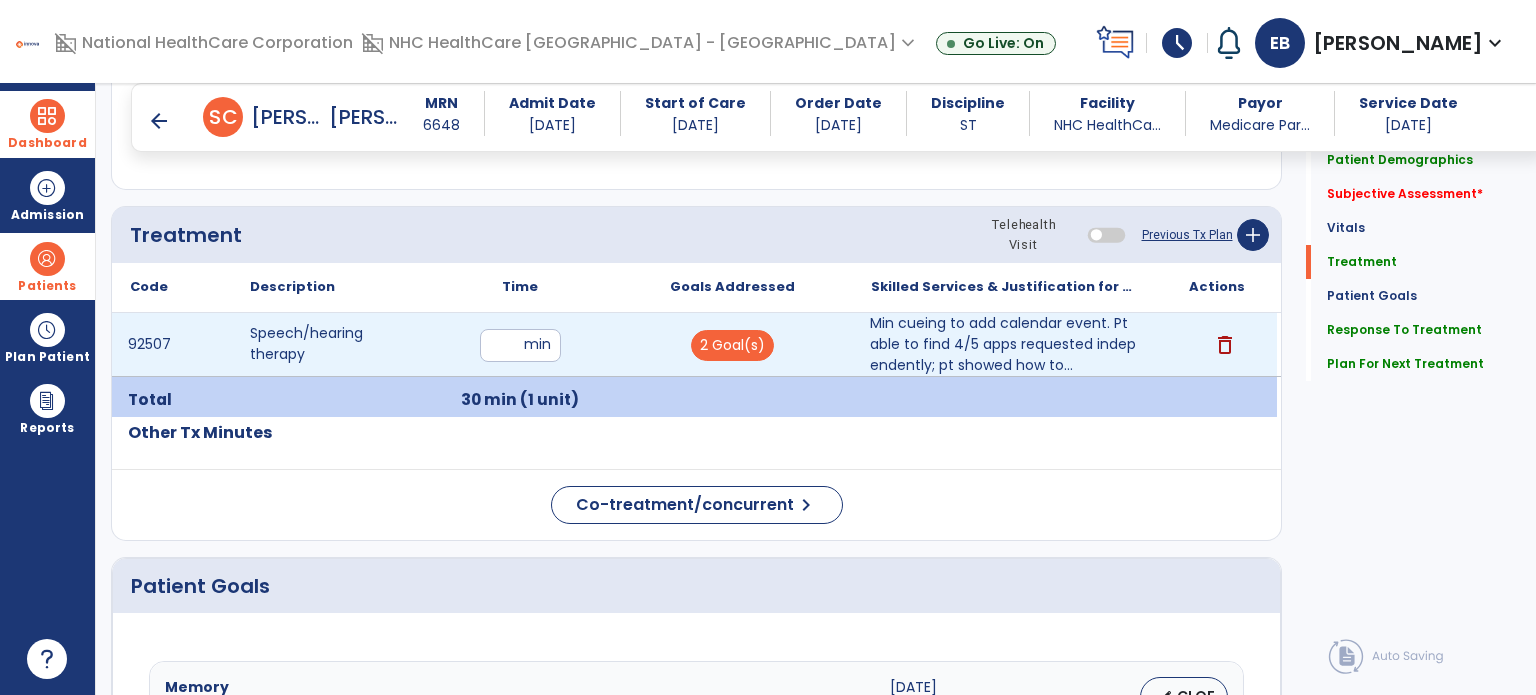 scroll, scrollTop: 1044, scrollLeft: 0, axis: vertical 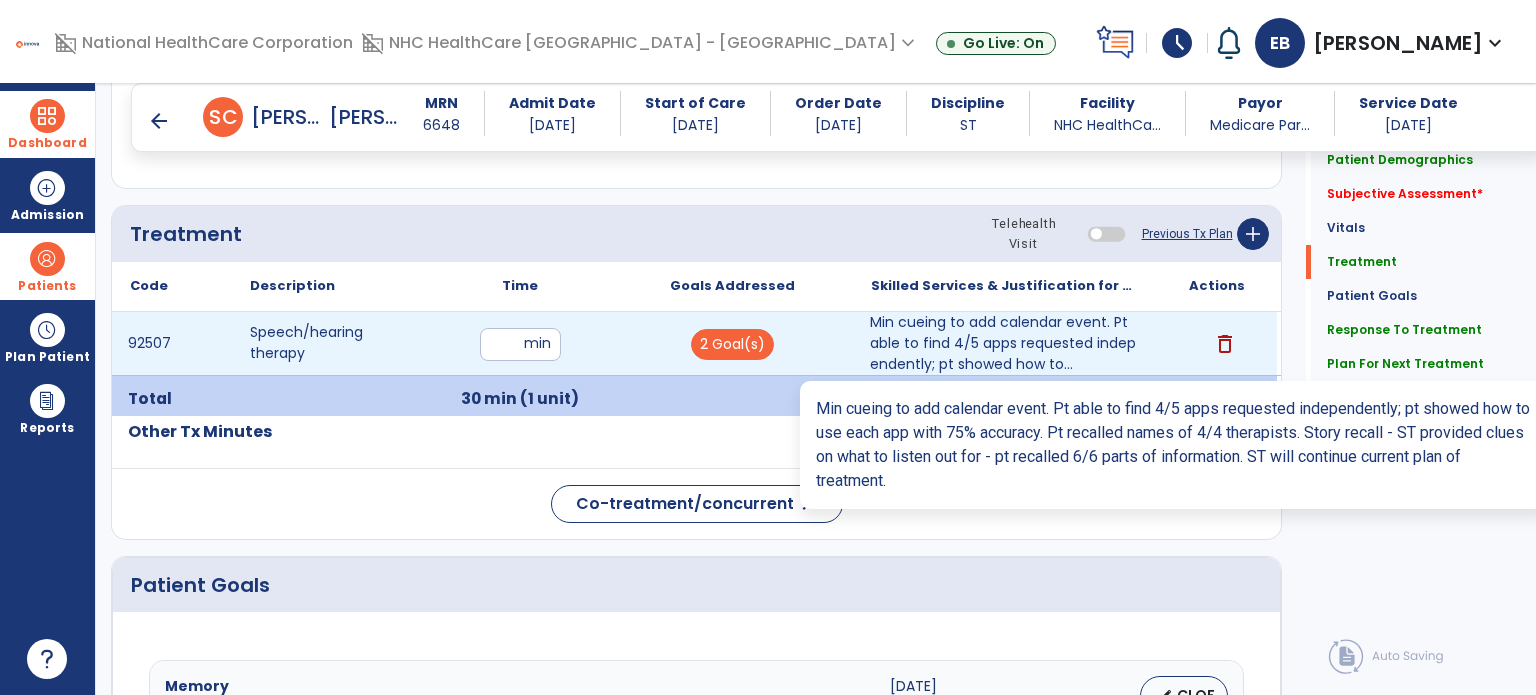 click on "Min cueing to add calendar event. Pt able to find 4/5 apps requested independently; pt showed how to..." at bounding box center [1004, 343] 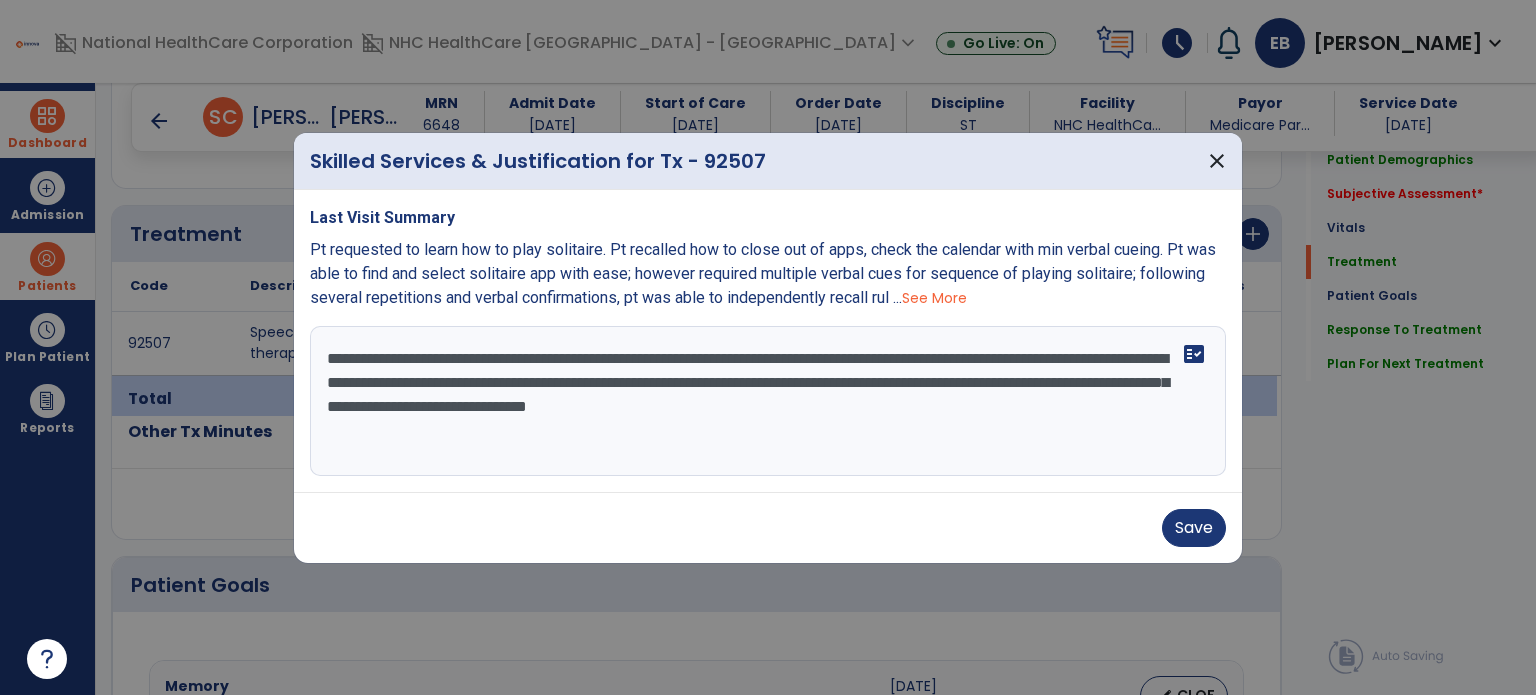 click on "**********" at bounding box center [768, 401] 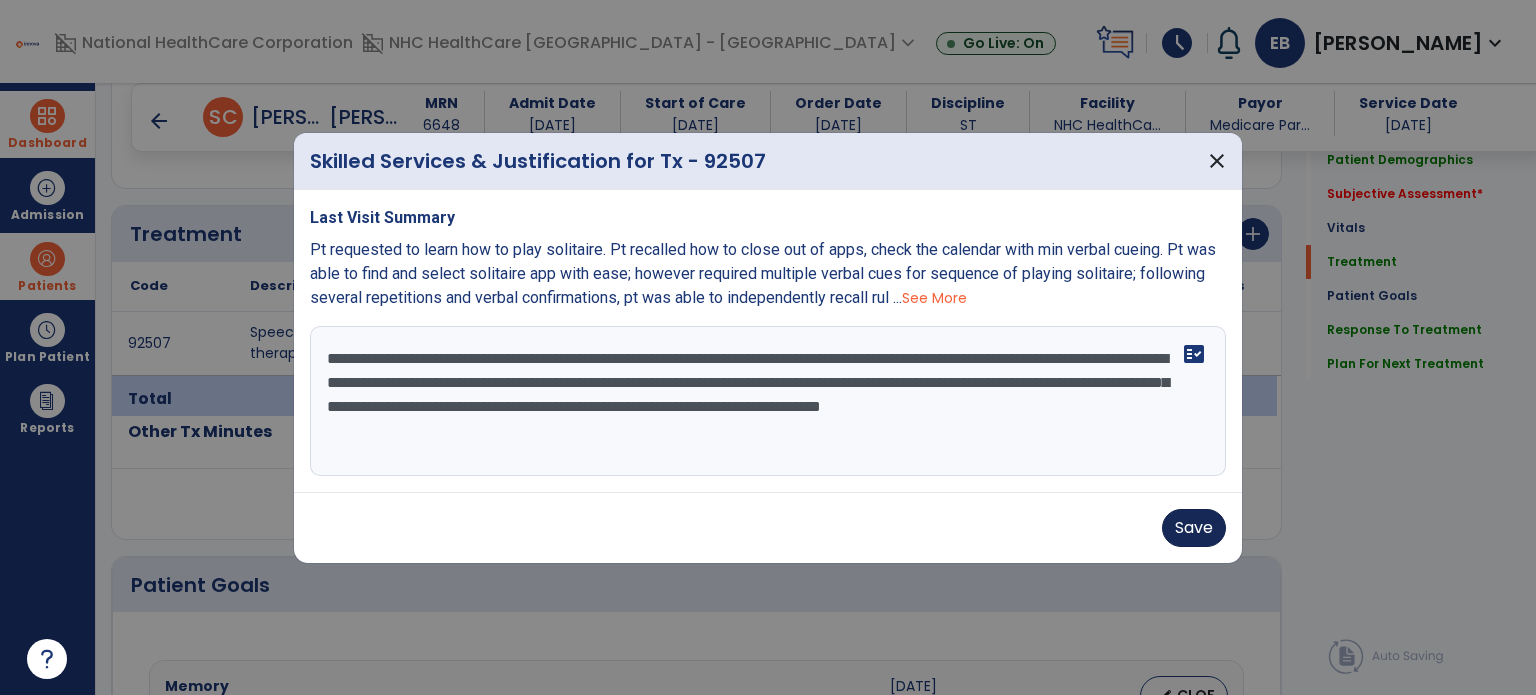 type on "**********" 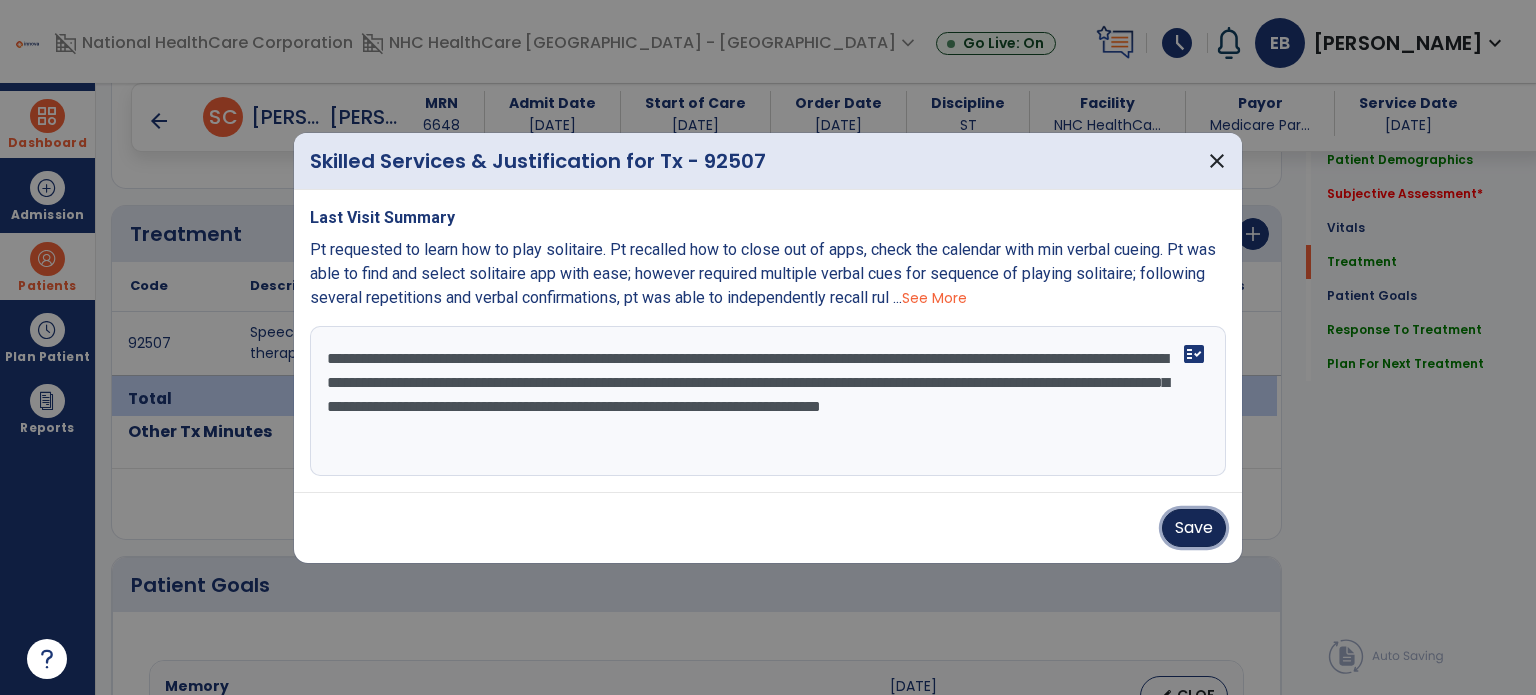 click on "Save" at bounding box center [1194, 528] 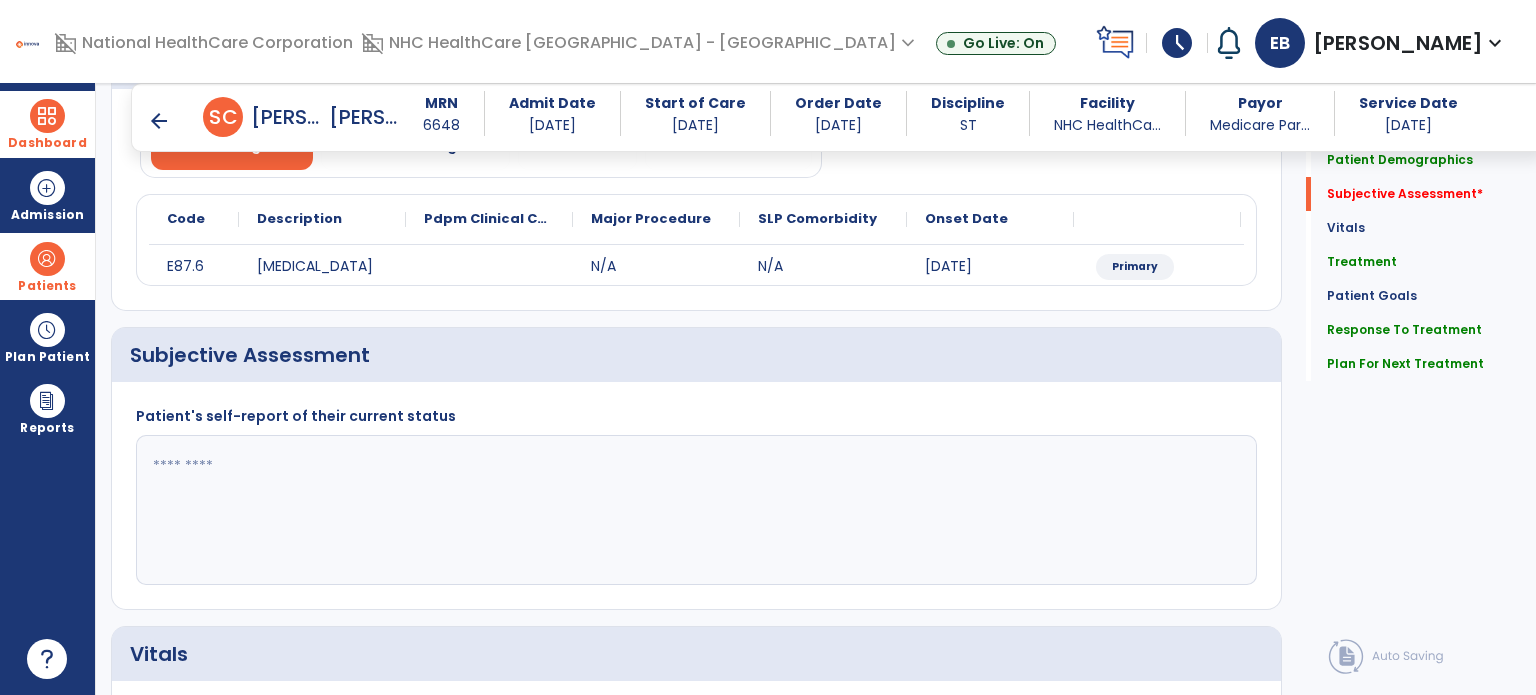 scroll, scrollTop: 200, scrollLeft: 0, axis: vertical 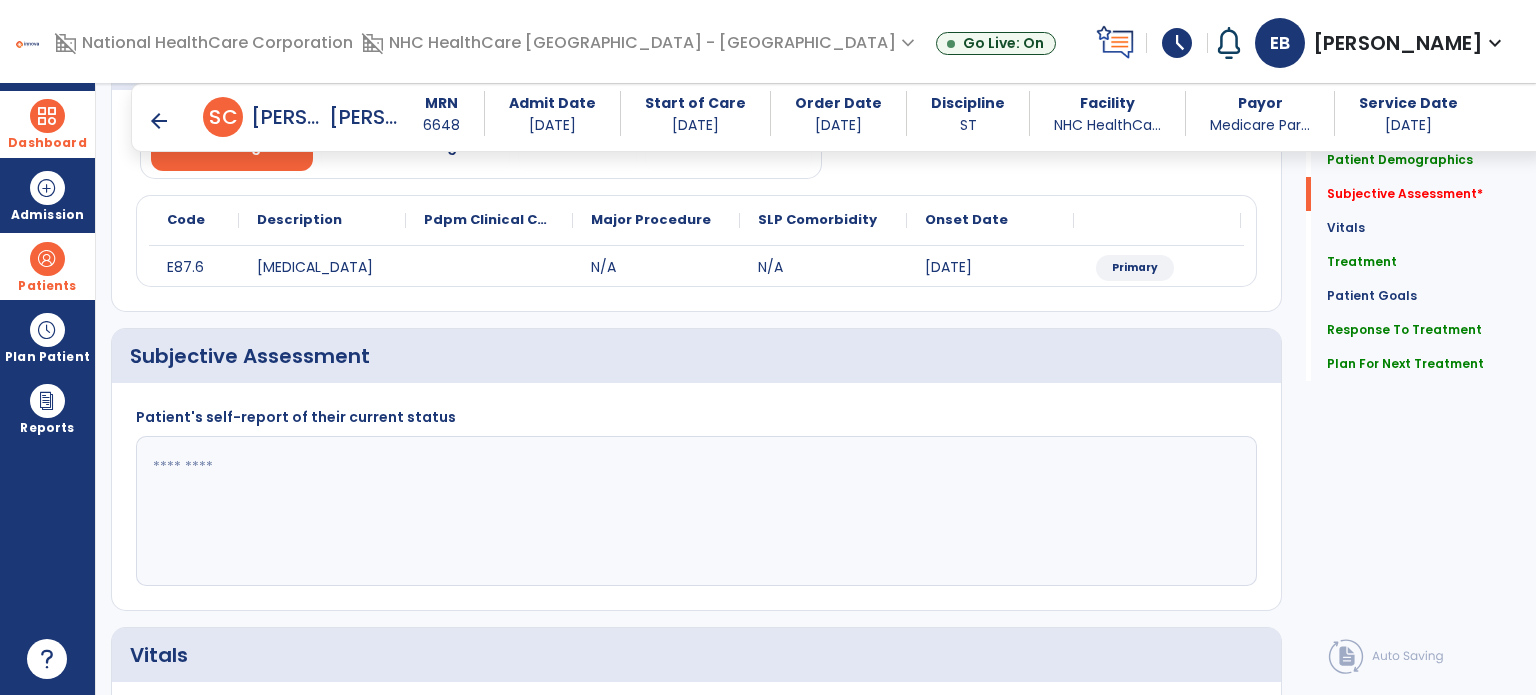 click 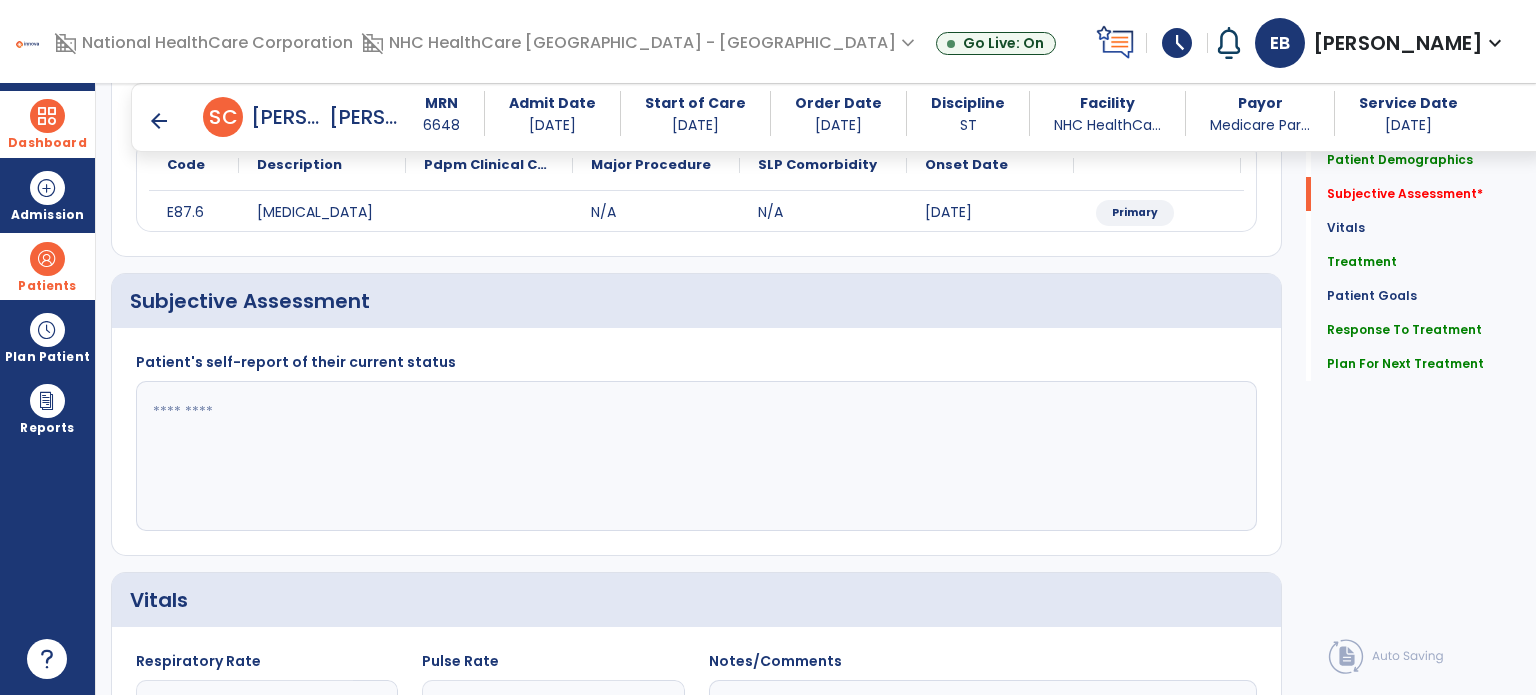 scroll, scrollTop: 256, scrollLeft: 0, axis: vertical 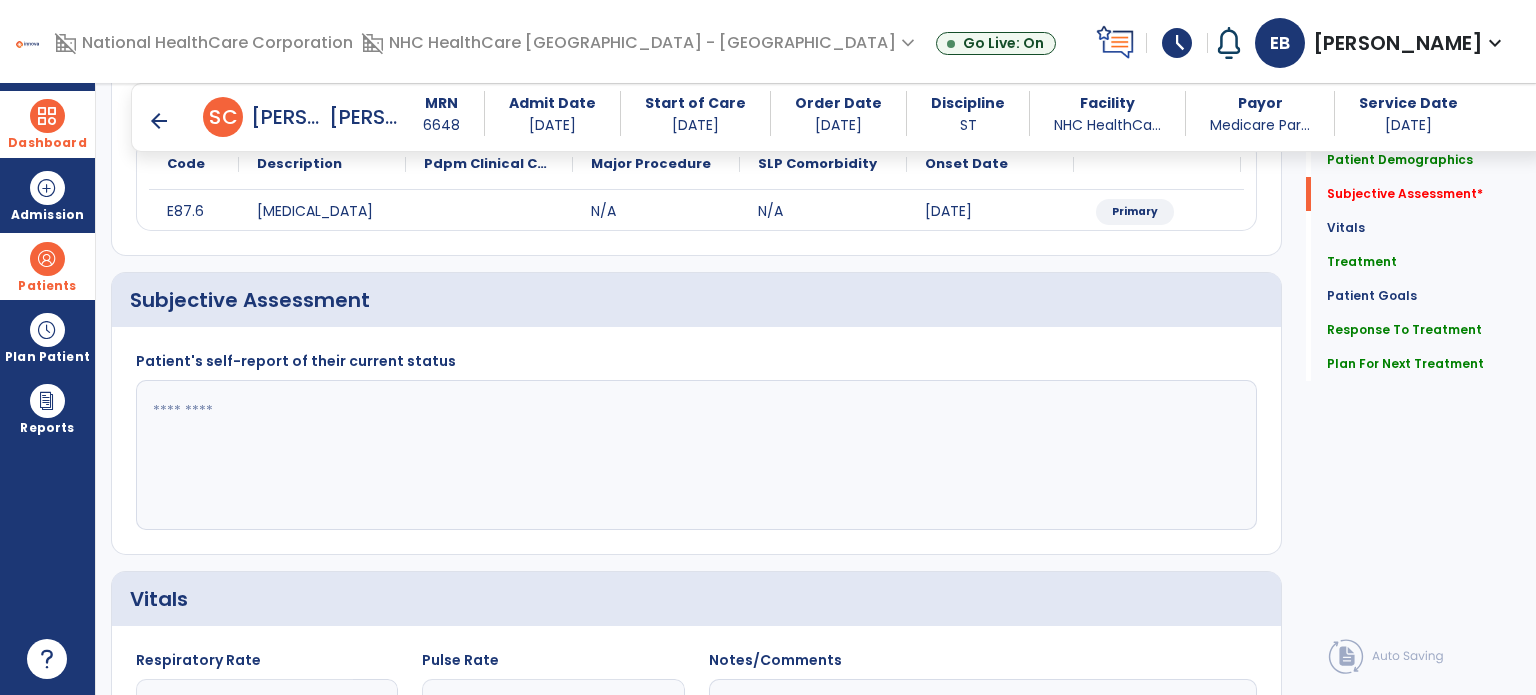 click 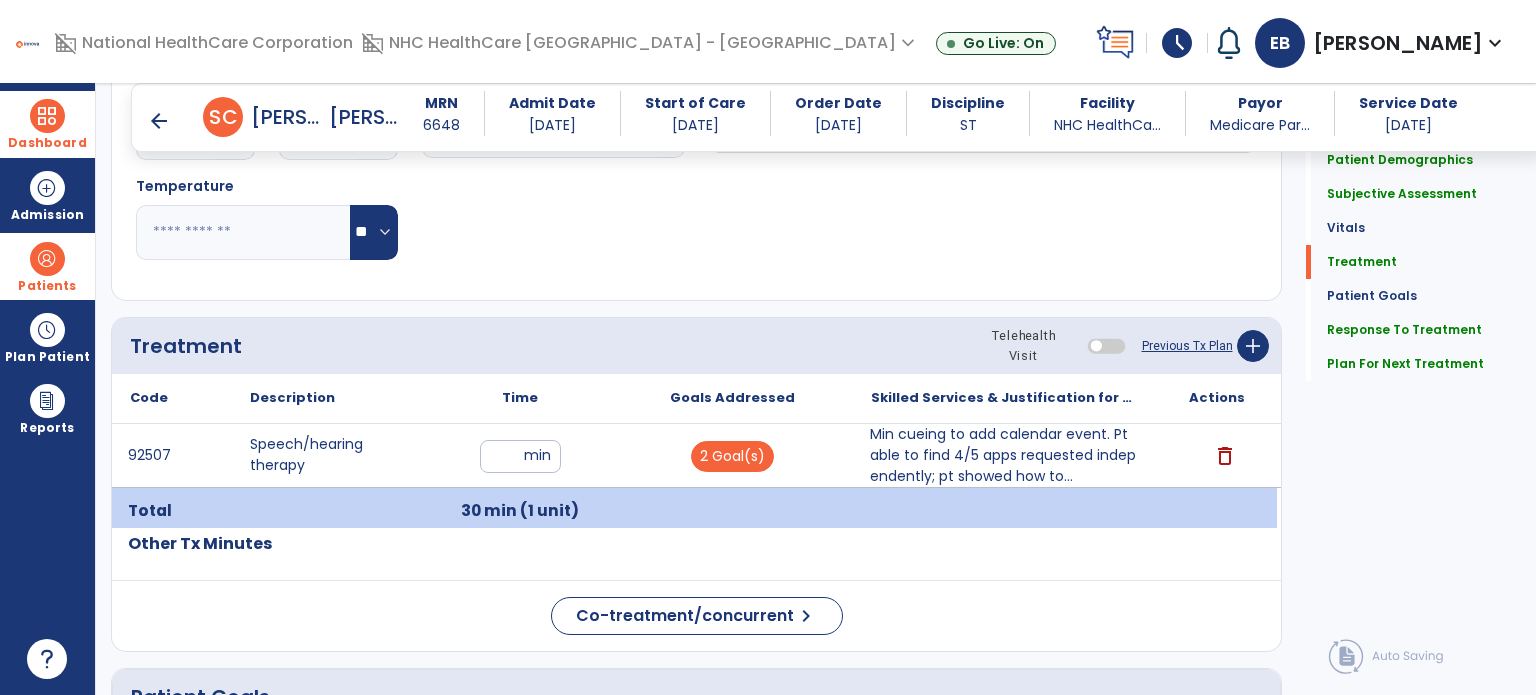 scroll, scrollTop: 934, scrollLeft: 0, axis: vertical 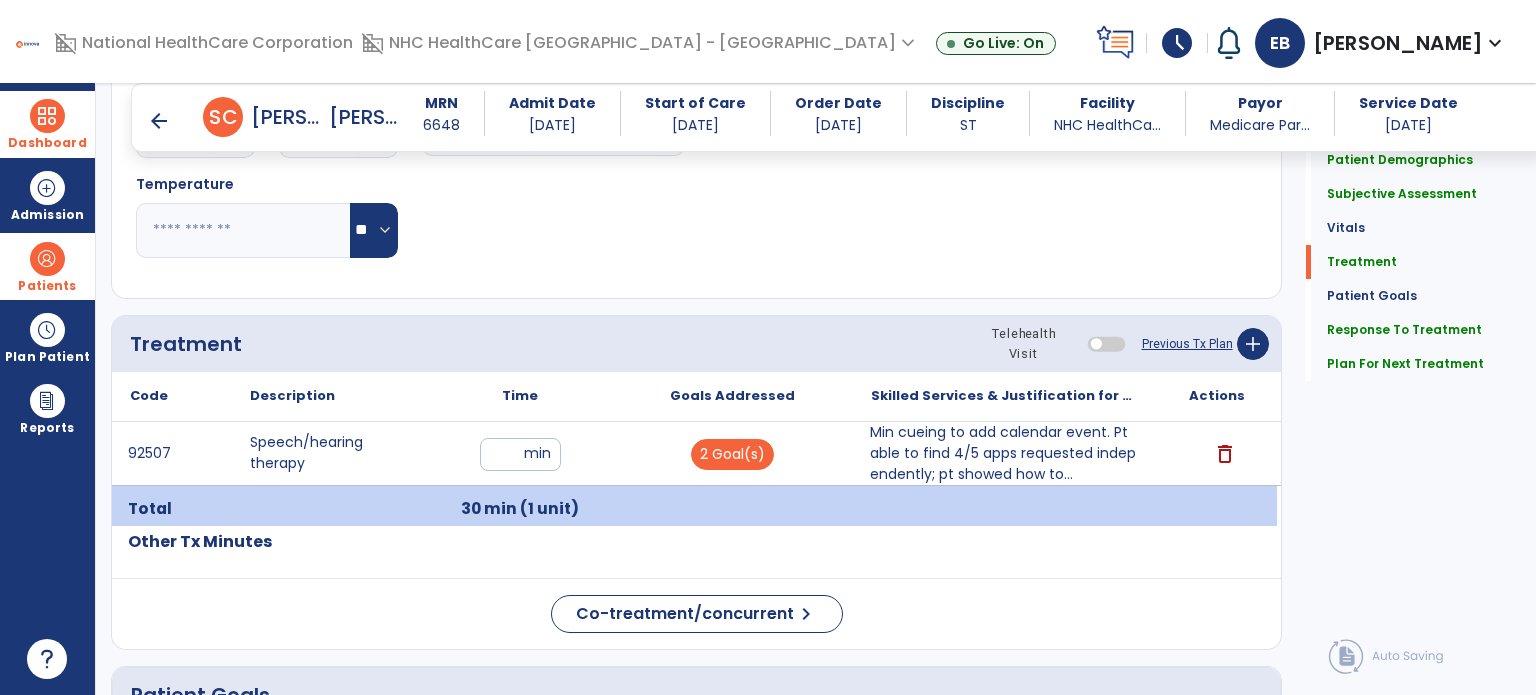 type on "**********" 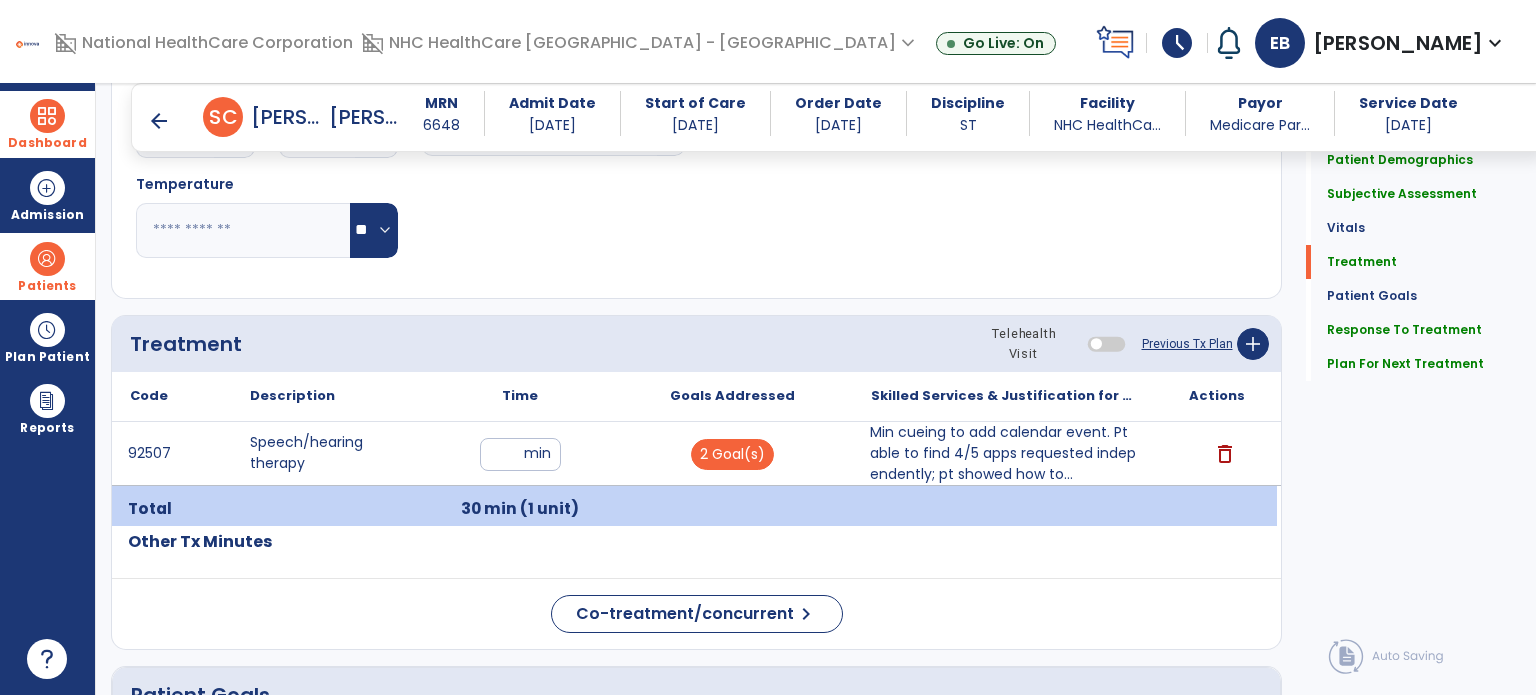 scroll, scrollTop: 2038, scrollLeft: 0, axis: vertical 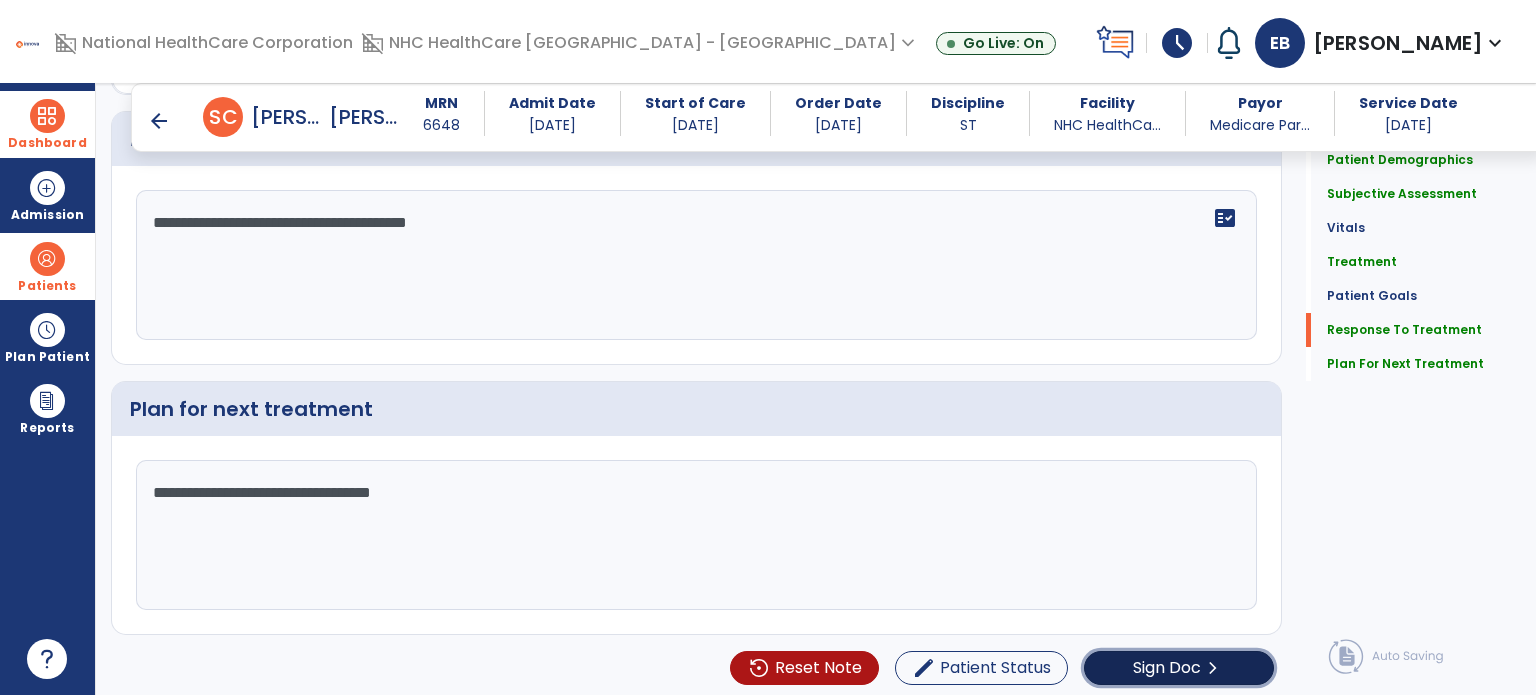 click on "Sign Doc" 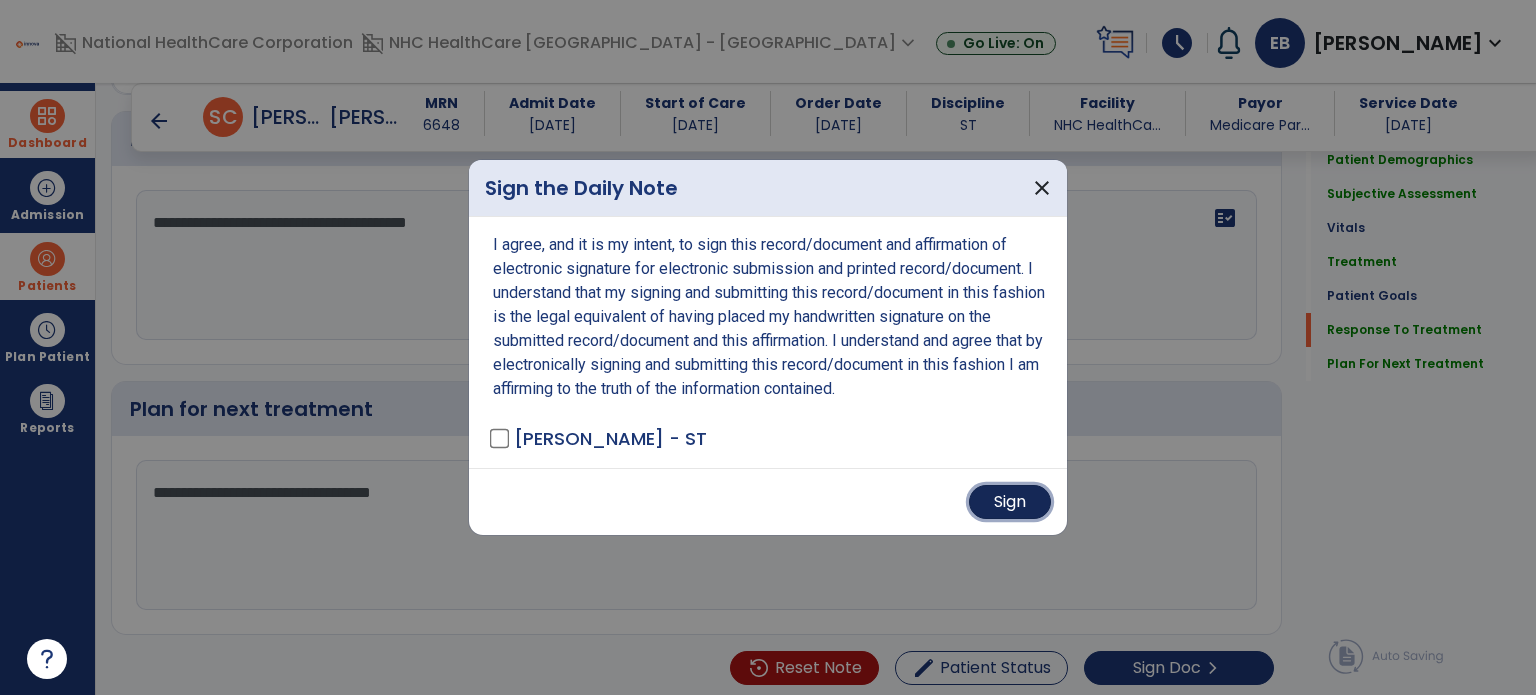 click on "Sign" at bounding box center [1010, 502] 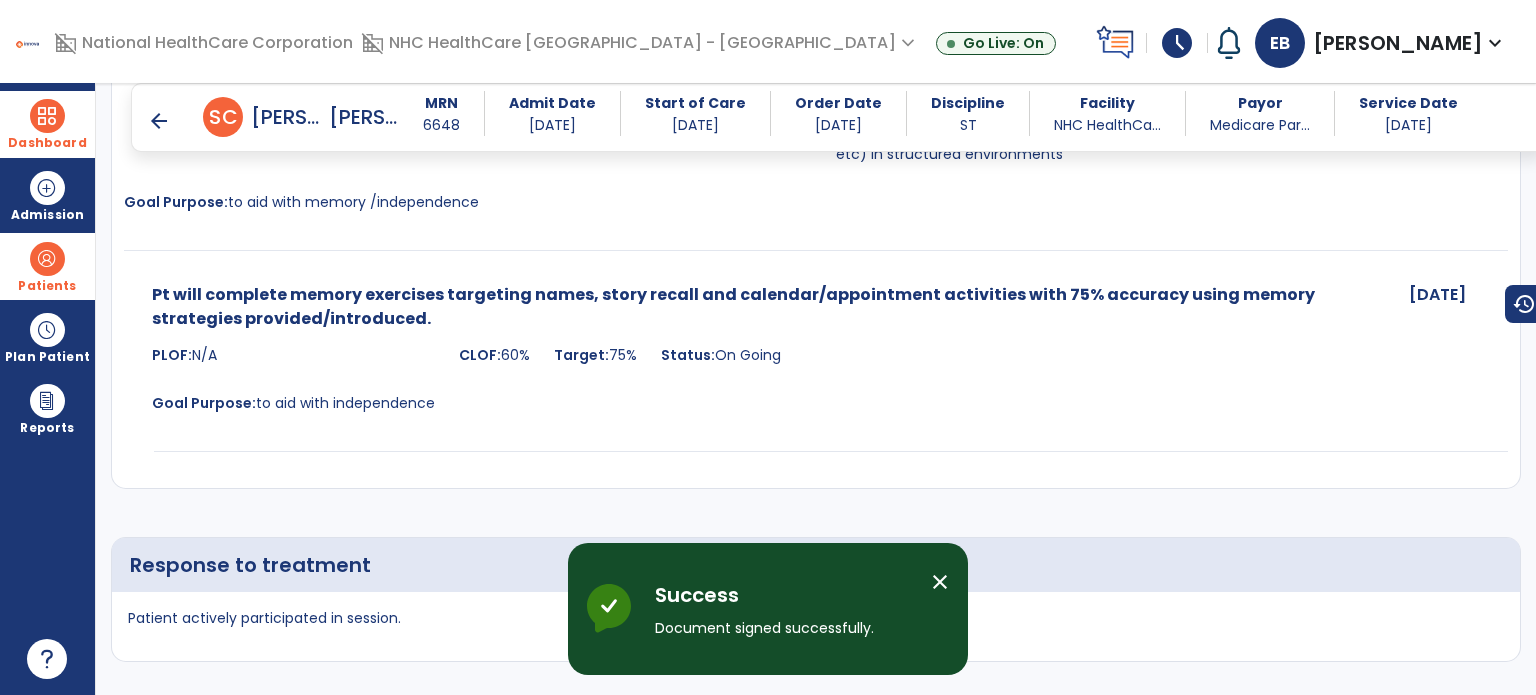scroll, scrollTop: 1878, scrollLeft: 0, axis: vertical 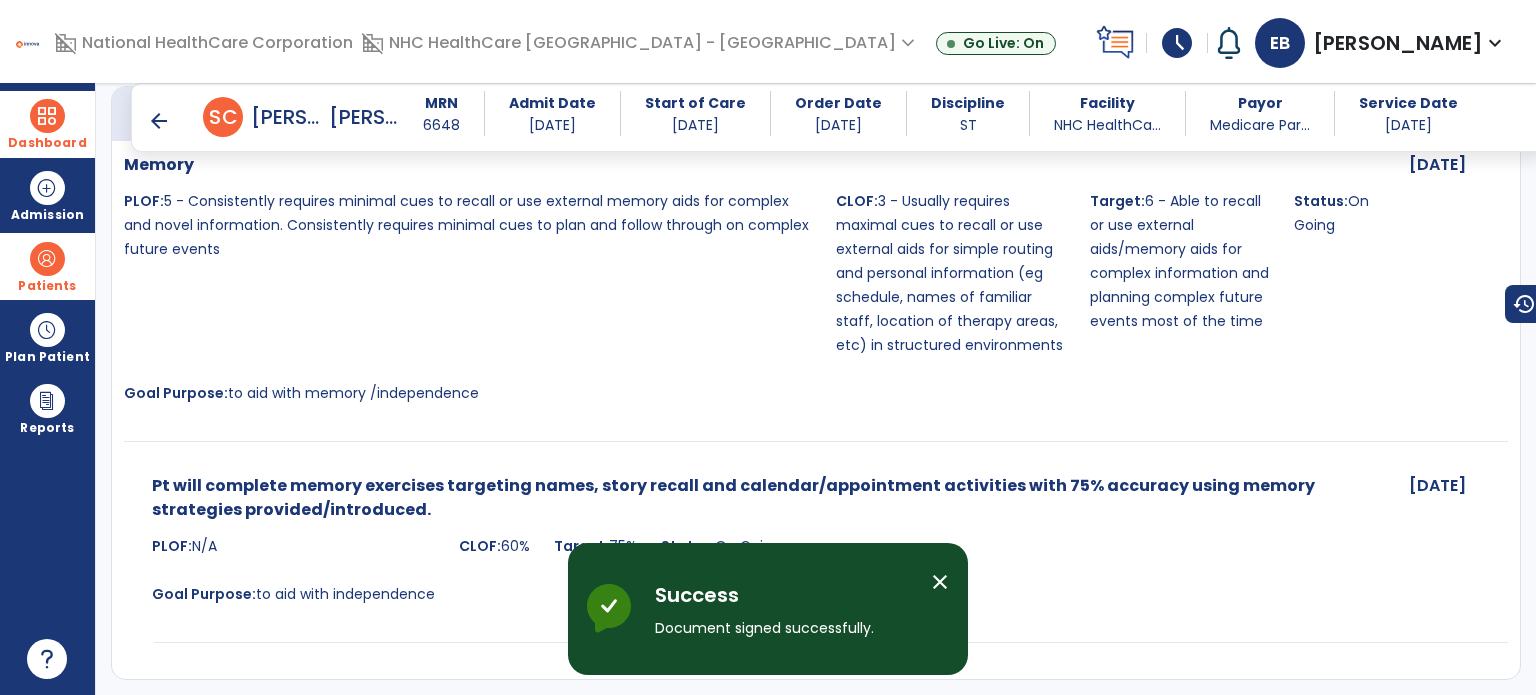 click on "arrow_back" at bounding box center (159, 121) 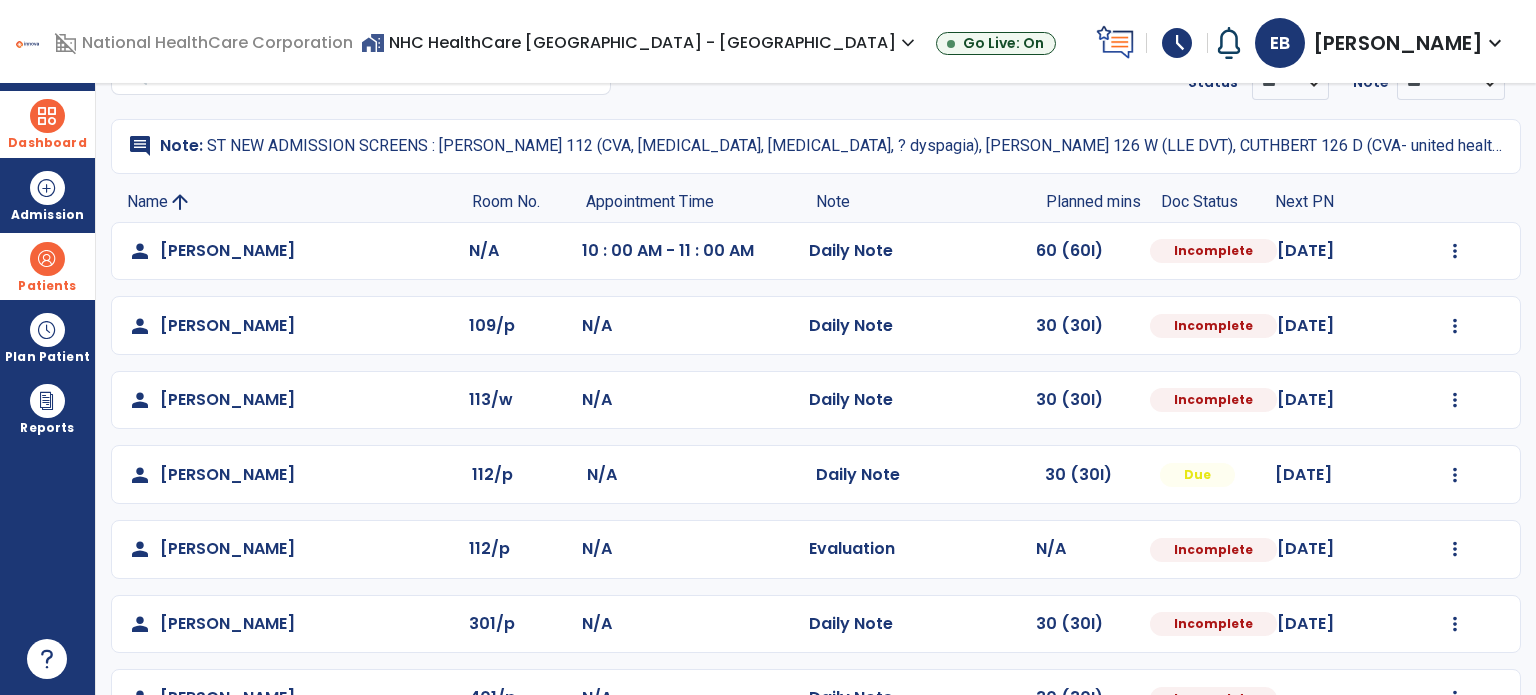 scroll, scrollTop: 108, scrollLeft: 0, axis: vertical 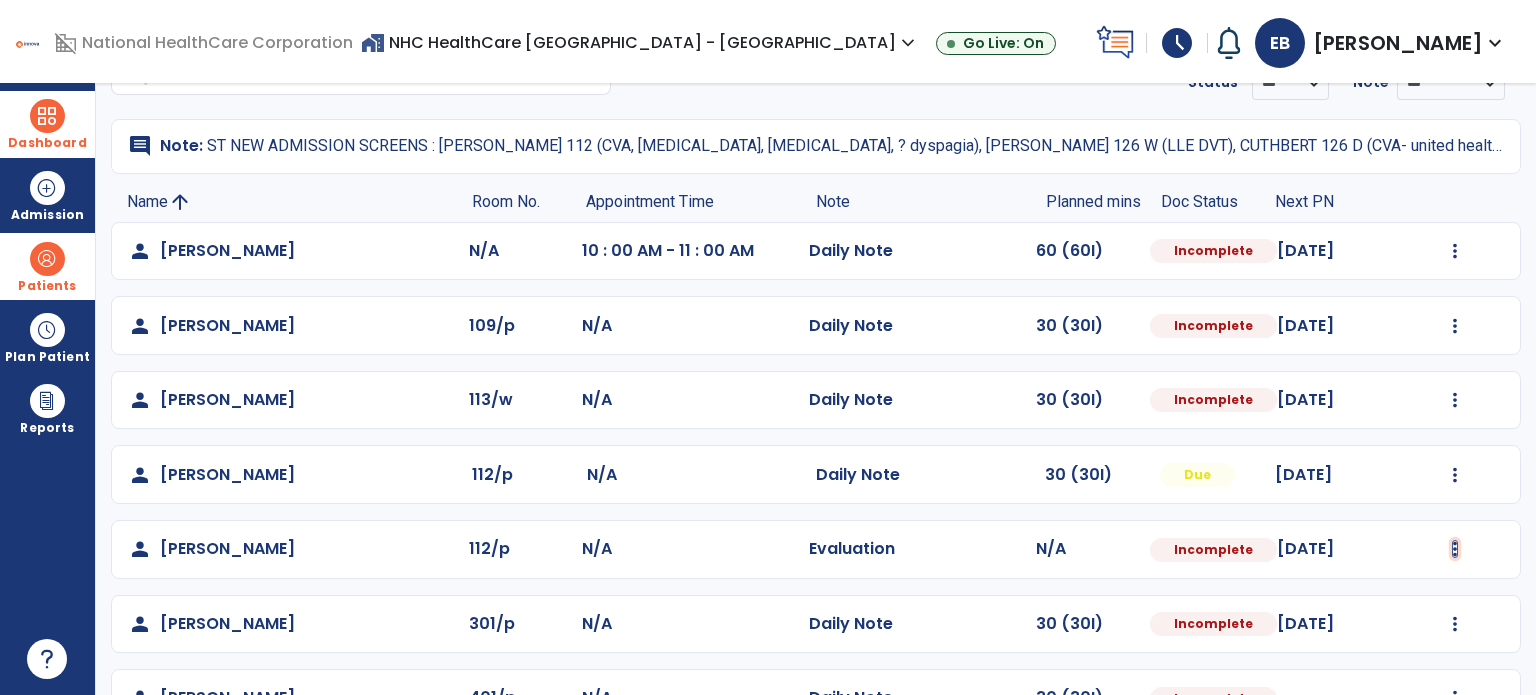 click at bounding box center [1455, 251] 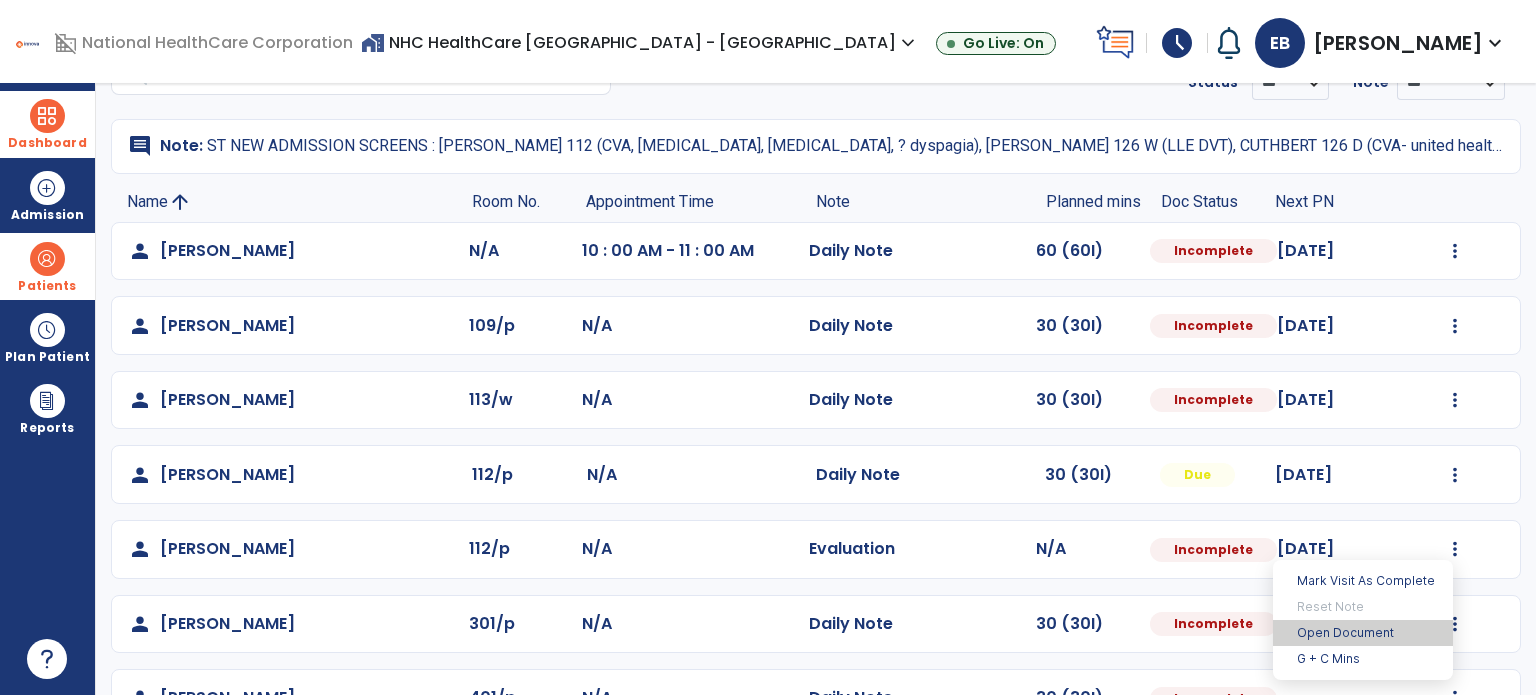 click on "Open Document" at bounding box center [1363, 633] 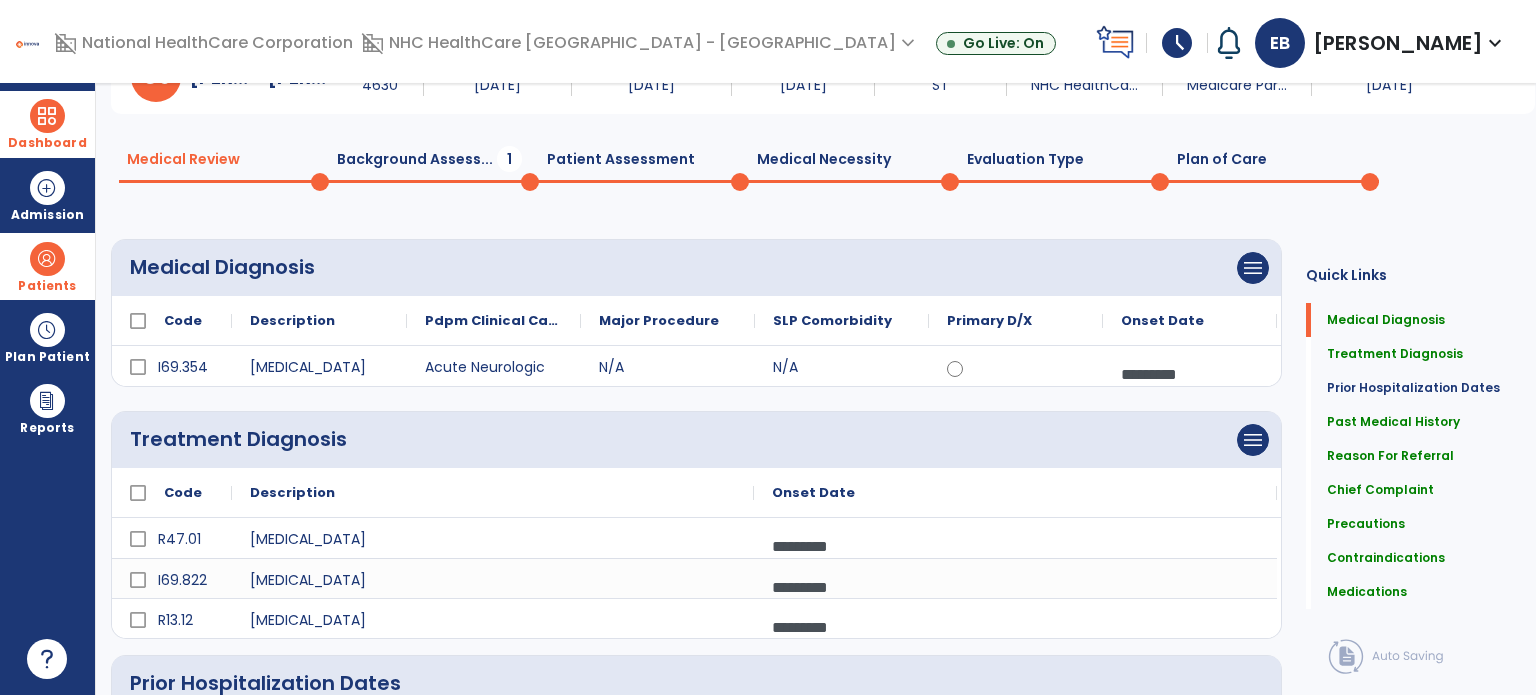 click on "Evaluation Type  0" 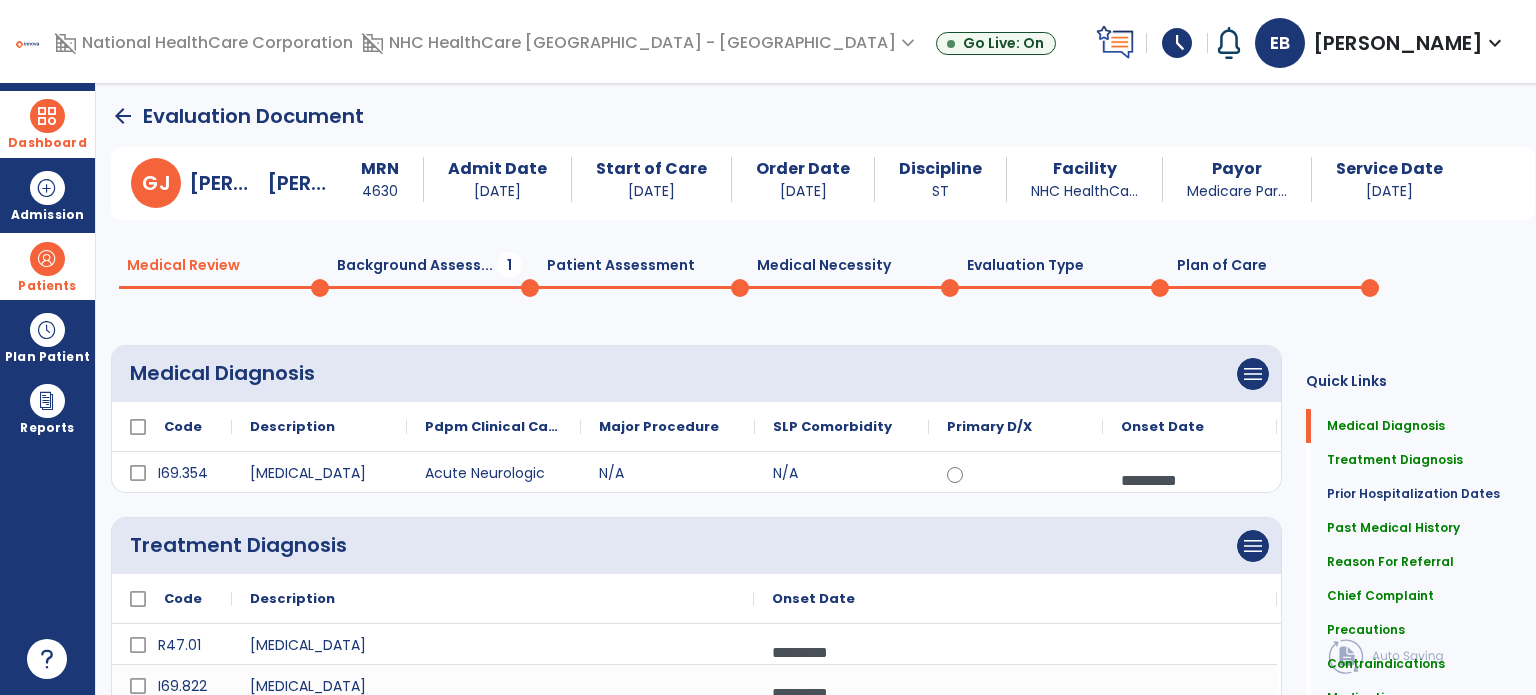 select on "**********" 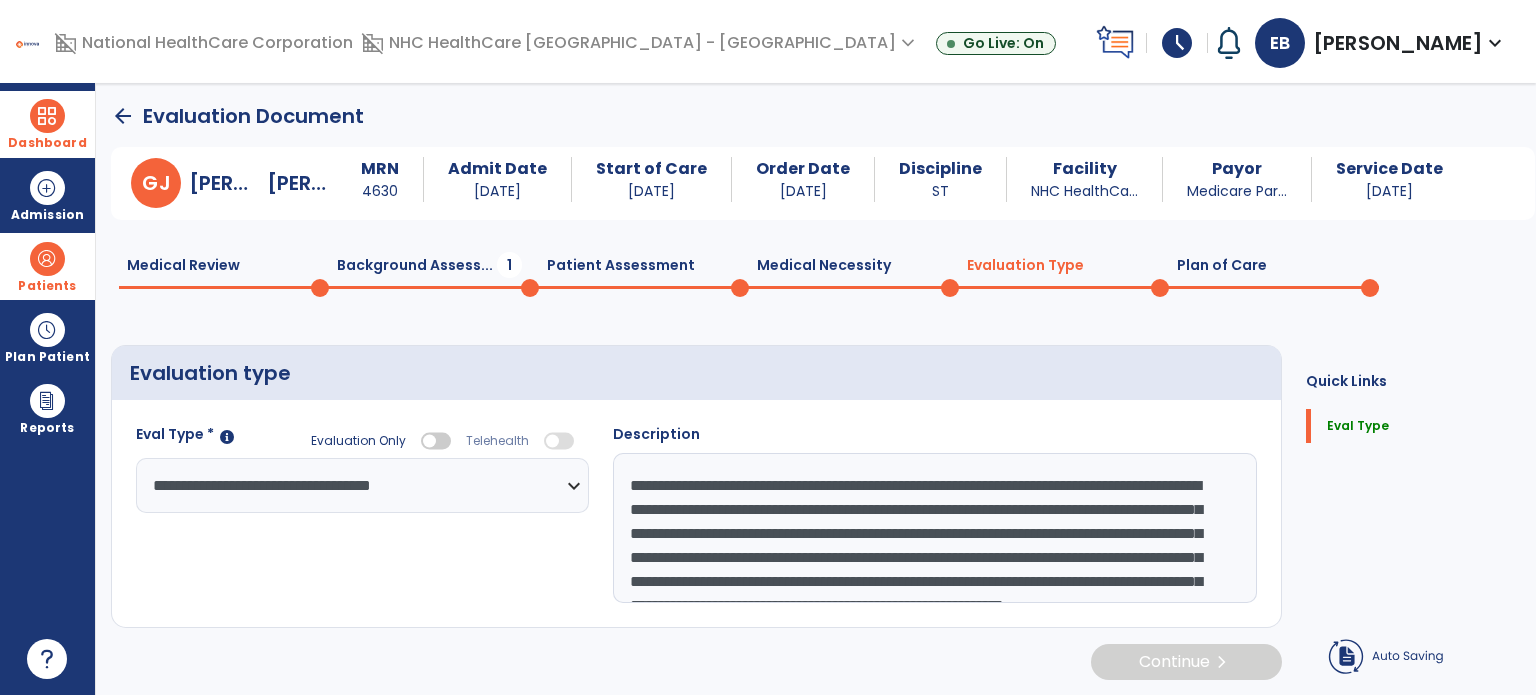 scroll, scrollTop: 4, scrollLeft: 0, axis: vertical 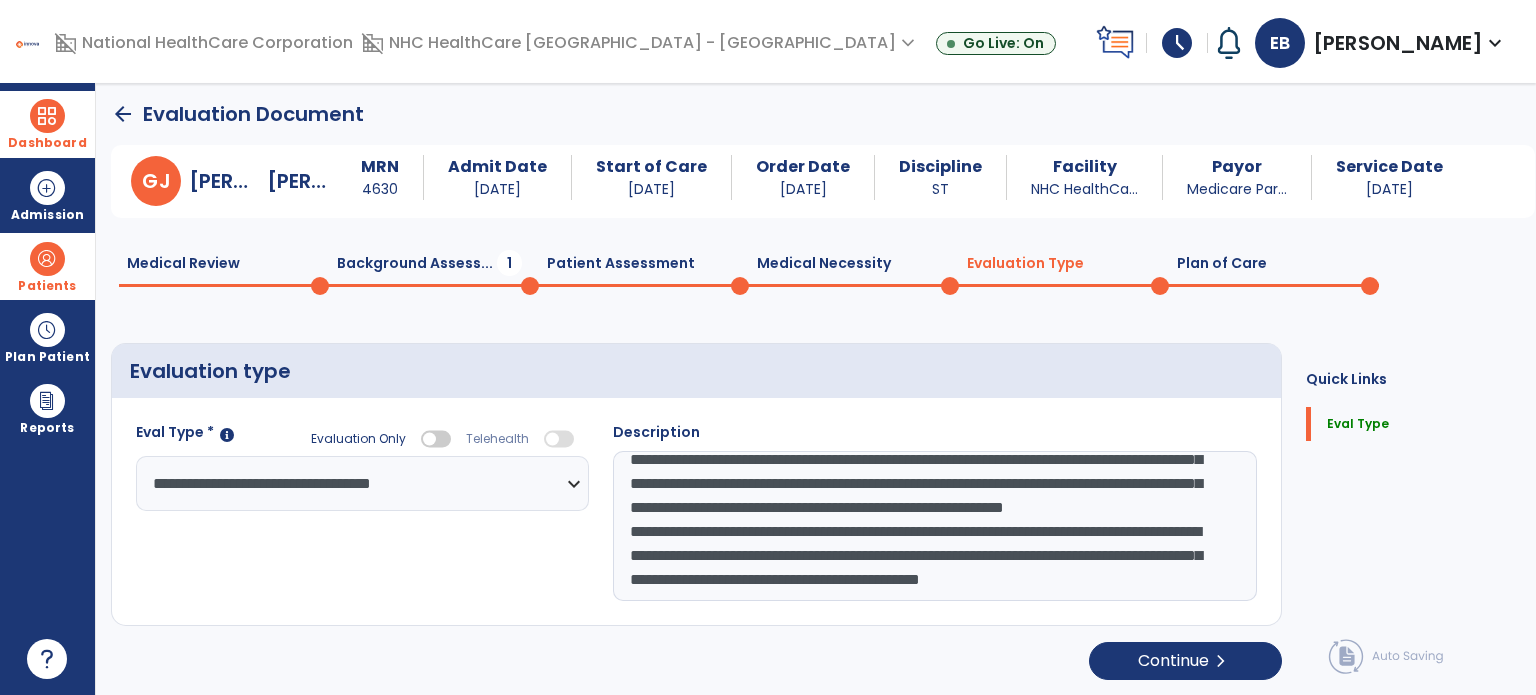 drag, startPoint x: 626, startPoint y: 477, endPoint x: 923, endPoint y: 577, distance: 313.38315 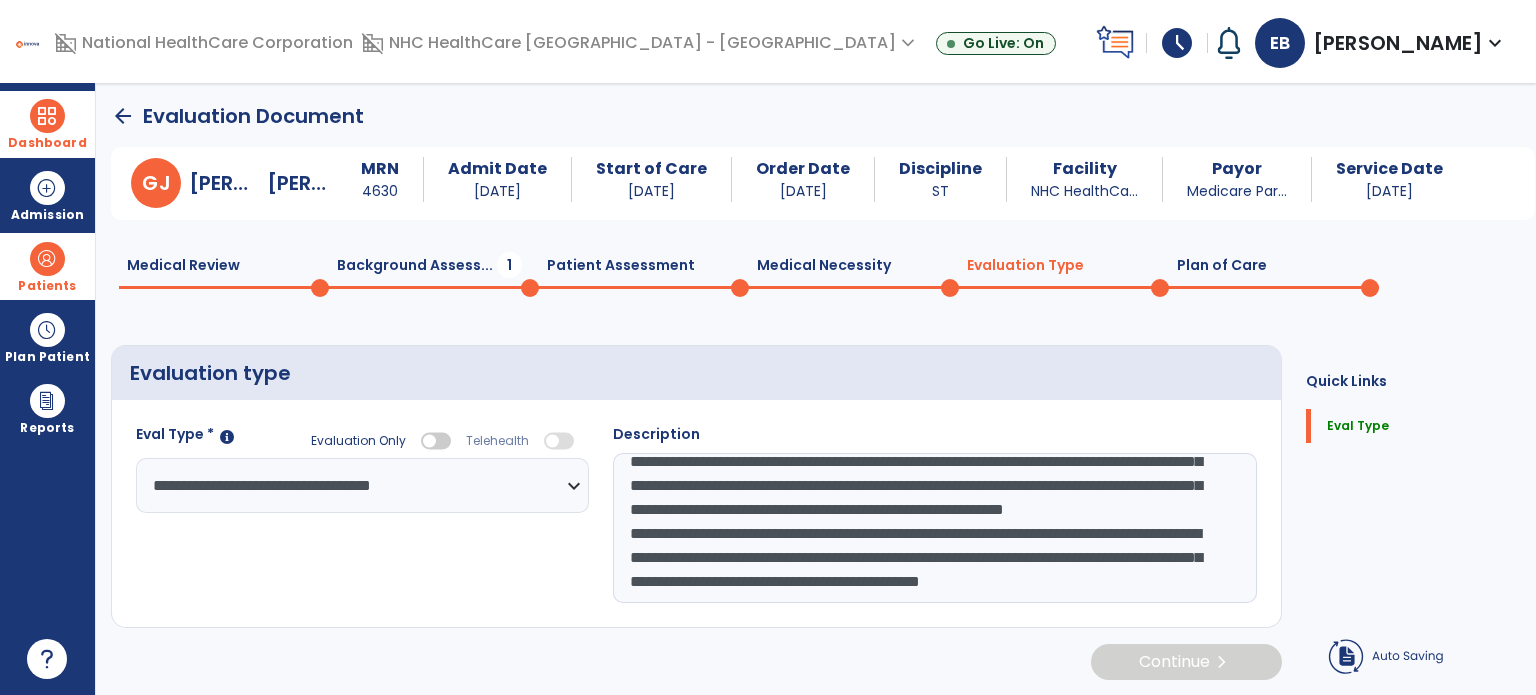 scroll, scrollTop: 4, scrollLeft: 0, axis: vertical 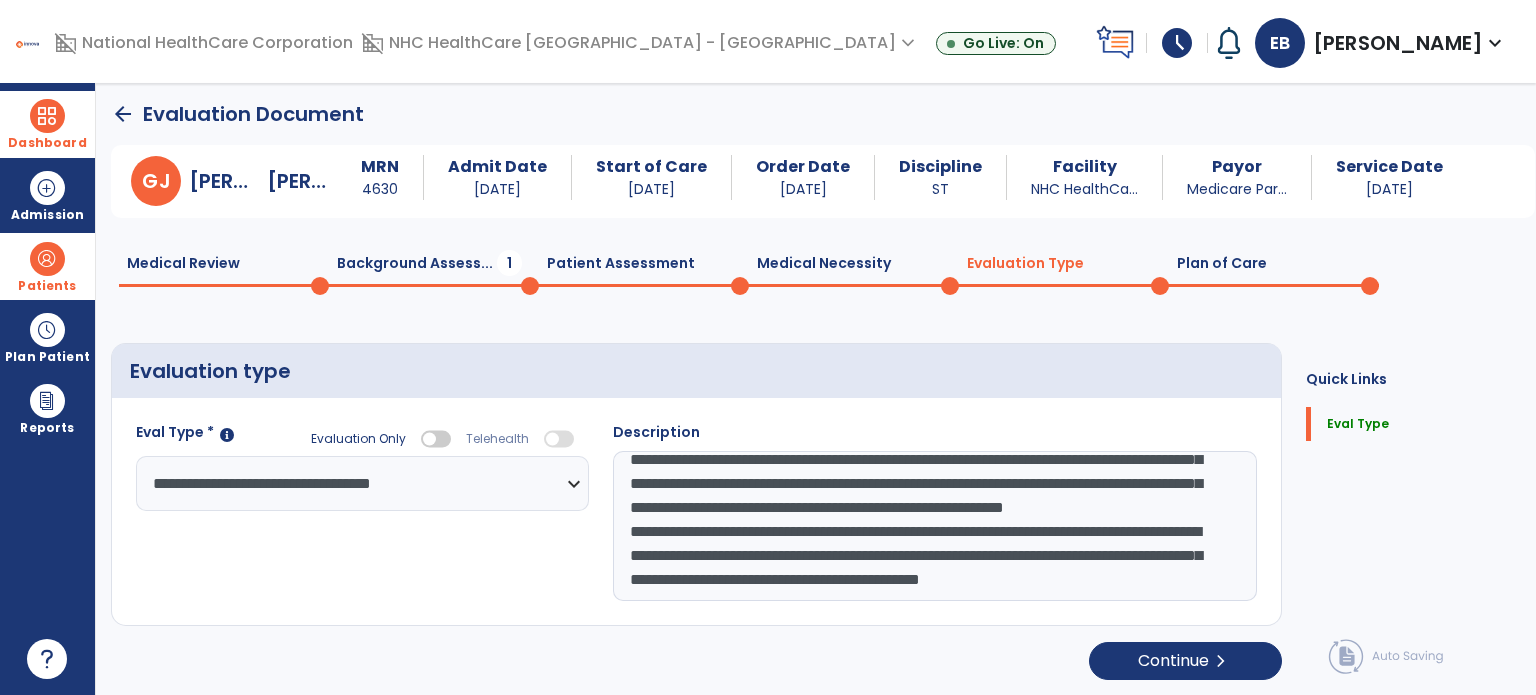 click on "Plan of Care  0" 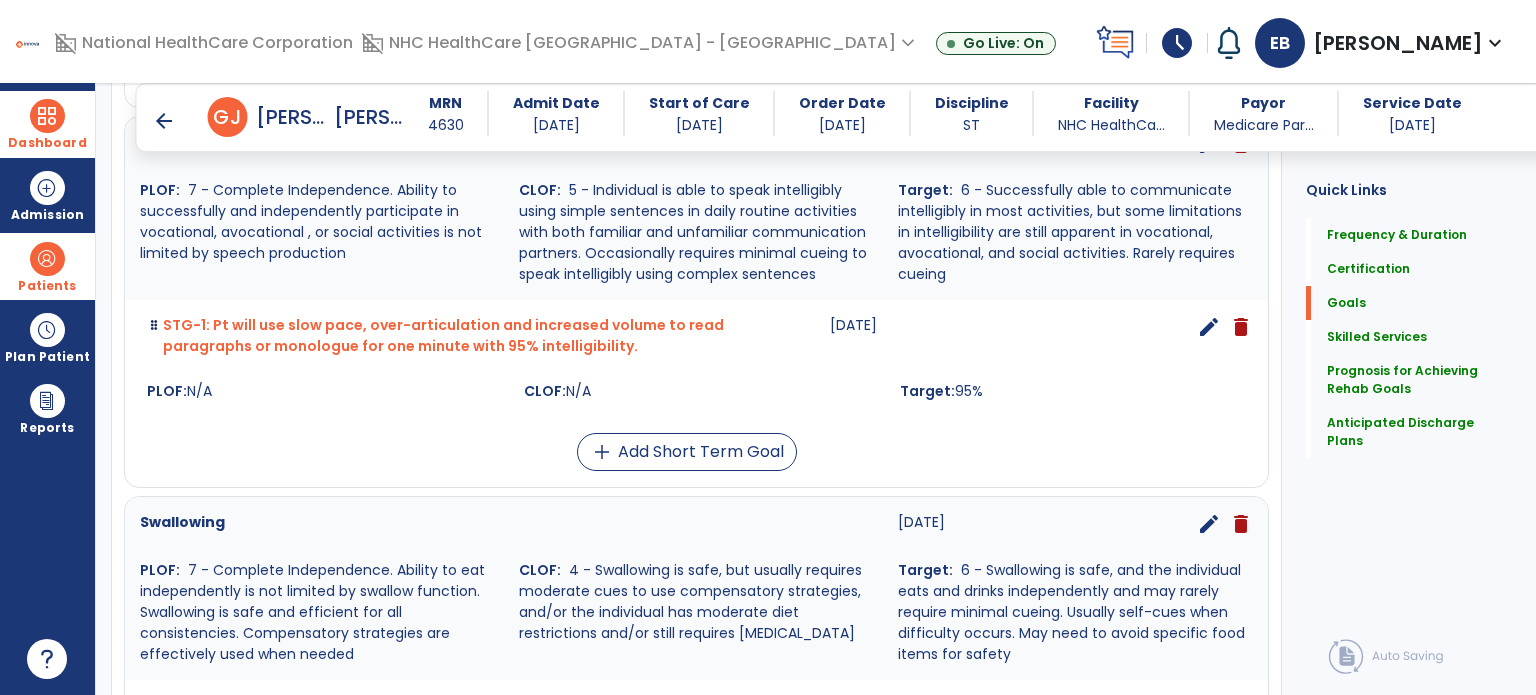 scroll, scrollTop: 0, scrollLeft: 0, axis: both 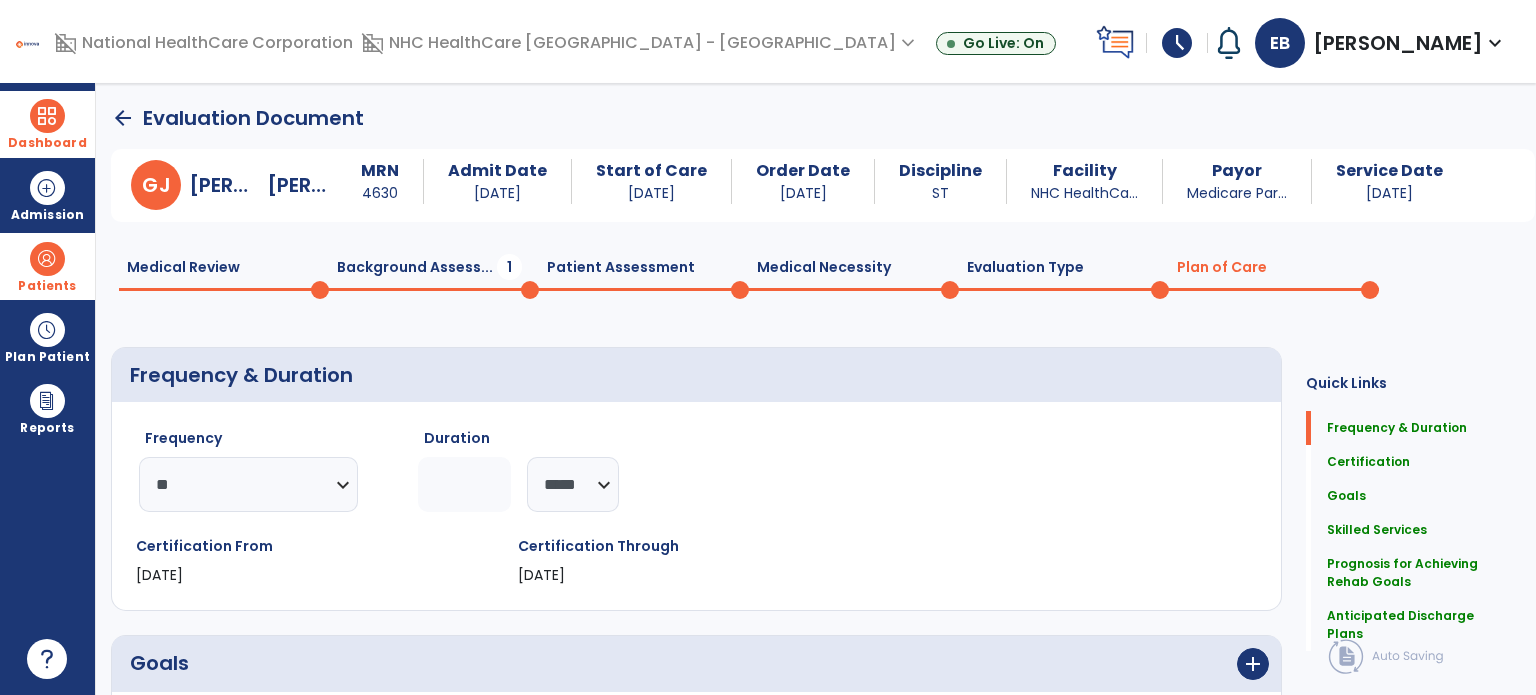 click on "Medical Necessity  0" 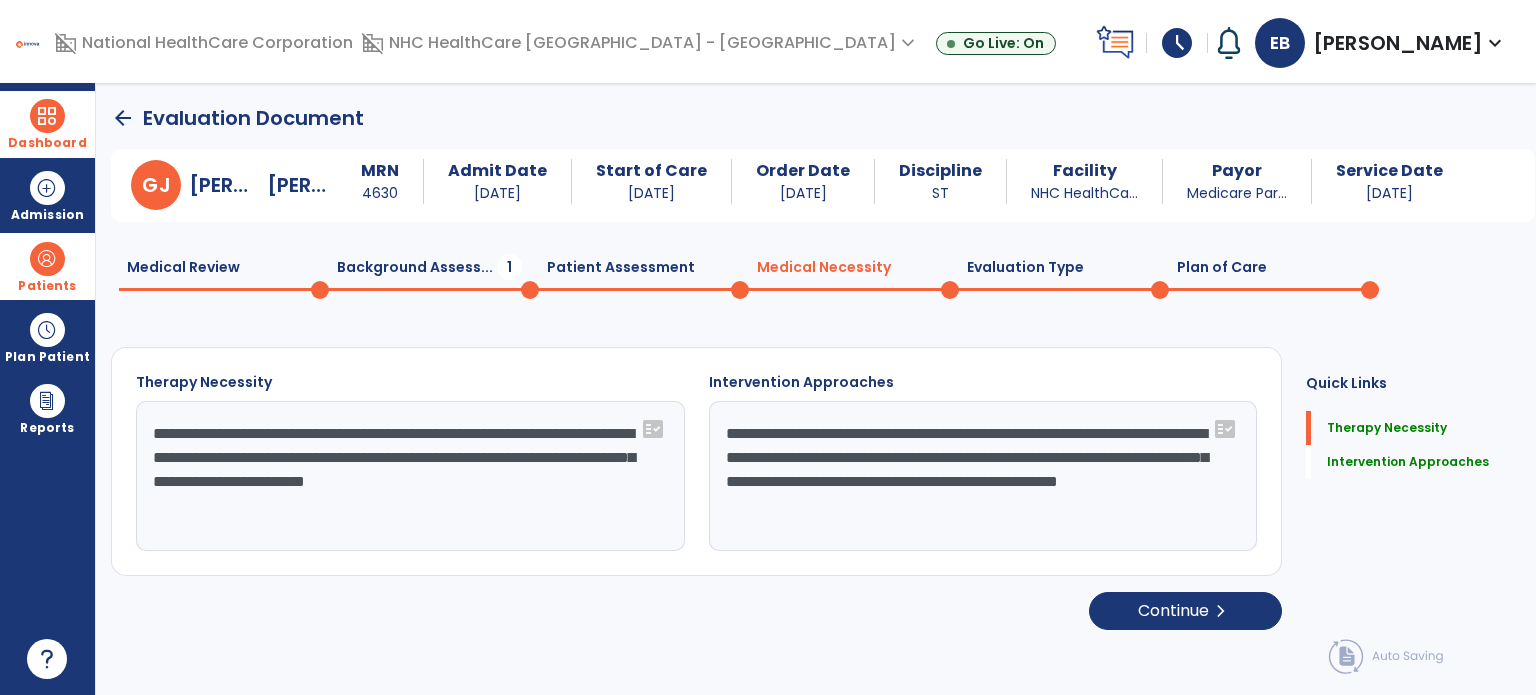 click on "Patient Assessment  0" 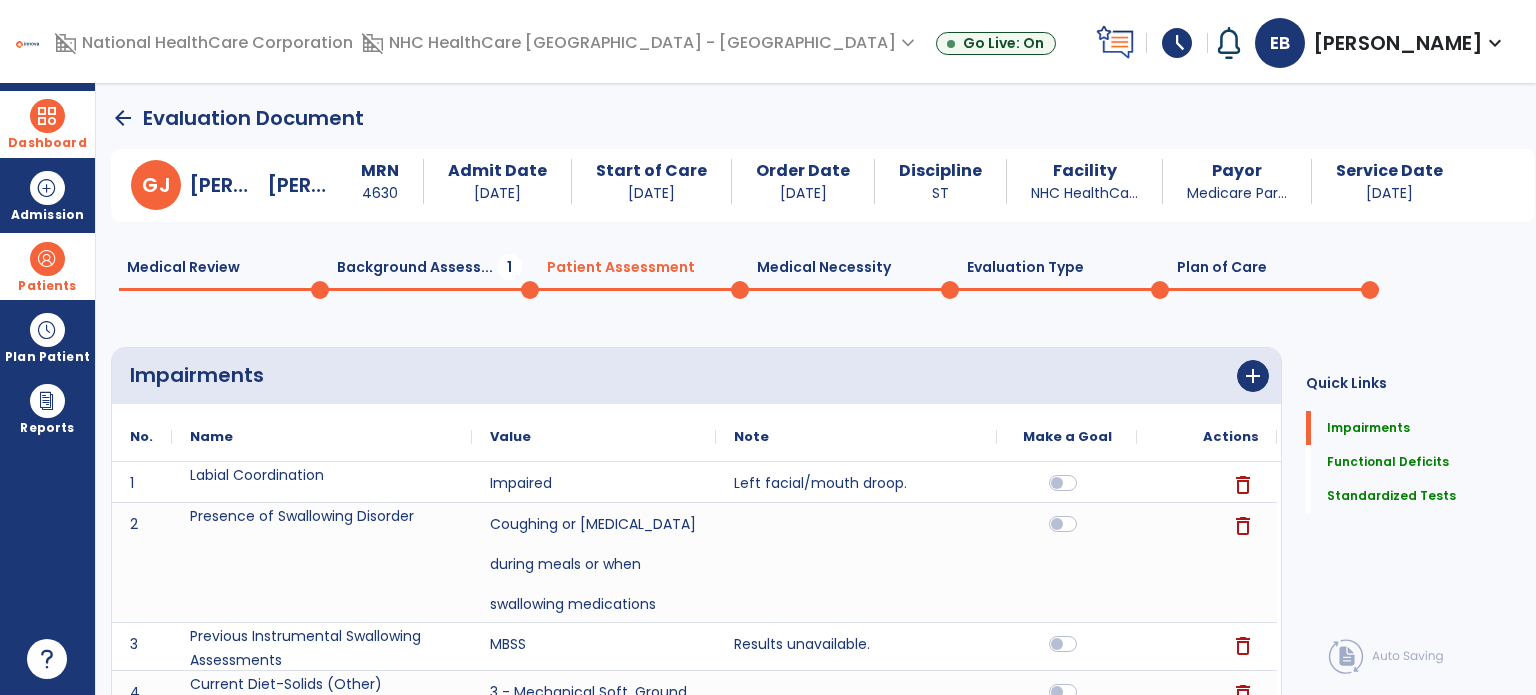 click on "Background Assess...  1" 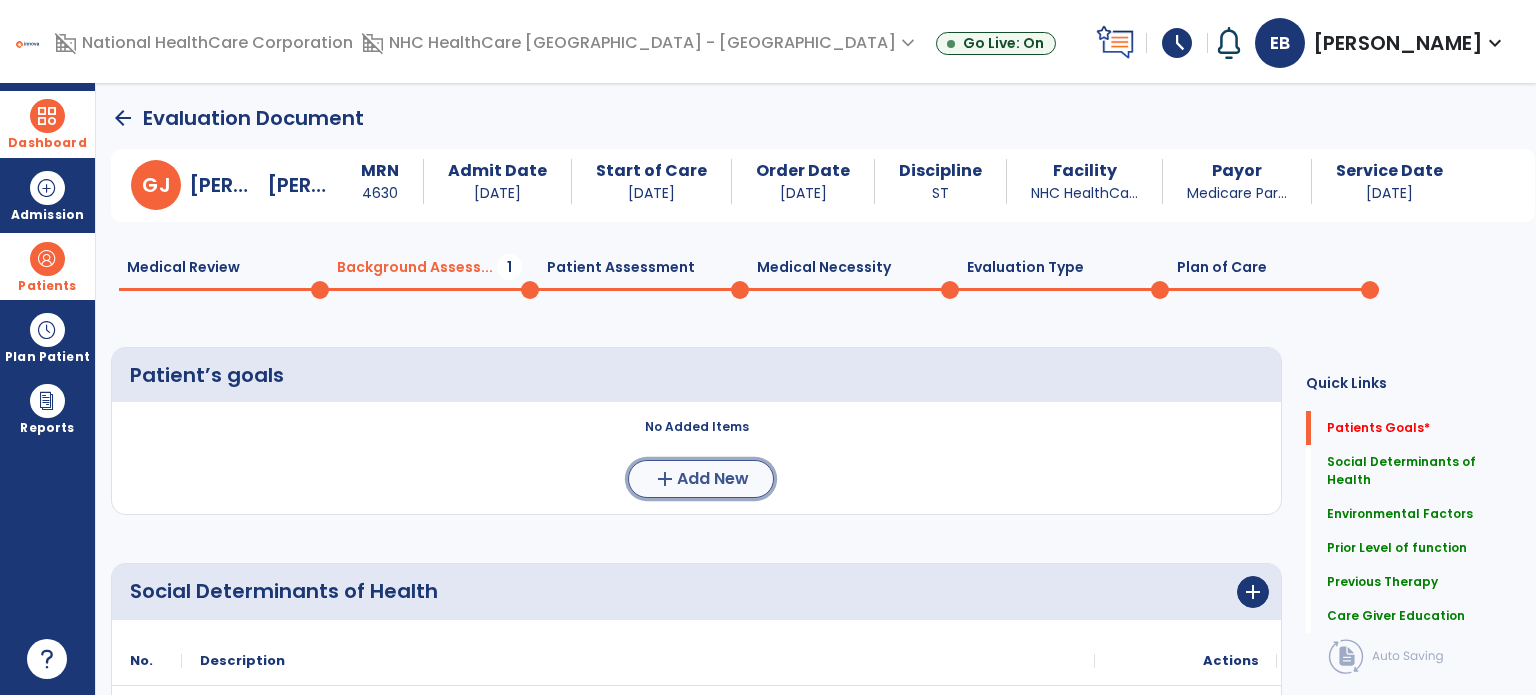 click on "add" 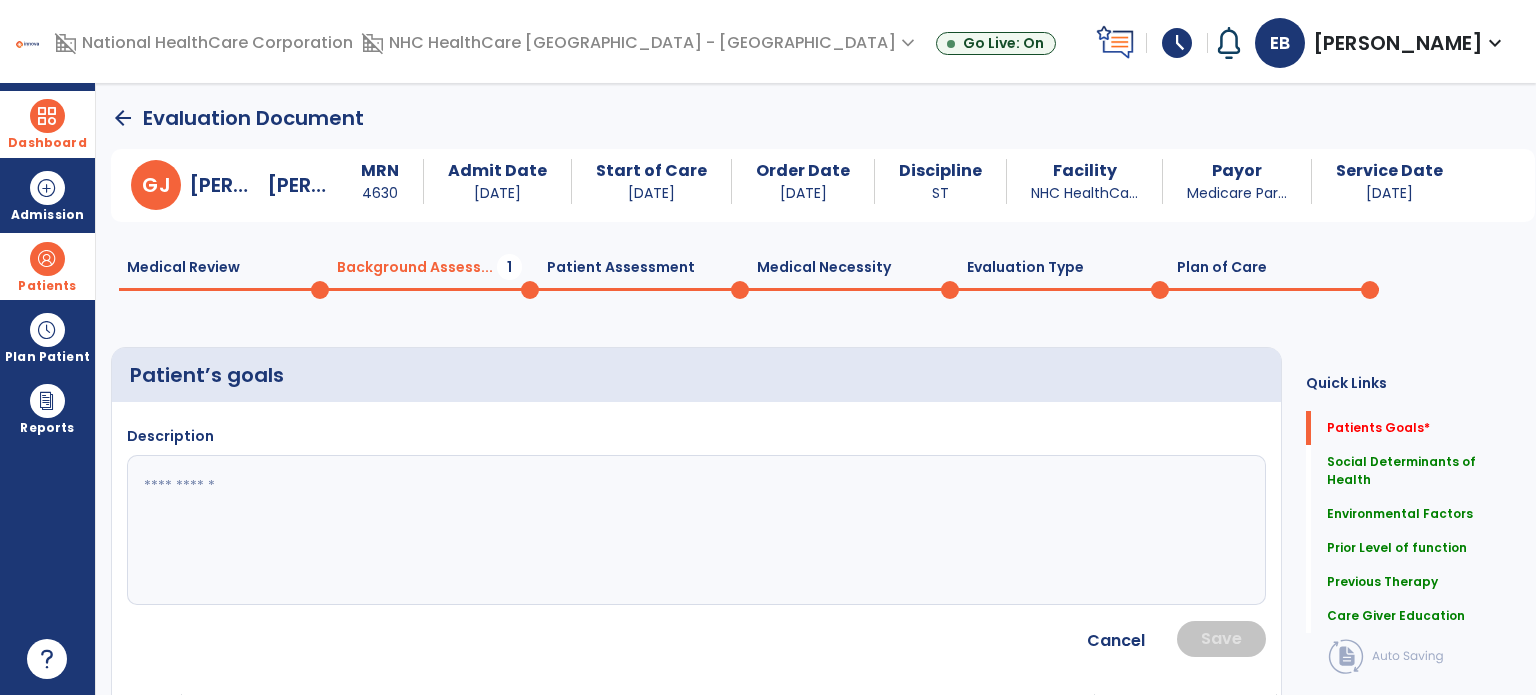click 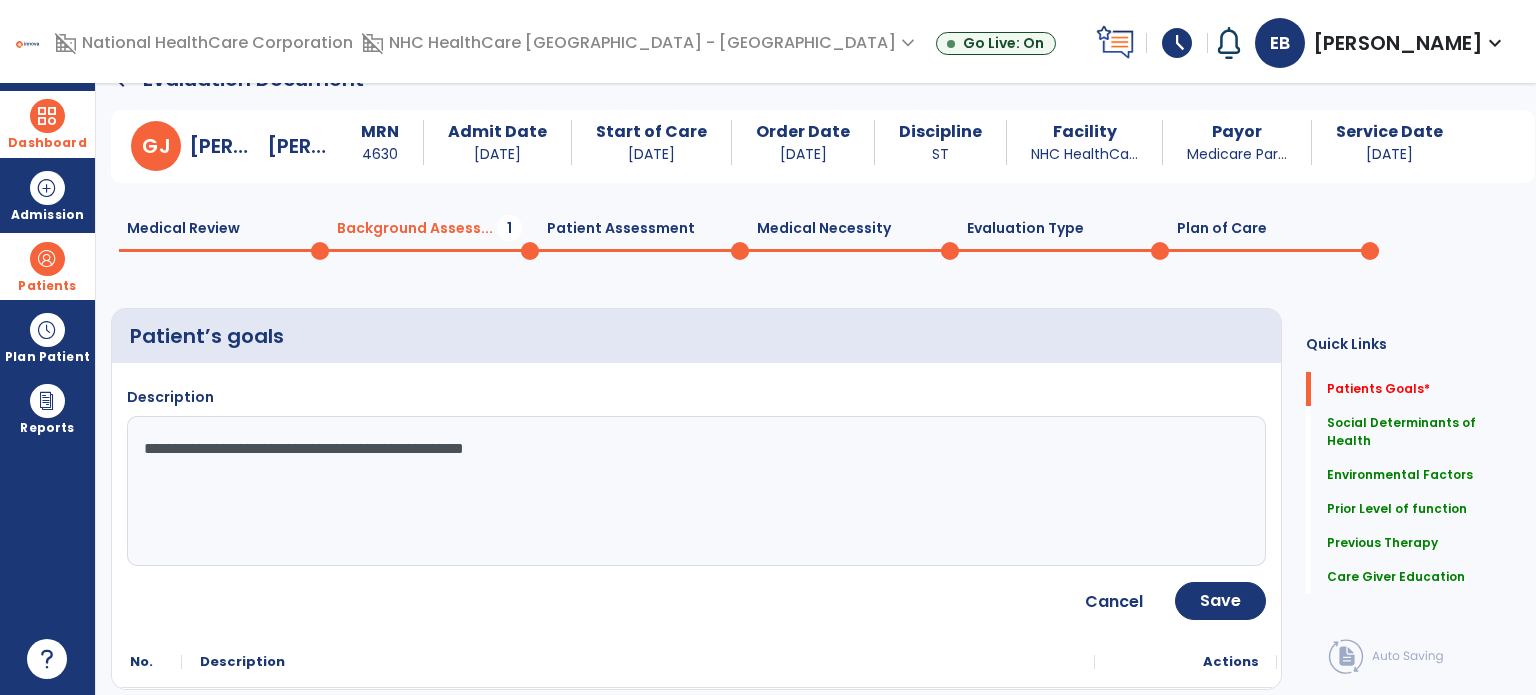 scroll, scrollTop: 40, scrollLeft: 0, axis: vertical 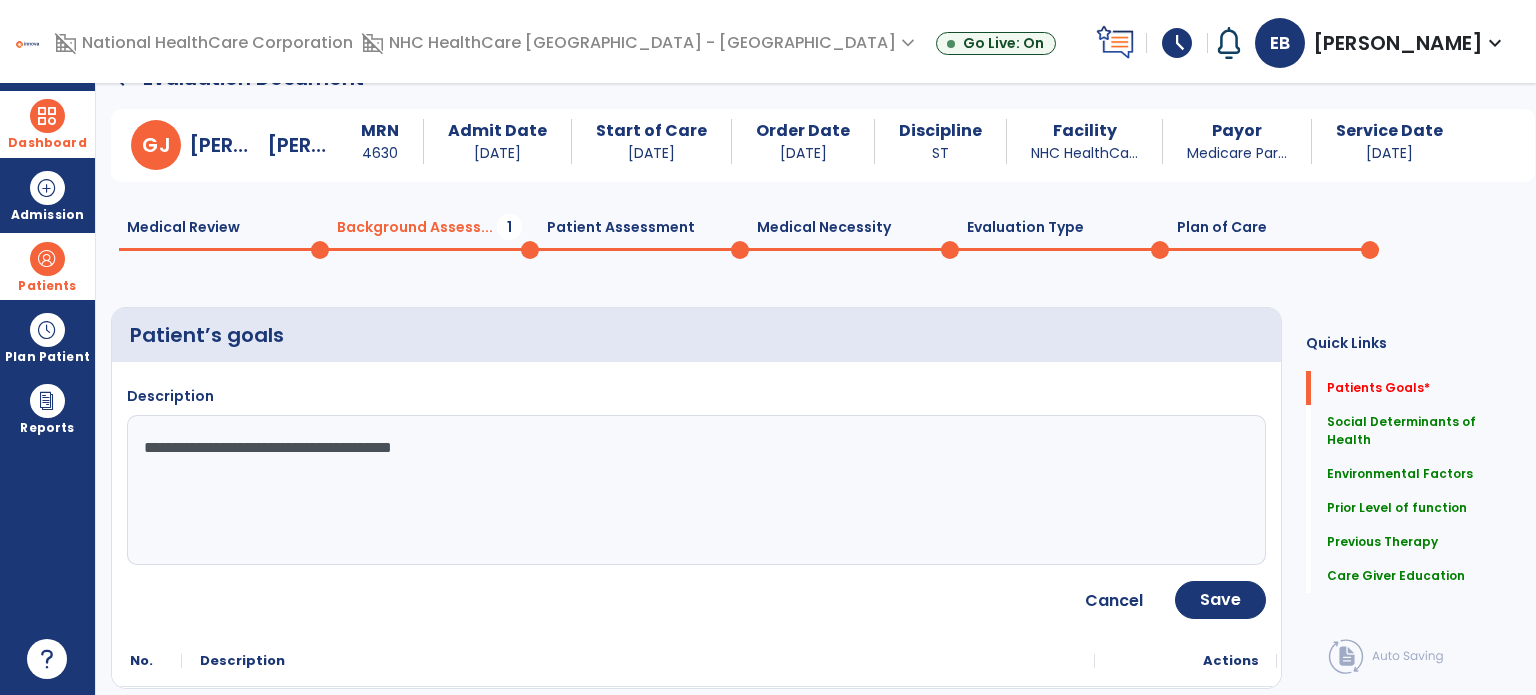 type on "**********" 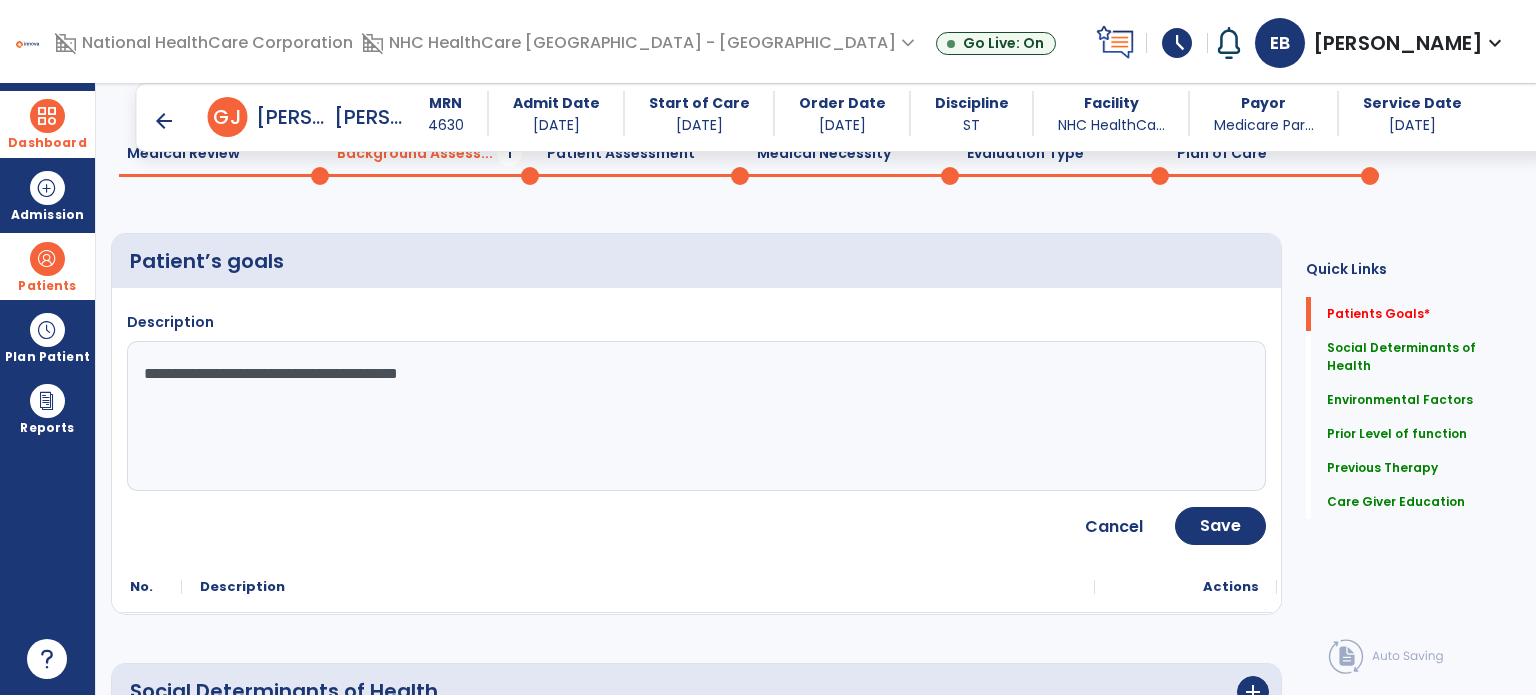 scroll, scrollTop: 104, scrollLeft: 0, axis: vertical 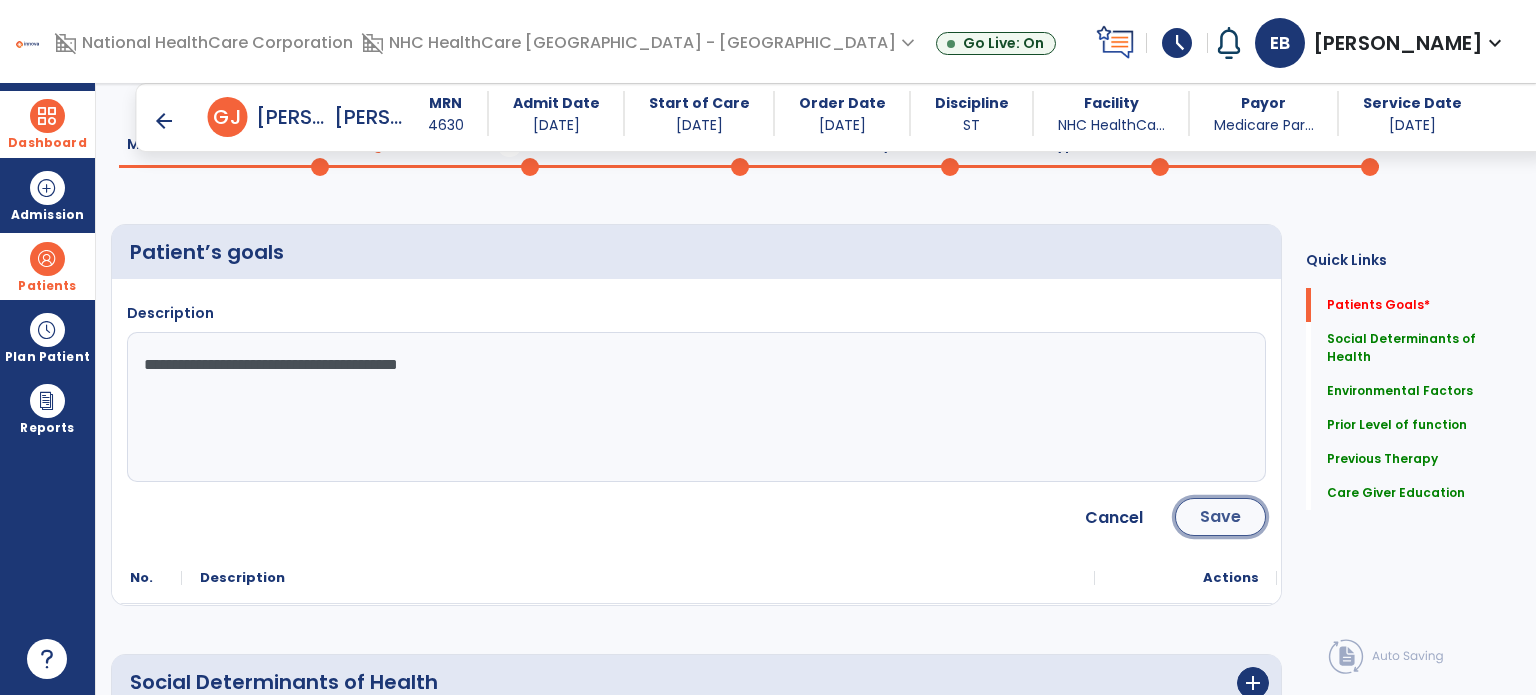 click on "Save" 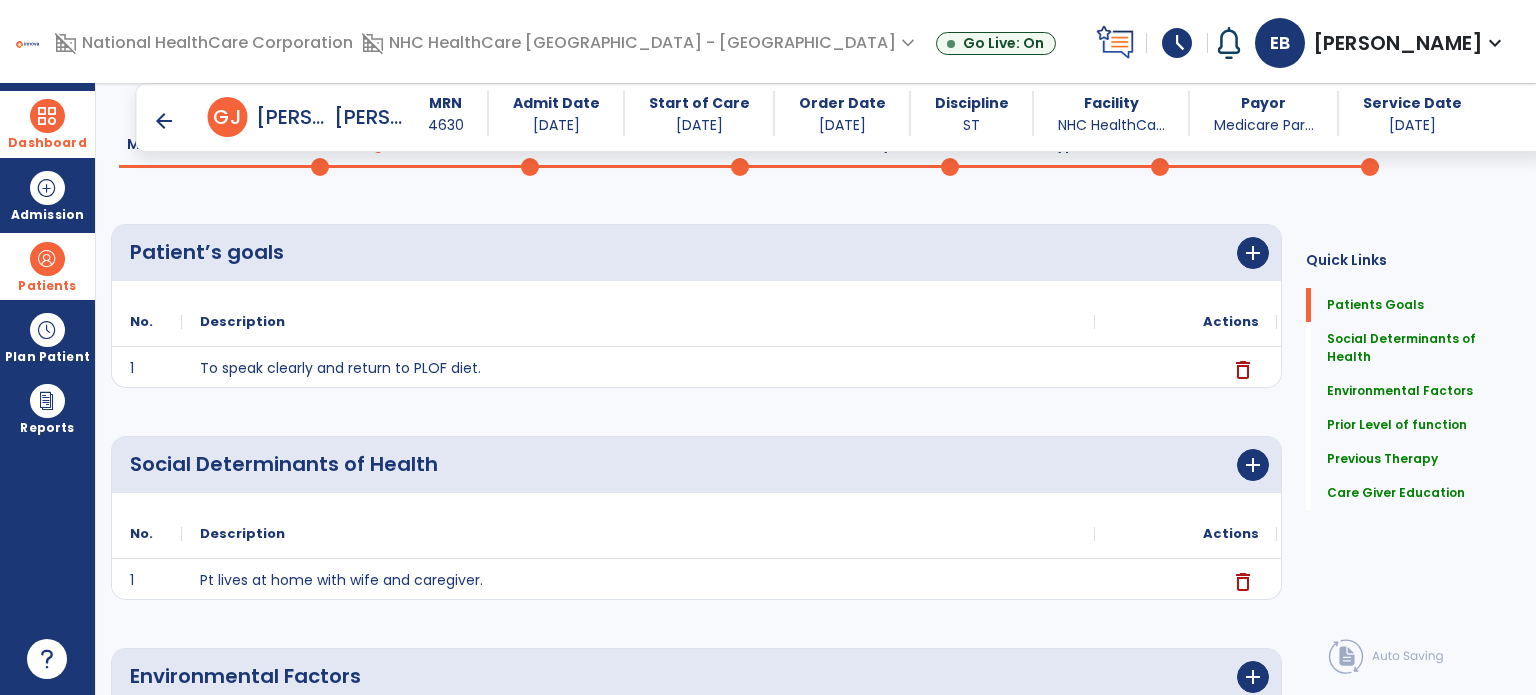 scroll, scrollTop: 0, scrollLeft: 0, axis: both 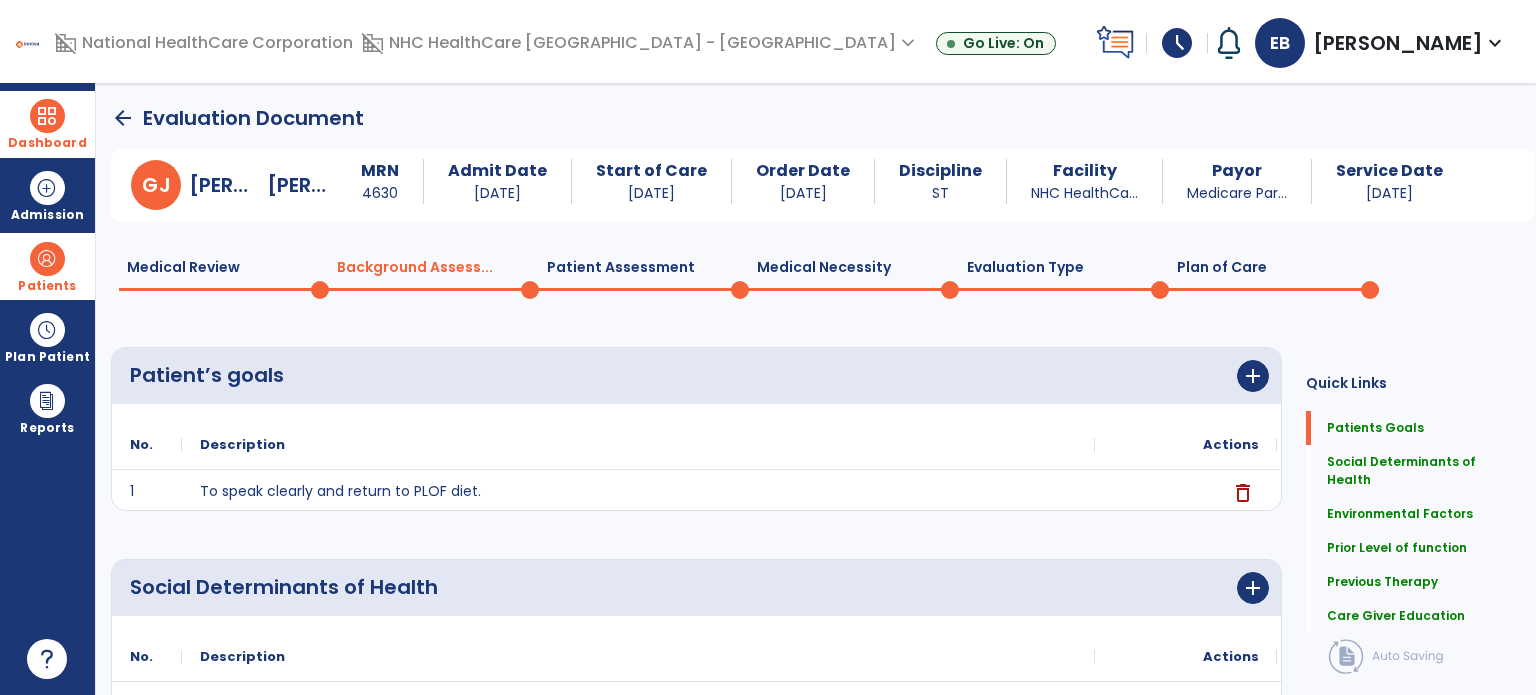 click on "Plan of Care  0" 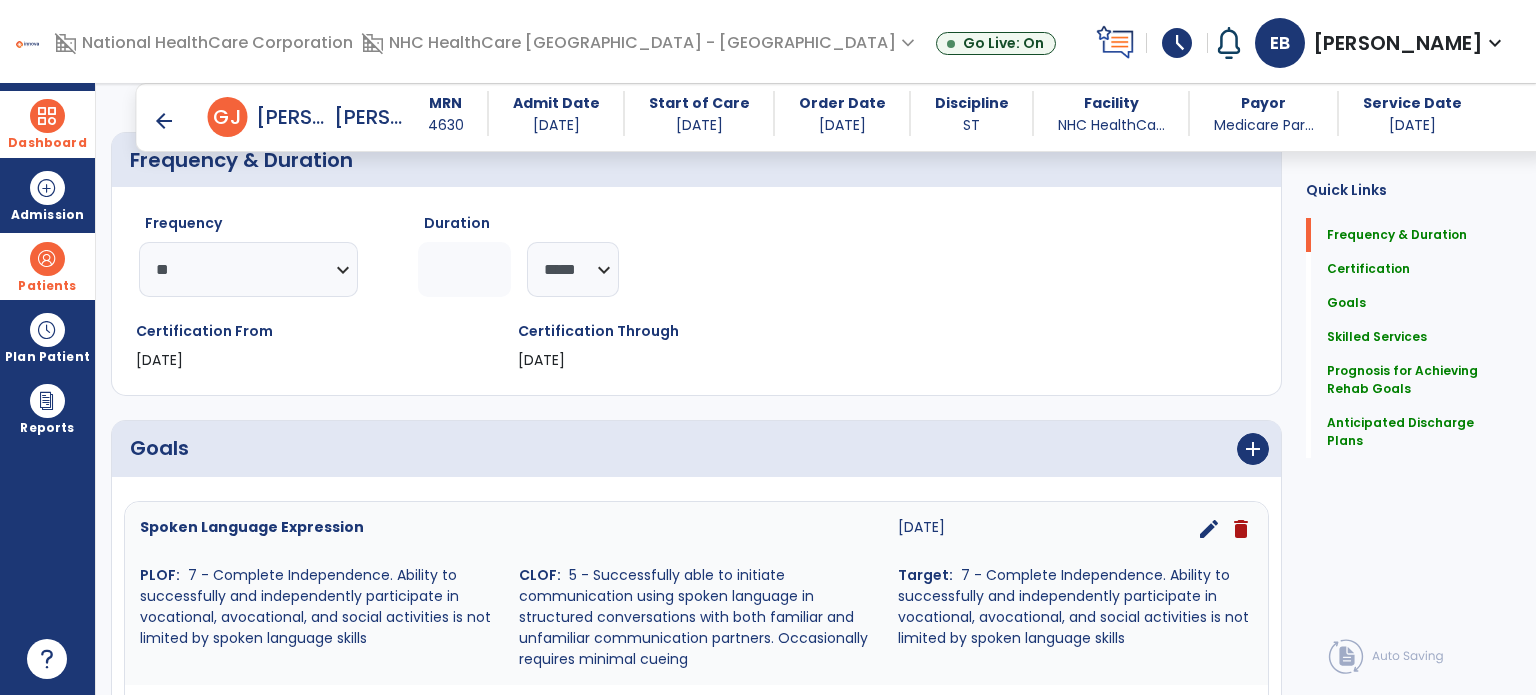 scroll, scrollTop: 0, scrollLeft: 0, axis: both 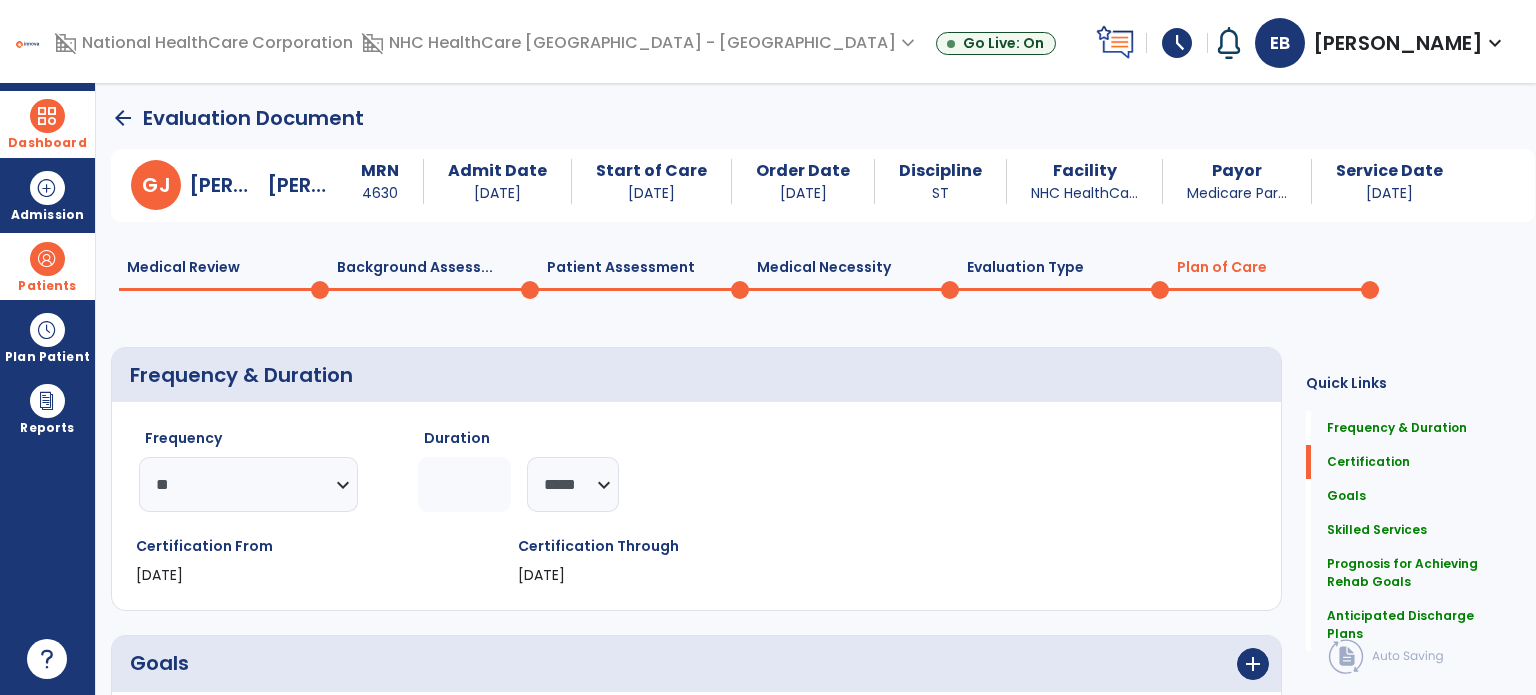 click on "Evaluation Type  0" 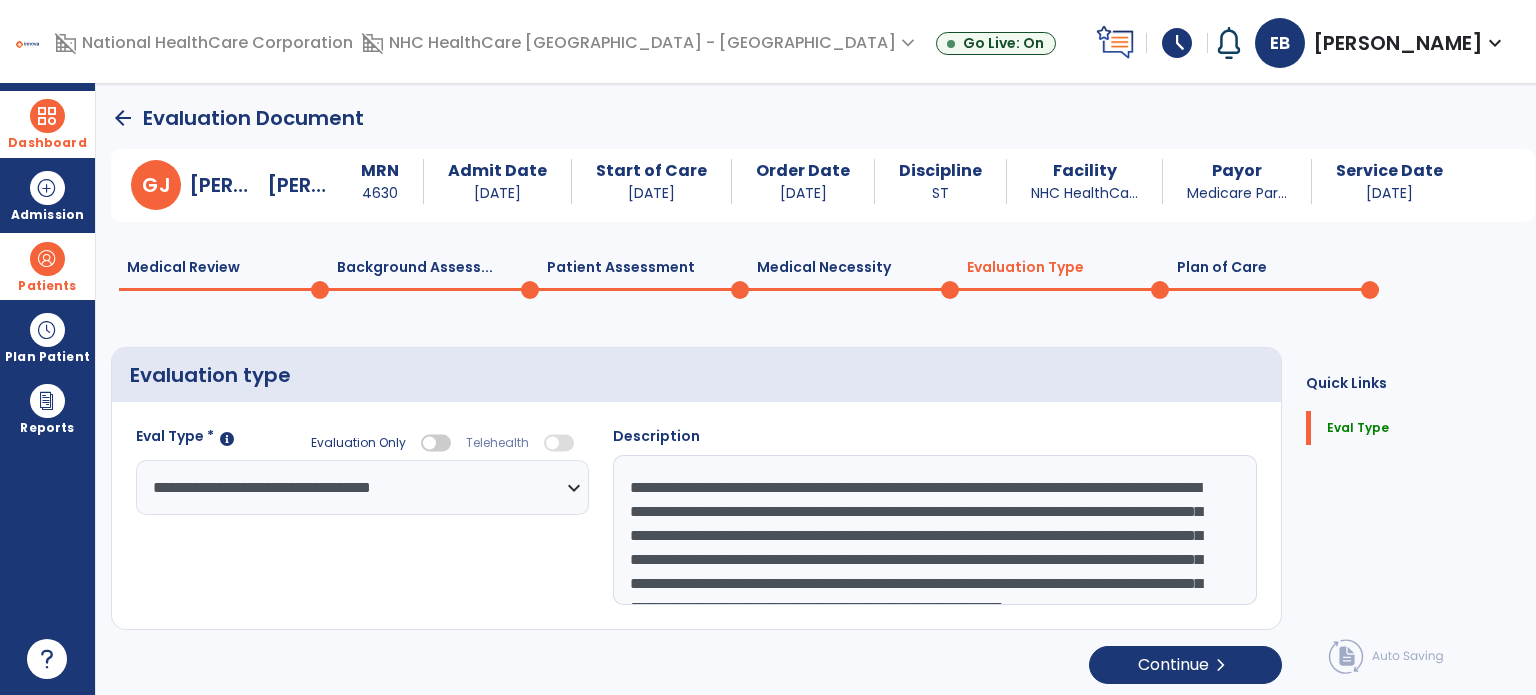 scroll, scrollTop: 38, scrollLeft: 0, axis: vertical 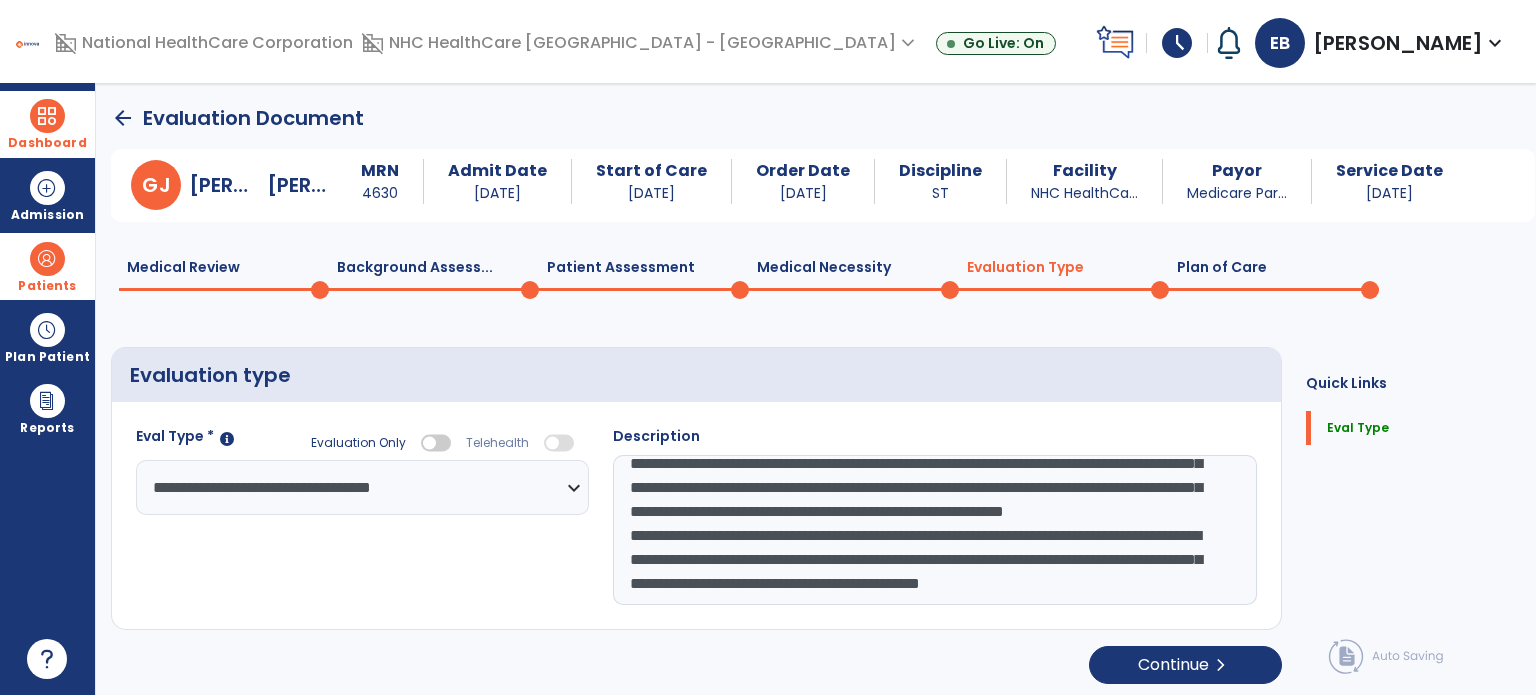 drag, startPoint x: 628, startPoint y: 484, endPoint x: 948, endPoint y: 603, distance: 341.4103 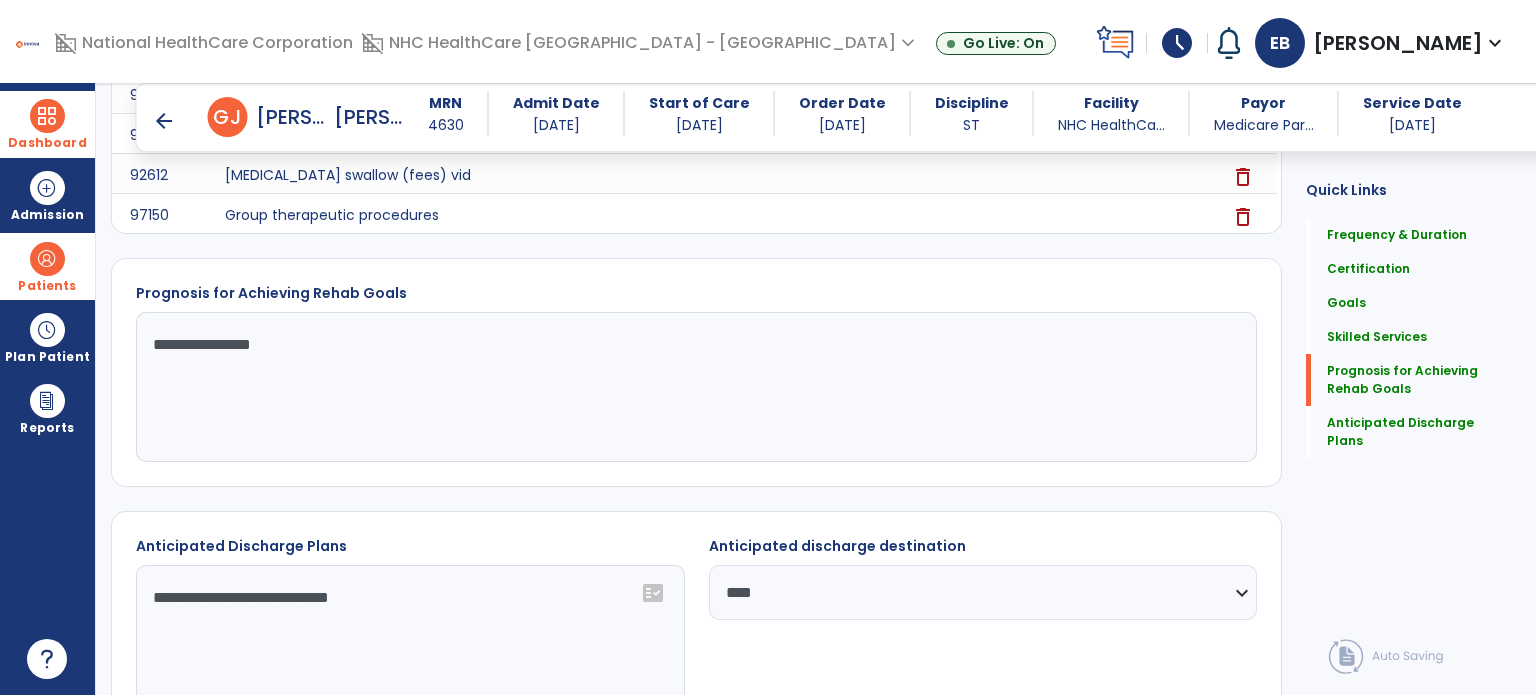 scroll, scrollTop: 2304, scrollLeft: 0, axis: vertical 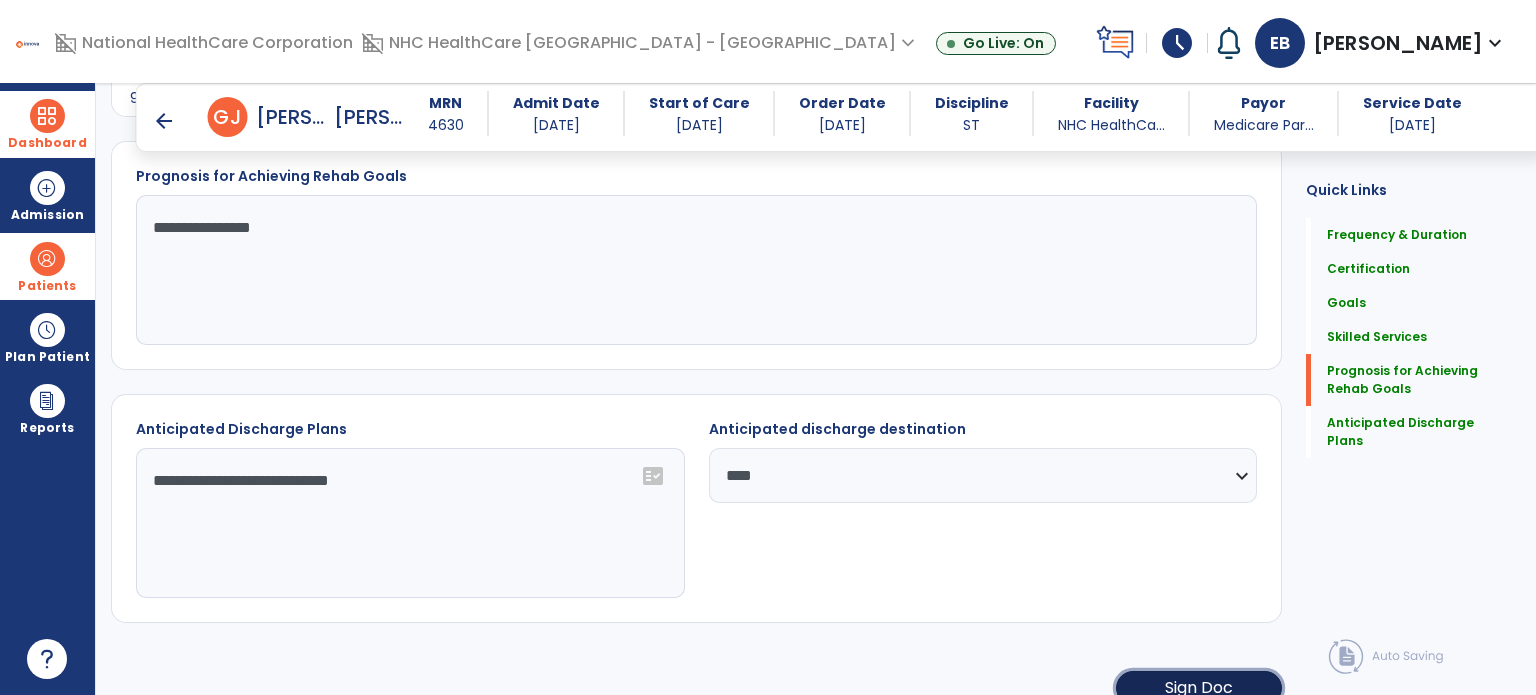 click on "Sign Doc" 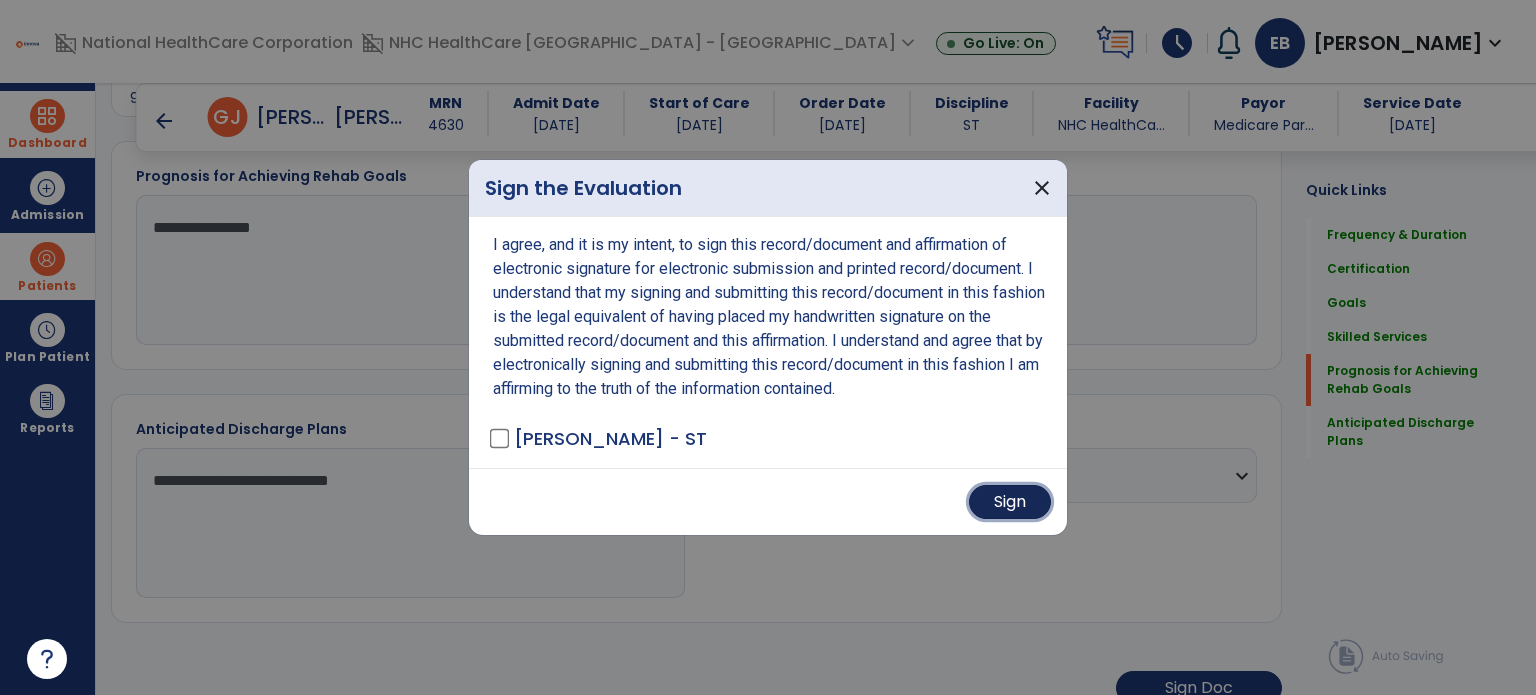 click on "Sign" at bounding box center (1010, 502) 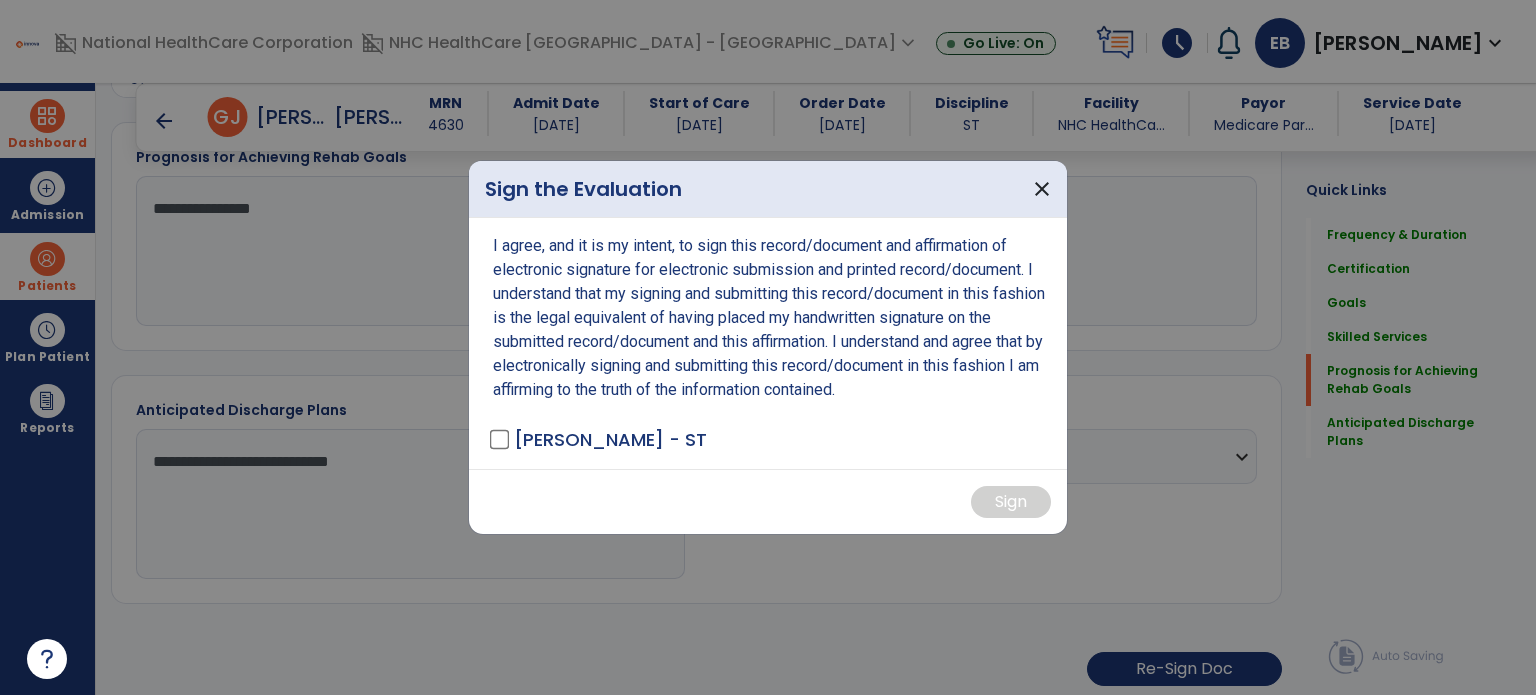 scroll, scrollTop: 2303, scrollLeft: 0, axis: vertical 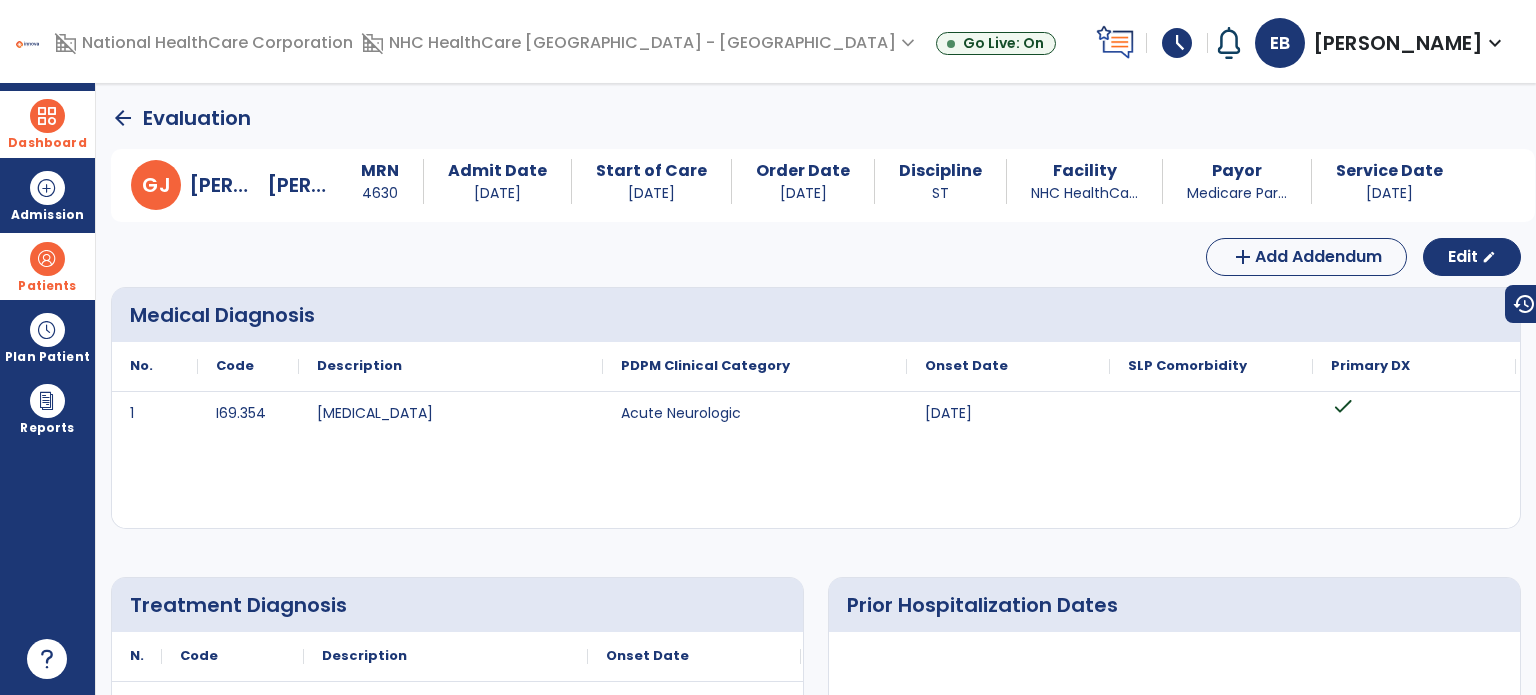 click on "Dashboard" at bounding box center [47, 124] 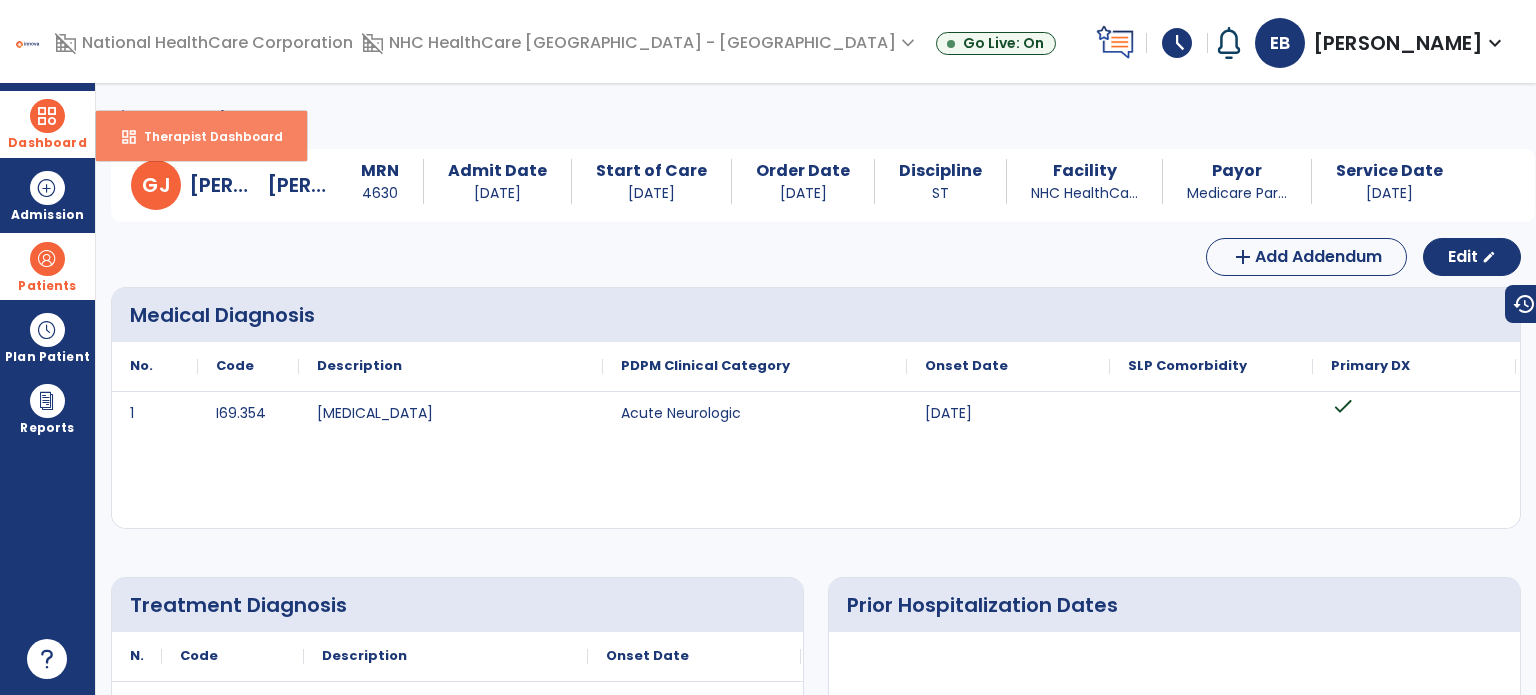 click on "dashboard  Therapist Dashboard" at bounding box center (201, 136) 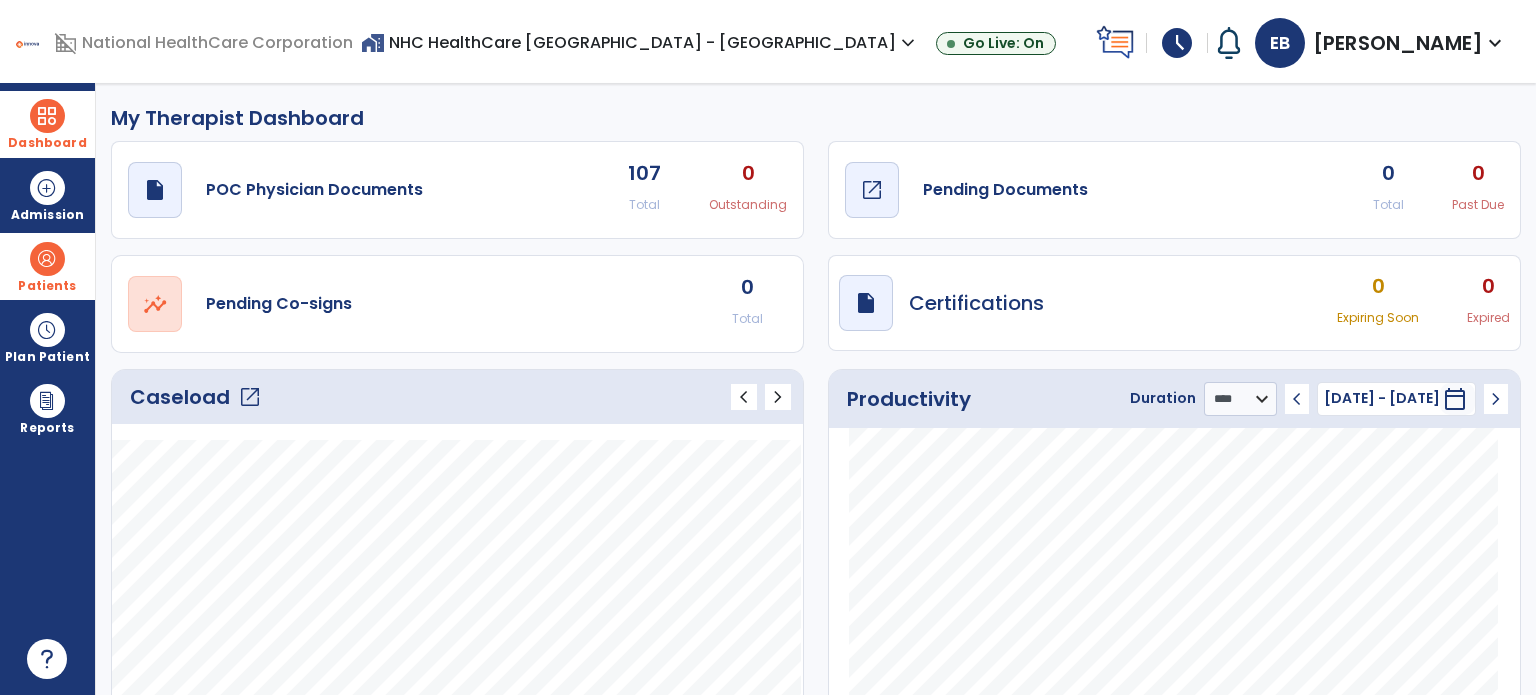 click on "draft   open_in_new  Pending Documents" 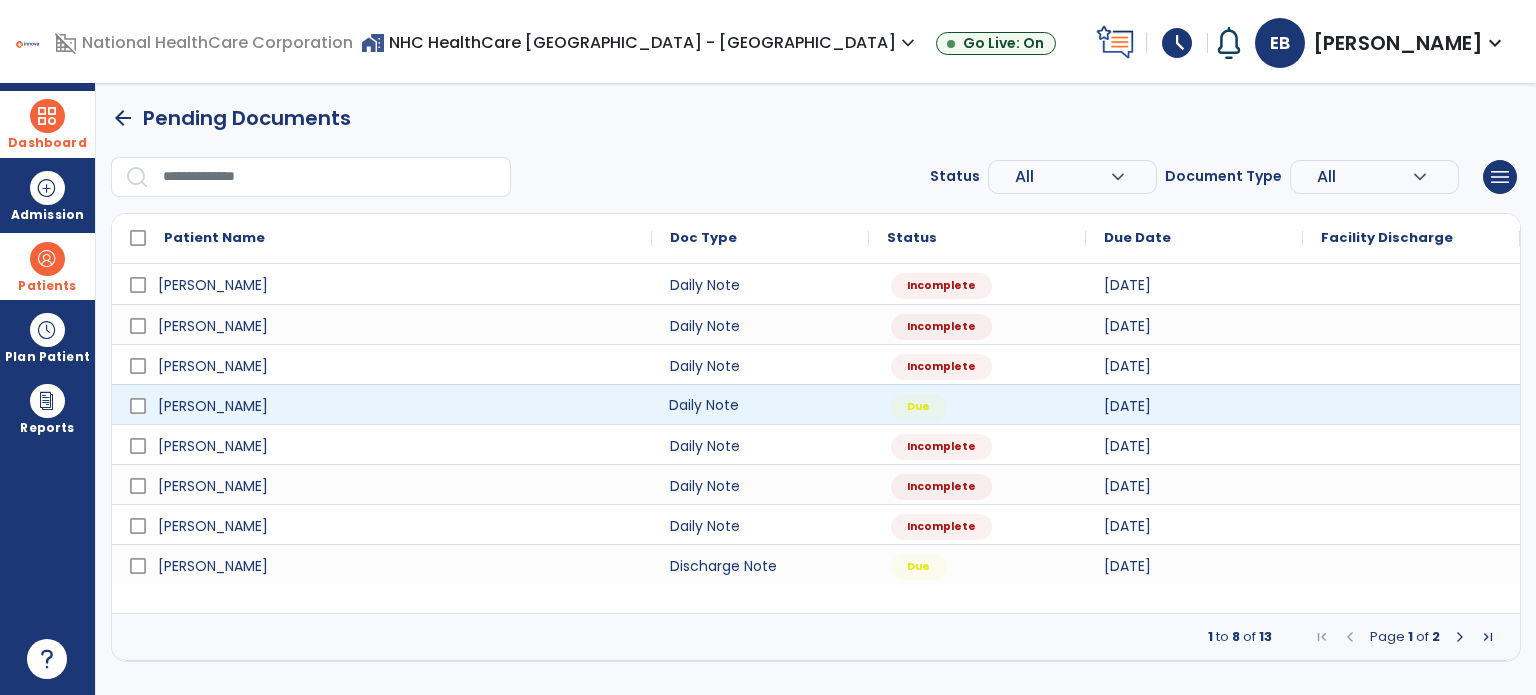 click on "Daily Note" at bounding box center (760, 404) 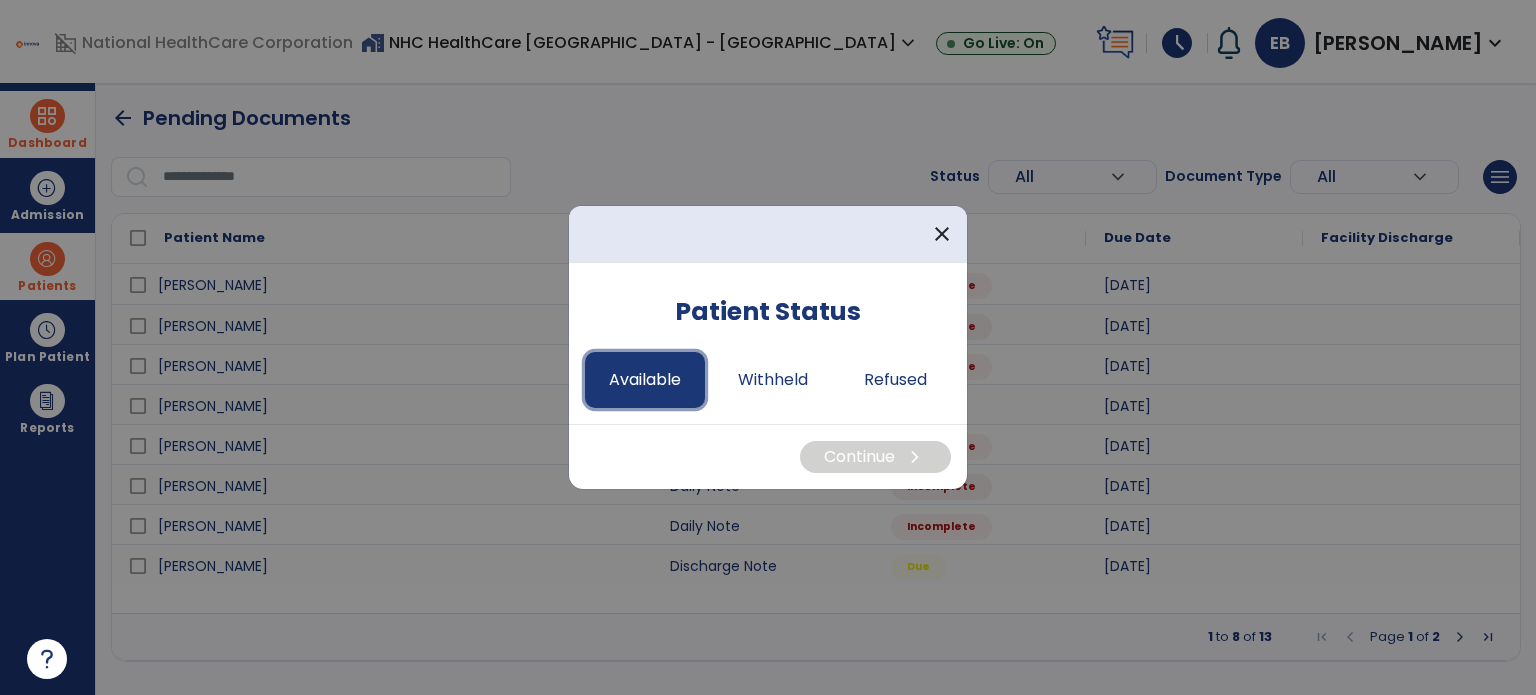 click on "Available" at bounding box center (645, 380) 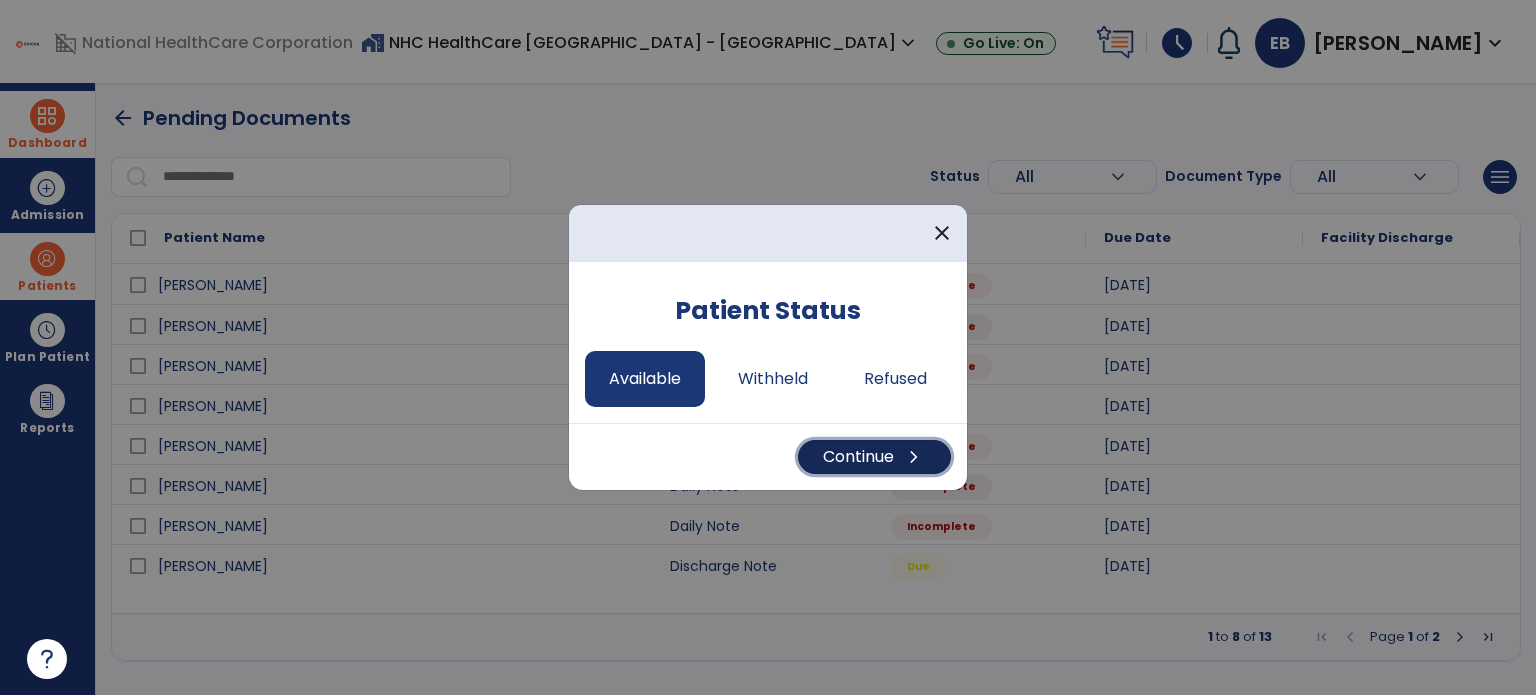 click on "Continue   chevron_right" at bounding box center [874, 457] 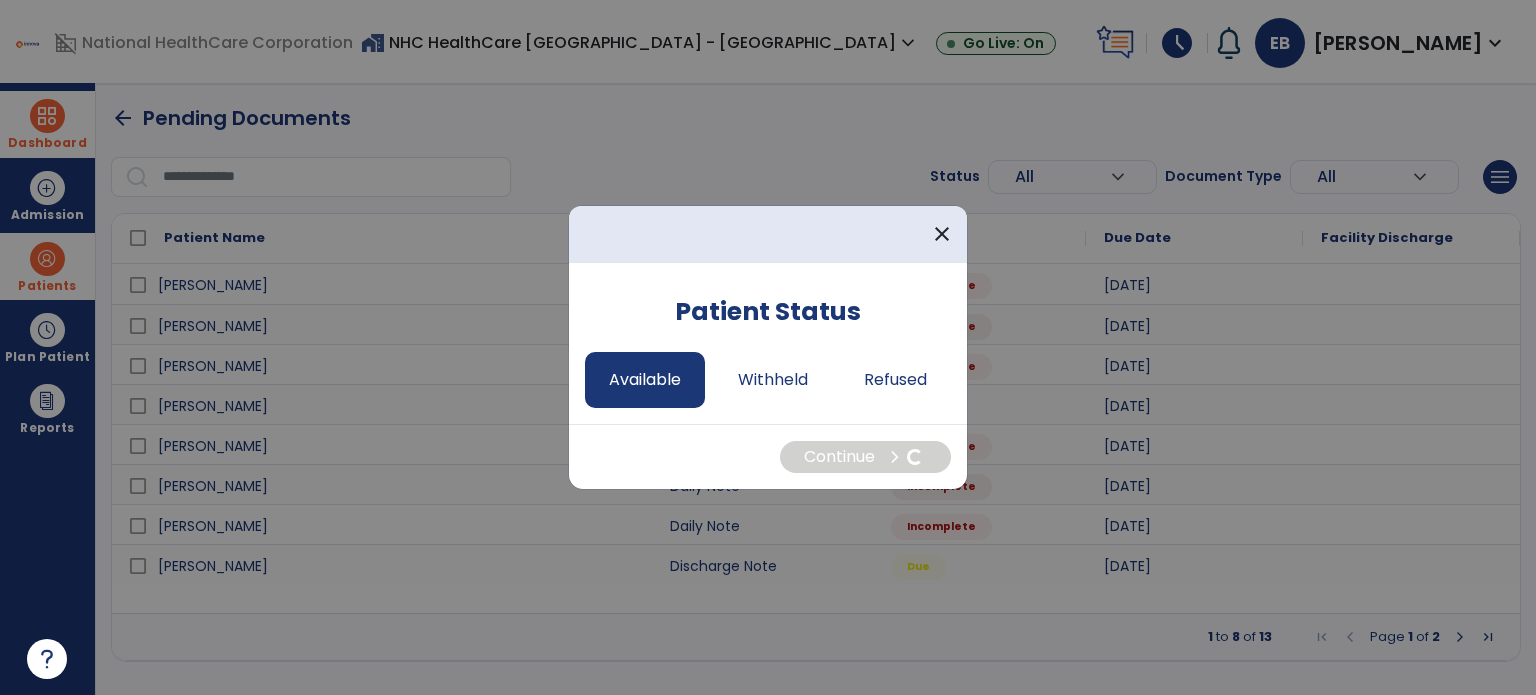 select on "*" 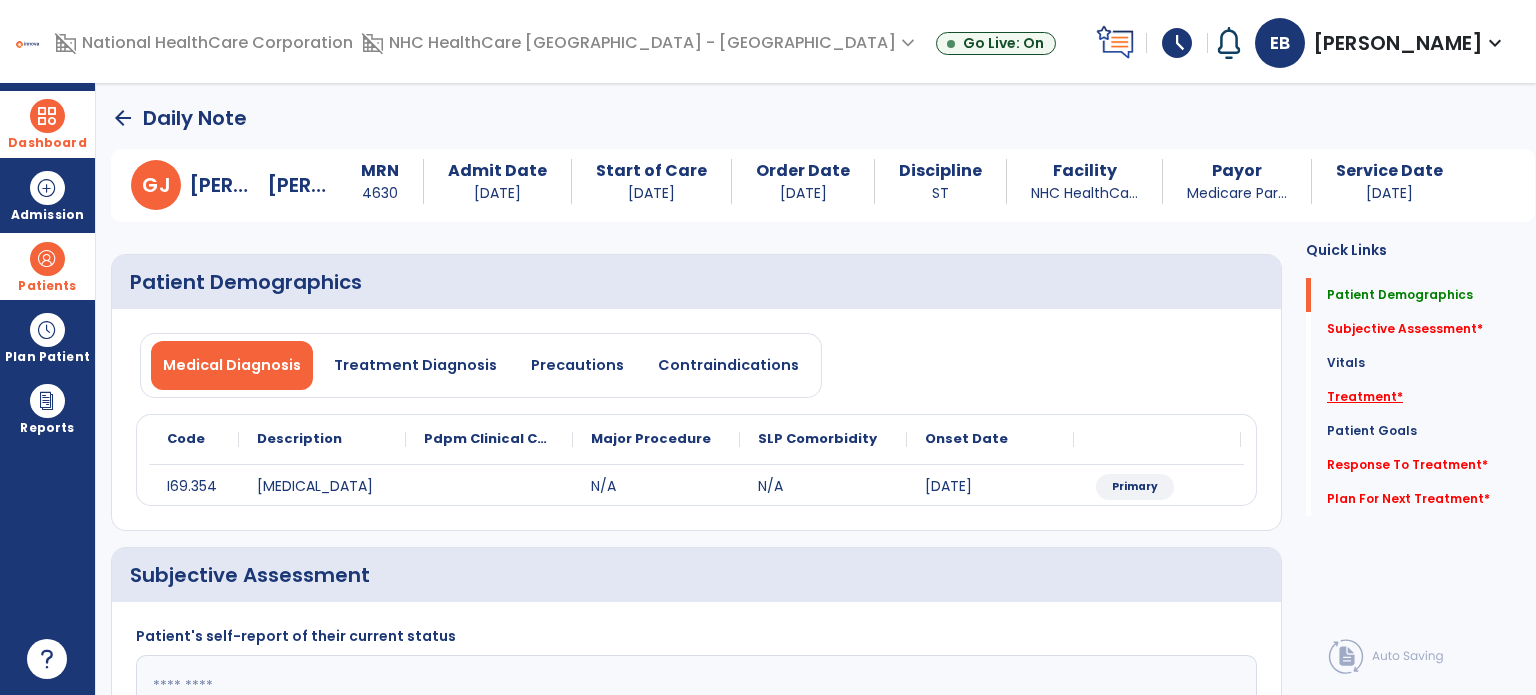 click on "Treatment   *" 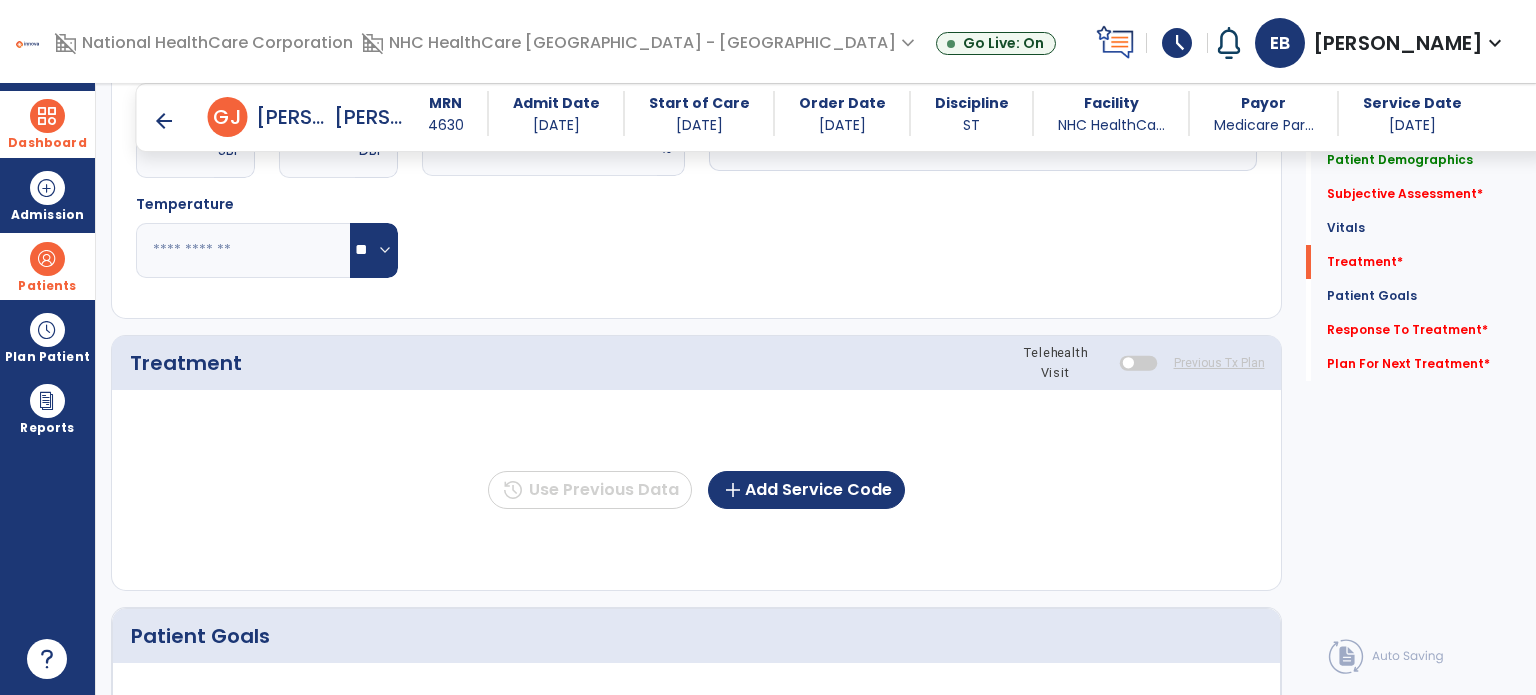scroll, scrollTop: 1005, scrollLeft: 0, axis: vertical 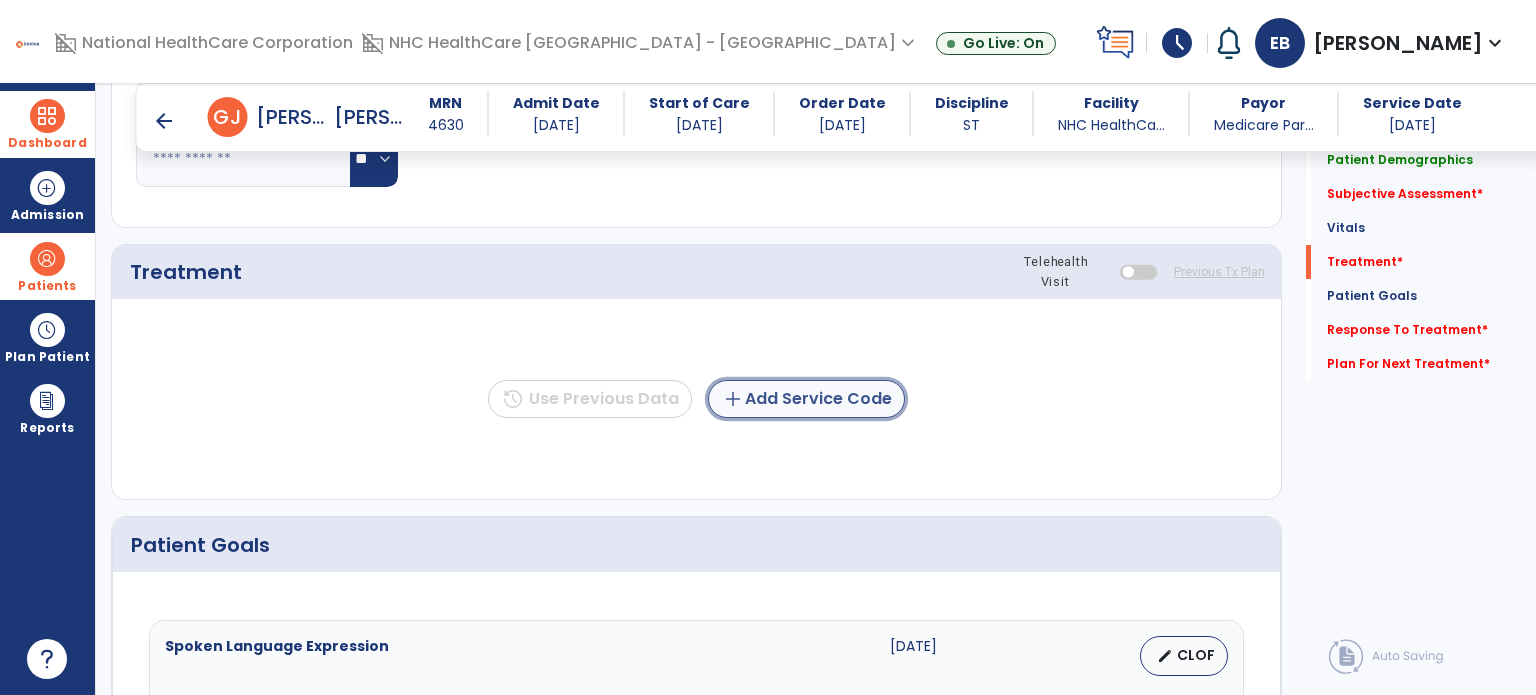click on "add  Add Service Code" 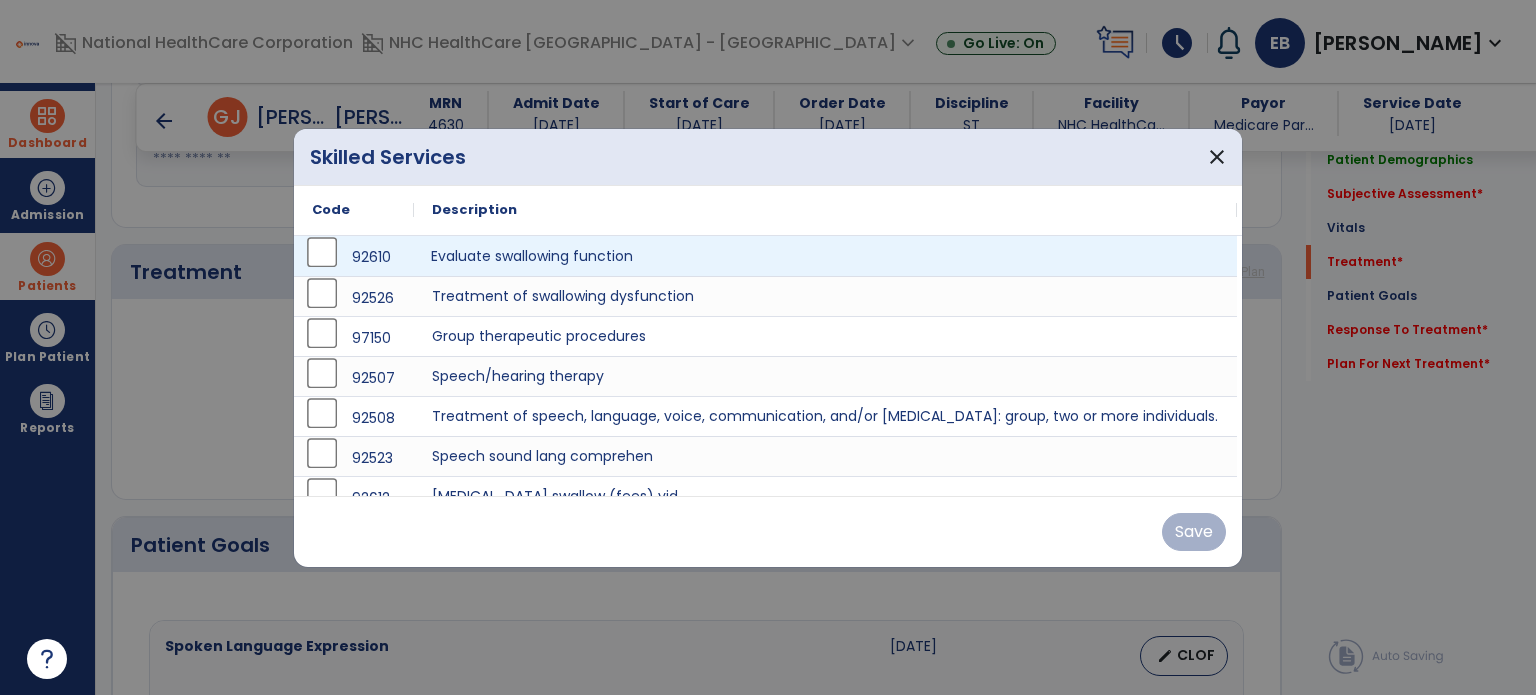 click on "Evaluate swallowing function" at bounding box center (825, 256) 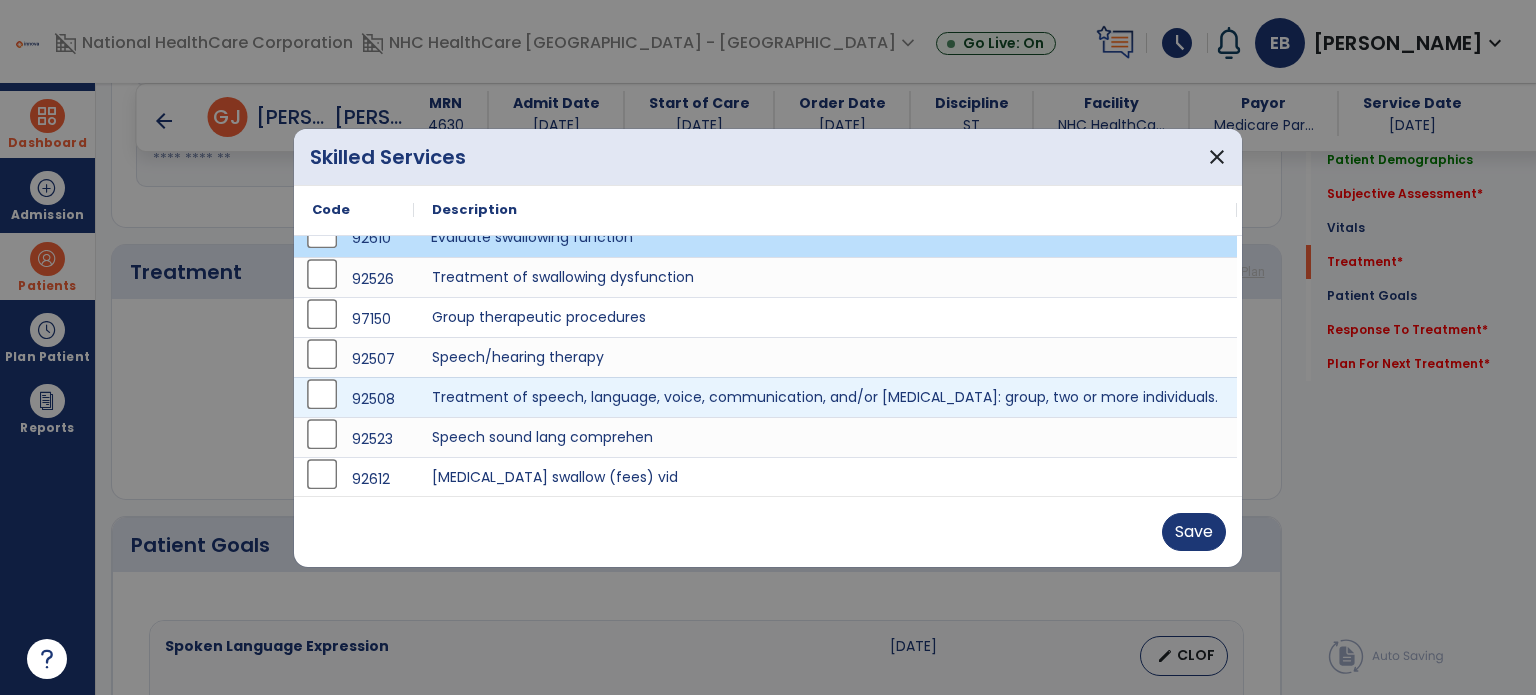 scroll, scrollTop: 20, scrollLeft: 0, axis: vertical 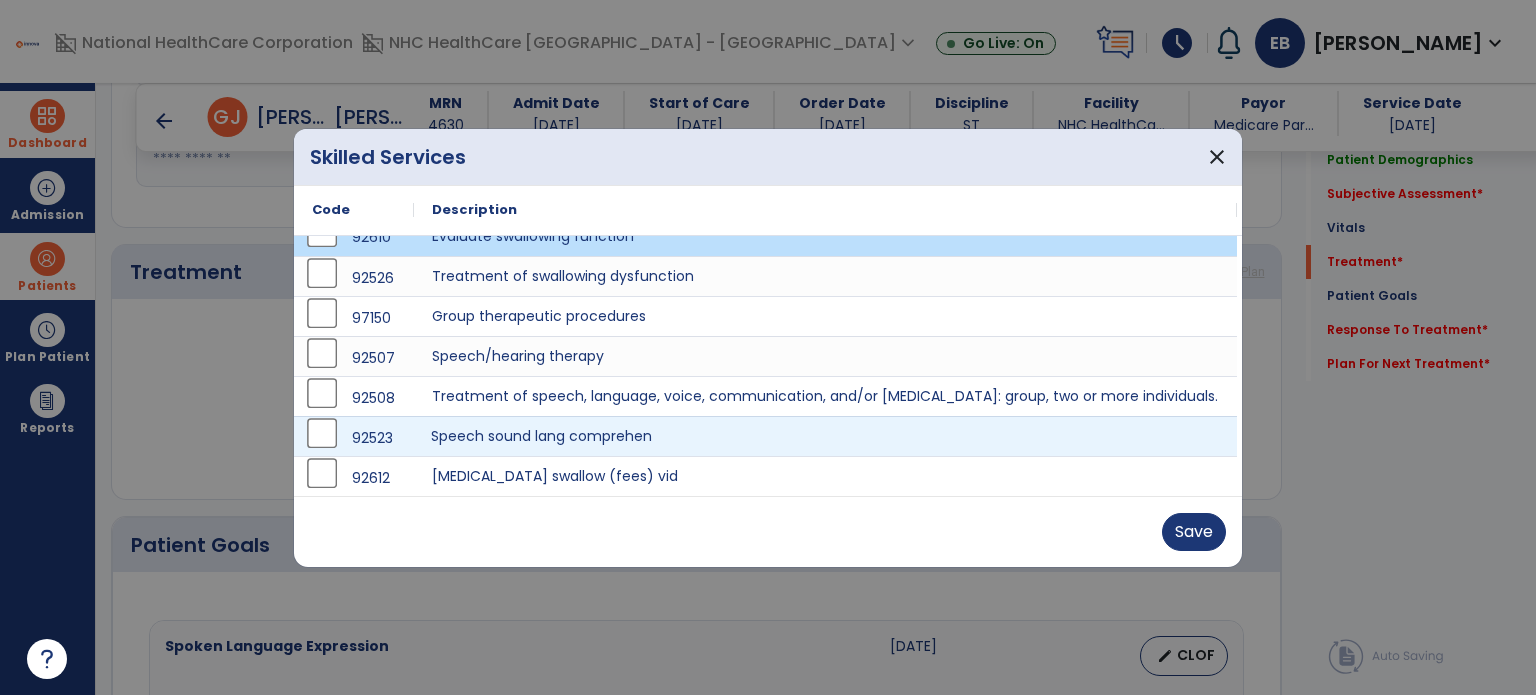 click on "Speech sound lang comprehen" at bounding box center [825, 436] 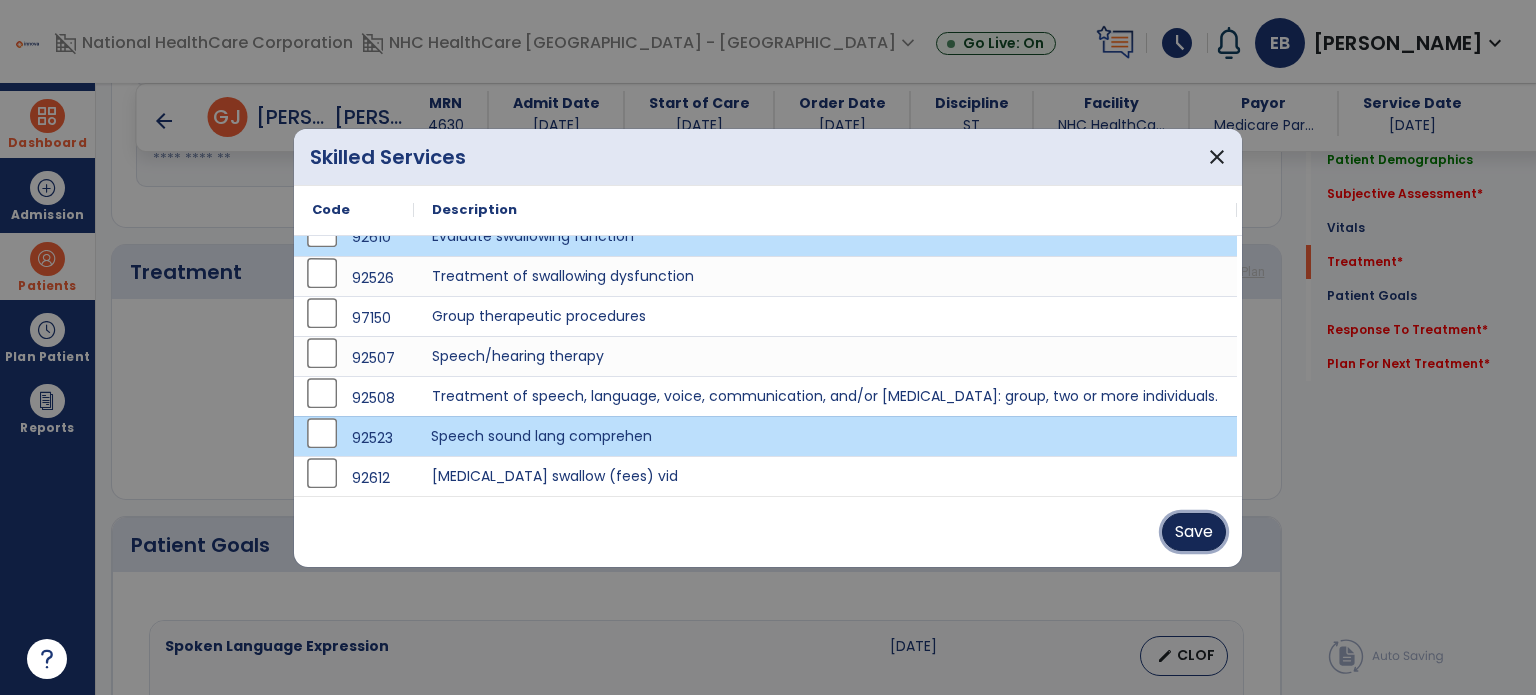click on "Save" at bounding box center [1194, 532] 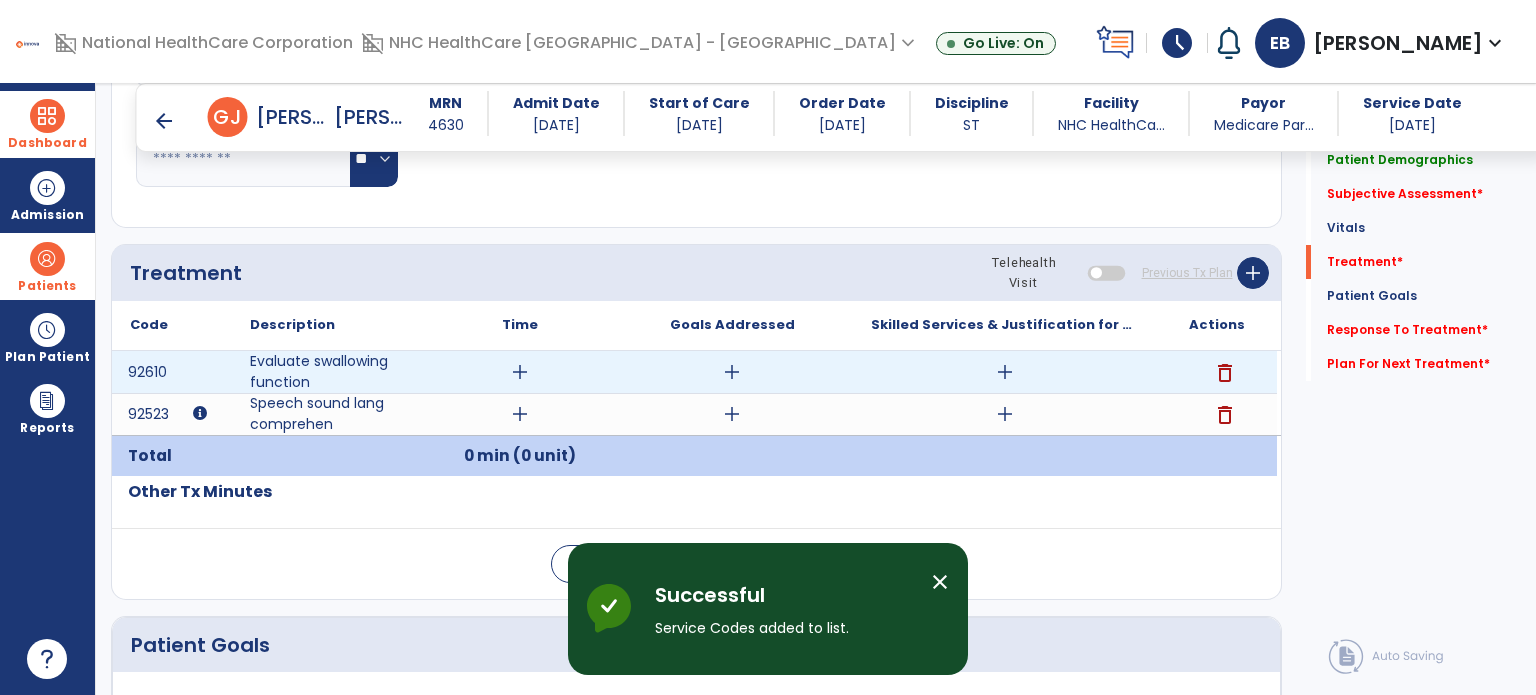 click on "add" at bounding box center [1005, 372] 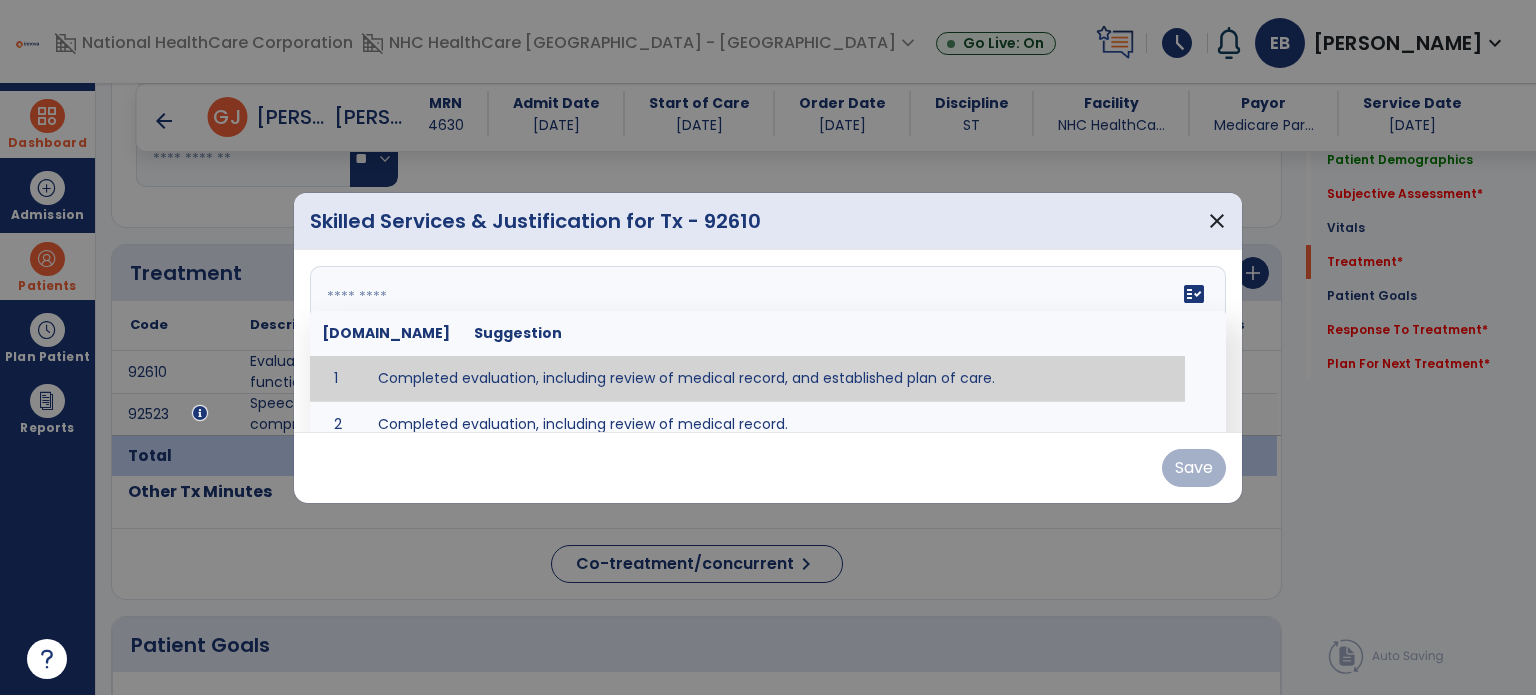 click on "fact_check  [DOMAIN_NAME] Suggestion 1 Completed evaluation, including review of medical record, and established plan of care. 2 Completed evaluation, including review of medical record." at bounding box center (768, 341) 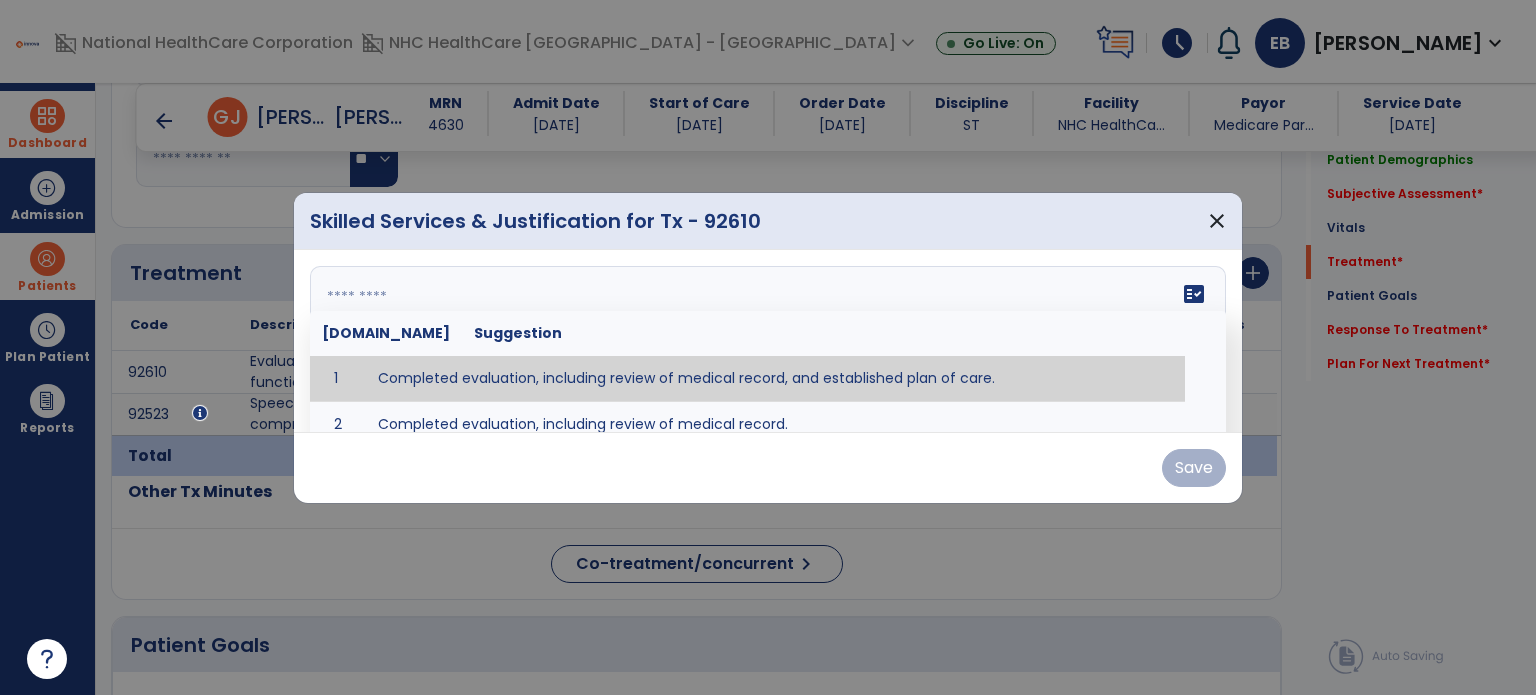paste on "**********" 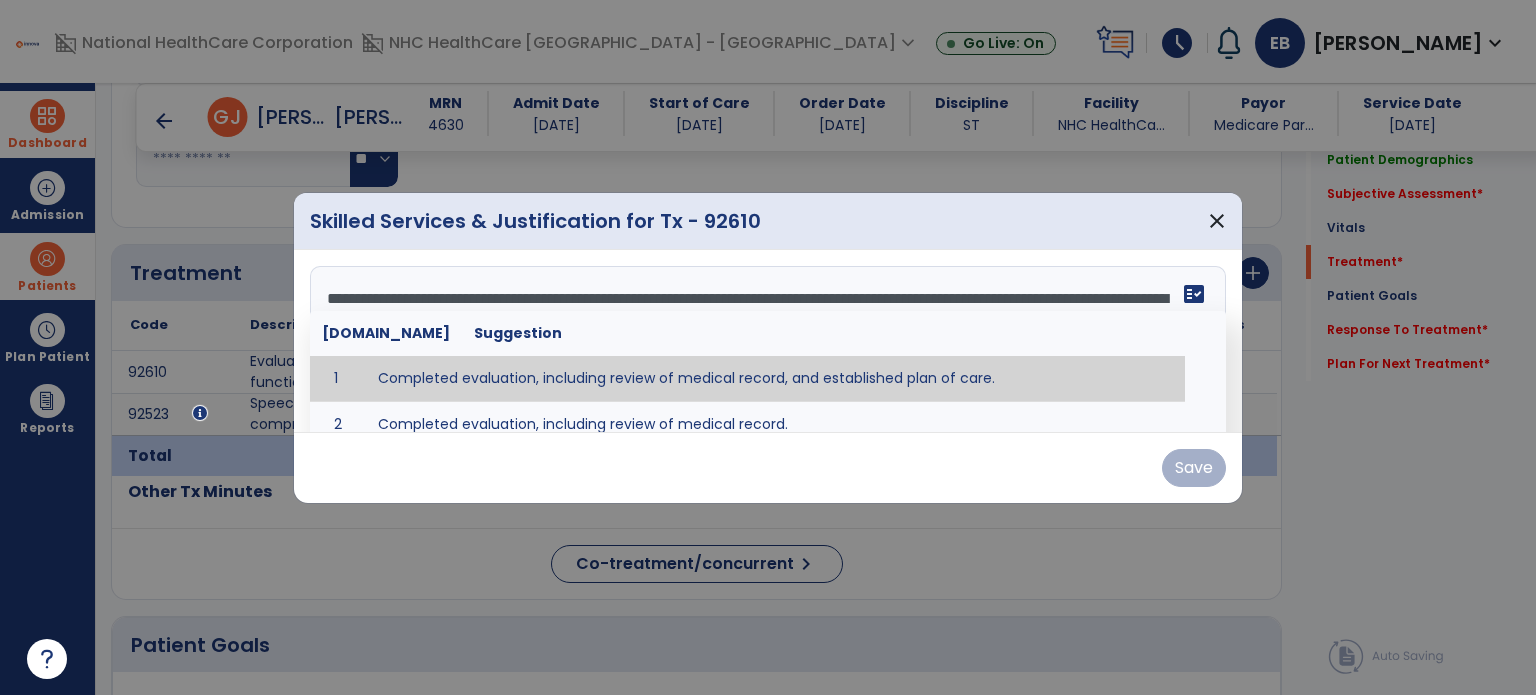 scroll, scrollTop: 87, scrollLeft: 0, axis: vertical 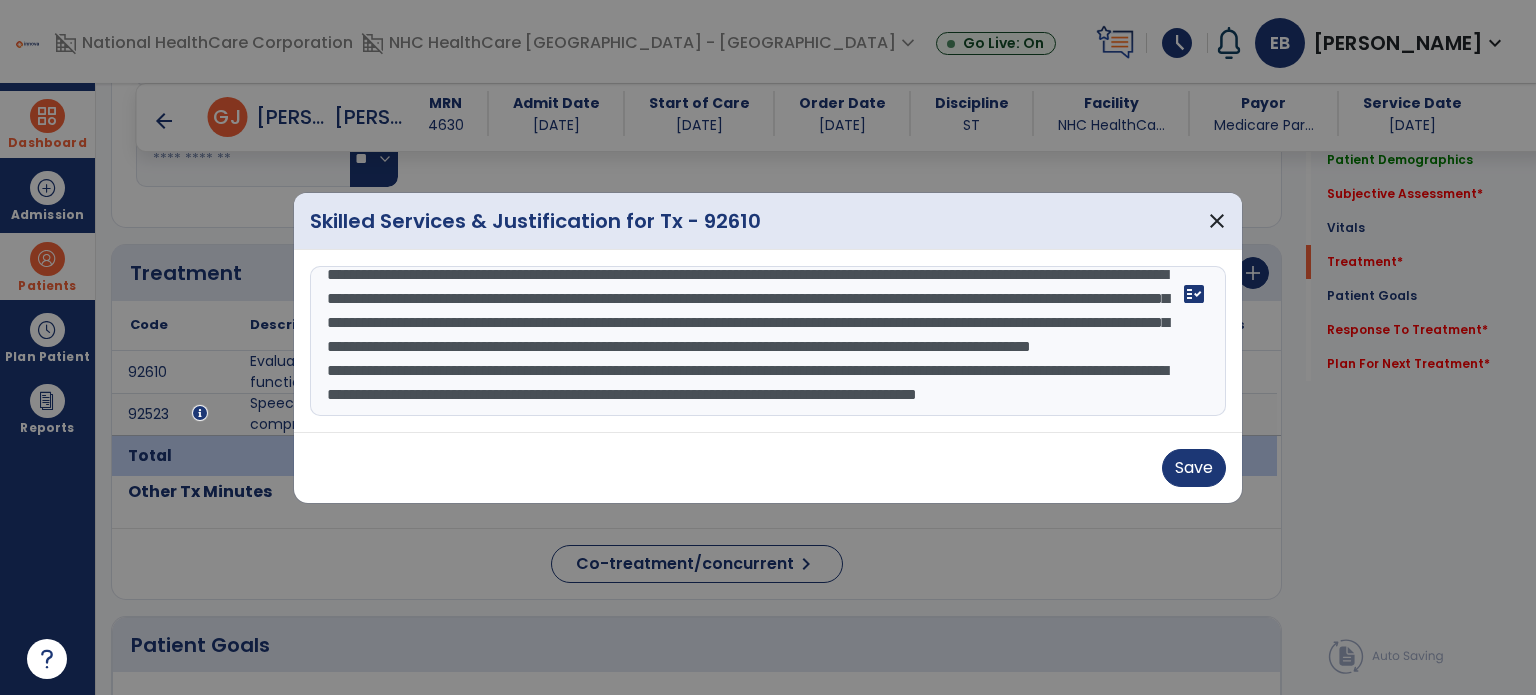 drag, startPoint x: 323, startPoint y: 353, endPoint x: 612, endPoint y: 401, distance: 292.95905 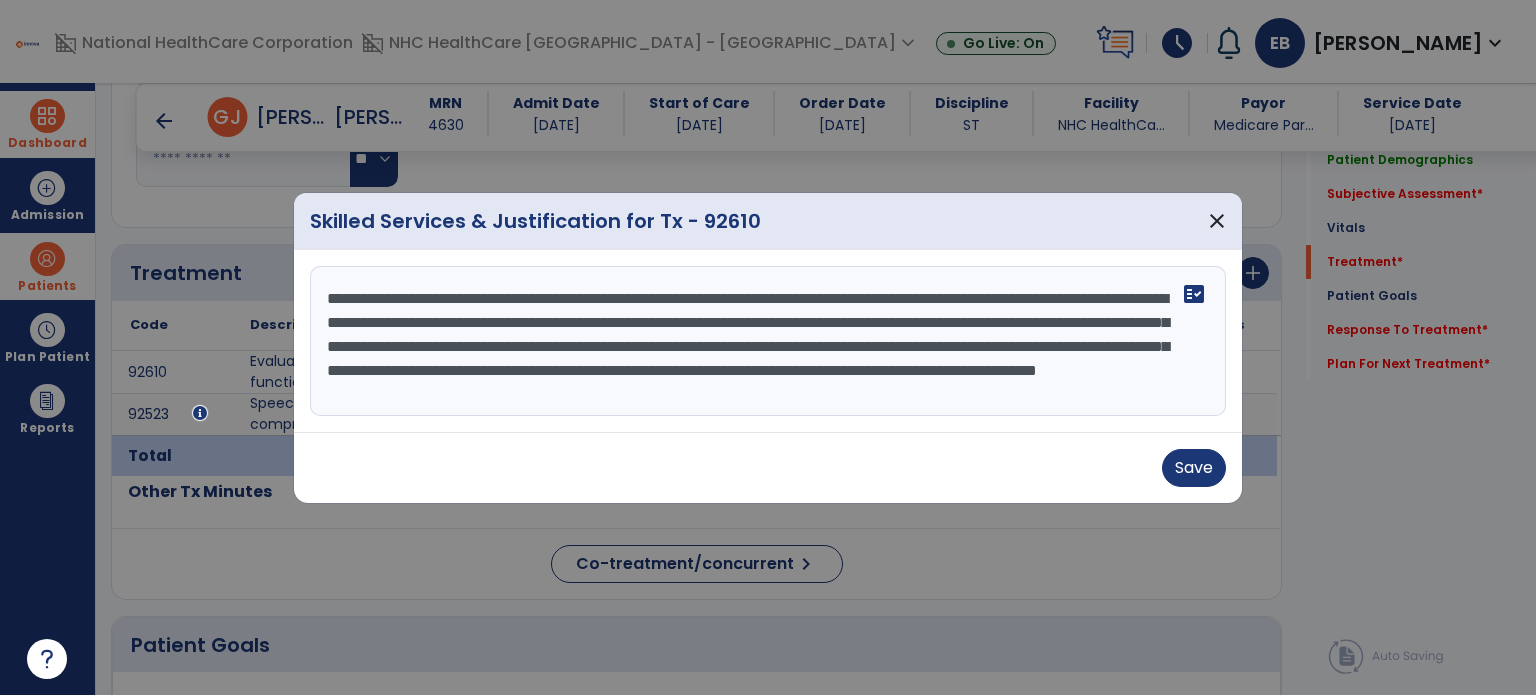 scroll, scrollTop: 48, scrollLeft: 0, axis: vertical 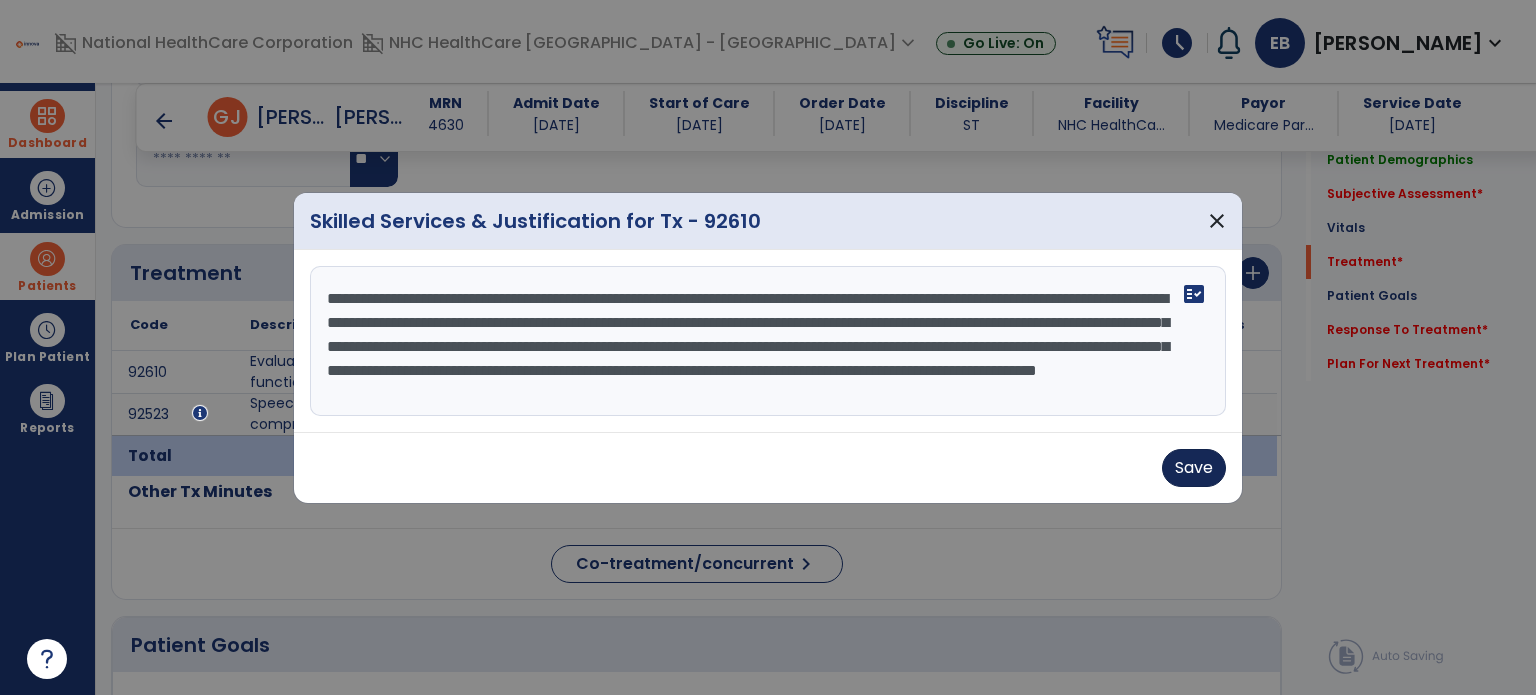 type on "**********" 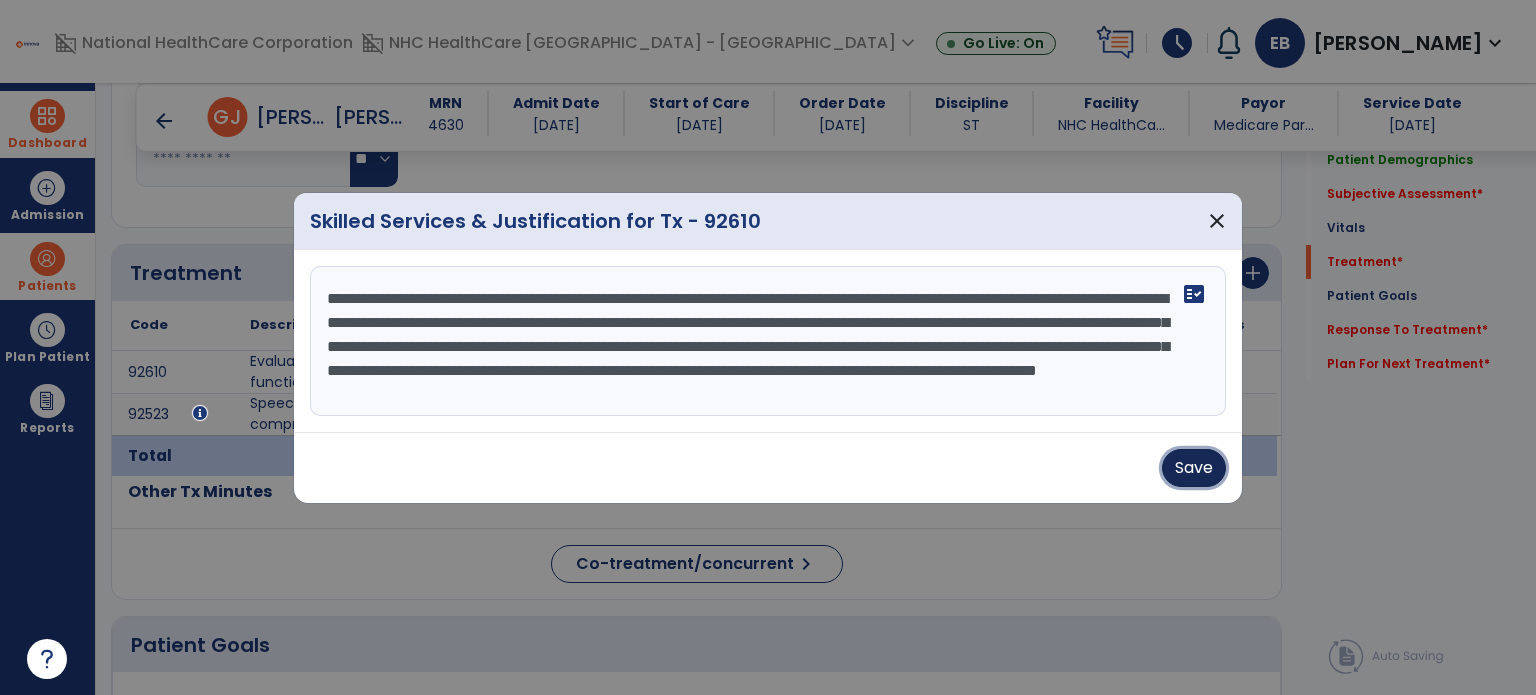 click on "Save" at bounding box center (1194, 468) 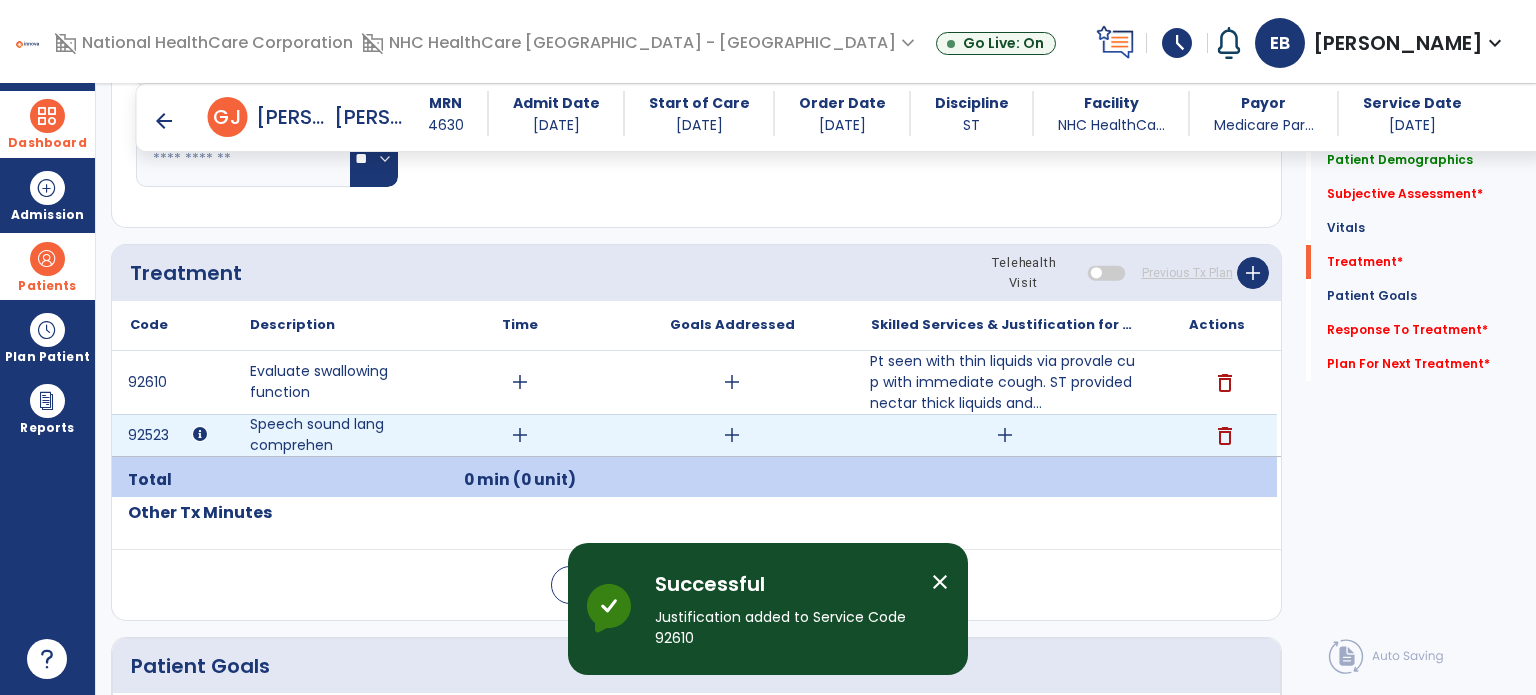 click on "add" at bounding box center (1005, 435) 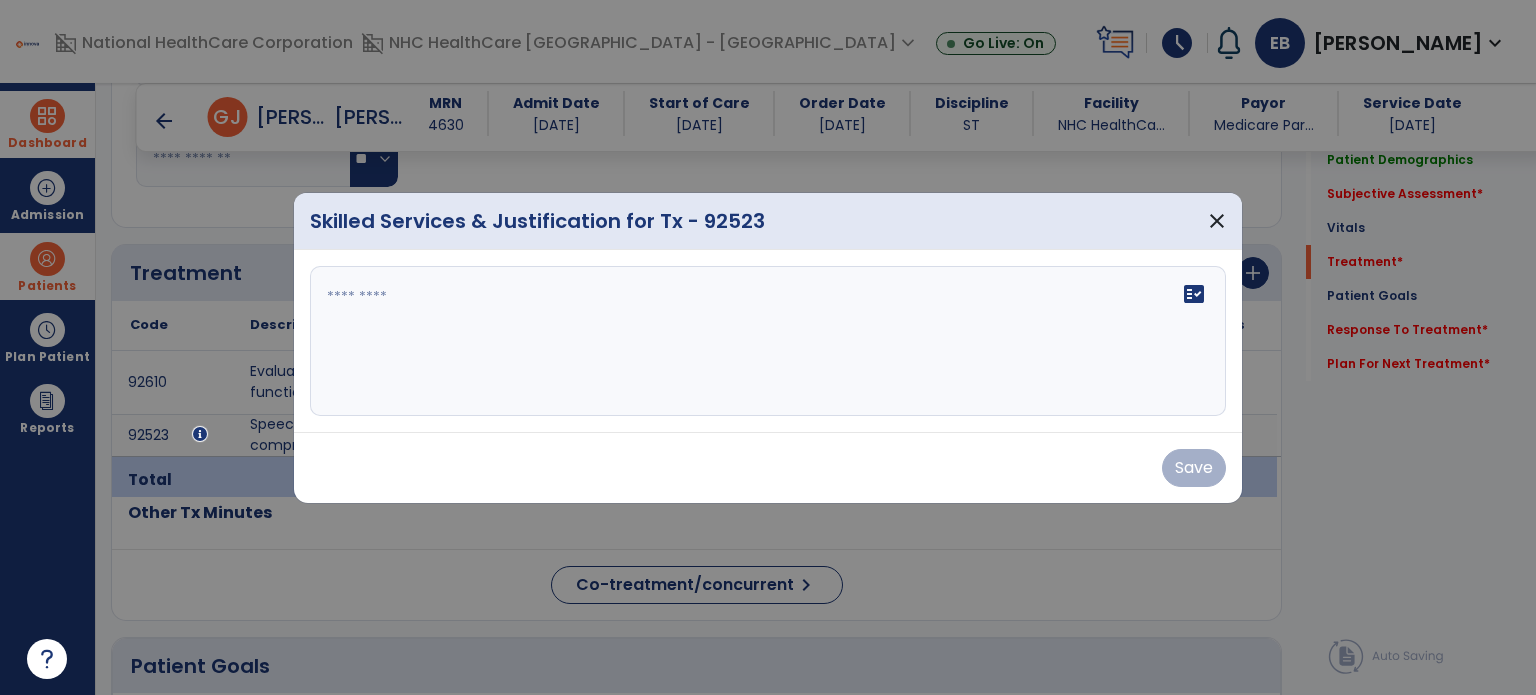 click on "fact_check" at bounding box center (768, 341) 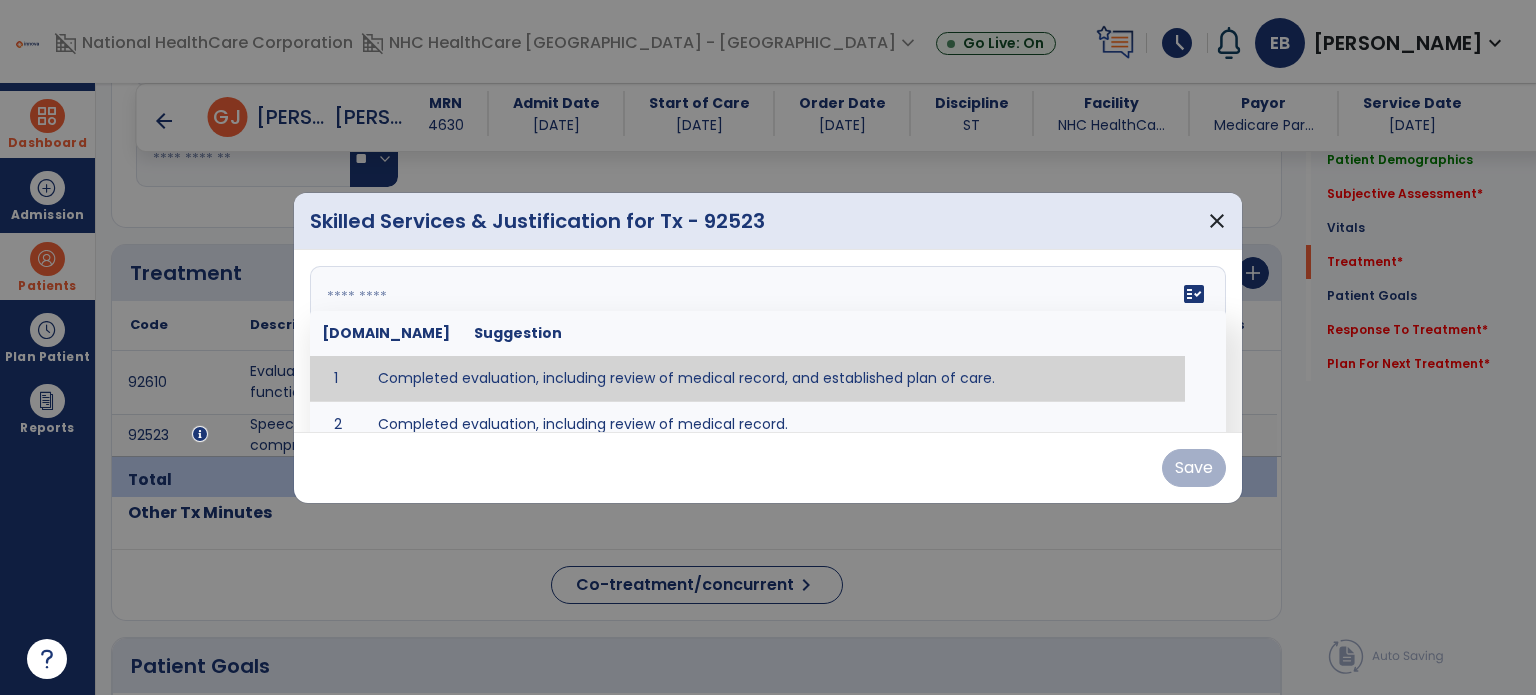 paste on "**********" 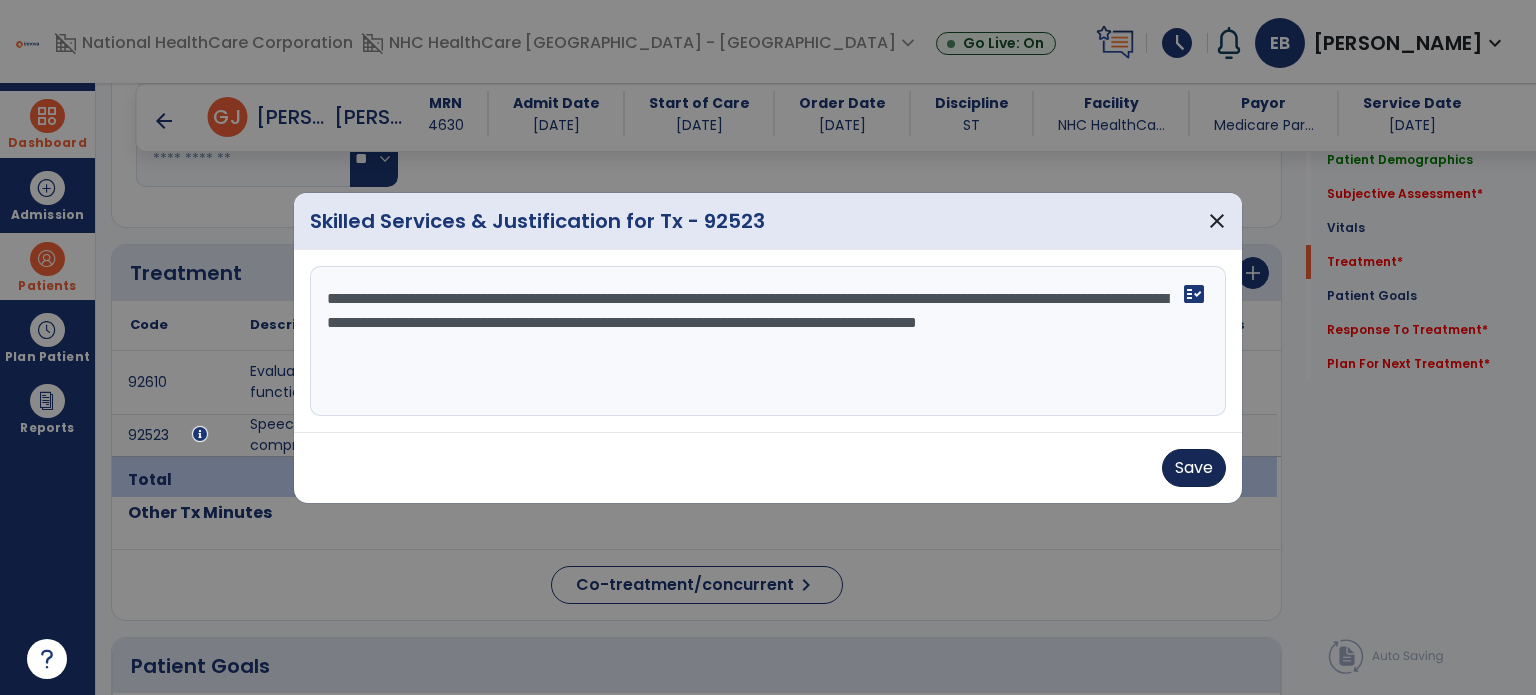 type on "**********" 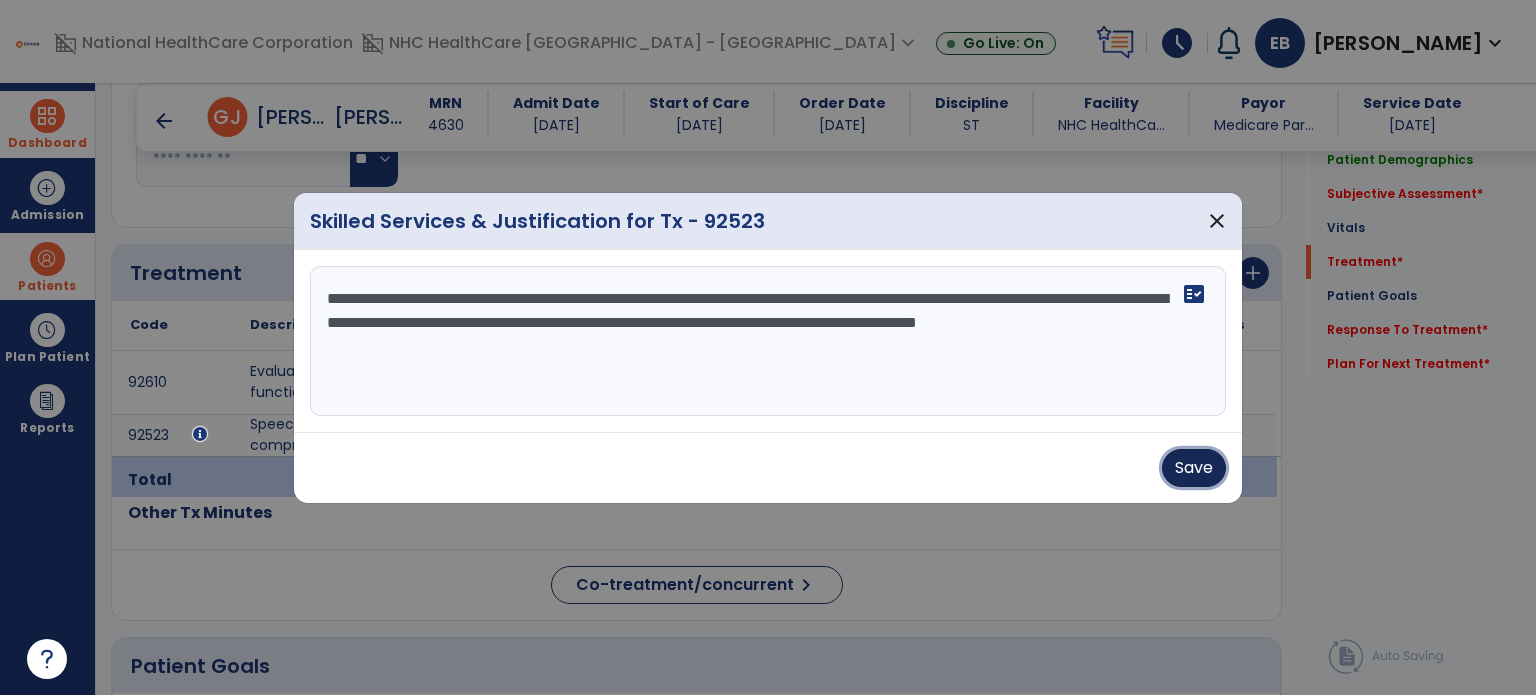 click on "Save" at bounding box center (1194, 468) 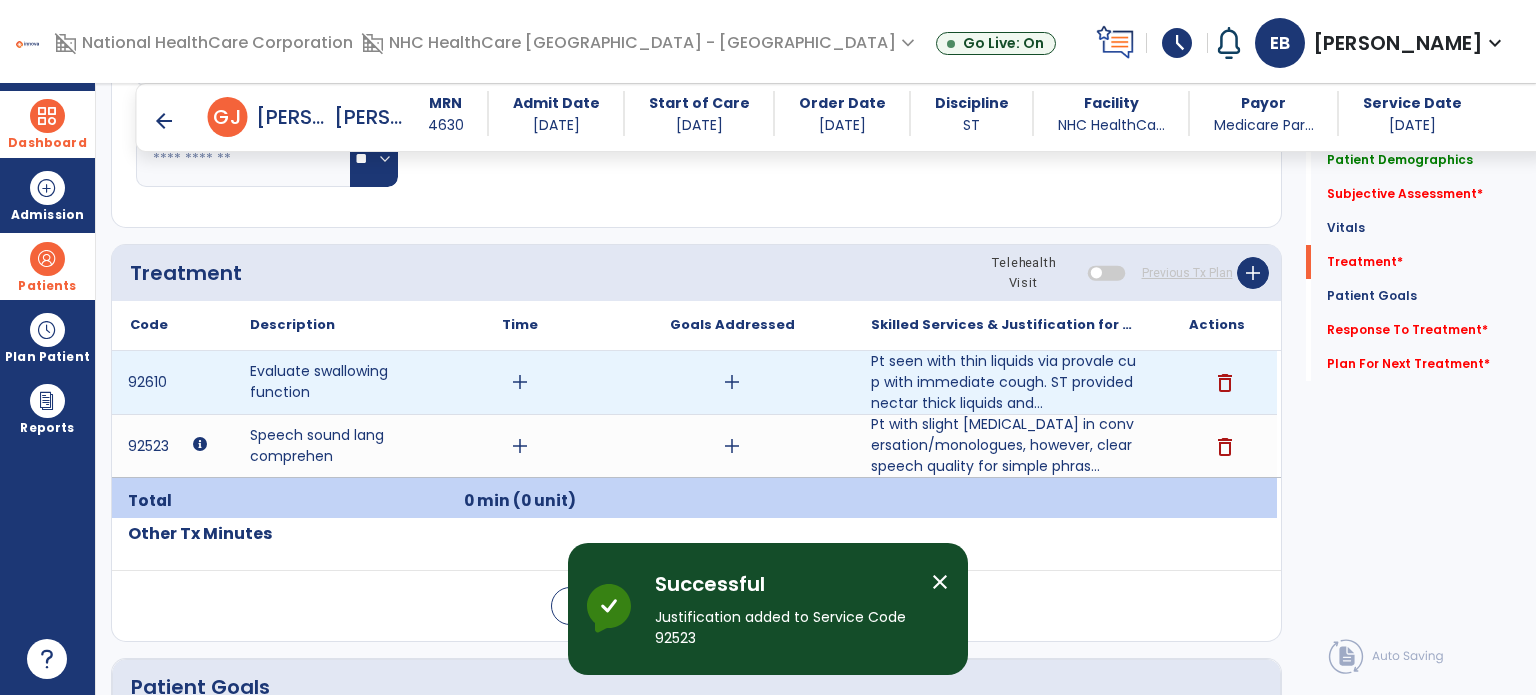 click on "add" at bounding box center (520, 382) 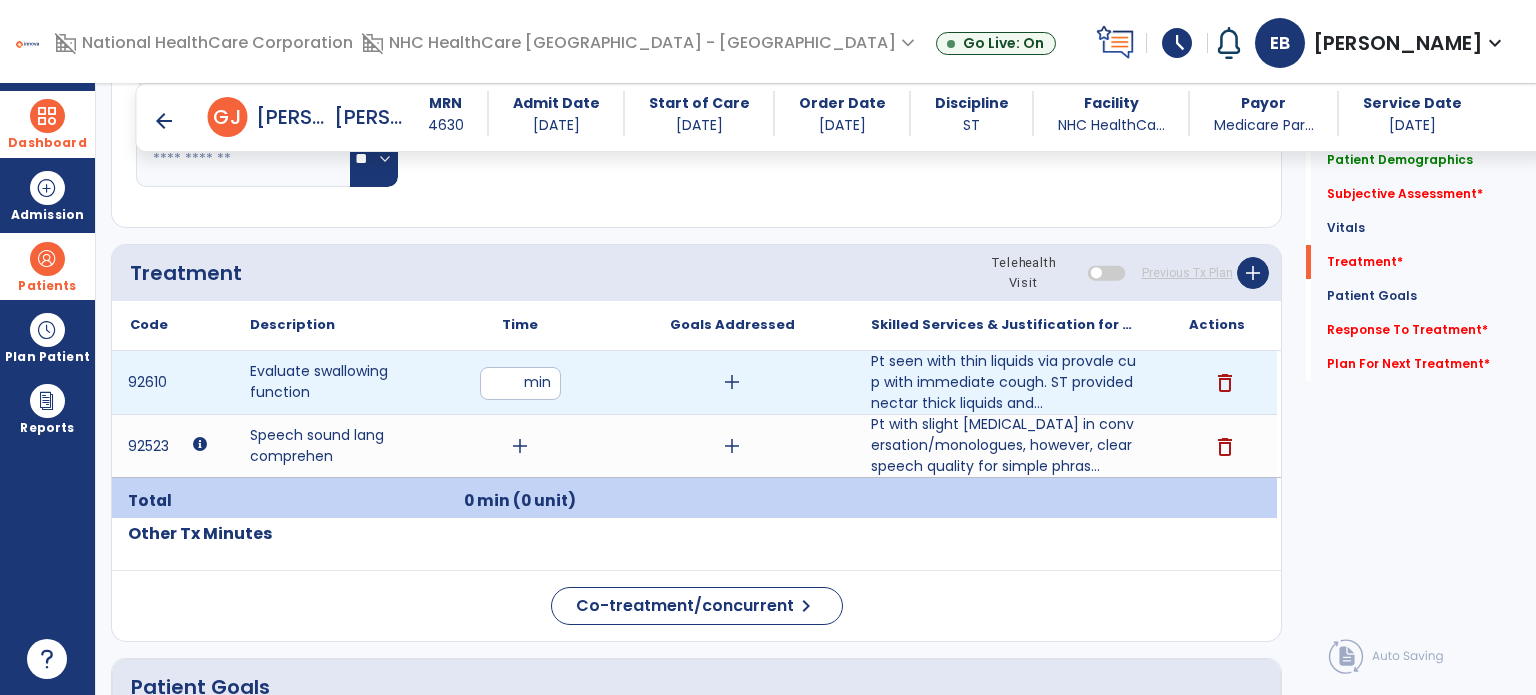 type on "**" 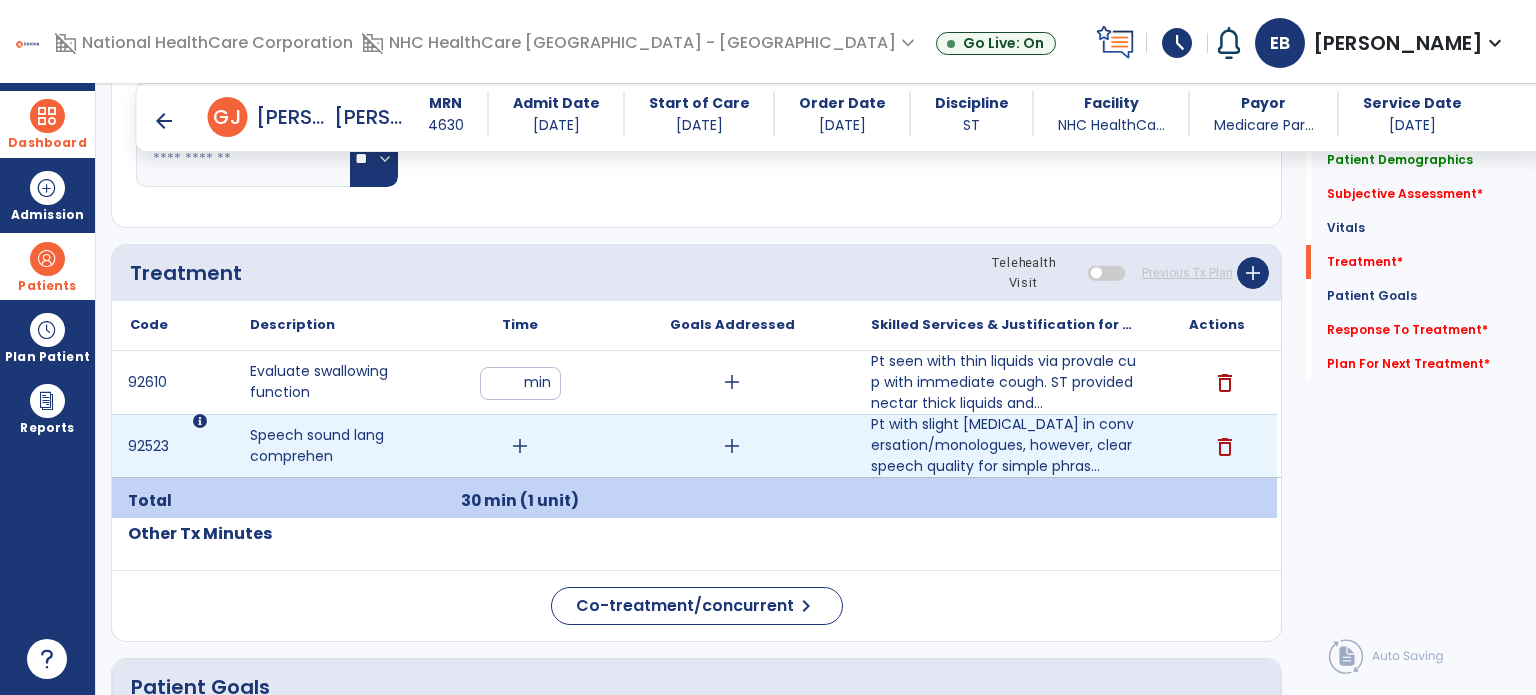 click on "add" at bounding box center [520, 446] 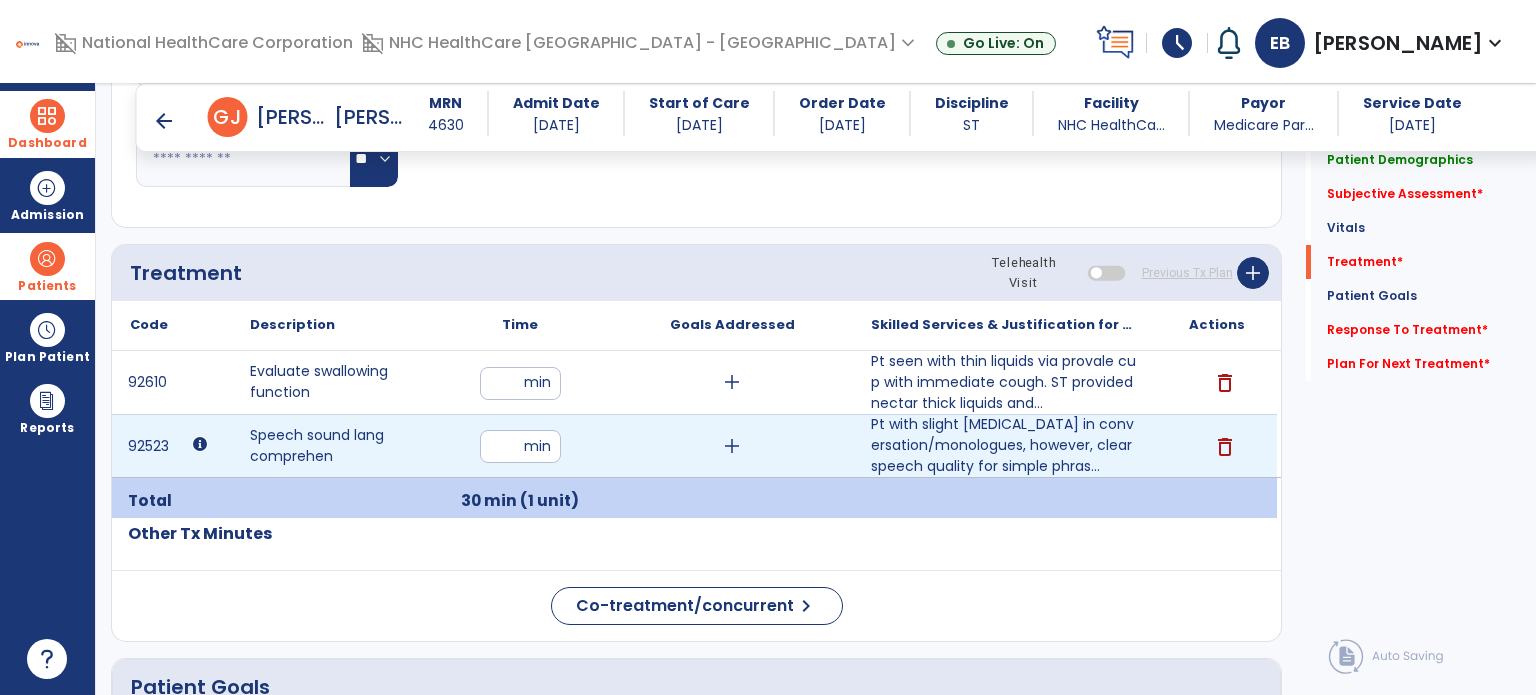 type on "**" 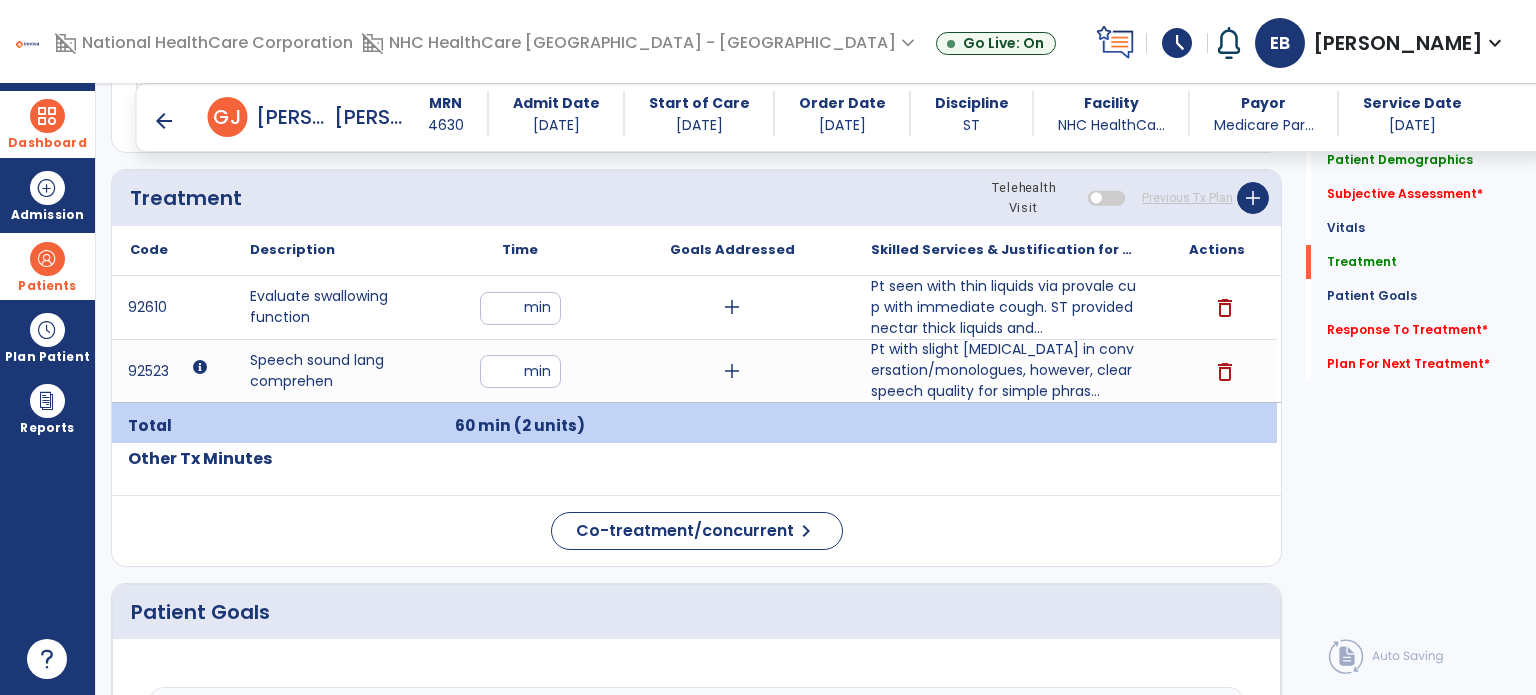 scroll, scrollTop: 1082, scrollLeft: 0, axis: vertical 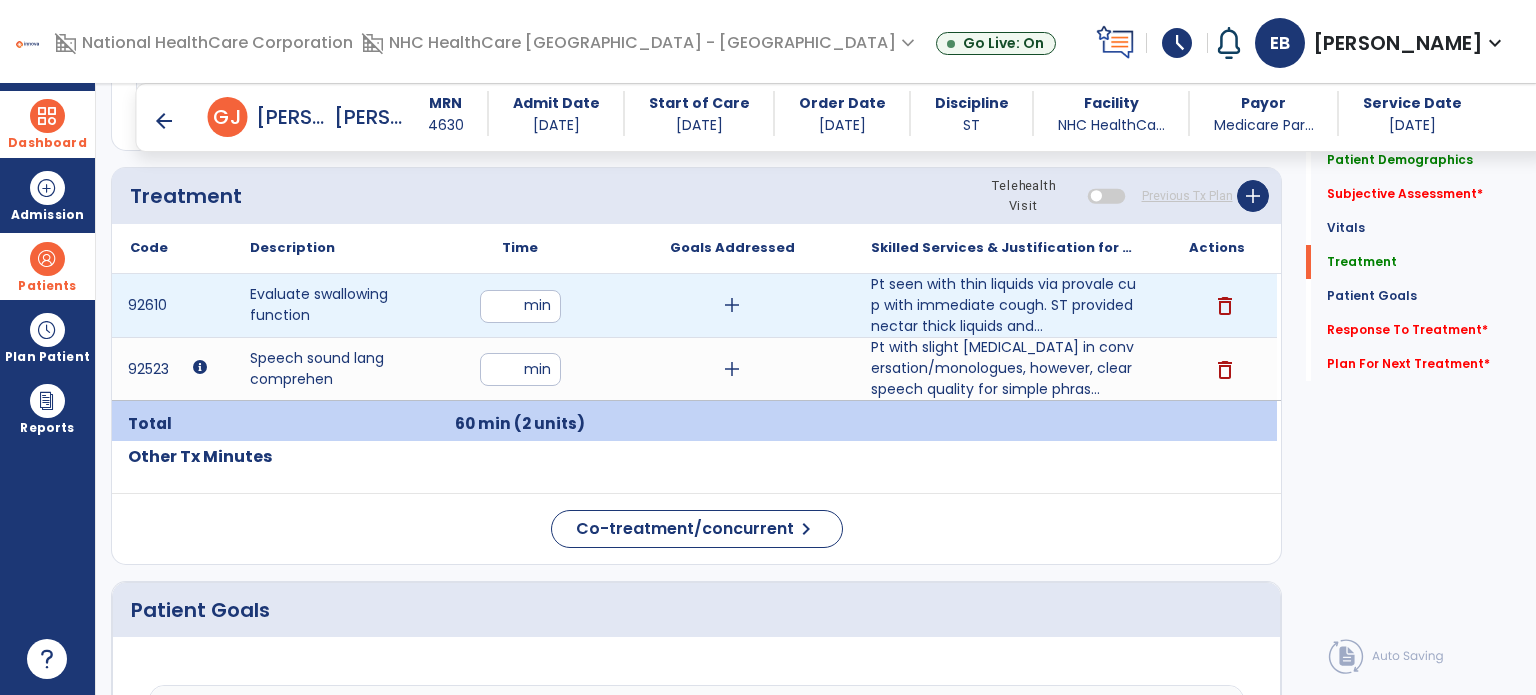 click on "add" at bounding box center (732, 305) 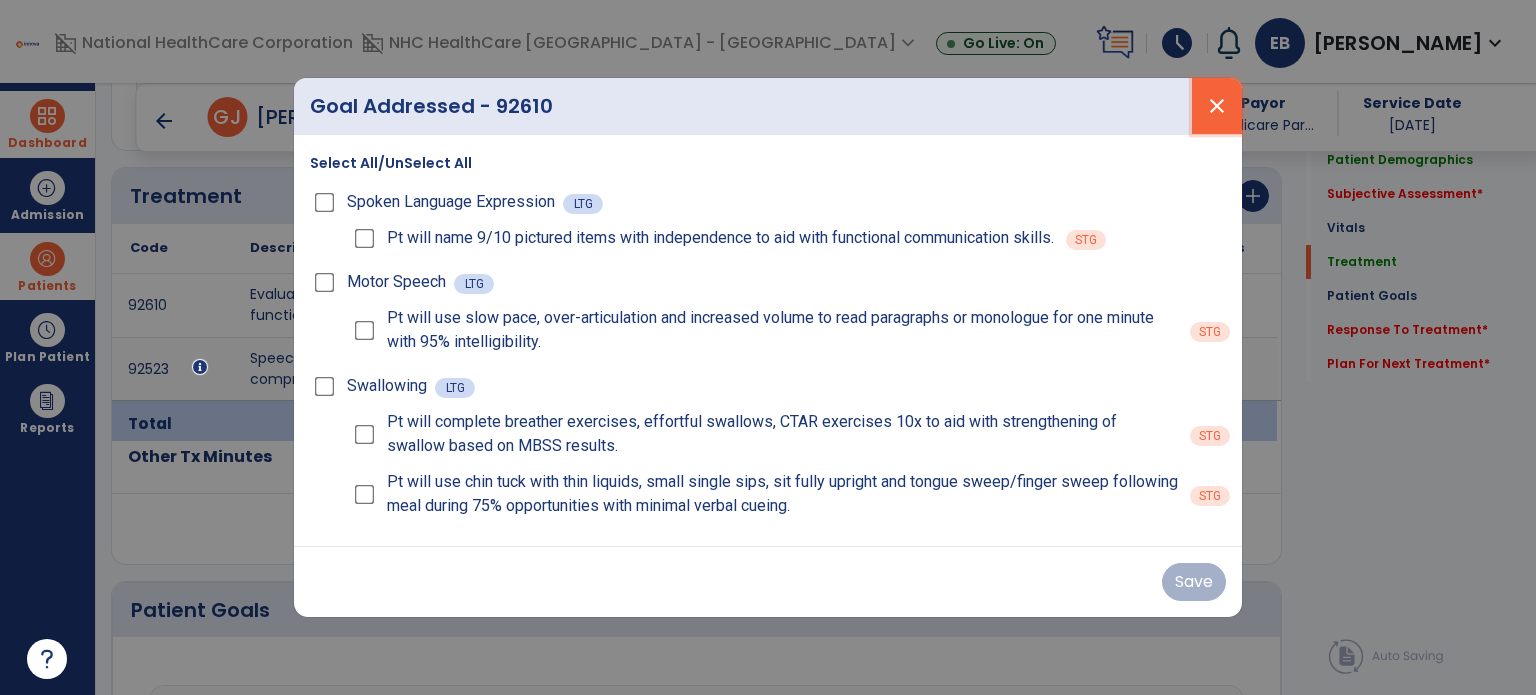 click on "close" at bounding box center [1217, 106] 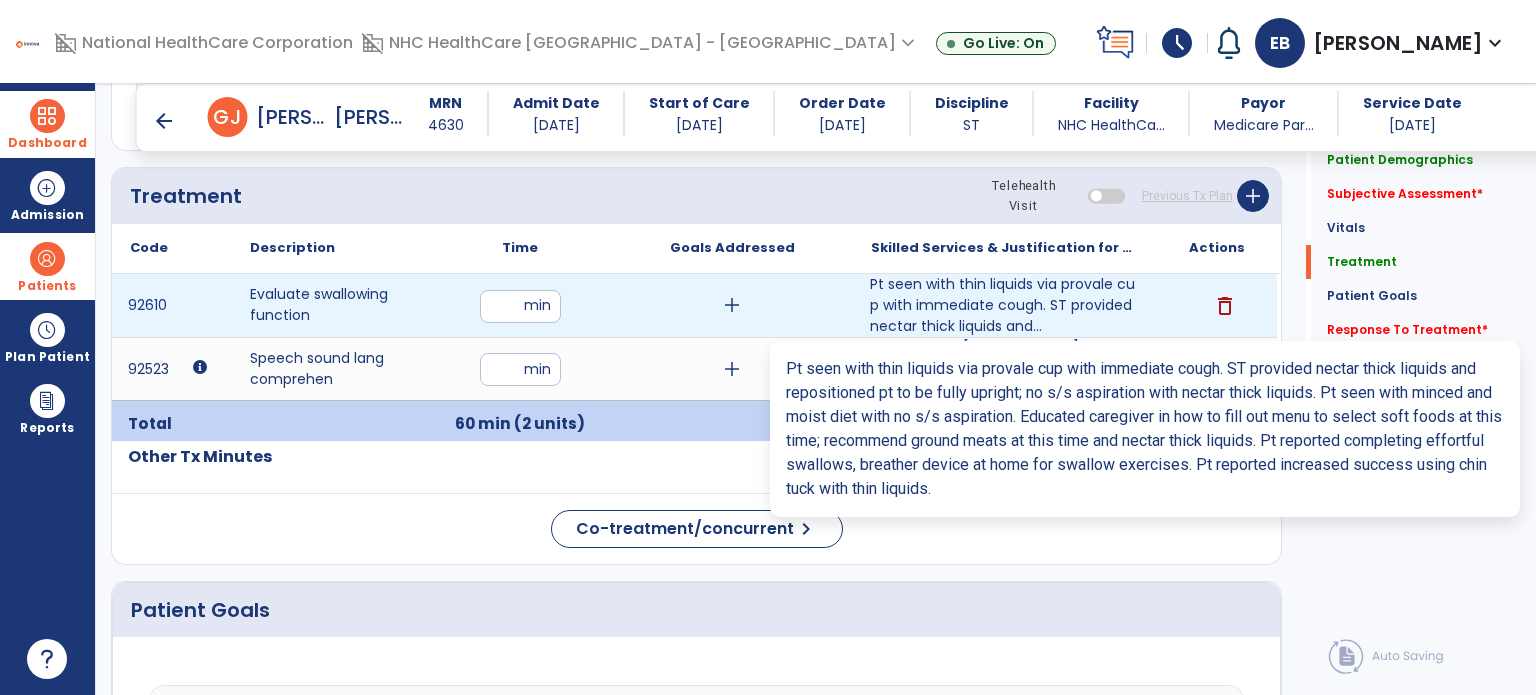 click on "Pt seen with thin liquids via provale cup with immediate cough. ST provided nectar thick liquids and..." at bounding box center [1004, 305] 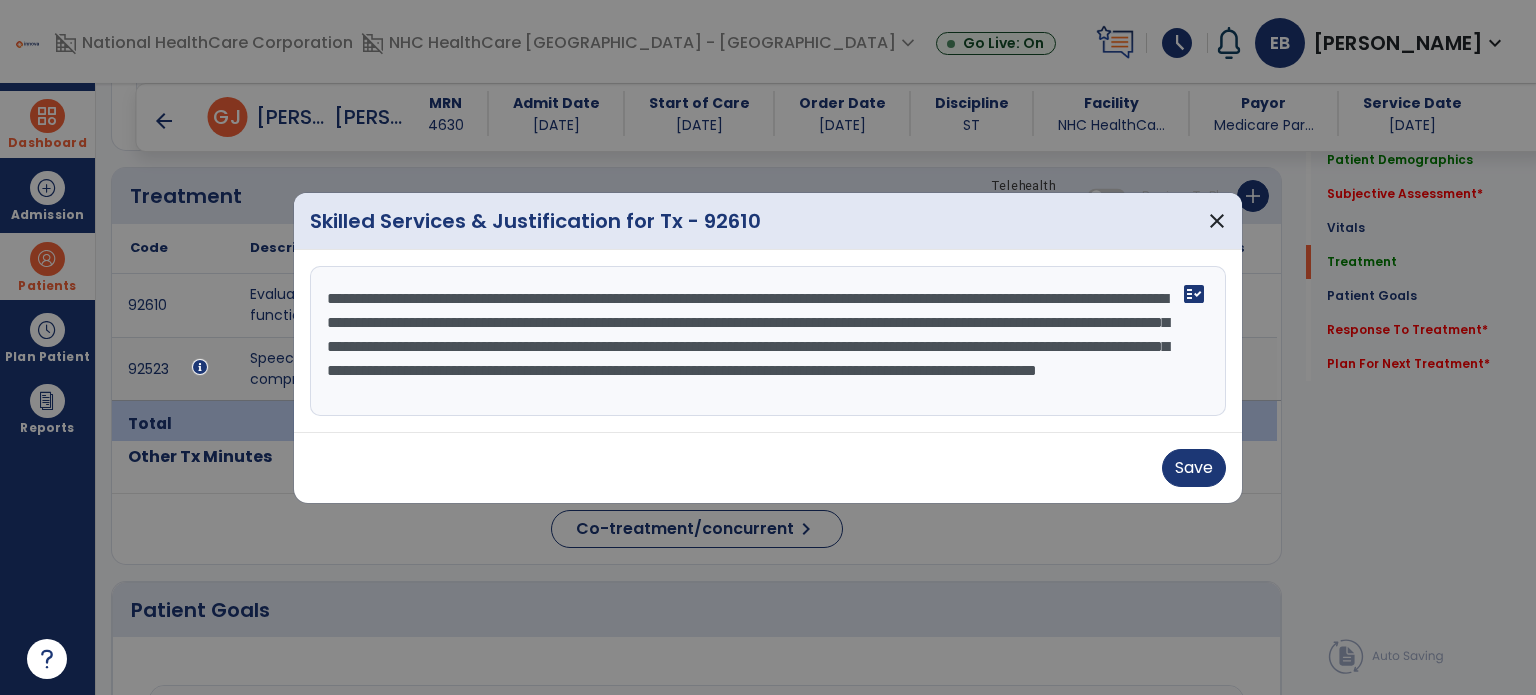 scroll, scrollTop: 48, scrollLeft: 0, axis: vertical 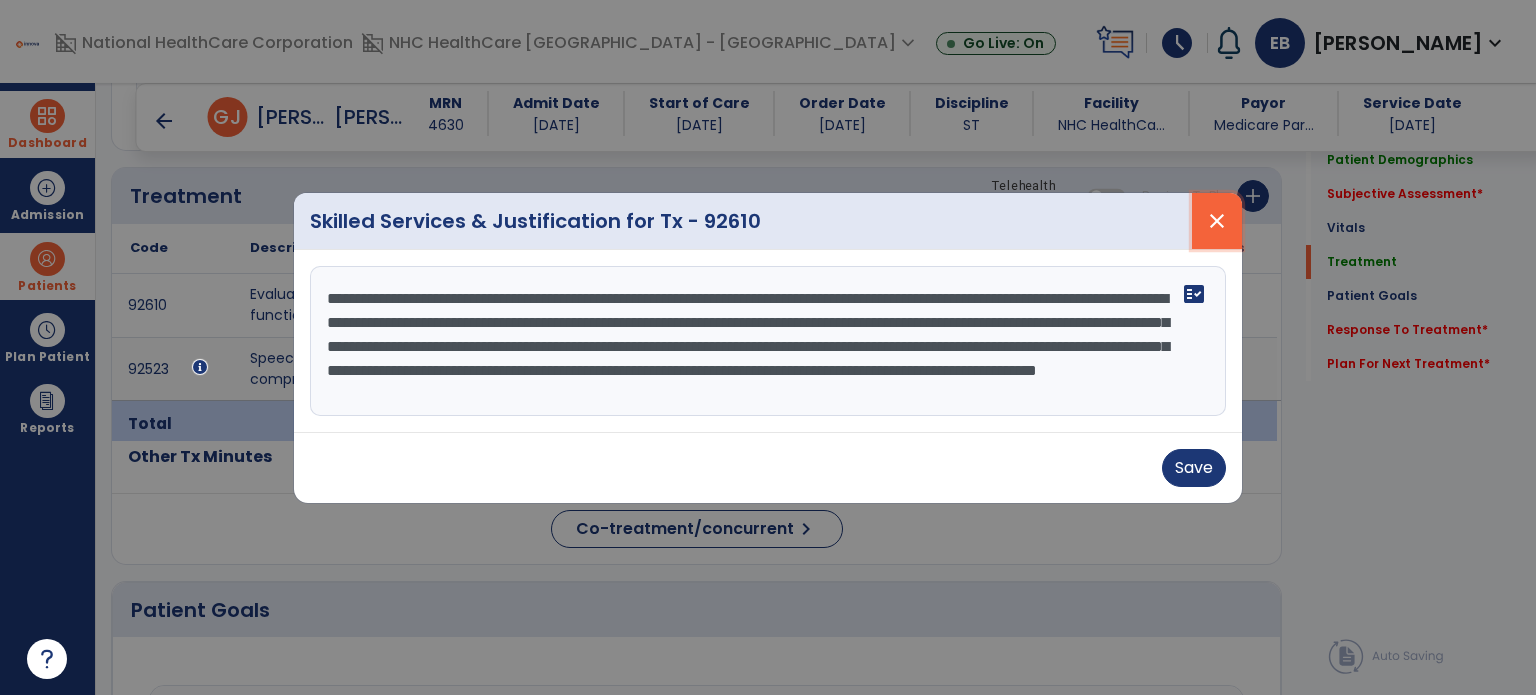 click on "close" at bounding box center [1217, 221] 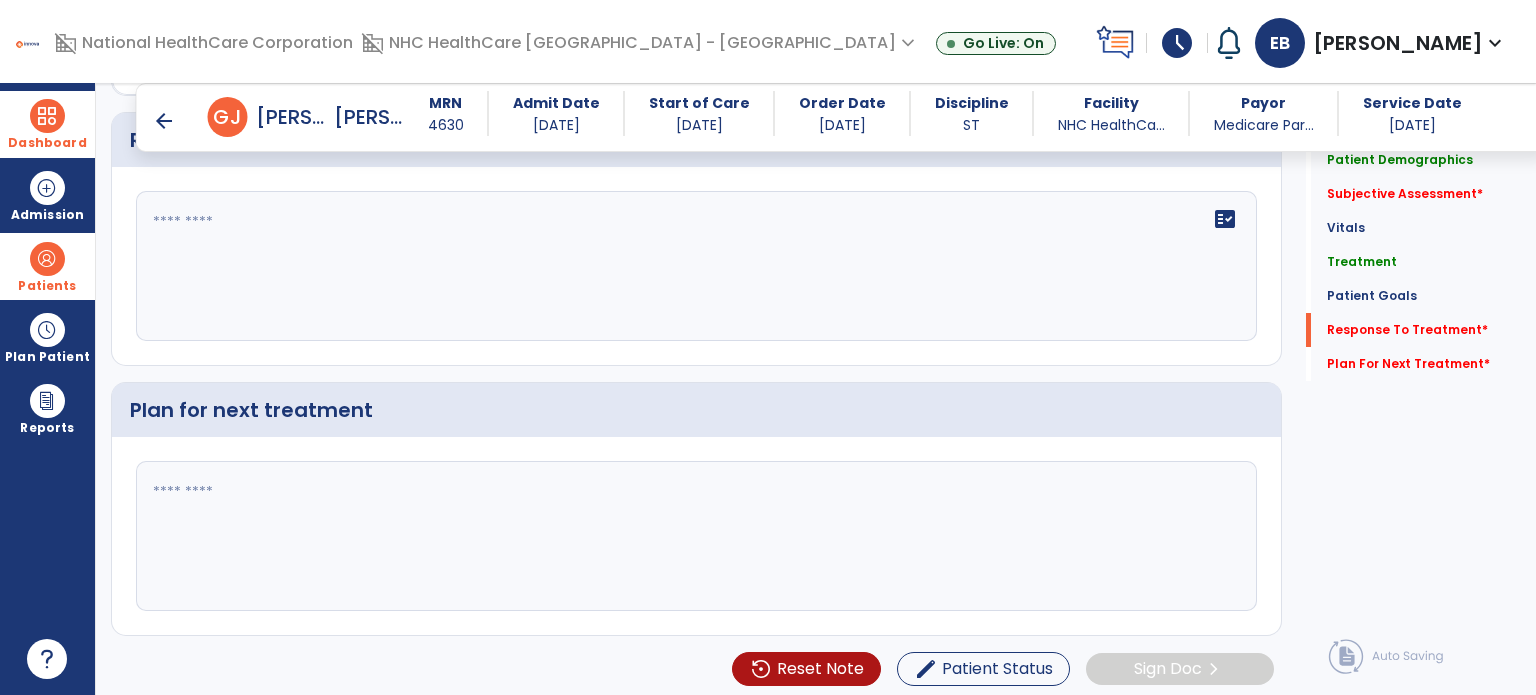 scroll, scrollTop: 2848, scrollLeft: 0, axis: vertical 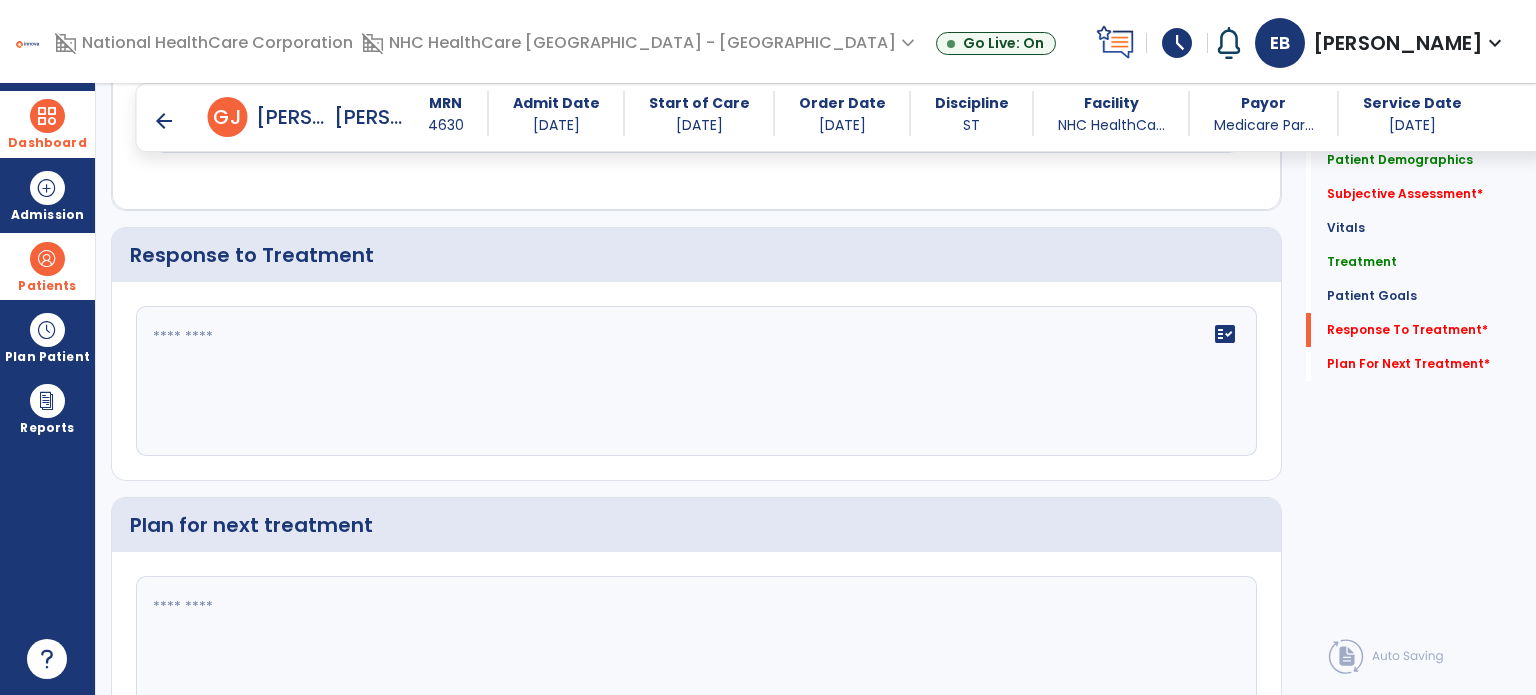 click on "fact_check" 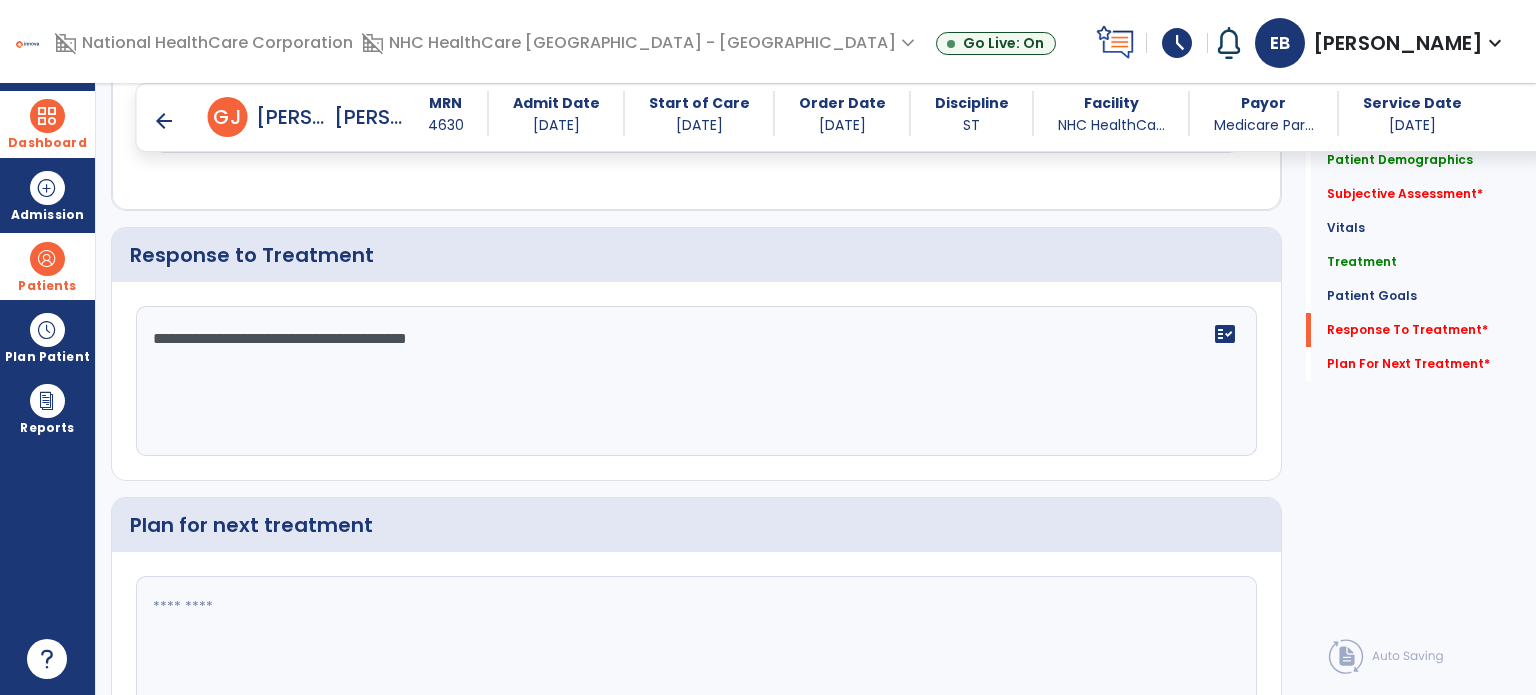 scroll, scrollTop: 2963, scrollLeft: 0, axis: vertical 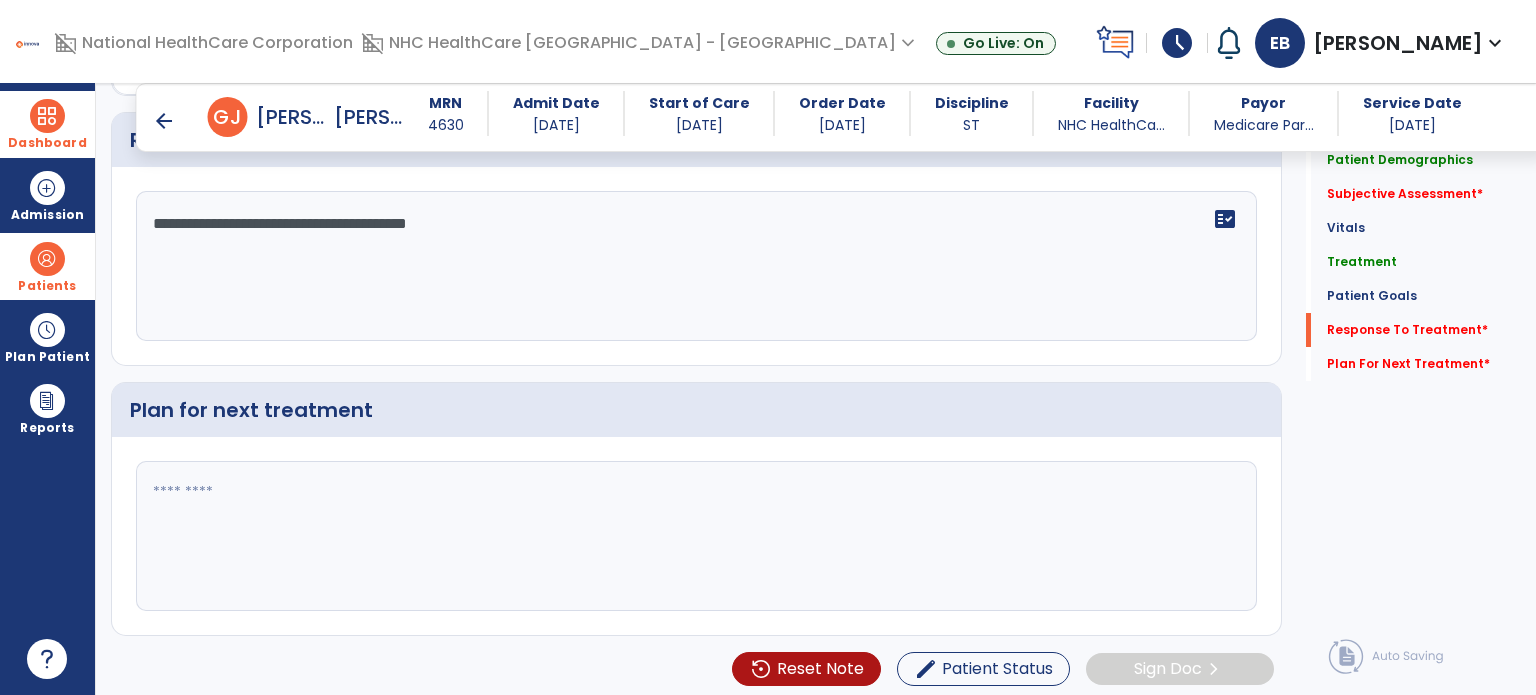 type on "**********" 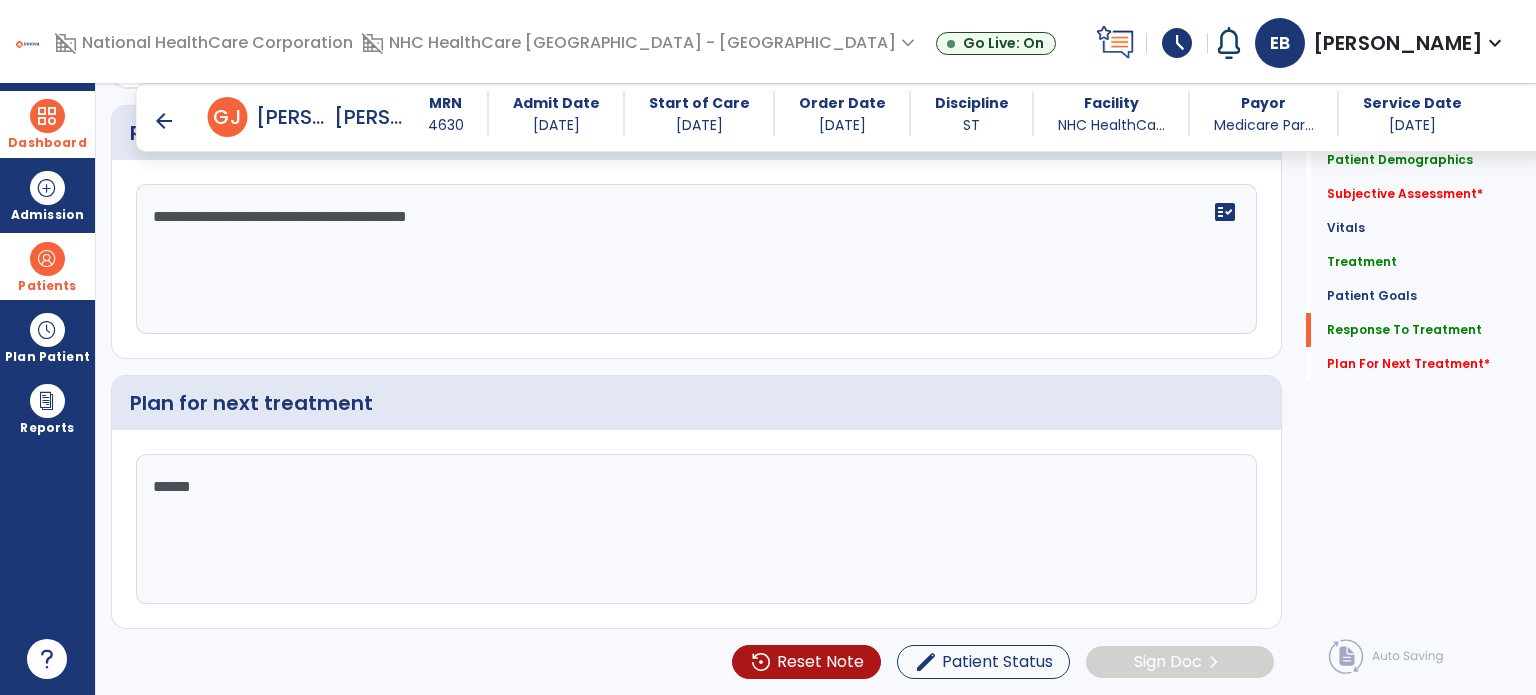 scroll, scrollTop: 2963, scrollLeft: 0, axis: vertical 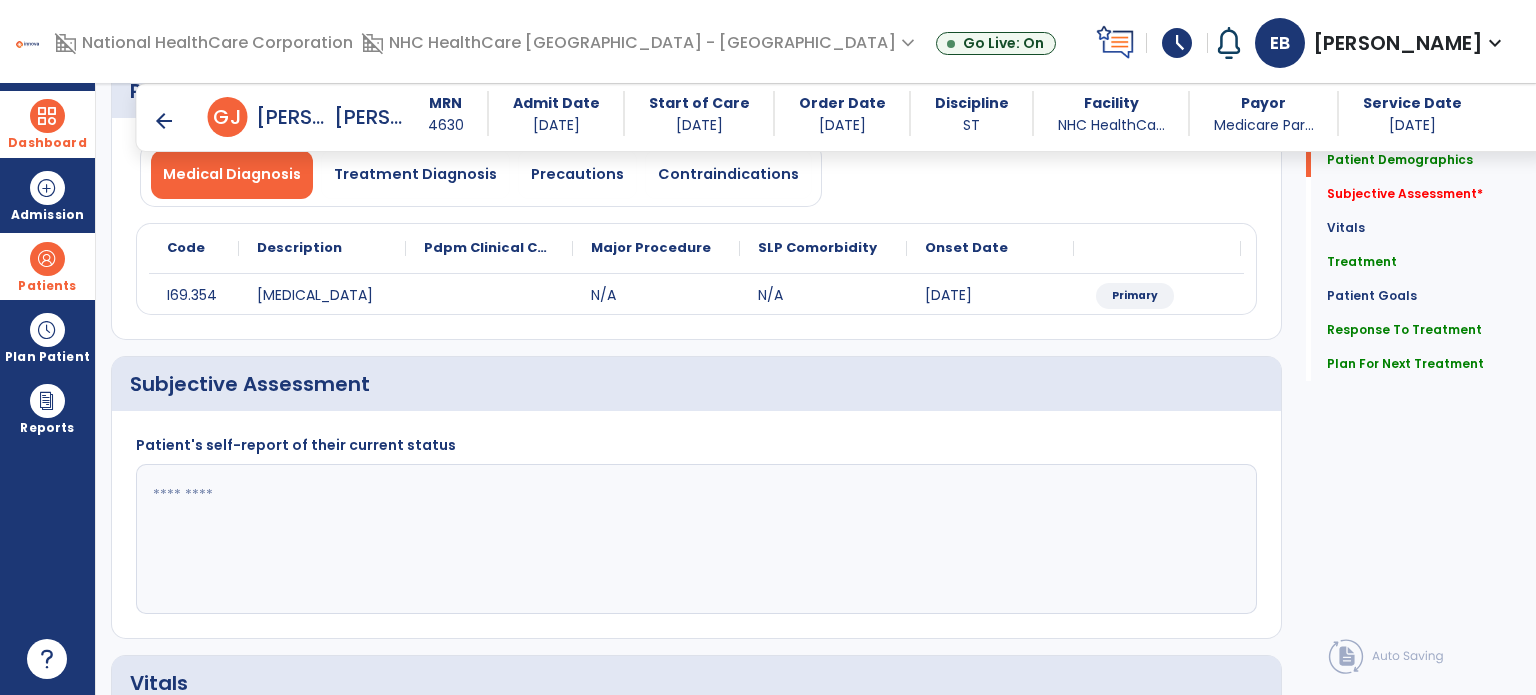 type on "**********" 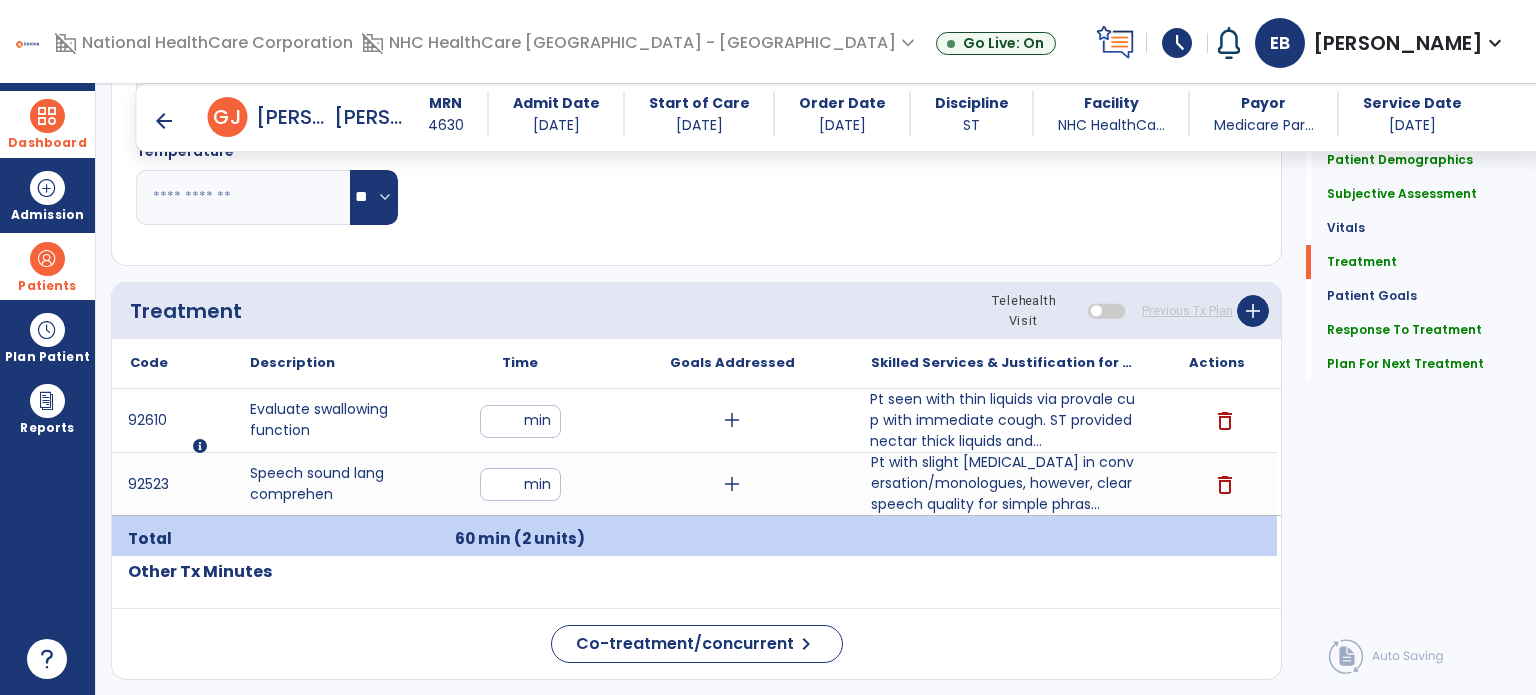 scroll, scrollTop: 1044, scrollLeft: 0, axis: vertical 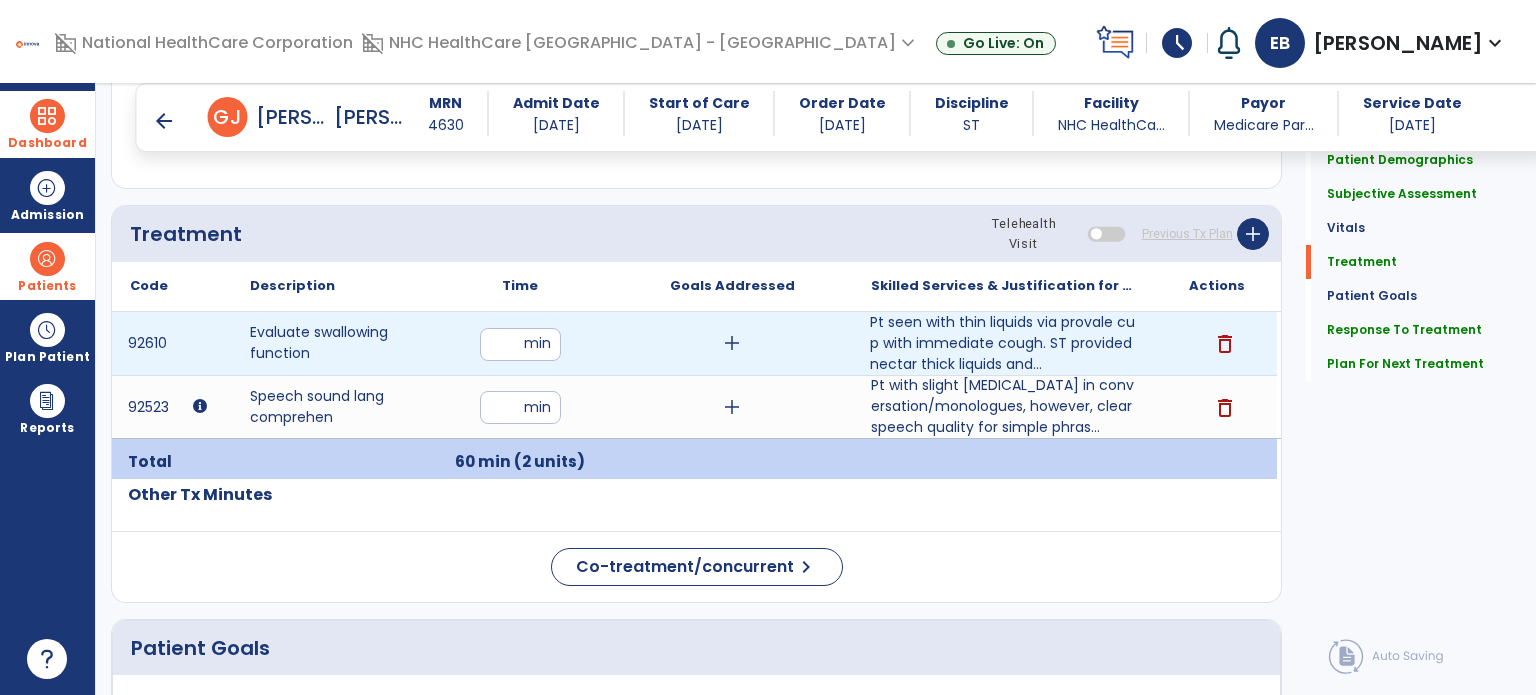 type on "**********" 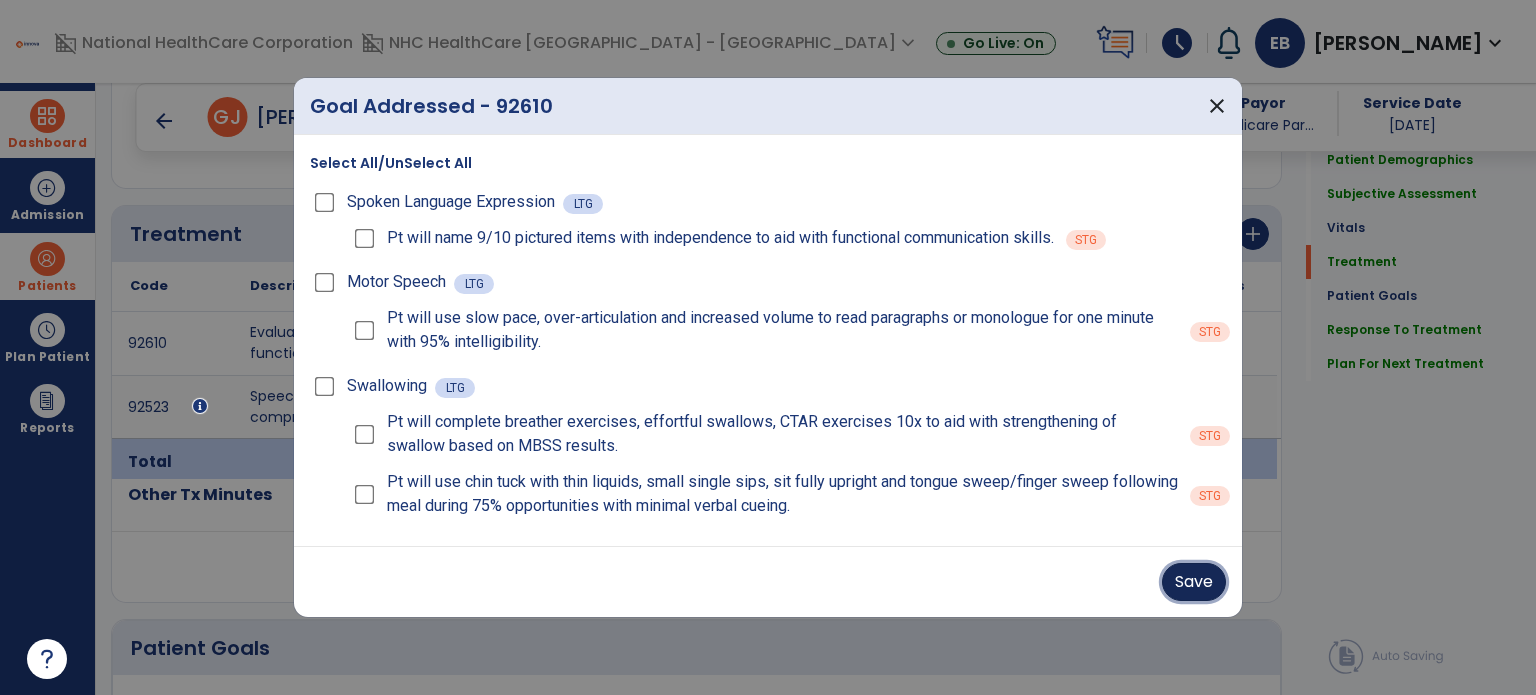 click on "Save" at bounding box center [1194, 582] 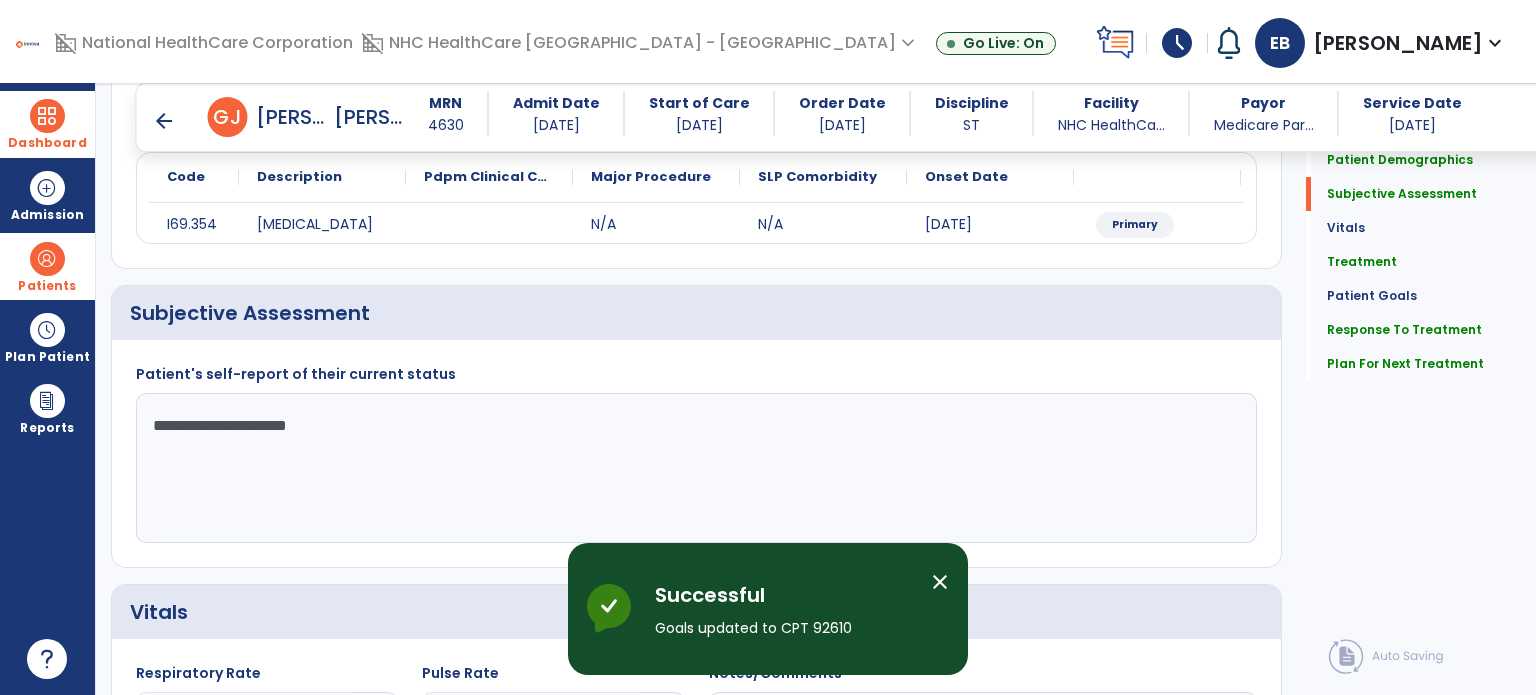 scroll, scrollTop: 244, scrollLeft: 0, axis: vertical 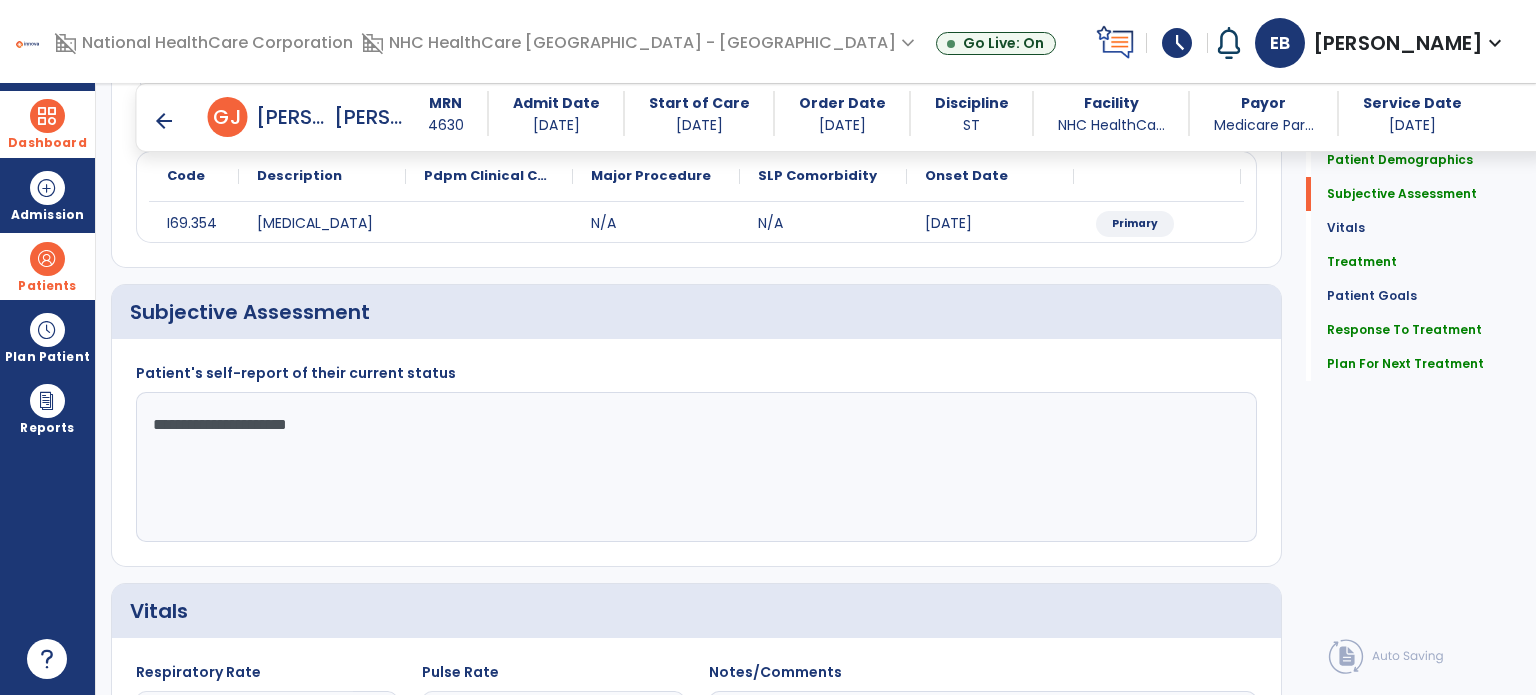 click at bounding box center (47, 116) 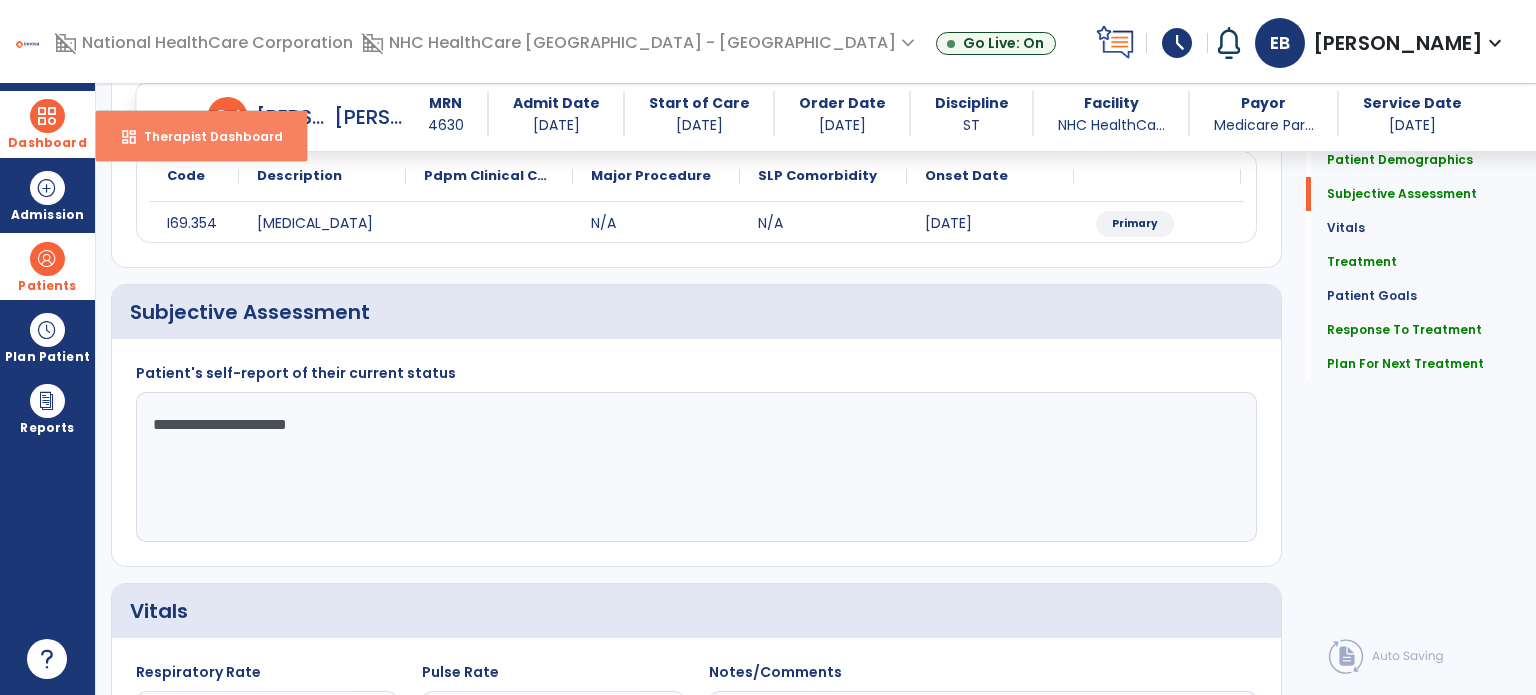 click on "dashboard" at bounding box center (129, 137) 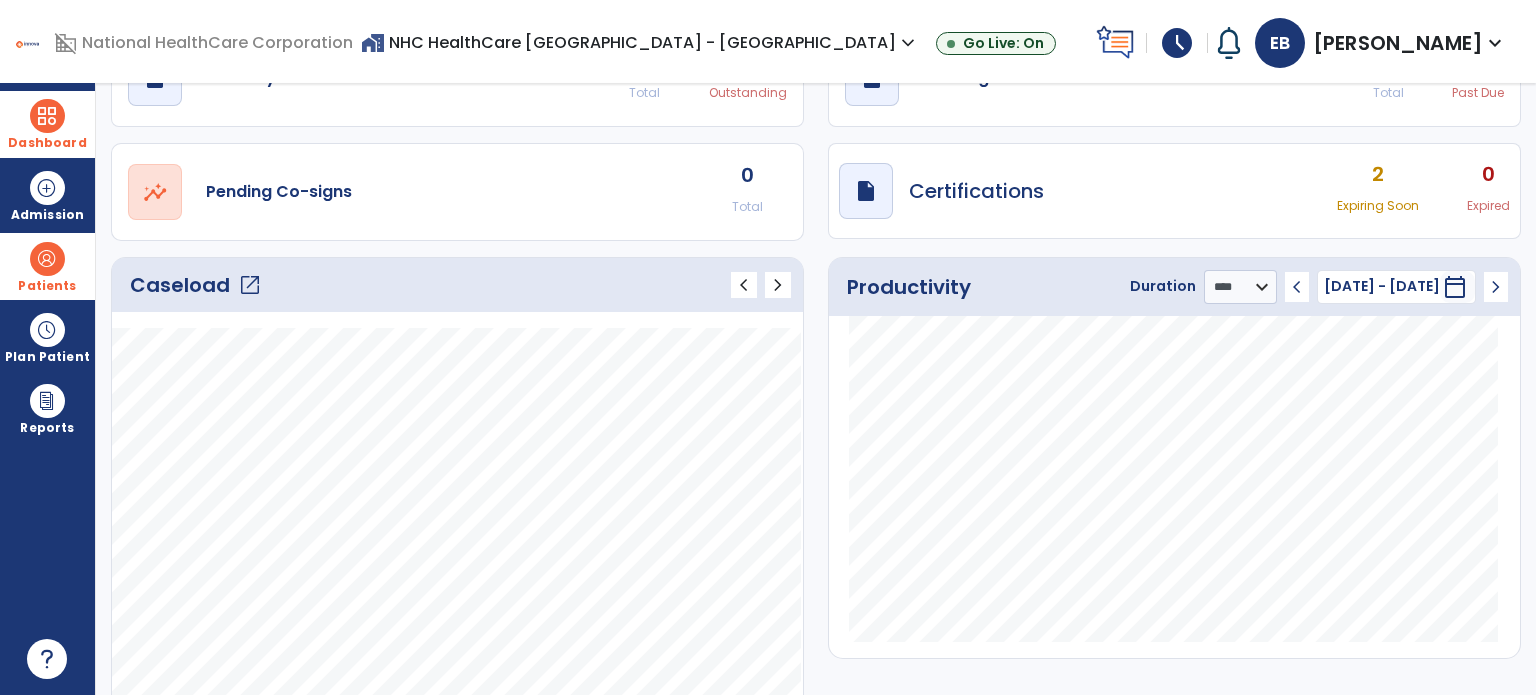 scroll, scrollTop: 0, scrollLeft: 0, axis: both 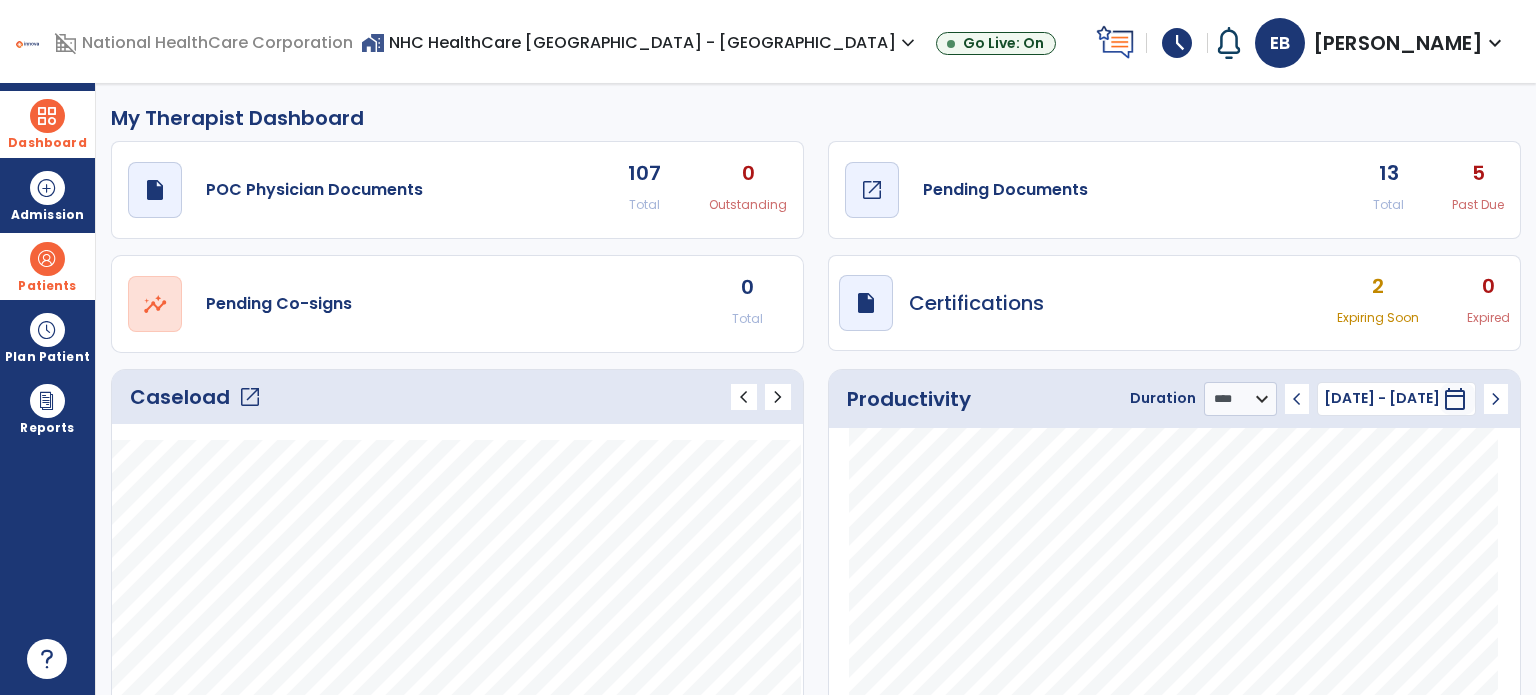 click on "Pending Documents" 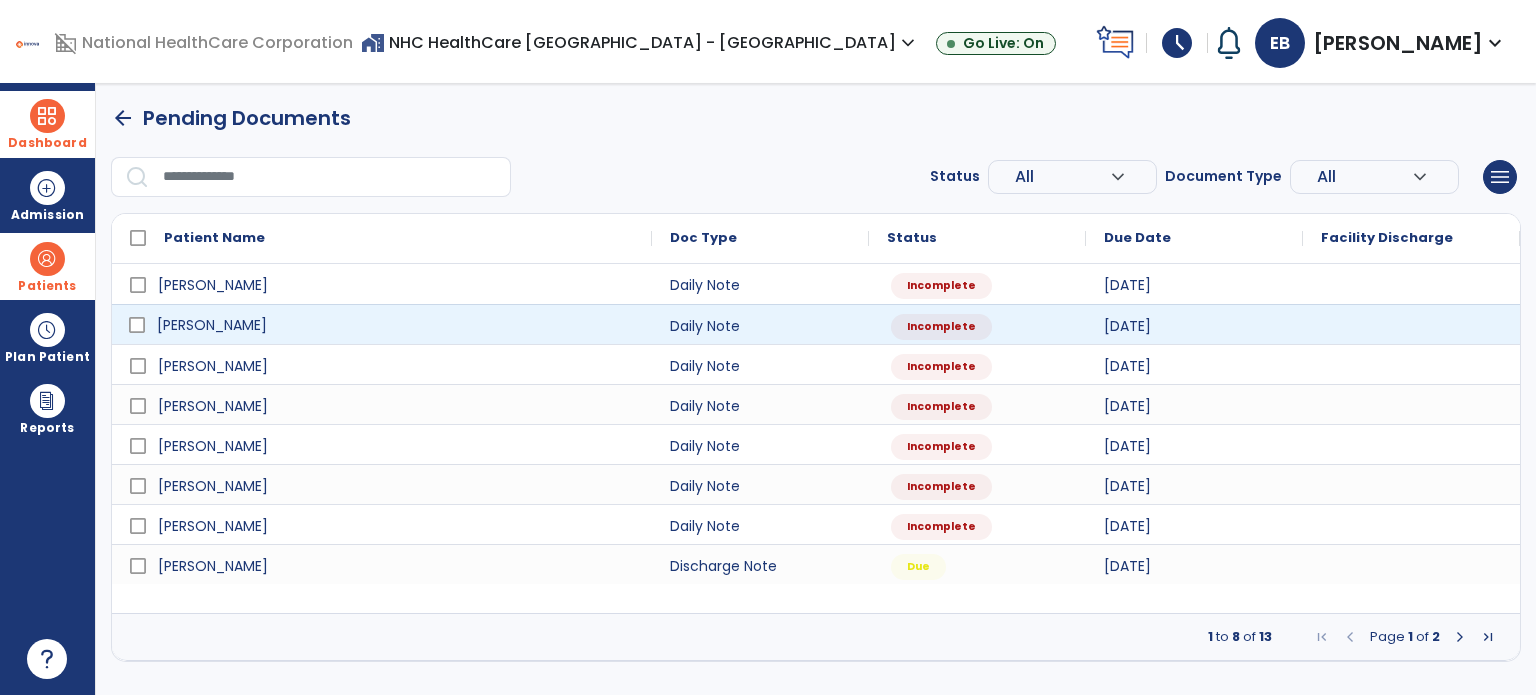 click on "[PERSON_NAME]" at bounding box center (396, 325) 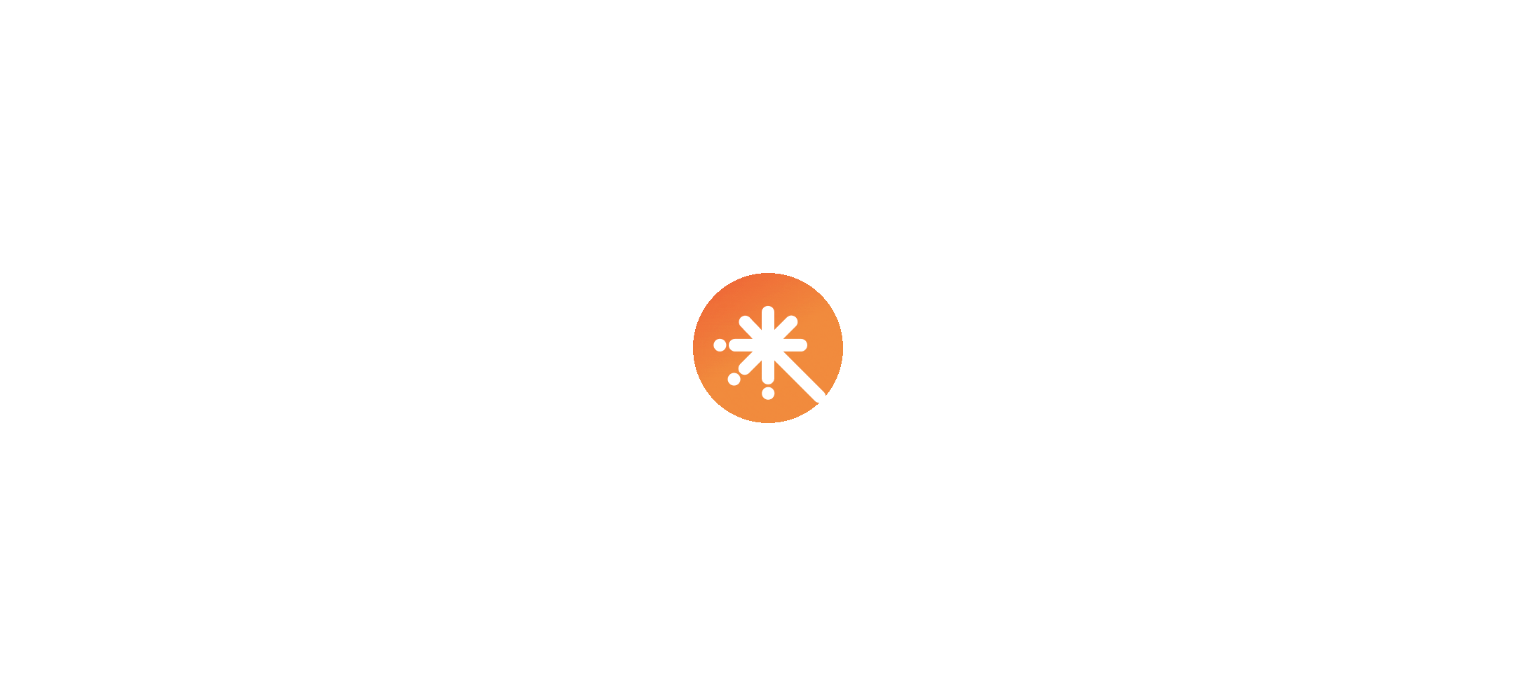 scroll, scrollTop: 0, scrollLeft: 0, axis: both 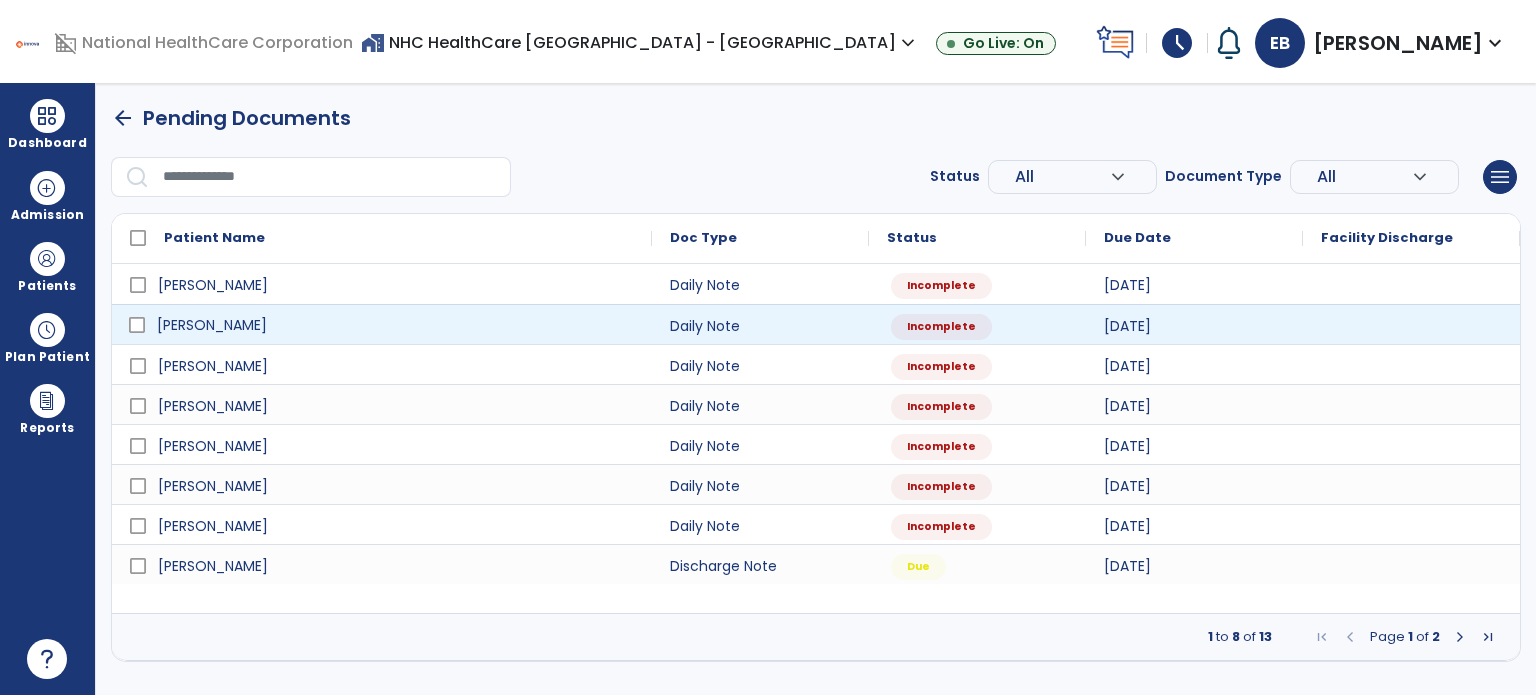 click on "[PERSON_NAME]" at bounding box center (396, 325) 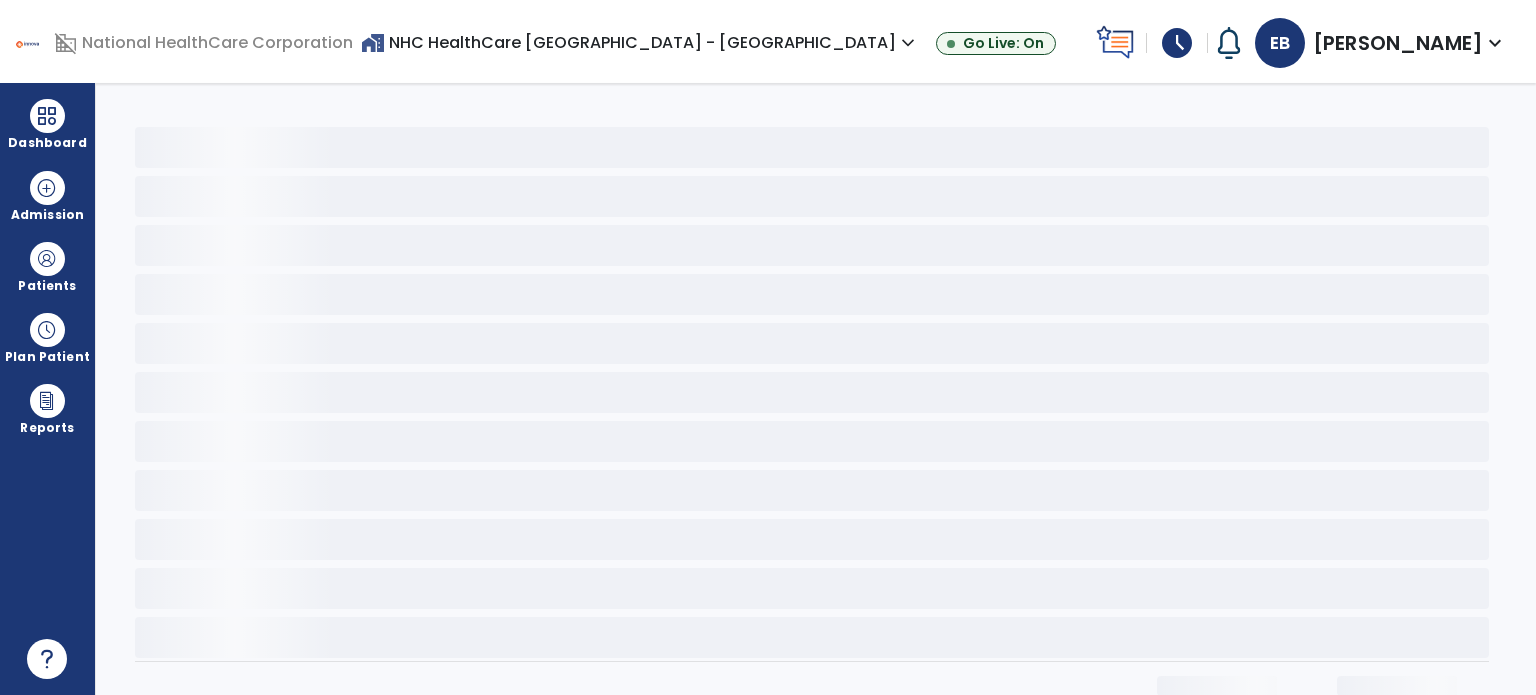 select on "*" 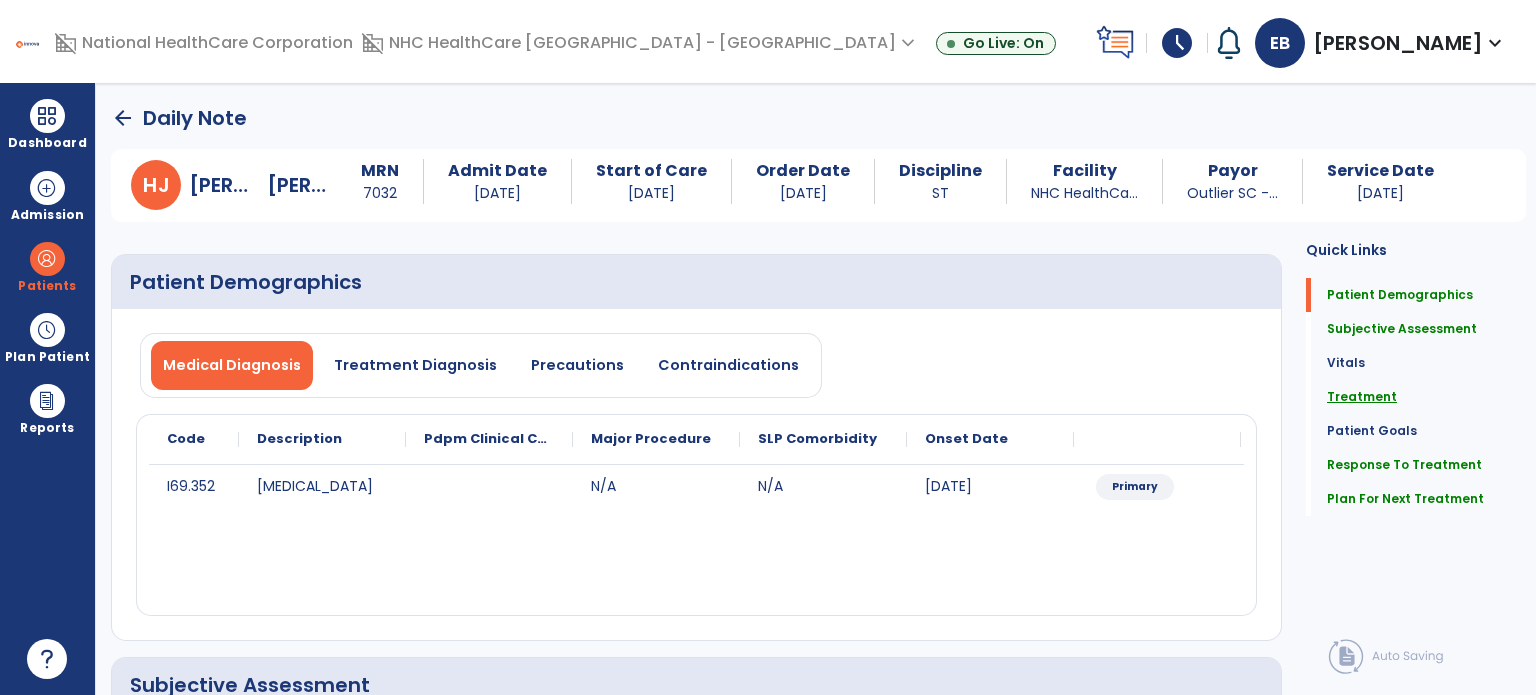 click on "Treatment" 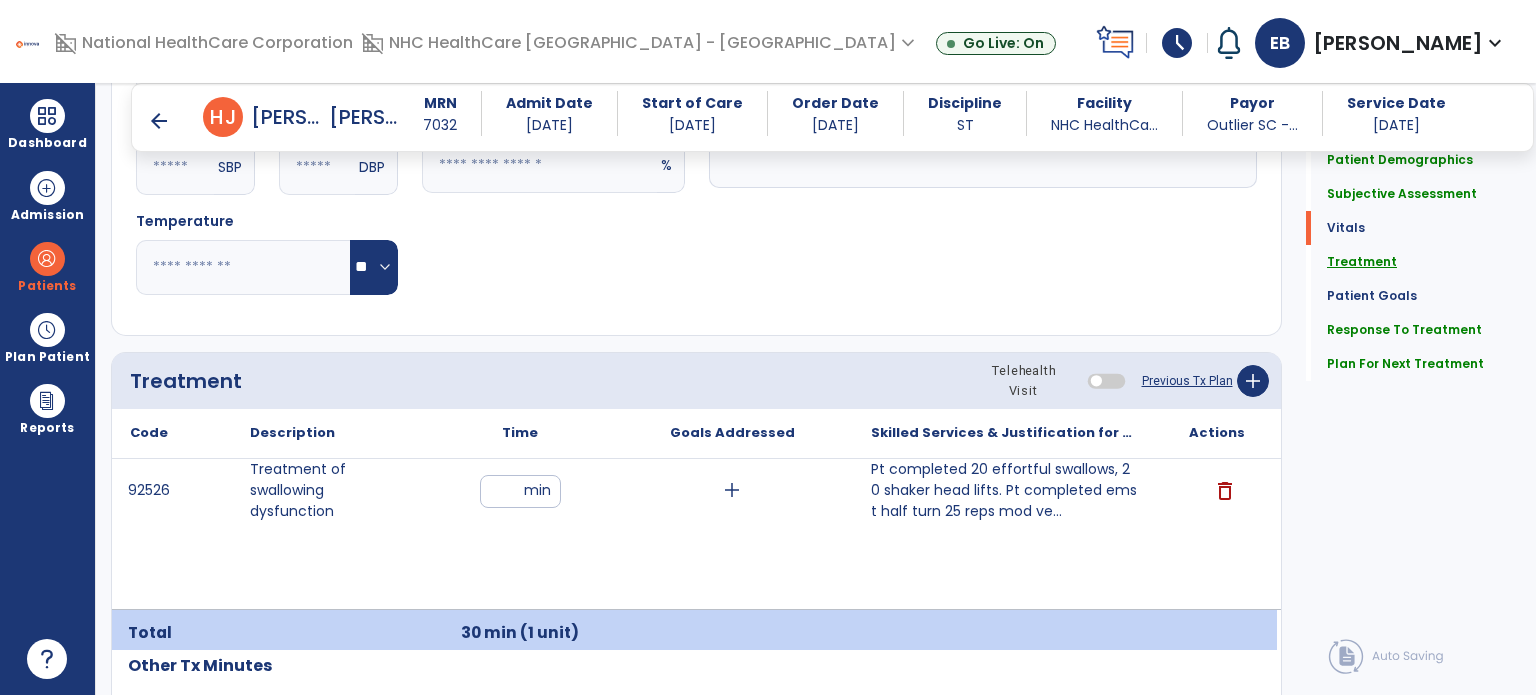 scroll, scrollTop: 1197, scrollLeft: 0, axis: vertical 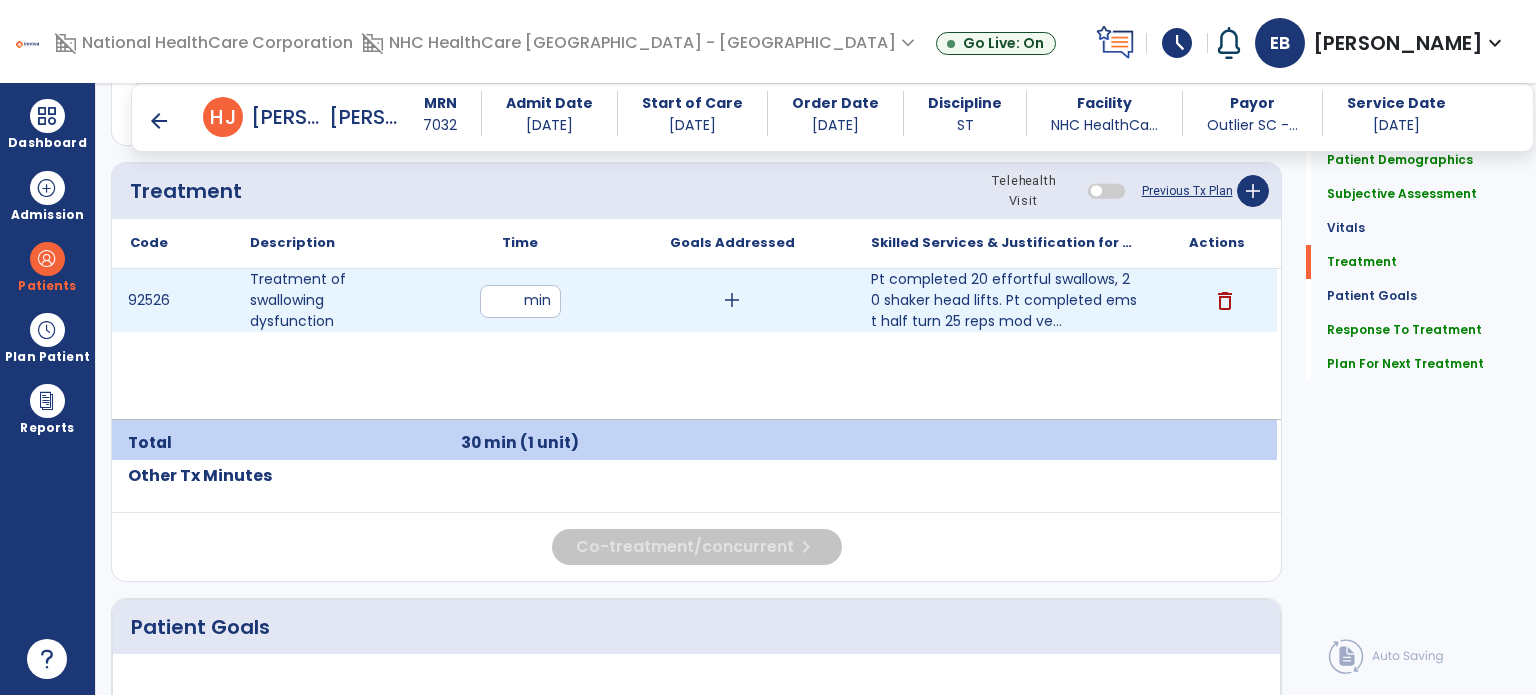 click on "add" at bounding box center (732, 300) 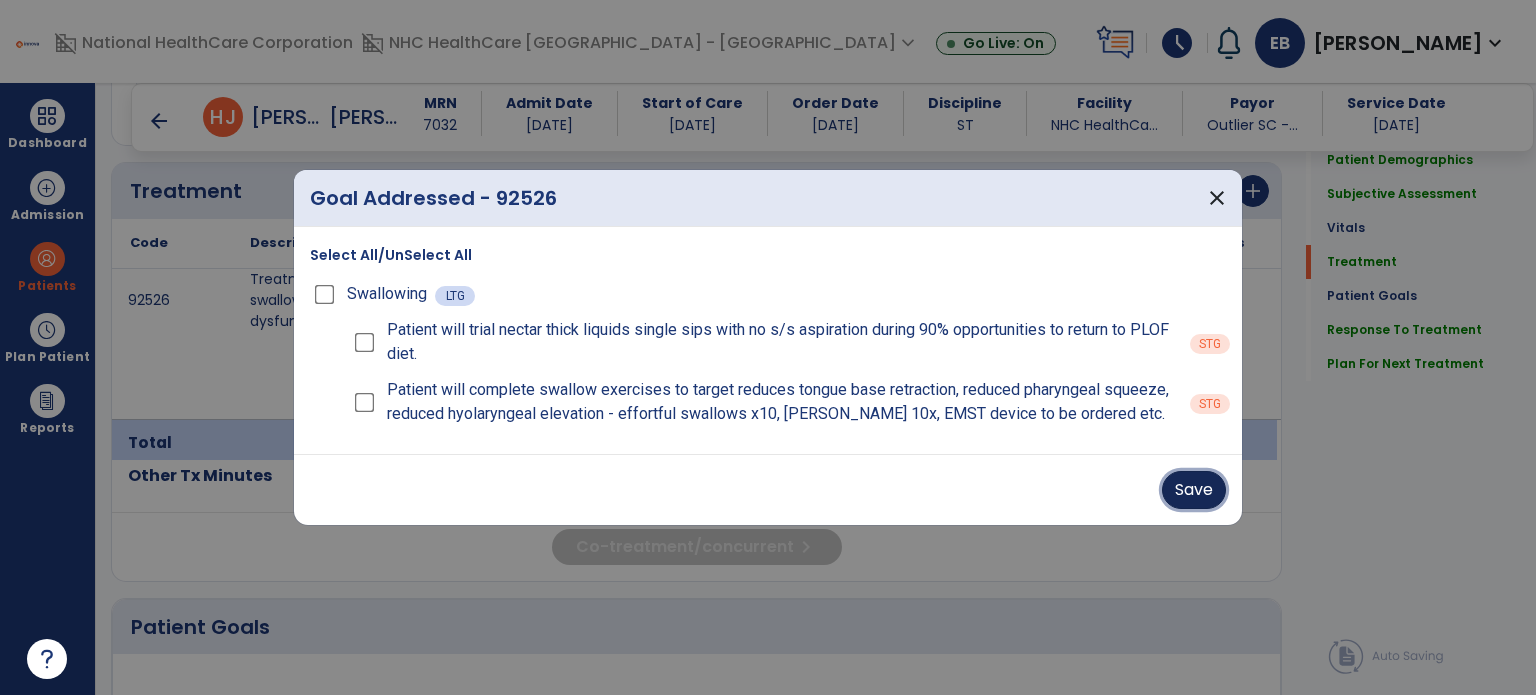 click on "Save" at bounding box center [1194, 490] 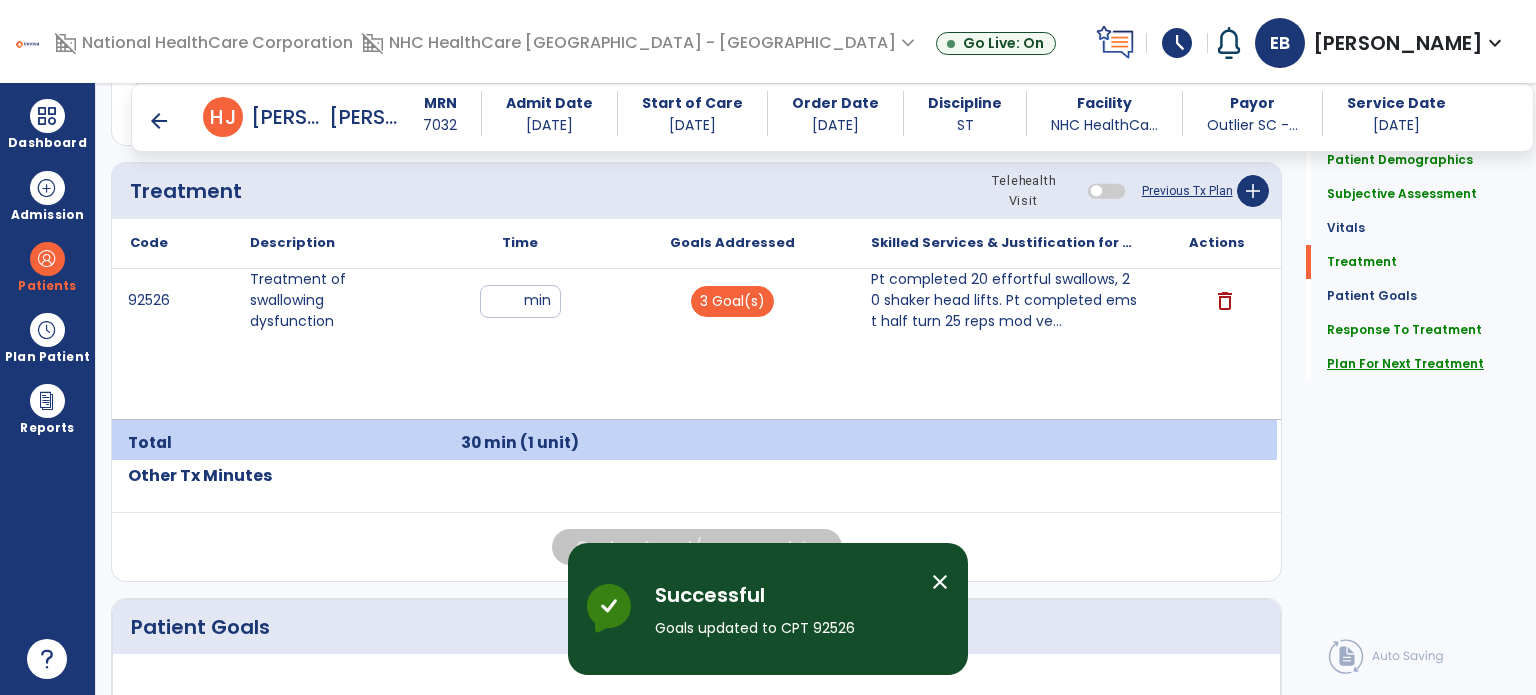 click on "Plan For Next Treatment" 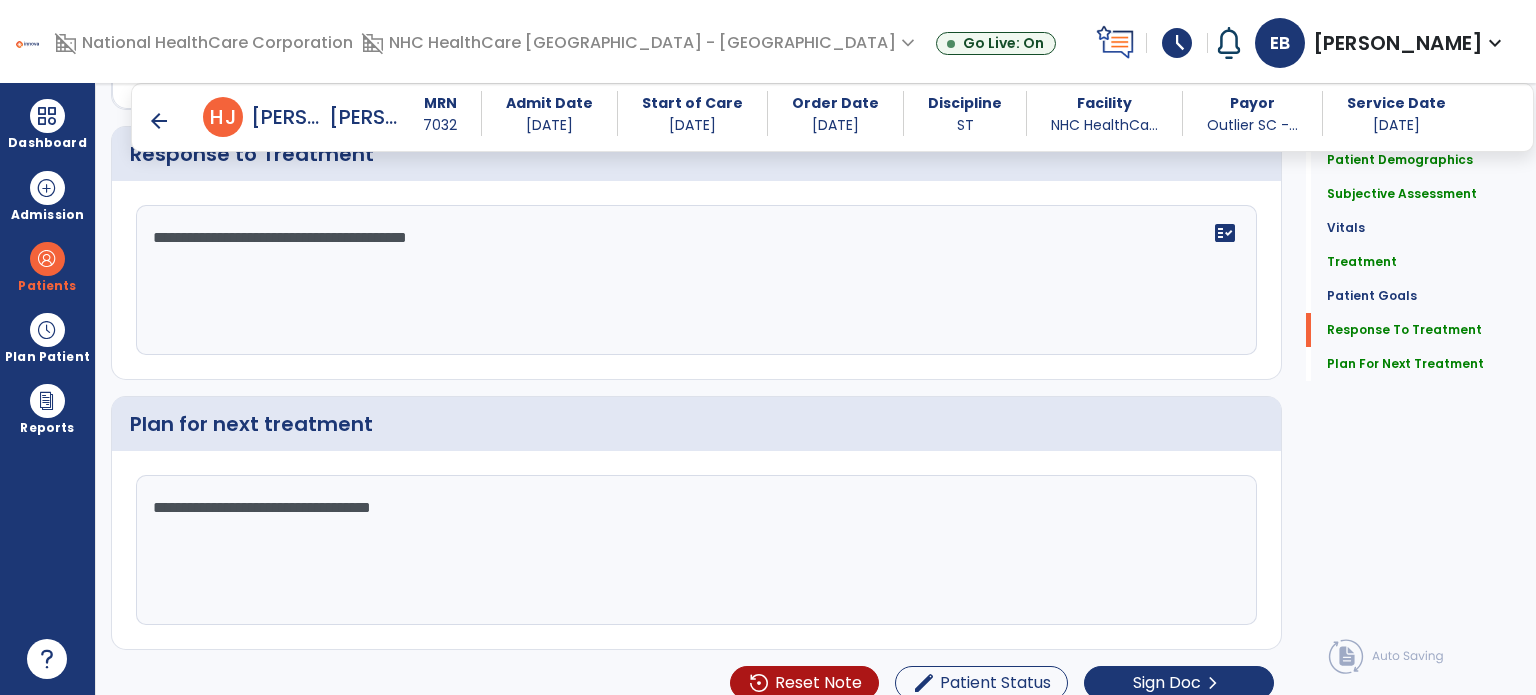 scroll, scrollTop: 2359, scrollLeft: 0, axis: vertical 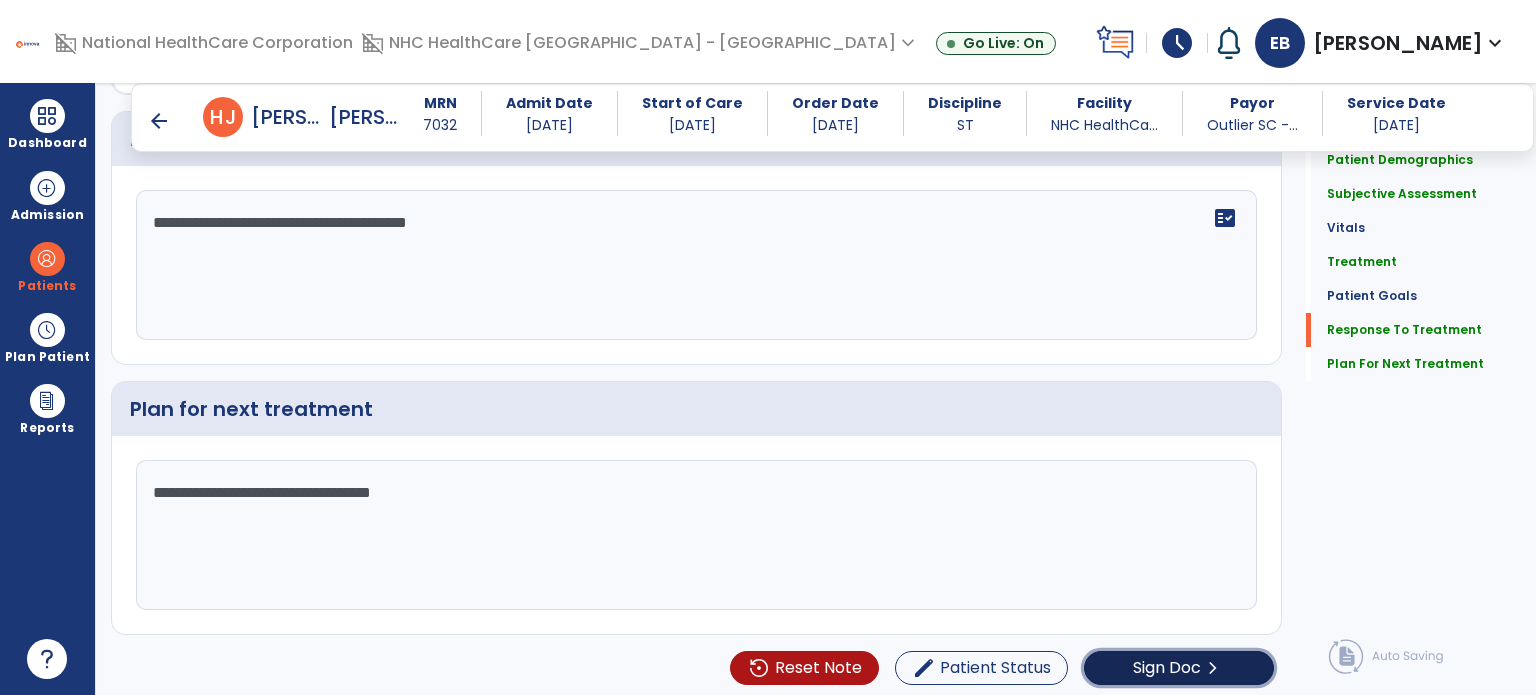 click on "Sign Doc" 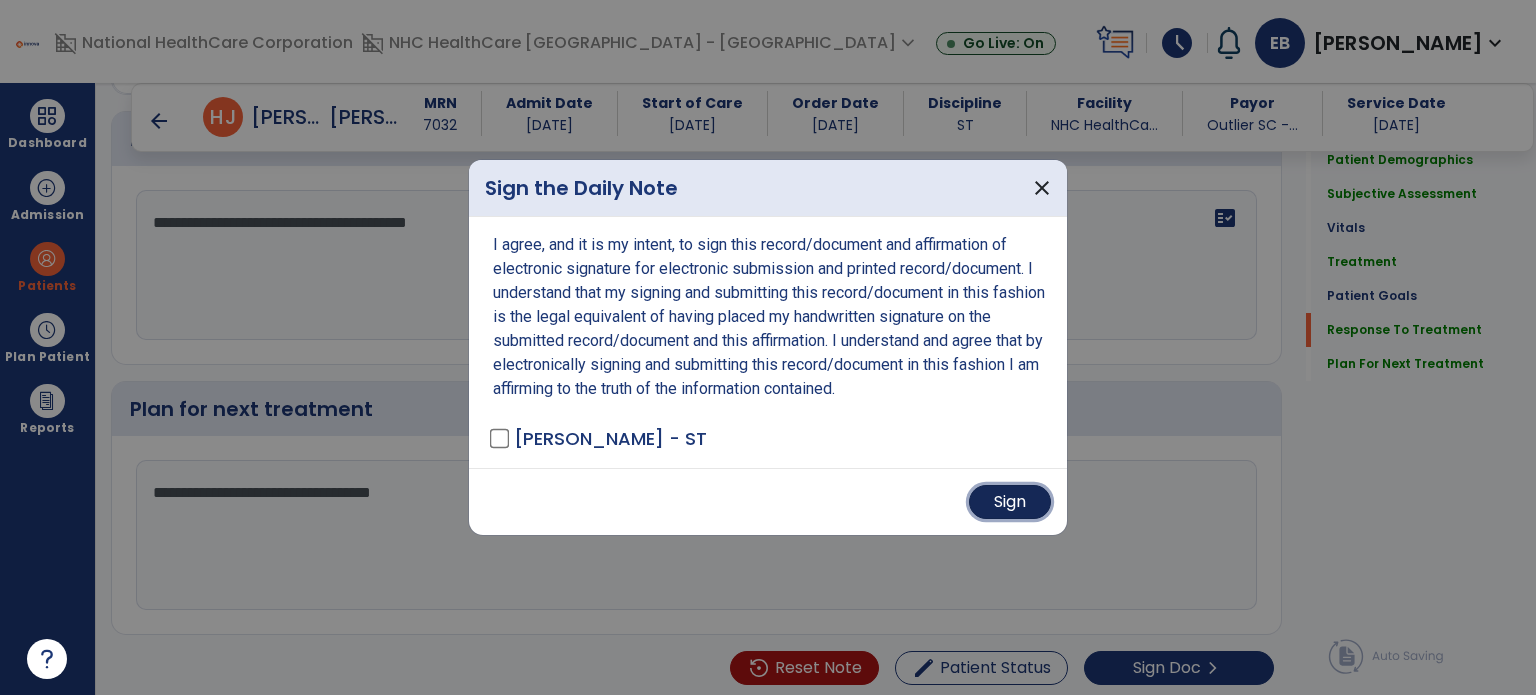 click on "Sign" at bounding box center [1010, 502] 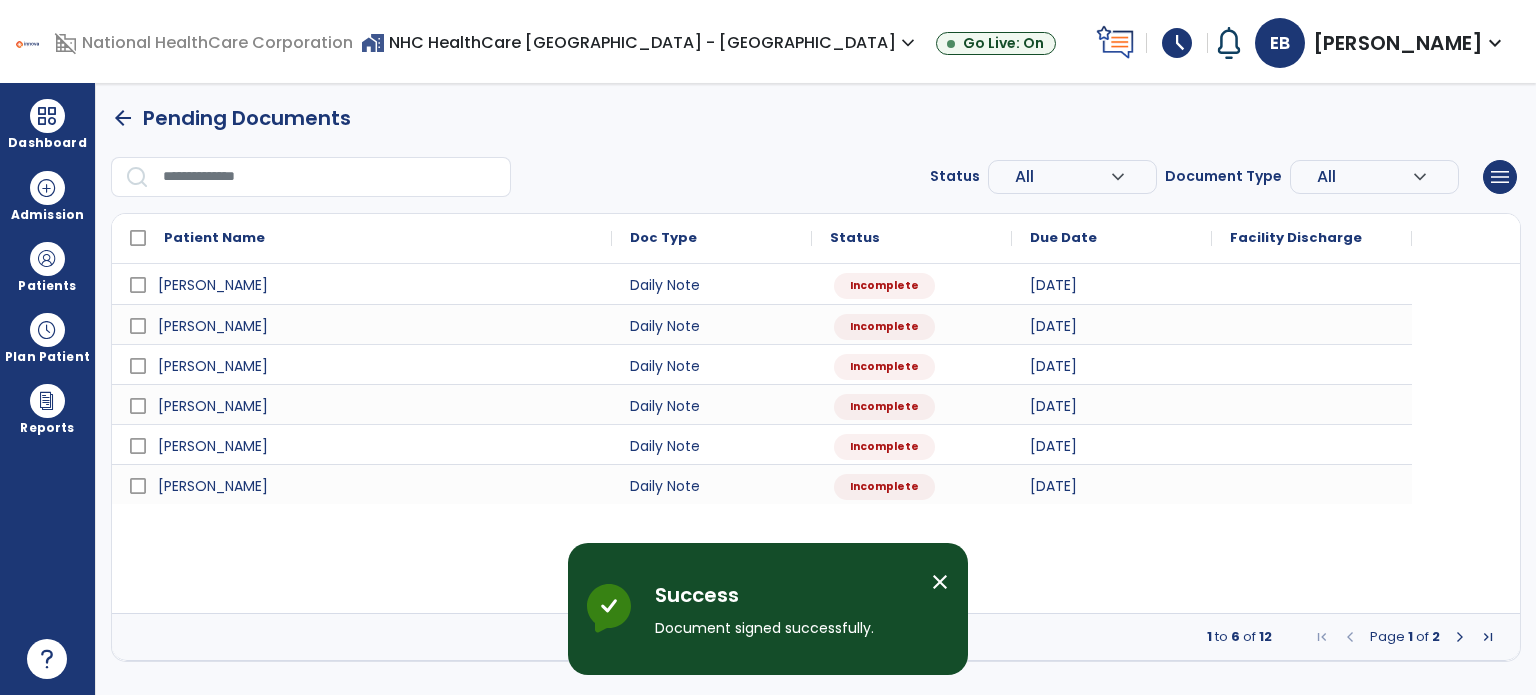 scroll, scrollTop: 0, scrollLeft: 0, axis: both 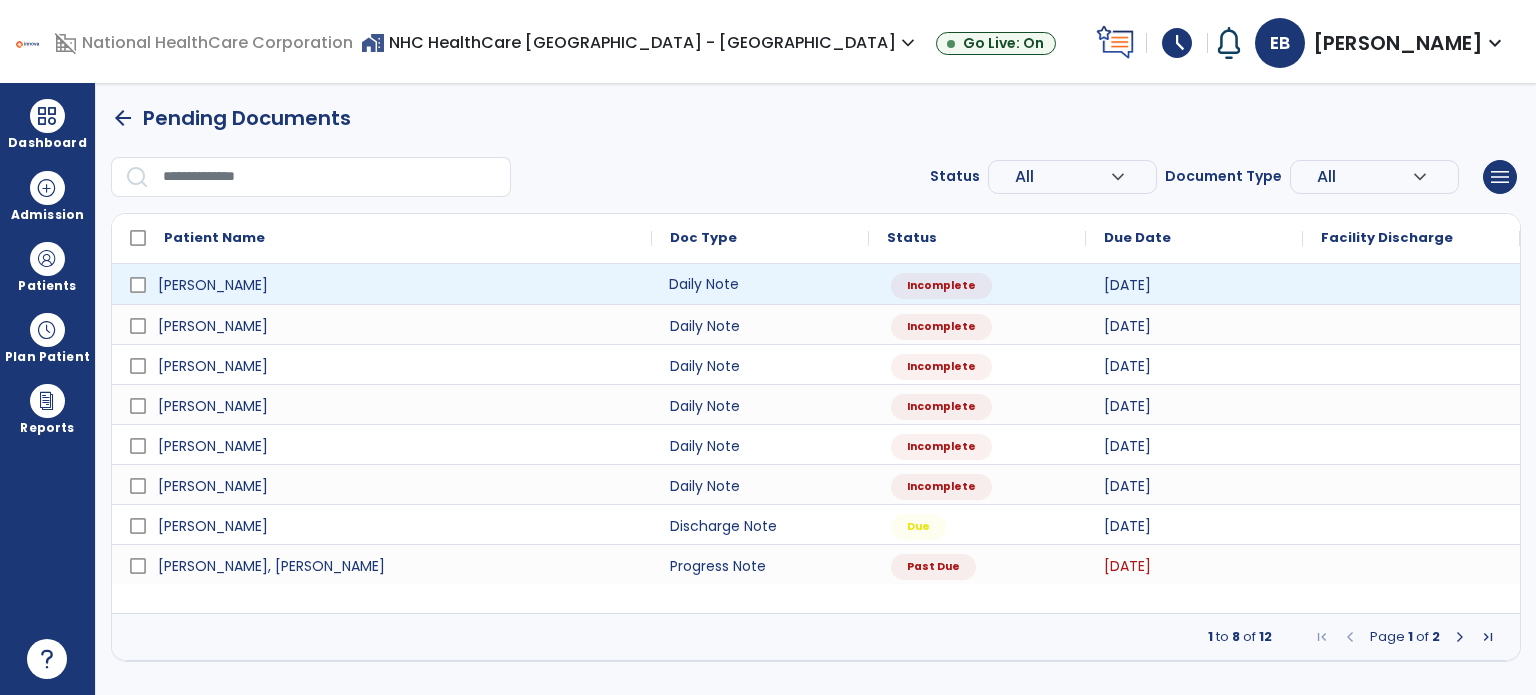 click on "Daily Note" at bounding box center (760, 284) 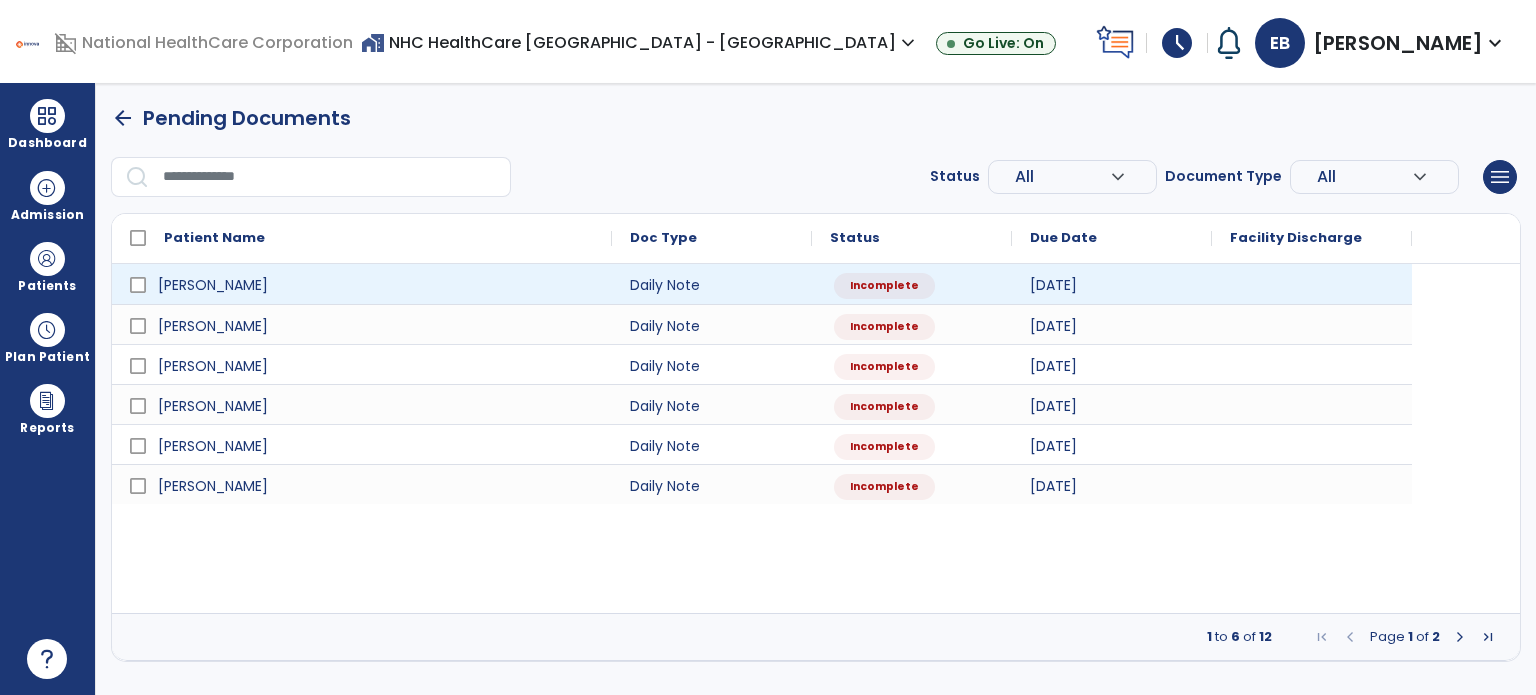 select on "*" 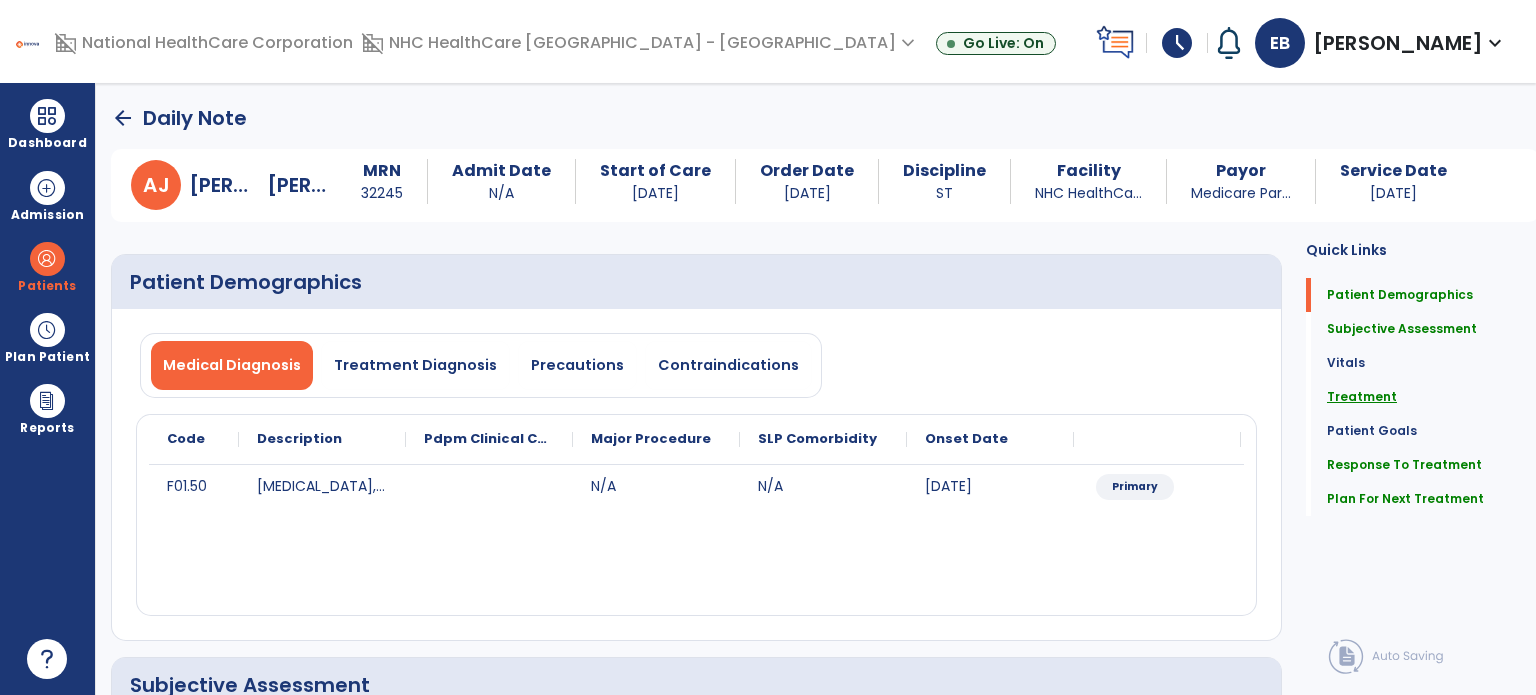 click on "Treatment" 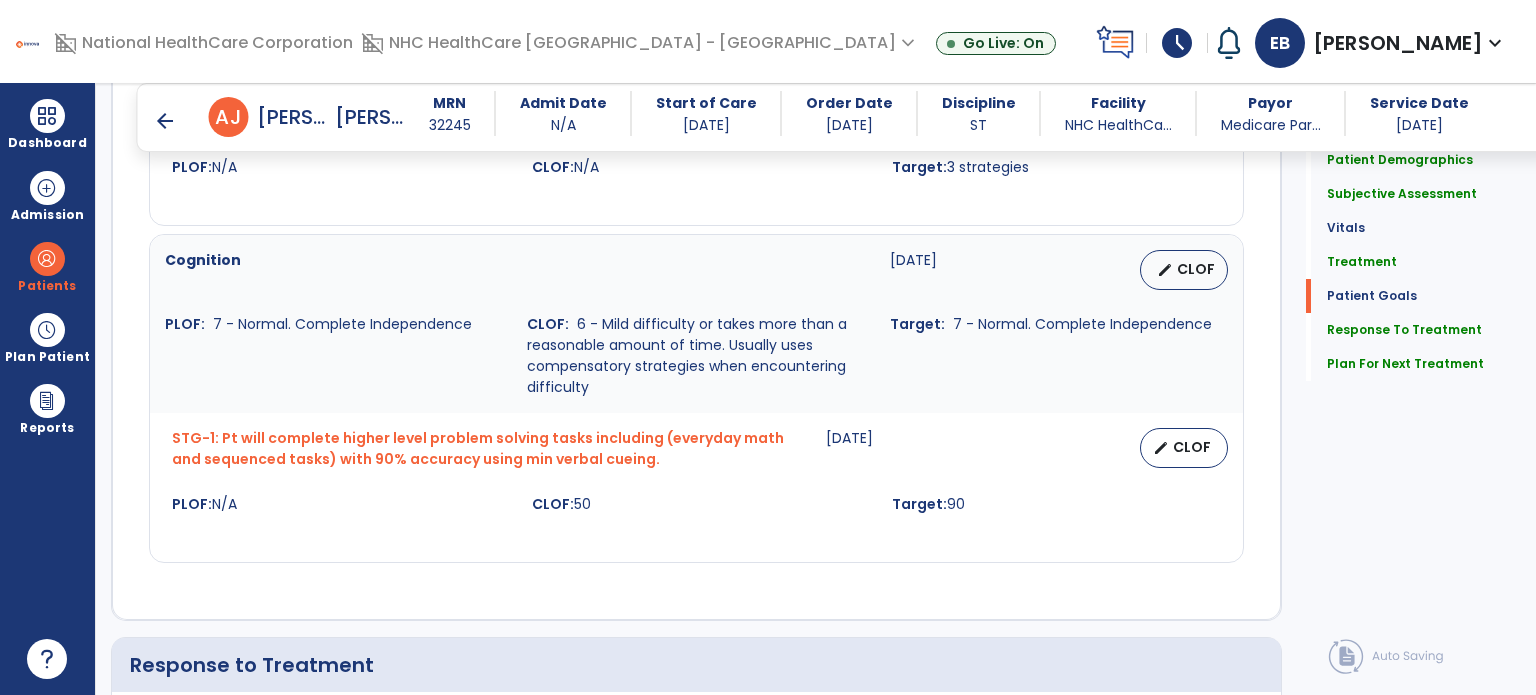 scroll, scrollTop: 3053, scrollLeft: 0, axis: vertical 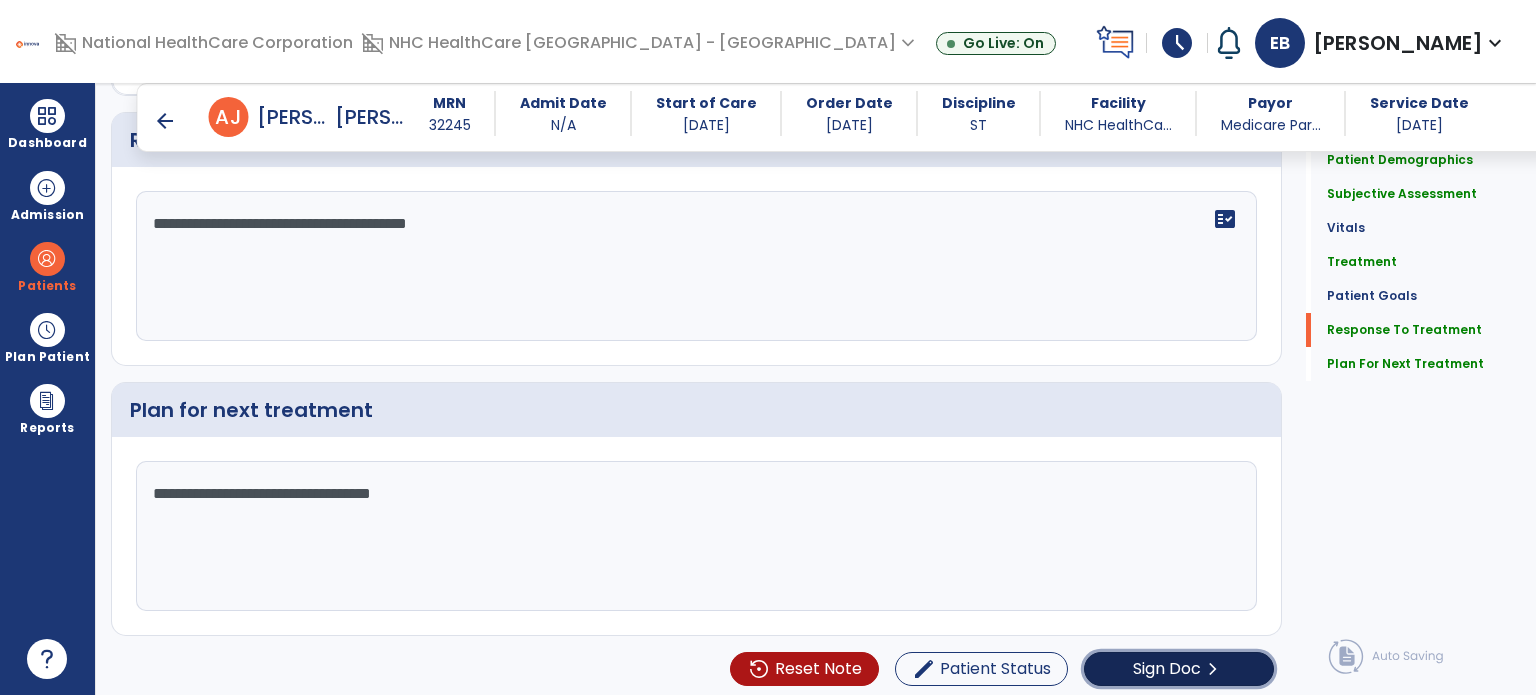 click on "Sign Doc" 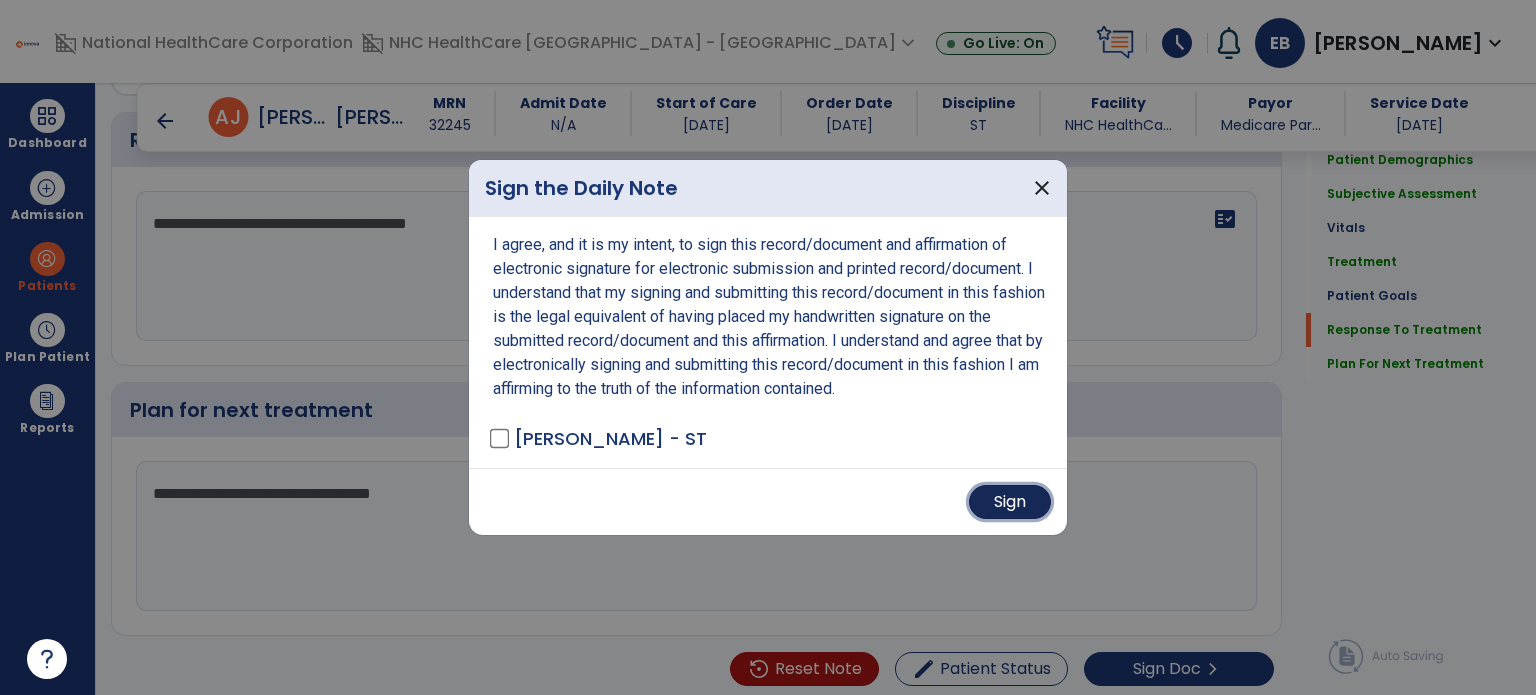 click on "Sign" at bounding box center (1010, 502) 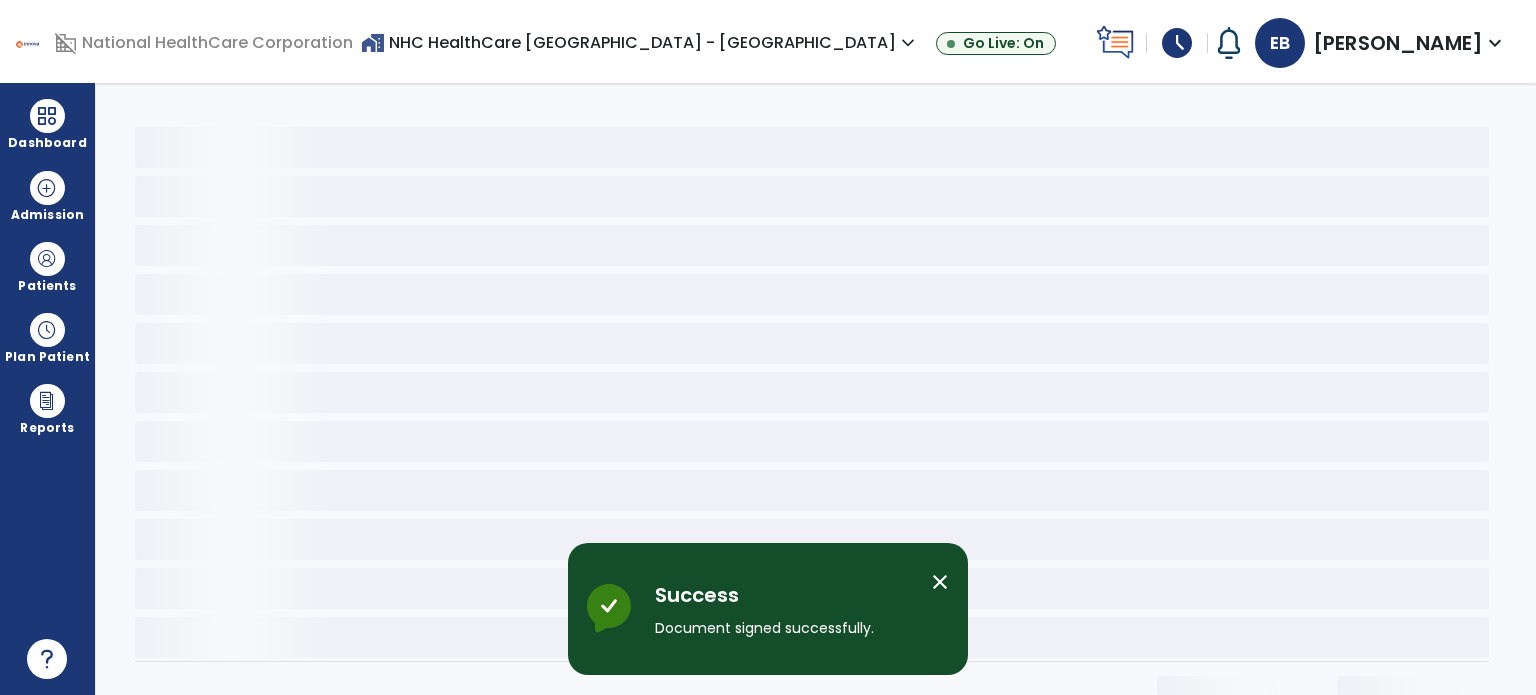 scroll, scrollTop: 0, scrollLeft: 0, axis: both 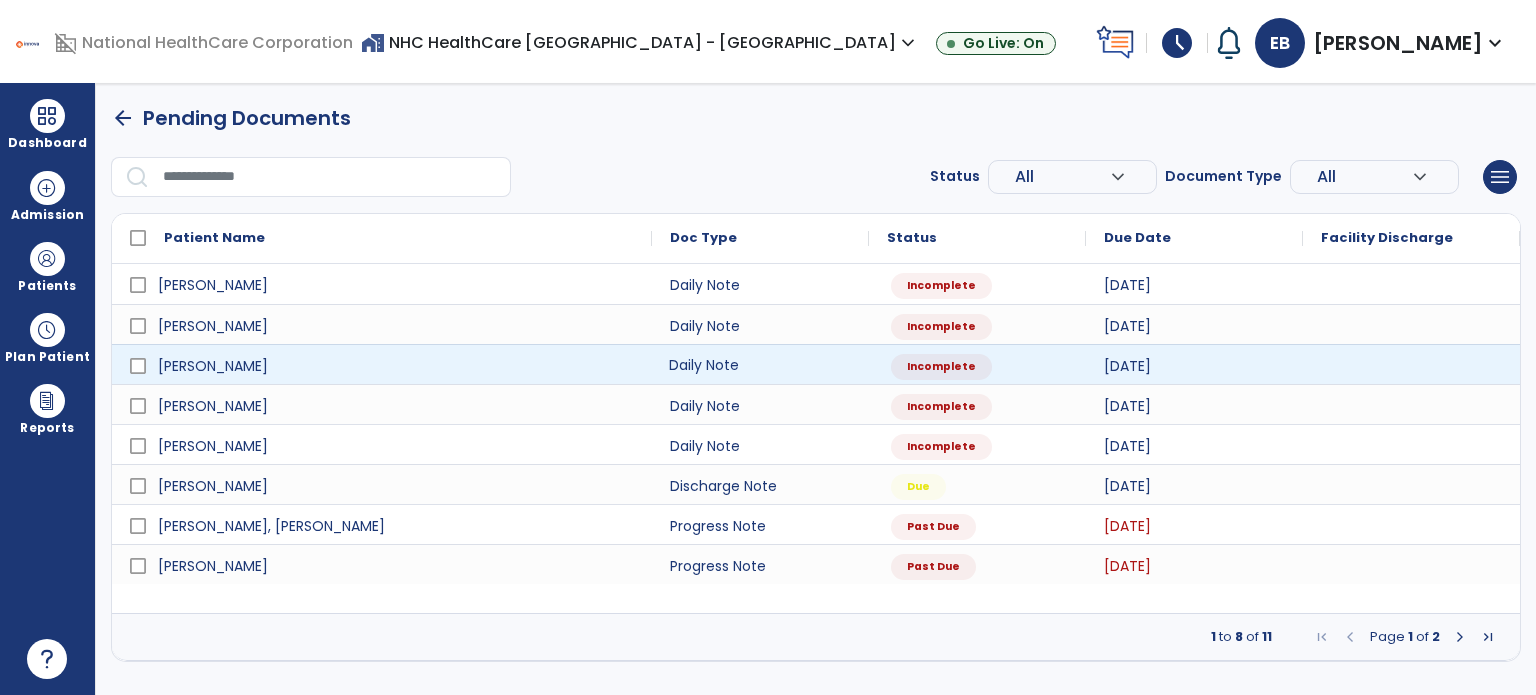 click on "Daily Note" at bounding box center [760, 364] 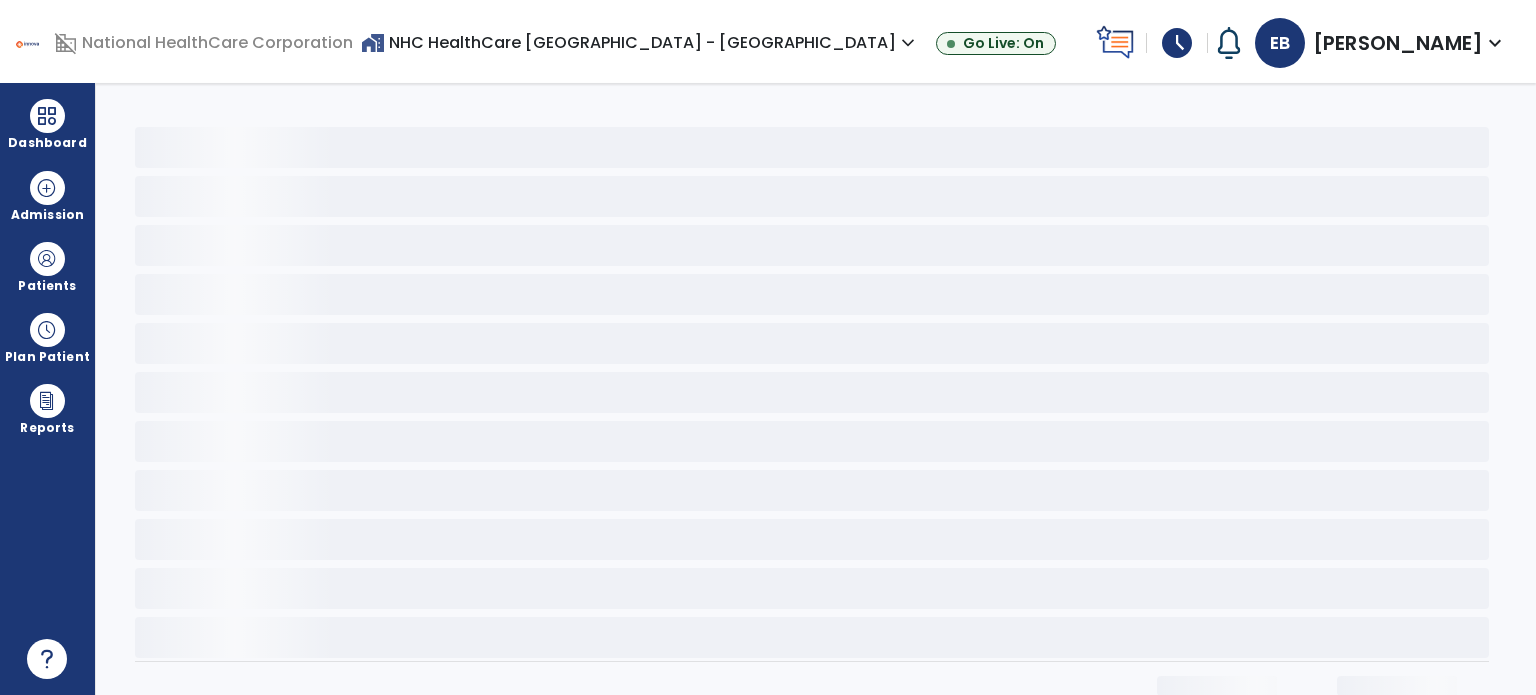 select on "*" 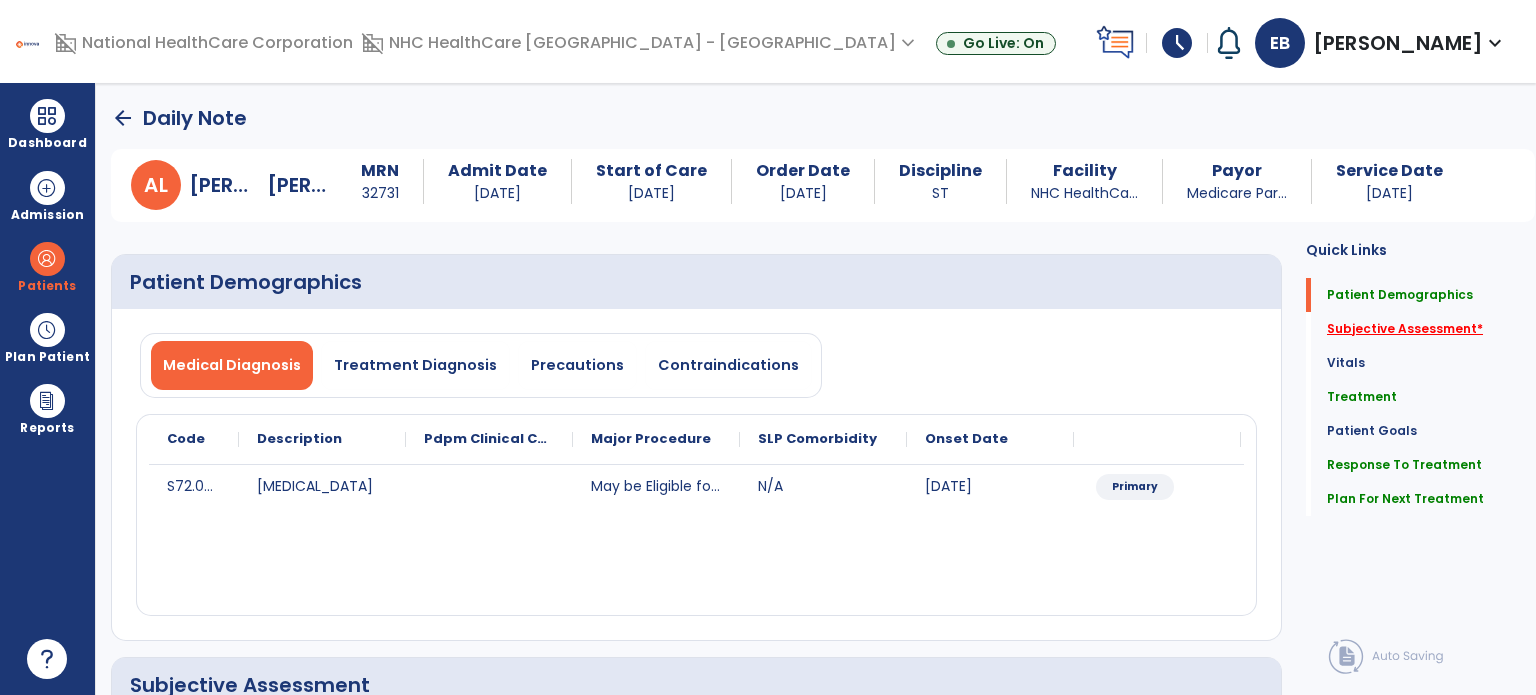 click on "Subjective Assessment   *" 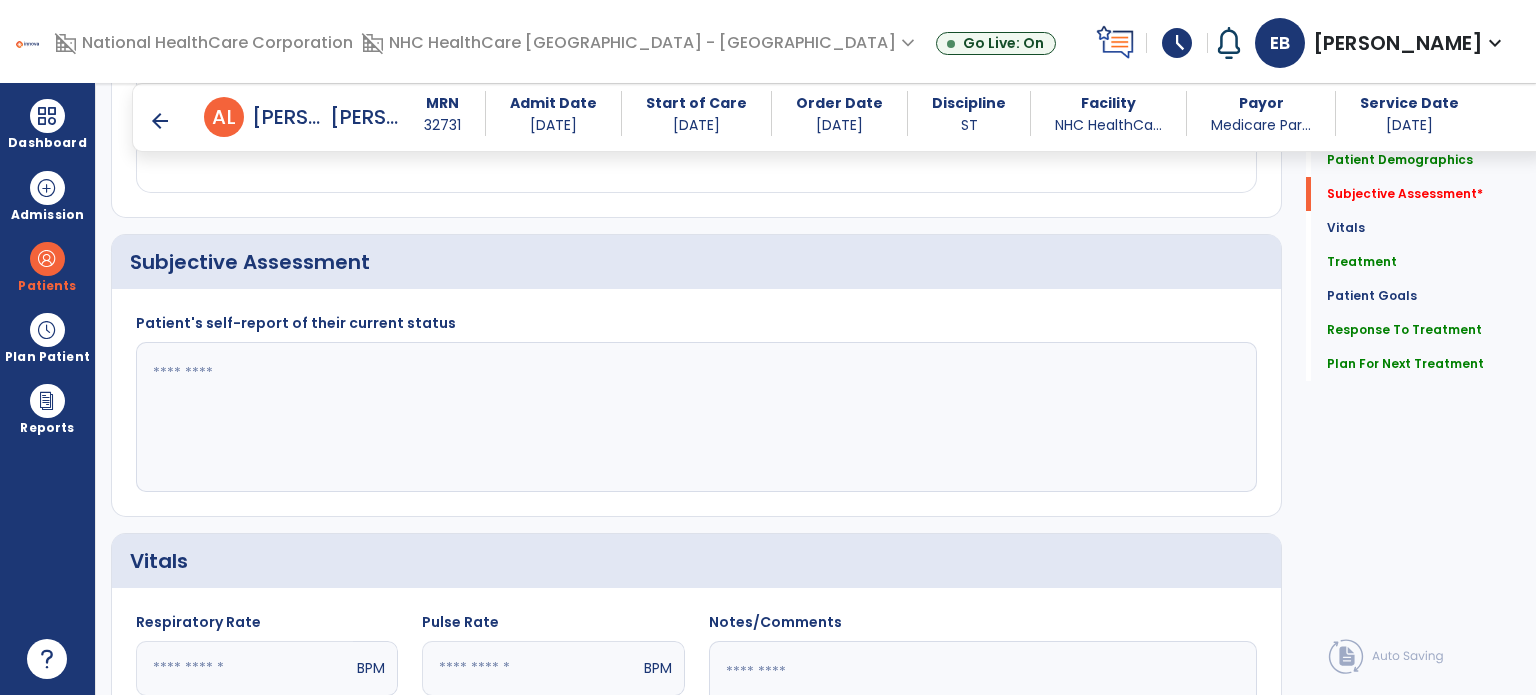 scroll, scrollTop: 408, scrollLeft: 0, axis: vertical 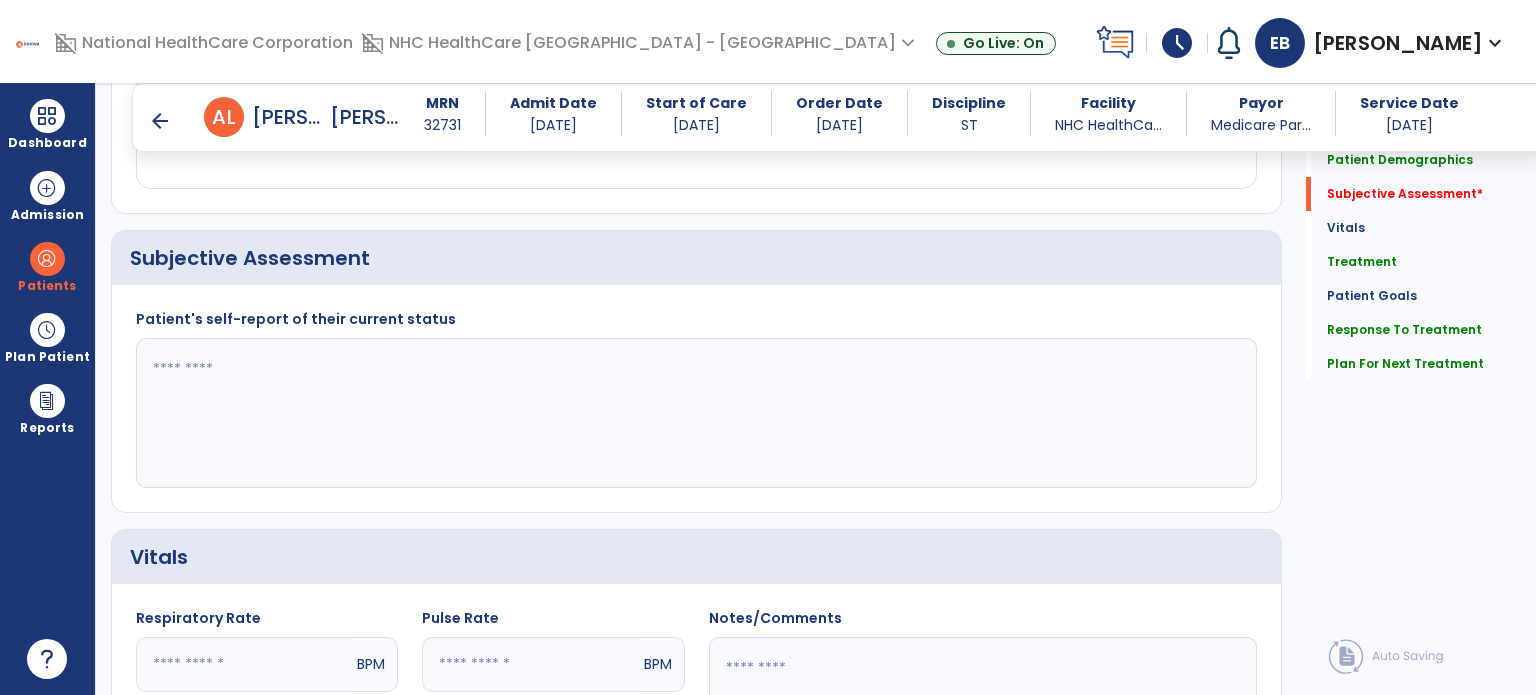 click 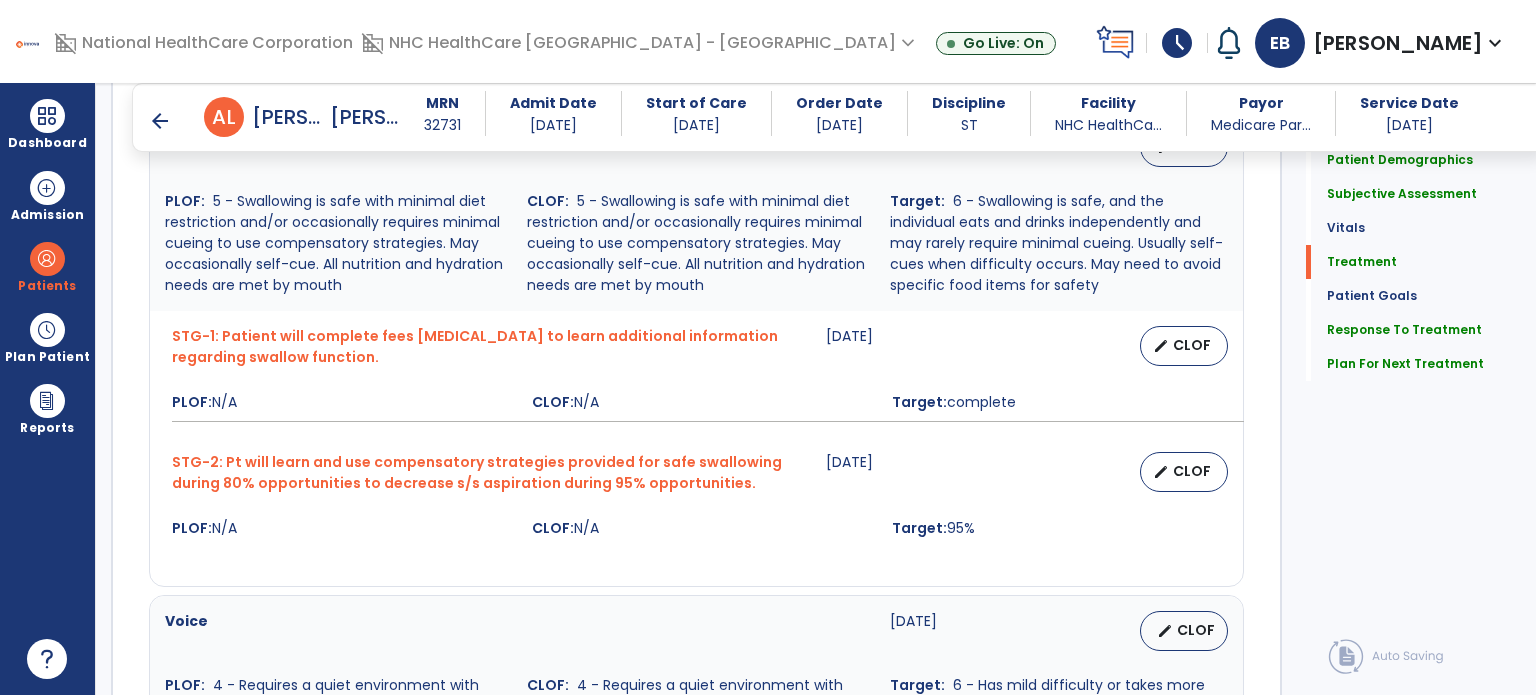 scroll, scrollTop: 2676, scrollLeft: 0, axis: vertical 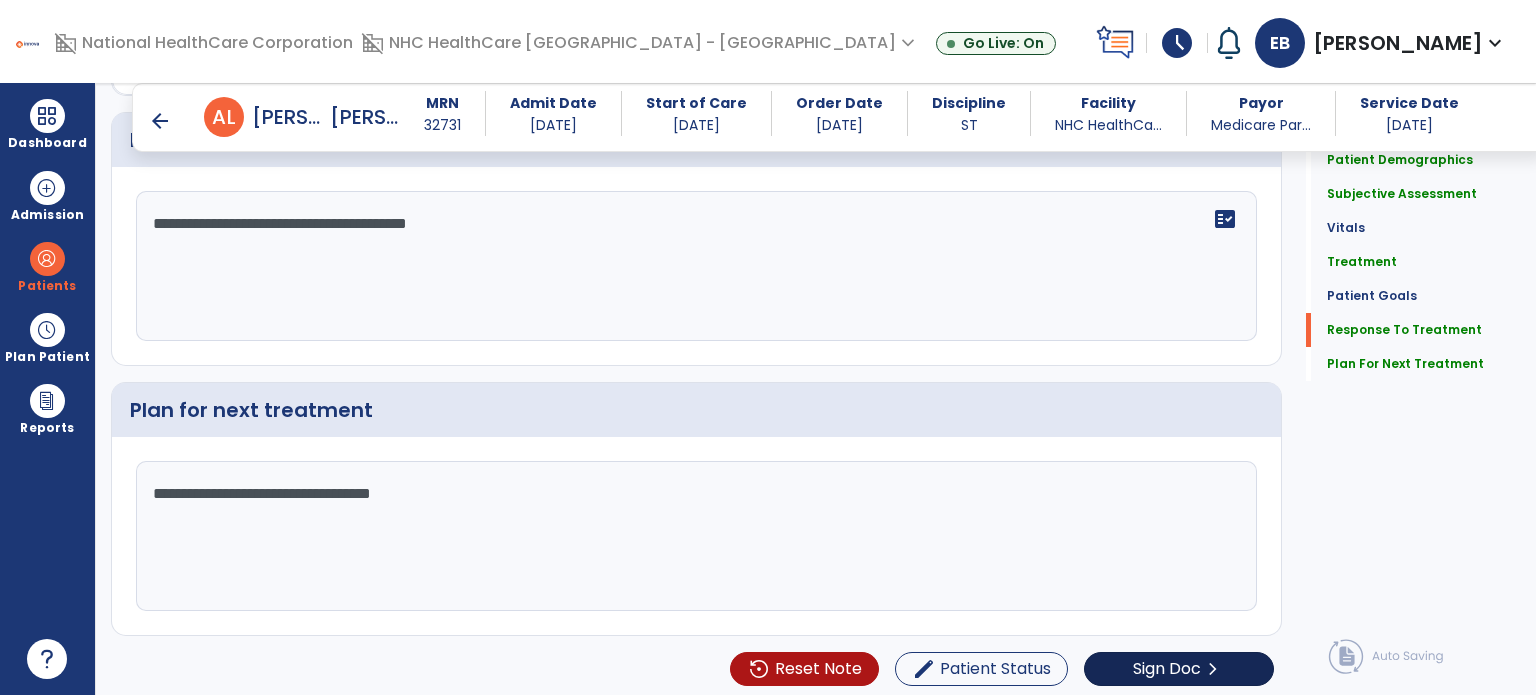 type on "**********" 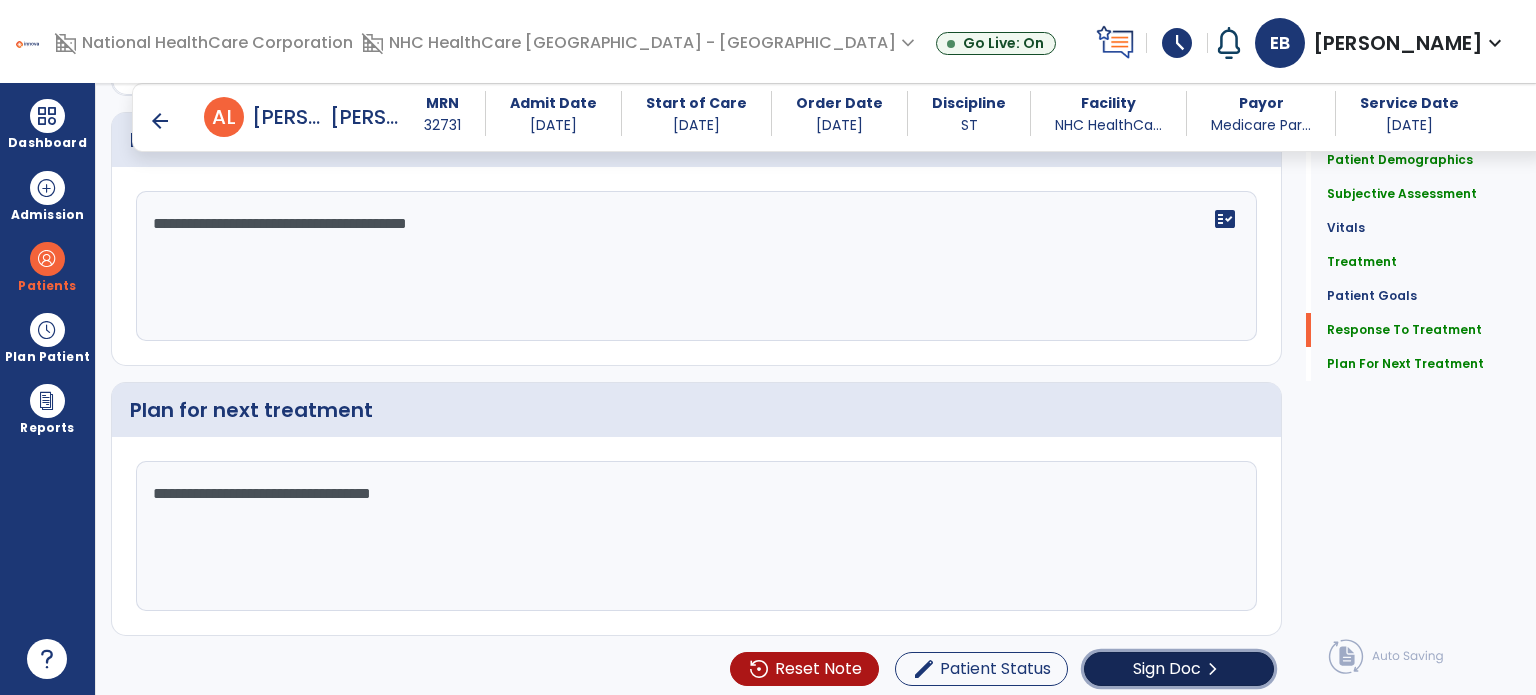 click on "Sign Doc" 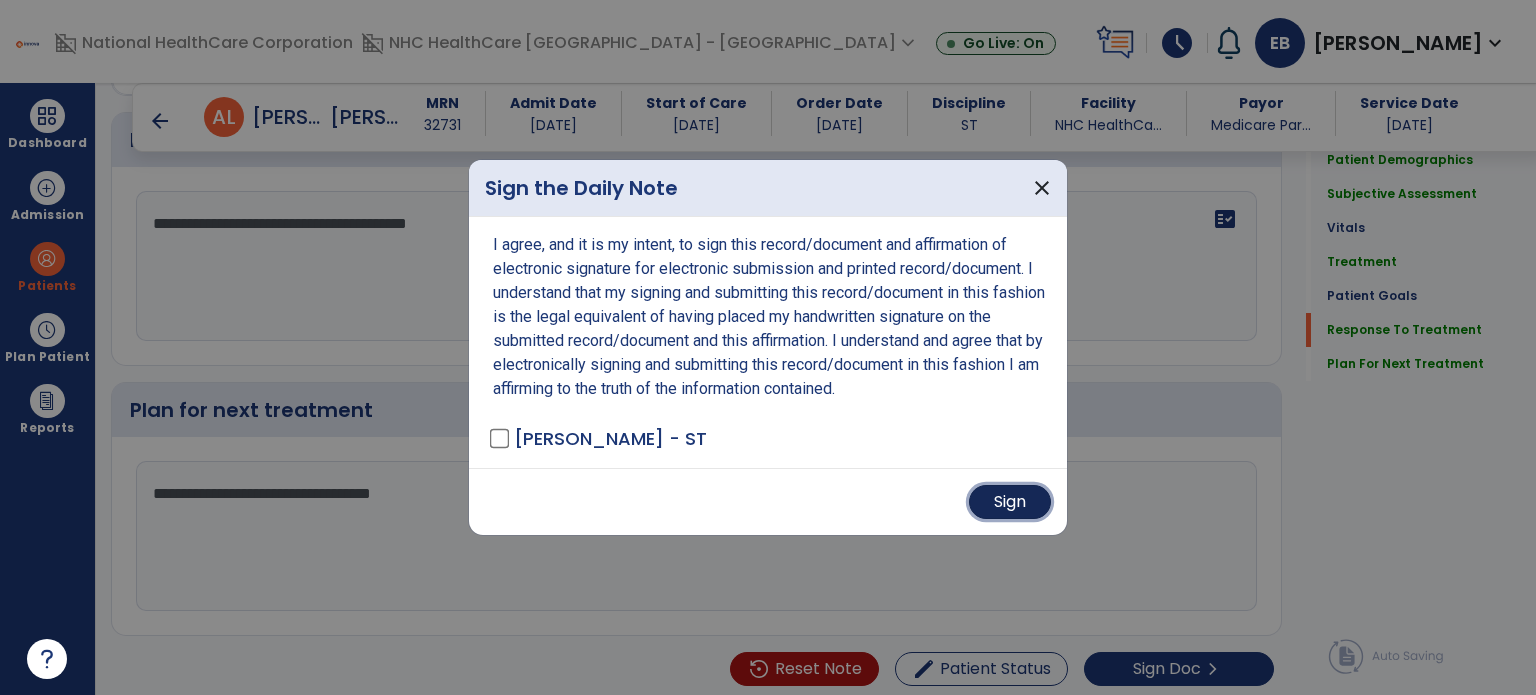 click on "Sign" at bounding box center [1010, 502] 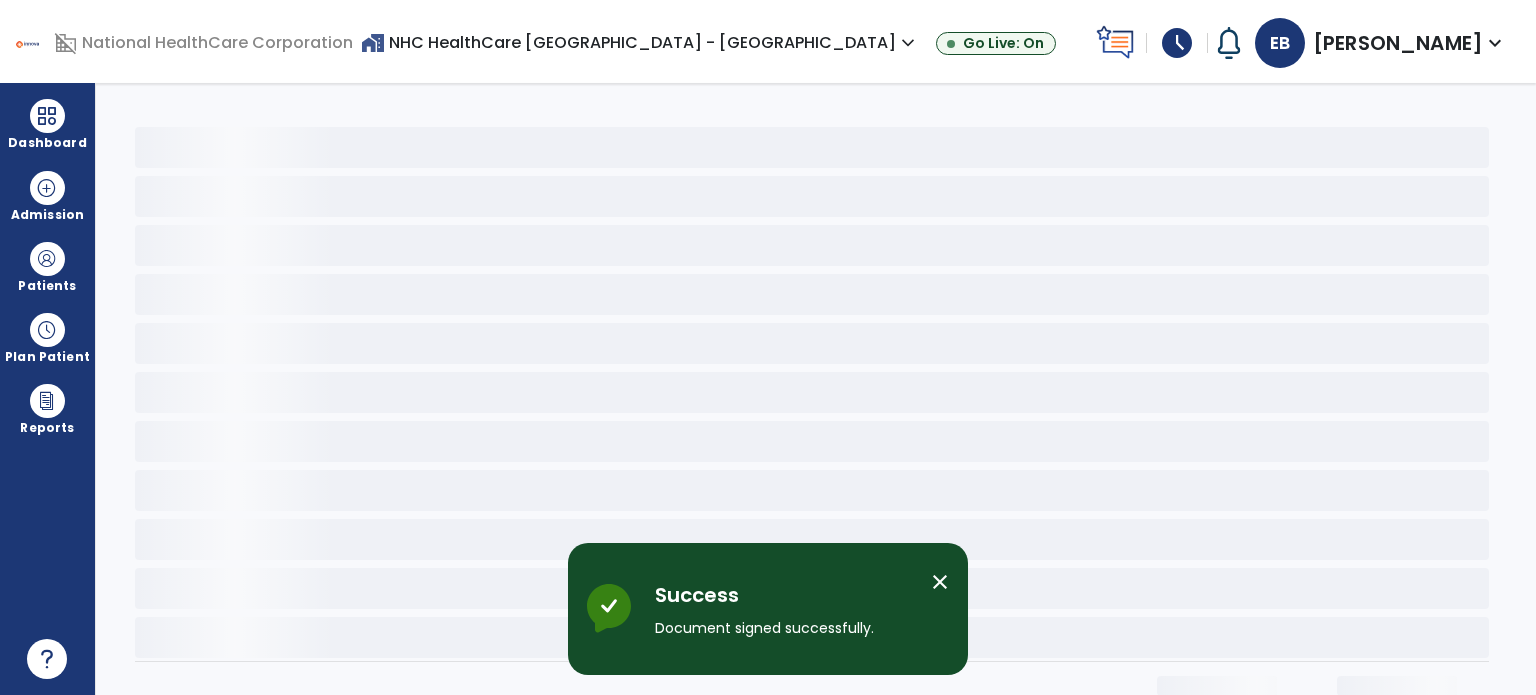 scroll, scrollTop: 0, scrollLeft: 0, axis: both 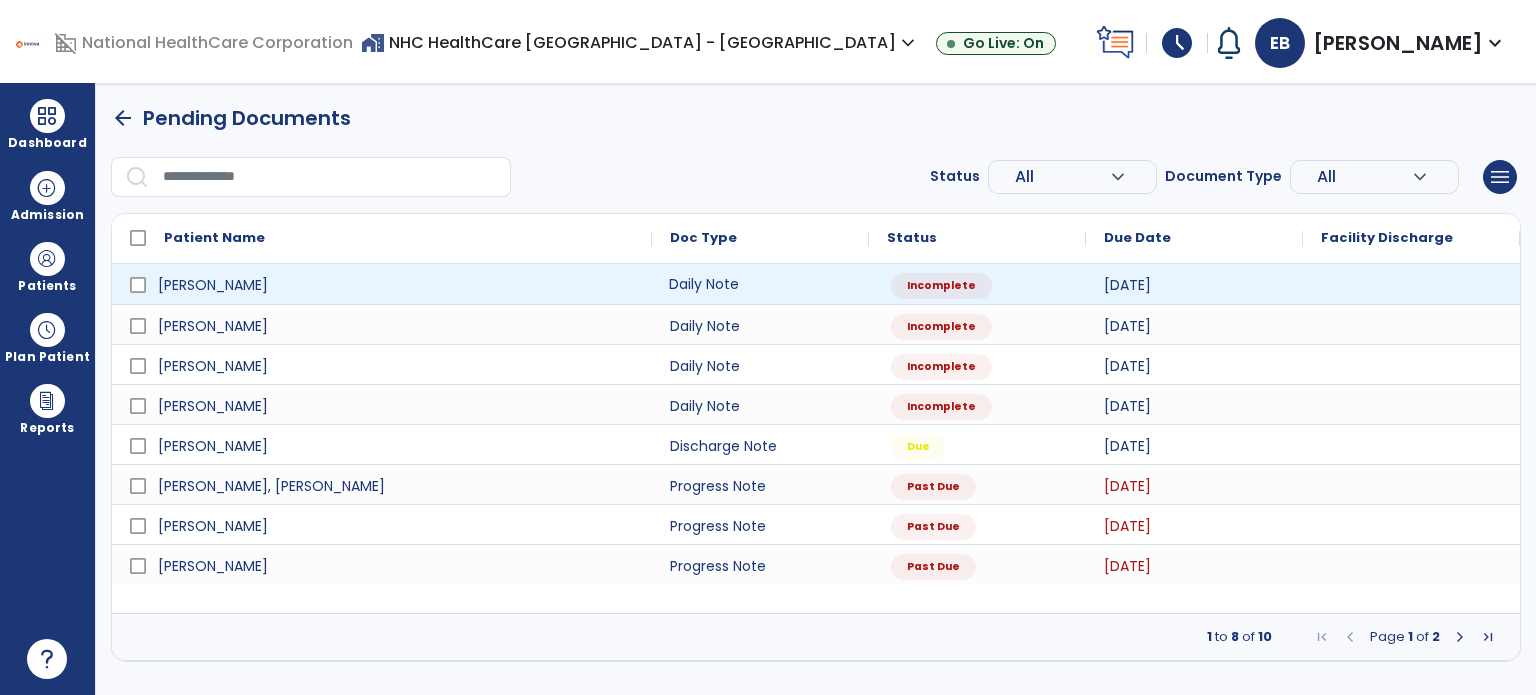 click on "Daily Note" at bounding box center [760, 284] 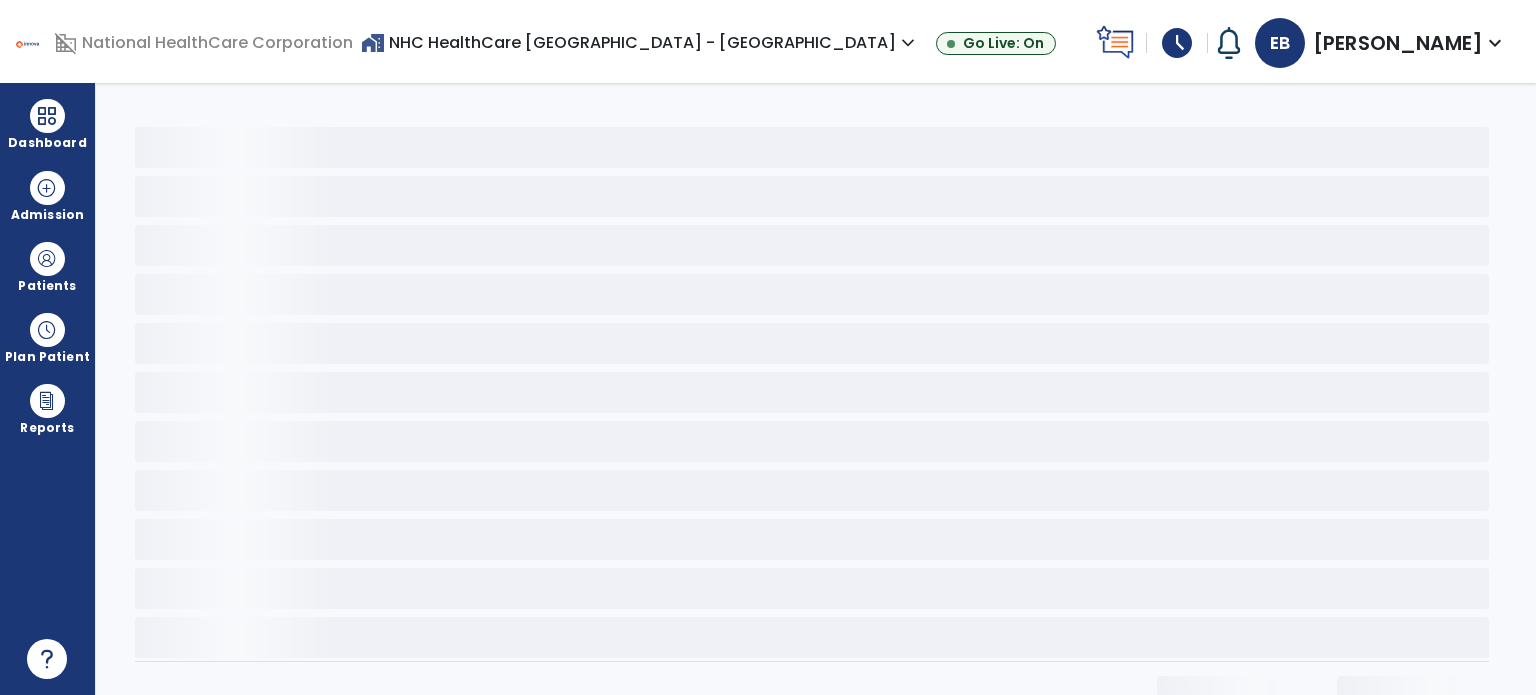 select on "*" 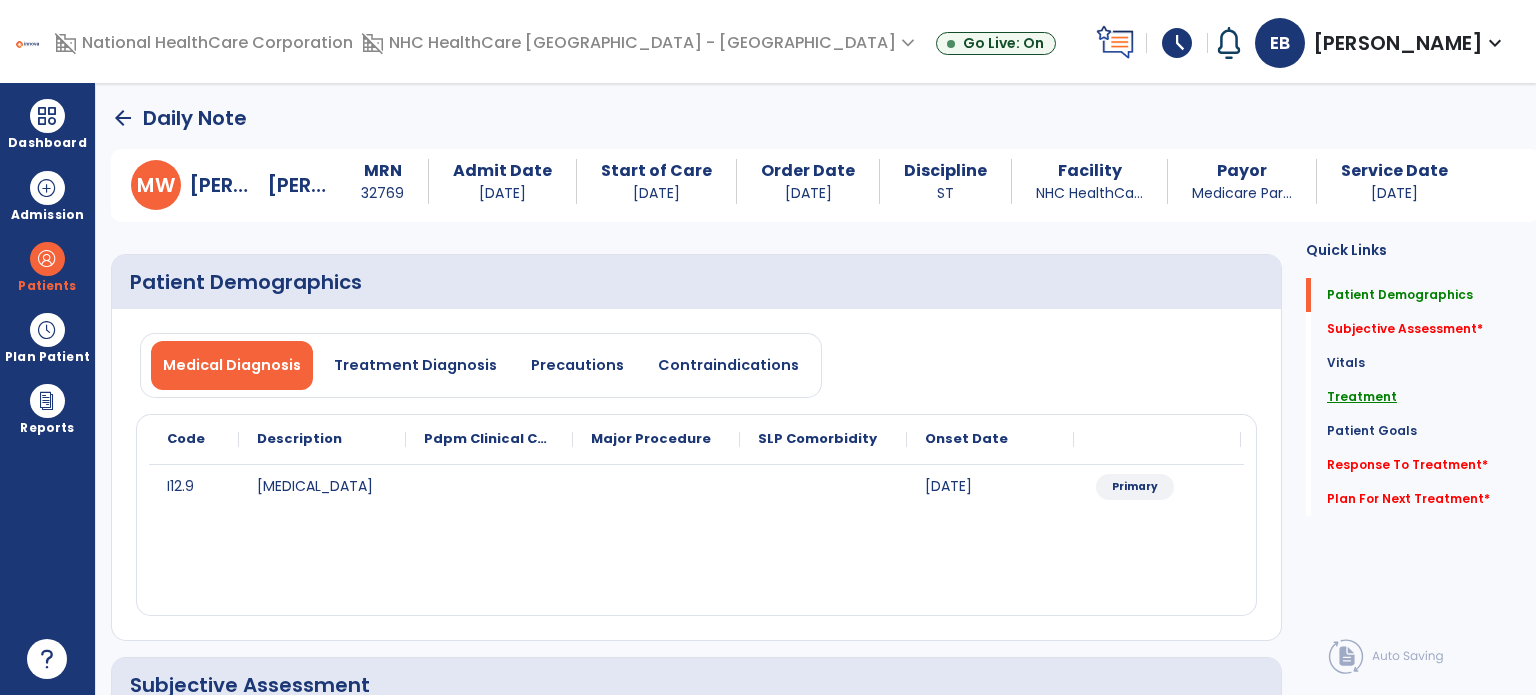 click on "Treatment" 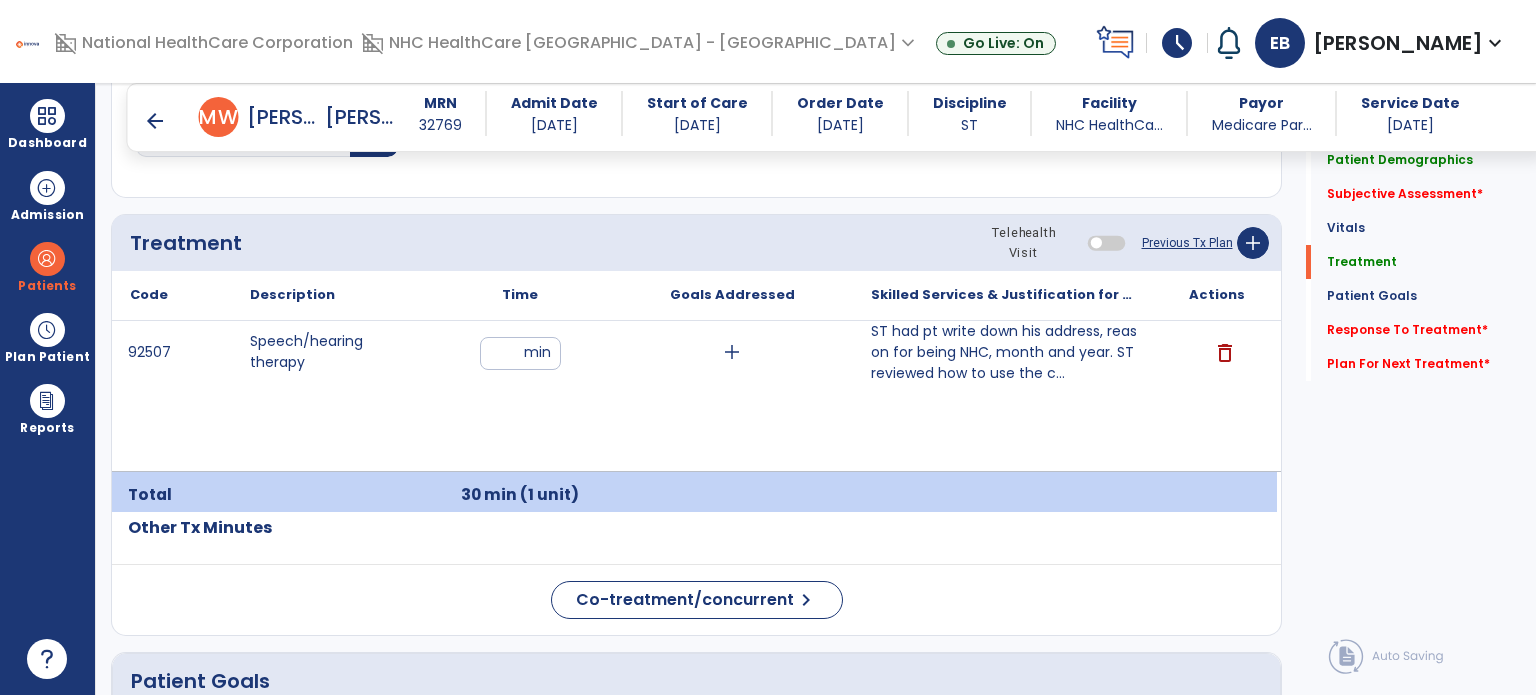 scroll, scrollTop: 1198, scrollLeft: 0, axis: vertical 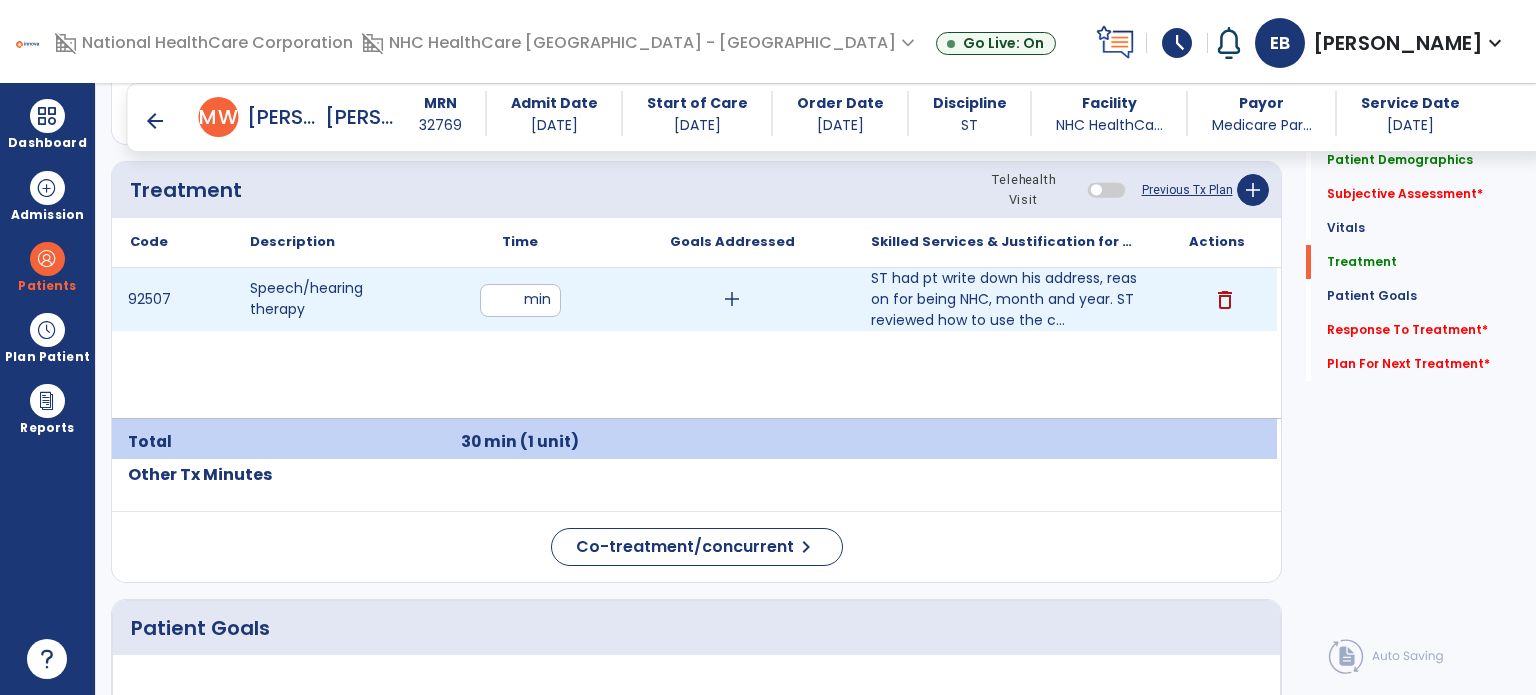 click on "**" at bounding box center [520, 300] 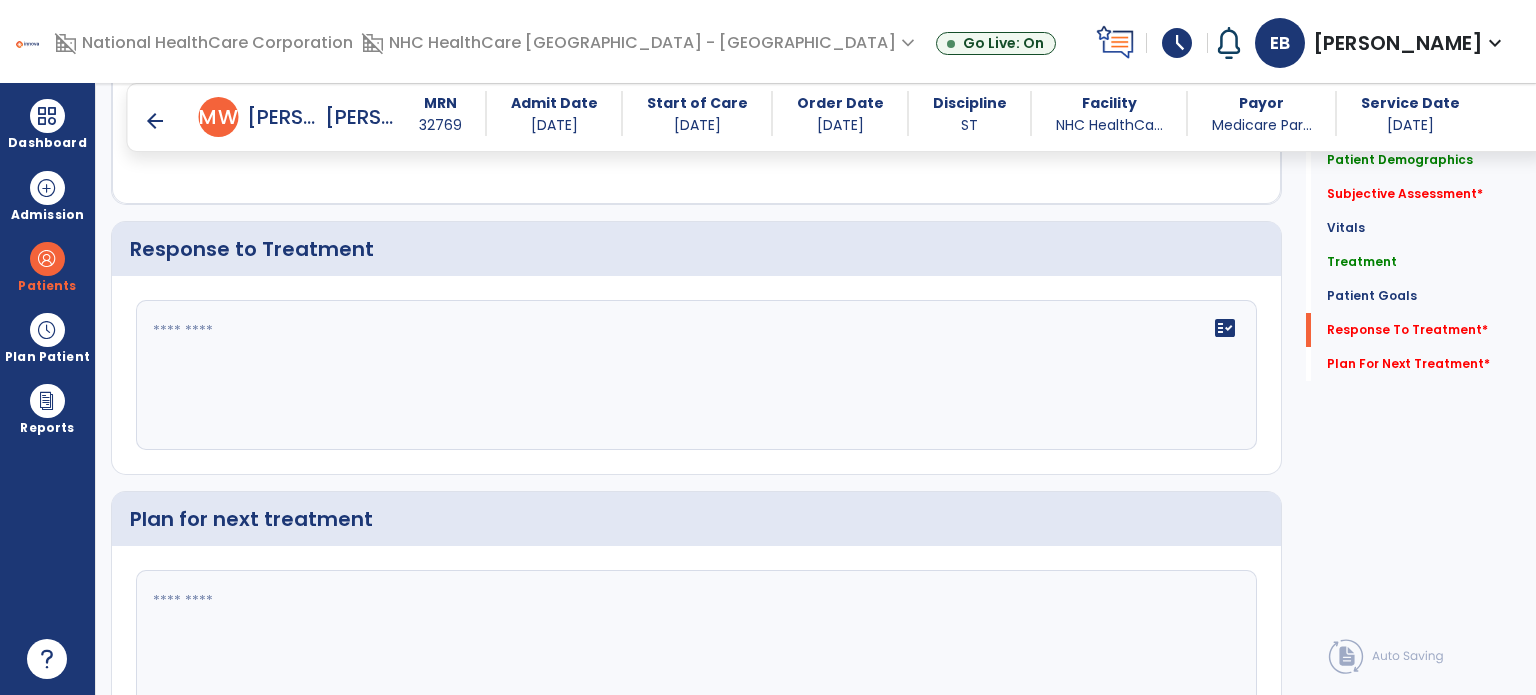 scroll, scrollTop: 2419, scrollLeft: 0, axis: vertical 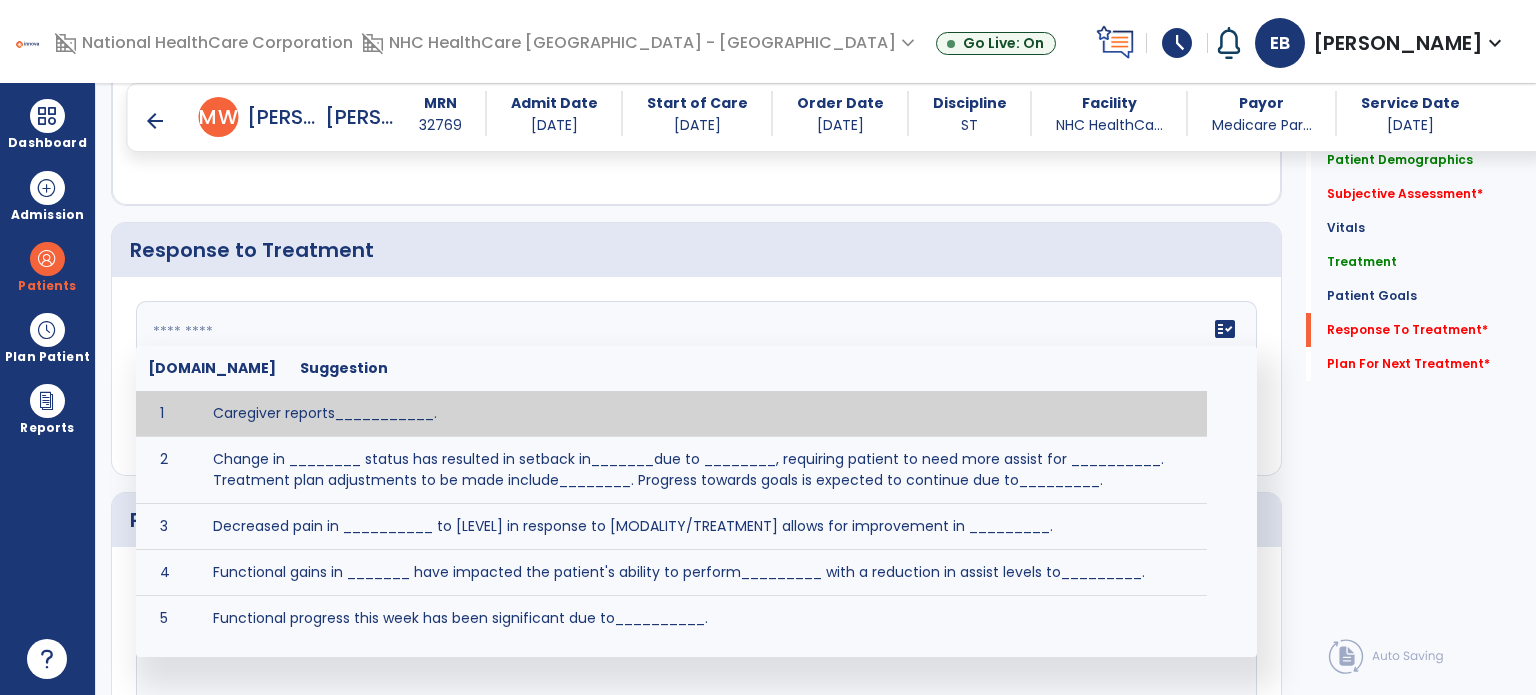 click on "fact_check  Sr.No Suggestion 1 Caregiver reports___________. 2 Change in ________ status has resulted in setback in_______due to ________, requiring patient to need more assist for __________.   Treatment plan adjustments to be made include________.  Progress towards goals is expected to continue due to_________. 3 Decreased pain in __________ to [LEVEL] in response to [MODALITY/TREATMENT] allows for improvement in _________. 4 Functional gains in _______ have impacted the patient's ability to perform_________ with a reduction in assist levels to_________. 5 Functional progress this week has been significant due to__________. 6 Gains in ________ have improved the patient's ability to perform ______with decreased levels of assist to___________. 7 Improvement in ________allows patient to tolerate higher levels of challenges in_________. 8 Pain in [AREA] has decreased to [LEVEL] in response to [TREATMENT/MODALITY], allowing fore ease in completing__________. 9 10 11 12 13 14 15 16 17 18 19 20 21" 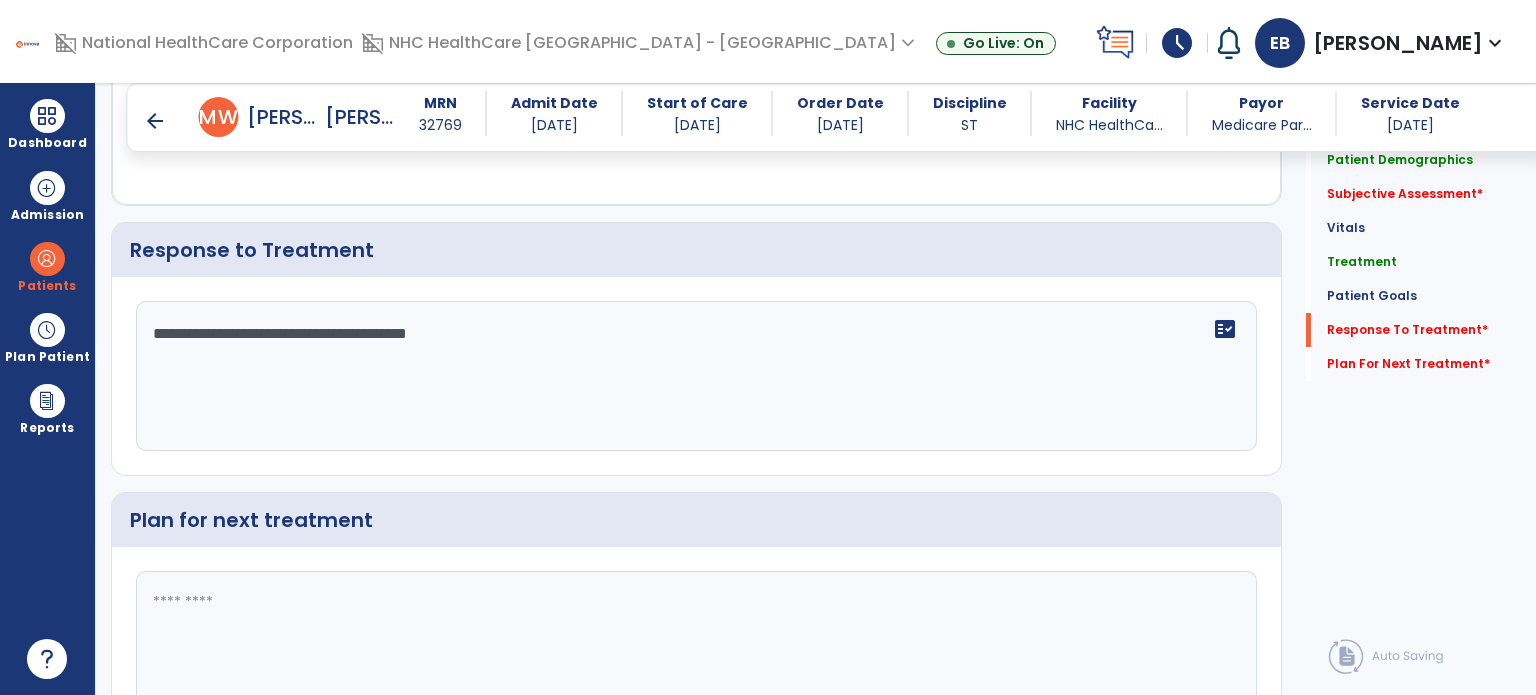 scroll, scrollTop: 2529, scrollLeft: 0, axis: vertical 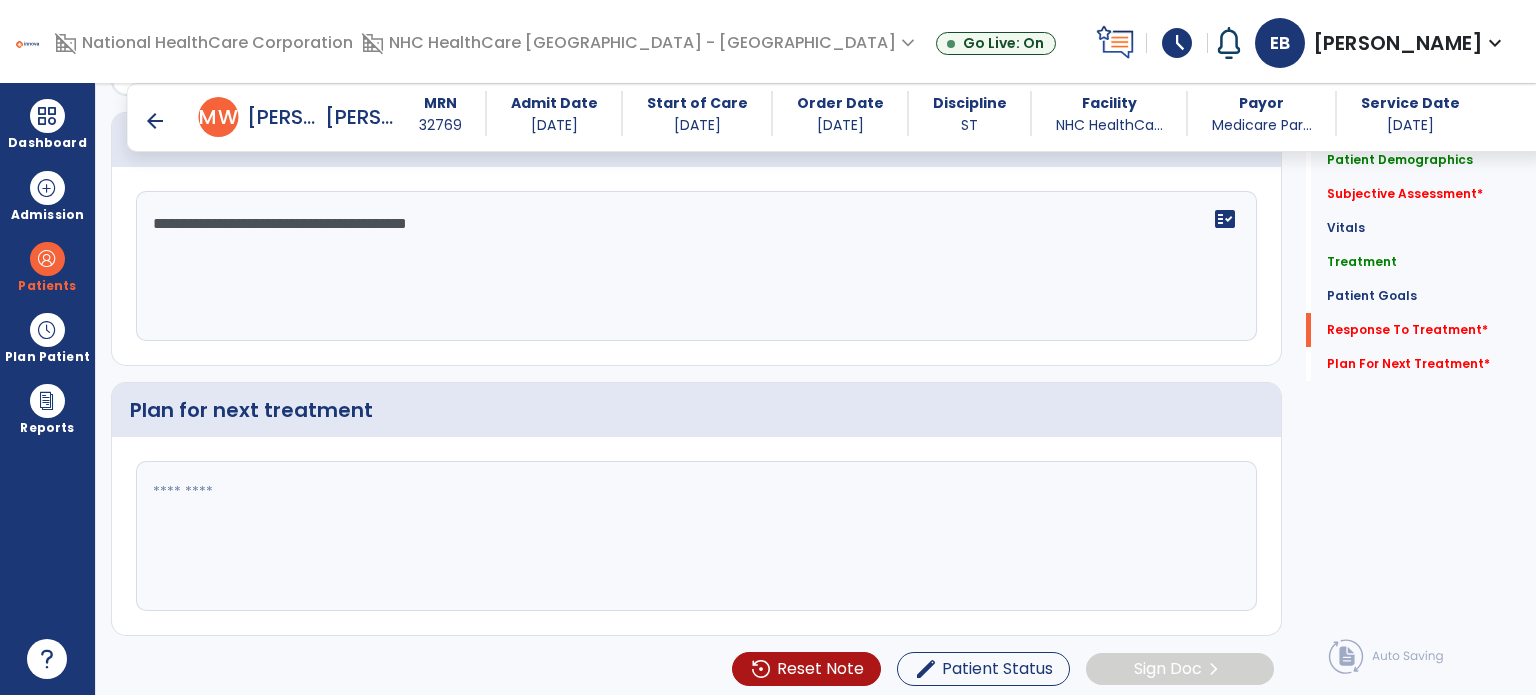 type on "**********" 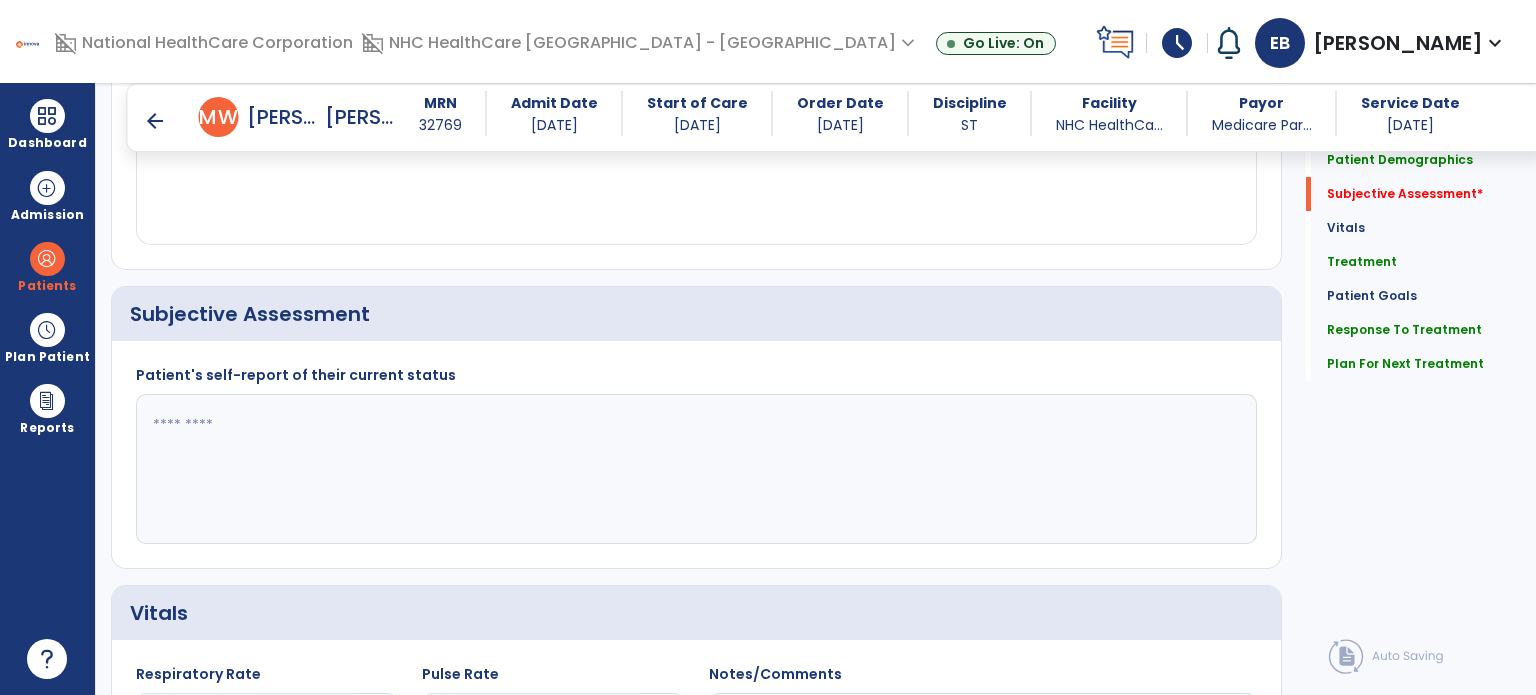 scroll, scrollTop: 353, scrollLeft: 0, axis: vertical 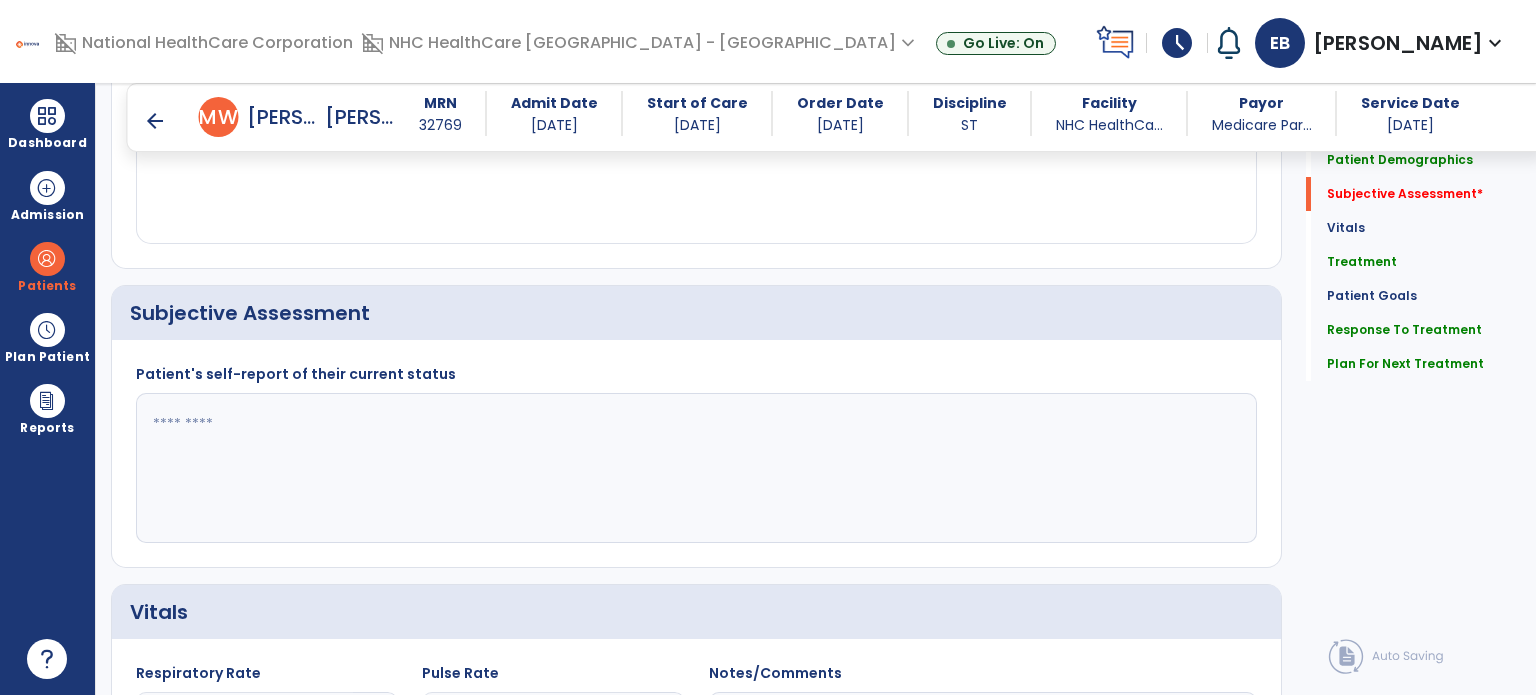 type on "**********" 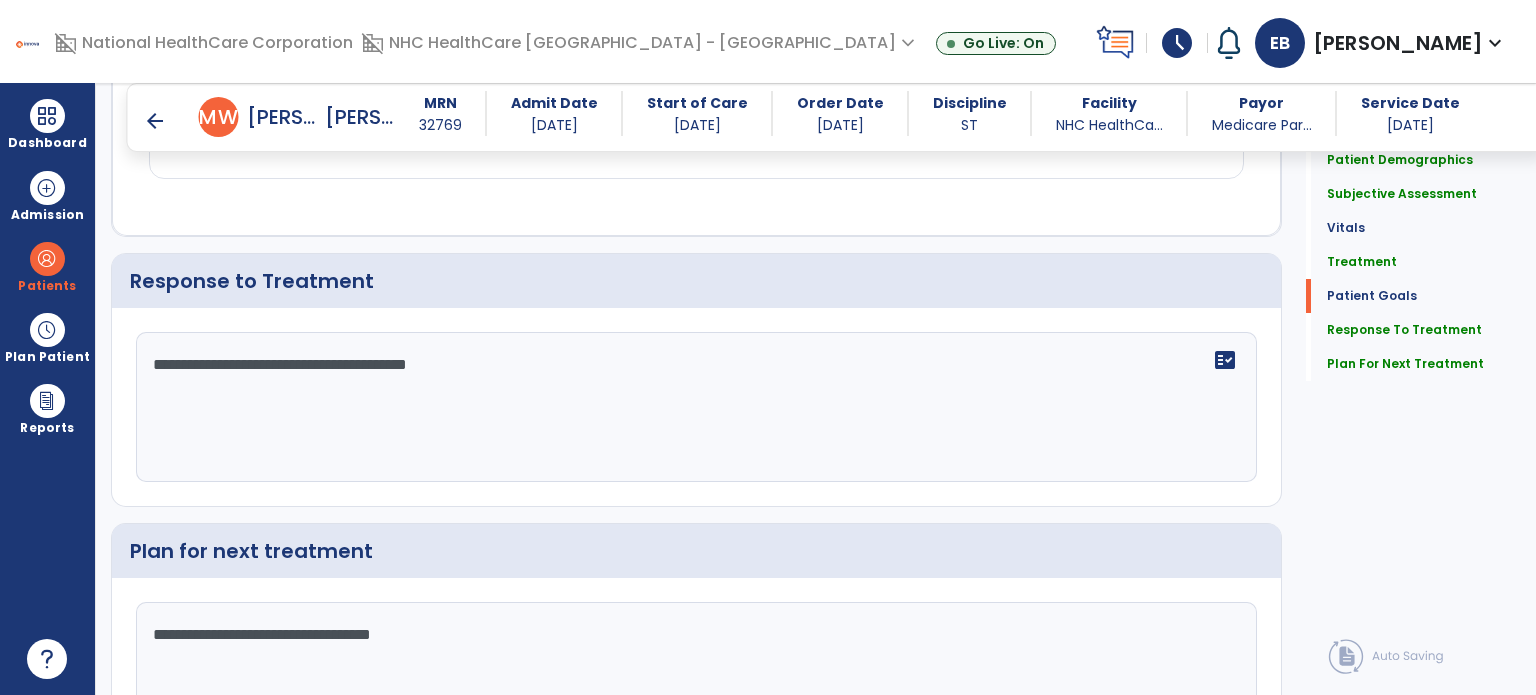 scroll, scrollTop: 2529, scrollLeft: 0, axis: vertical 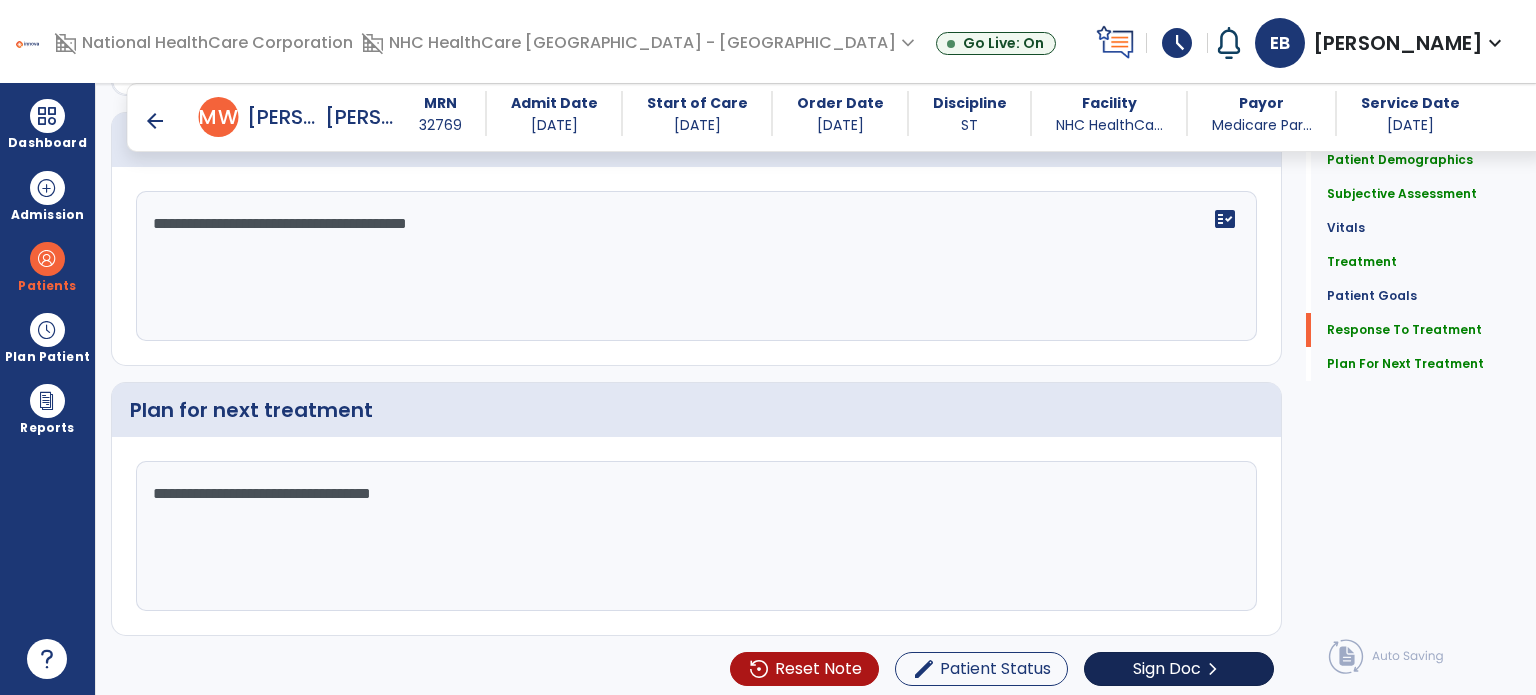 type on "**********" 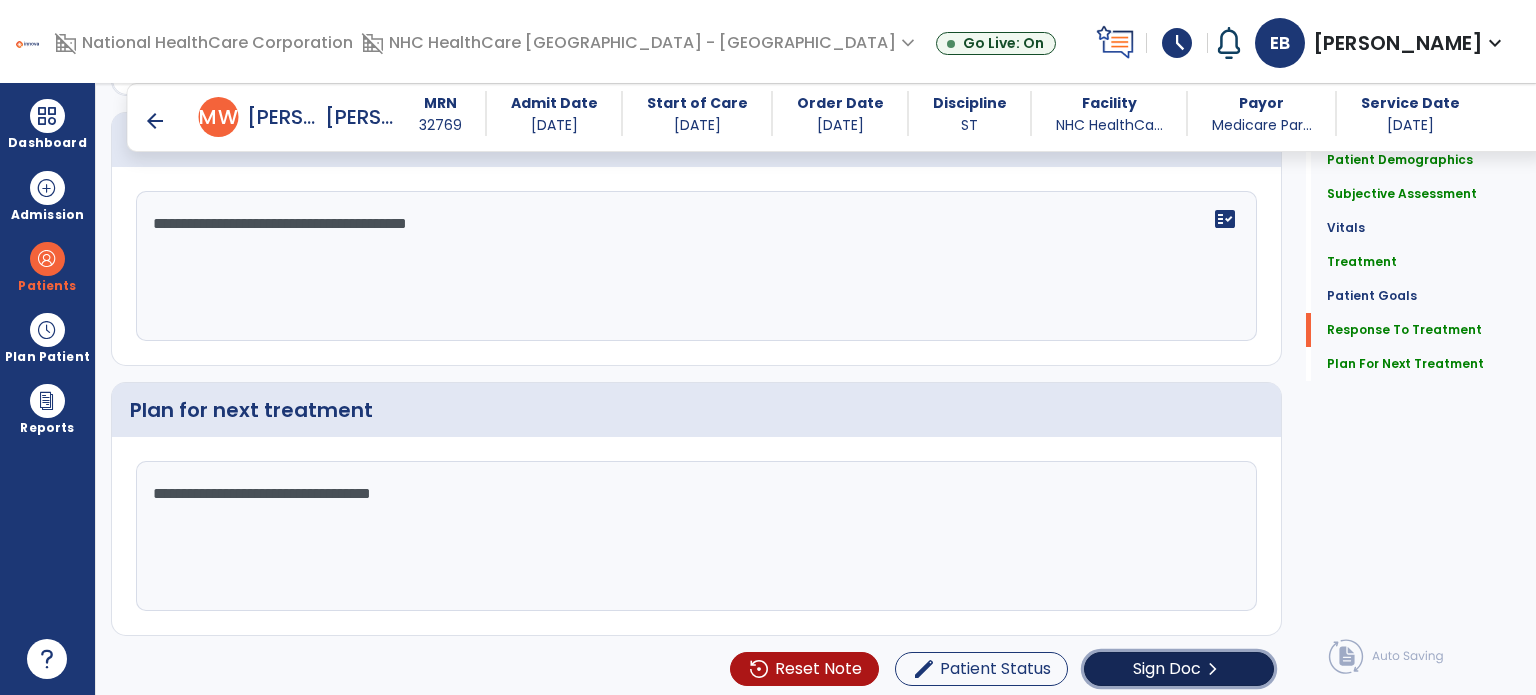 click on "Sign Doc" 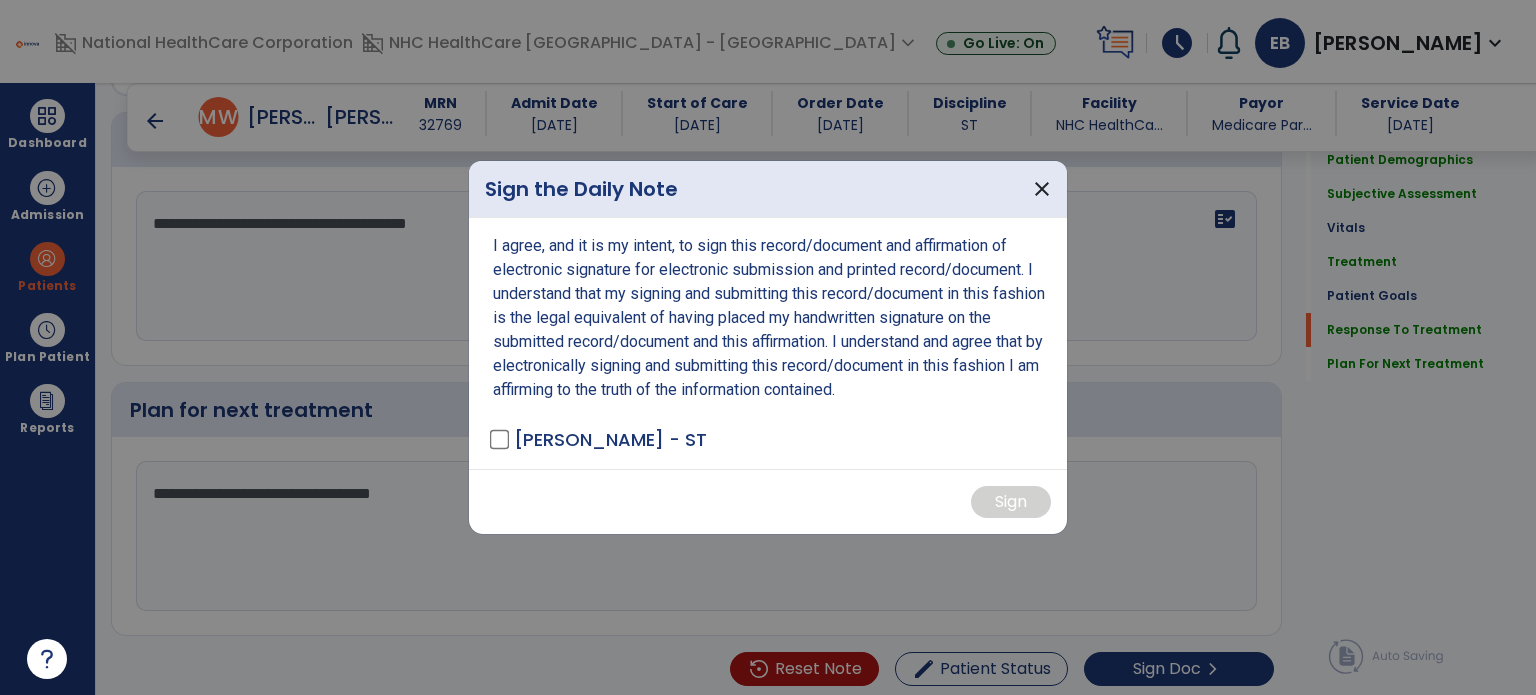 click on "I agree, and it is my intent, to sign this record/document and affirmation of electronic signature for electronic submission and printed record/document. I understand that my signing and submitting this record/document in this fashion is the legal equivalent of having placed my handwritten signature on the submitted record/document and this affirmation. I understand and agree that by electronically signing and submitting this record/document in this fashion I am affirming to the truth of the information contained.  Bonds , Elizabeth   - ST" at bounding box center (768, 343) 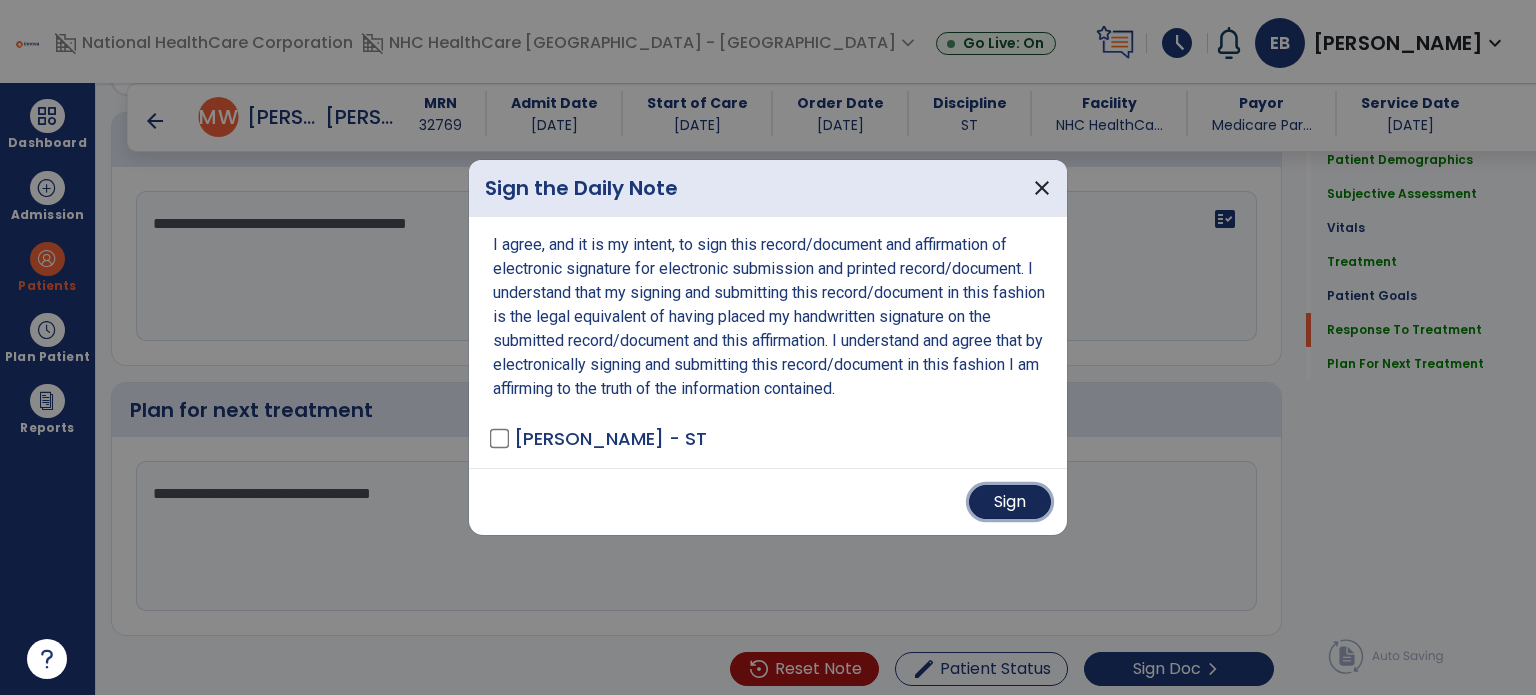 click on "Sign" at bounding box center (1010, 502) 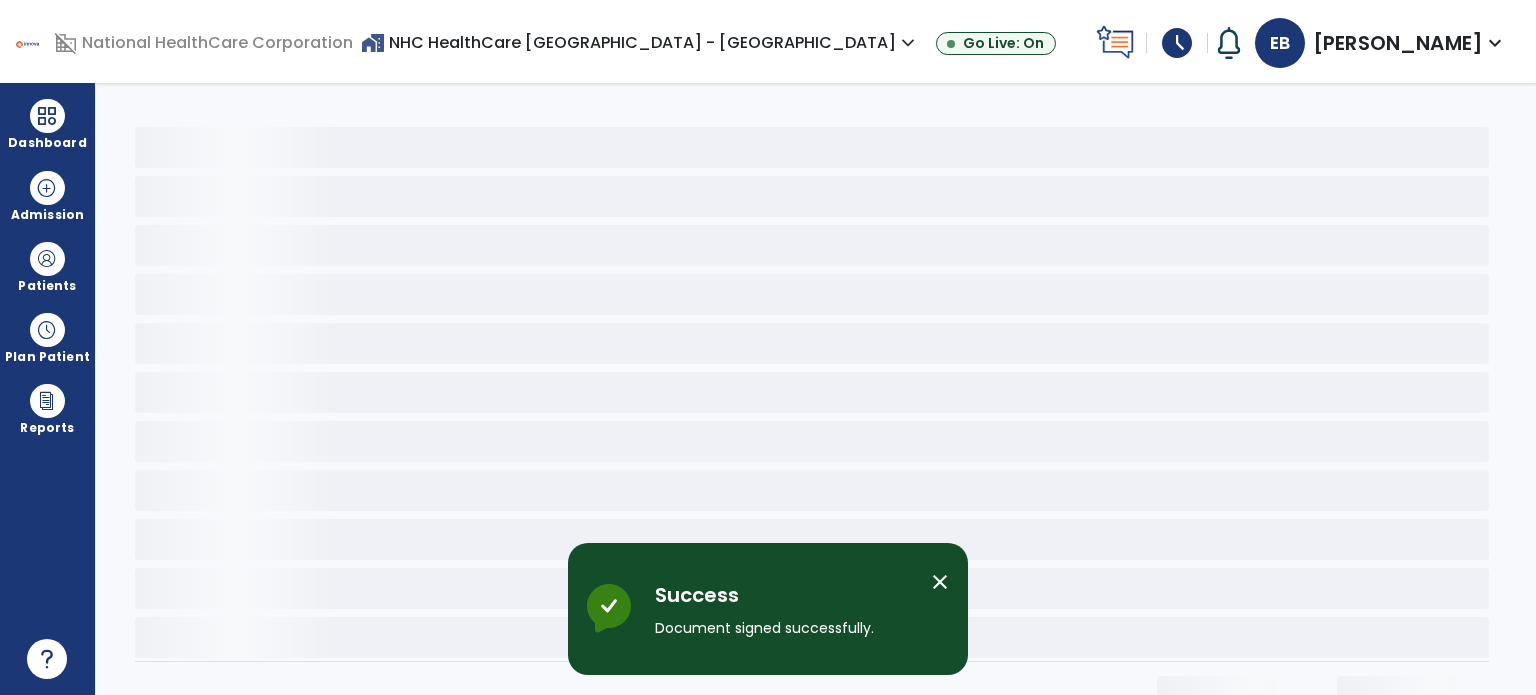 scroll, scrollTop: 0, scrollLeft: 0, axis: both 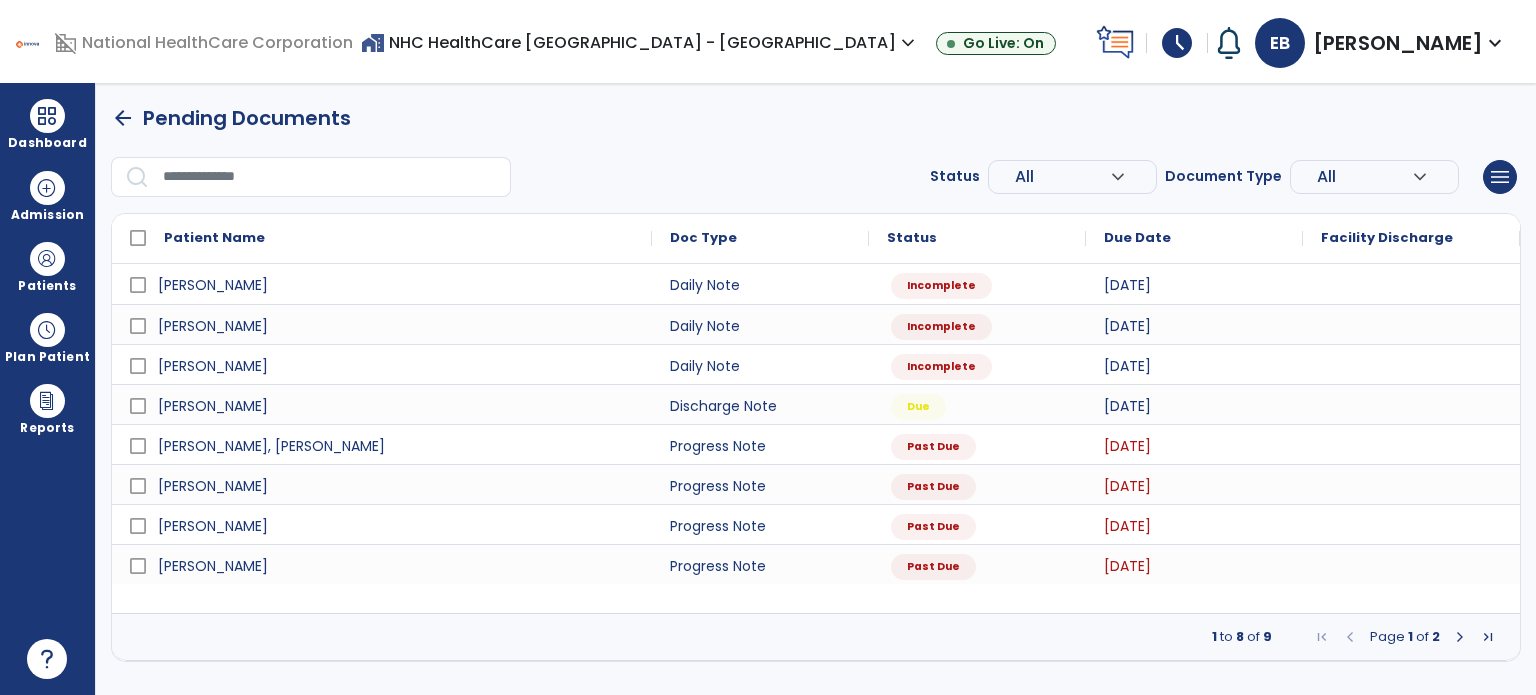 click on "arrow_back   Pending Documents" at bounding box center (816, 118) 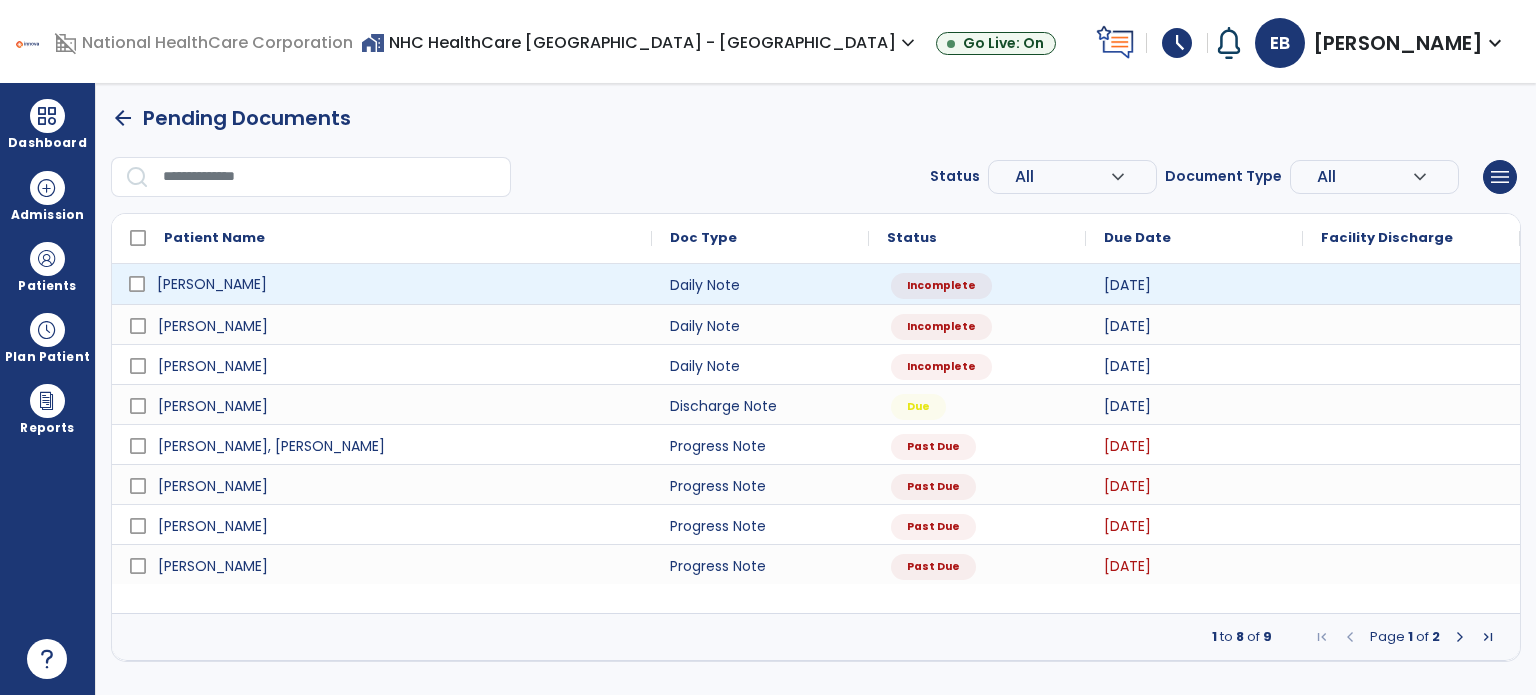 click on "[PERSON_NAME]" at bounding box center [396, 284] 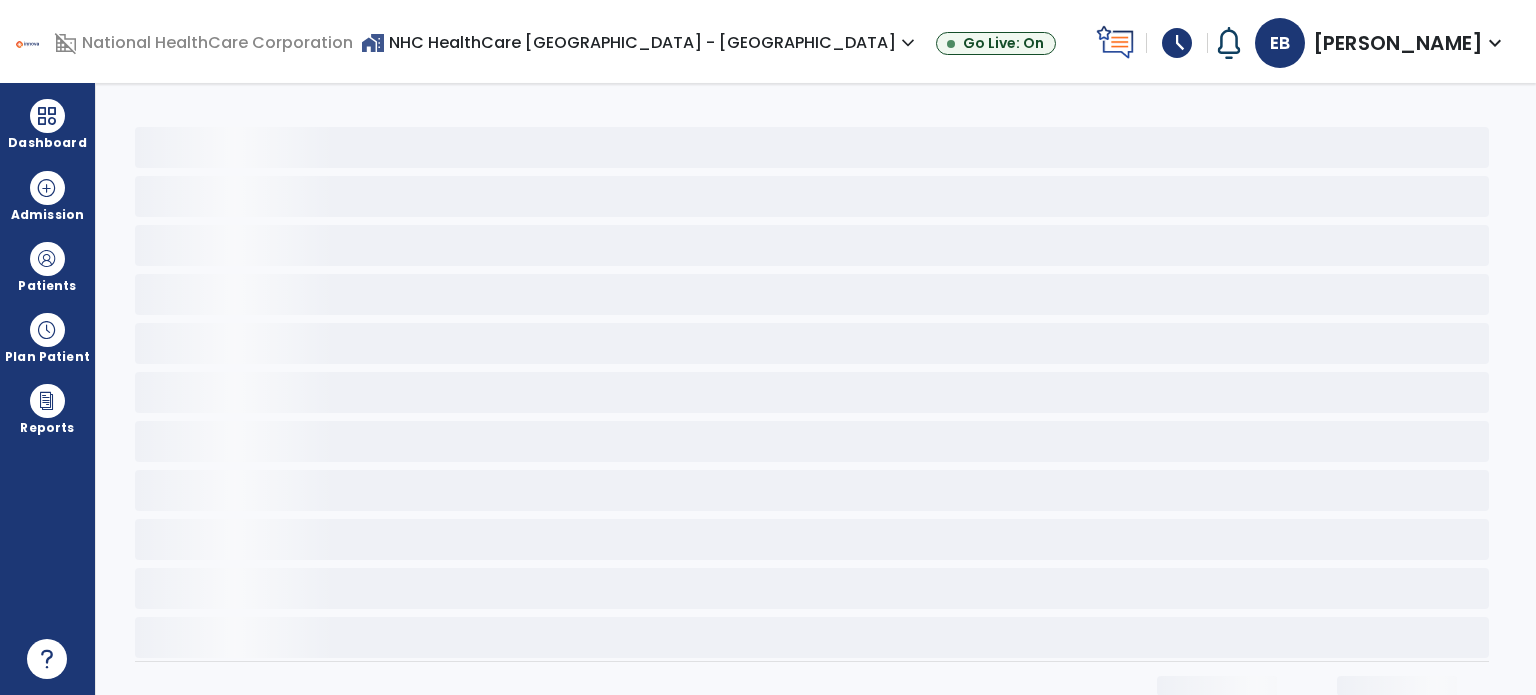select on "*" 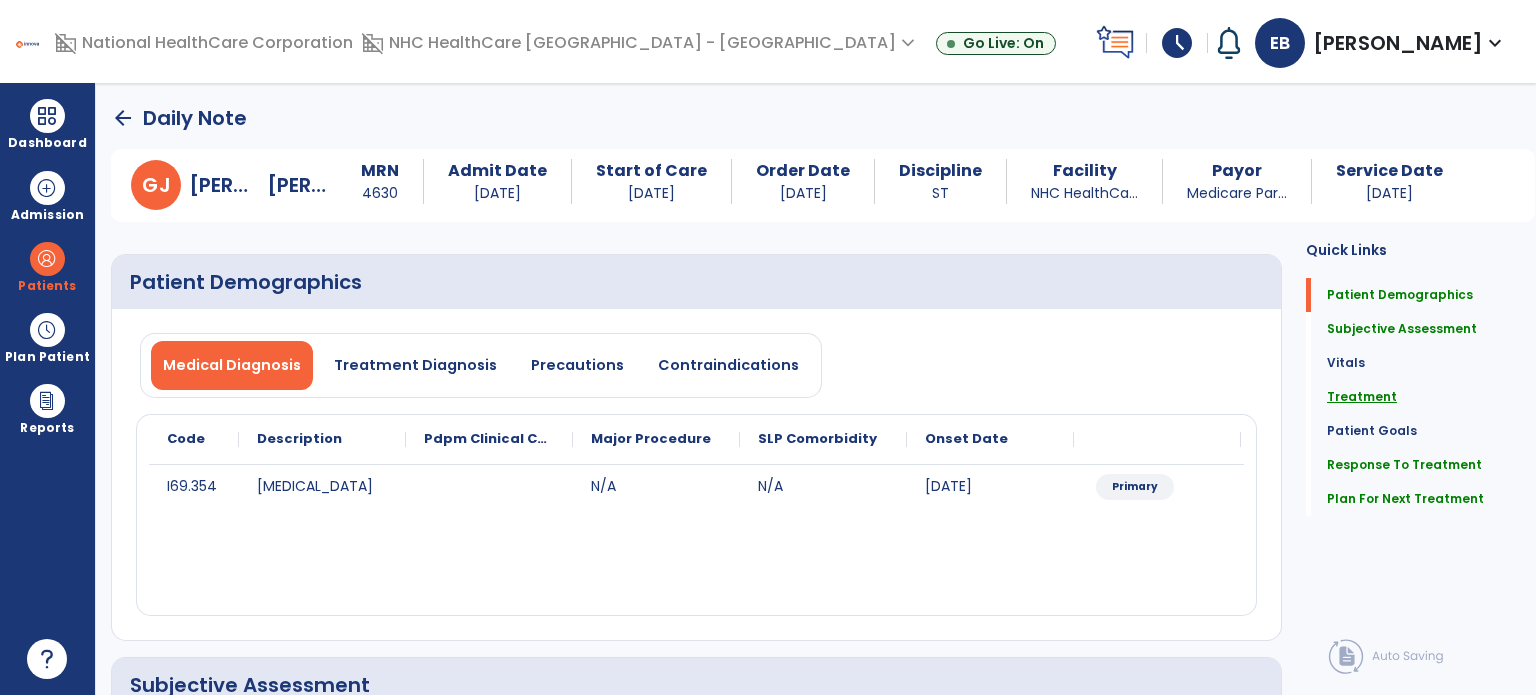 click on "Treatment" 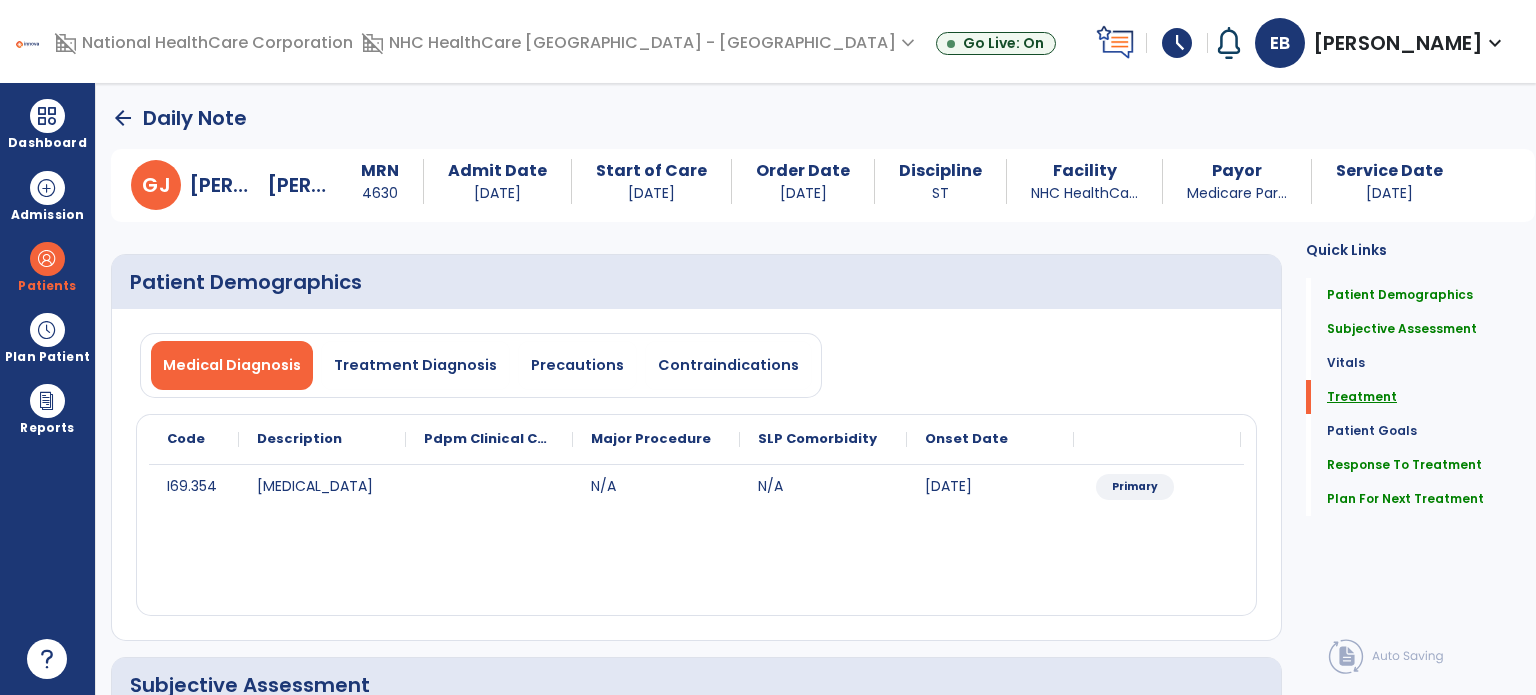 scroll, scrollTop: 41, scrollLeft: 0, axis: vertical 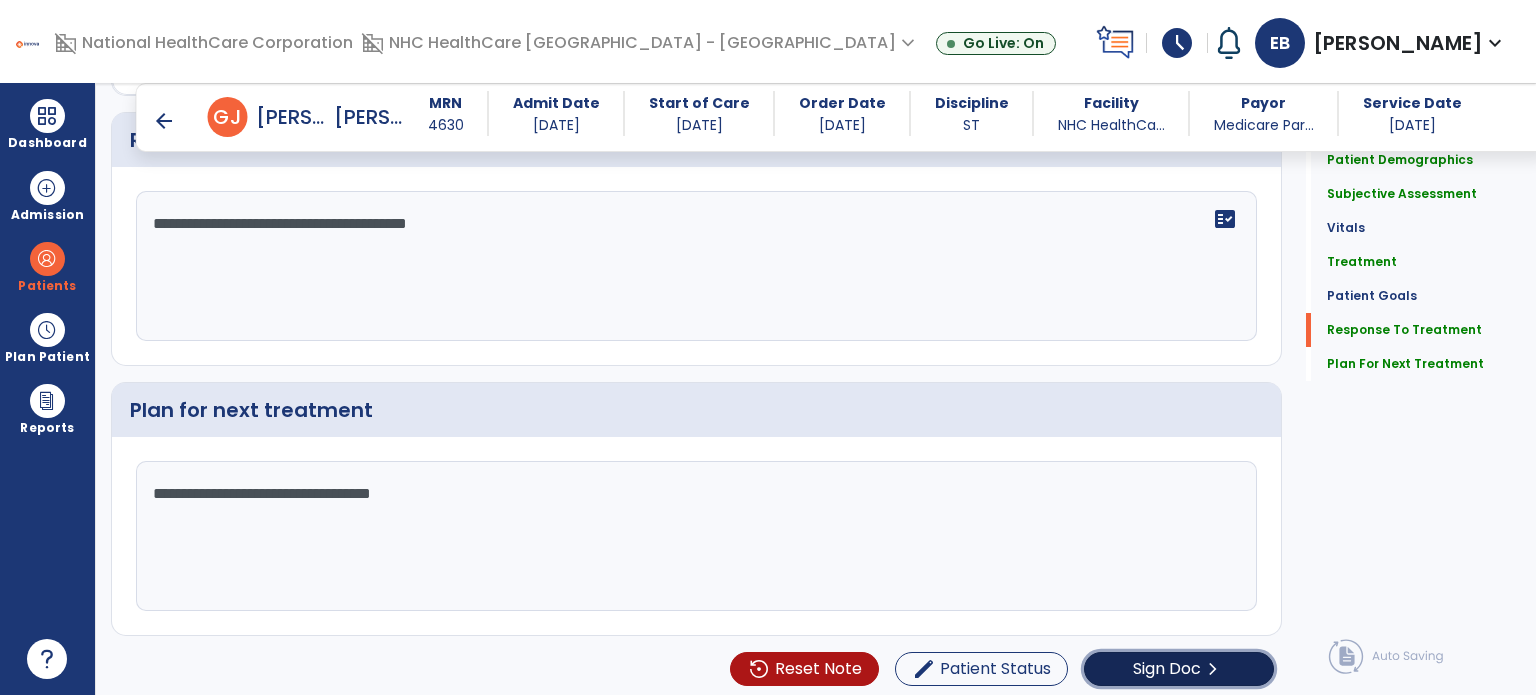 click on "Sign Doc  chevron_right" 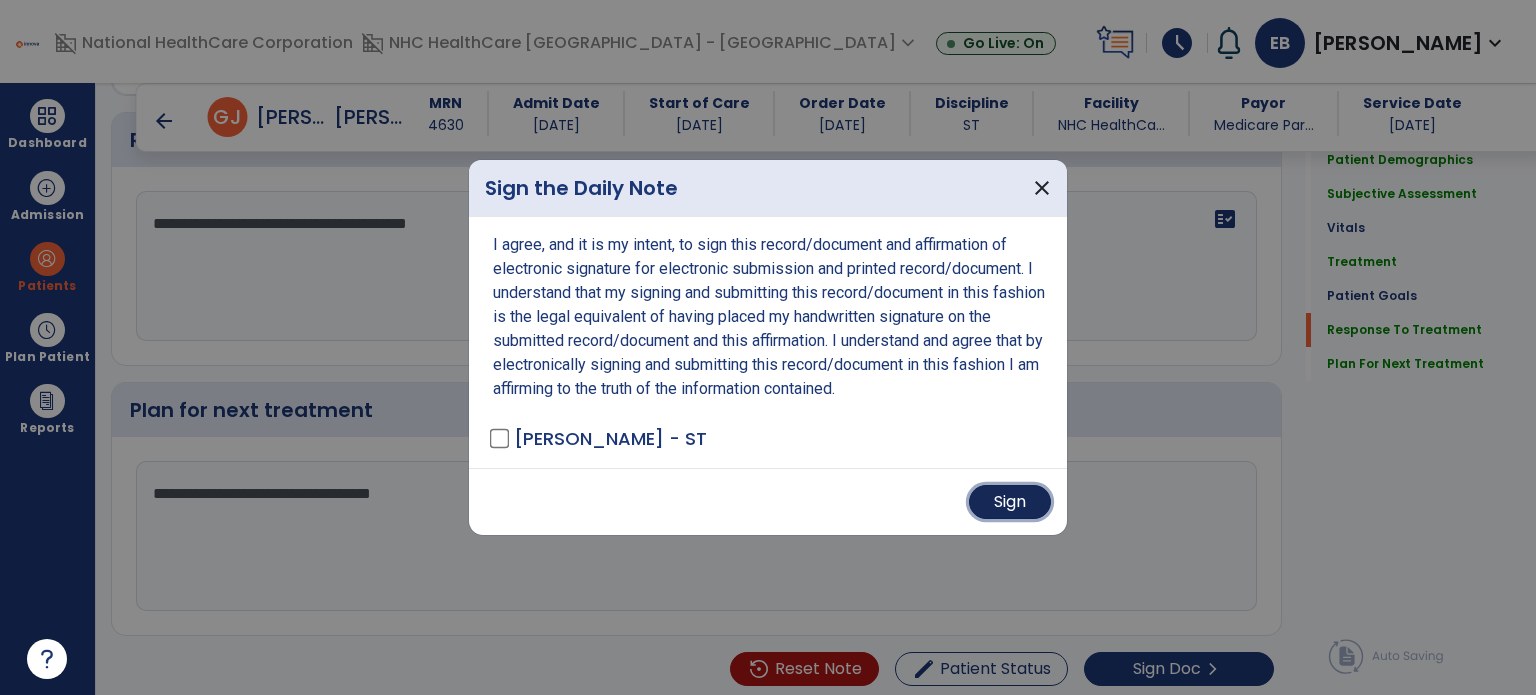 click on "Sign" at bounding box center [1010, 502] 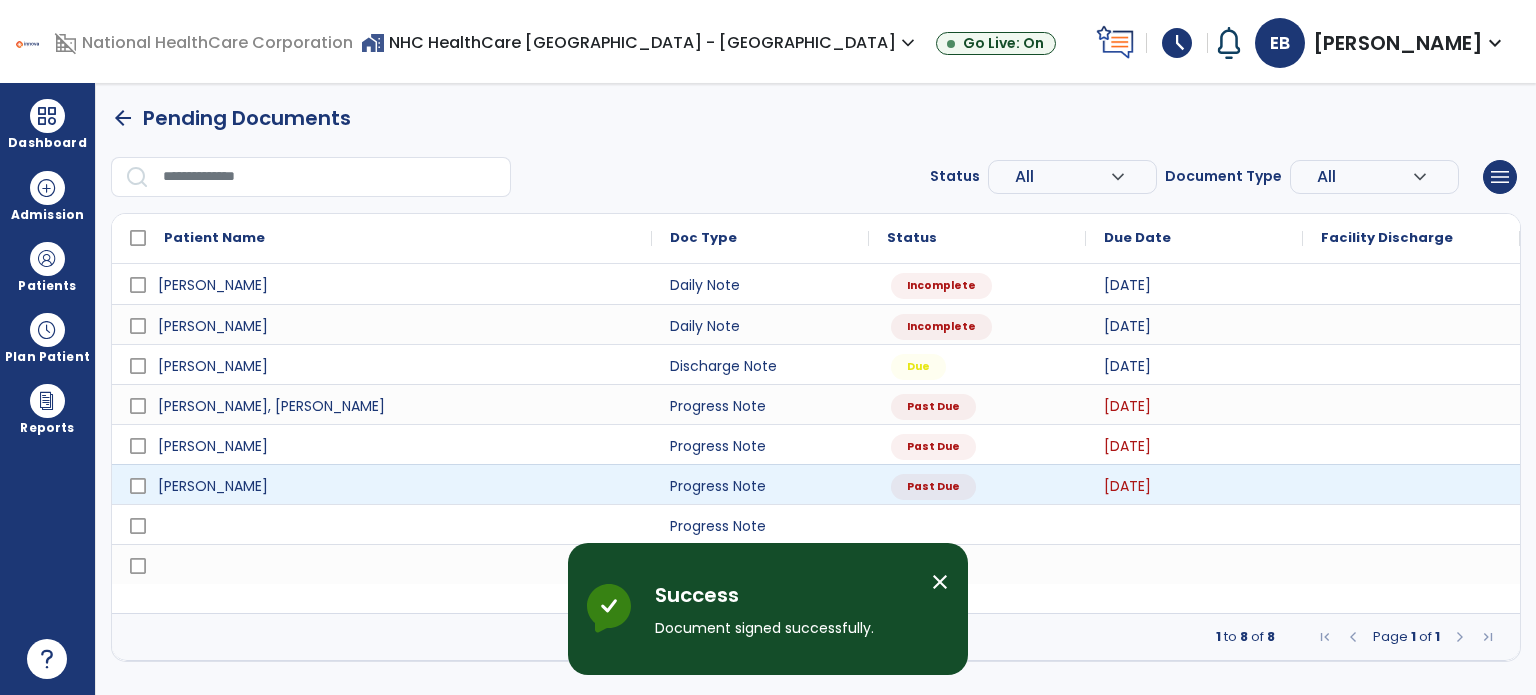 scroll, scrollTop: 0, scrollLeft: 0, axis: both 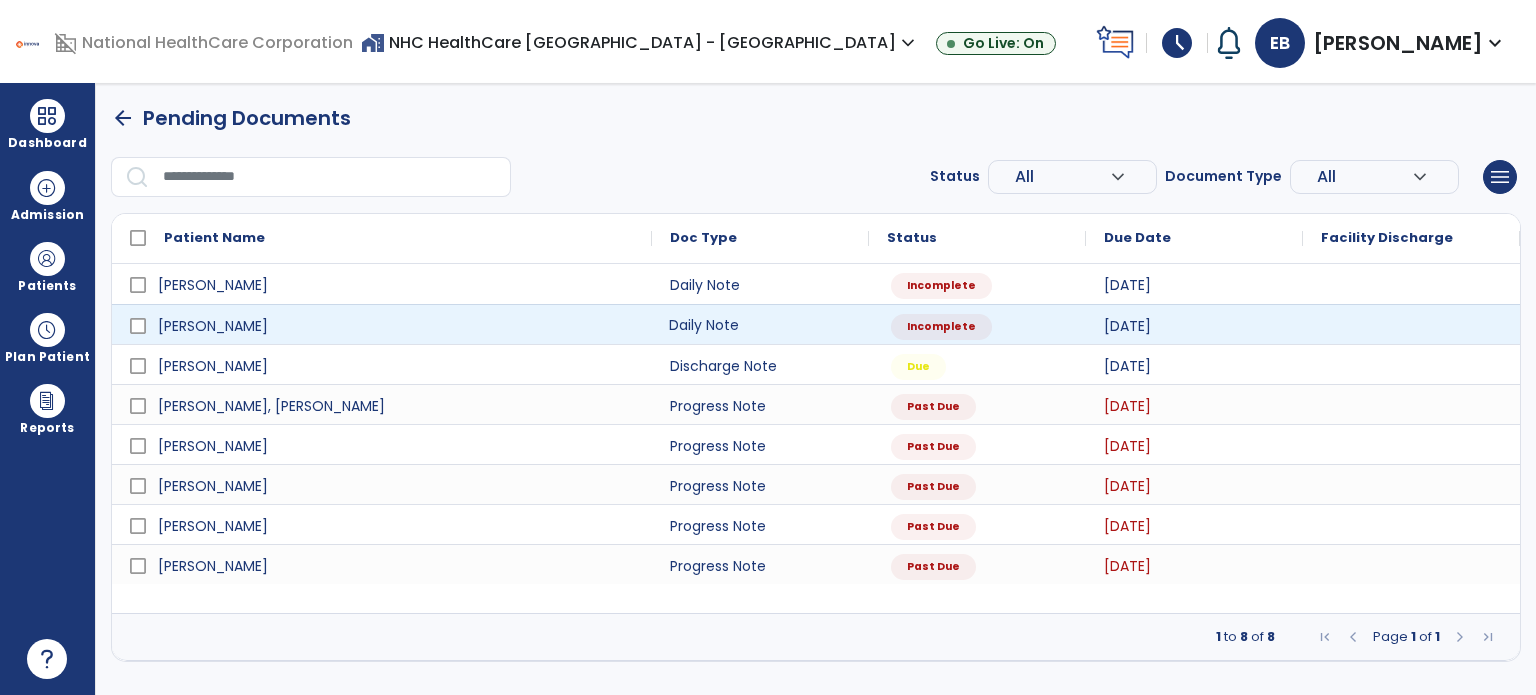 click on "Daily Note" at bounding box center [760, 324] 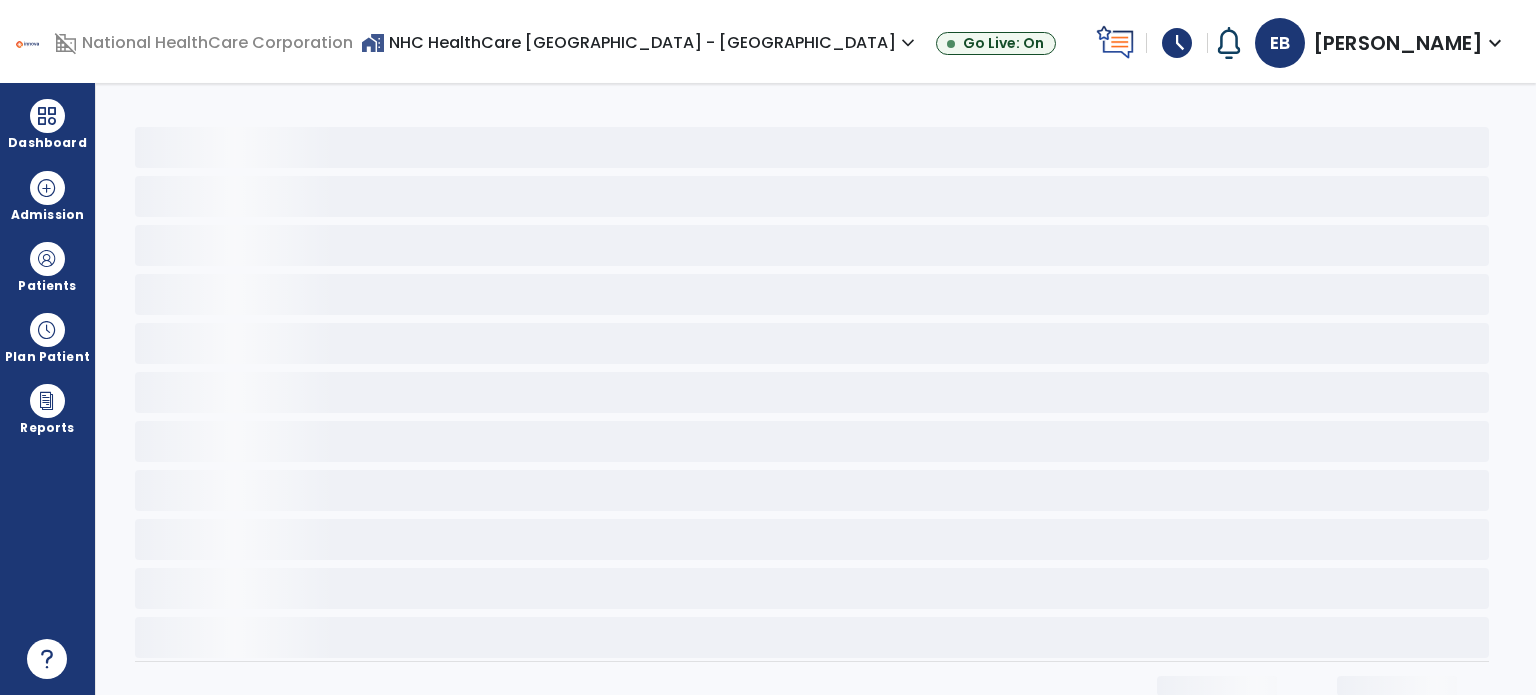 select on "*" 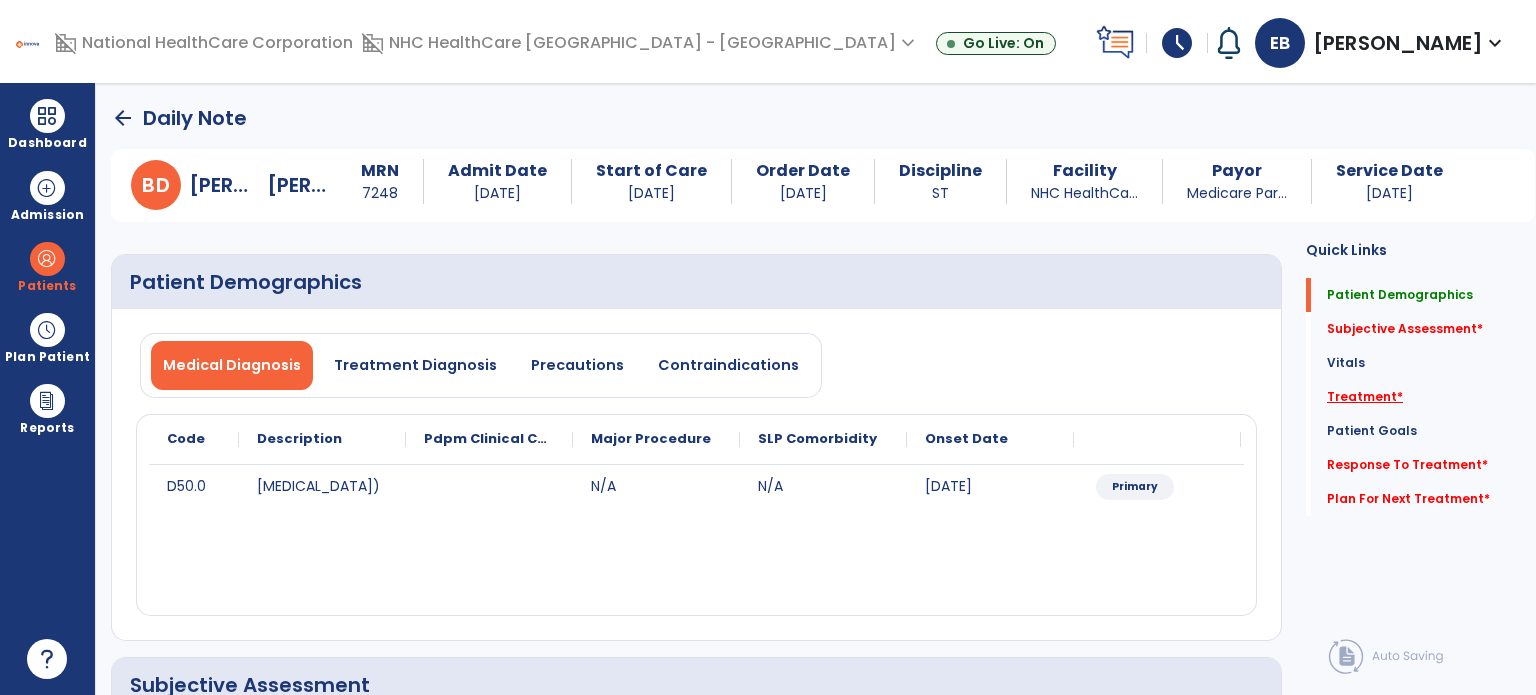 click on "Treatment   *" 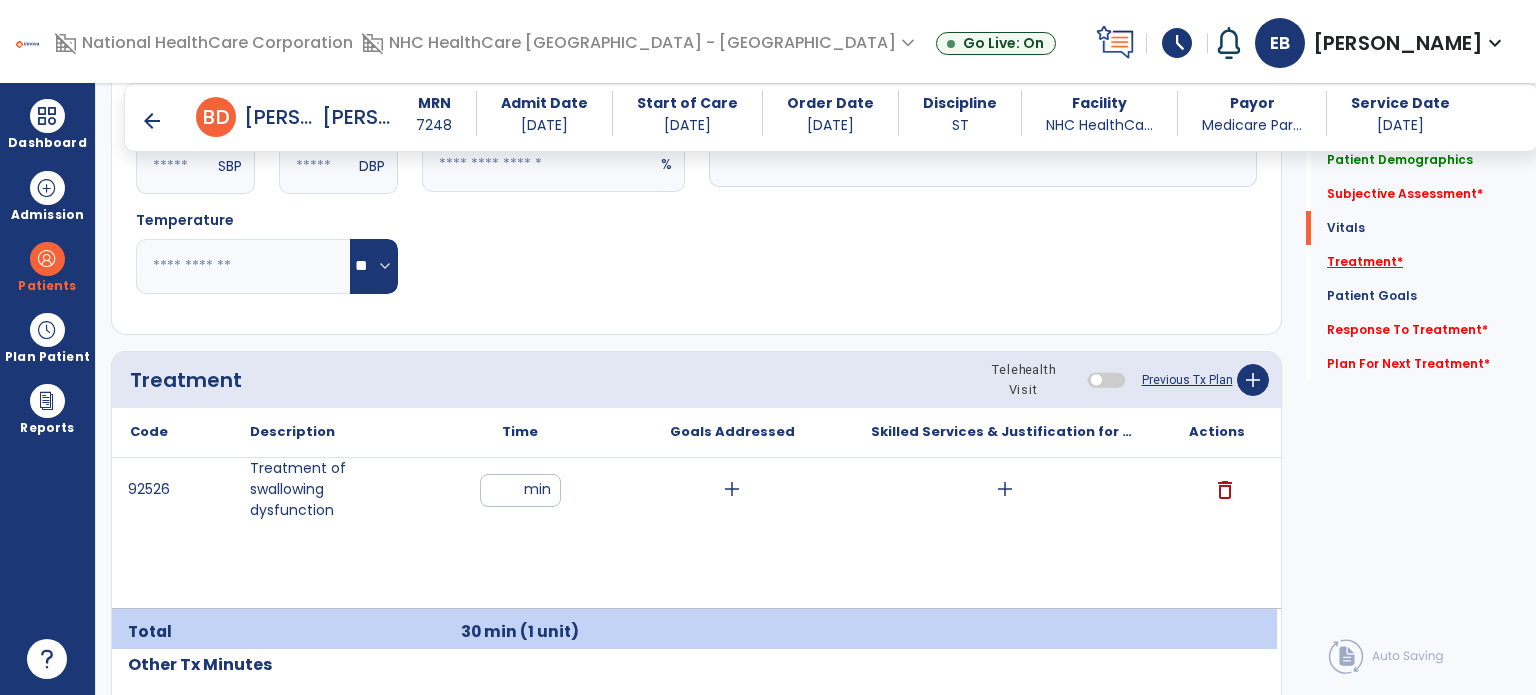 scroll, scrollTop: 1198, scrollLeft: 0, axis: vertical 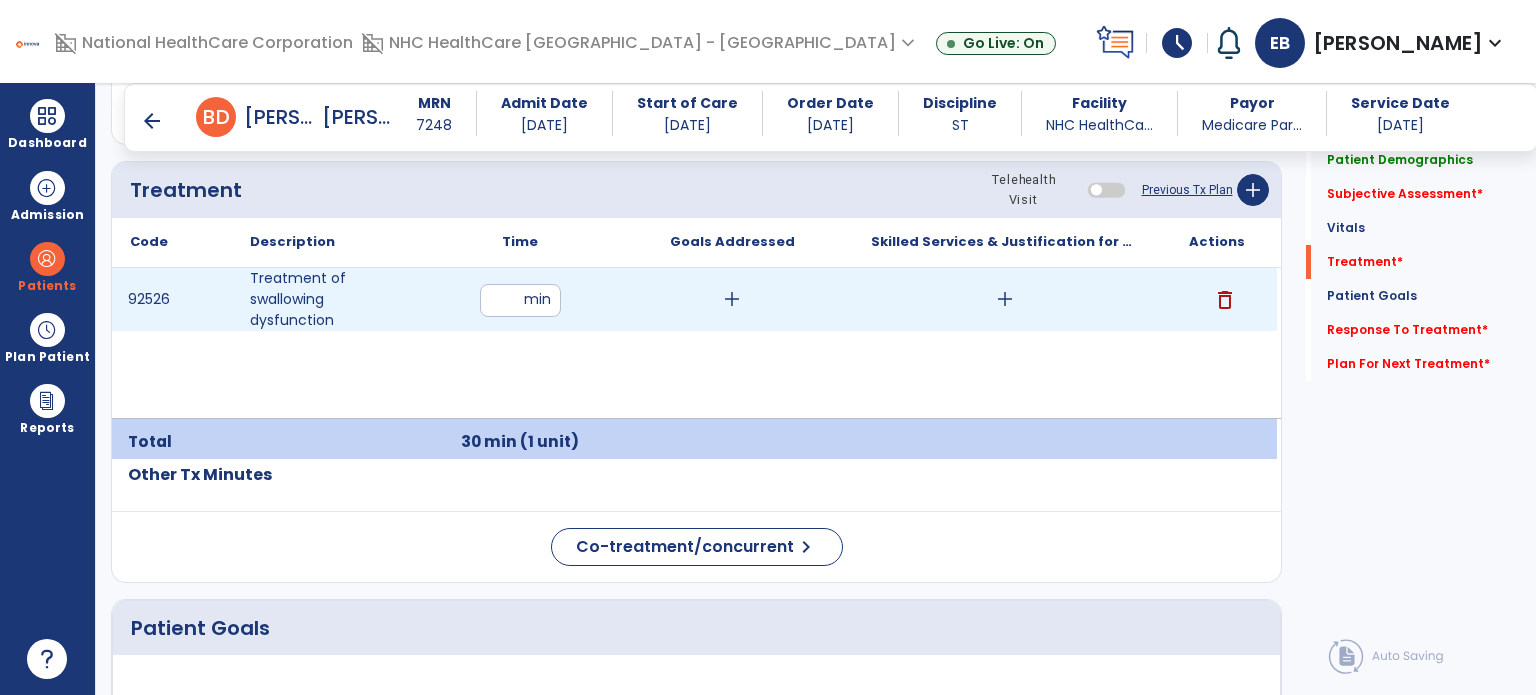 click on "add" at bounding box center (1005, 299) 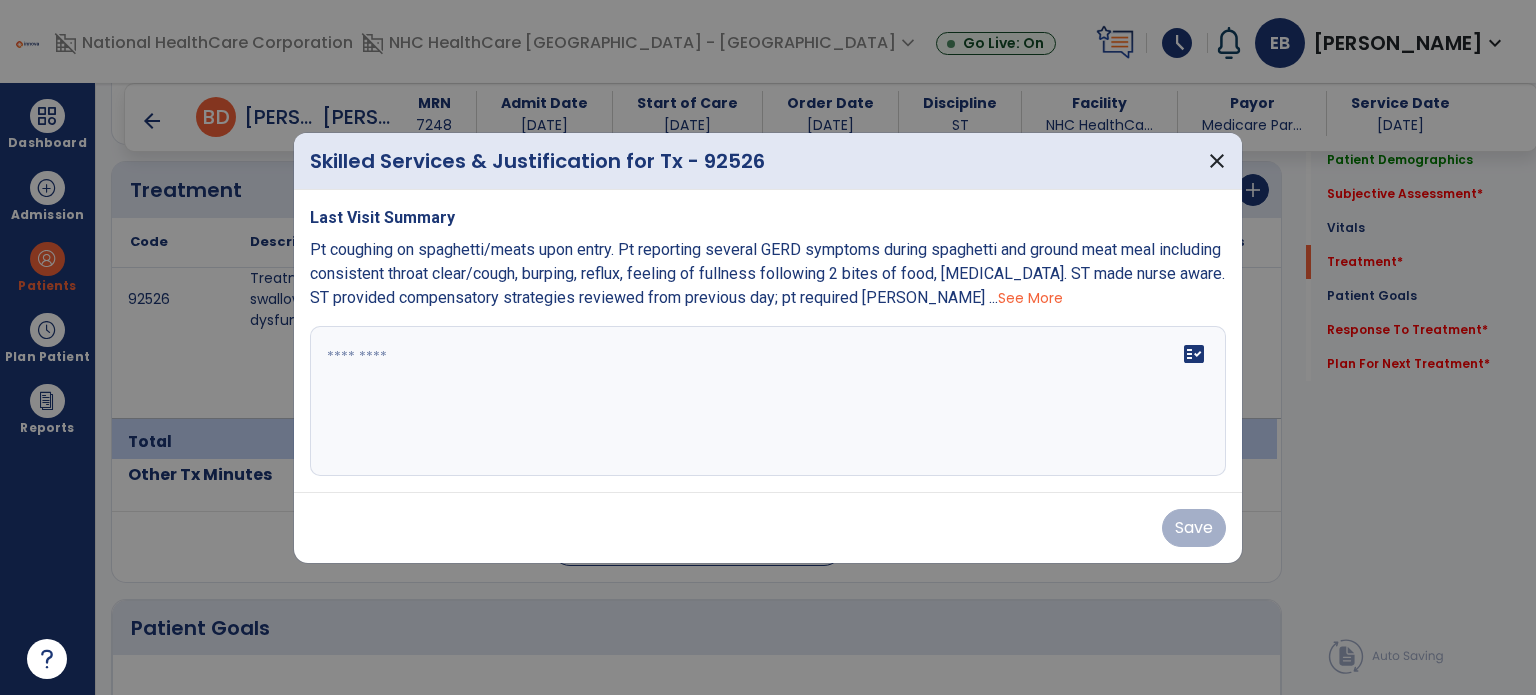 click on "Pt coughing on spaghetti/meats upon entry. Pt reporting several GERD symptoms during spaghetti and ground meat meal including consistent throat clear/cough, burping, reflux, feeling of fullness following 2 bites of food, shortness of breath. ST made nurse aware. ST provided compensatory strategies reviewed from previous day; pt required max cueing  ..." at bounding box center [767, 273] 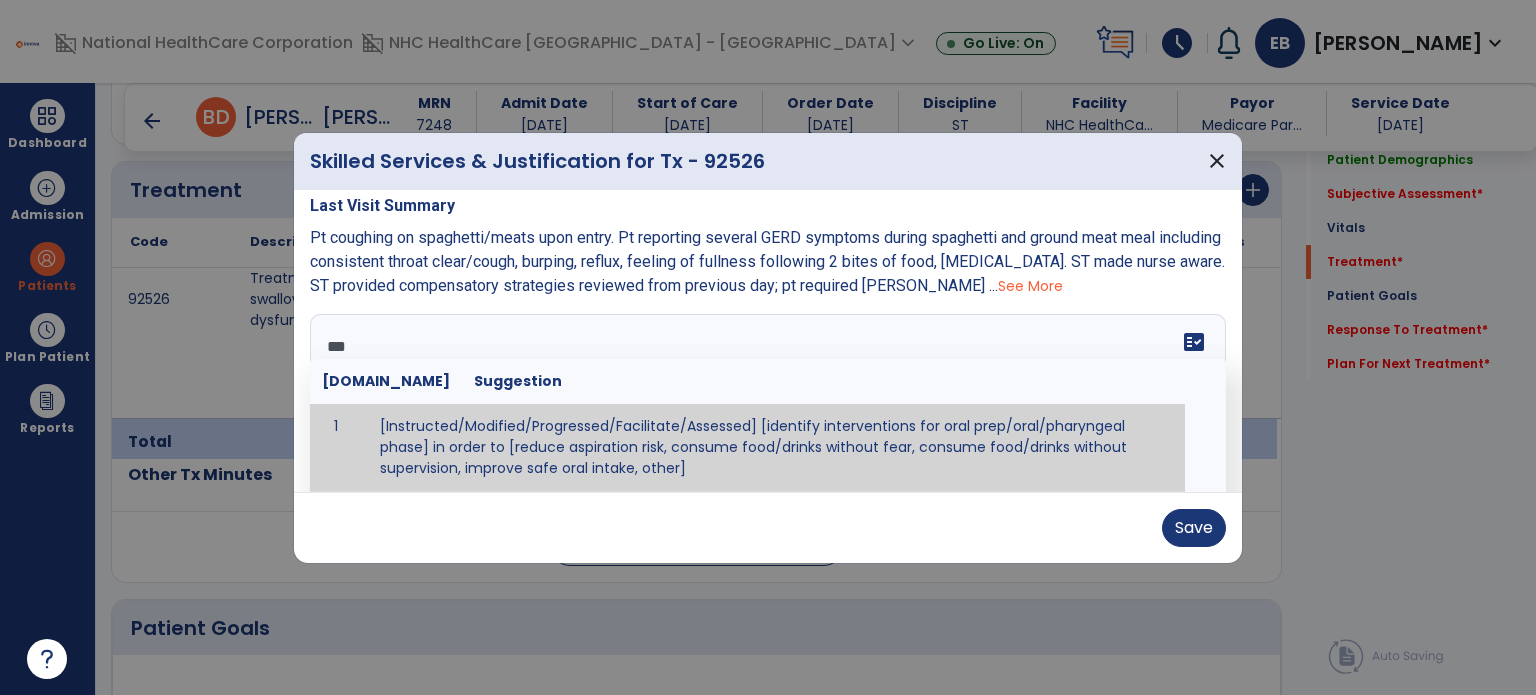 scroll, scrollTop: 0, scrollLeft: 0, axis: both 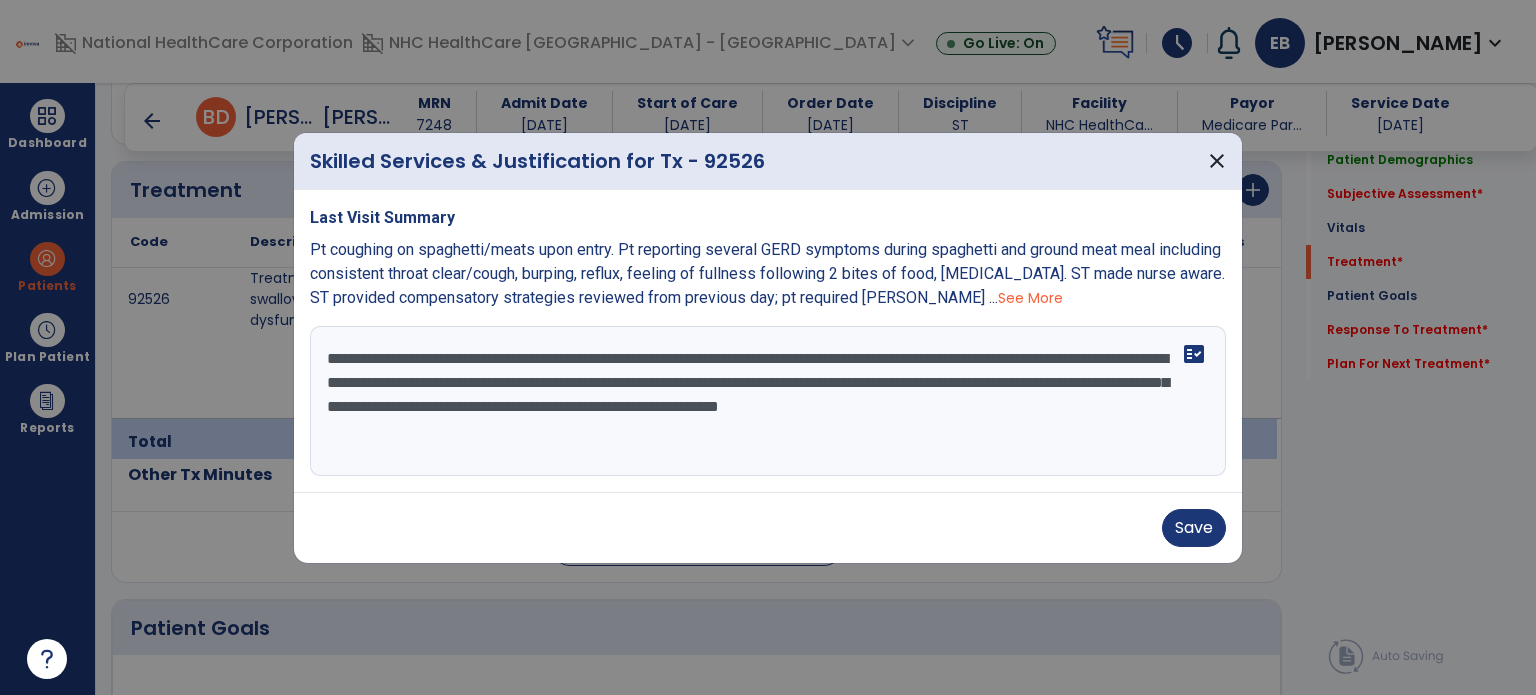 click on "**********" at bounding box center [768, 401] 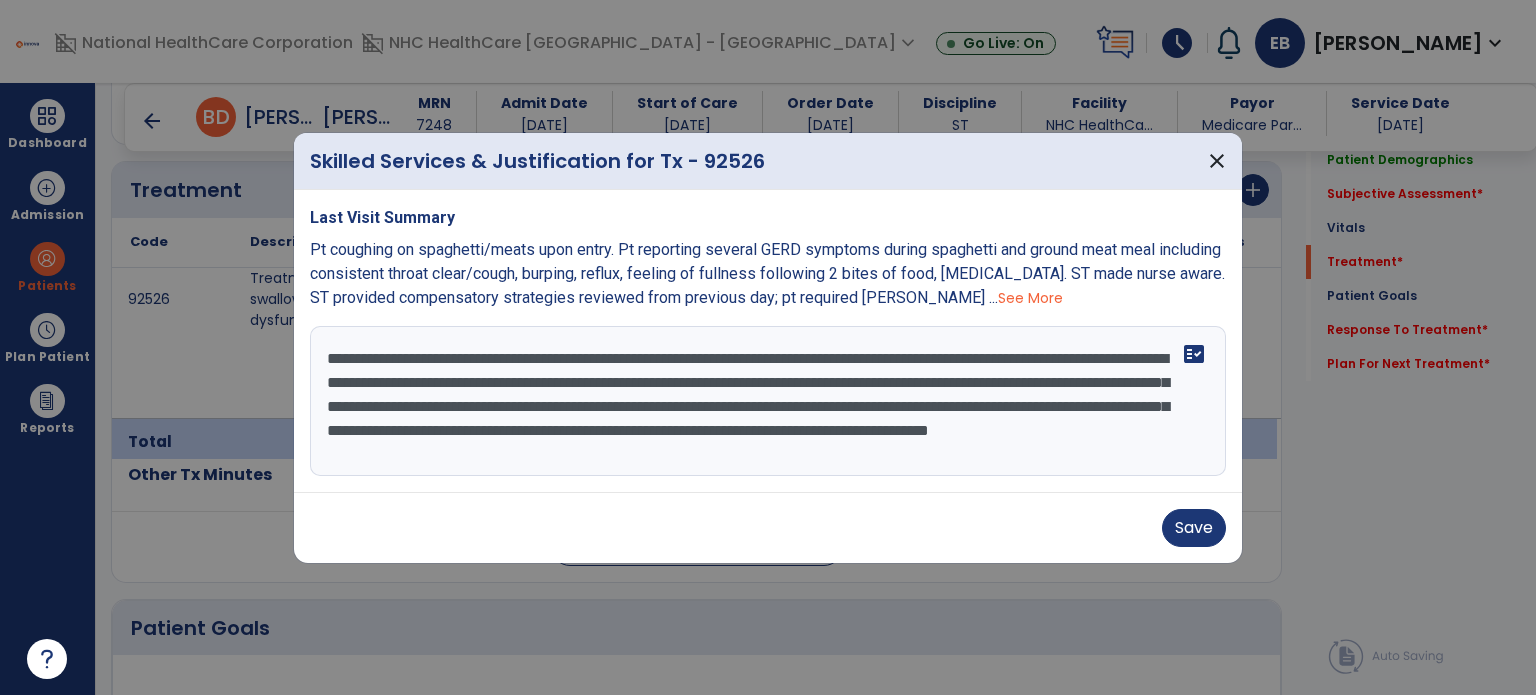 scroll, scrollTop: 15, scrollLeft: 0, axis: vertical 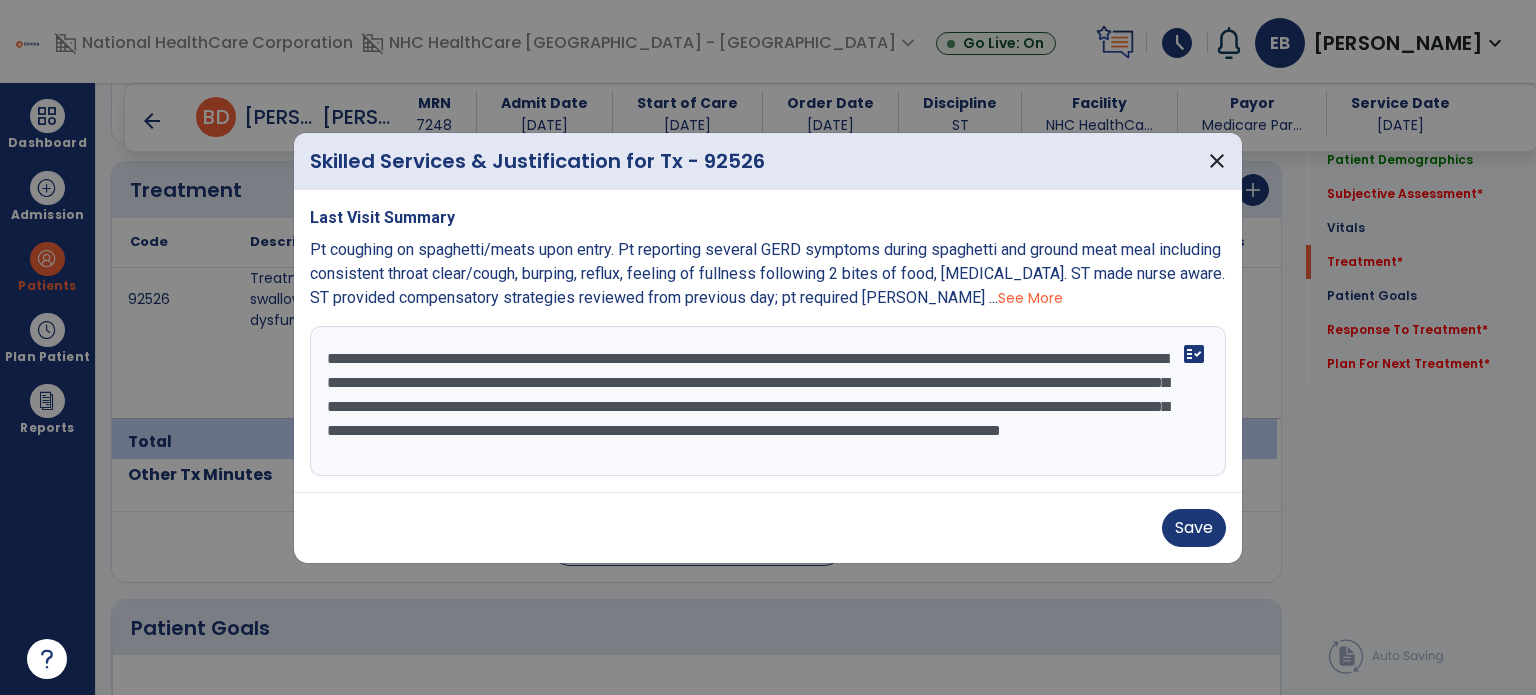 drag, startPoint x: 932, startPoint y: 358, endPoint x: 857, endPoint y: 354, distance: 75.10659 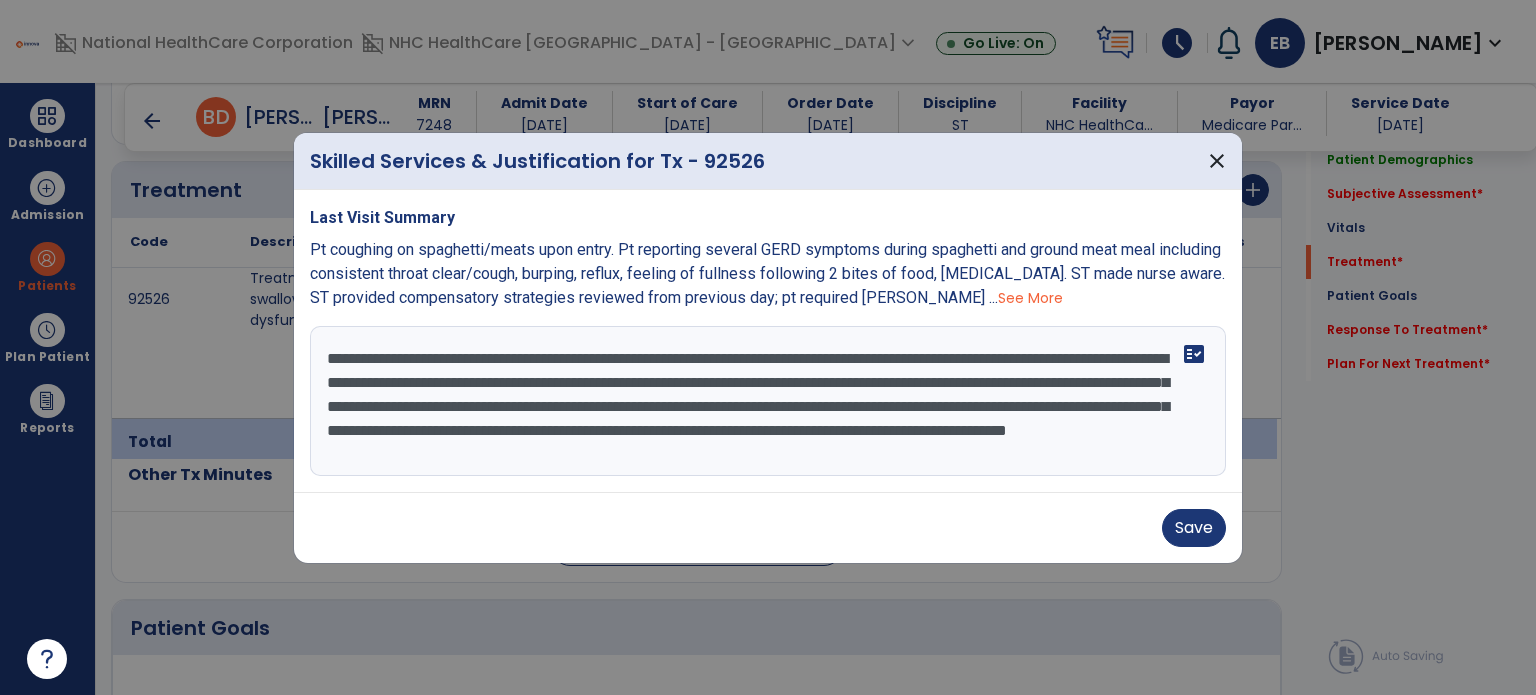click on "**********" at bounding box center (768, 401) 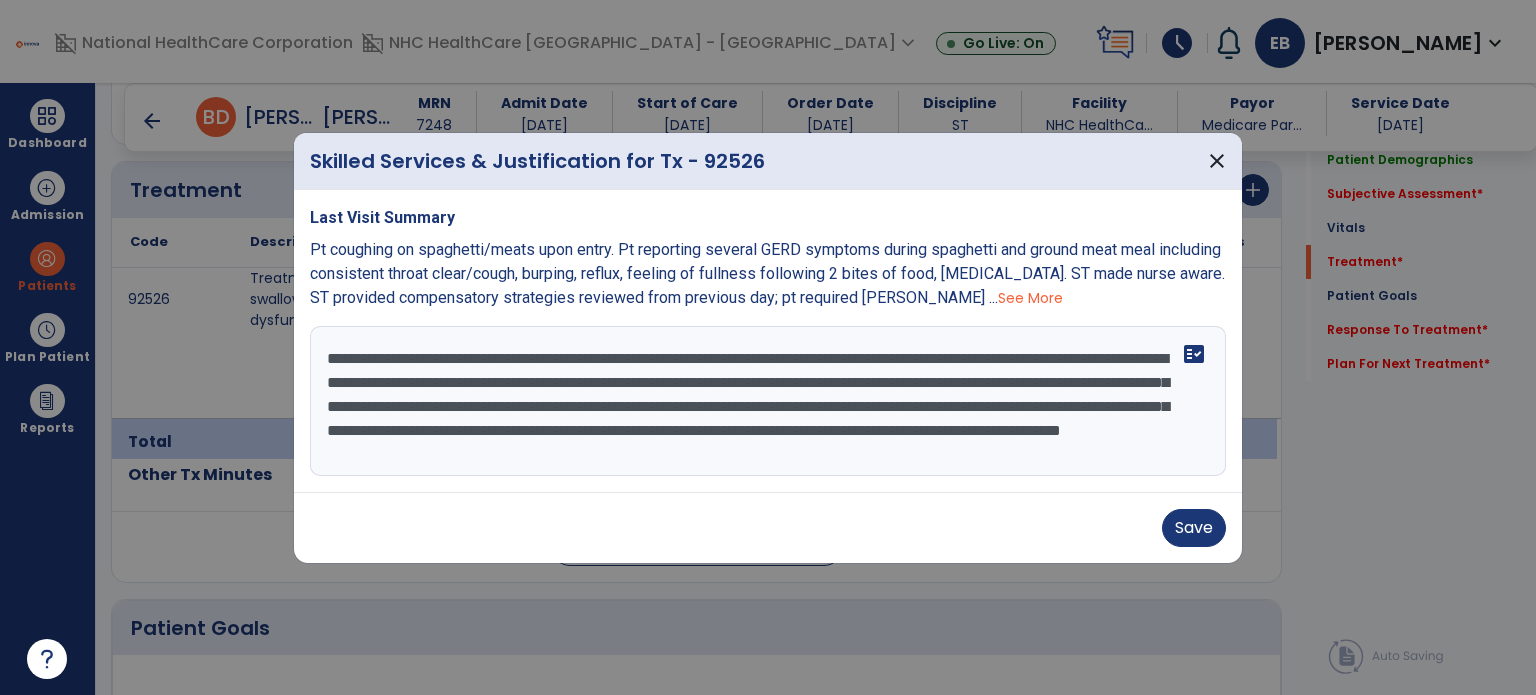 click on "**********" at bounding box center (768, 401) 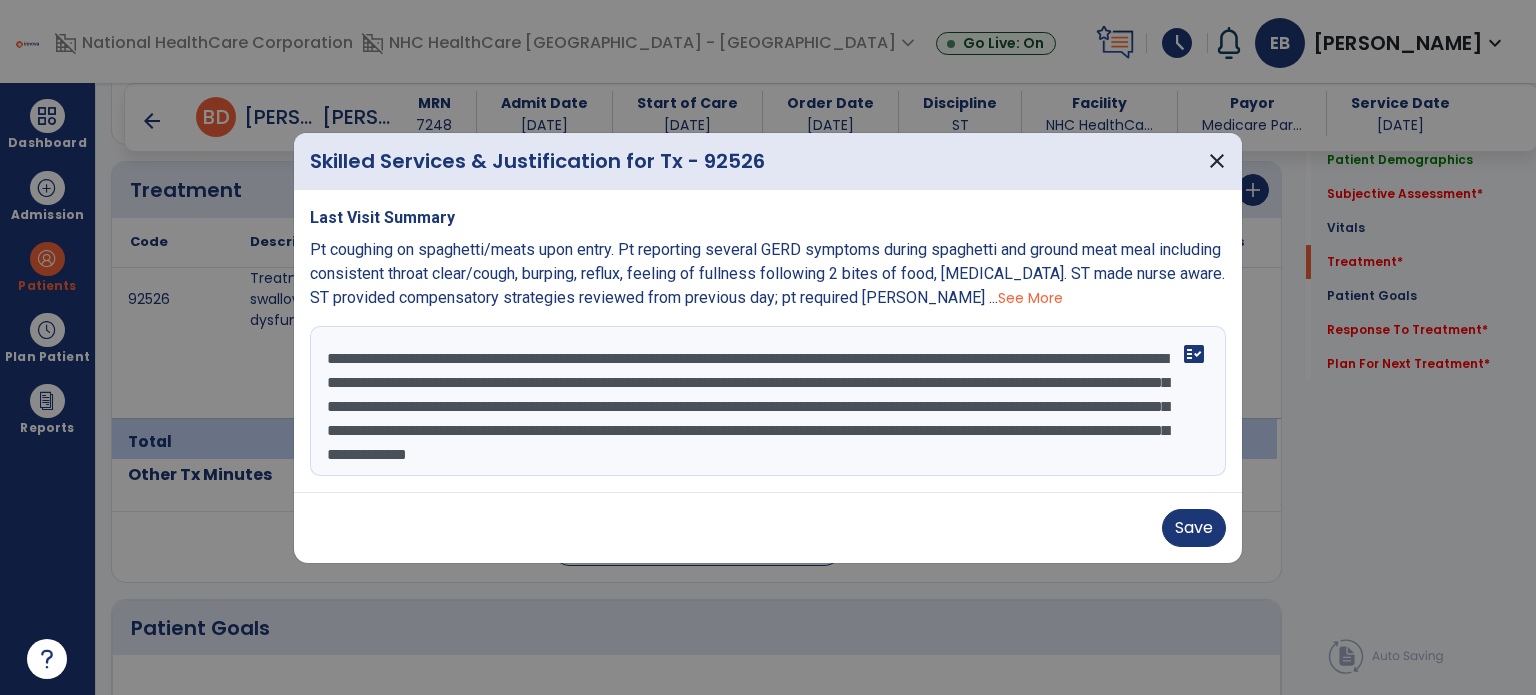 click on "**********" at bounding box center (768, 401) 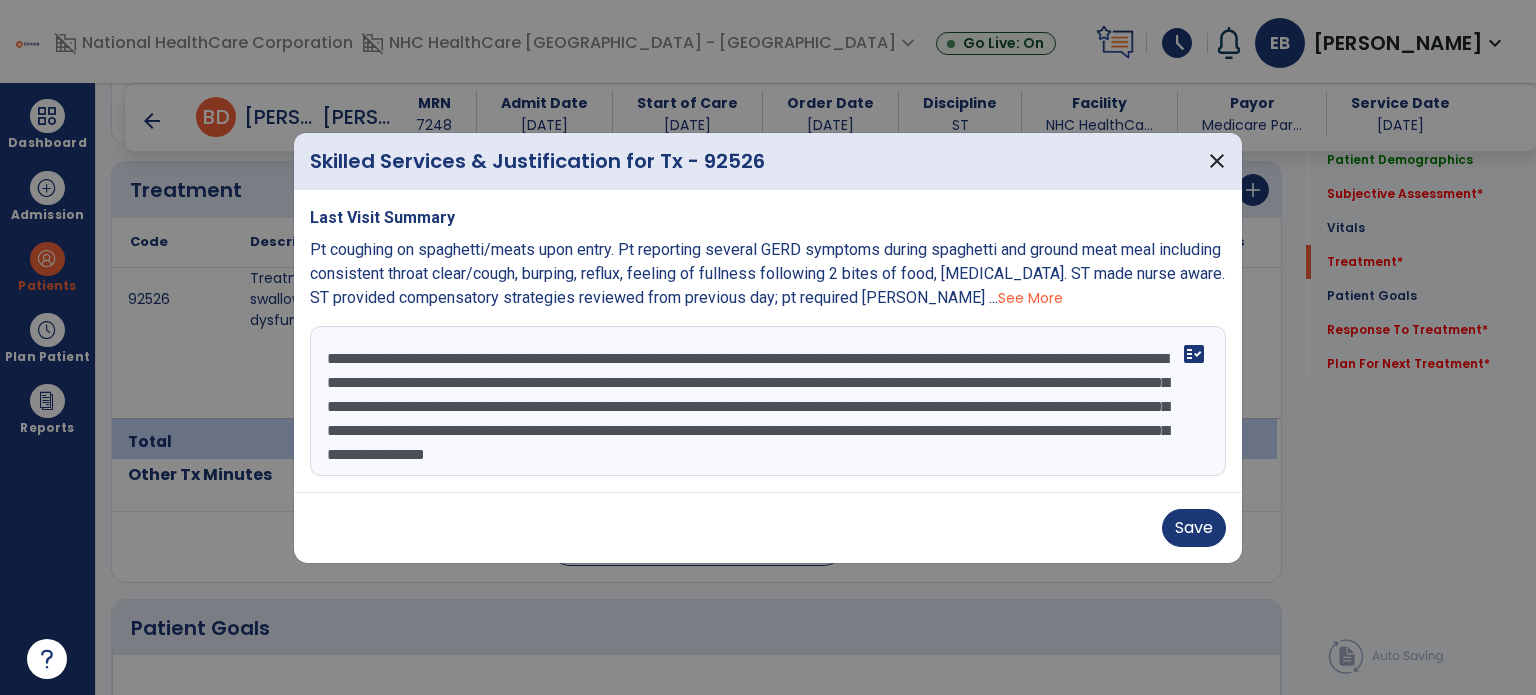 click on "**********" at bounding box center [768, 401] 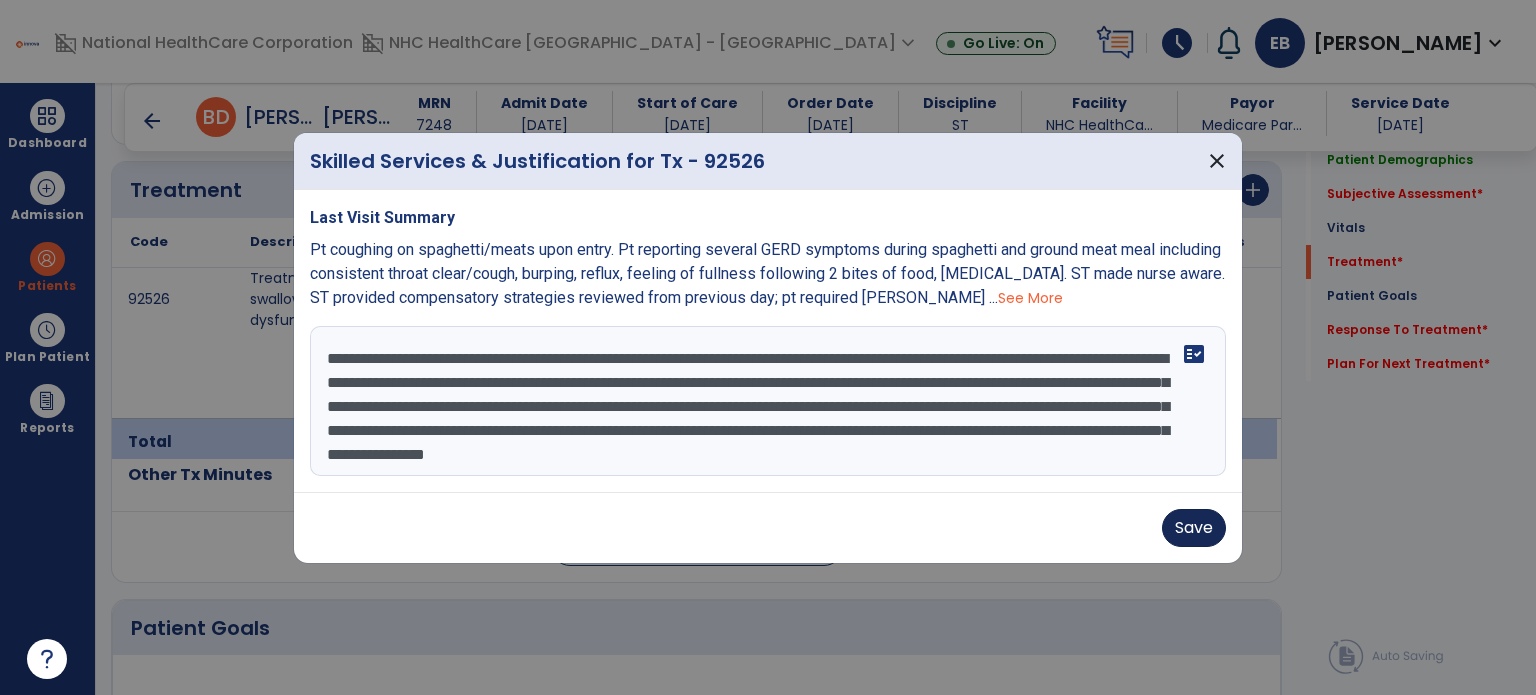 type on "**********" 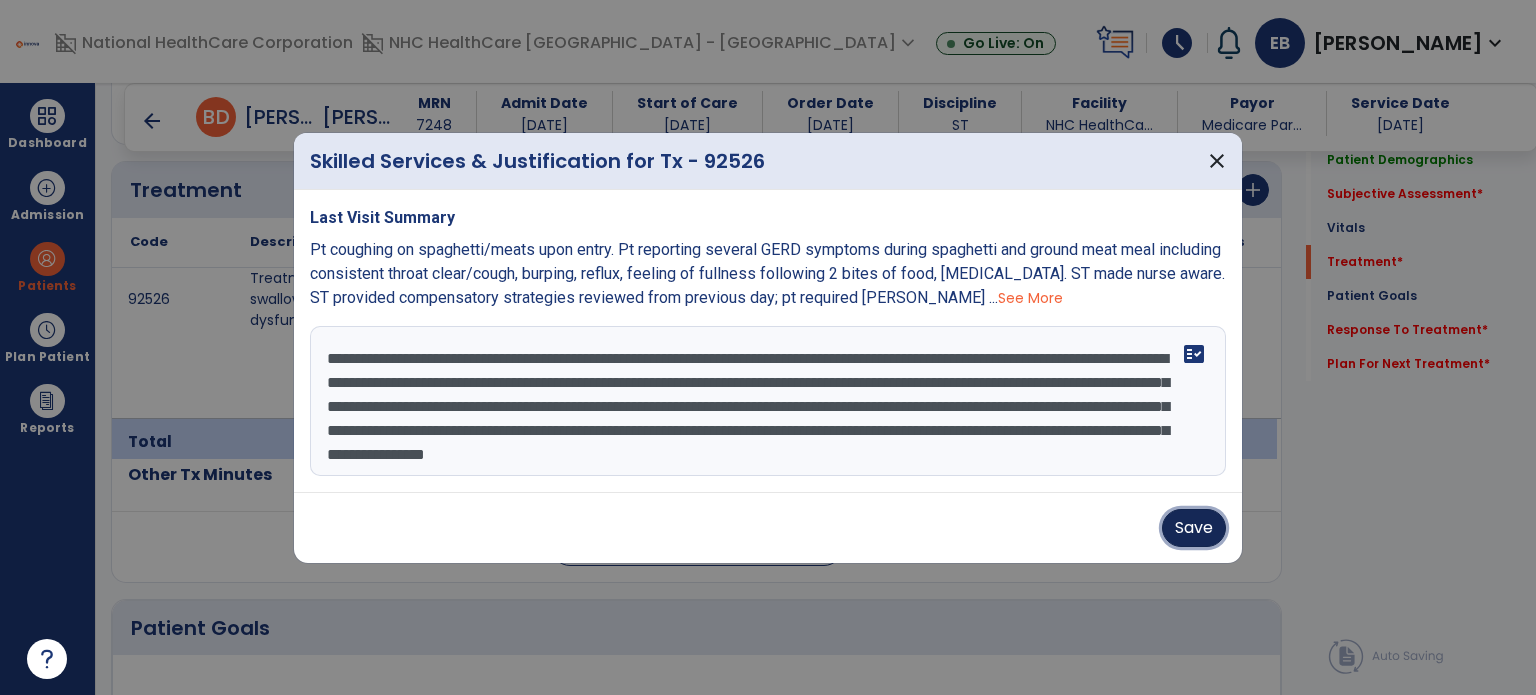 click on "Save" at bounding box center [1194, 528] 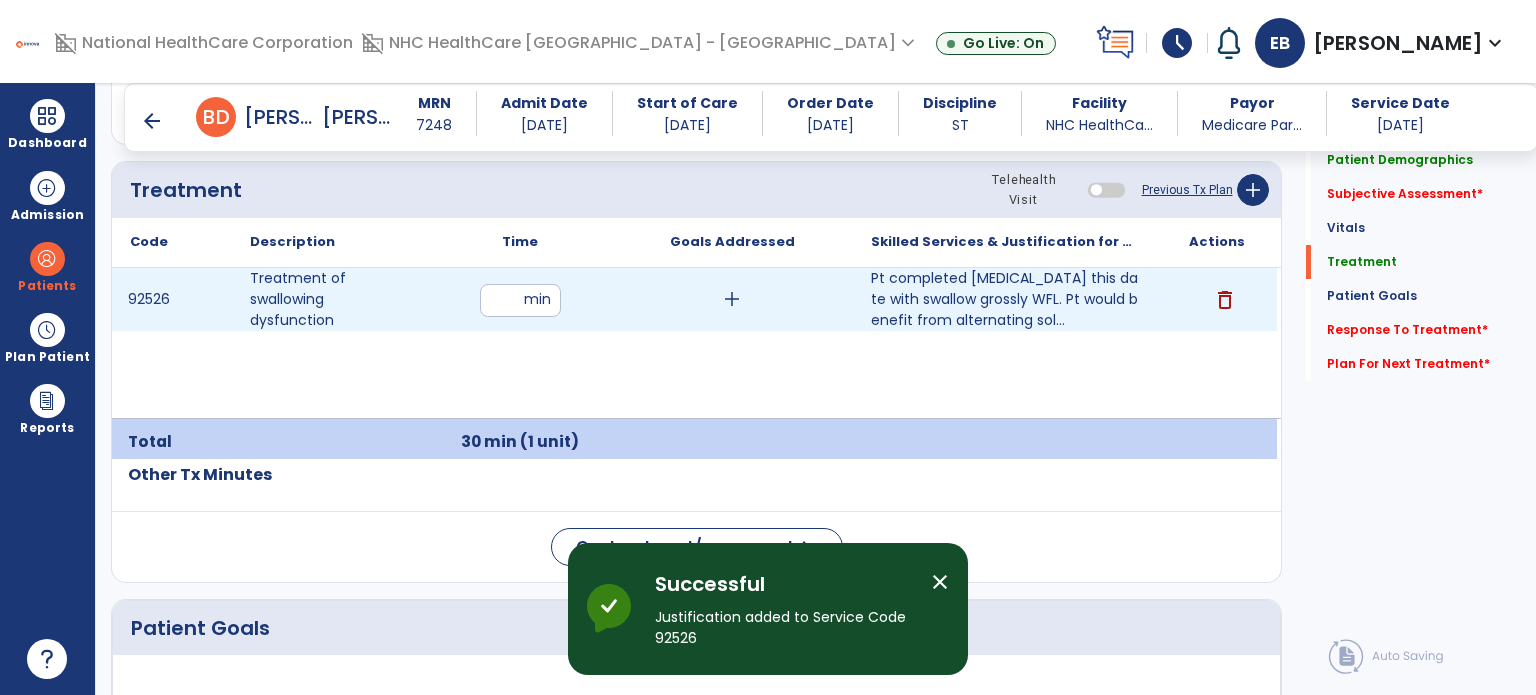 click on "**" at bounding box center (520, 300) 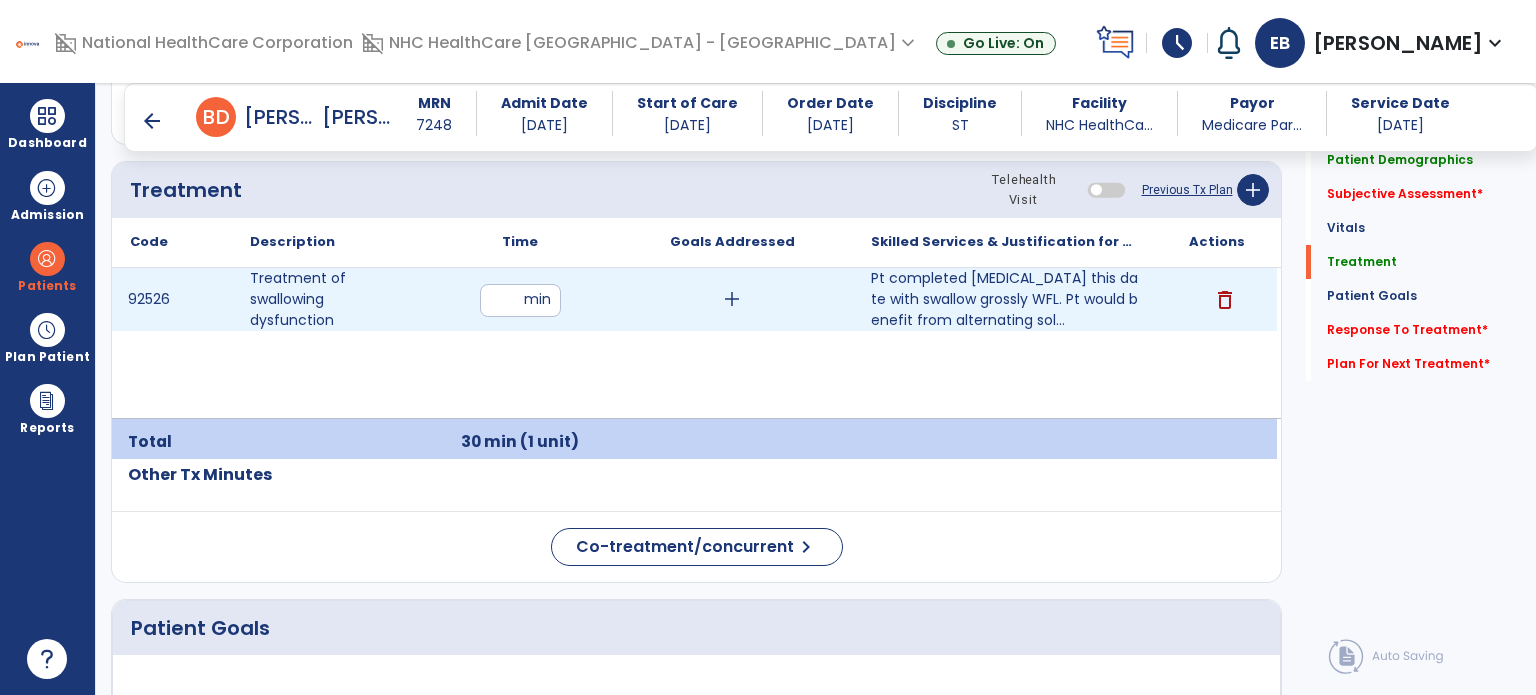 type on "*" 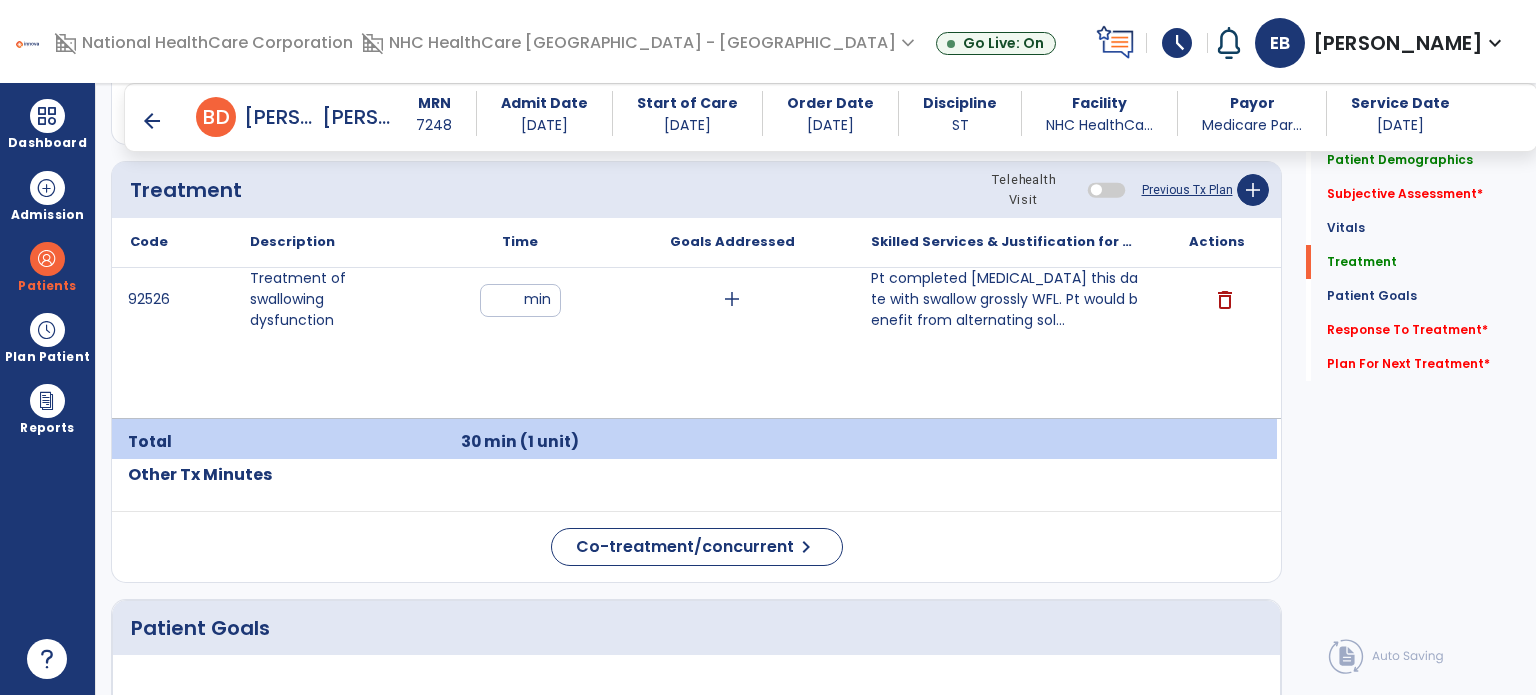 click on "Code
Description
Time" 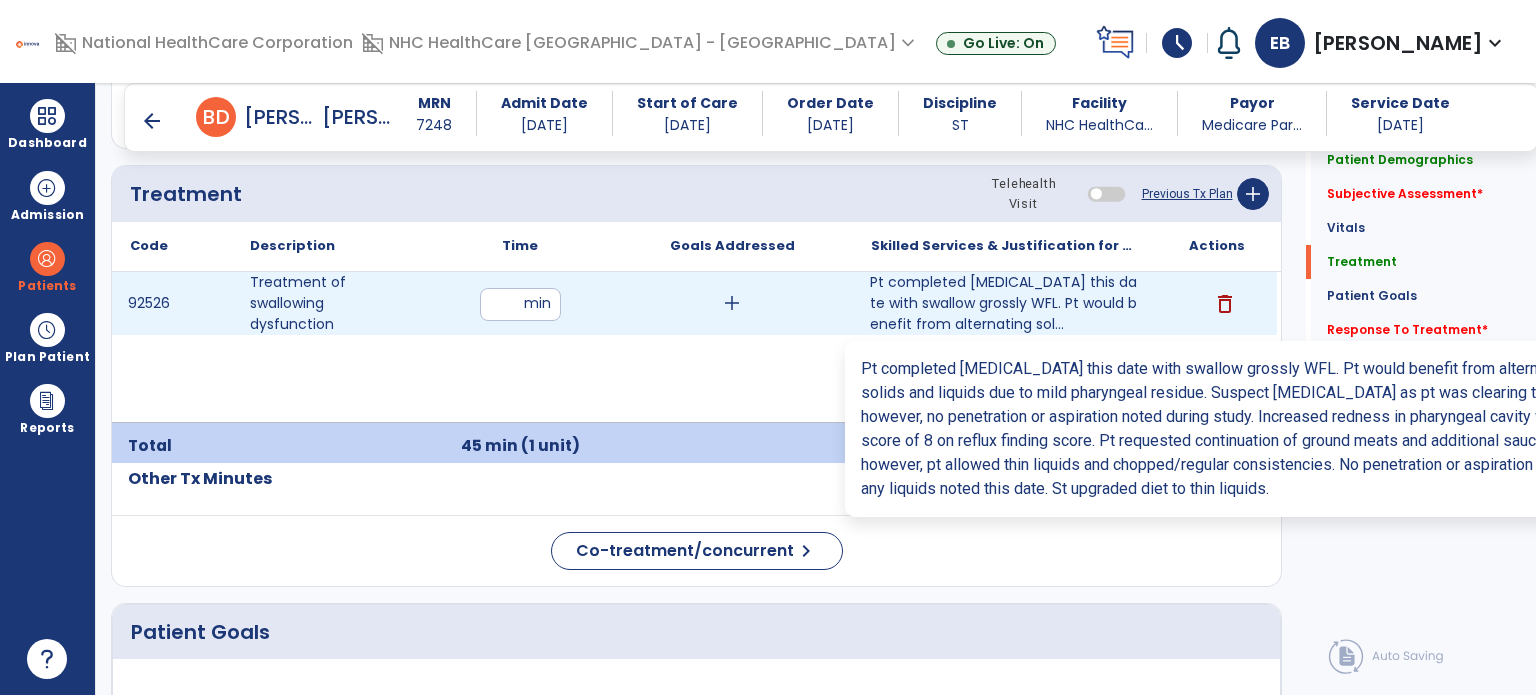 click on "Pt completed swallow study this date with swallow grossly WFL. Pt would benefit from alternating sol..." at bounding box center (1004, 303) 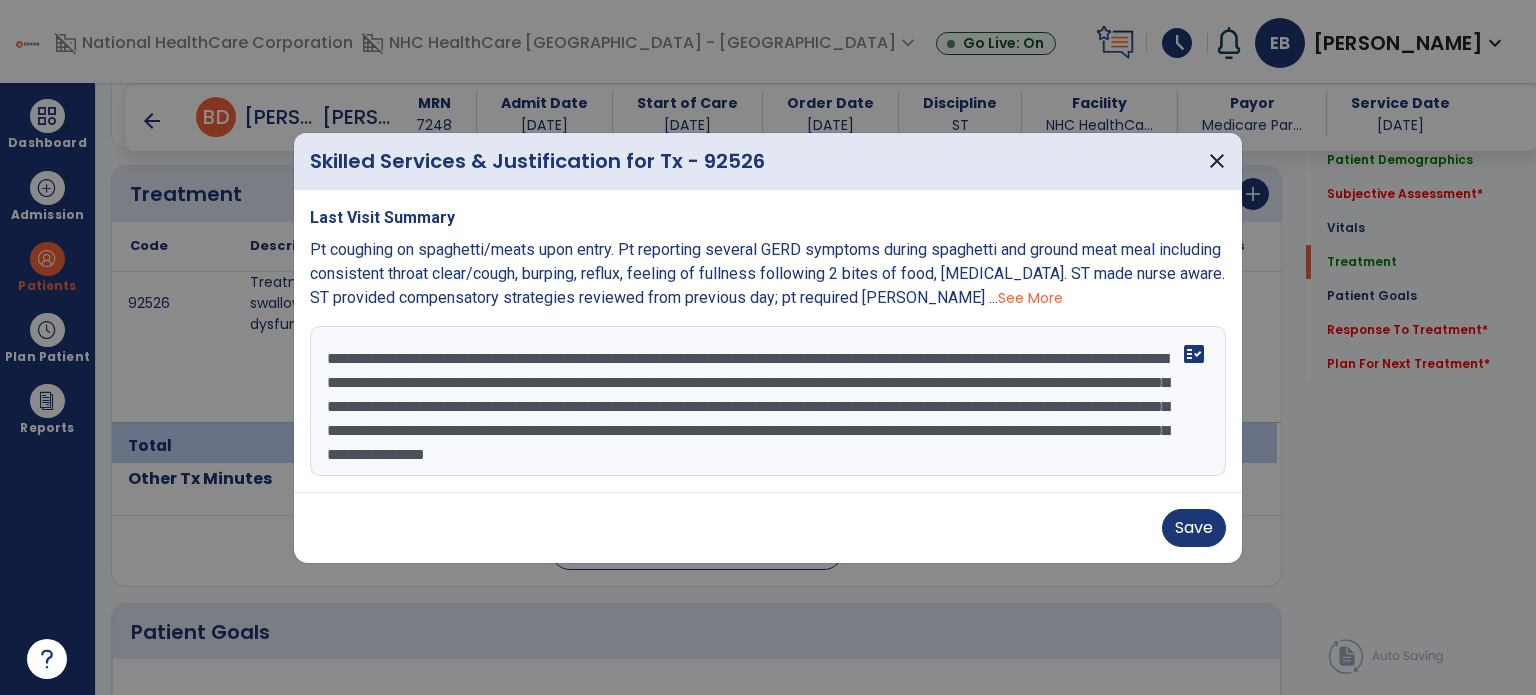 click on "**********" at bounding box center [768, 401] 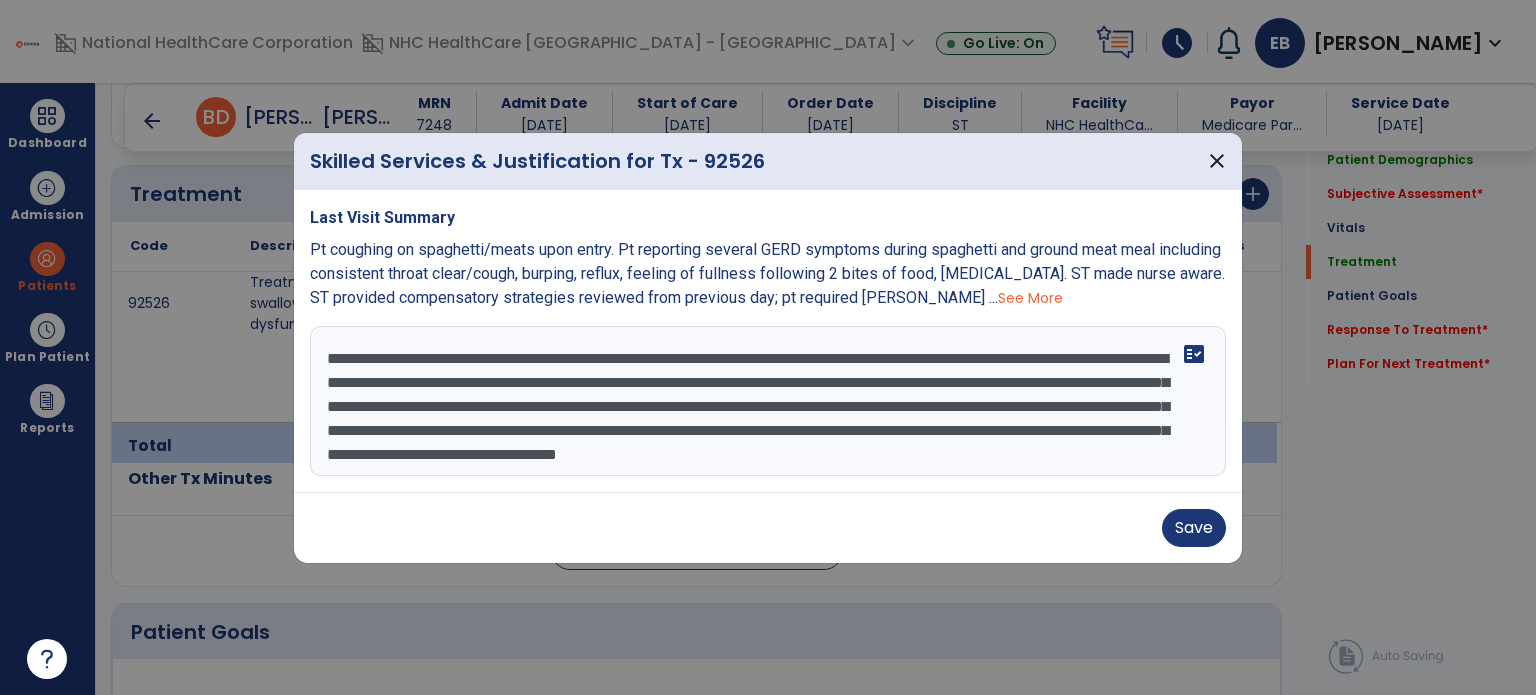 click on "**********" at bounding box center [768, 401] 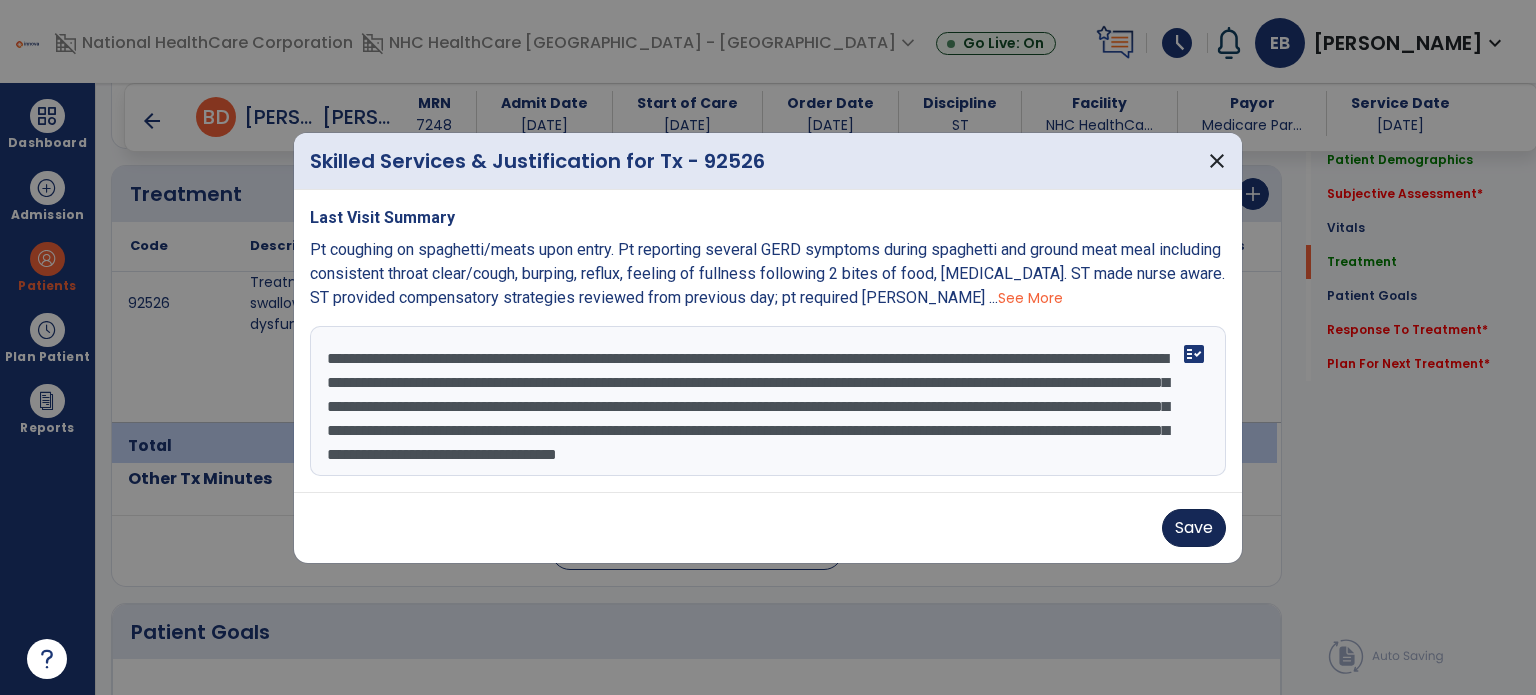 type on "**********" 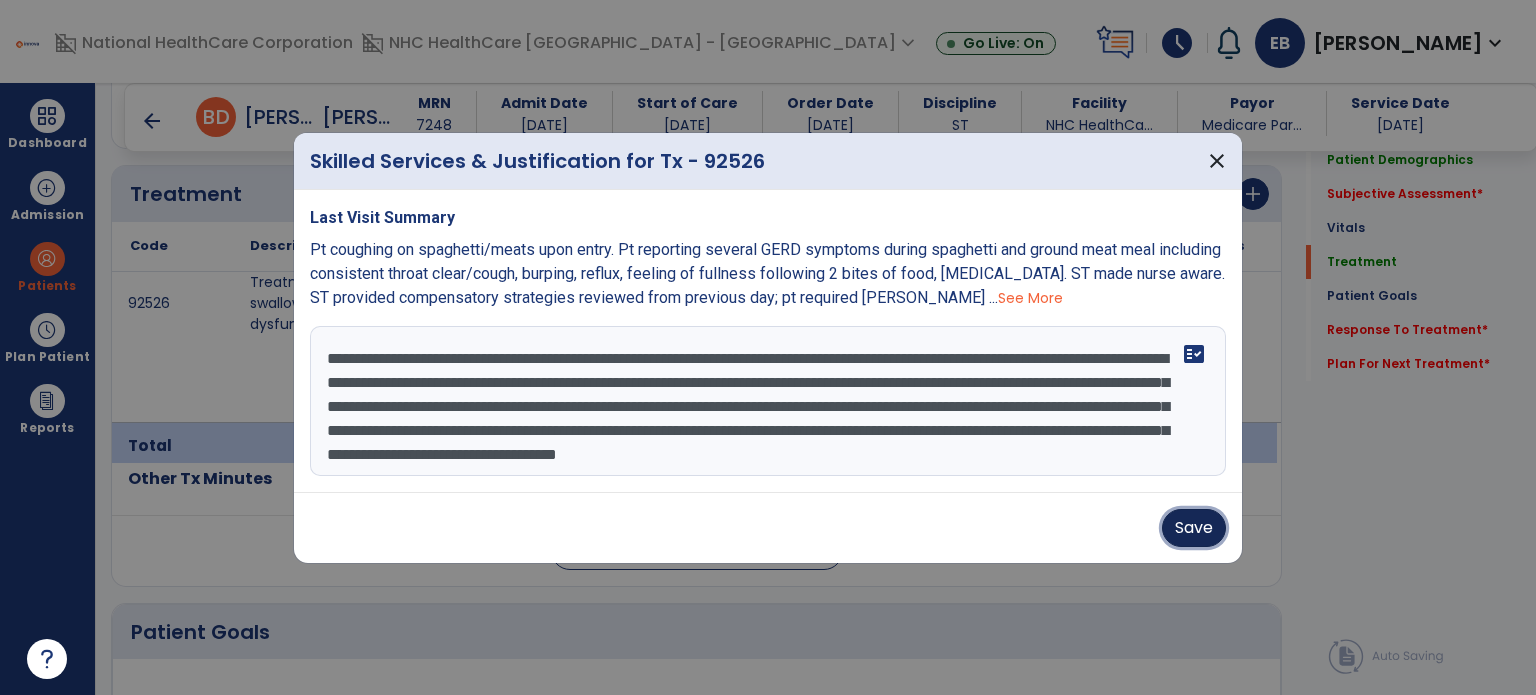click on "Save" at bounding box center [1194, 528] 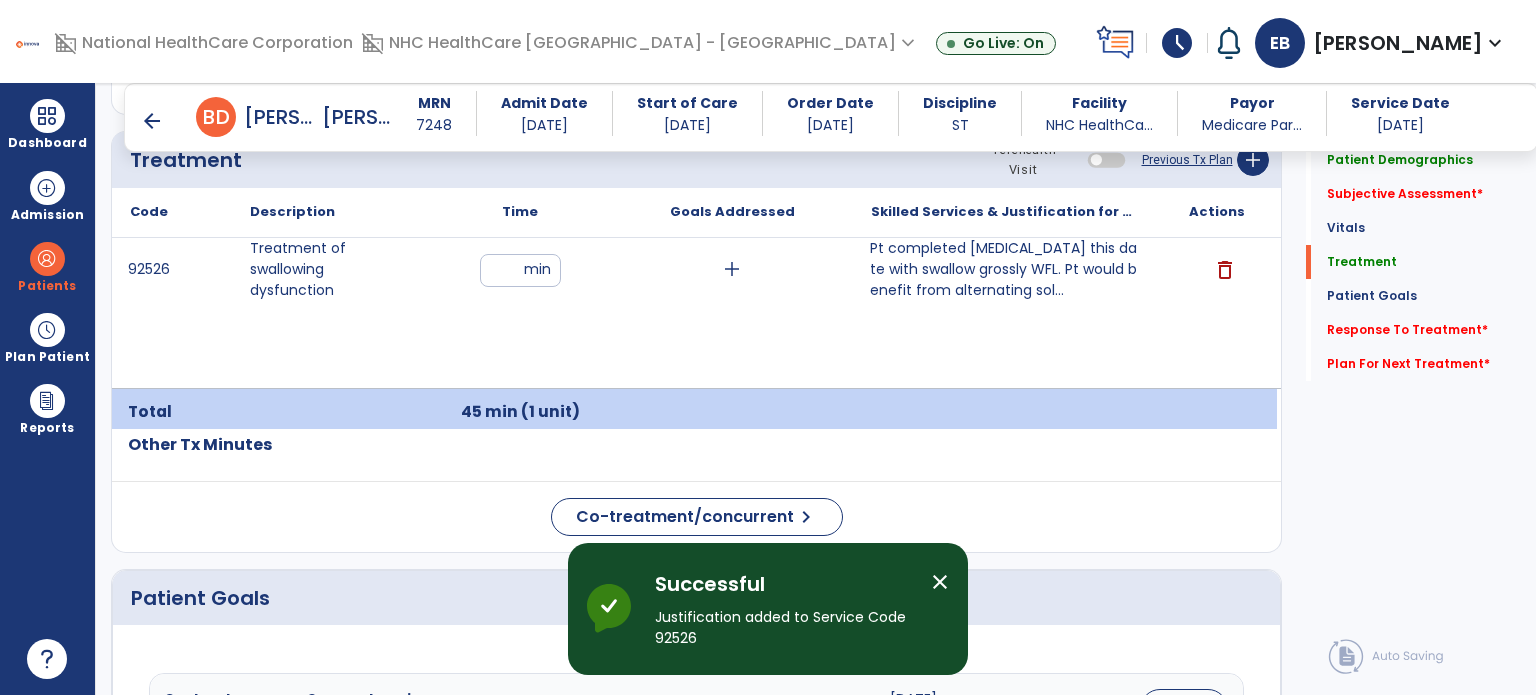 scroll, scrollTop: 1229, scrollLeft: 0, axis: vertical 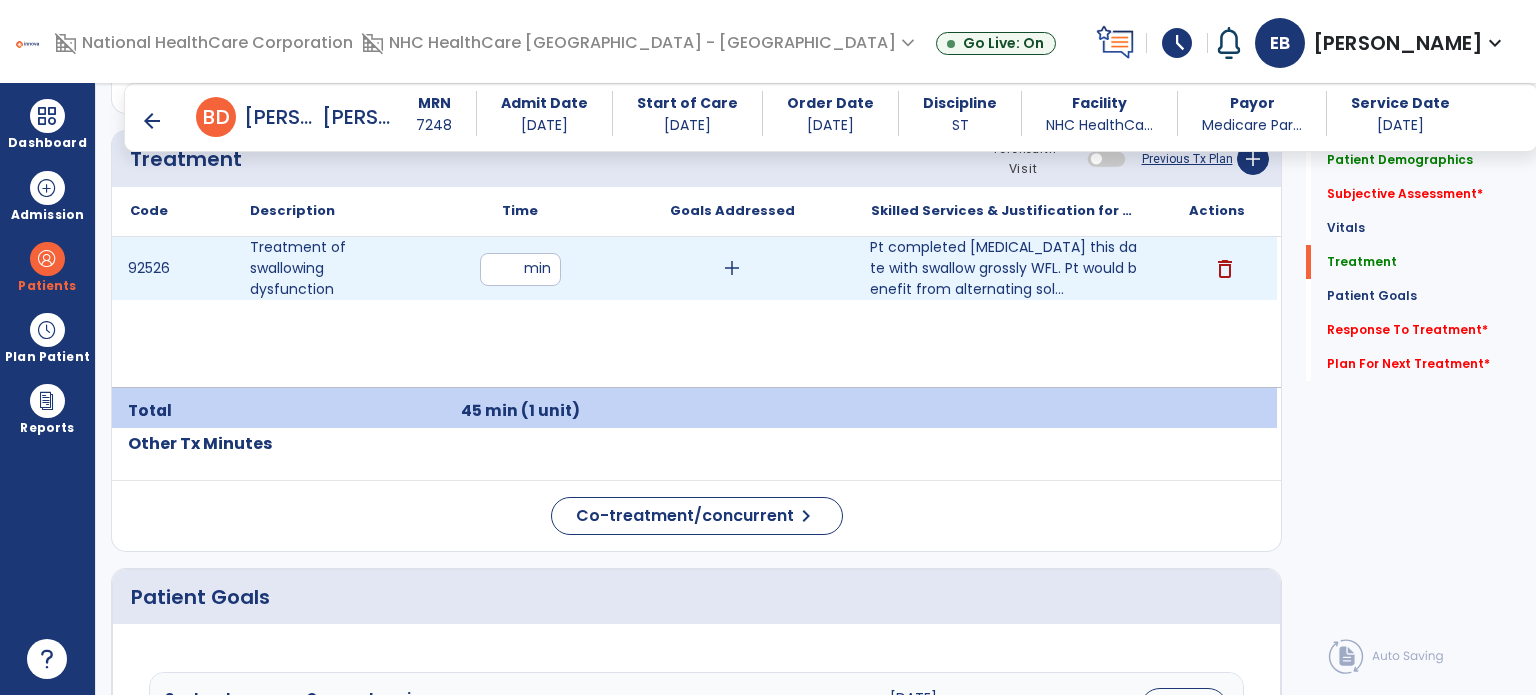 click on "add" at bounding box center (732, 268) 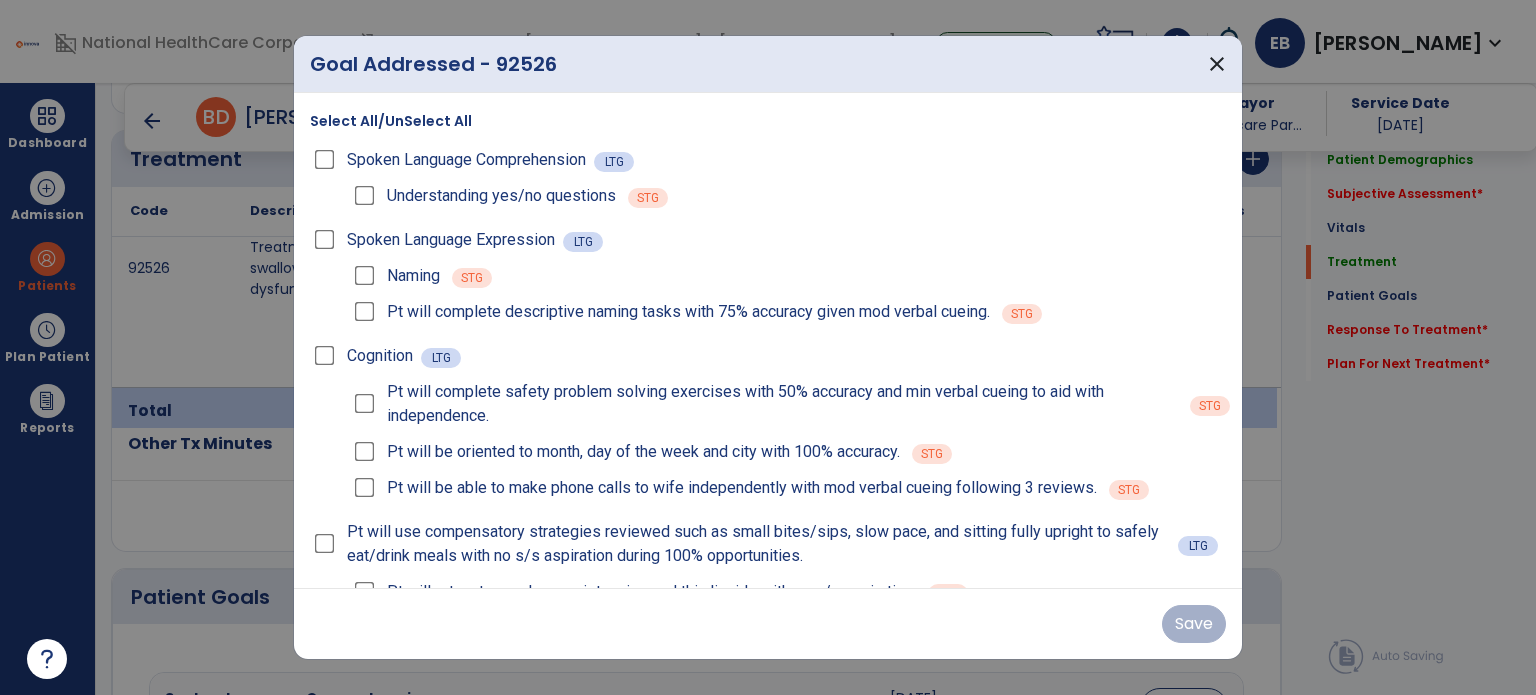 scroll, scrollTop: 43, scrollLeft: 0, axis: vertical 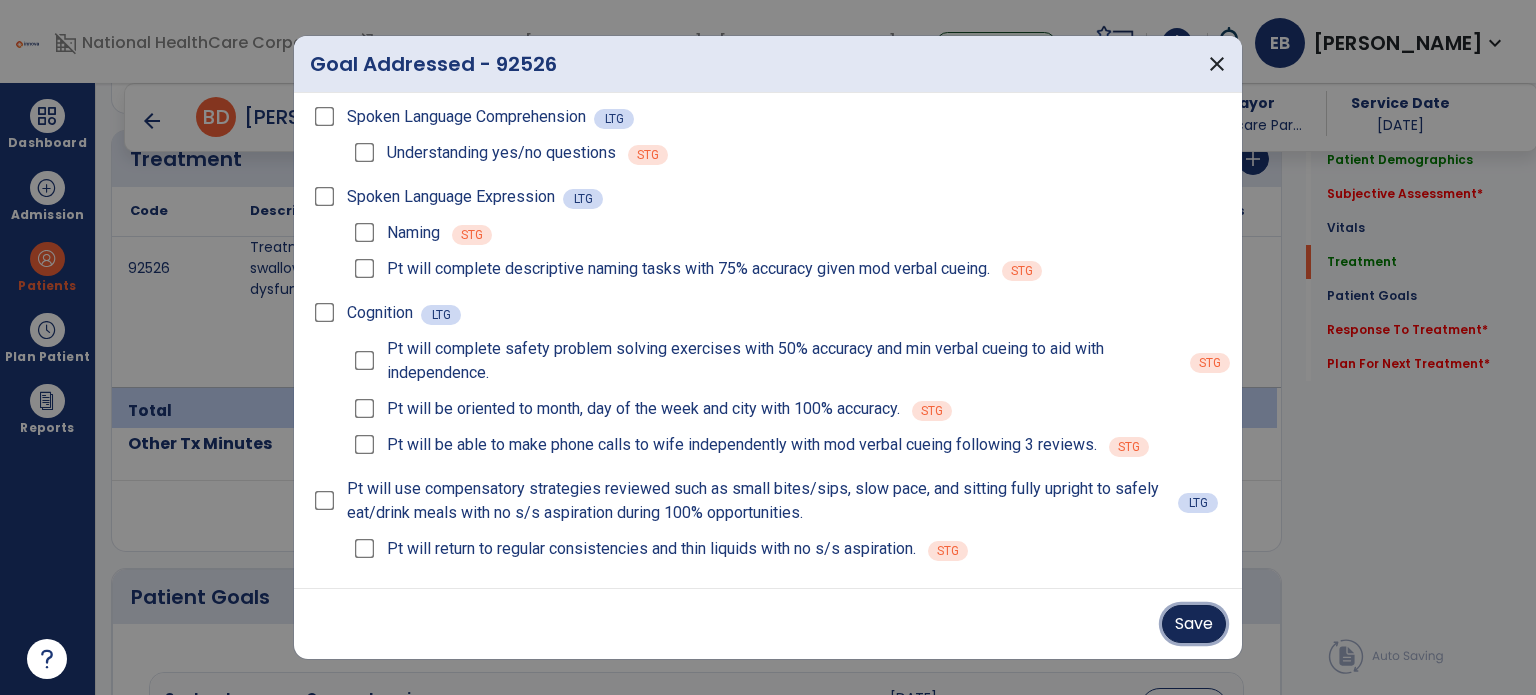 click on "Save" at bounding box center [1194, 624] 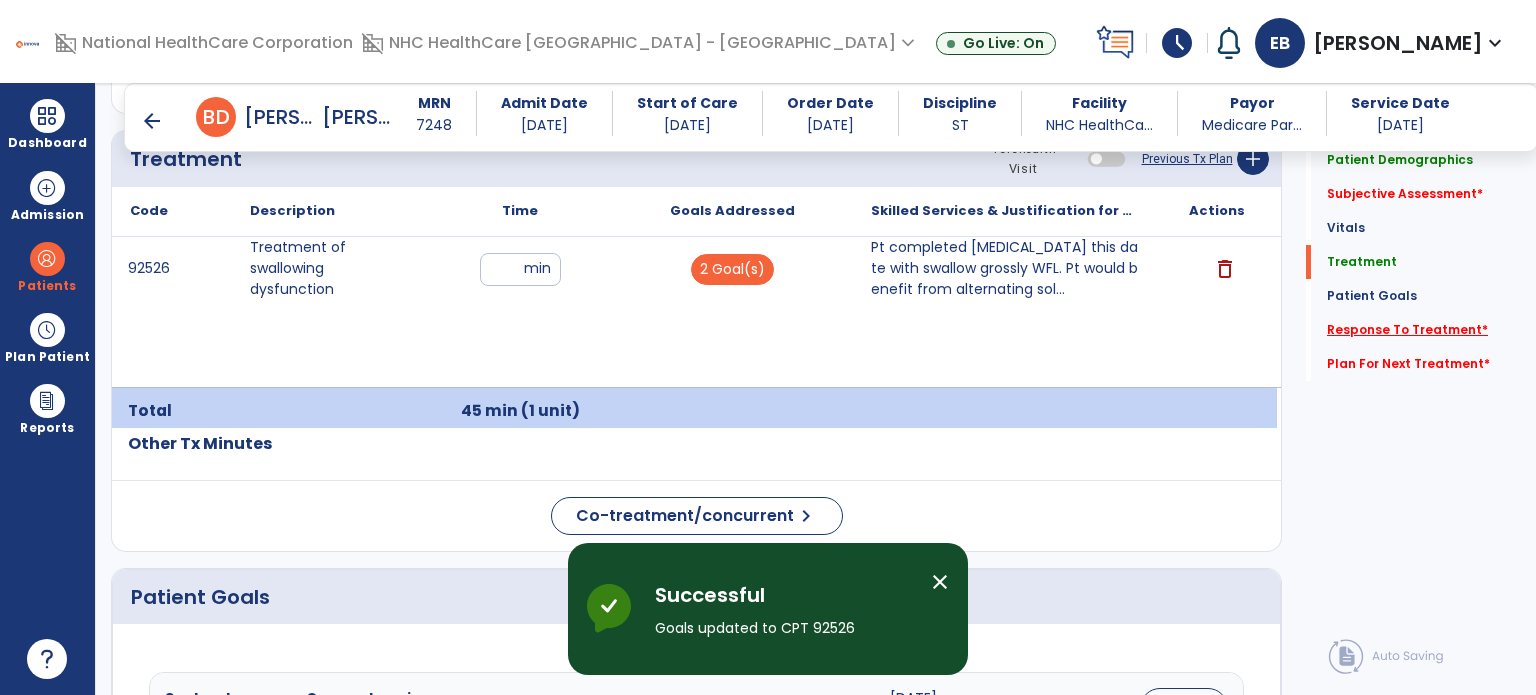 click on "Response To Treatment   *" 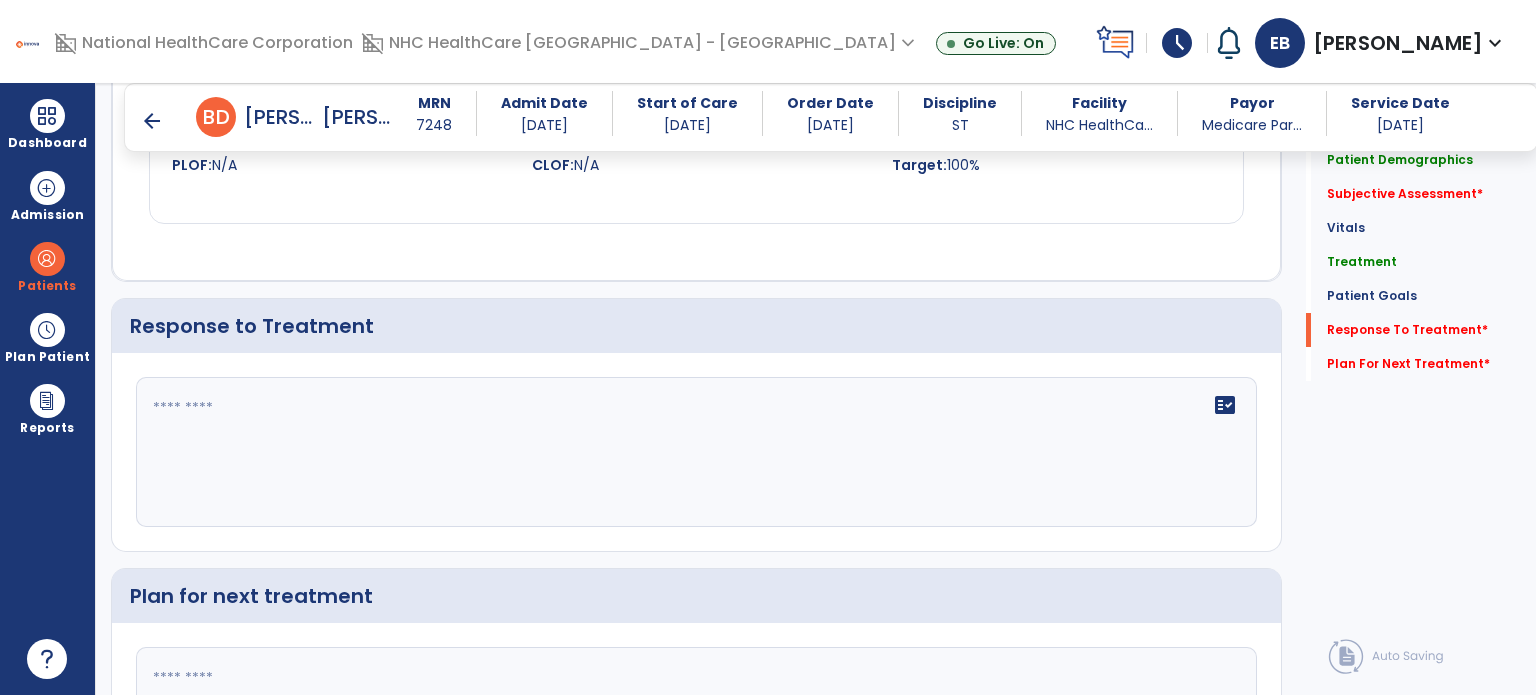 scroll, scrollTop: 3356, scrollLeft: 0, axis: vertical 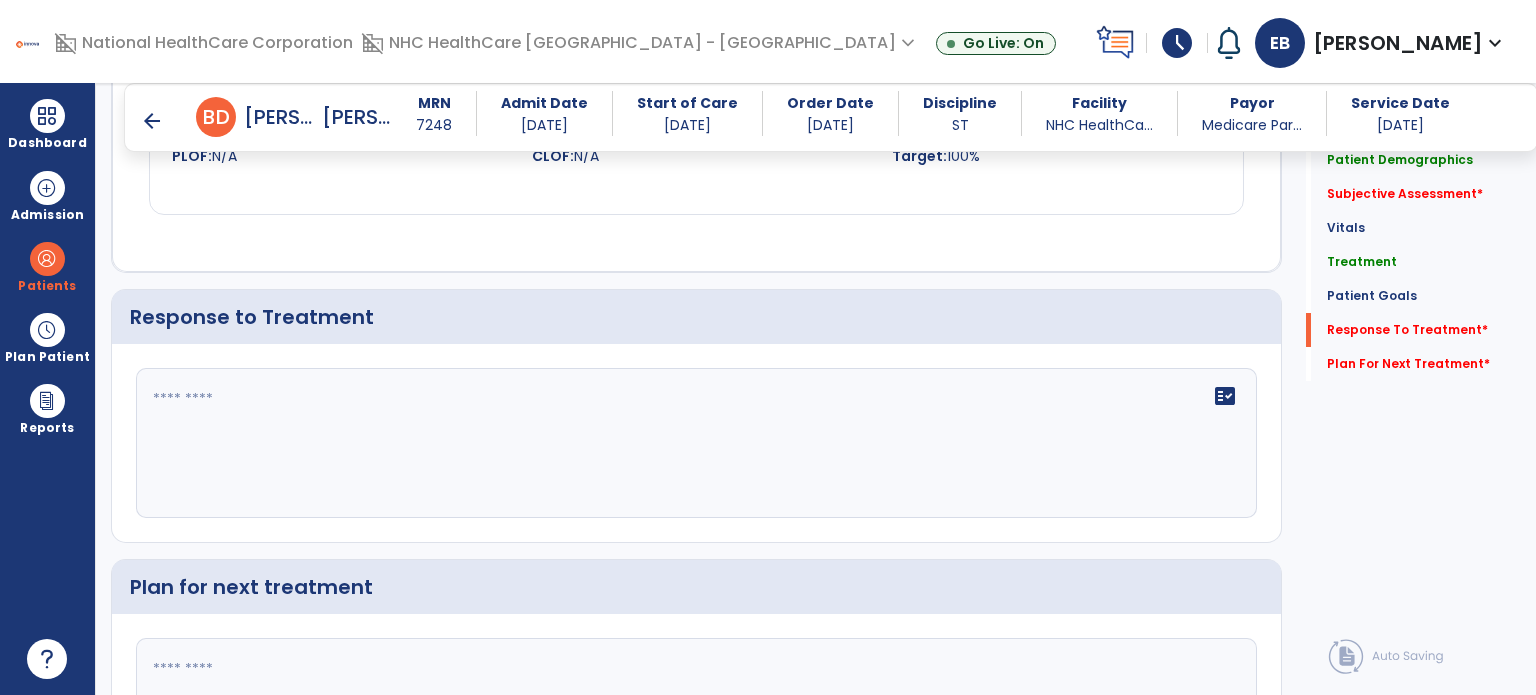 click on "fact_check" 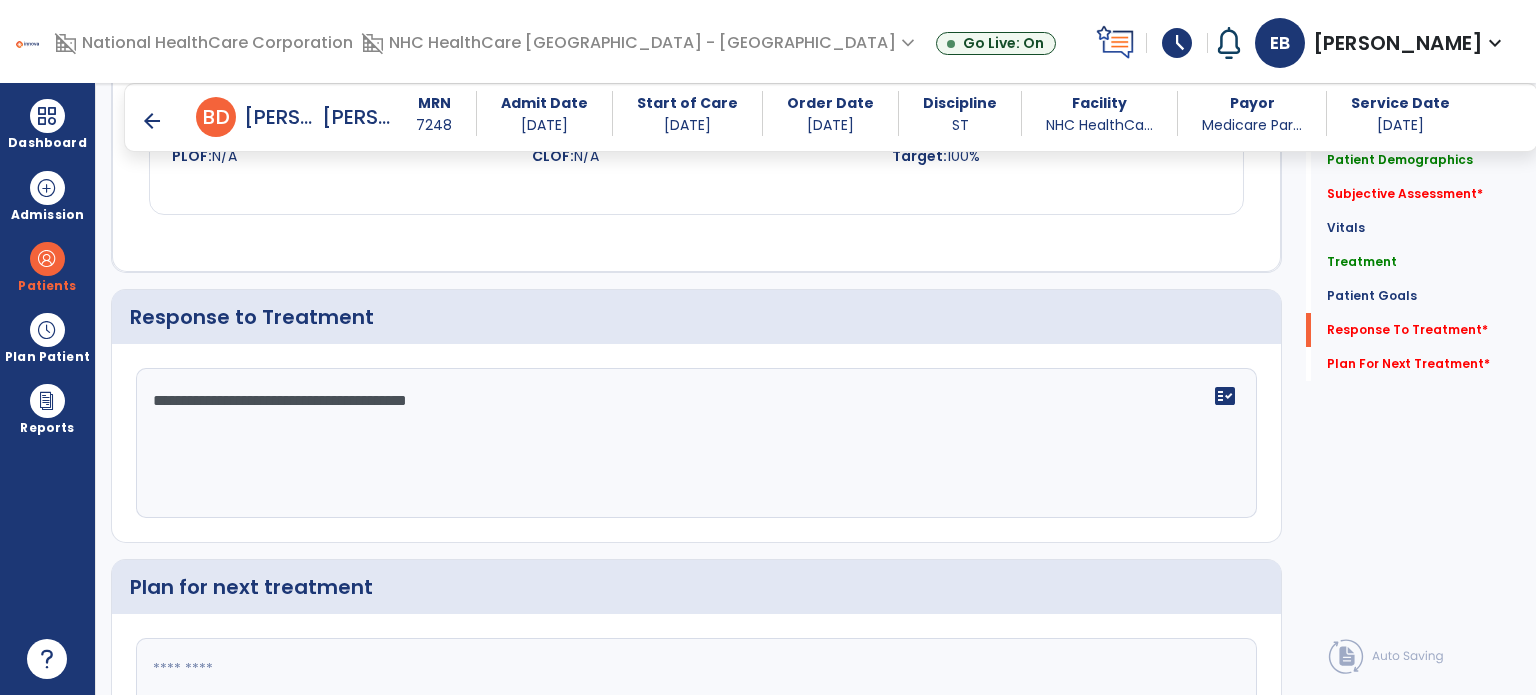 scroll, scrollTop: 3511, scrollLeft: 0, axis: vertical 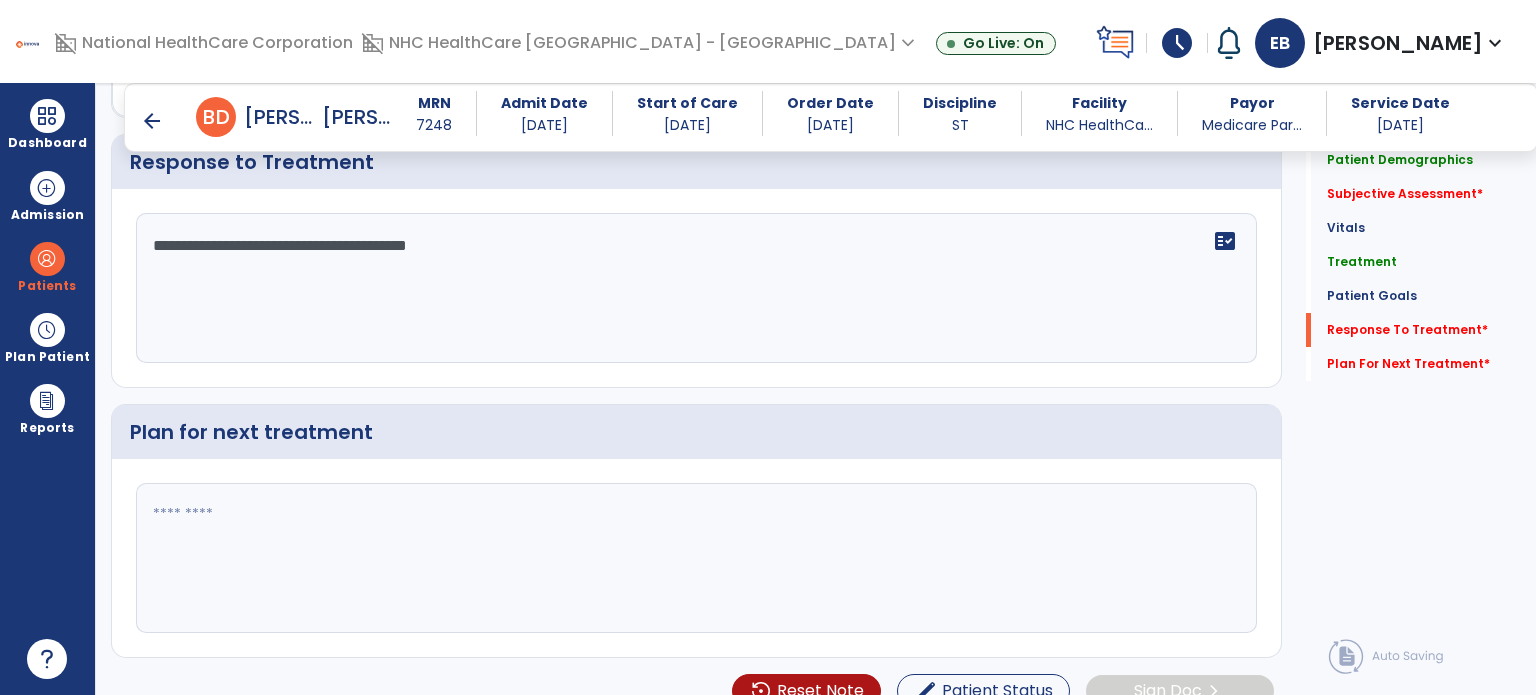 type on "**********" 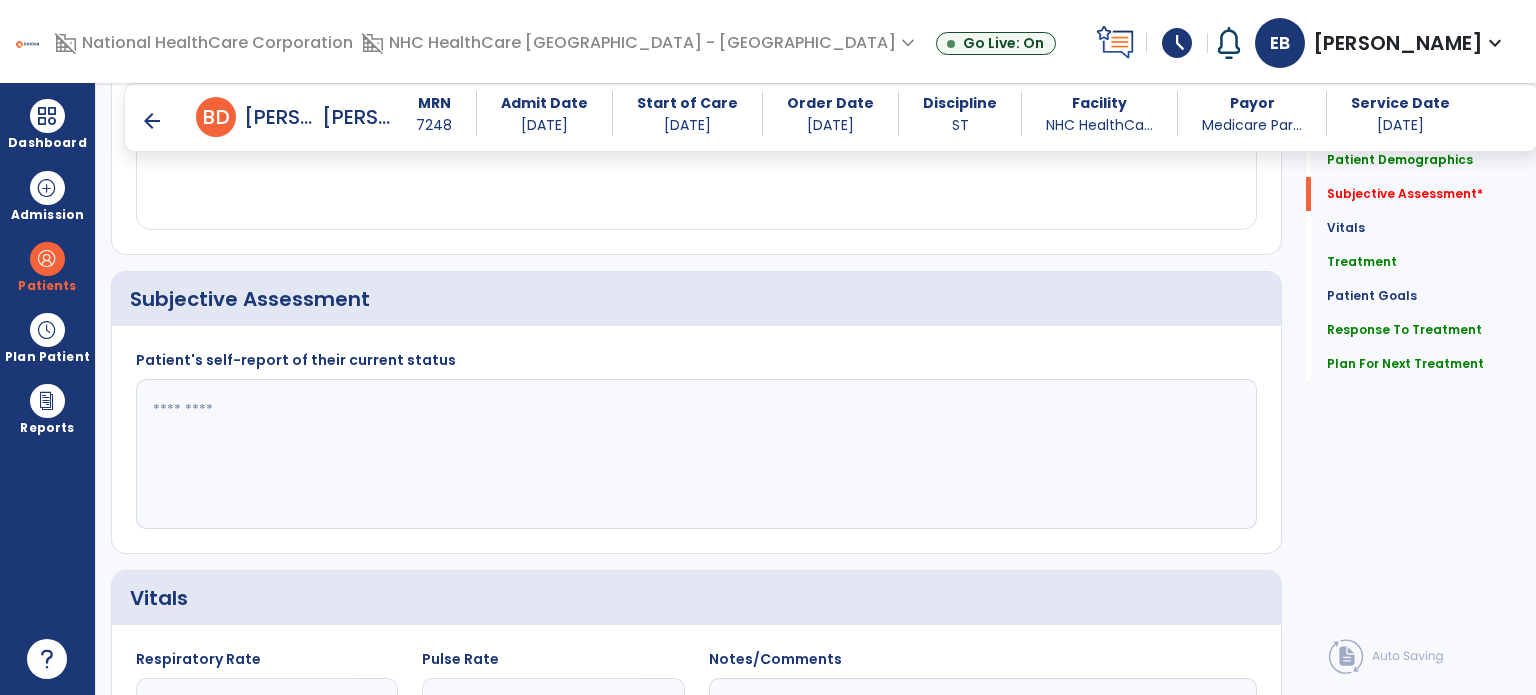 scroll, scrollTop: 367, scrollLeft: 0, axis: vertical 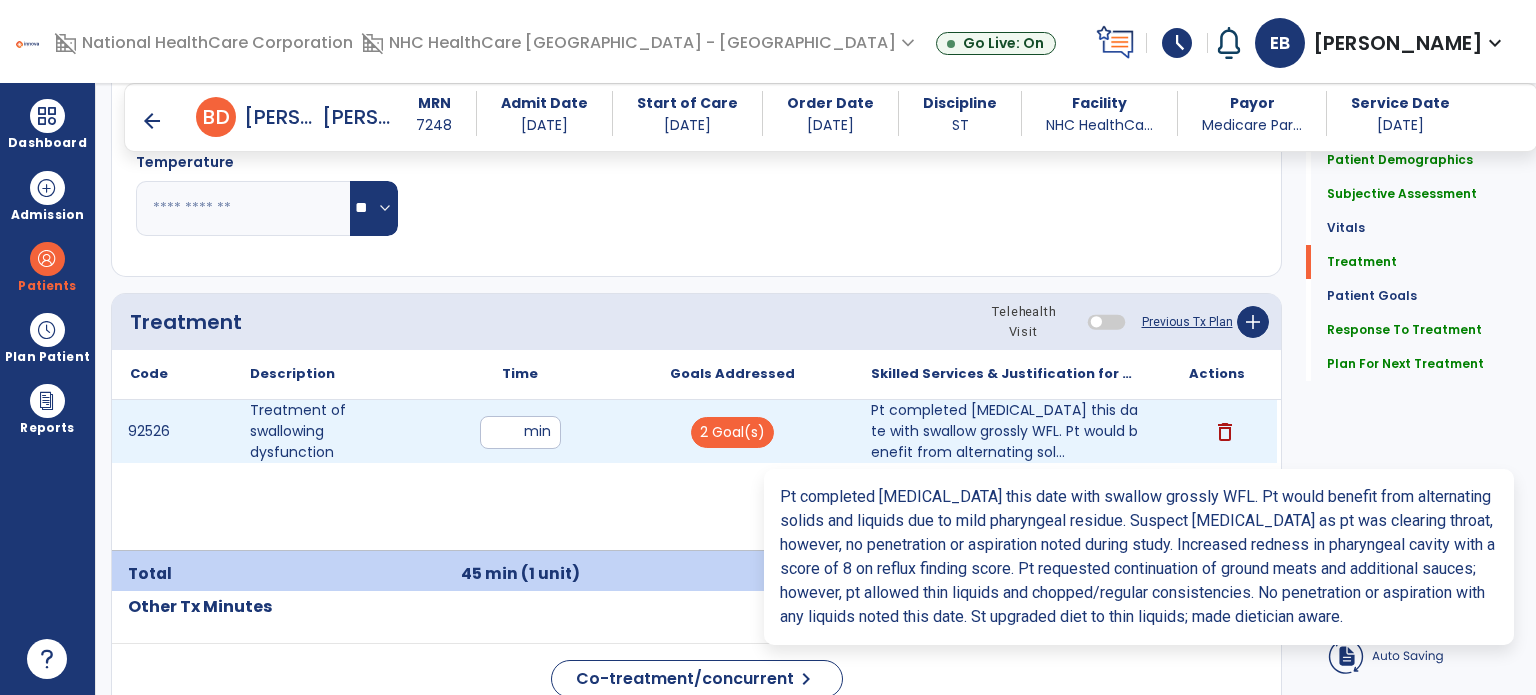type on "**********" 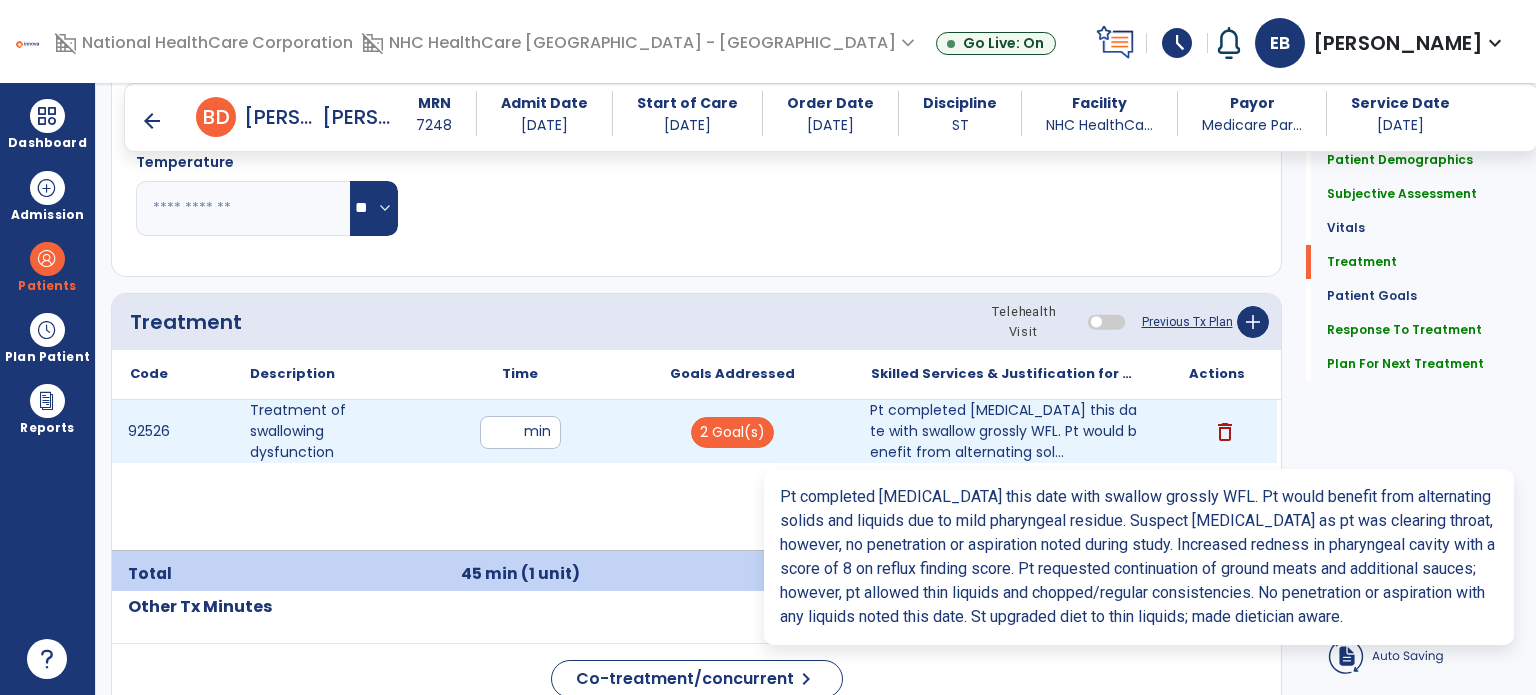 click on "Pt completed swallow study this date with swallow grossly WFL. Pt would benefit from alternating sol..." at bounding box center [1004, 431] 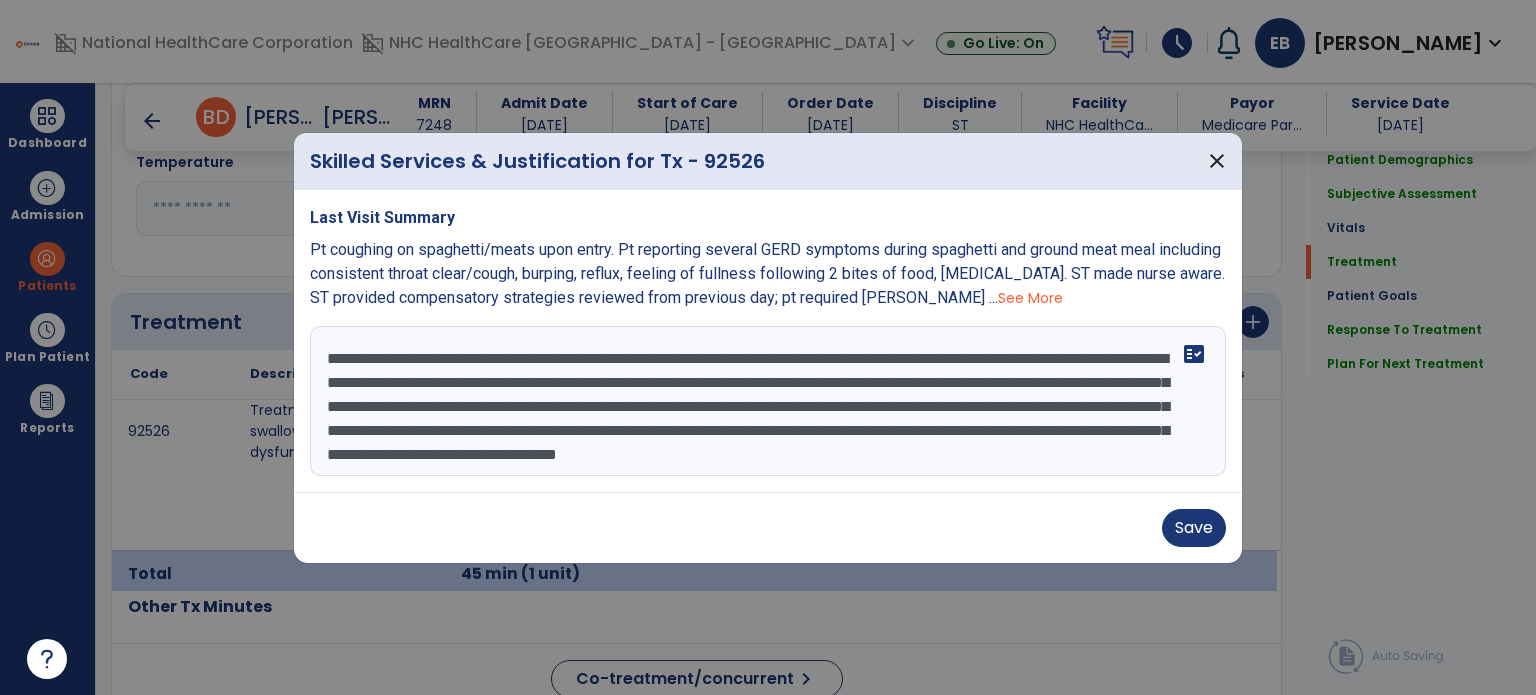 scroll, scrollTop: 24, scrollLeft: 0, axis: vertical 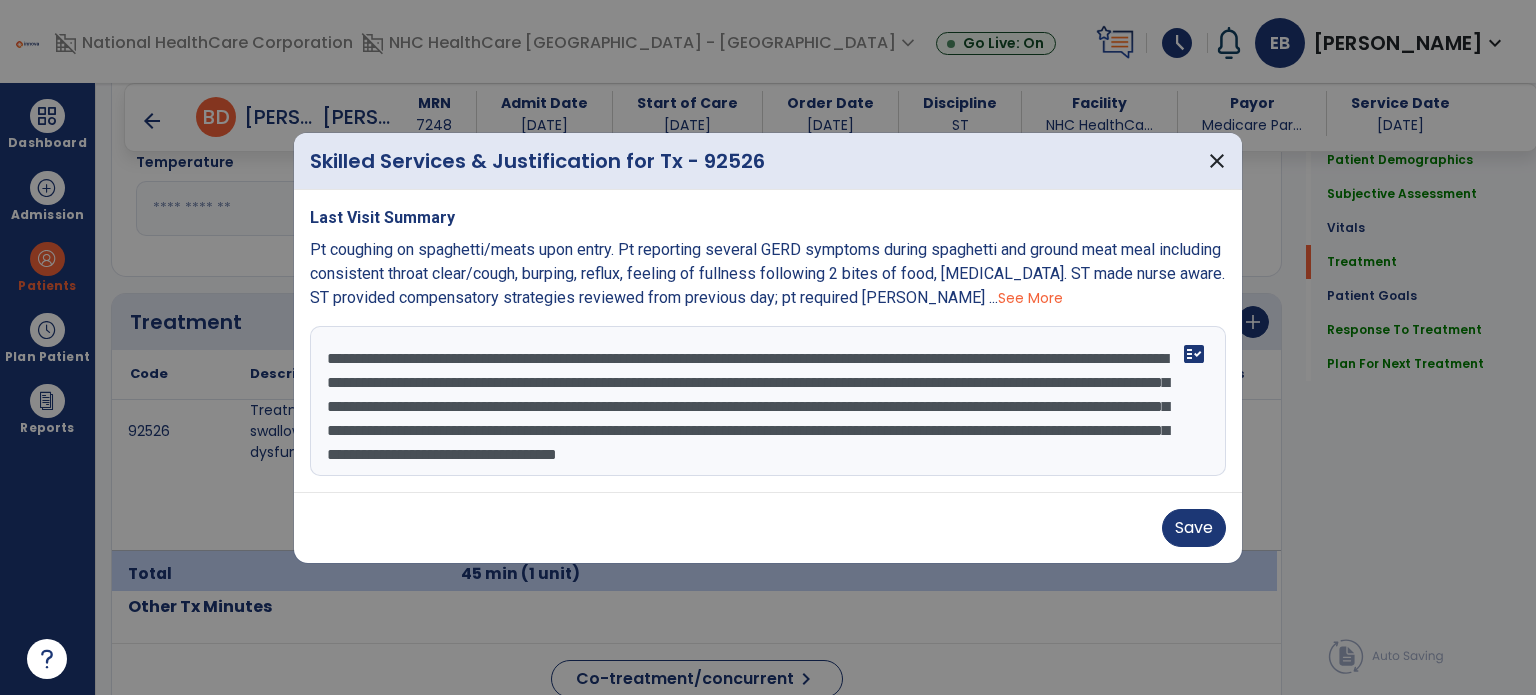 click on "**********" at bounding box center (768, 401) 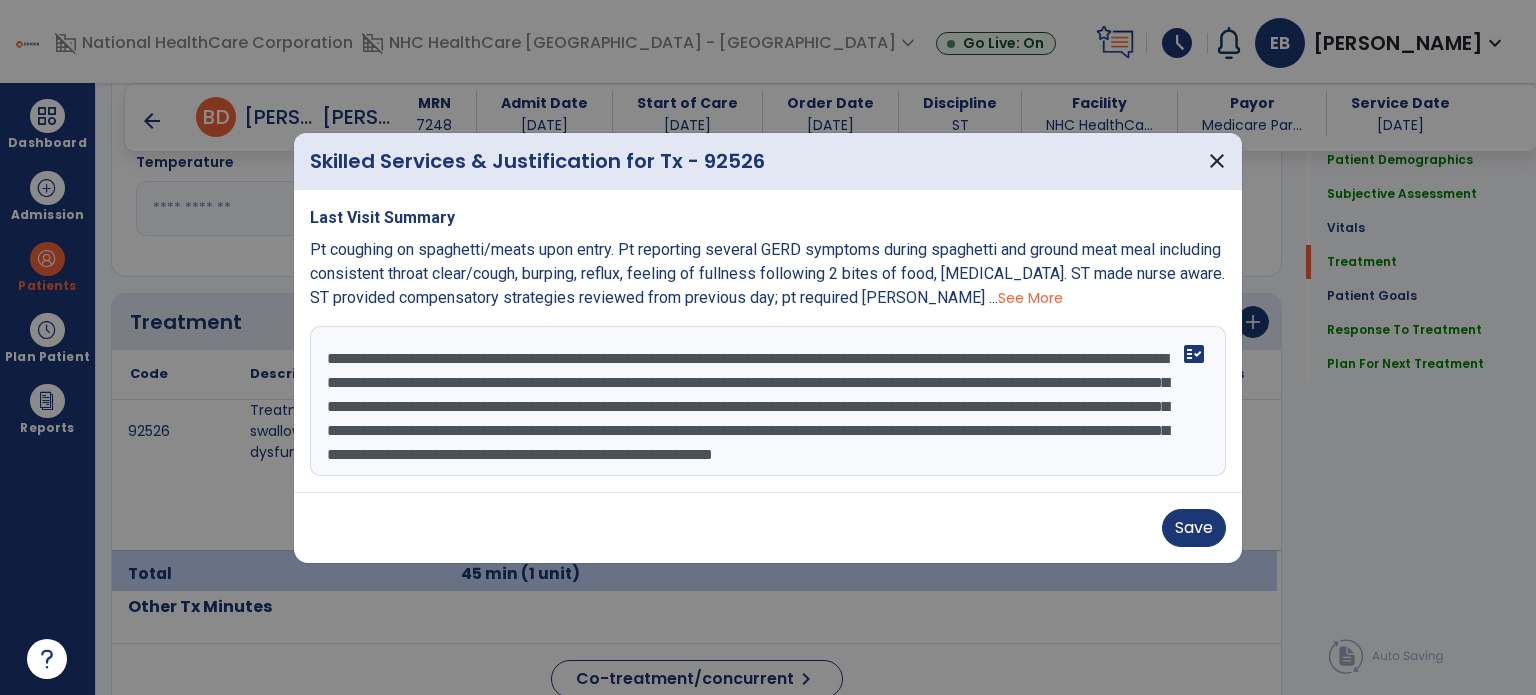 scroll, scrollTop: 39, scrollLeft: 0, axis: vertical 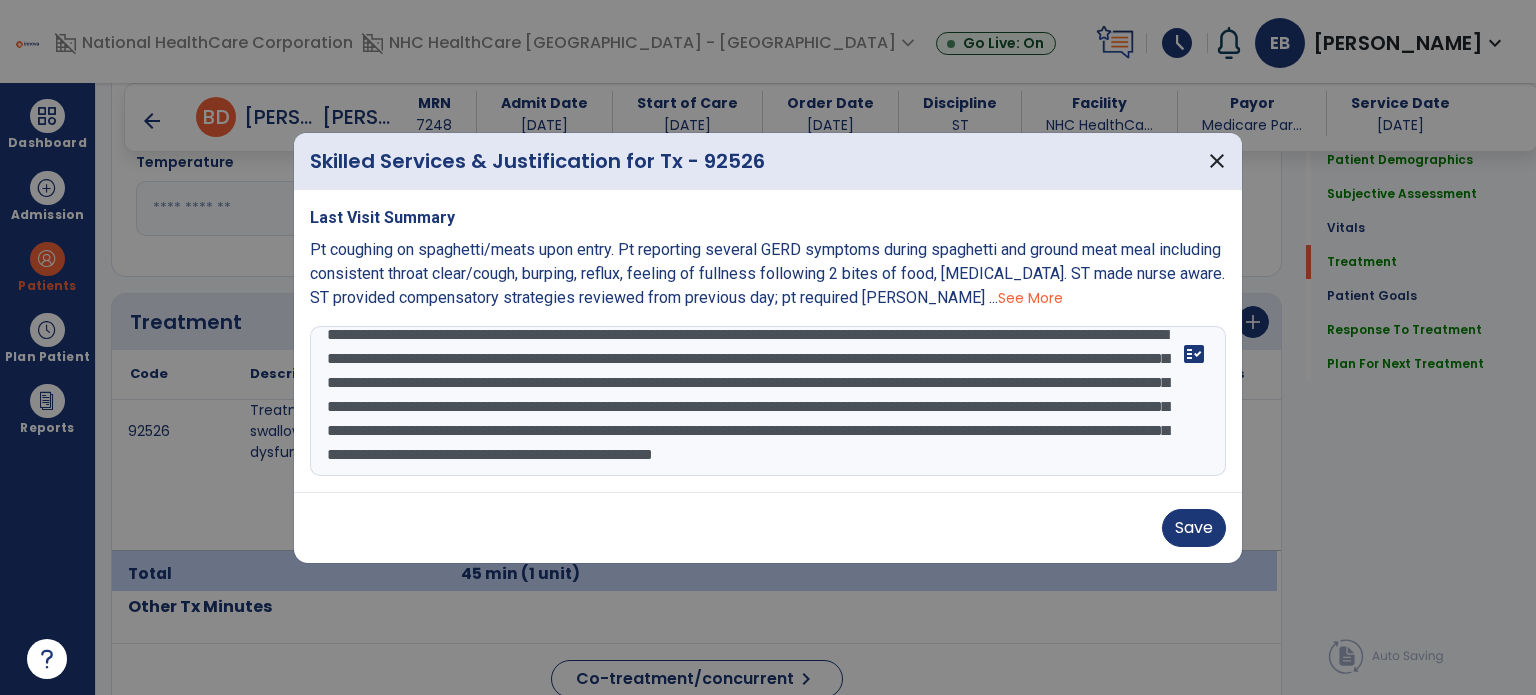 click on "**********" at bounding box center (768, 401) 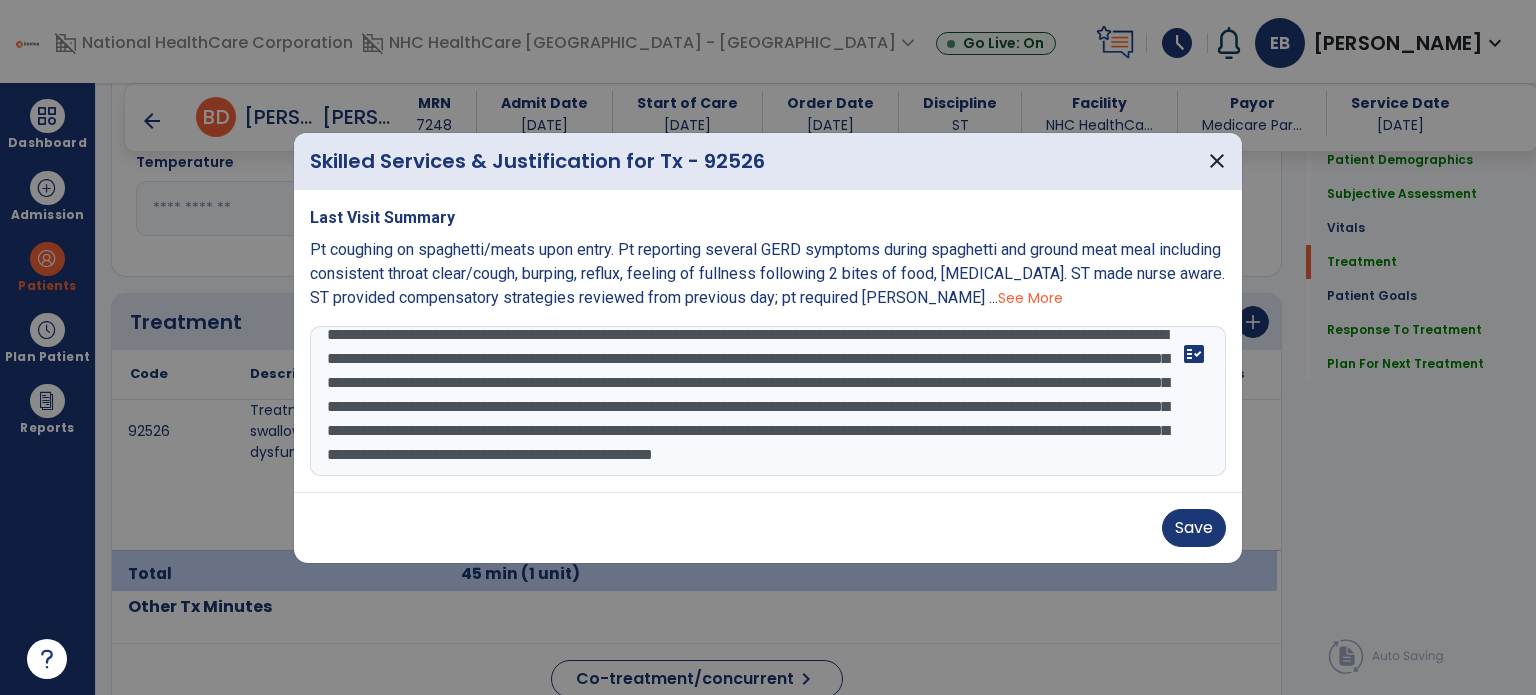 scroll, scrollTop: 0, scrollLeft: 0, axis: both 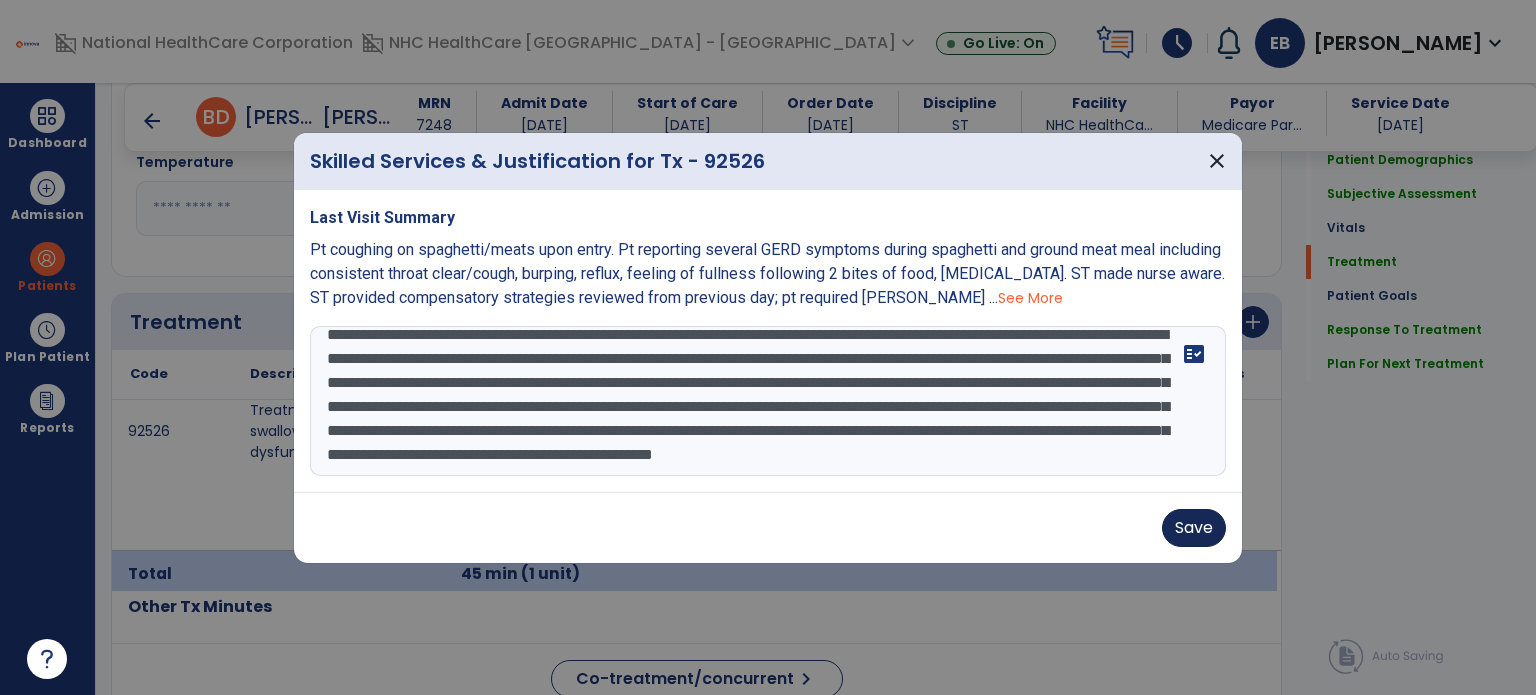type on "**********" 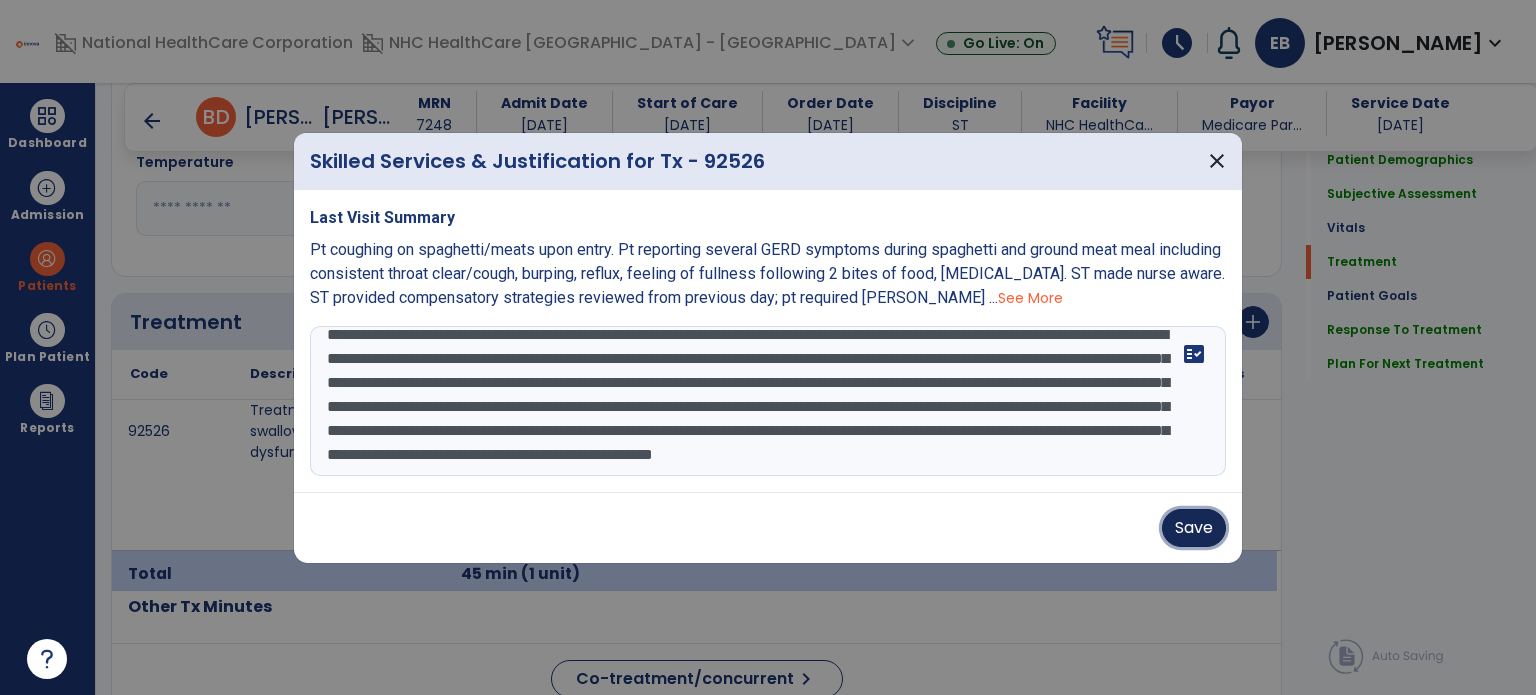 click on "Save" at bounding box center [1194, 528] 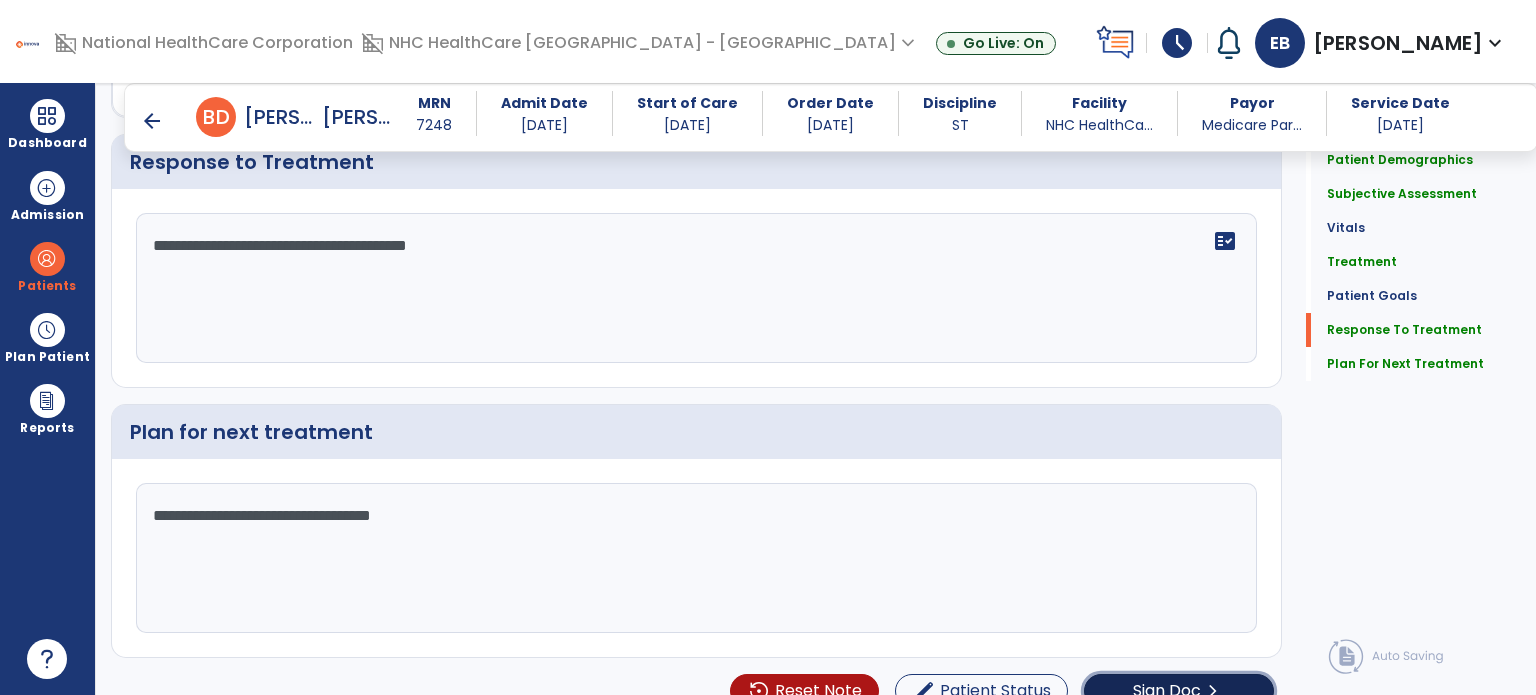 click on "Sign Doc" 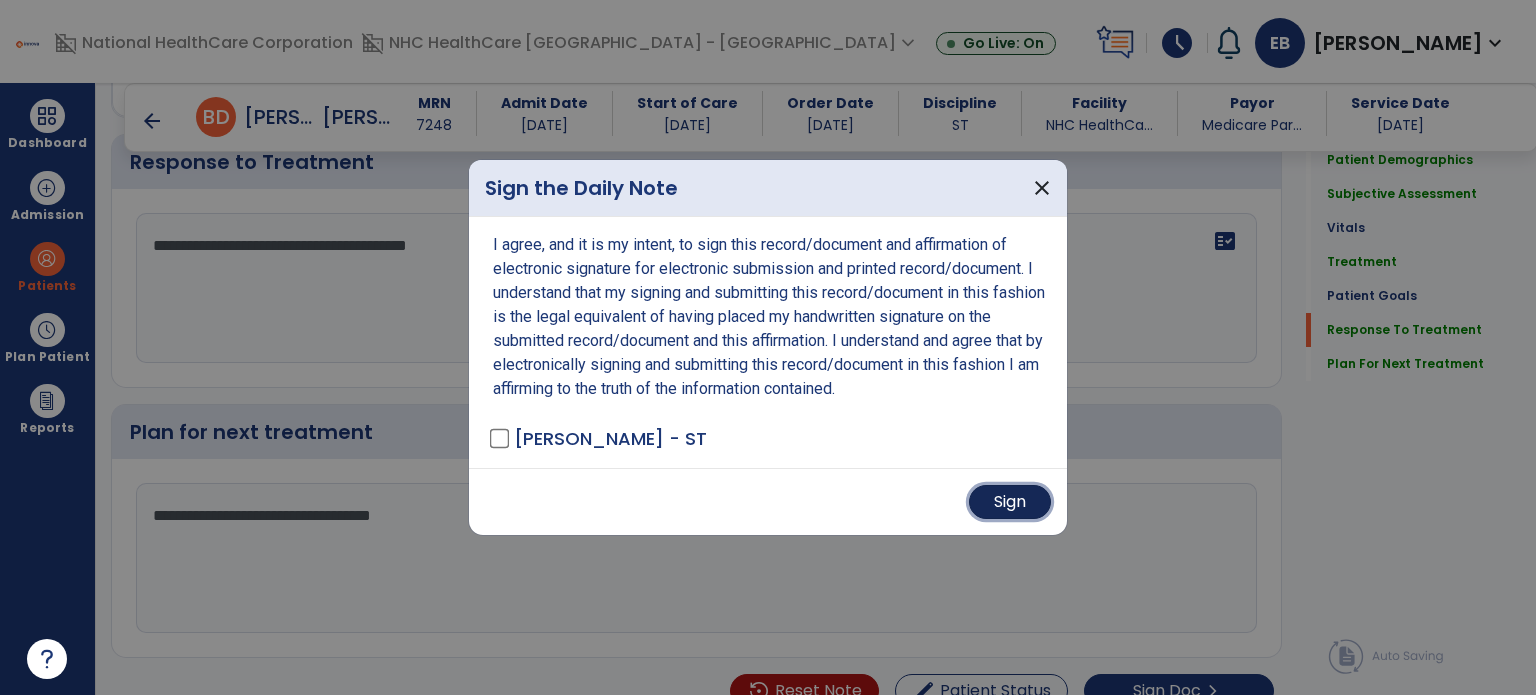 click on "Sign" at bounding box center (1010, 502) 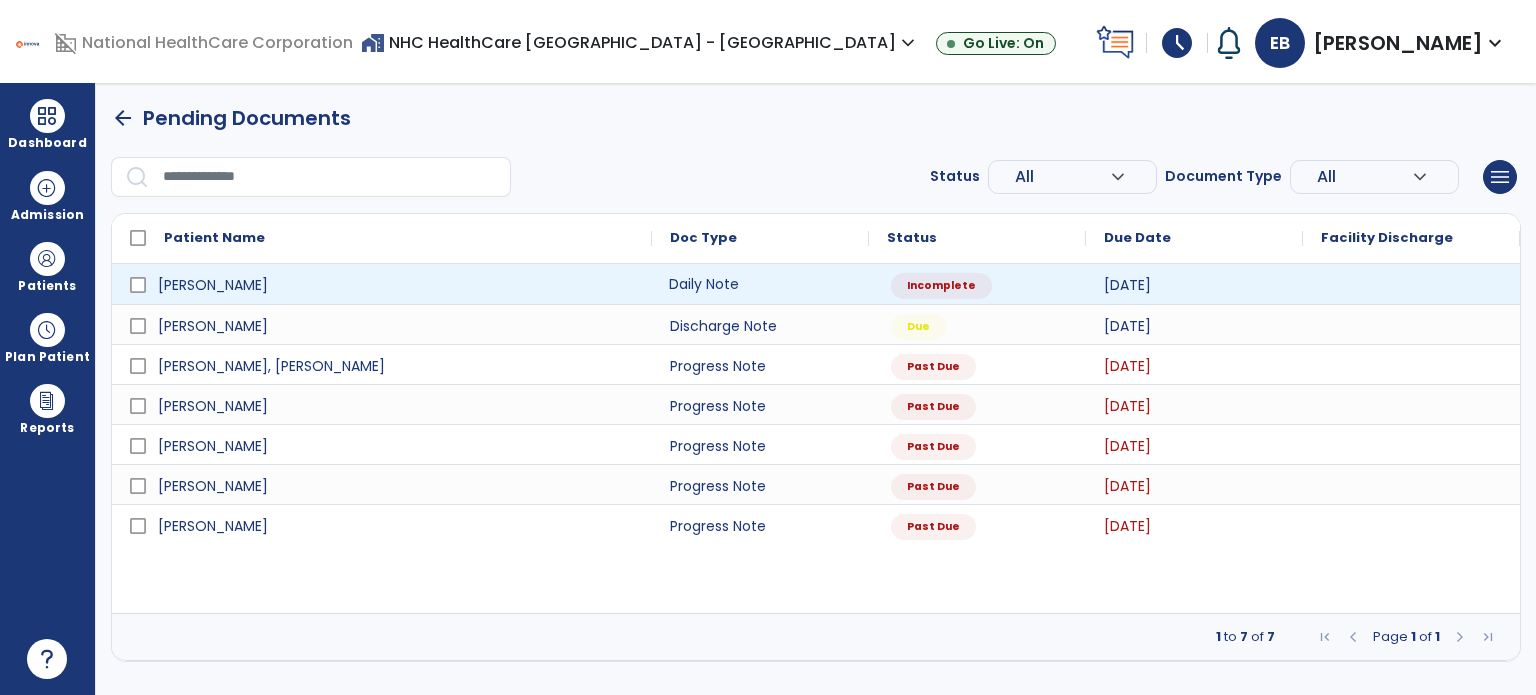 click on "Daily Note" at bounding box center [760, 284] 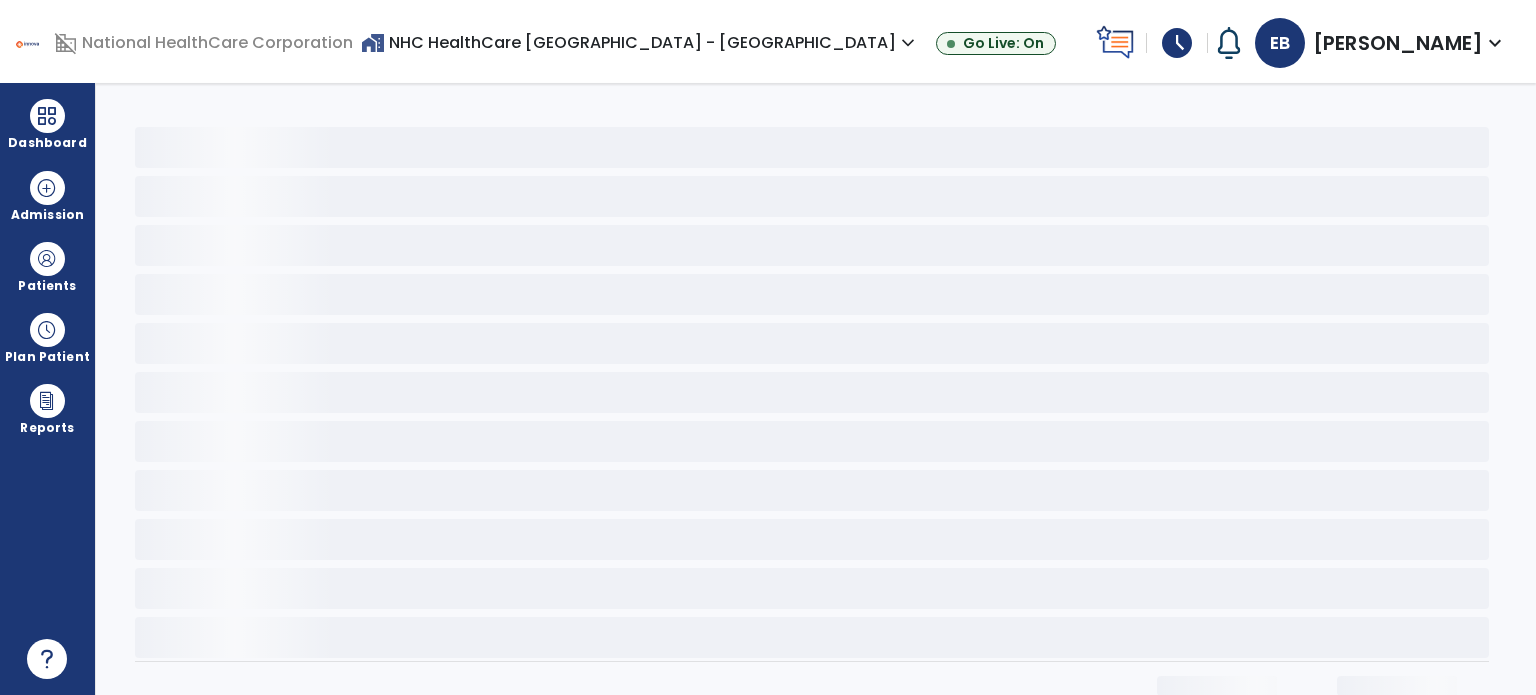 select on "*" 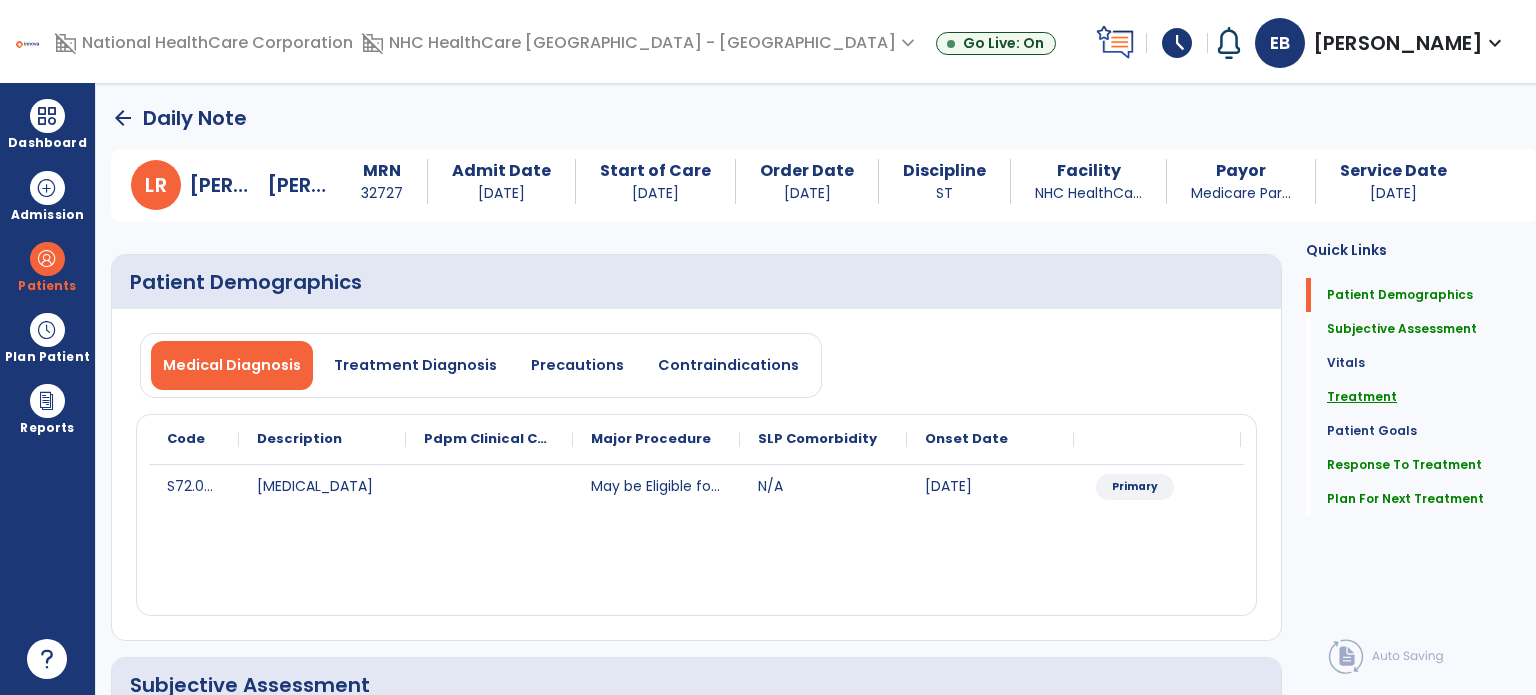 click on "Treatment" 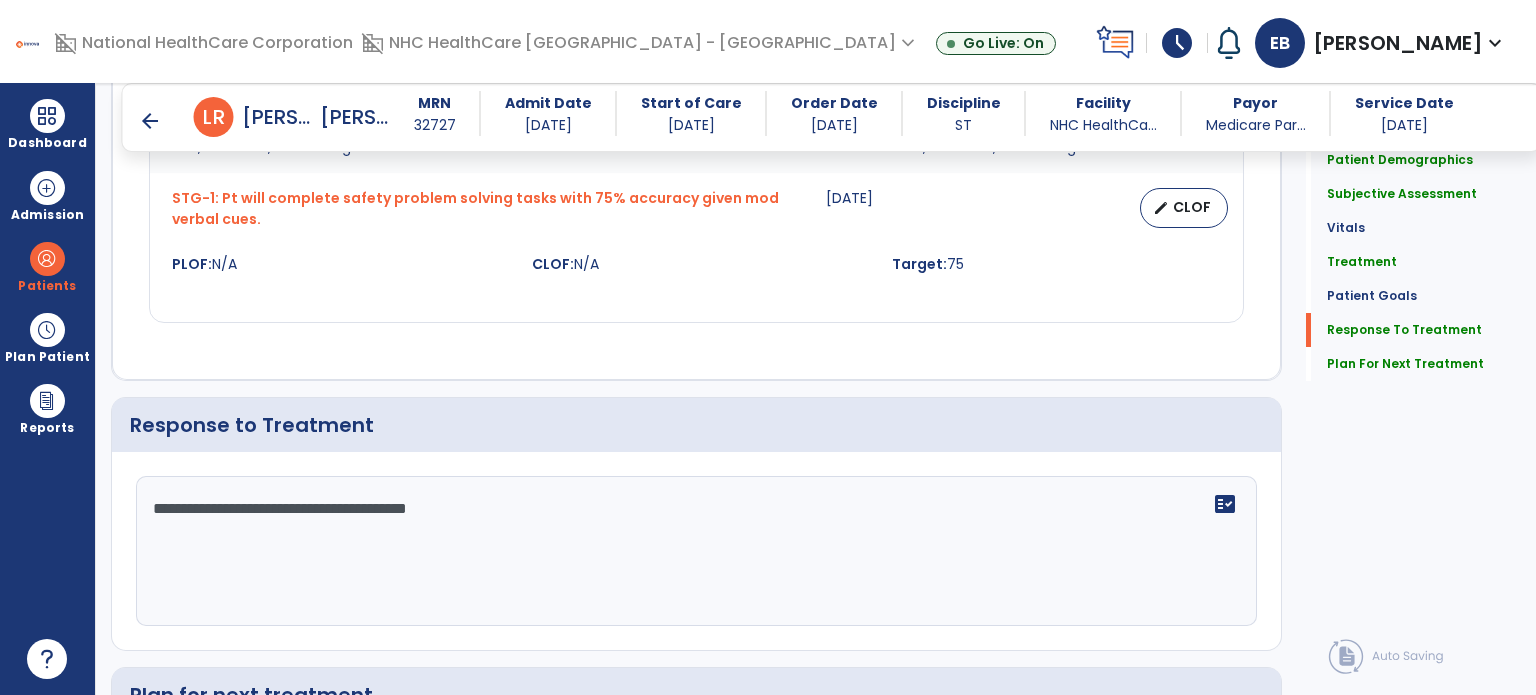 scroll, scrollTop: 2656, scrollLeft: 0, axis: vertical 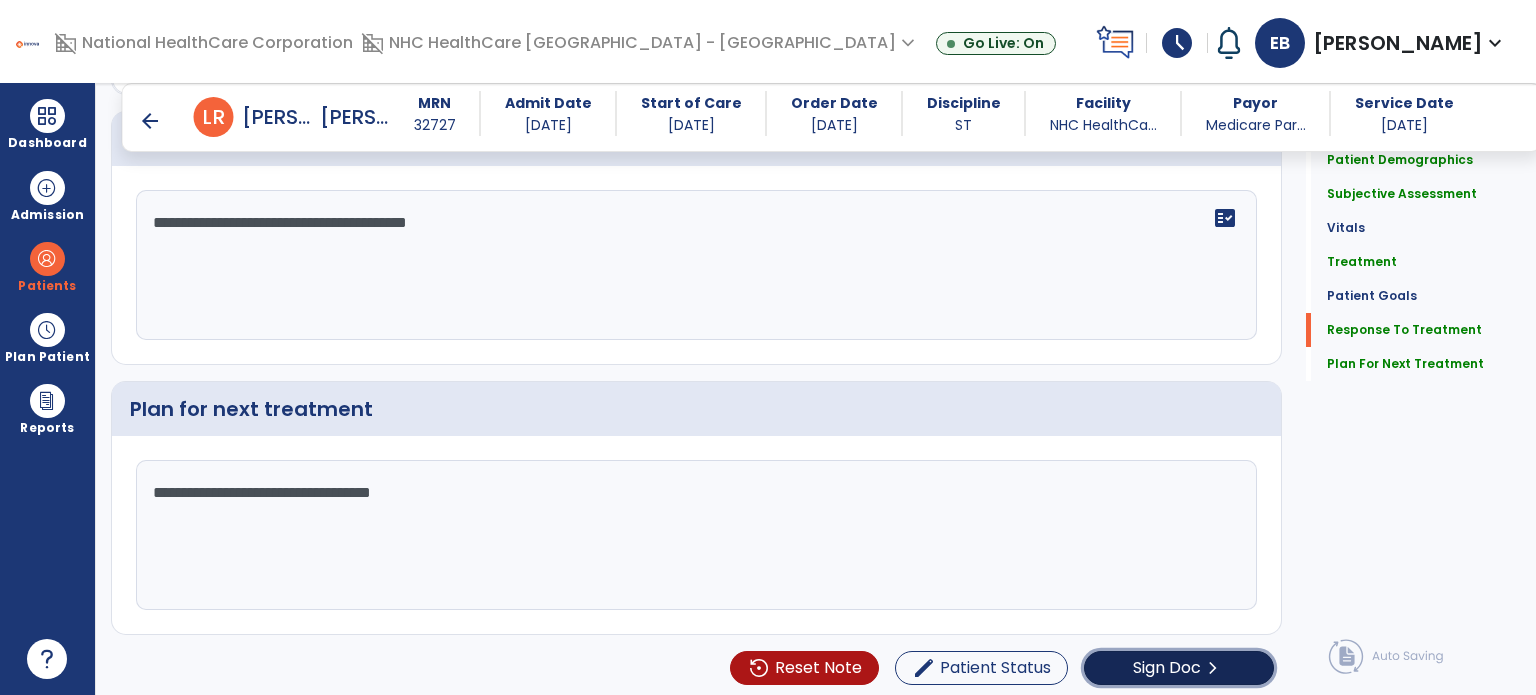 click on "Sign Doc  chevron_right" 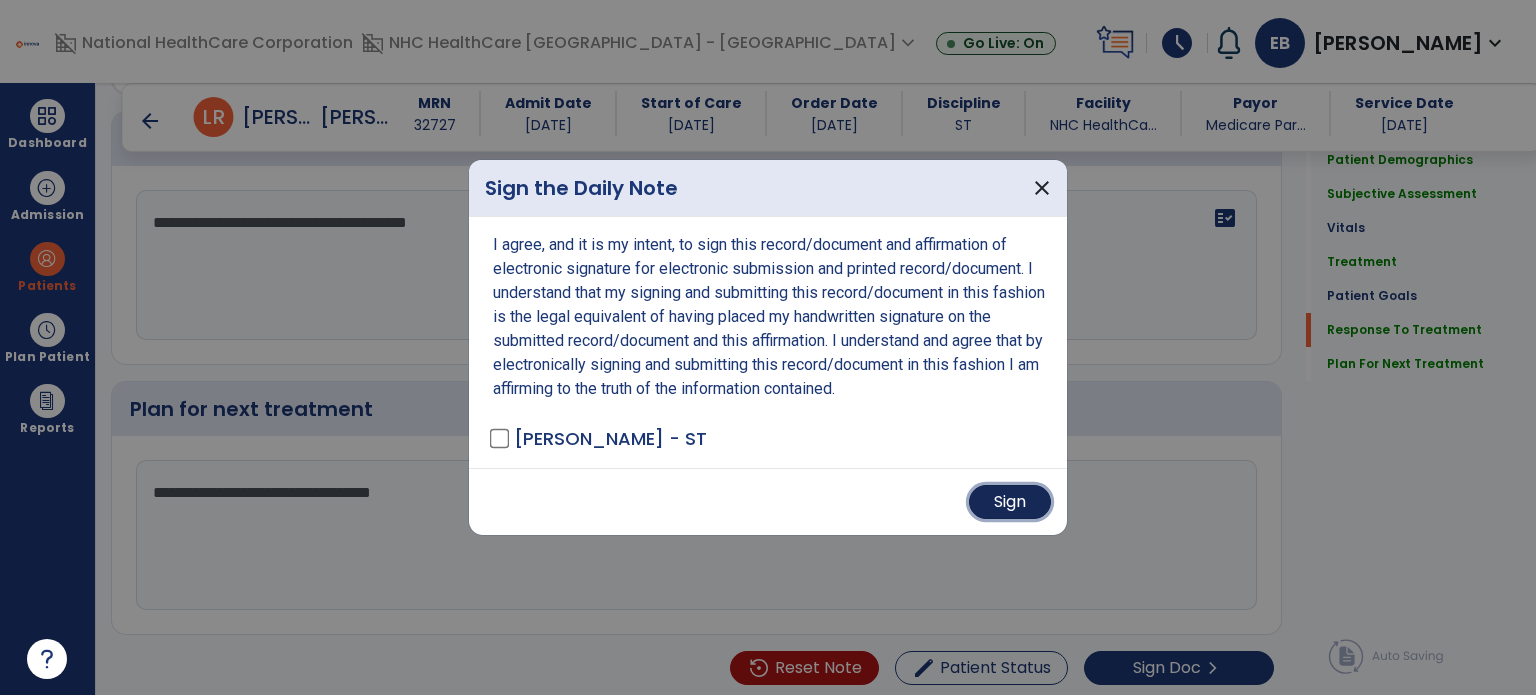 click on "Sign" at bounding box center (1010, 502) 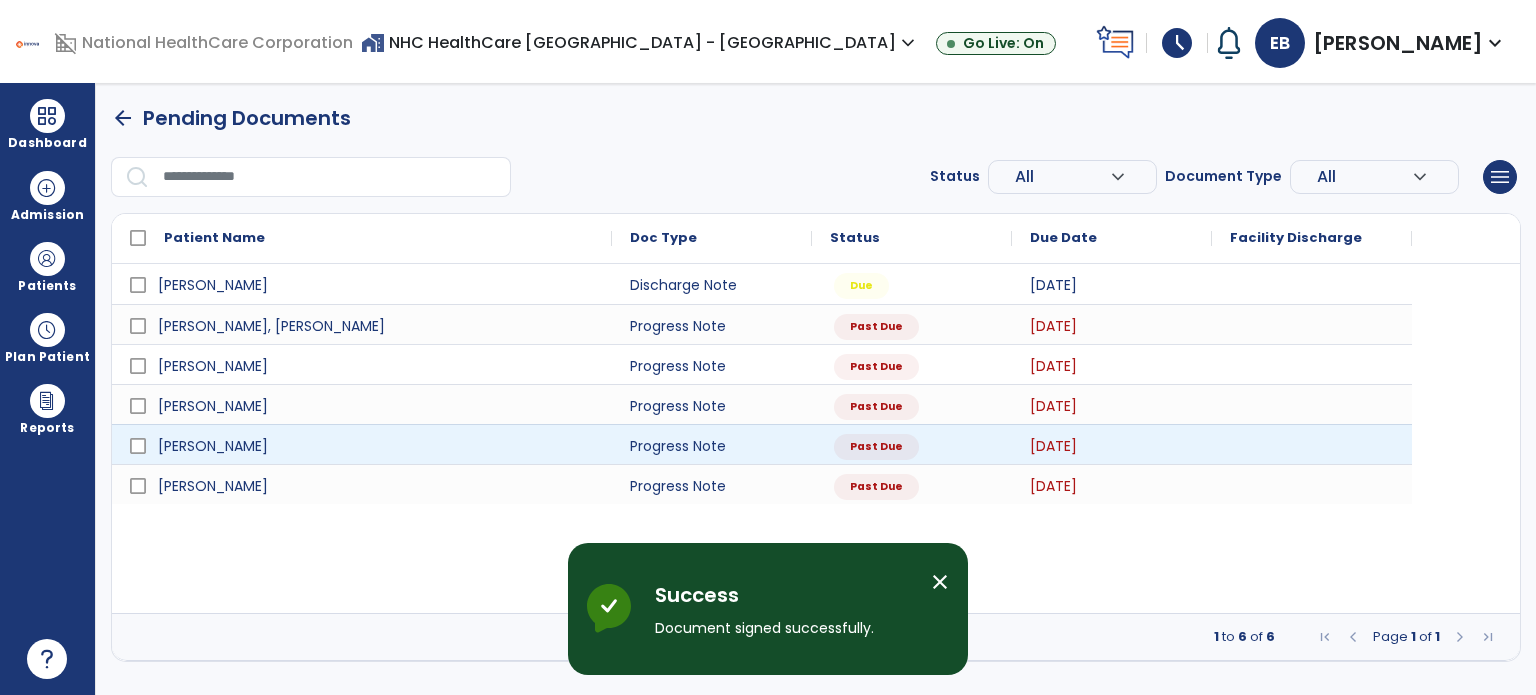scroll, scrollTop: 0, scrollLeft: 0, axis: both 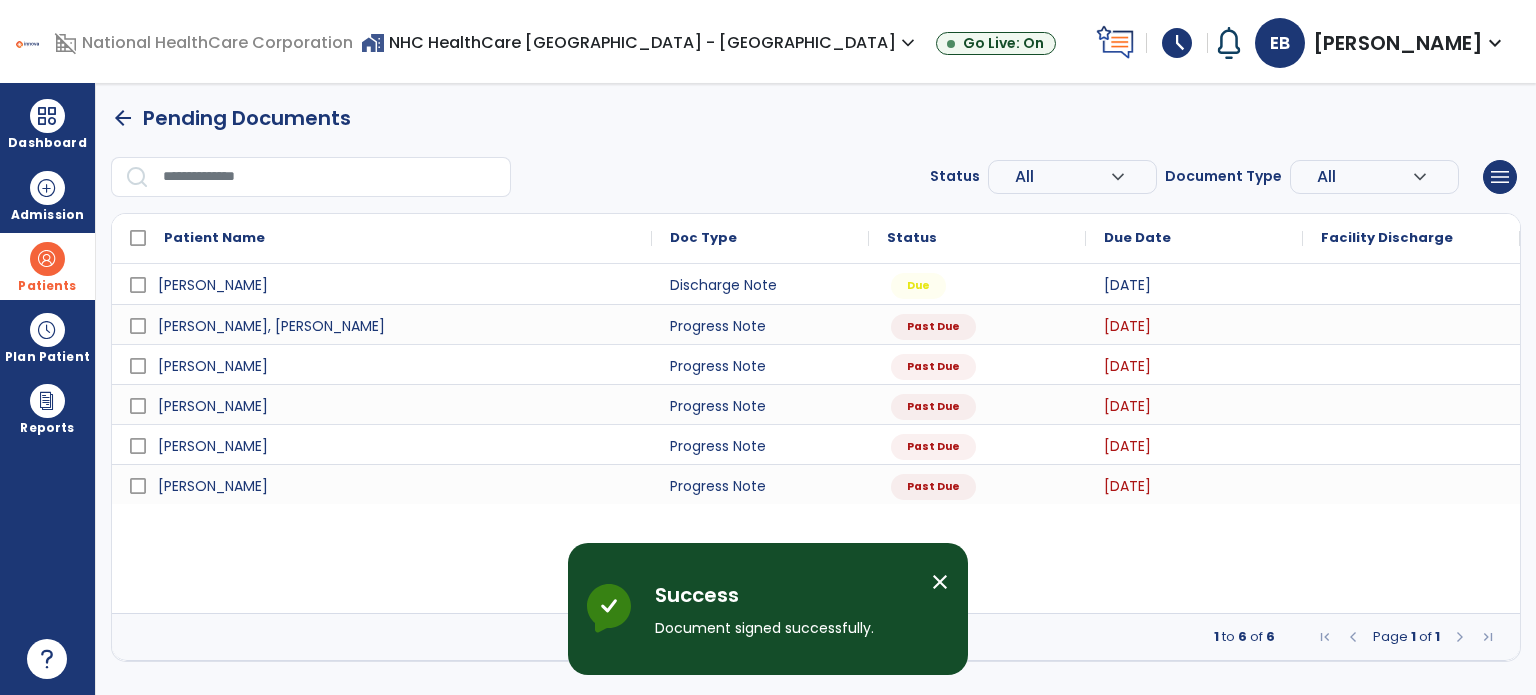 click at bounding box center (47, 259) 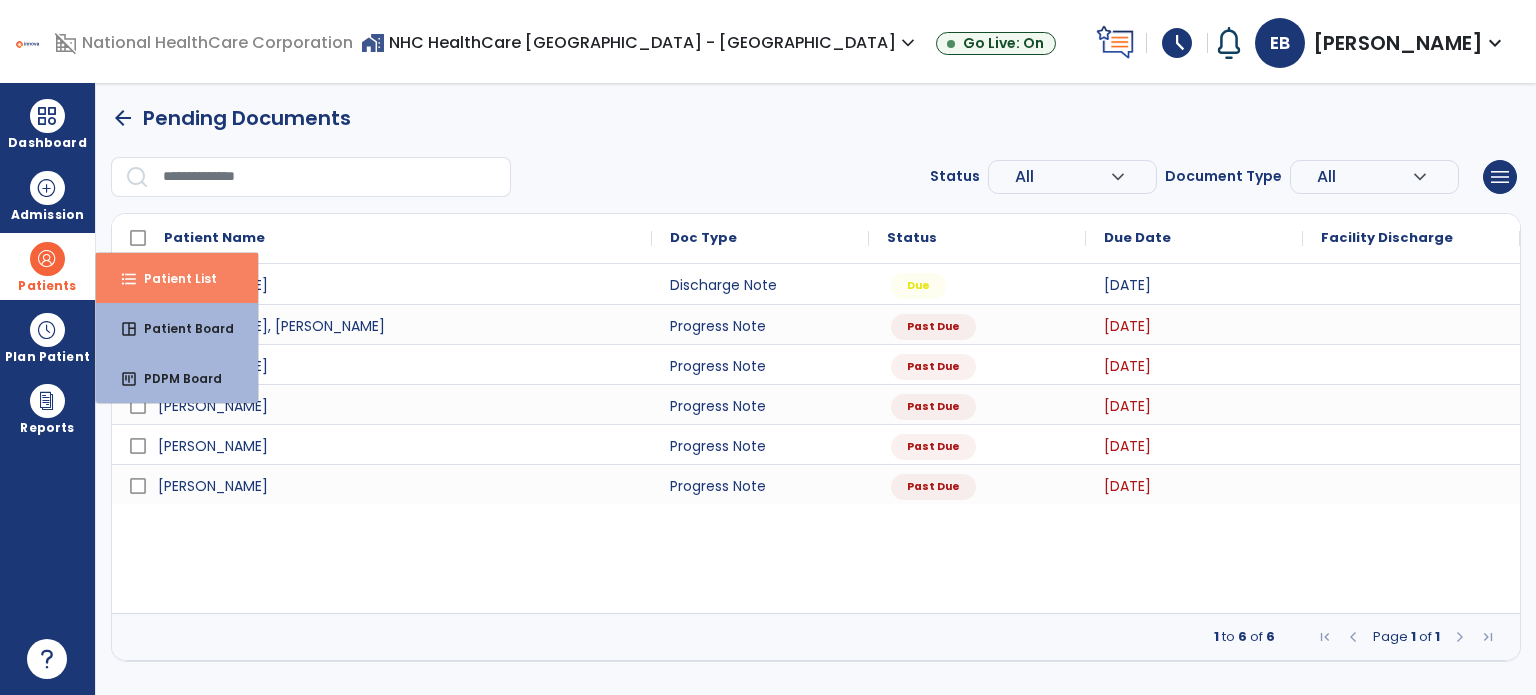 click on "format_list_bulleted  Patient List" at bounding box center (177, 278) 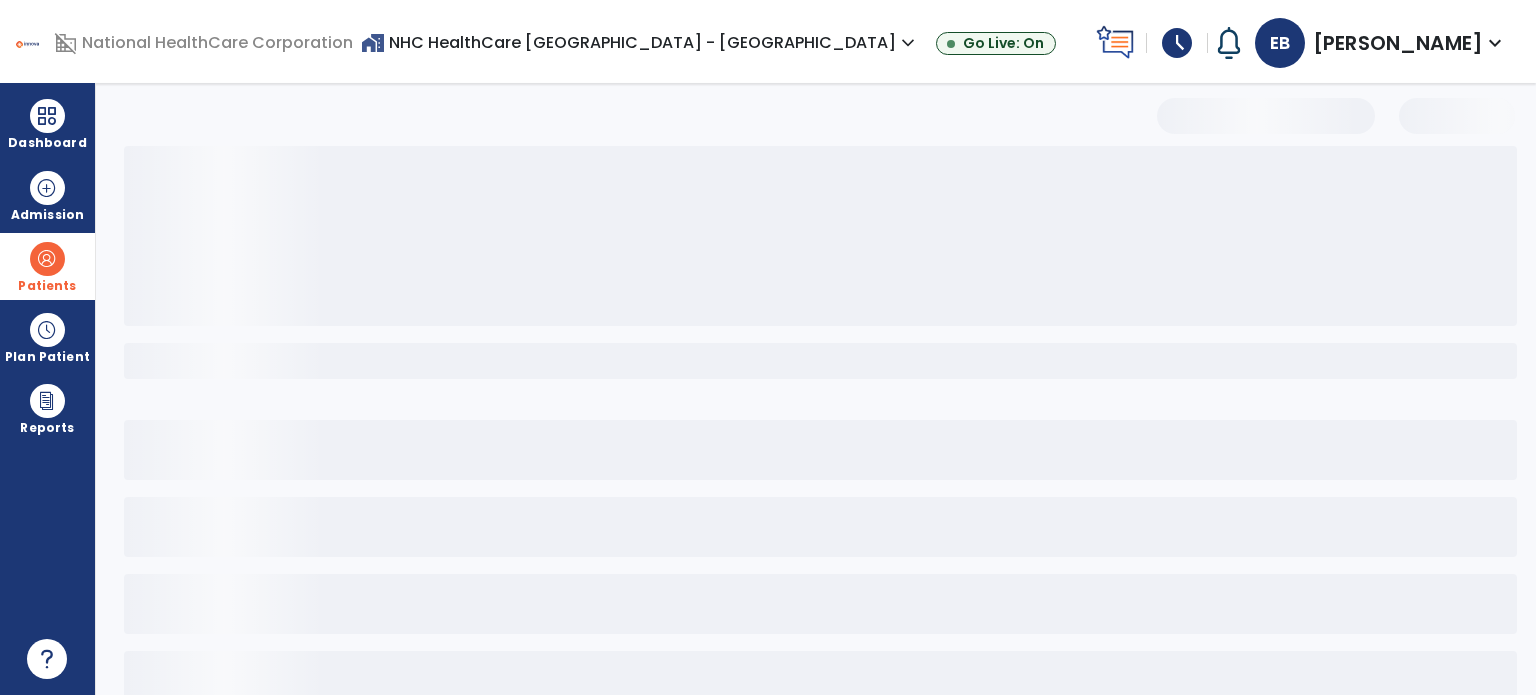 select on "***" 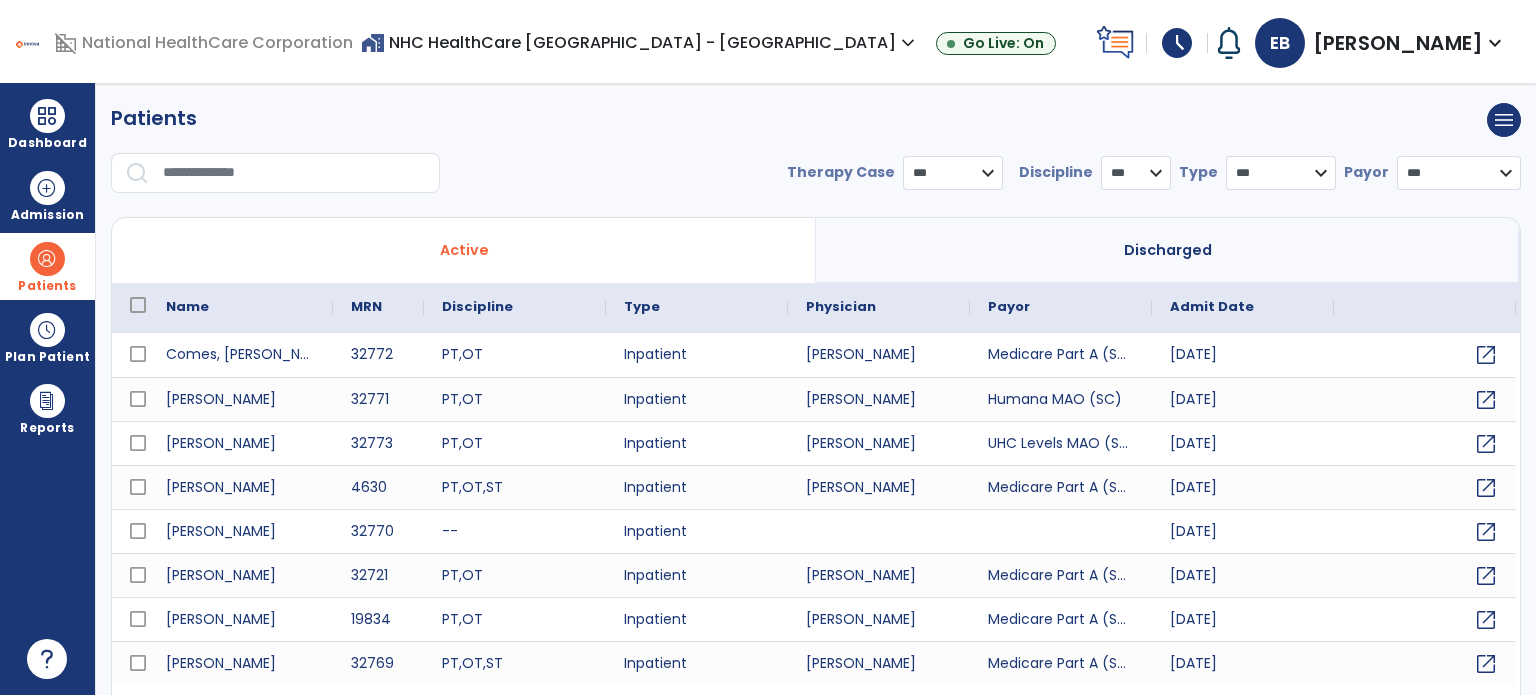 click at bounding box center (294, 173) 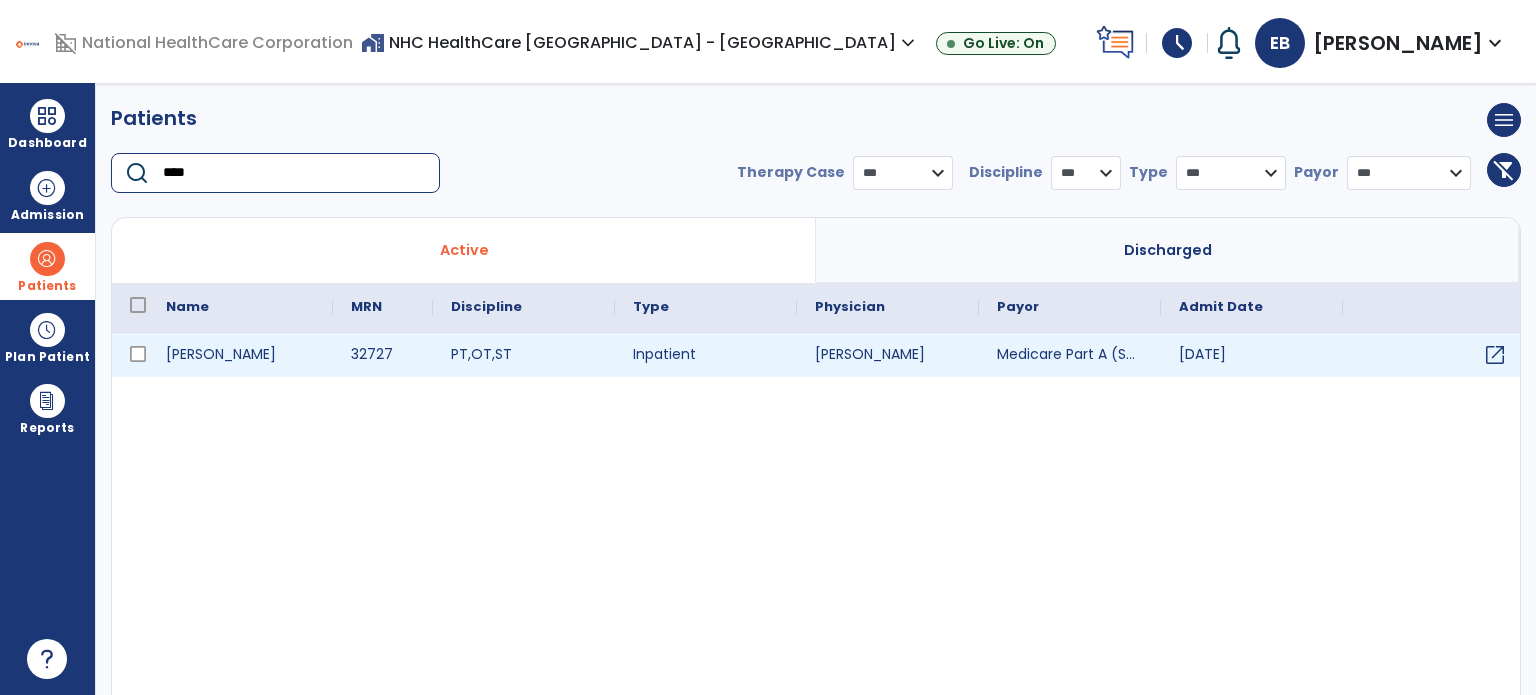 type on "****" 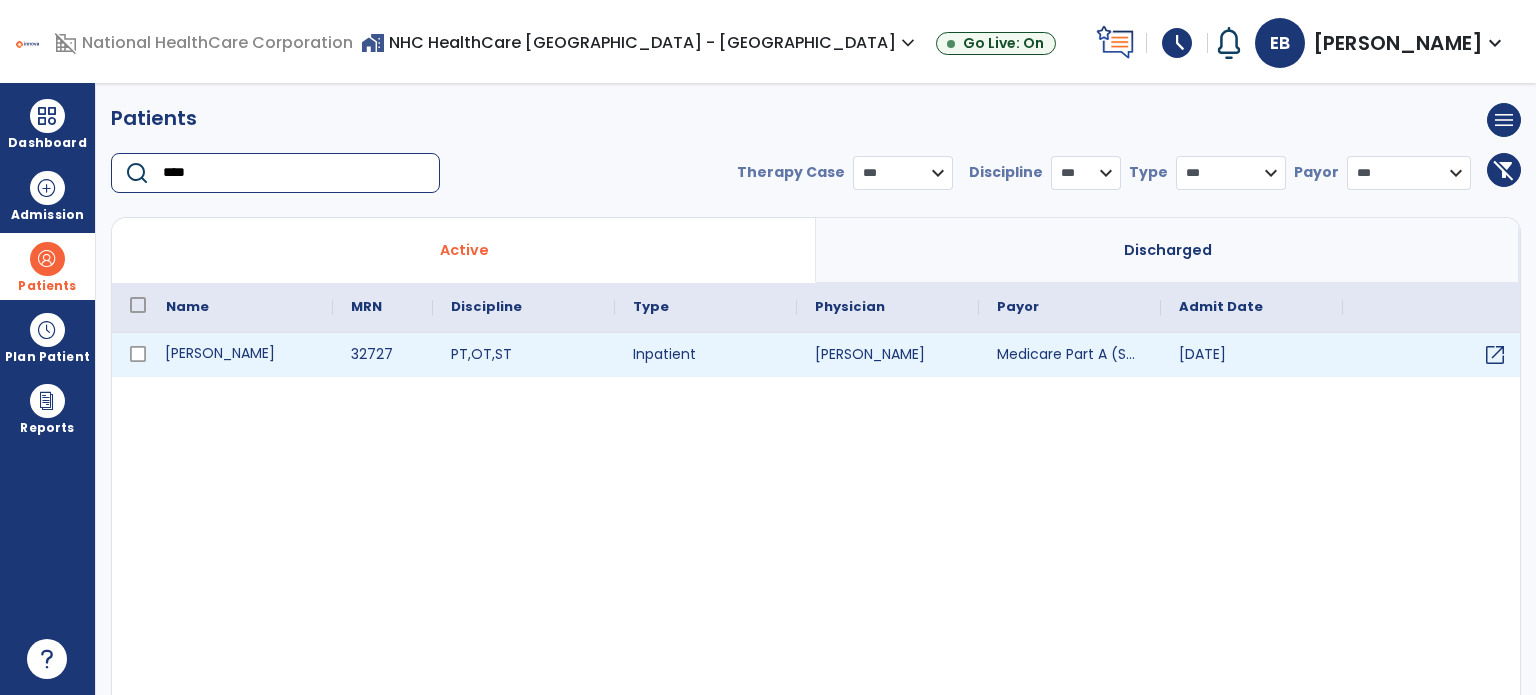 click on "[PERSON_NAME]" at bounding box center [240, 355] 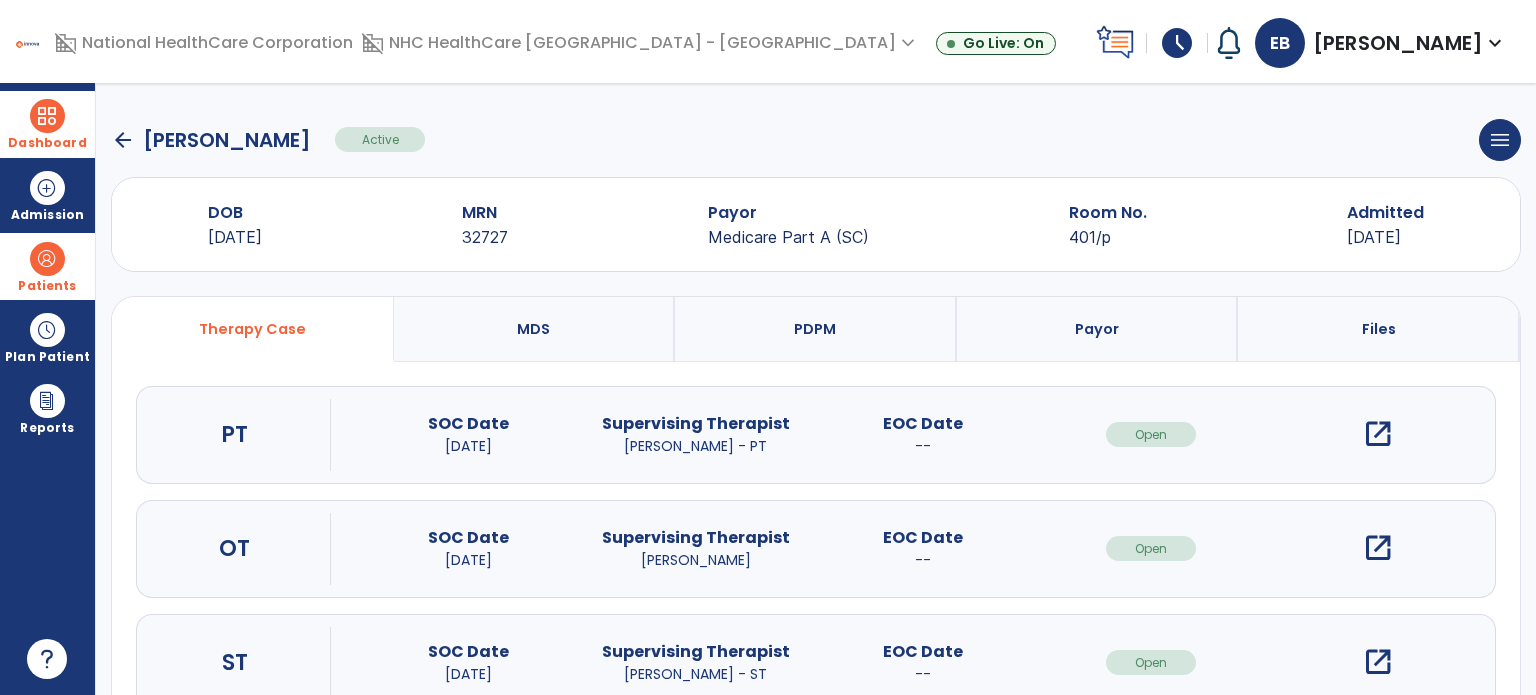 click at bounding box center (47, 116) 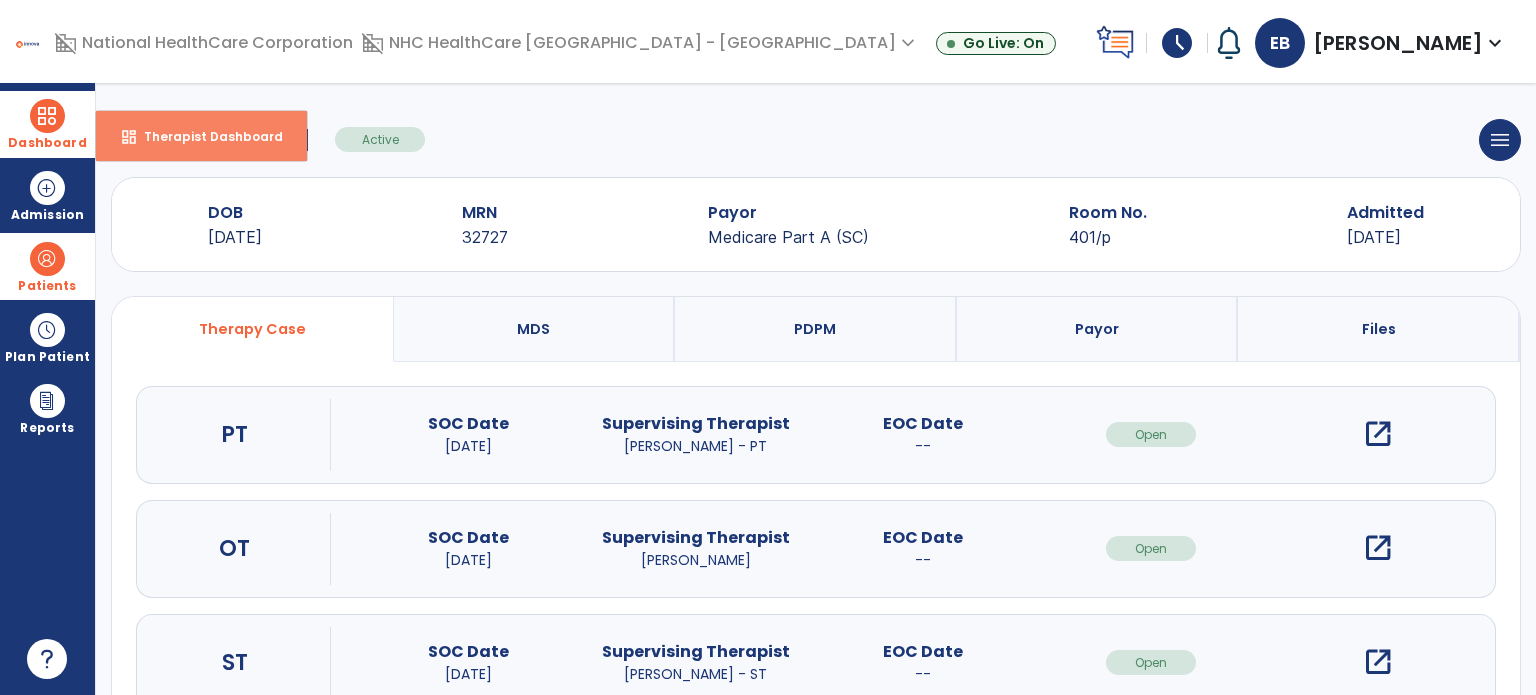 click on "Therapist Dashboard" at bounding box center (205, 136) 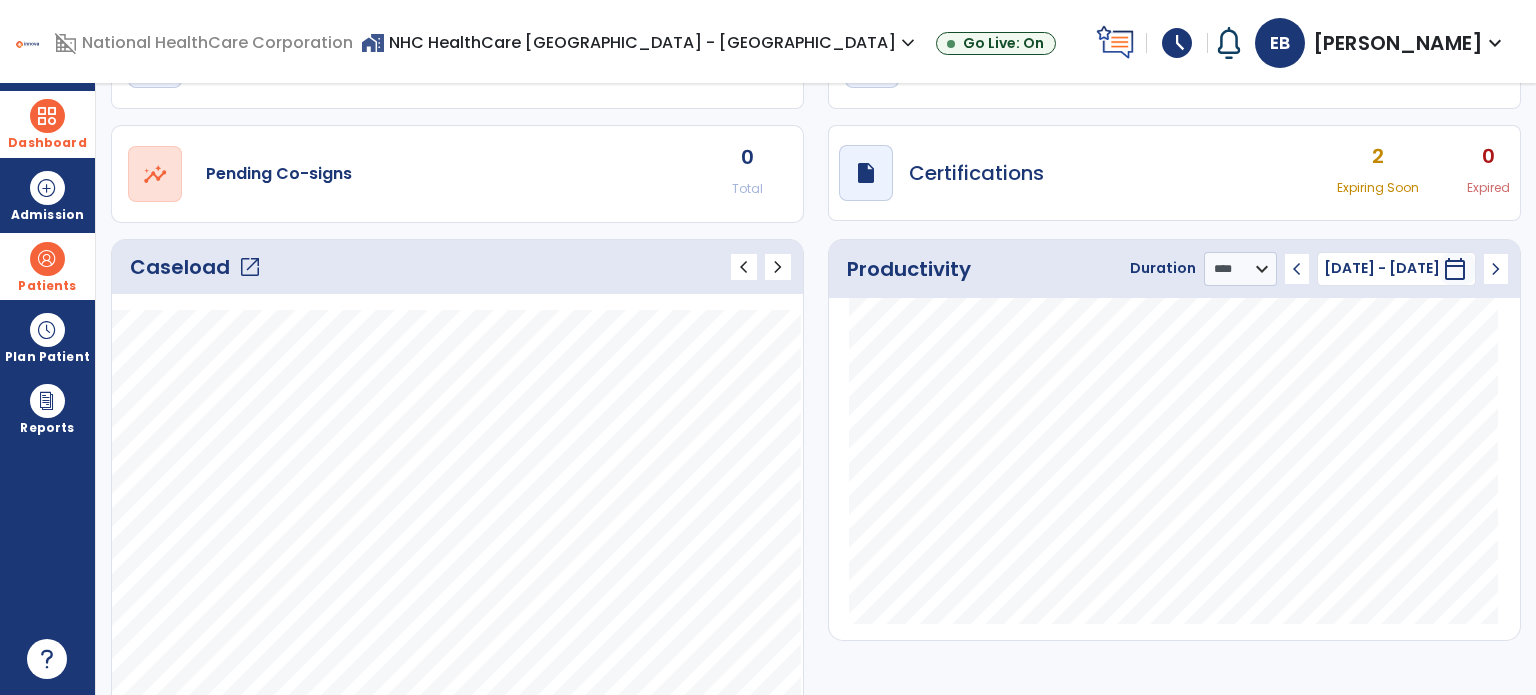 scroll, scrollTop: 0, scrollLeft: 0, axis: both 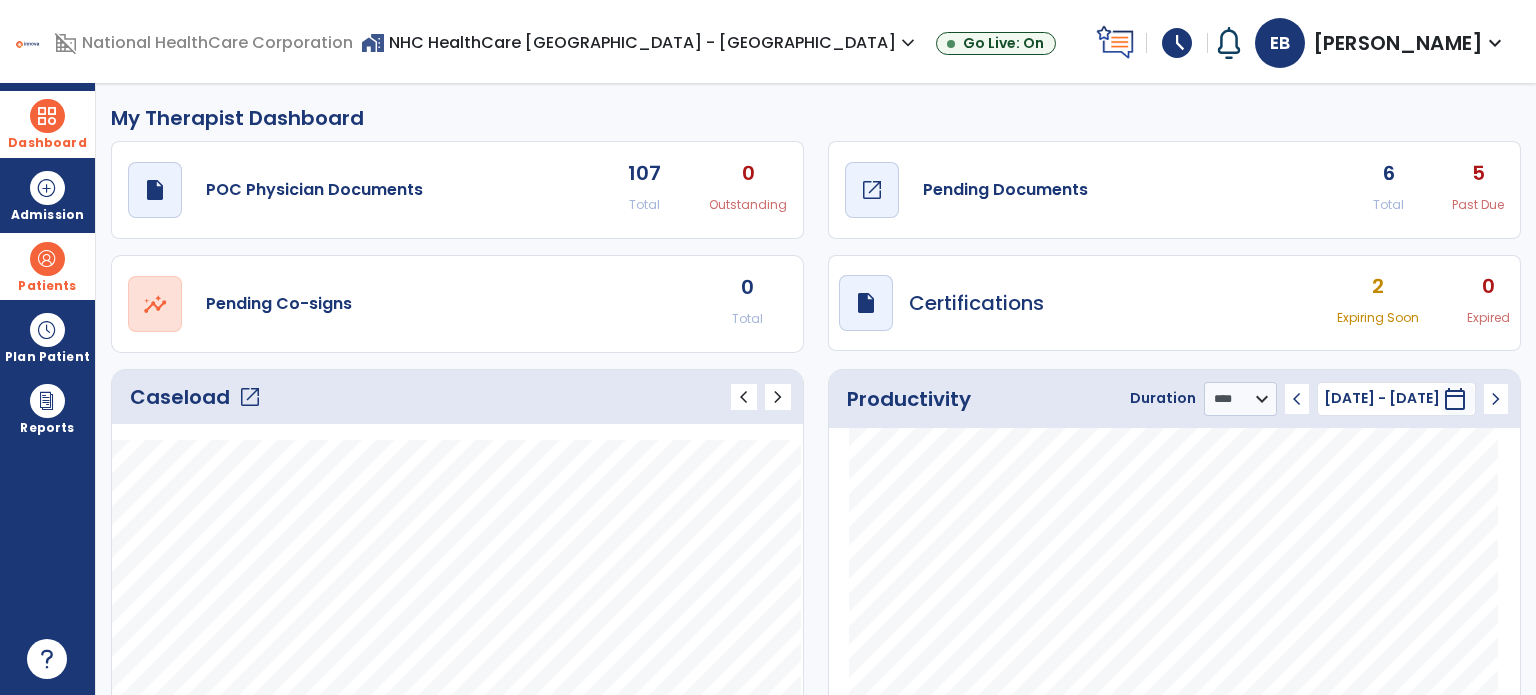 click on "Pending Documents" 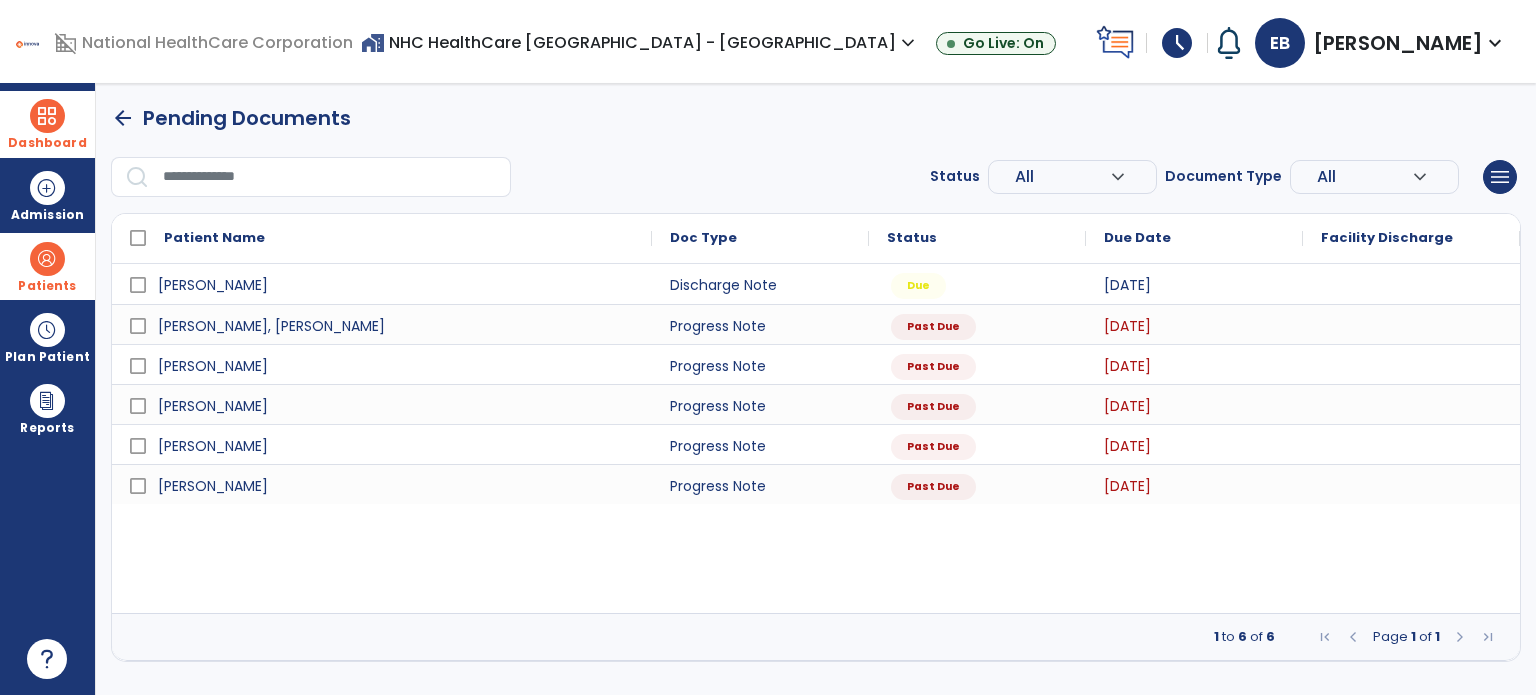 click at bounding box center [47, 116] 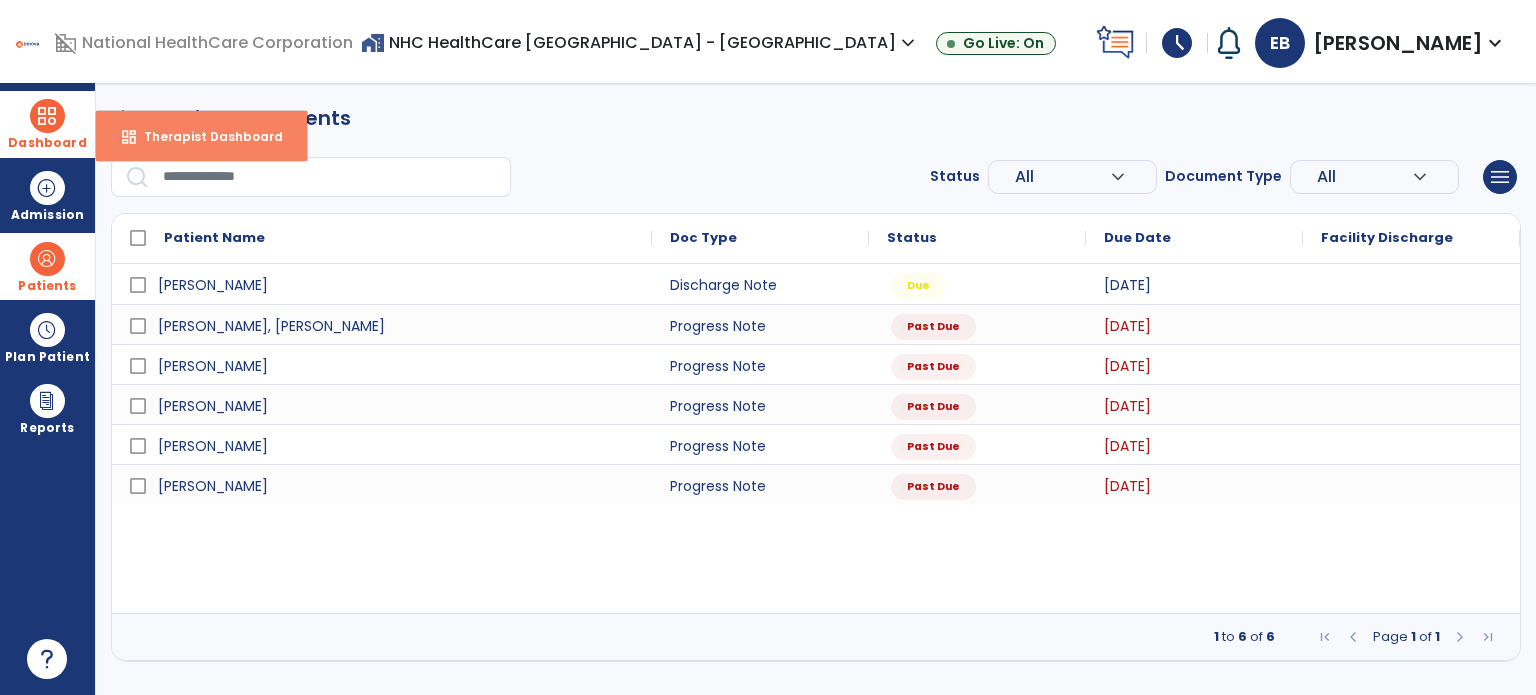 click on "dashboard  Therapist Dashboard" at bounding box center [201, 136] 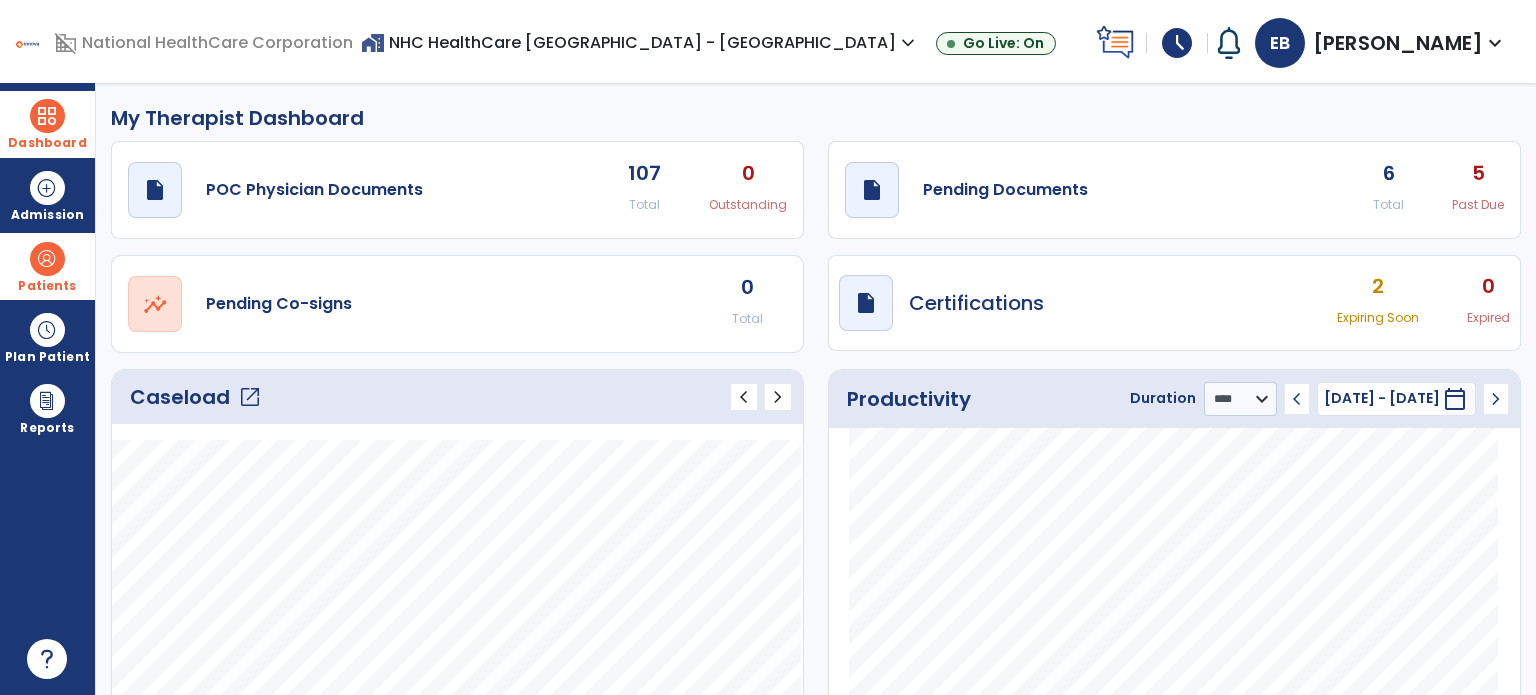 click on "draft   open_in_new  Pending Documents 6 Total 5 Past Due" 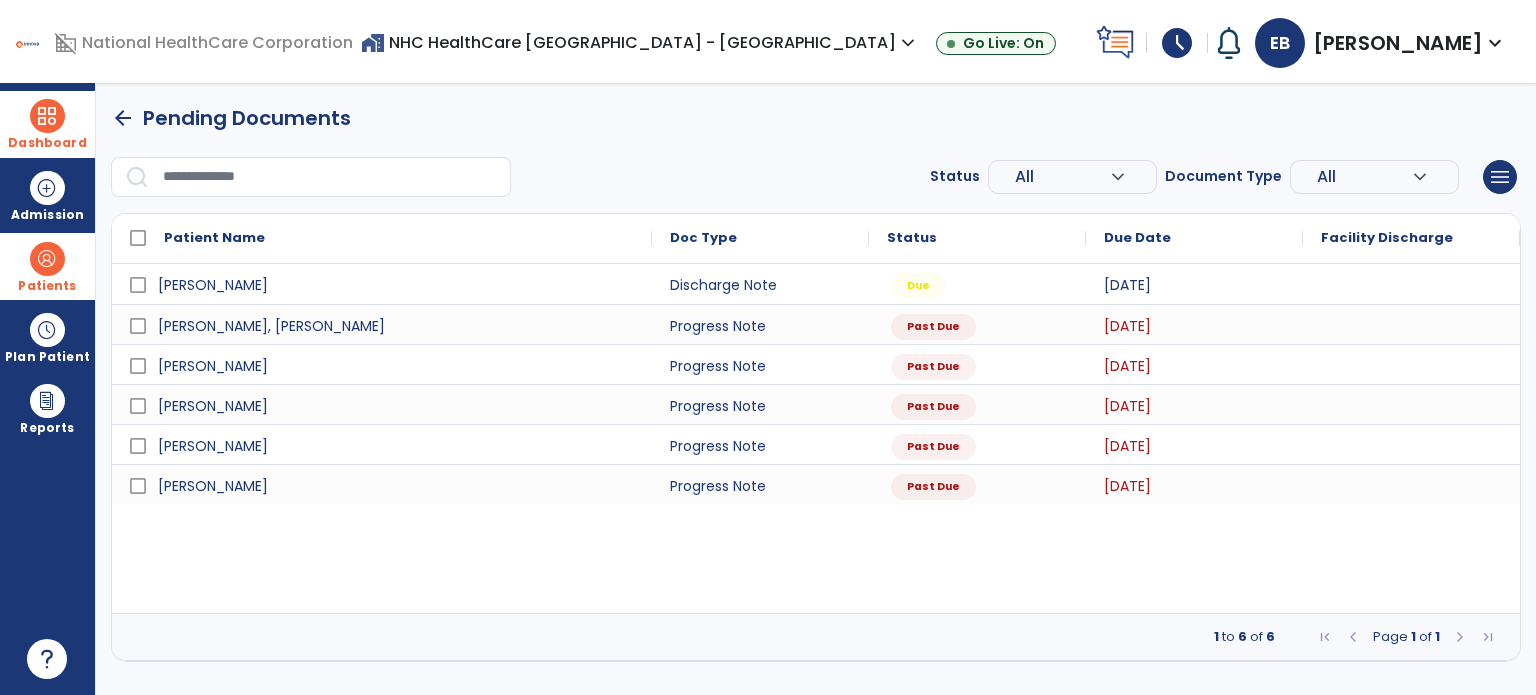 click on "Dashboard" at bounding box center (47, 124) 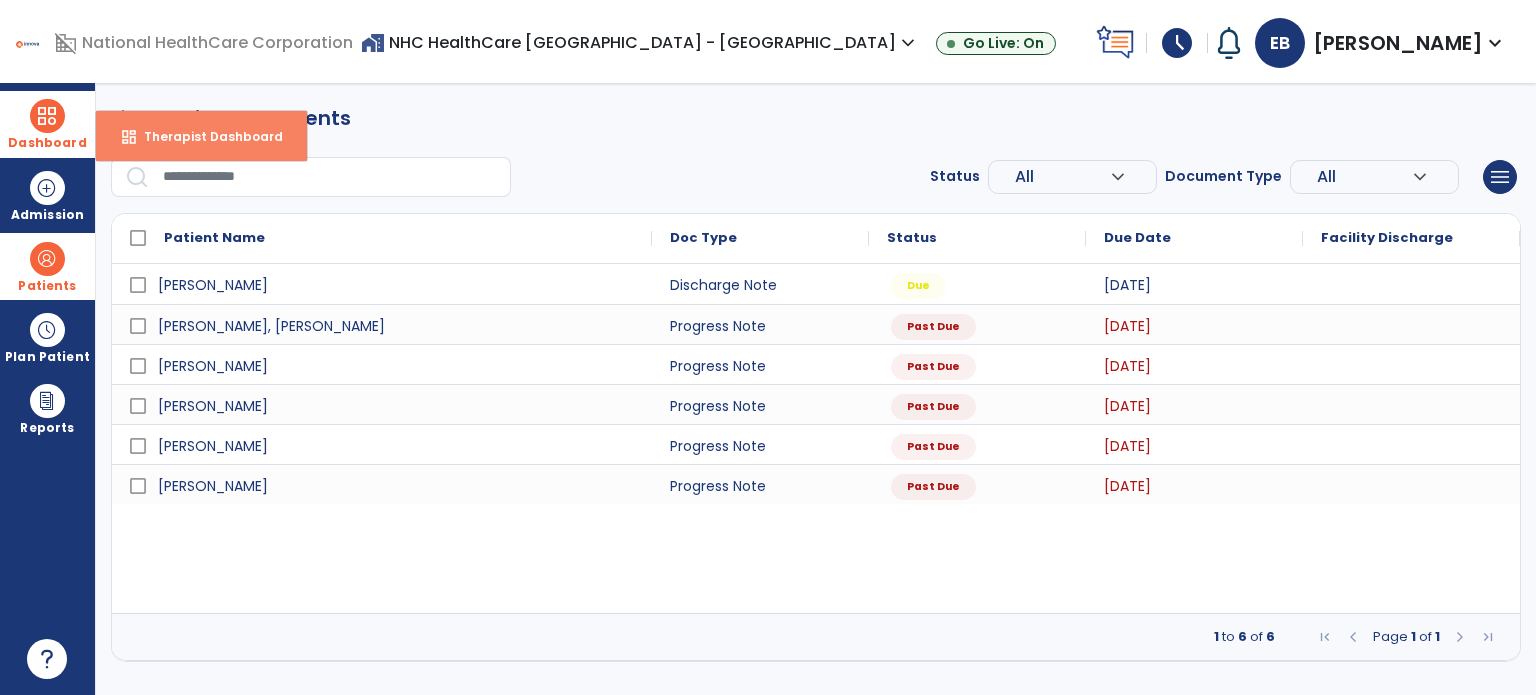click on "dashboard  Therapist Dashboard" at bounding box center (201, 136) 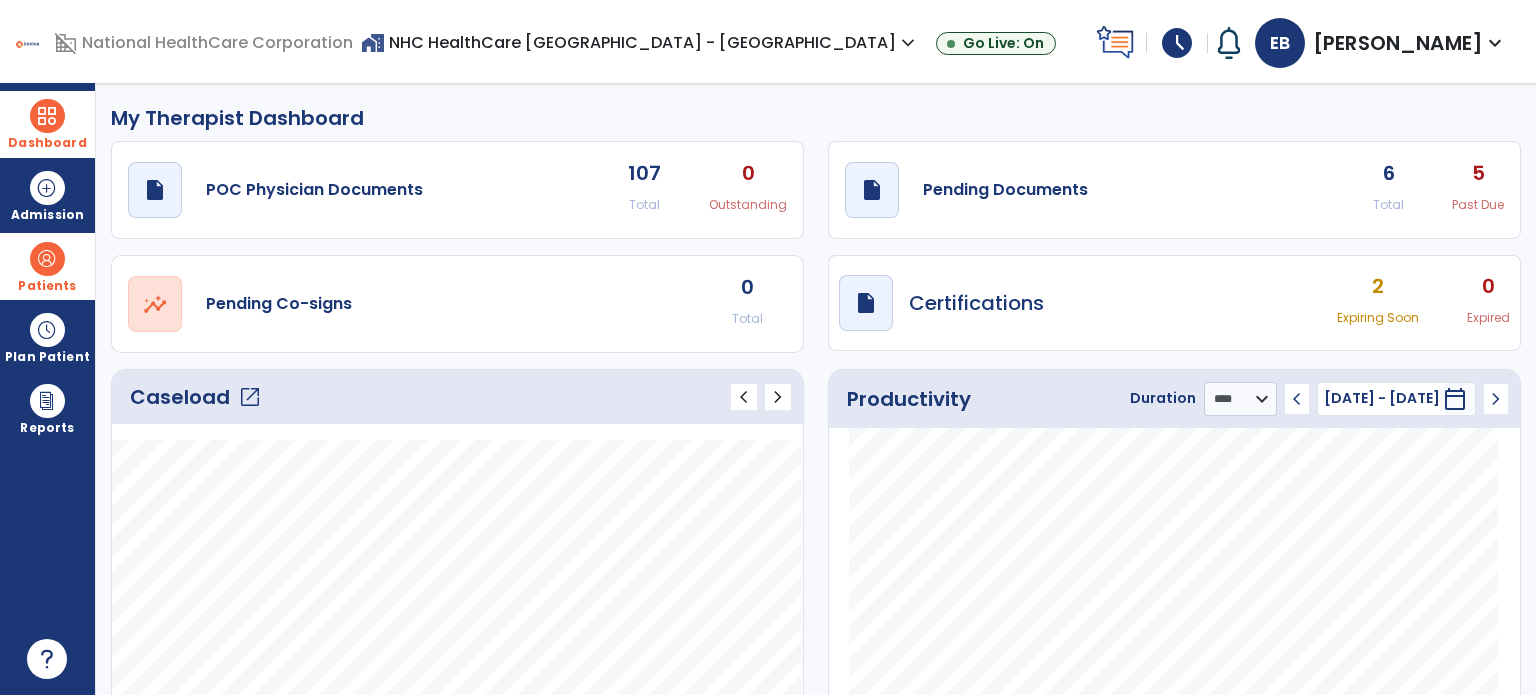 click on "schedule" at bounding box center (1177, 43) 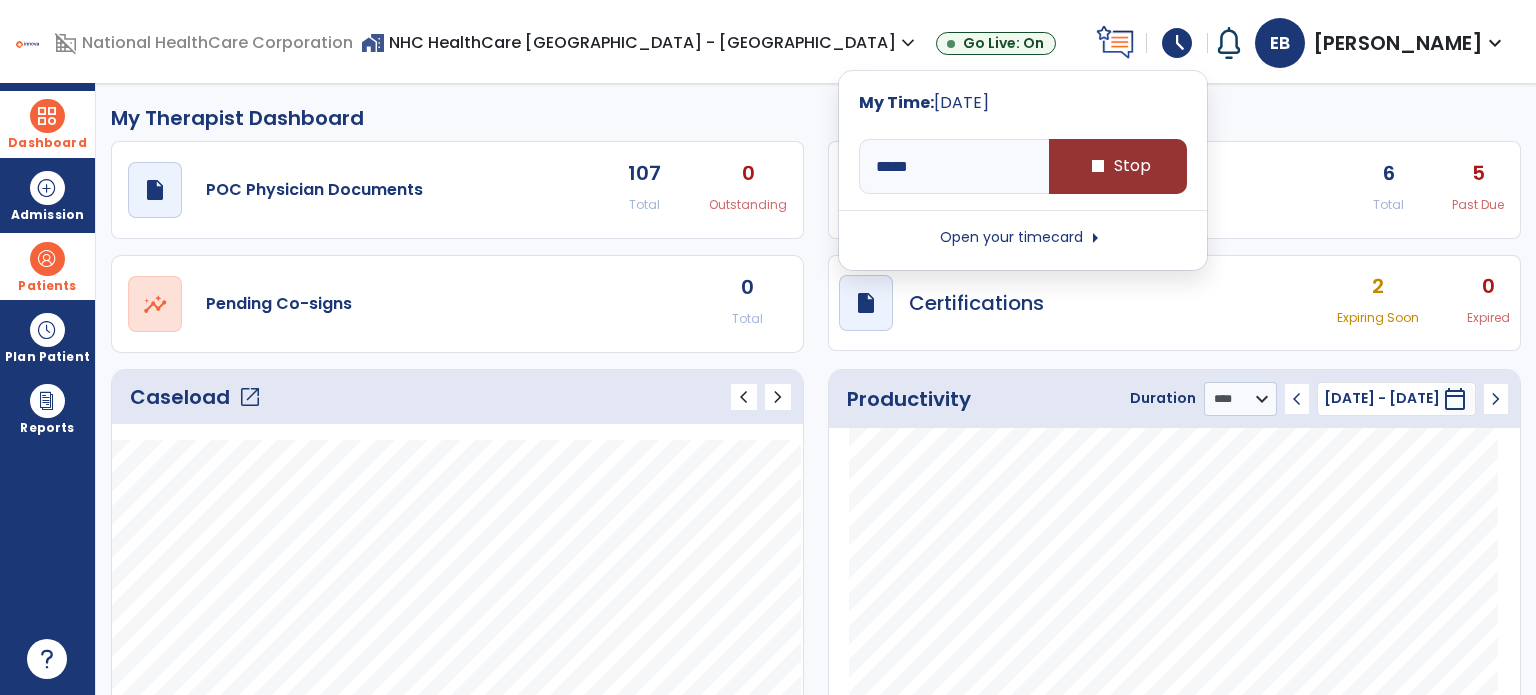 click on "stop" at bounding box center (1098, 166) 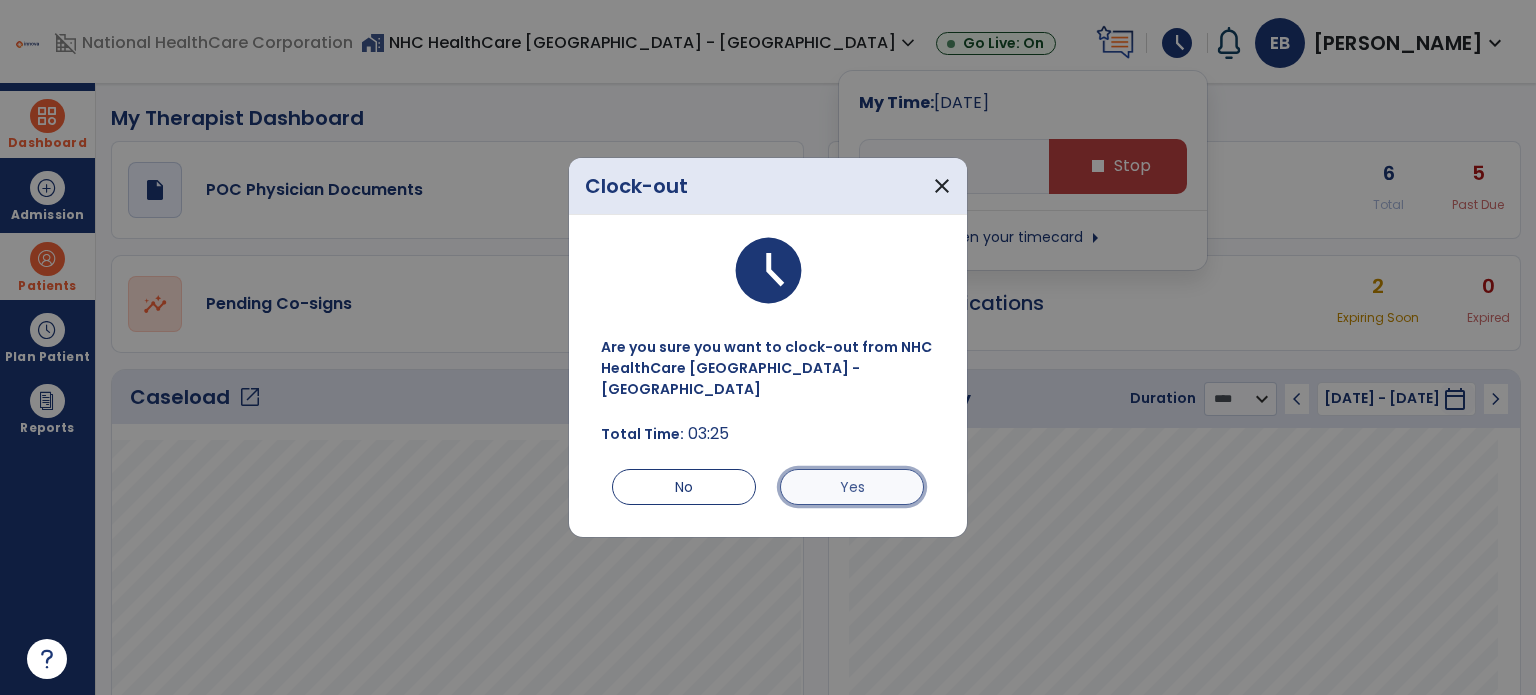 click on "Yes" at bounding box center [852, 487] 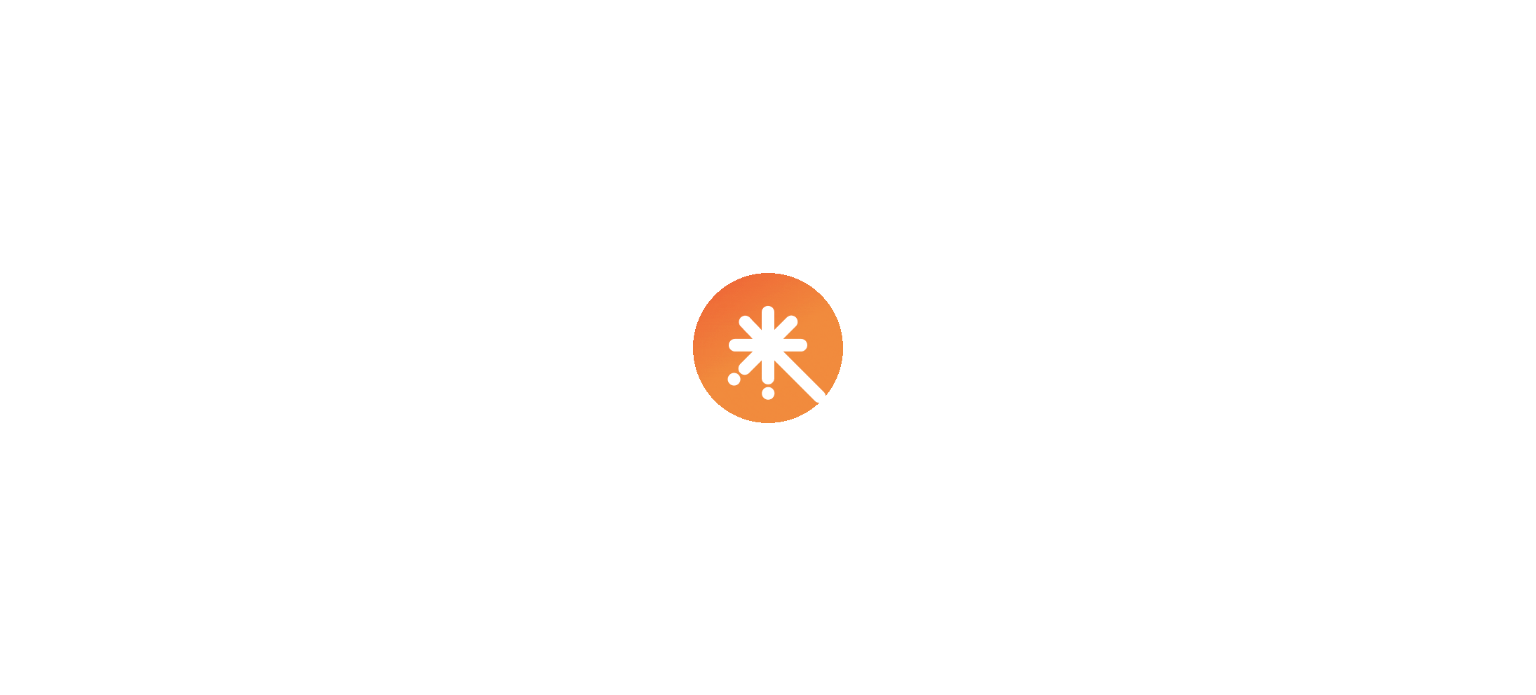 scroll, scrollTop: 0, scrollLeft: 0, axis: both 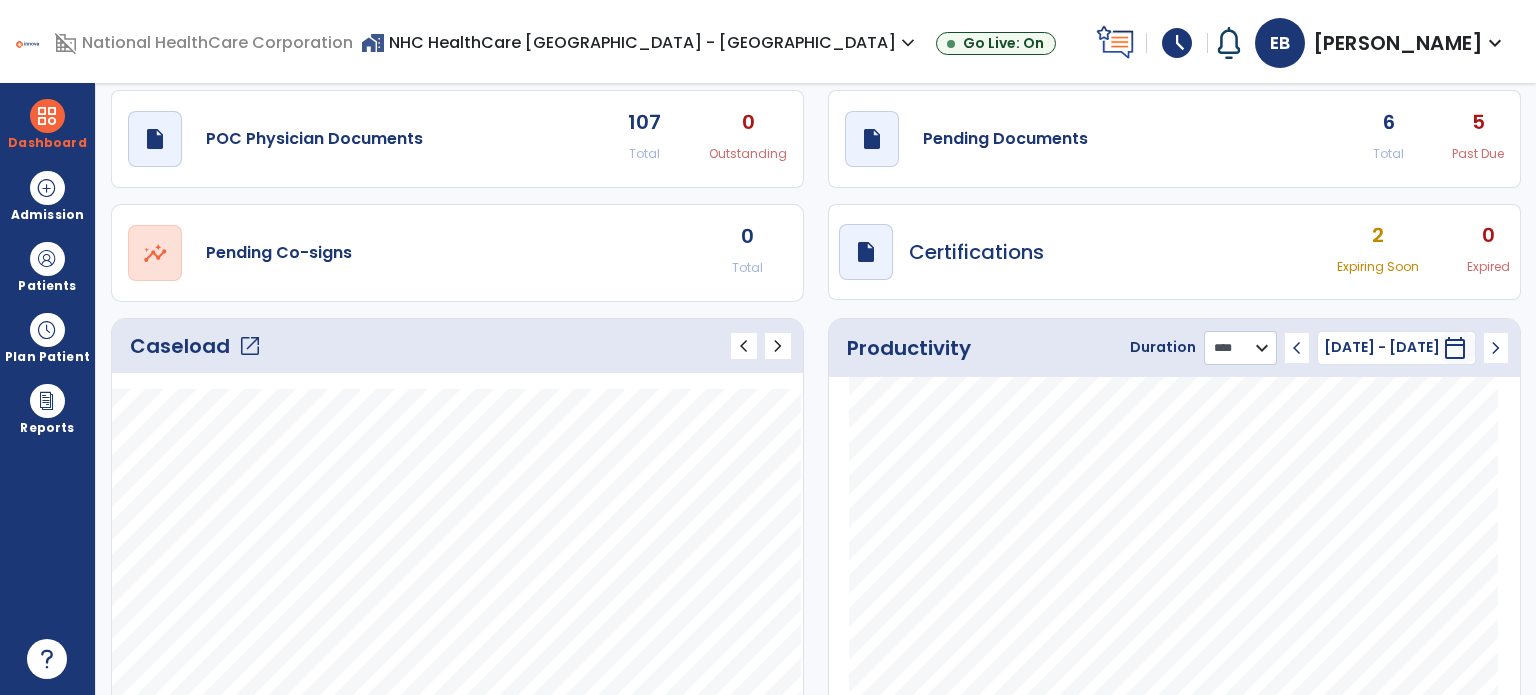 click on "******** **** ***" 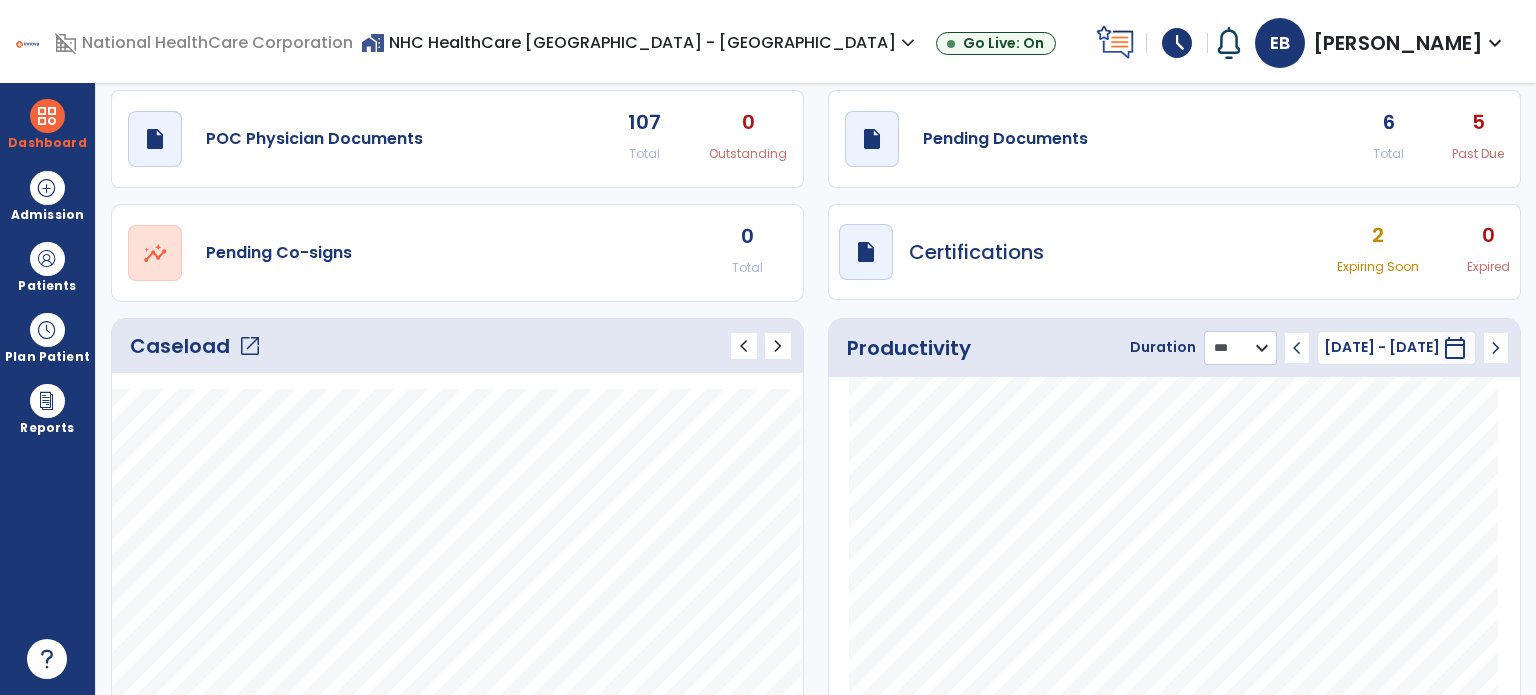 click on "******** **** ***" 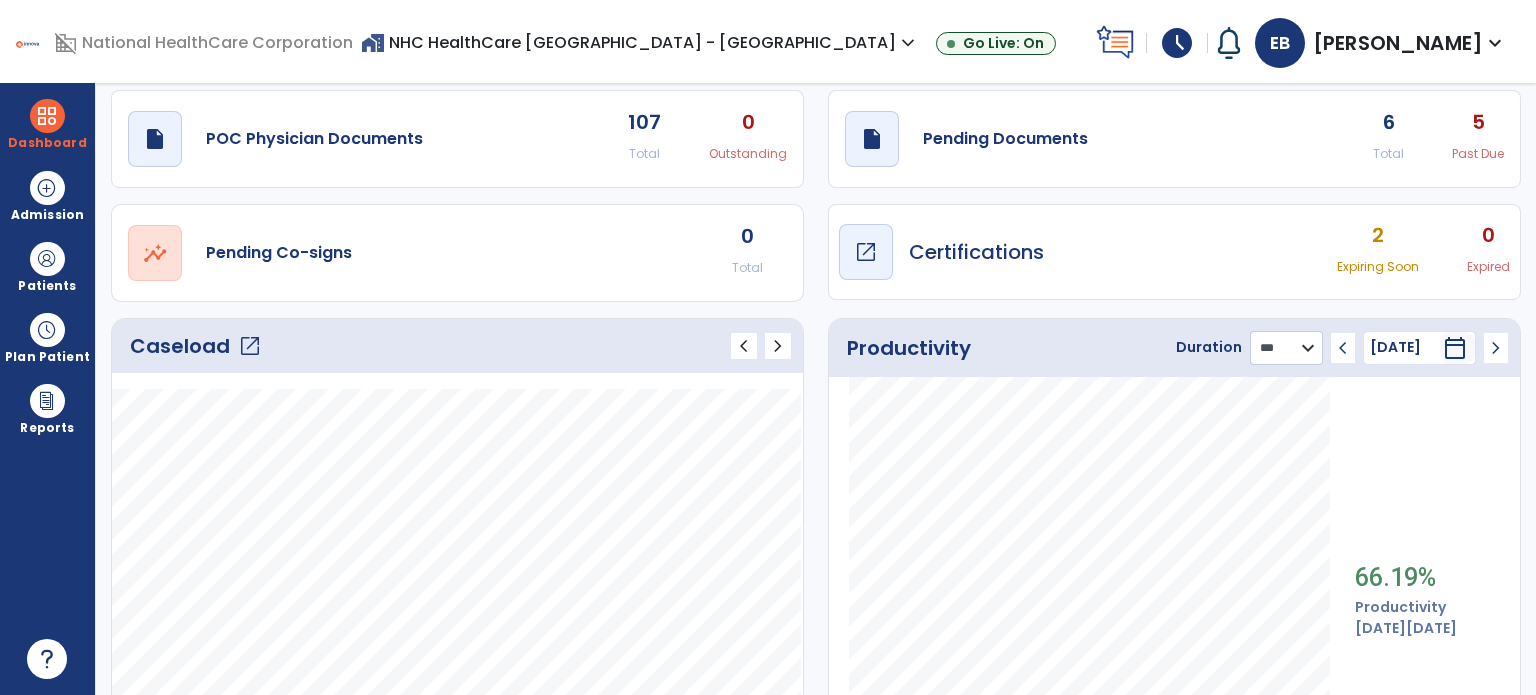 scroll, scrollTop: 0, scrollLeft: 0, axis: both 